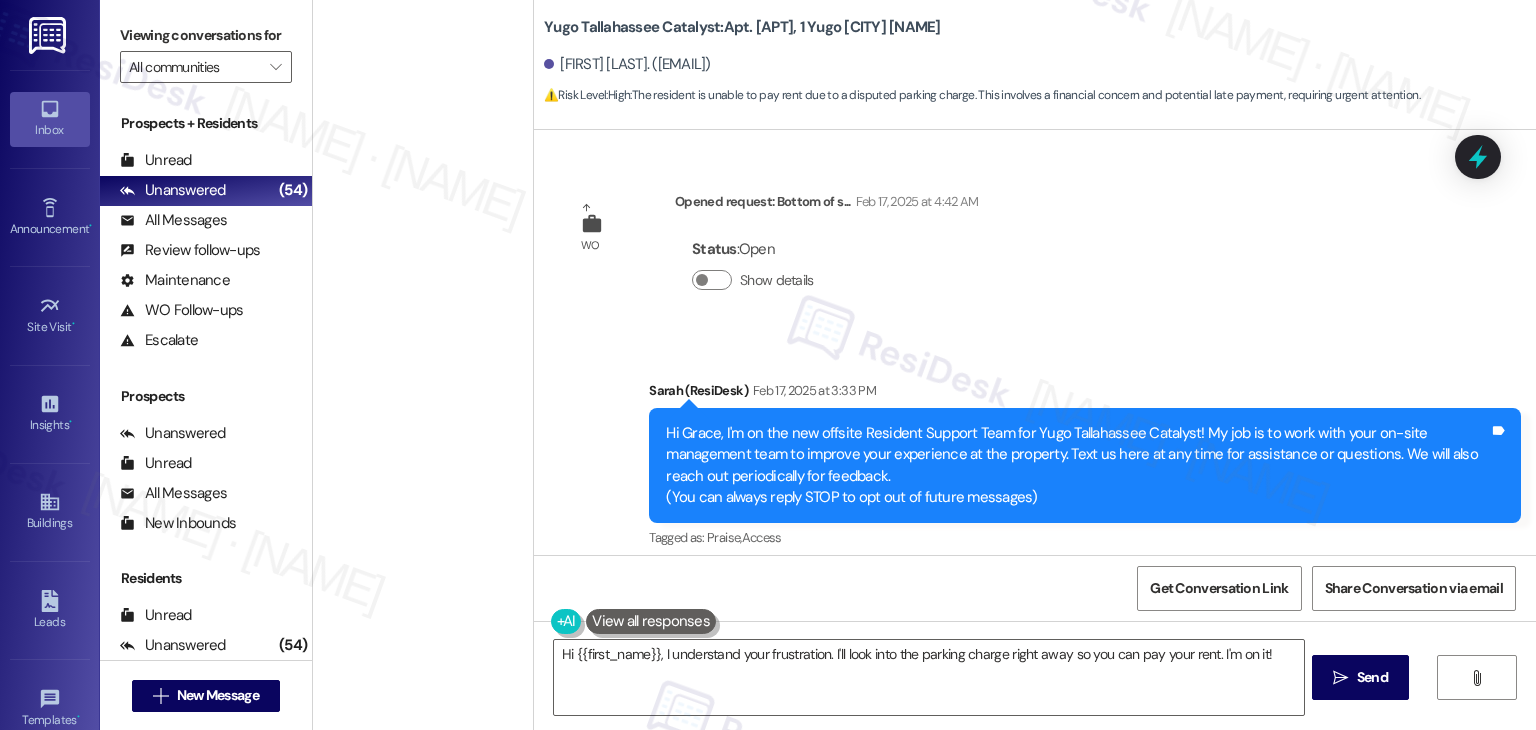 scroll, scrollTop: 0, scrollLeft: 0, axis: both 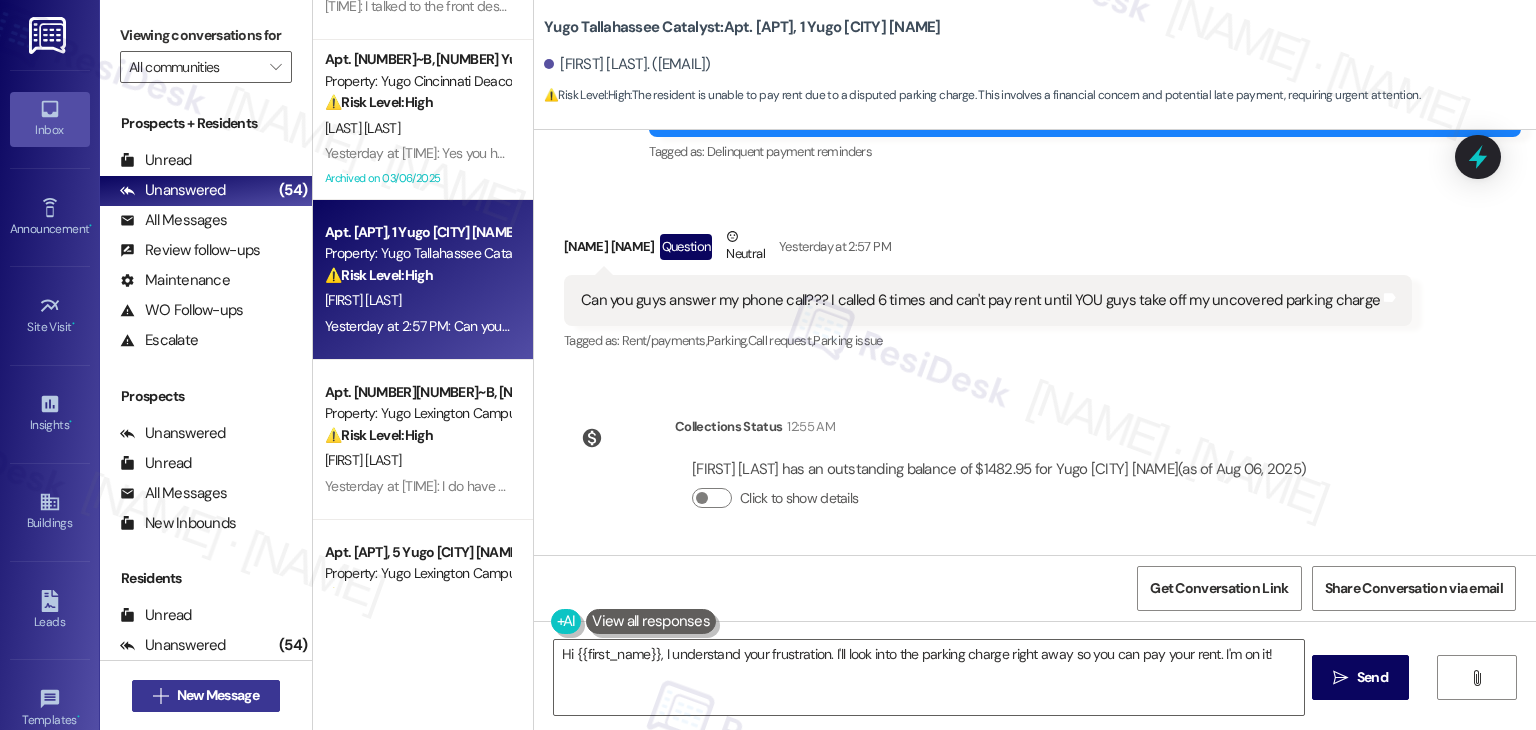 click on " New Message" at bounding box center [206, 696] 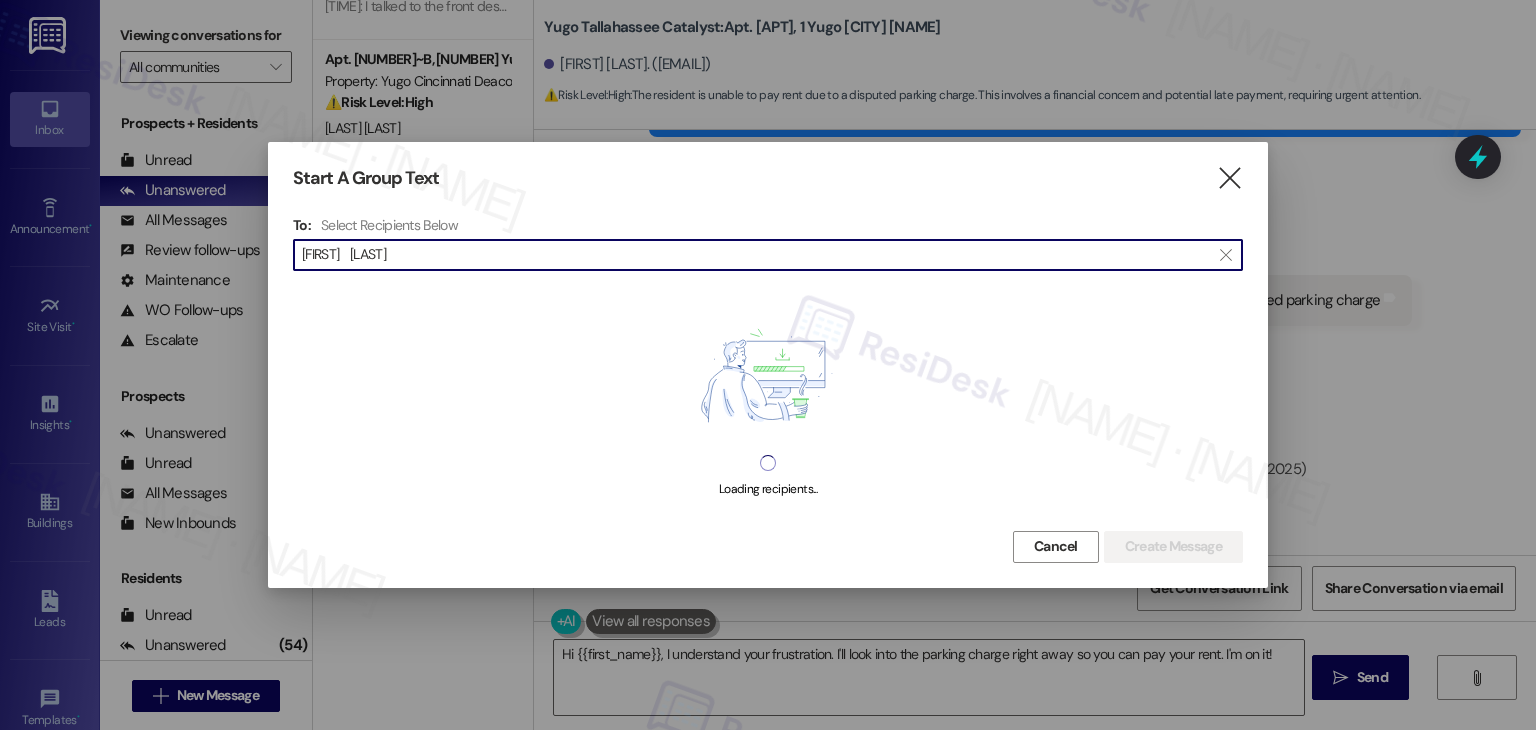 click on "[FIRST]	[LAST]" at bounding box center [756, 255] 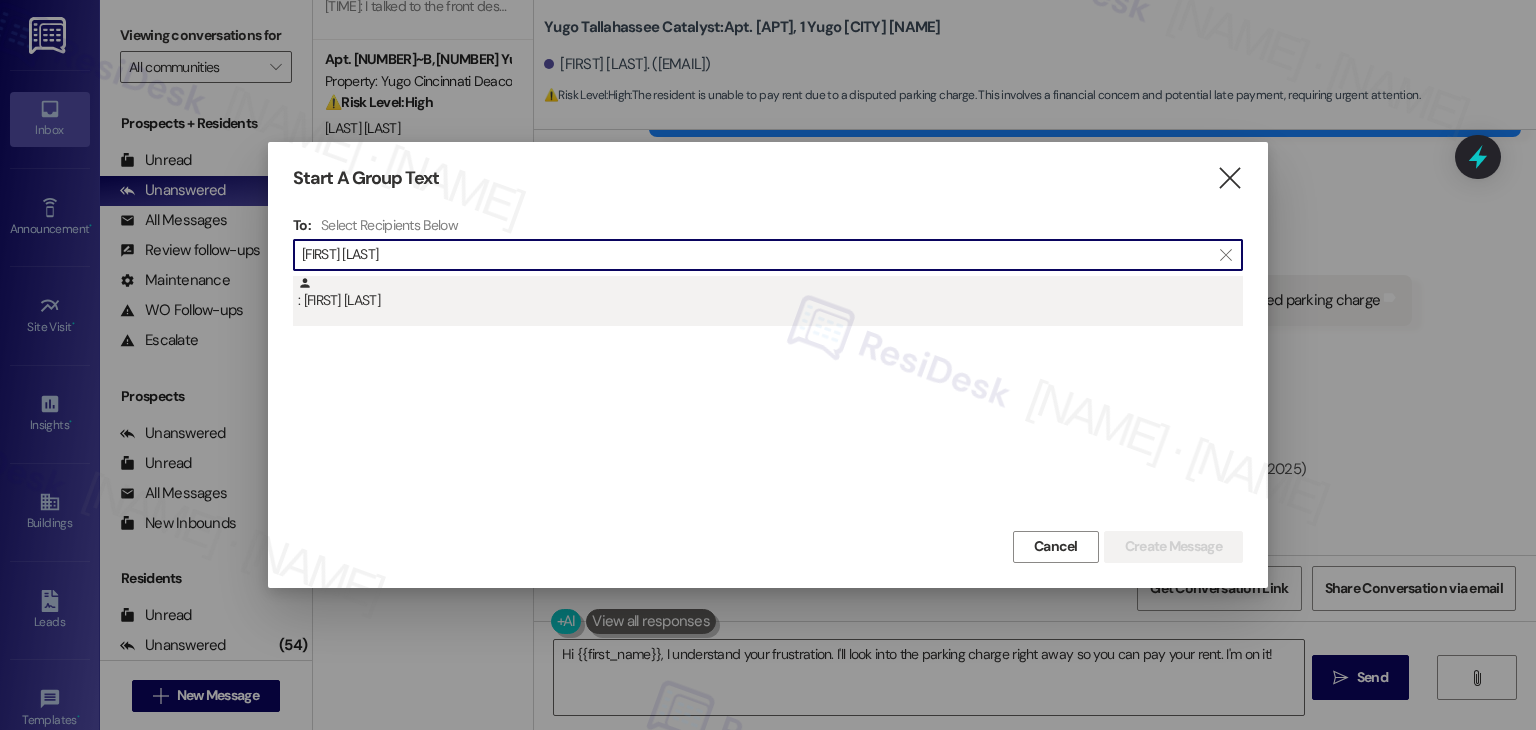 type on "[FIRST] [LAST]" 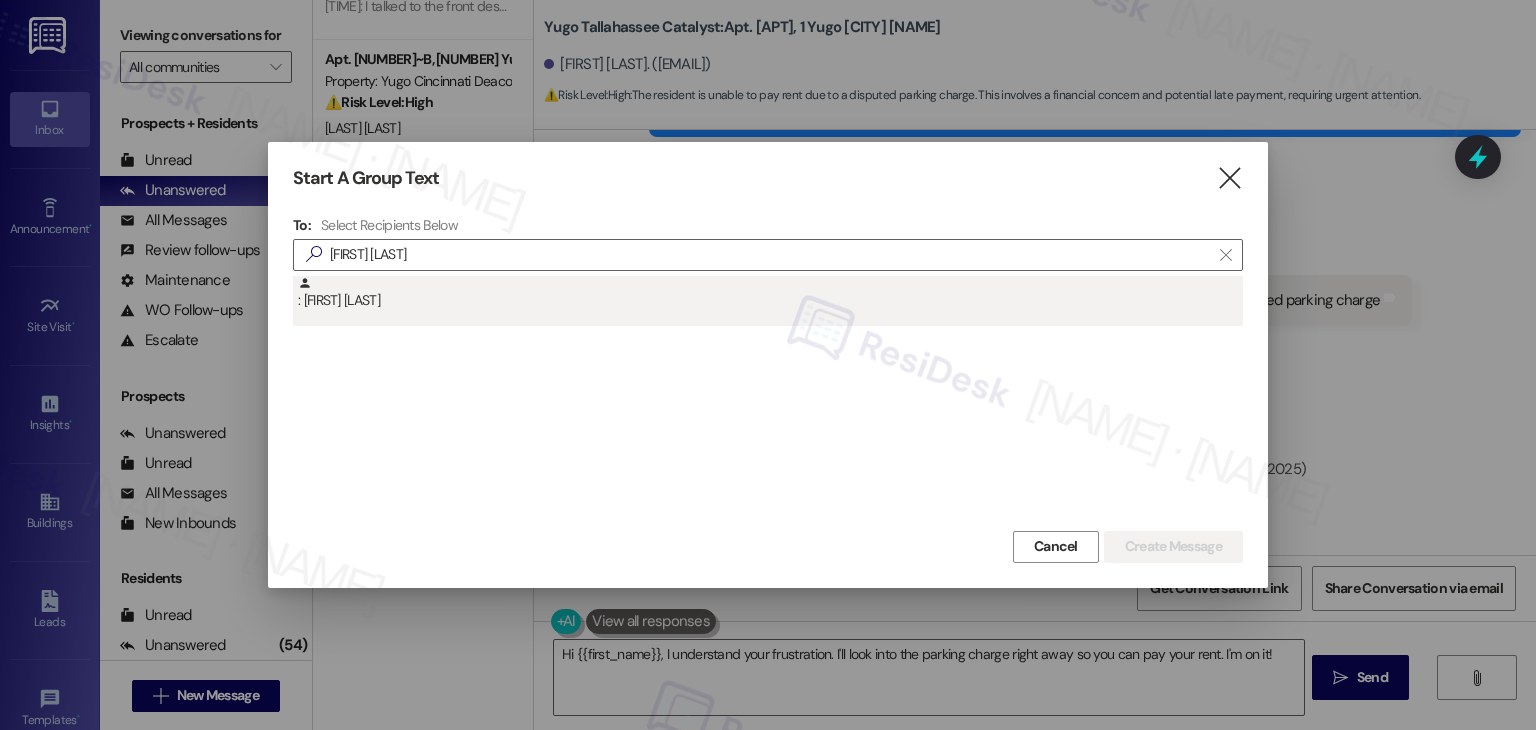 click on ": [FIRST] [LAST]" at bounding box center [770, 293] 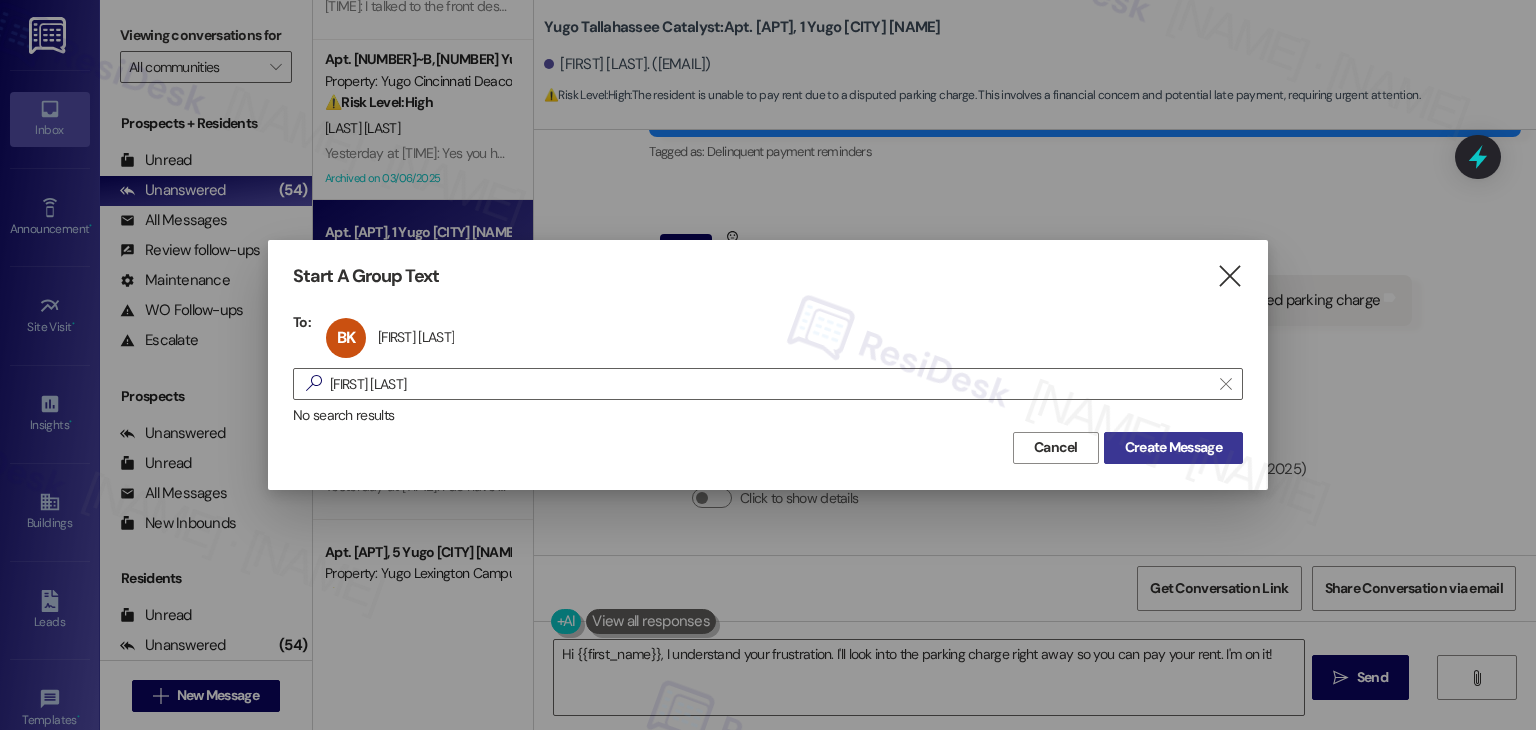 click on "Create Message" at bounding box center (1173, 447) 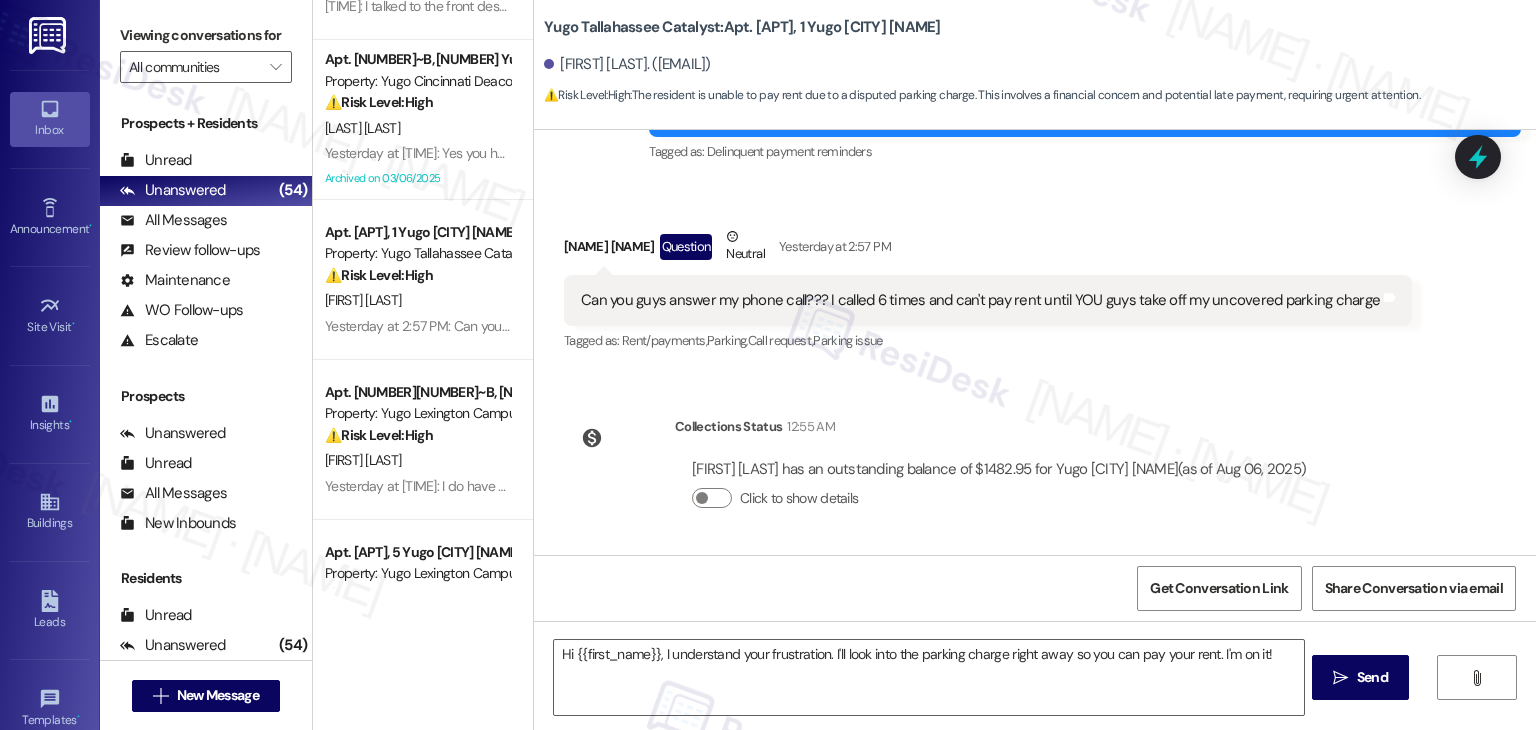 type on "Fetching suggested responses. Please feel free to read through the conversation in the meantime." 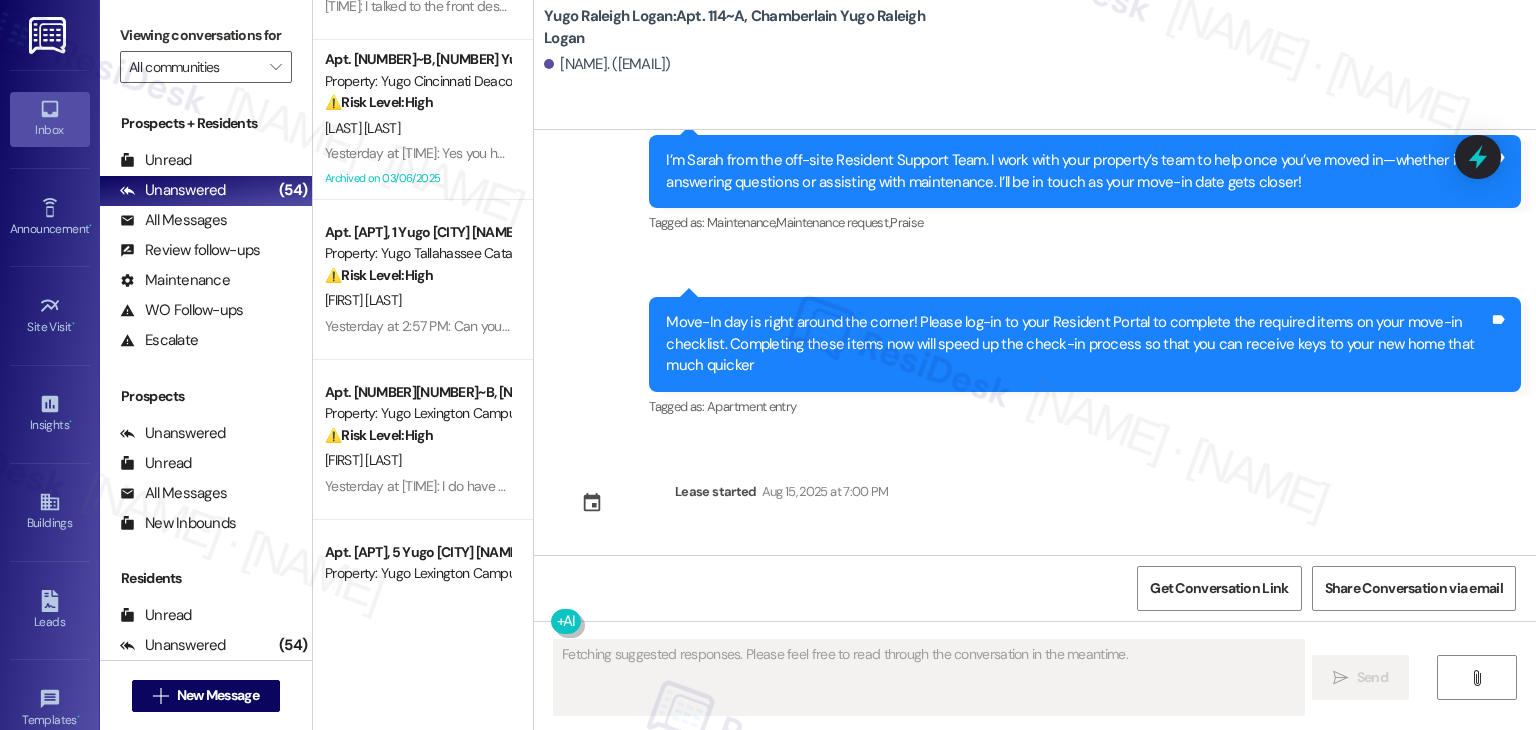 scroll, scrollTop: 246, scrollLeft: 0, axis: vertical 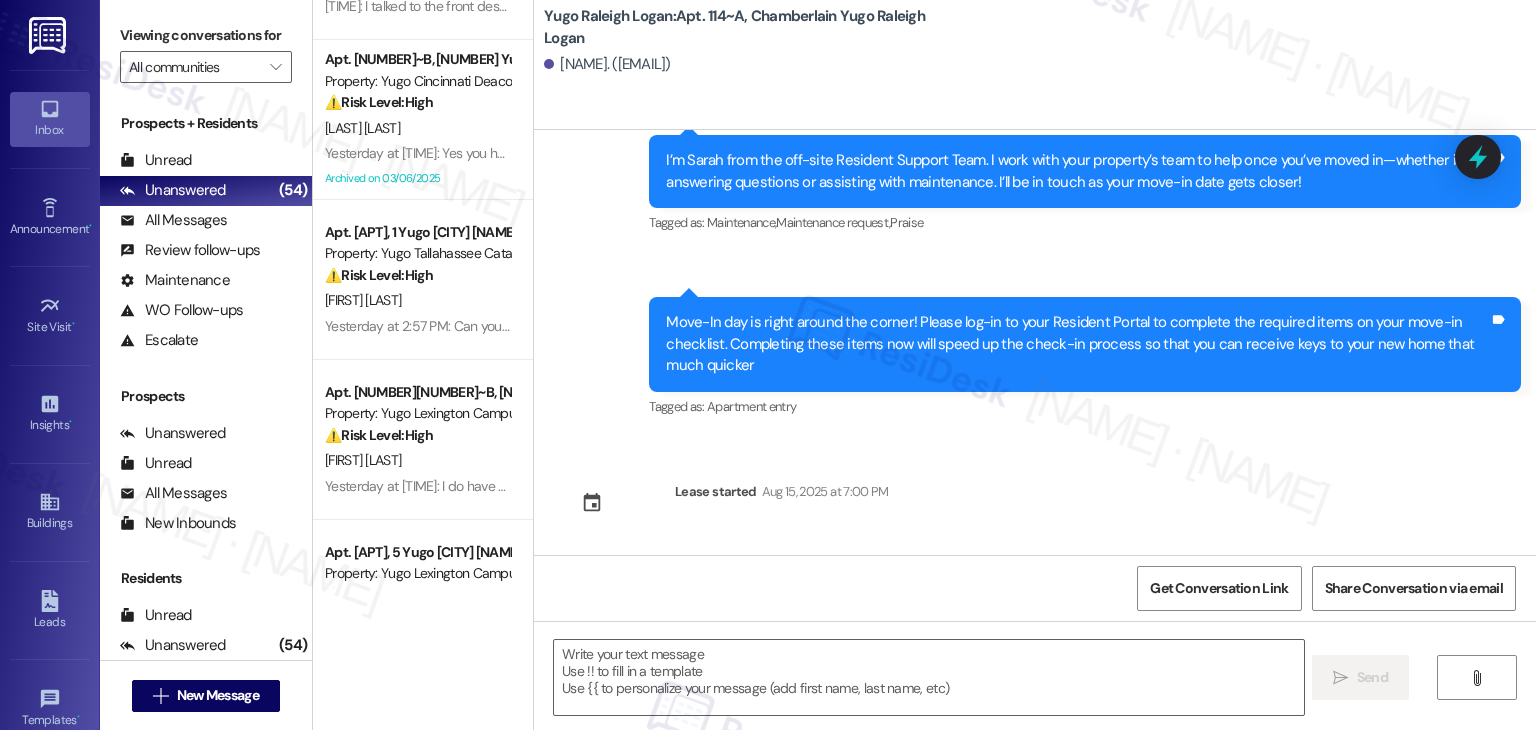 click on "Tagged as:   Apartment entry Click to highlight conversations about Apartment entry" at bounding box center (1085, 406) 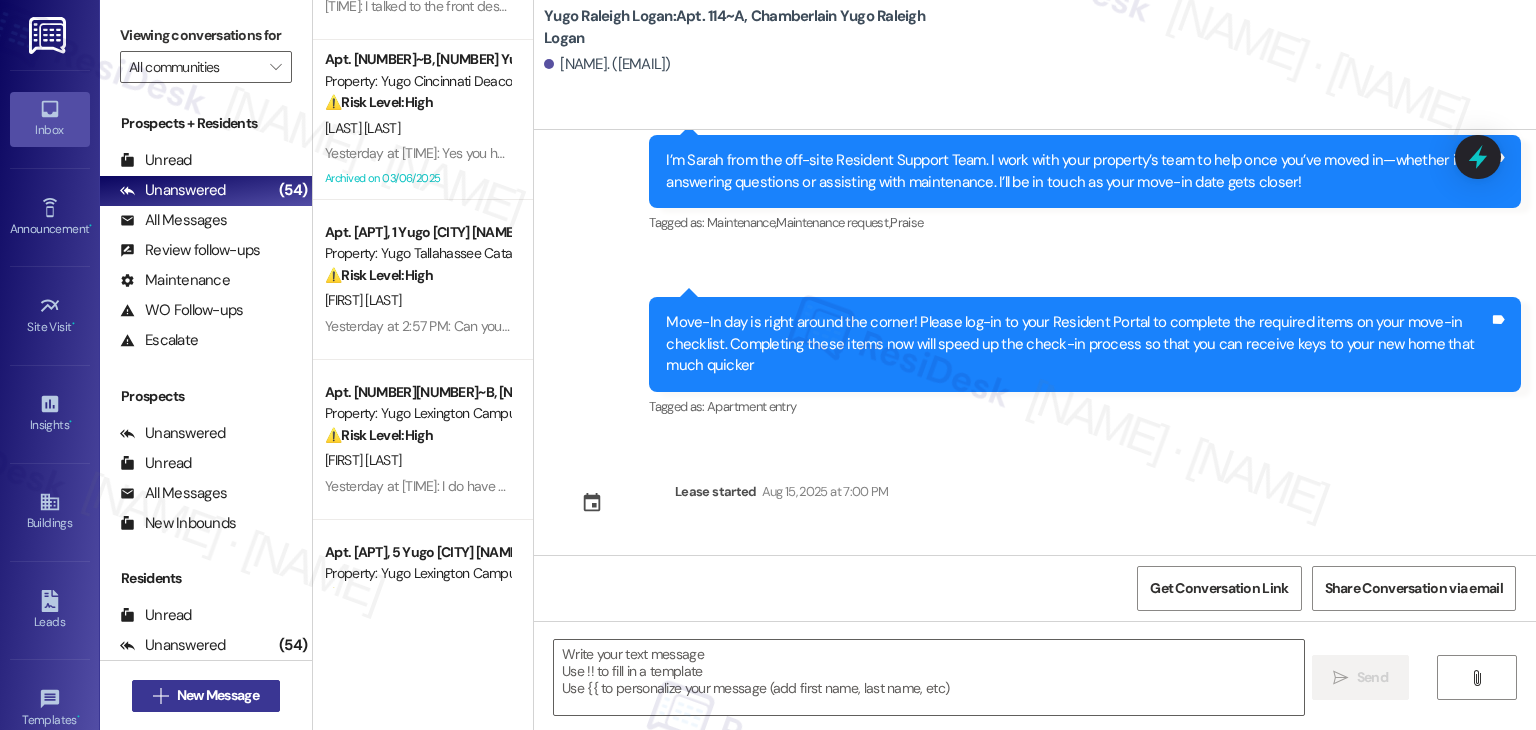 click on "New Message" at bounding box center (218, 695) 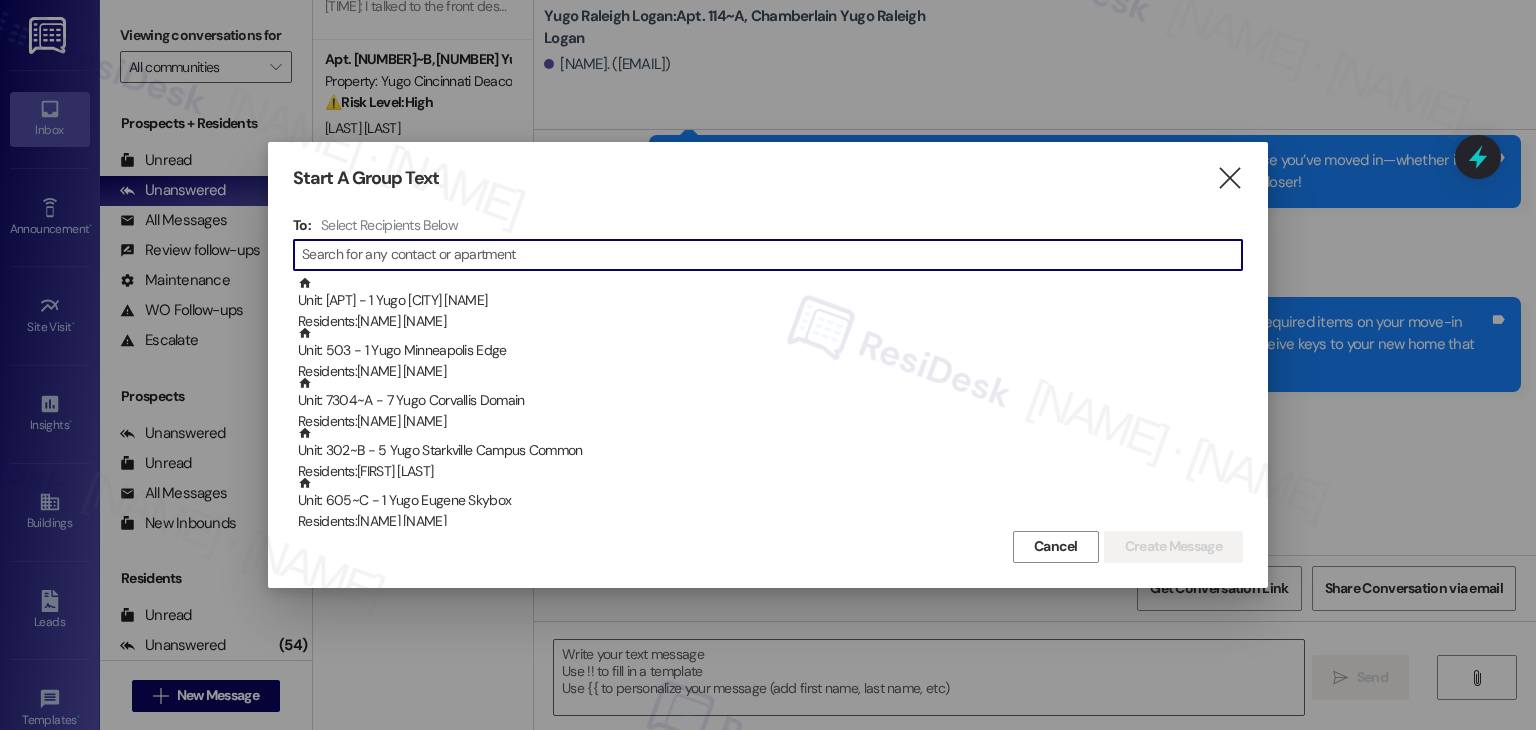 paste on "[FIRST]	[LAST]" 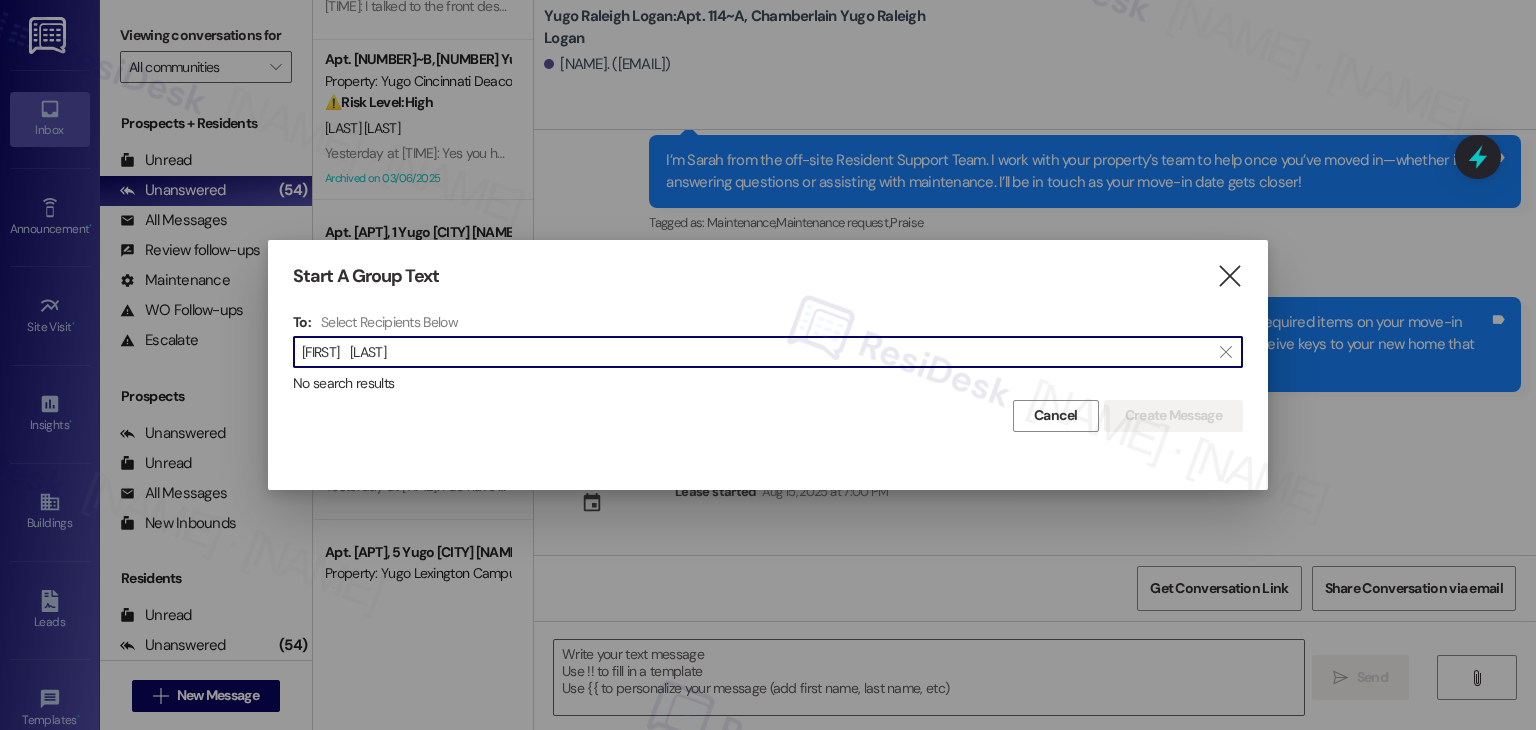 click on "[FIRST]	[LAST]" at bounding box center (756, 352) 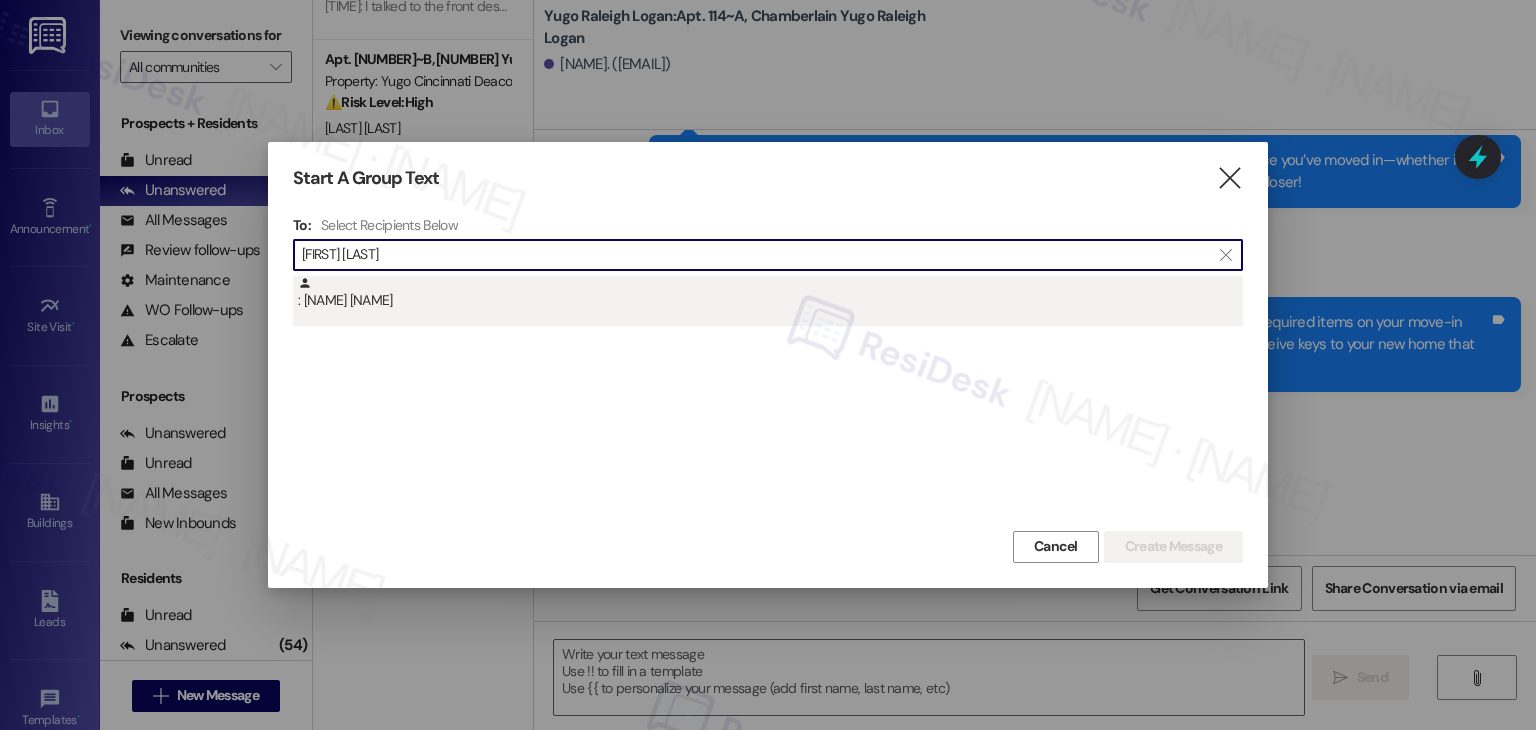 type on "[FIRST] [LAST]" 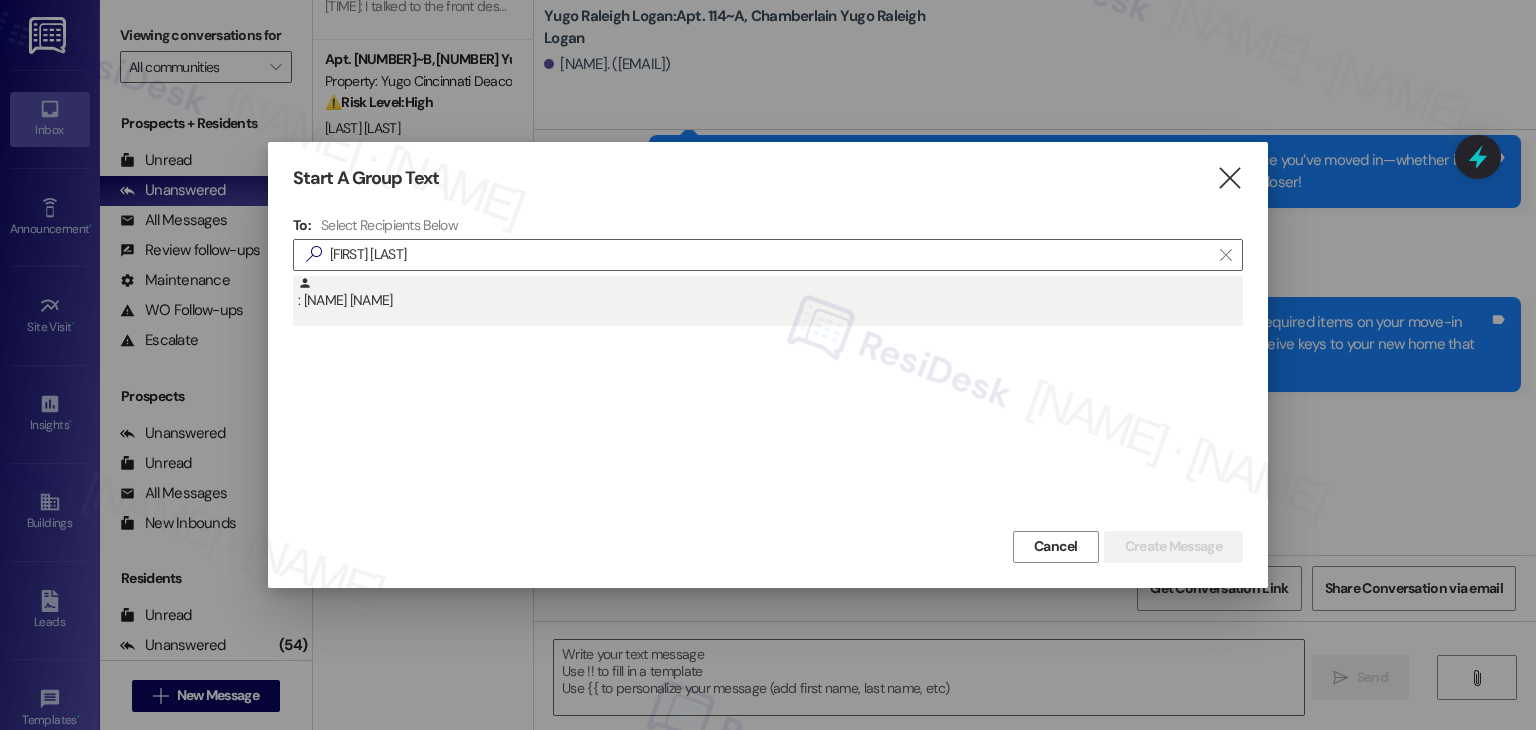click on ": [NAME] [NAME]" at bounding box center [770, 293] 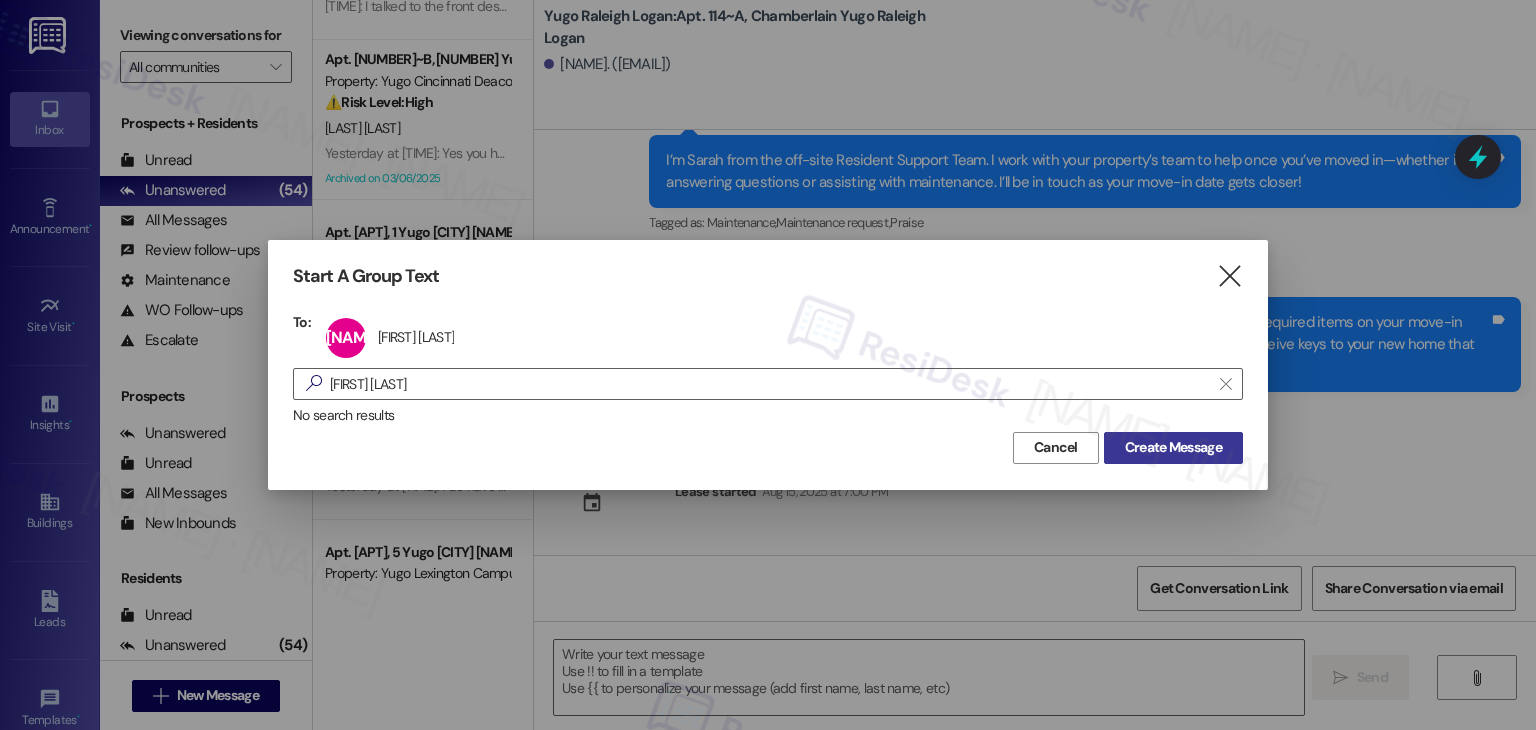 click on "Create Message" at bounding box center [1173, 447] 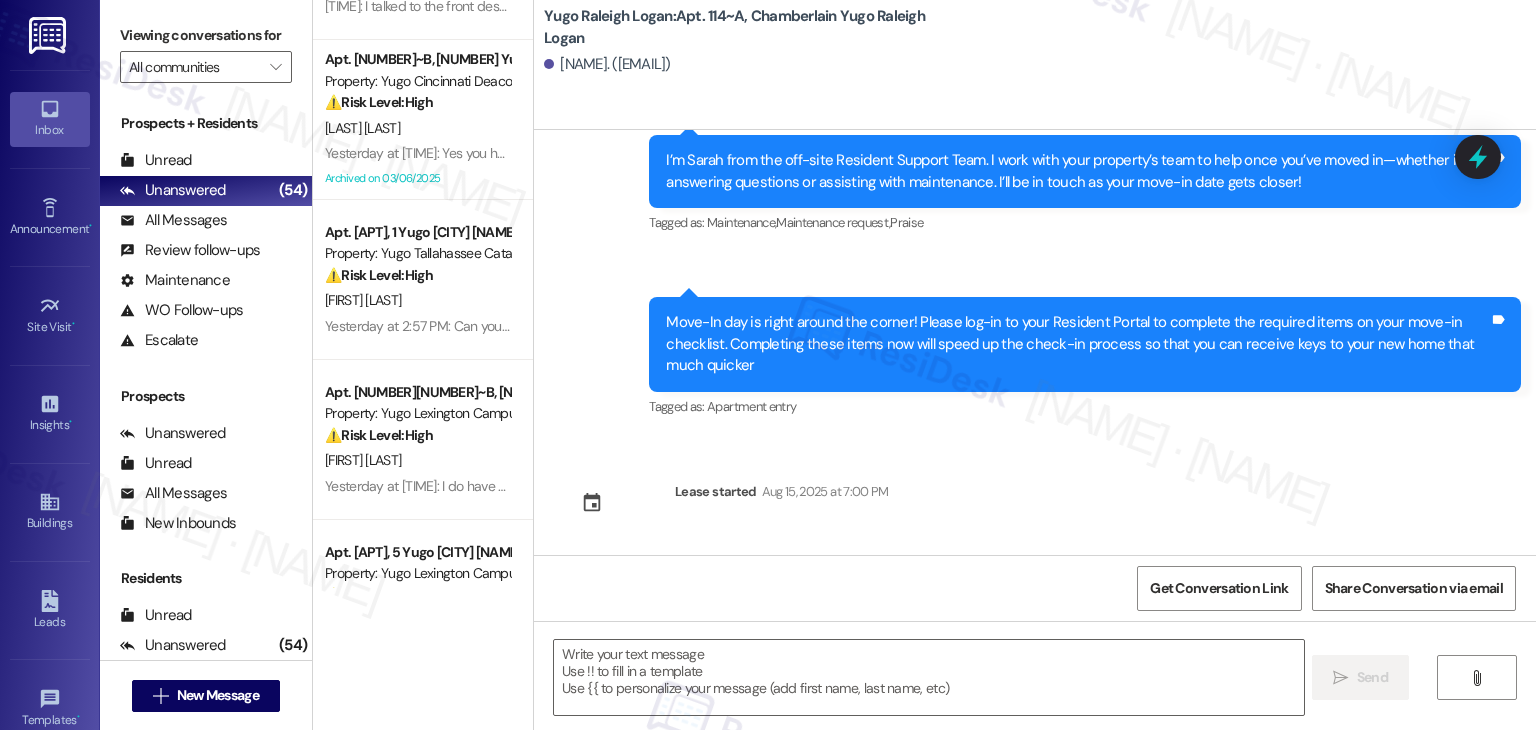 type on "Fetching suggested responses. Please feel free to read through the conversation in the meantime." 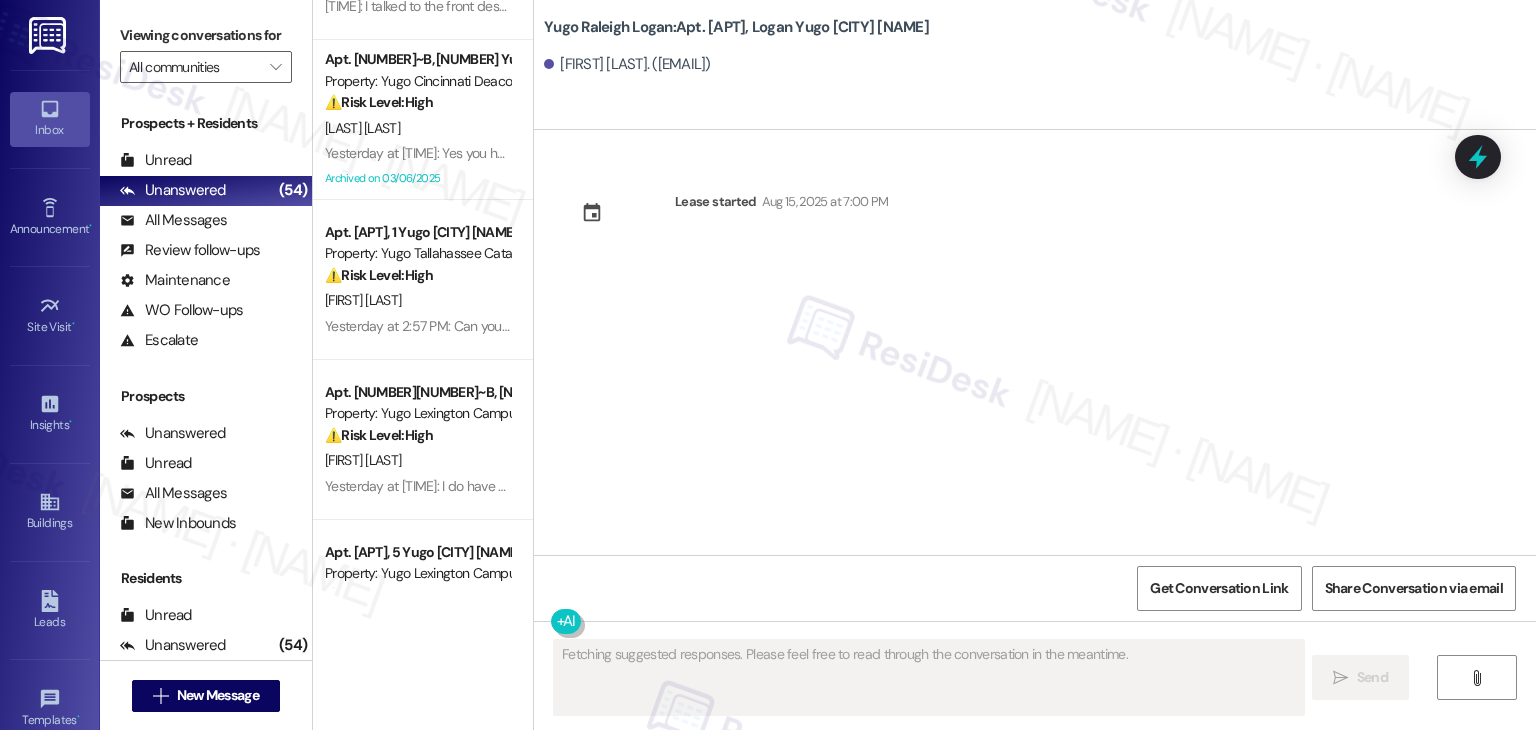 scroll, scrollTop: 0, scrollLeft: 0, axis: both 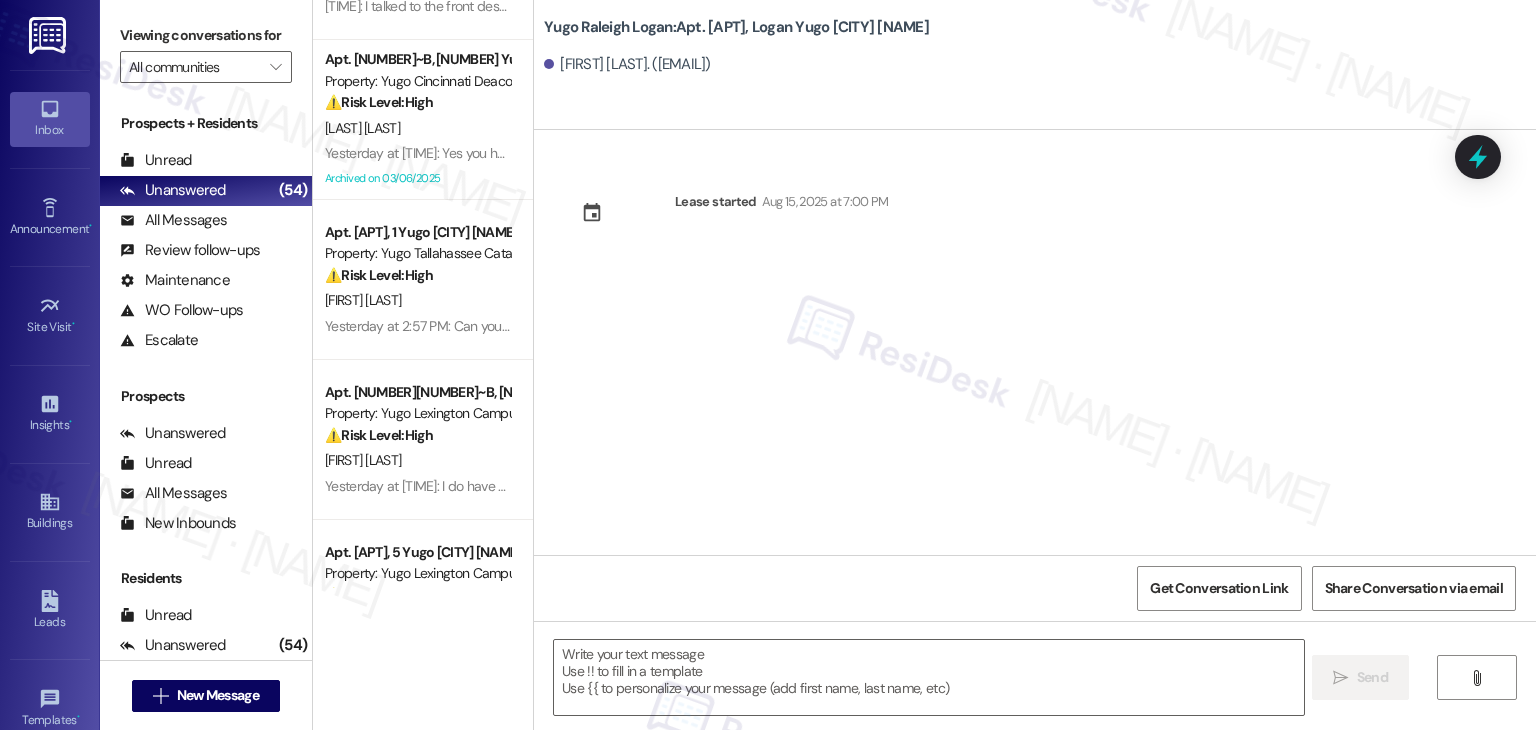 click on "Lease started Aug 15, 2025 at 7:00 PM" at bounding box center (1035, 342) 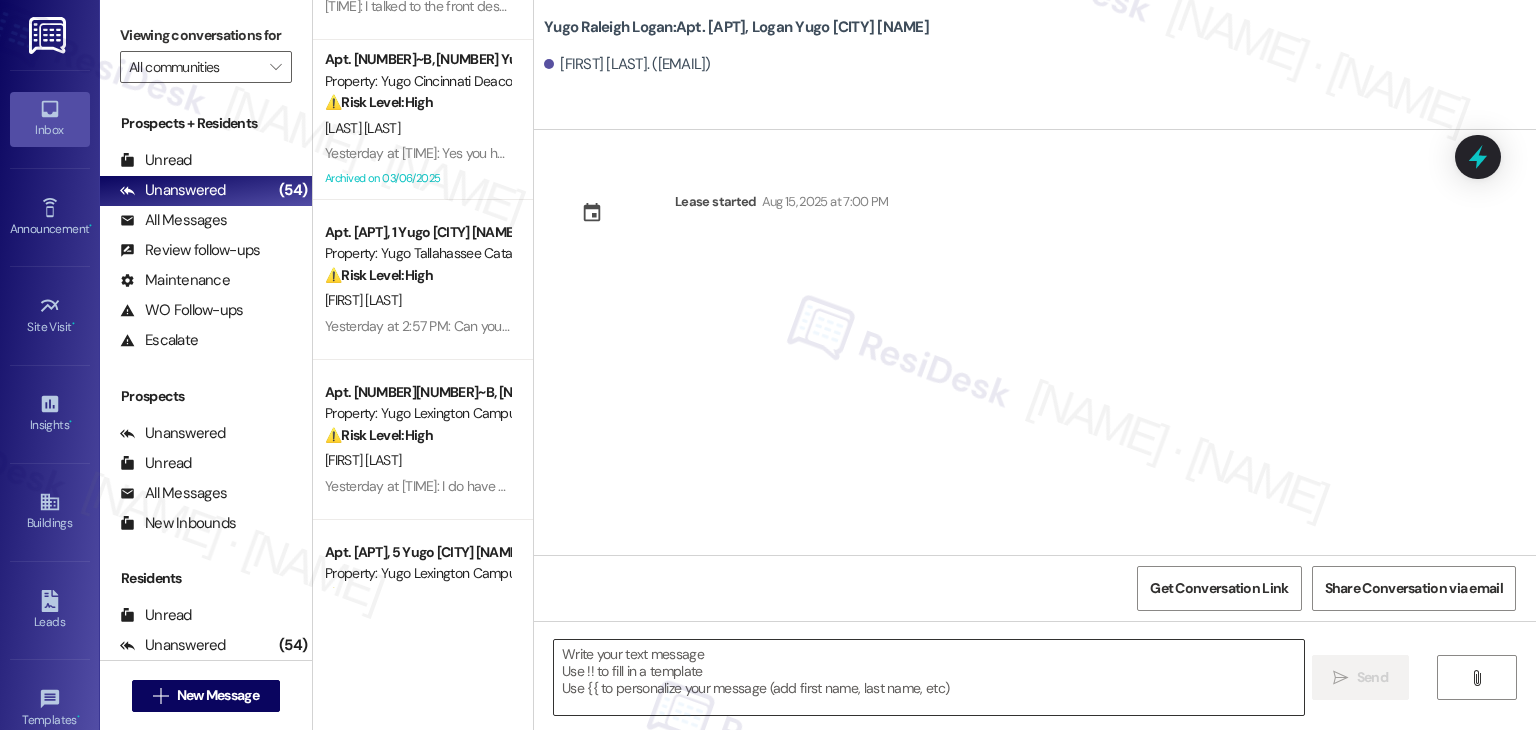 click at bounding box center (928, 677) 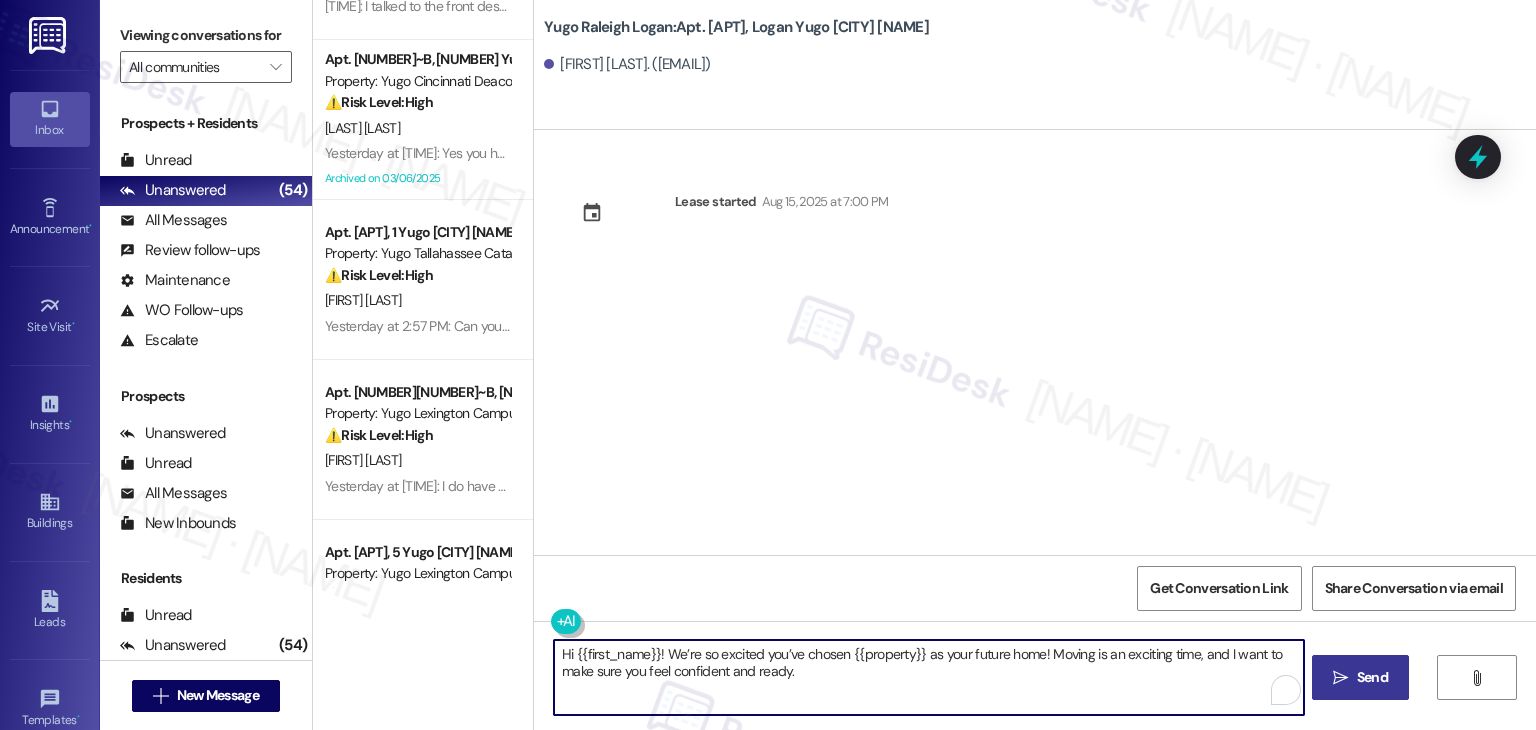 type on "Hi {{first_name}}! We’re so excited you’ve chosen {{property}} as your future home! Moving is an exciting time, and I want to make sure you feel confident and ready." 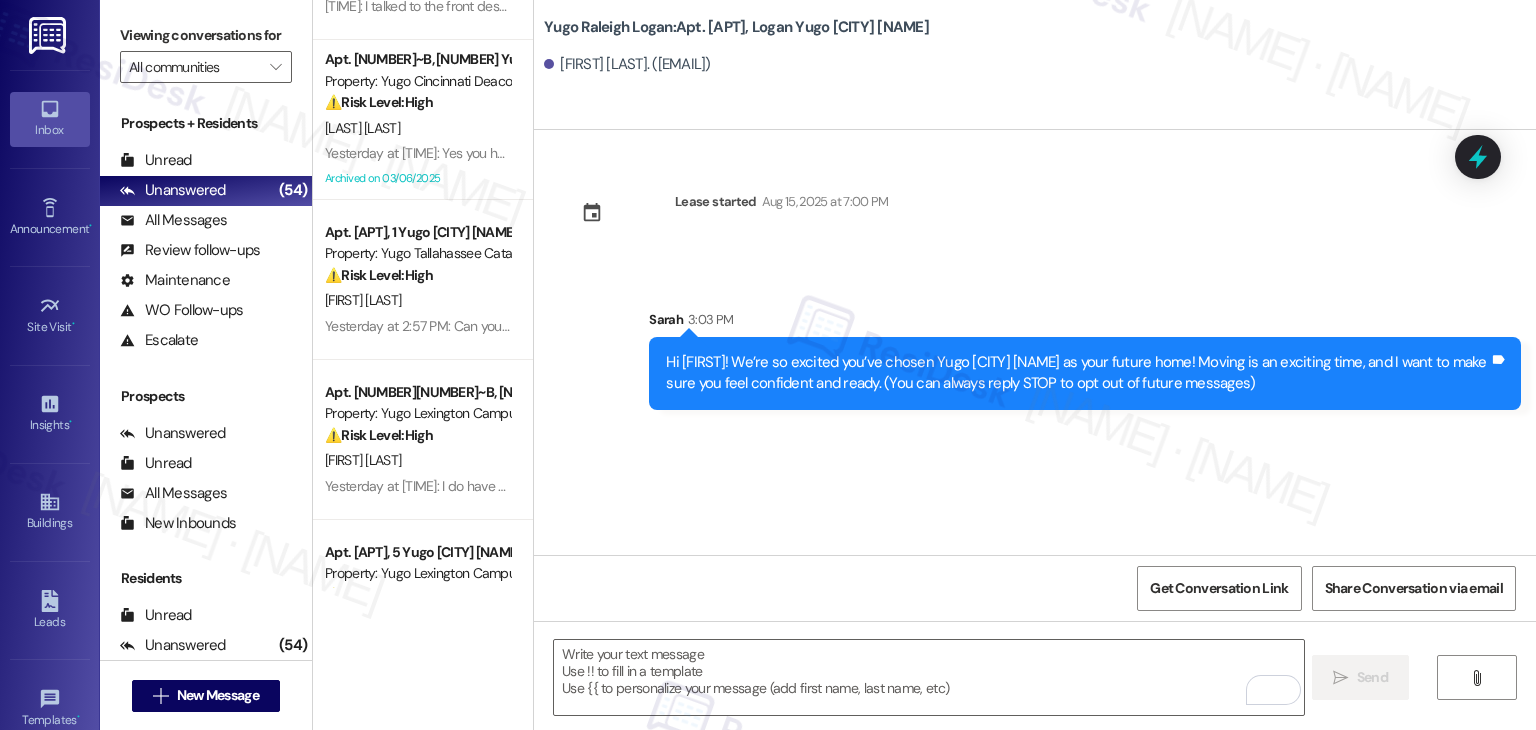 click on "Lease started Aug 15, 2025 at 7:00 PM Sent via SMS Sarah 3:03 PM Hi Ethan! We’re so excited you’ve chosen Yugo Raleigh Logan as your future home! Moving is an exciting time, and I want to make sure you feel confident and ready. (You can always reply STOP to opt out of future messages) Tags and notes" at bounding box center (1035, 342) 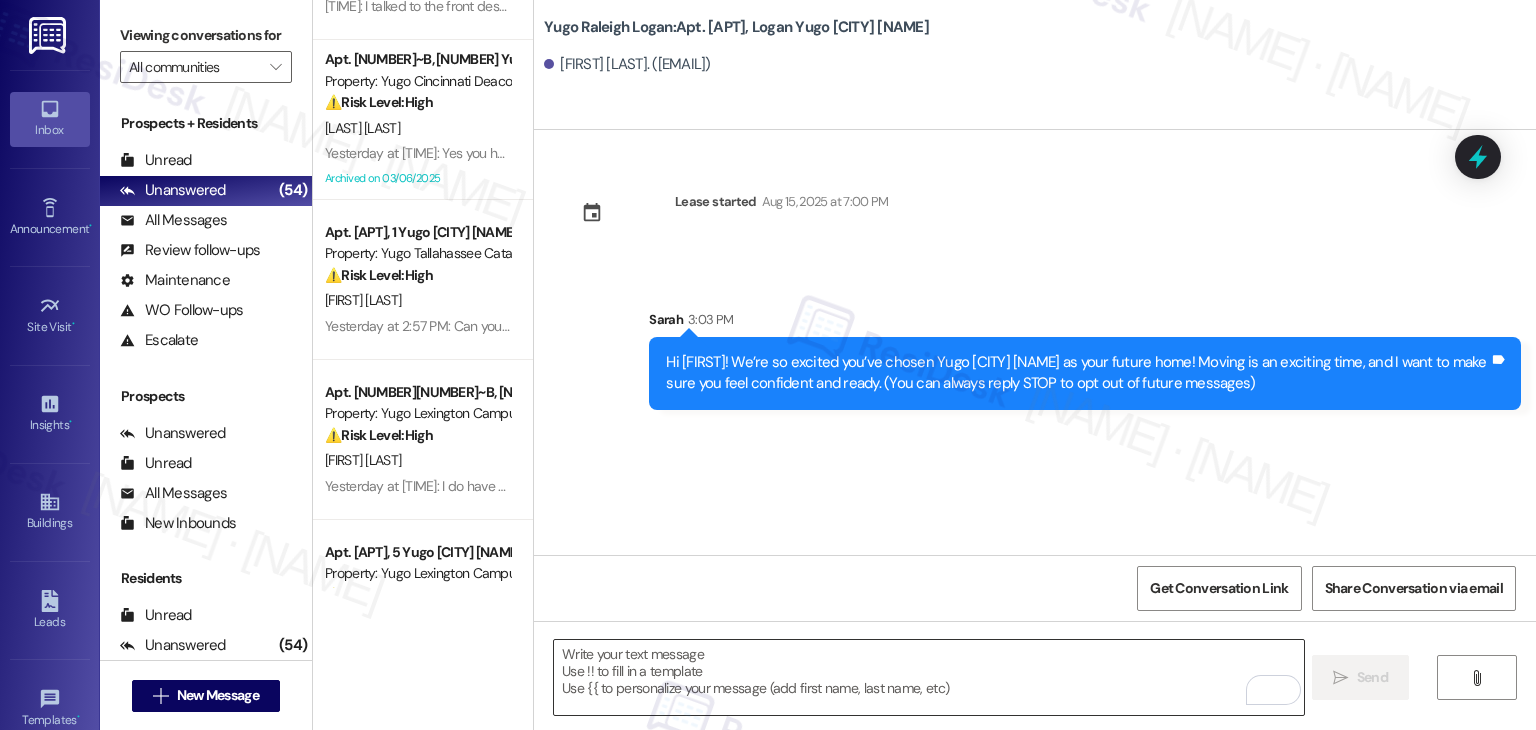 click at bounding box center [928, 677] 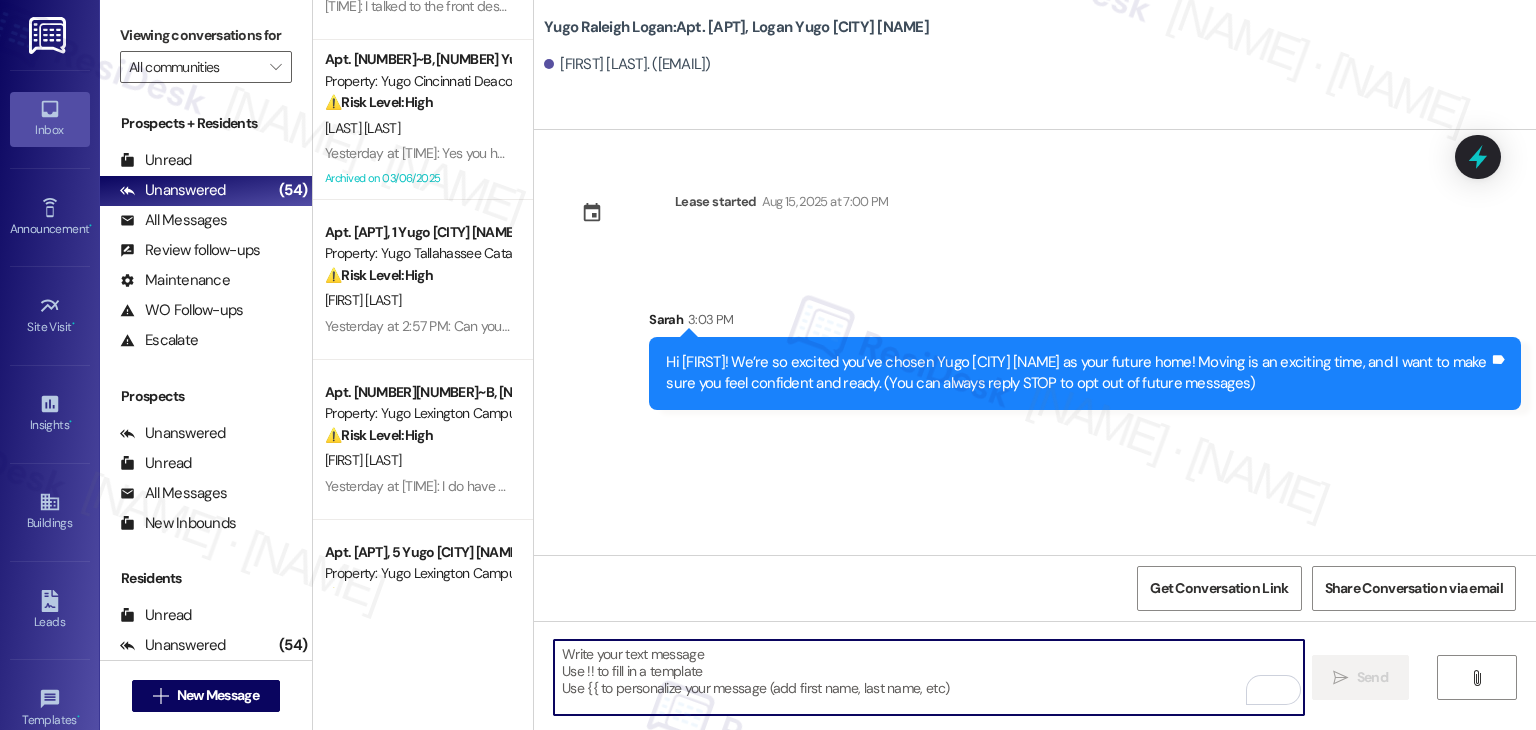 paste on "I’m Sarah from the off-site Resident Support Team. I work with your property’s team to help once you’ve moved in—whether it’s answering questions or assisting with maintenance. I’ll be in touch as your move-in date gets closer!" 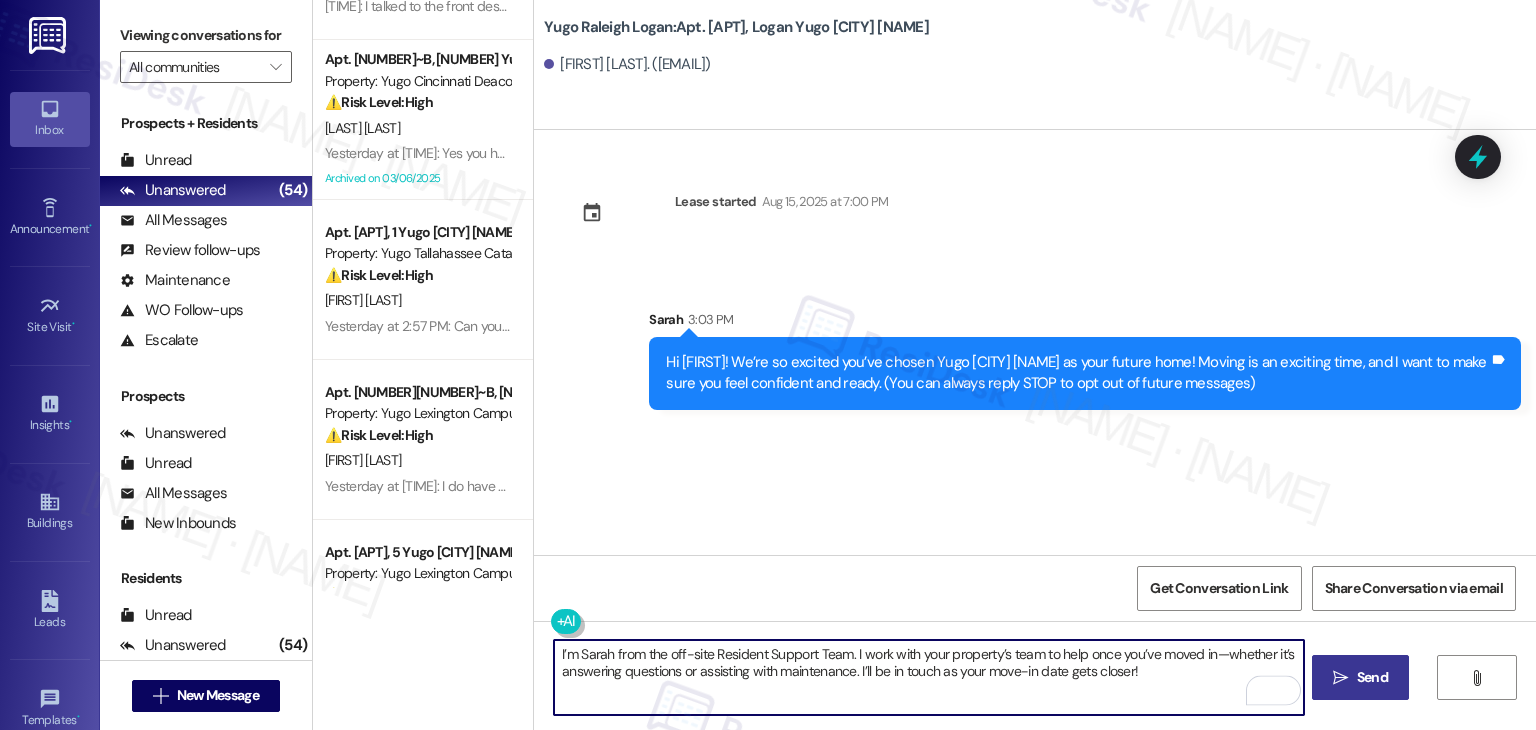 type on "I’m Sarah from the off-site Resident Support Team. I work with your property’s team to help once you’ve moved in—whether it’s answering questions or assisting with maintenance. I’ll be in touch as your move-in date gets closer!" 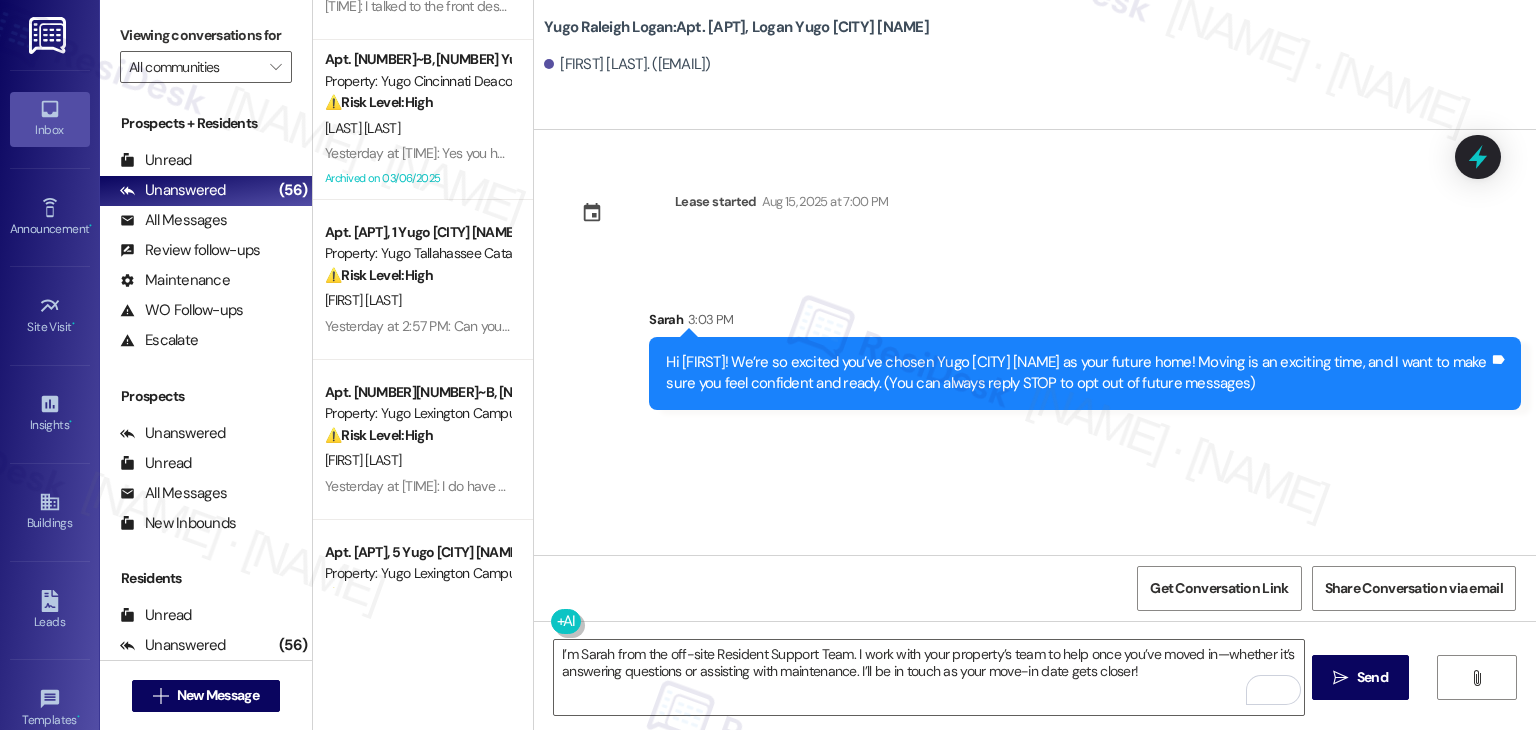 drag, startPoint x: 754, startPoint y: 525, endPoint x: 1003, endPoint y: 566, distance: 252.35292 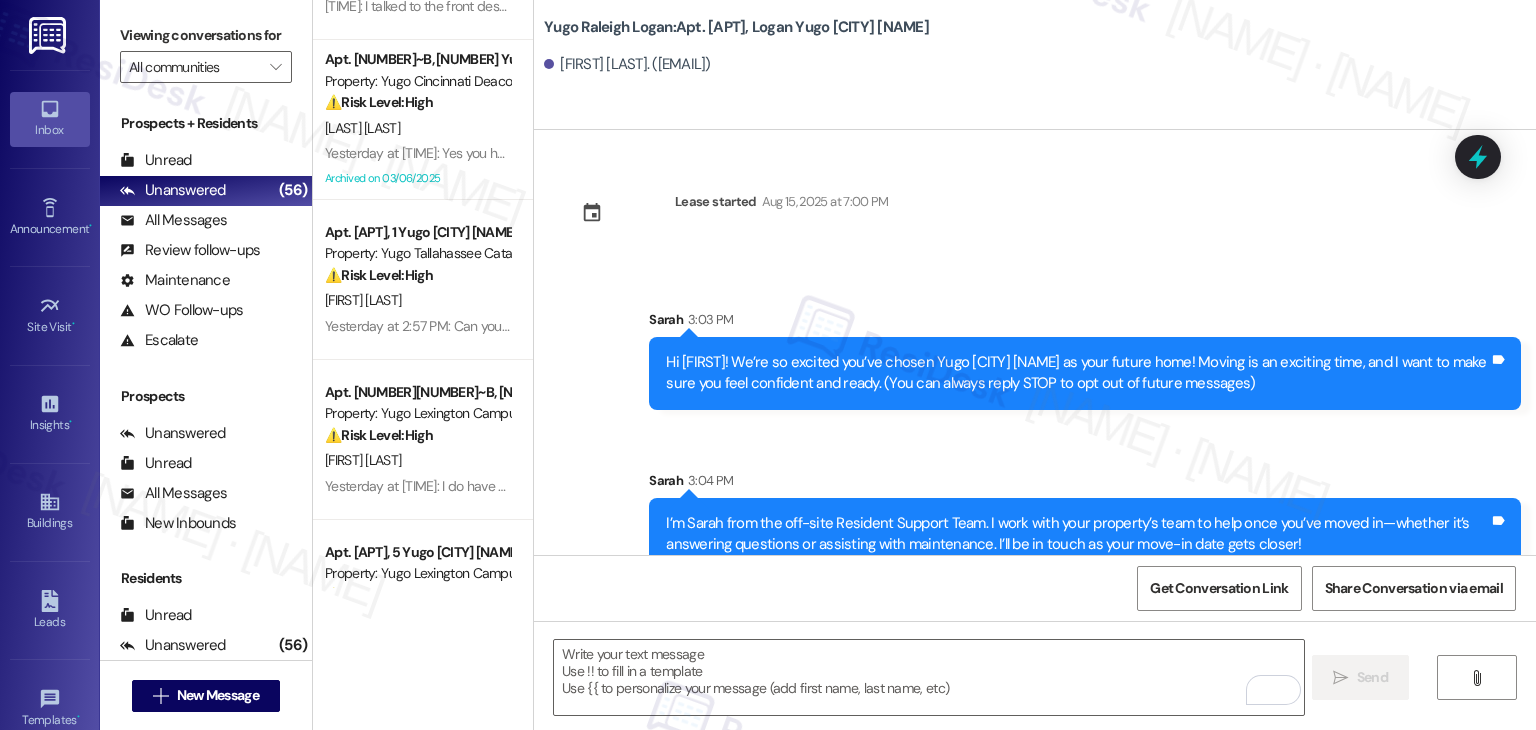 click on "Sarah [TIME]" at bounding box center [1085, 484] 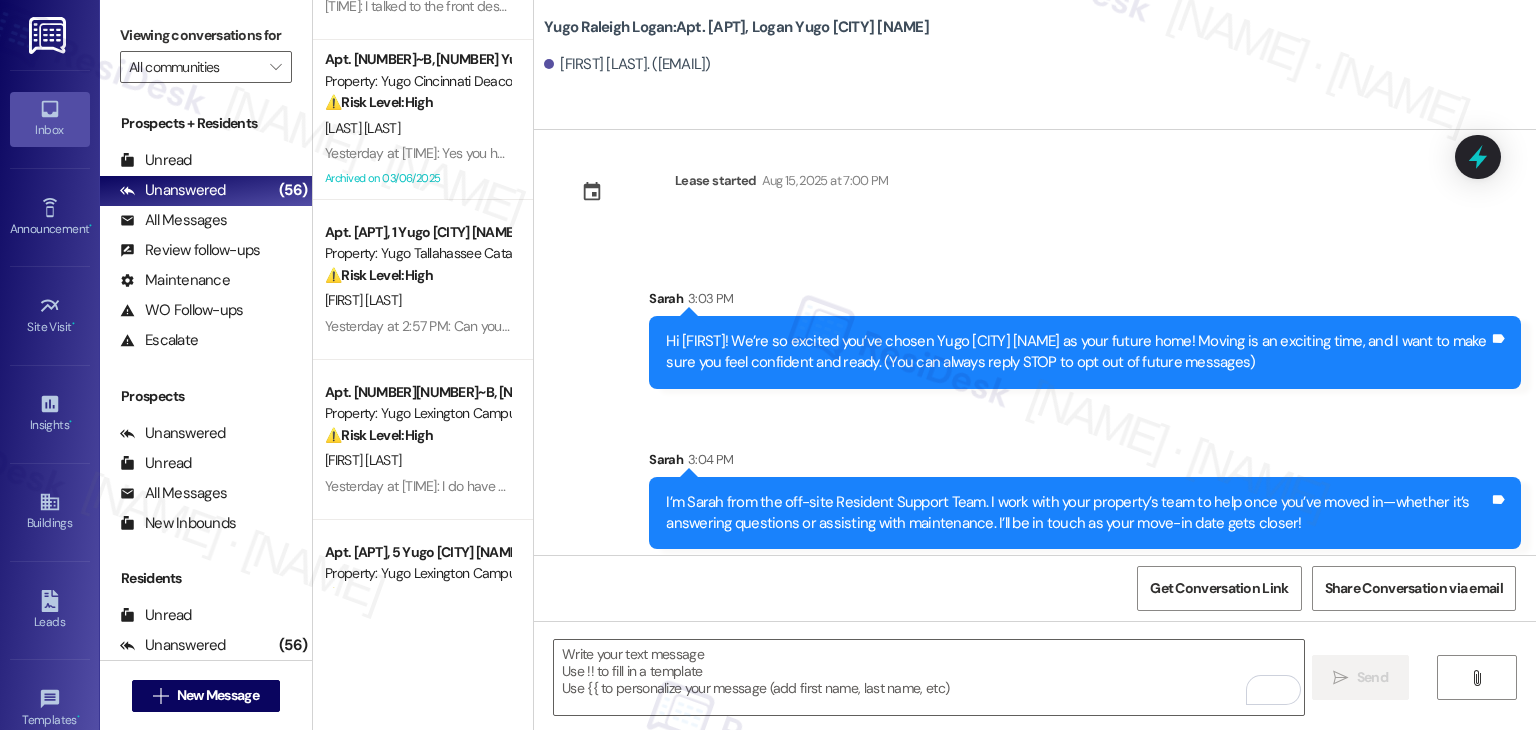 scroll, scrollTop: 32, scrollLeft: 0, axis: vertical 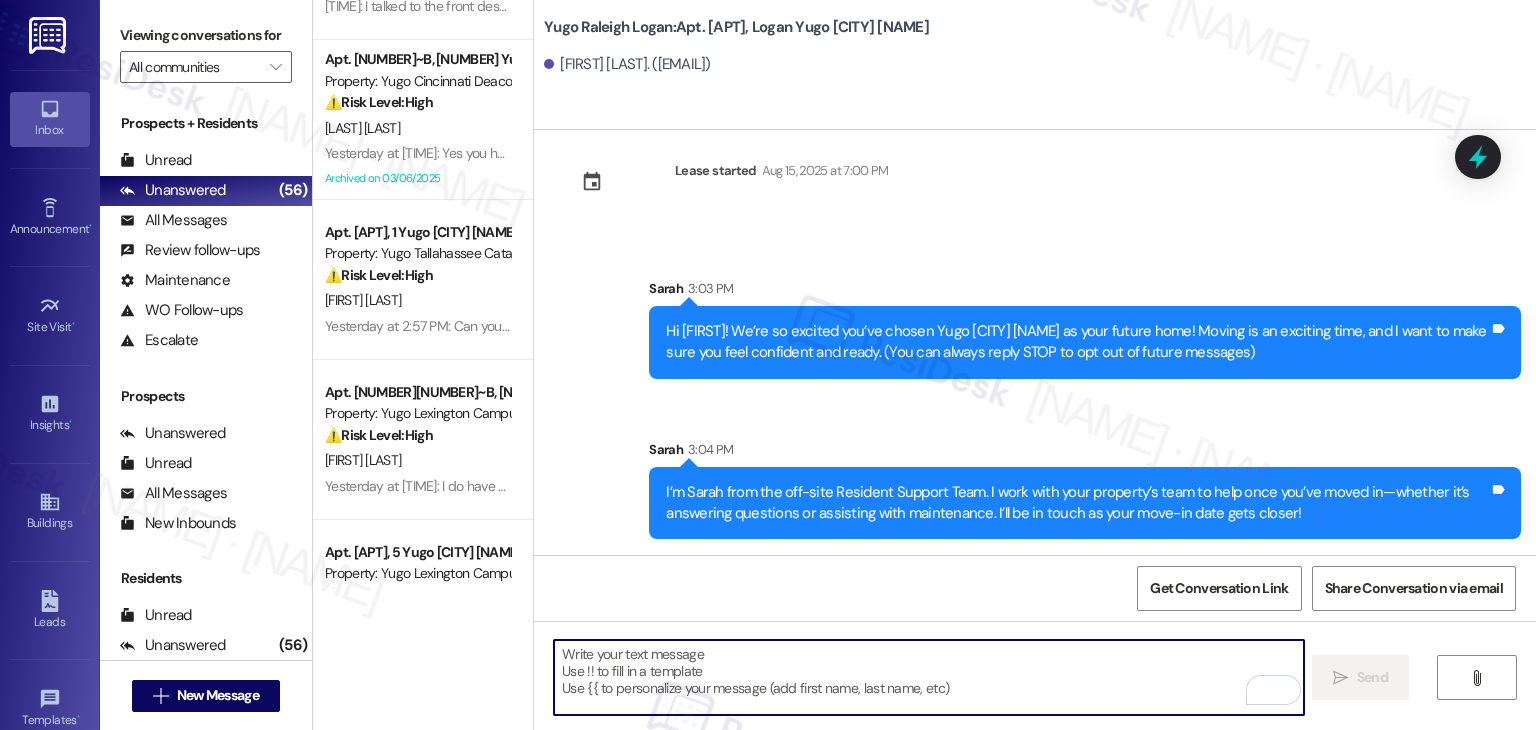 click at bounding box center [928, 677] 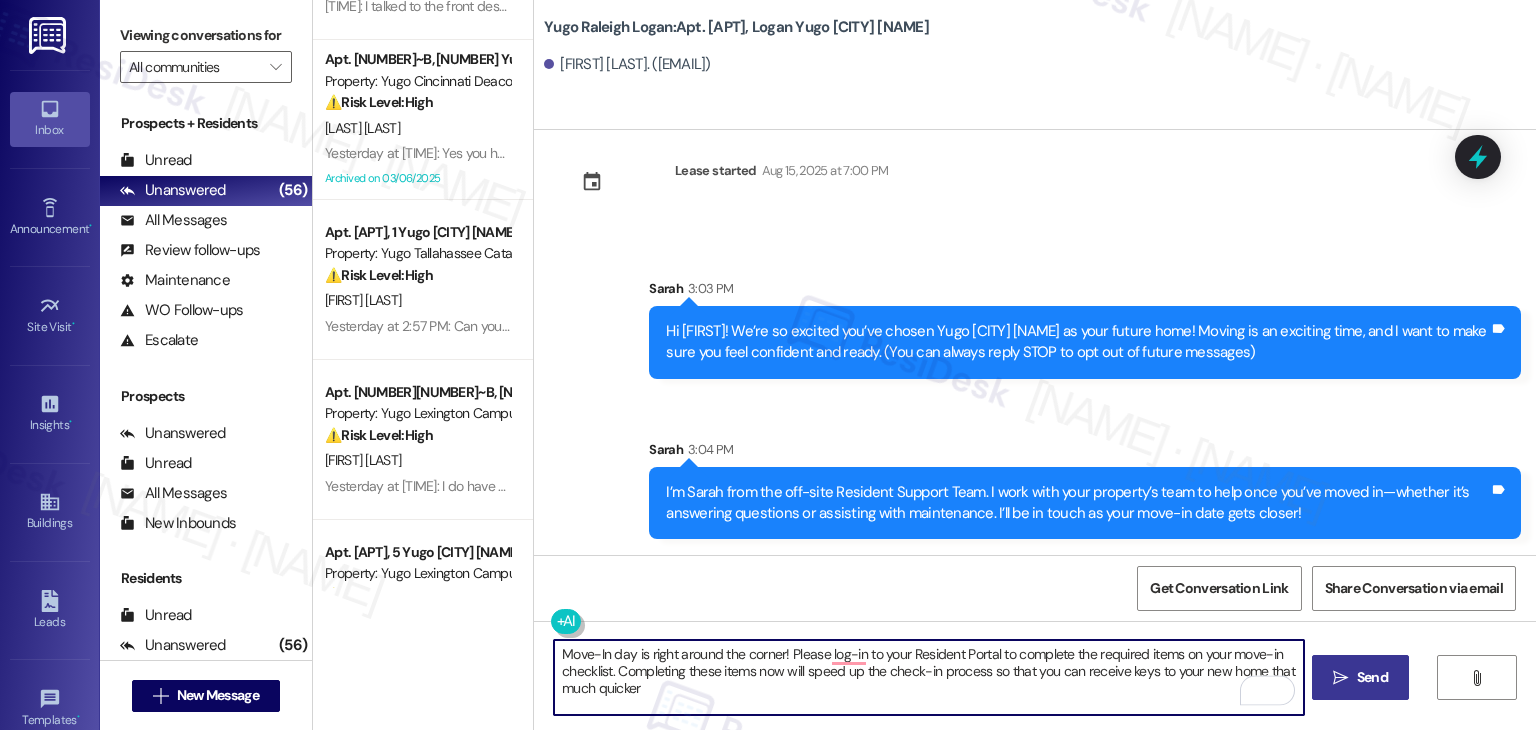 type on "Move-In day is right around the corner! Please log-in to your Resident Portal to complete the required items on your move-in checklist. Completing these items now will speed up the check-in process so that you can receive keys to your new home that much quicker" 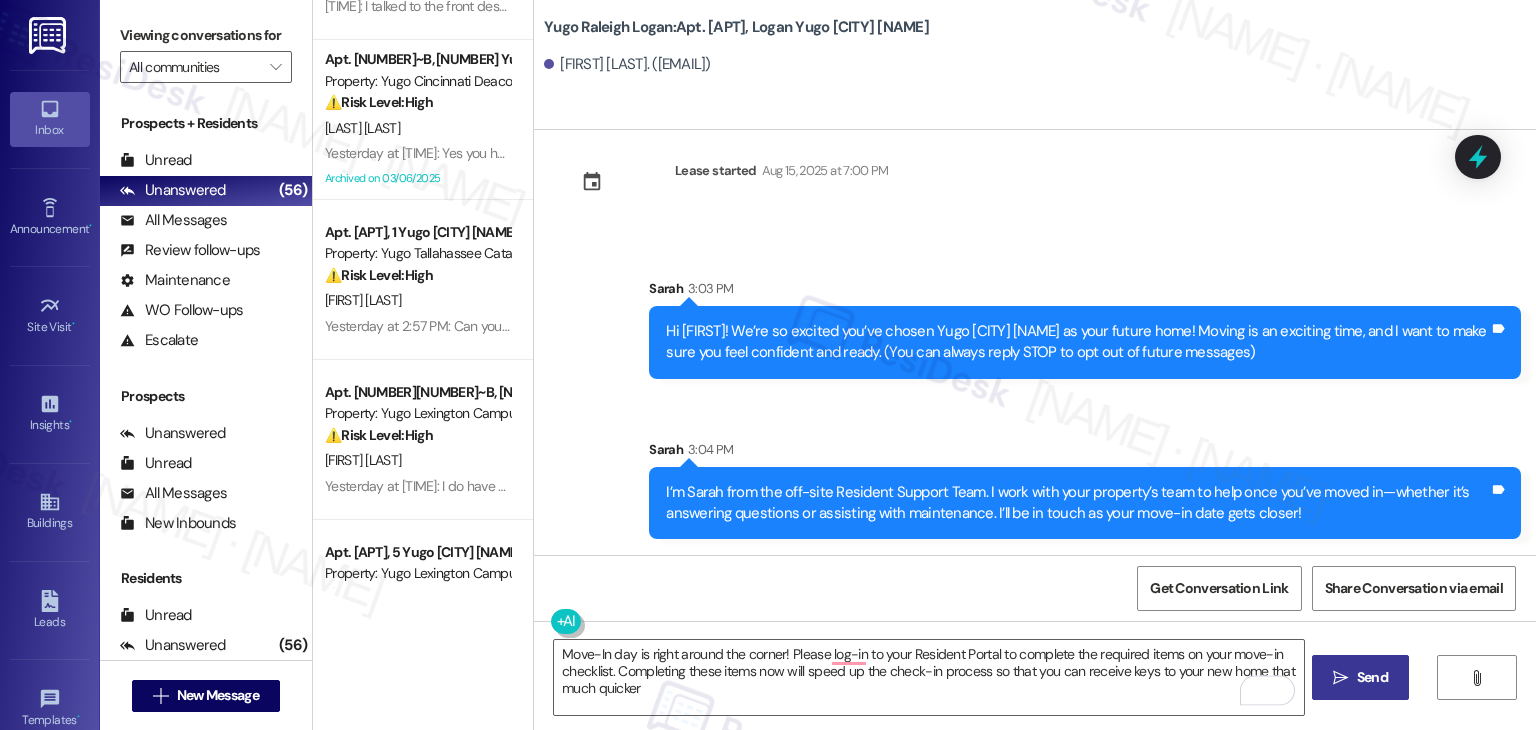 click on " Send" at bounding box center [1360, 677] 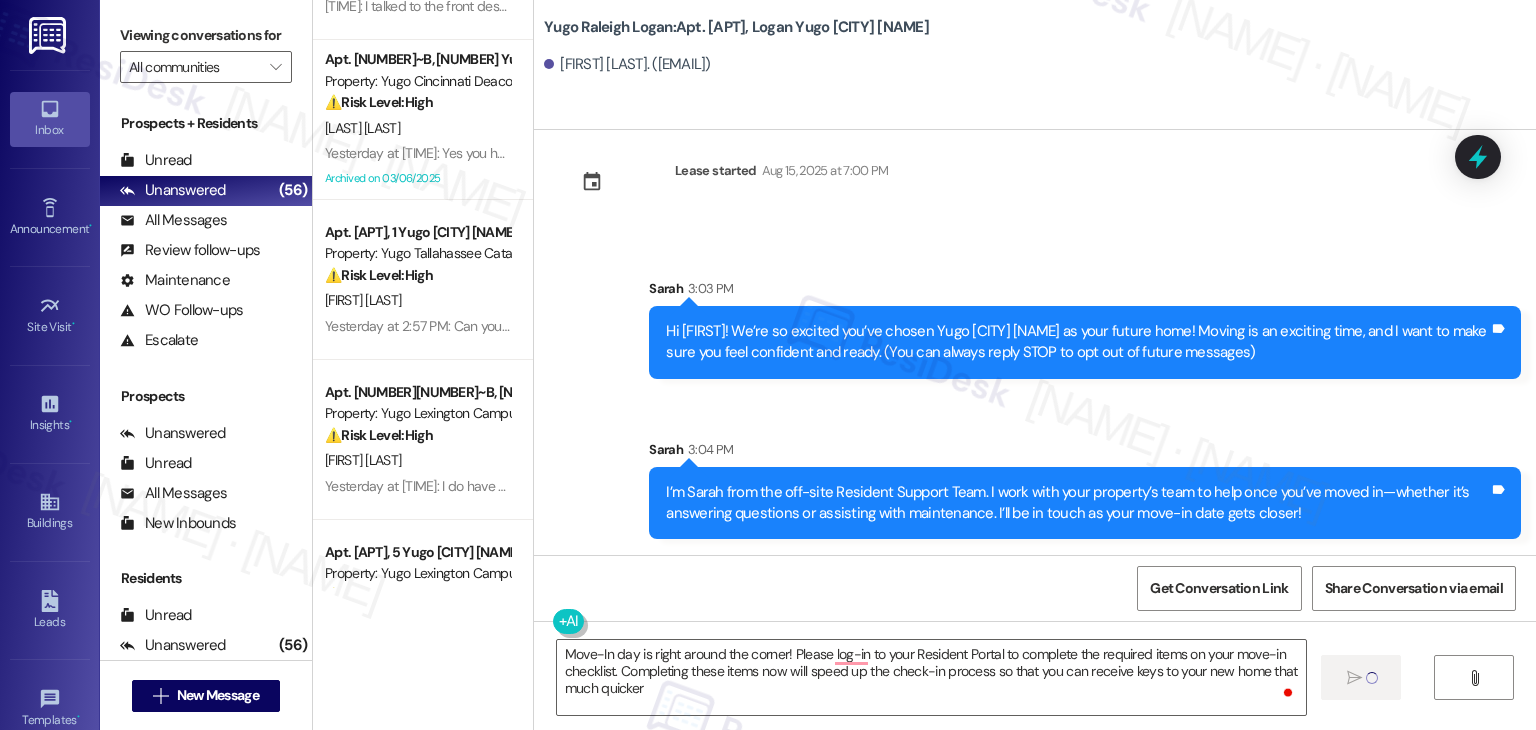 type 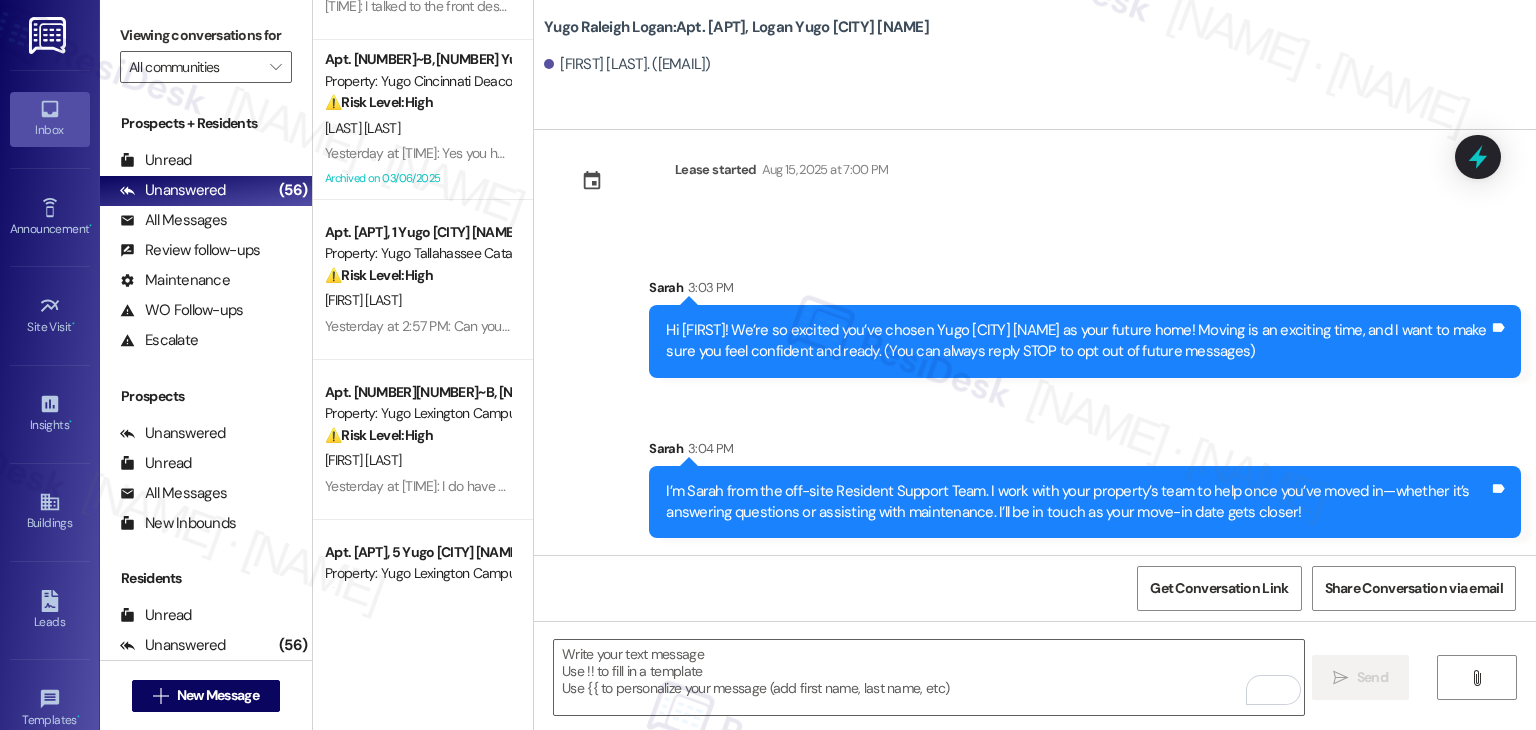 scroll, scrollTop: 213, scrollLeft: 0, axis: vertical 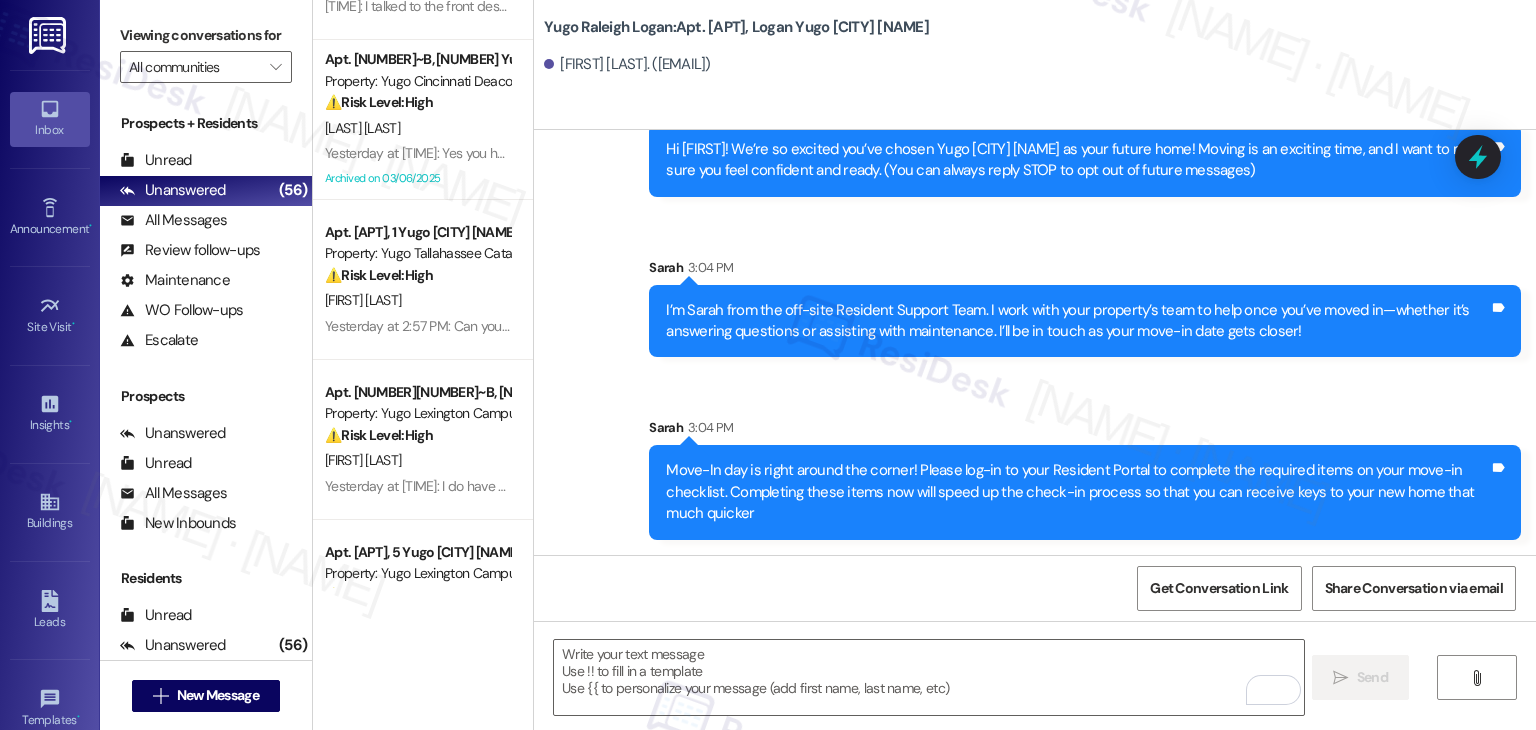 click on " New Message" at bounding box center (206, 696) 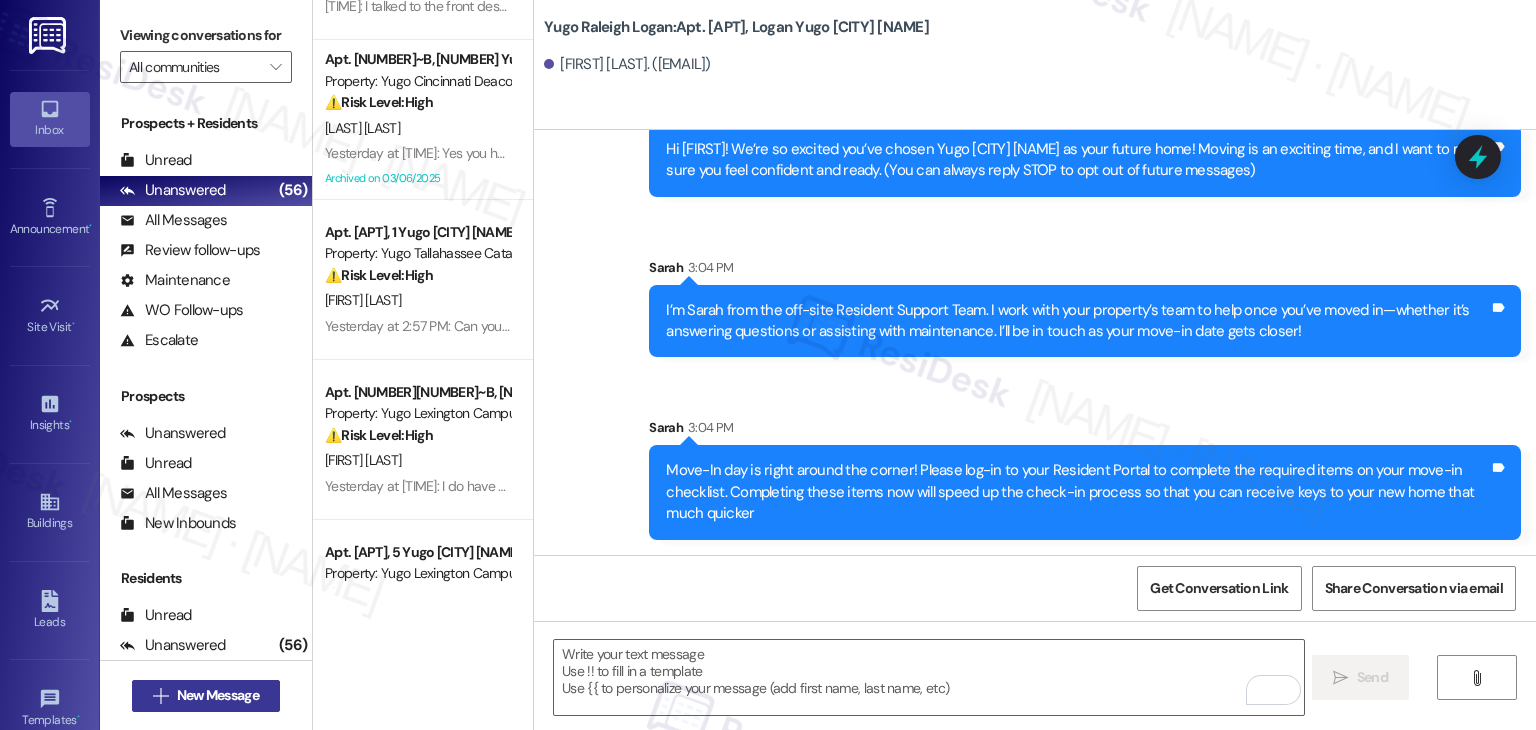 click on "New Message" at bounding box center (218, 695) 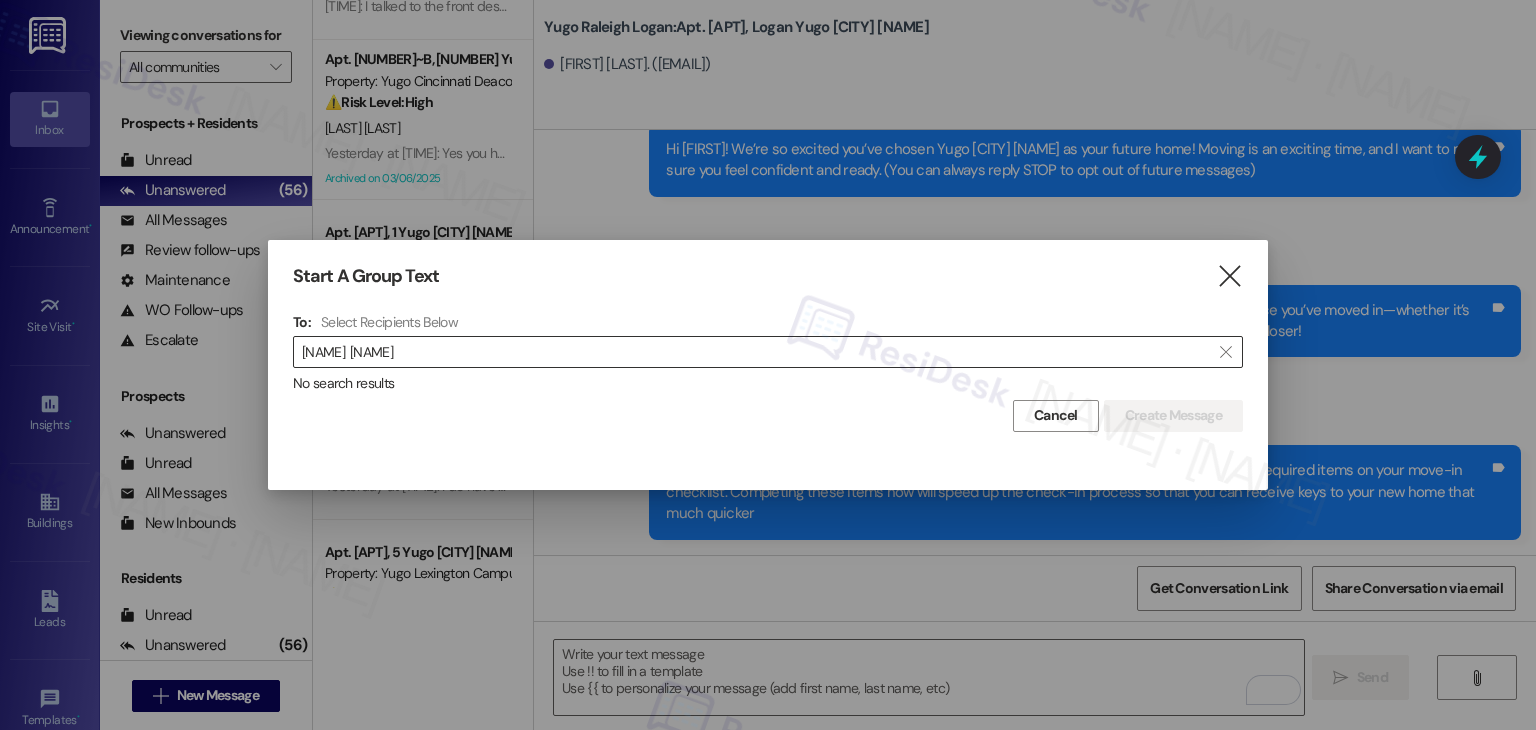 click on " [NAME]	[NAME] " at bounding box center [768, 352] 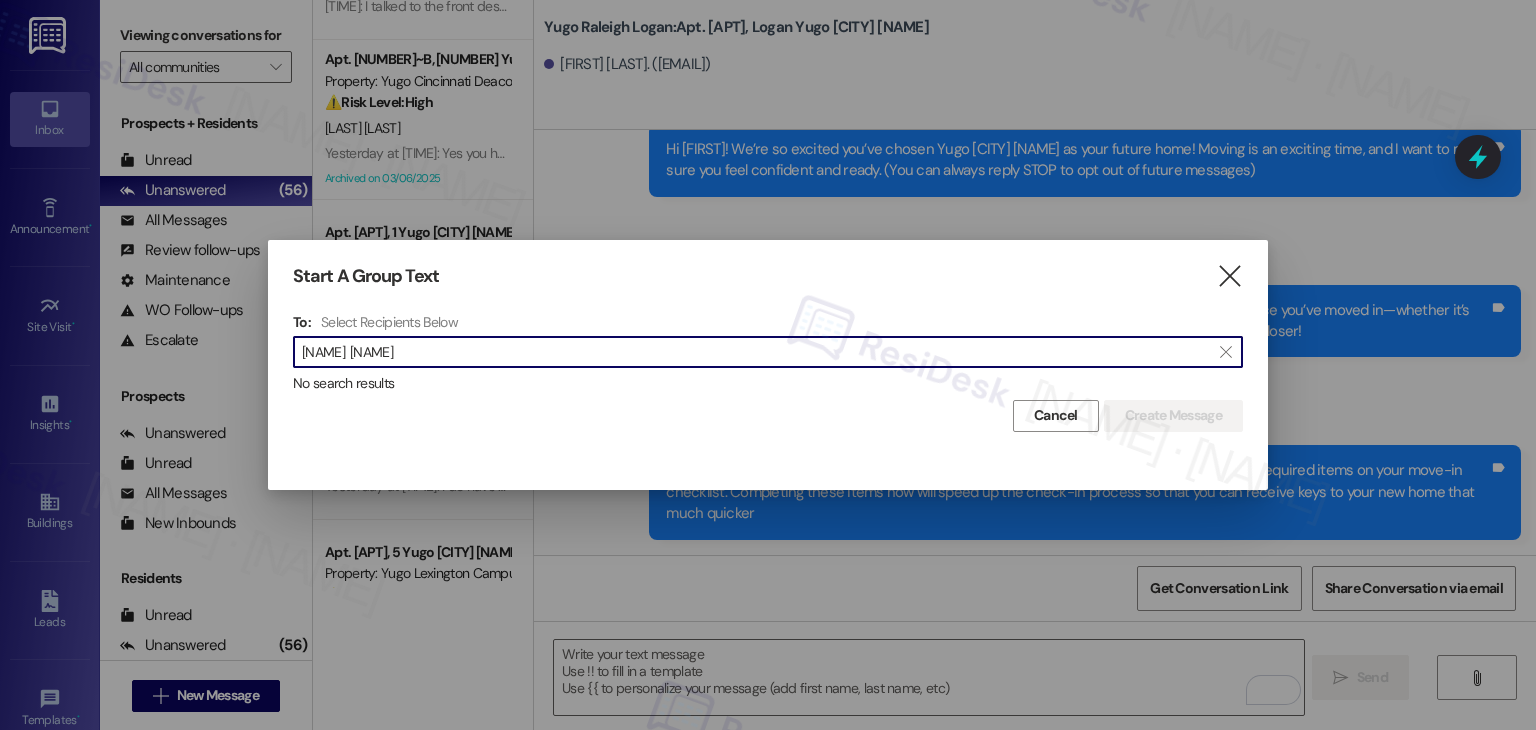 click on "[NAME]	[NAME]" at bounding box center (756, 352) 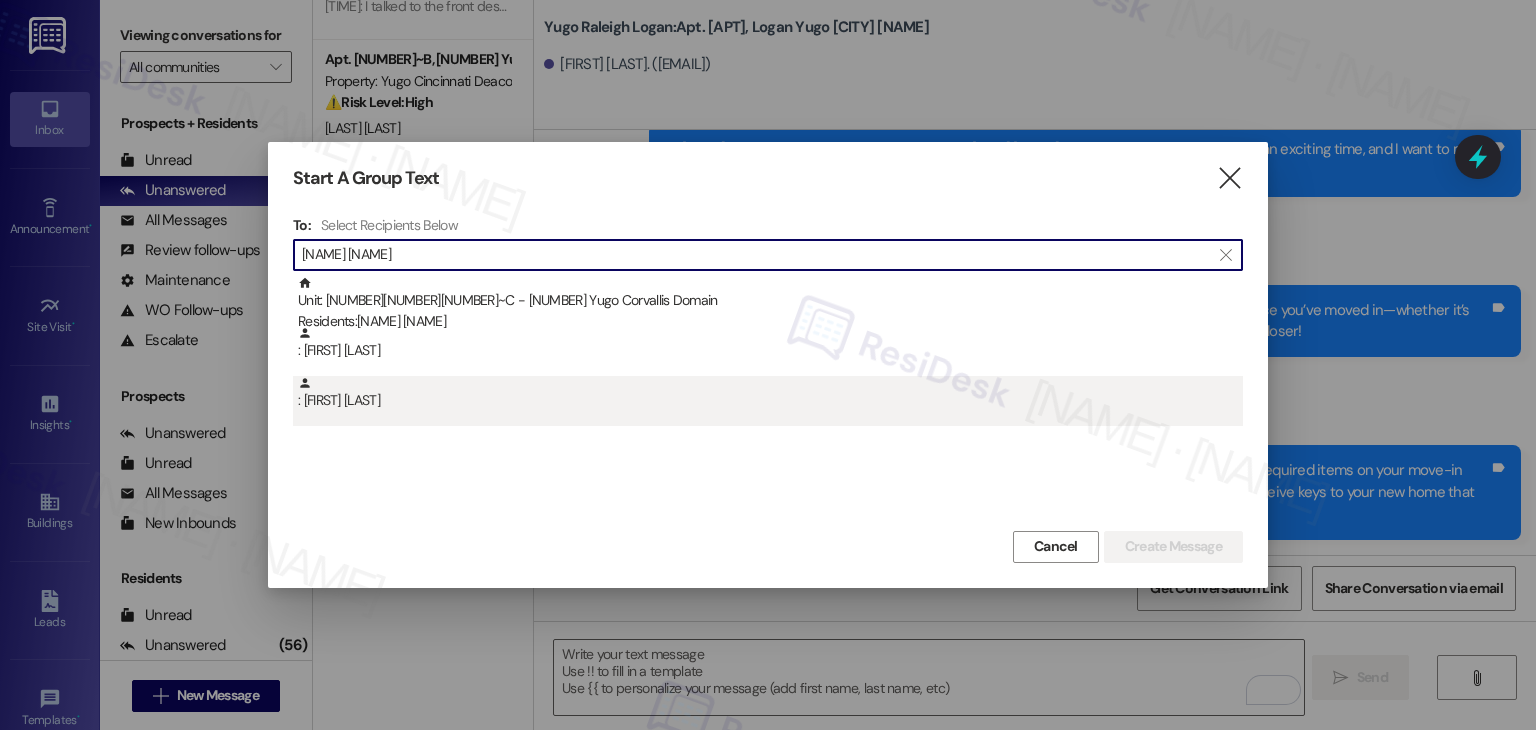 type on "[NAME] [NAME]" 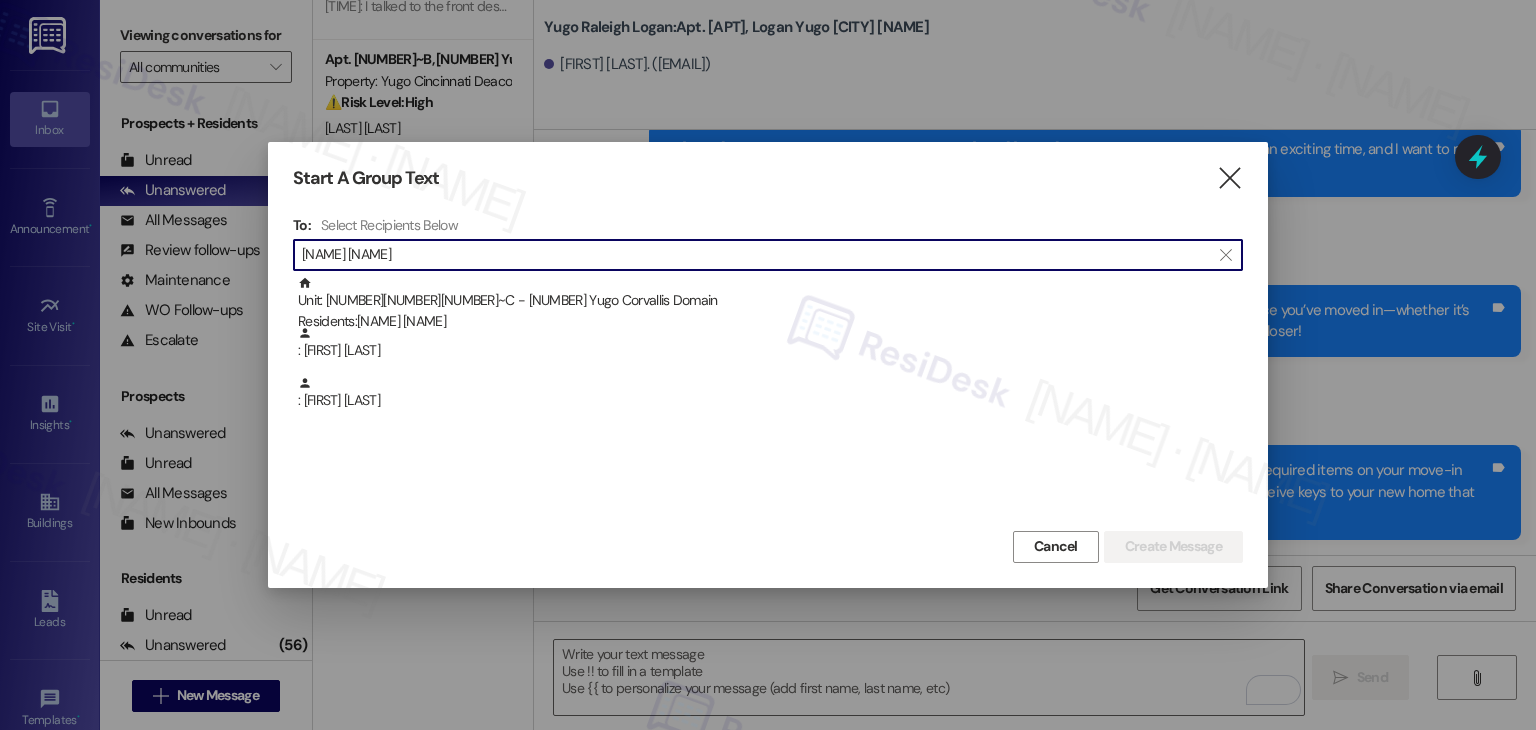 drag, startPoint x: 410, startPoint y: 412, endPoint x: 859, endPoint y: 420, distance: 449.07126 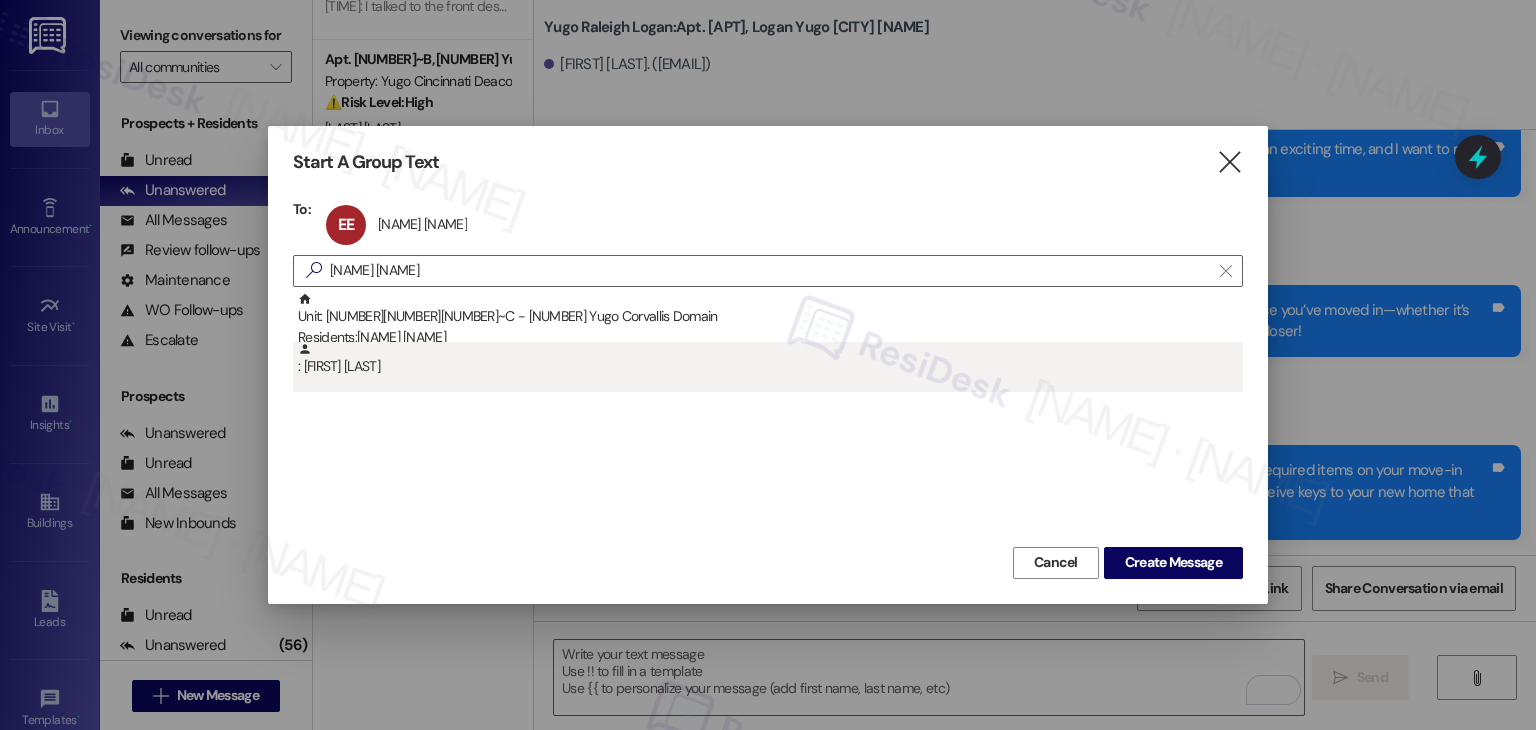 click on ": [FIRST] [LAST]" at bounding box center [770, 359] 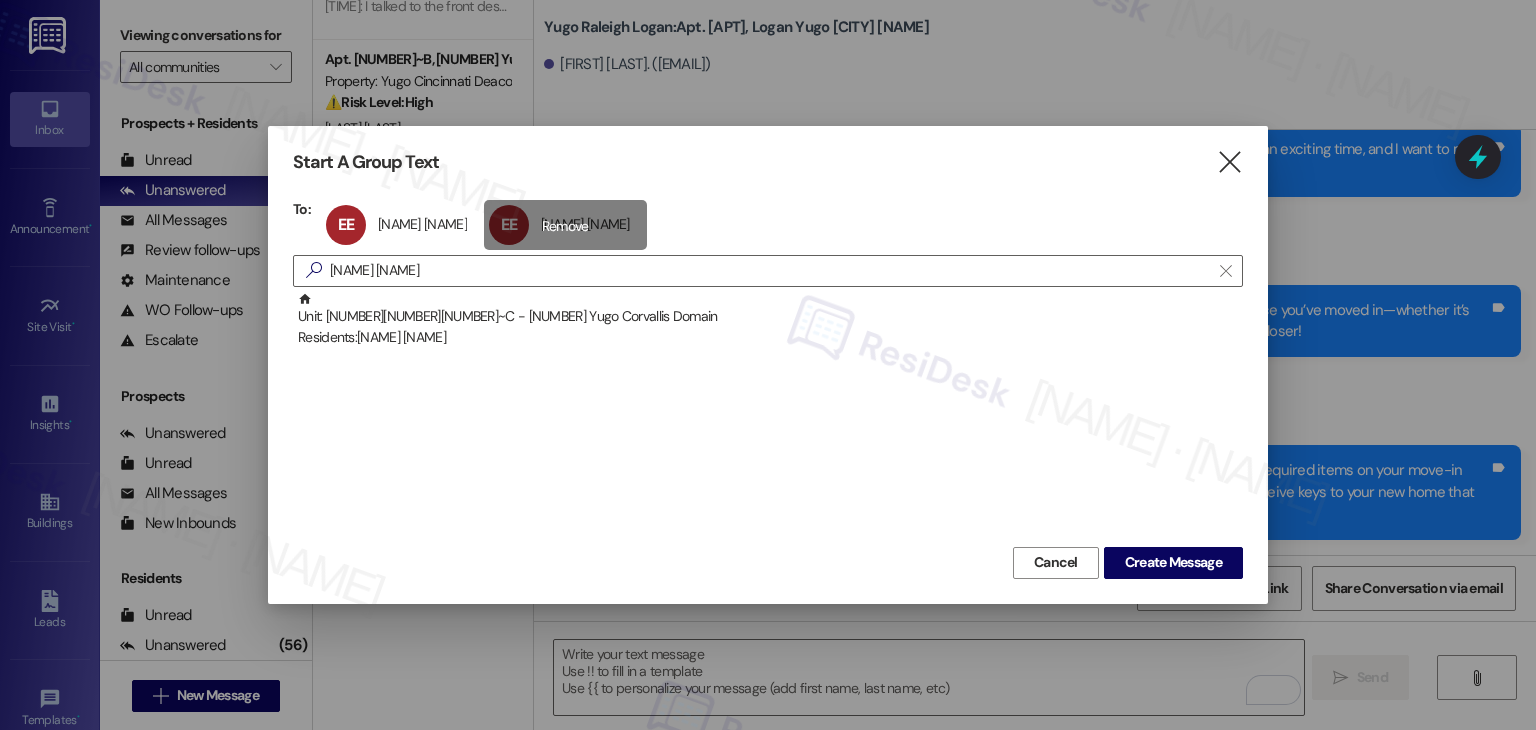 click on "EE [FIRST] [LAST] [FIRST] [LAST] click to remove" at bounding box center (565, 225) 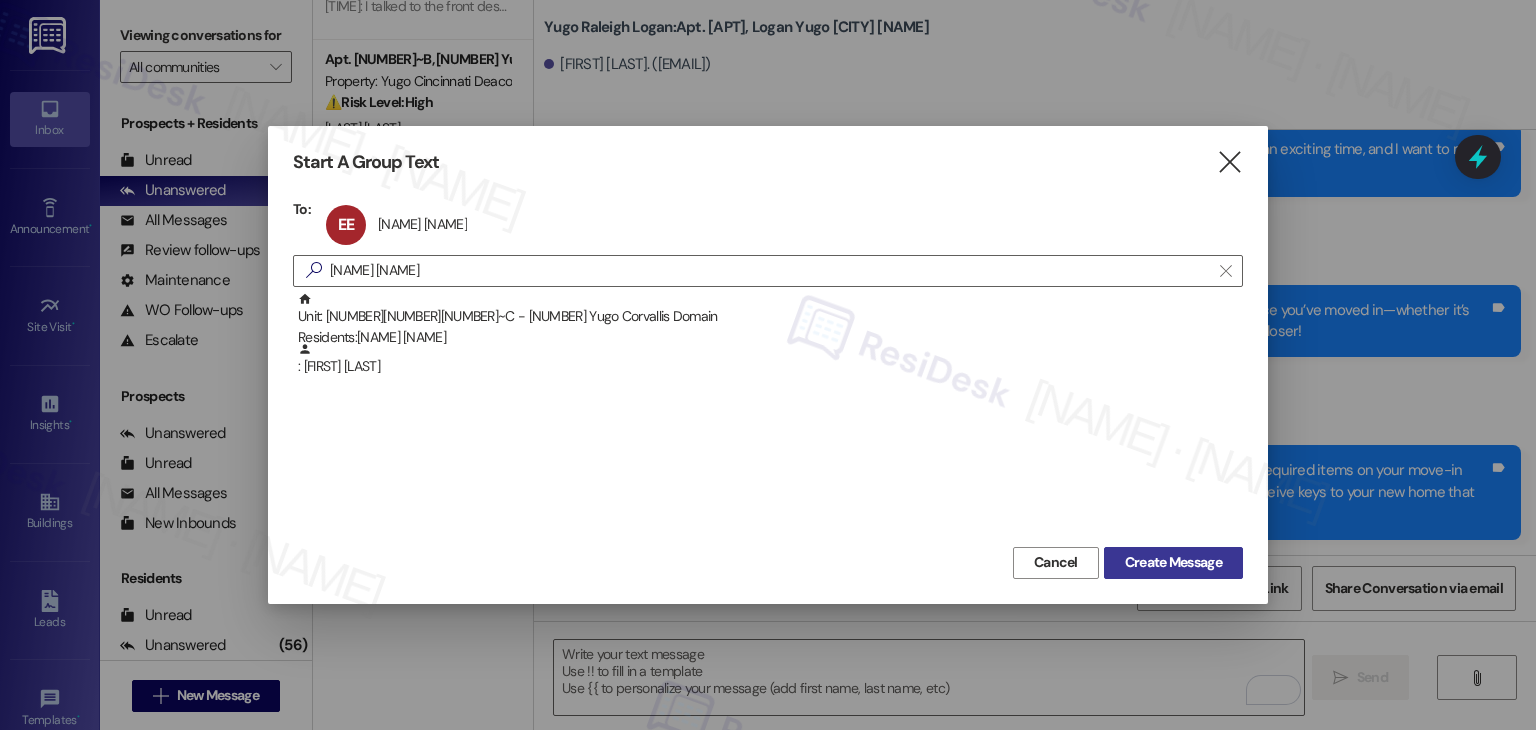 click on "Create Message" at bounding box center (1173, 562) 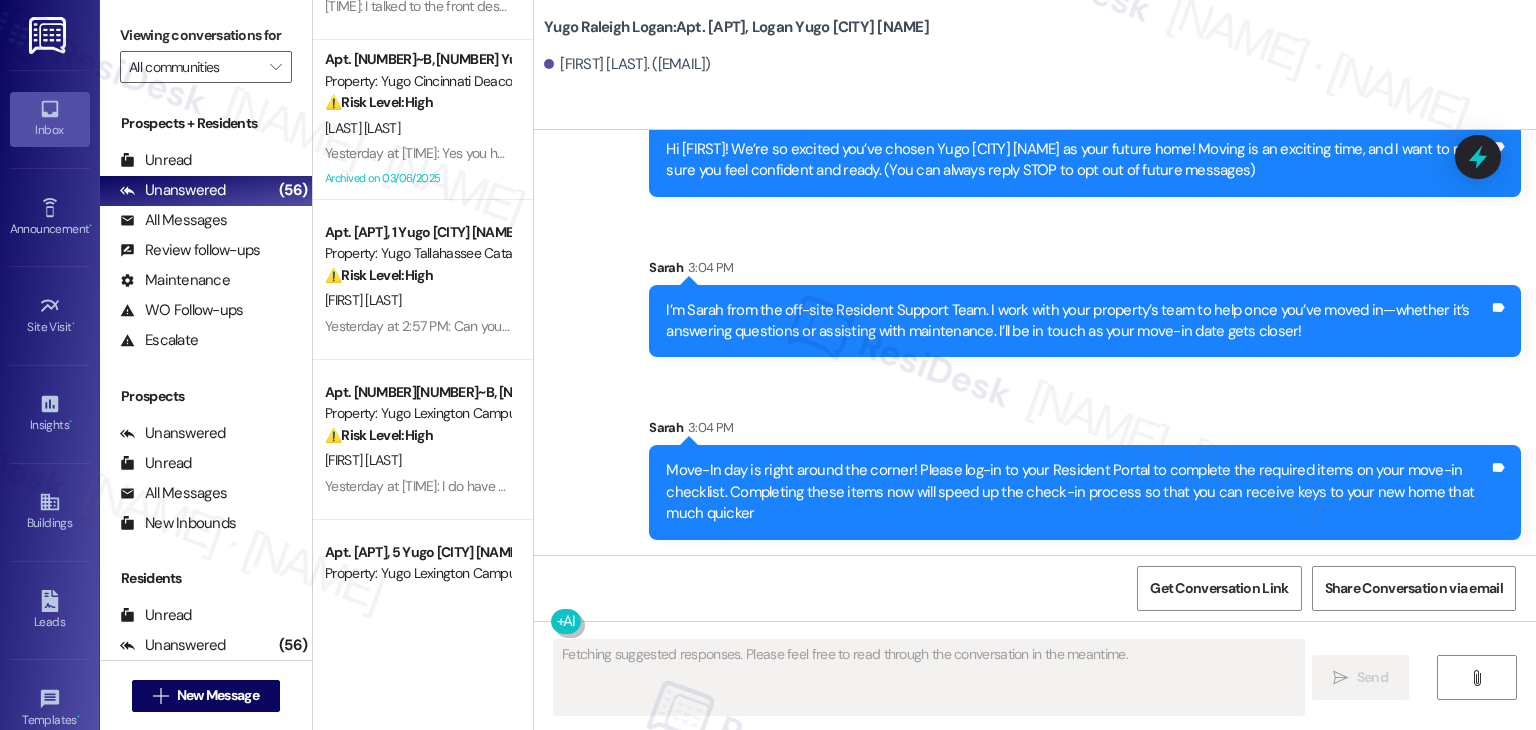 type on "Fetching suggested responses. Please feel free to read through the conversation in the meantime." 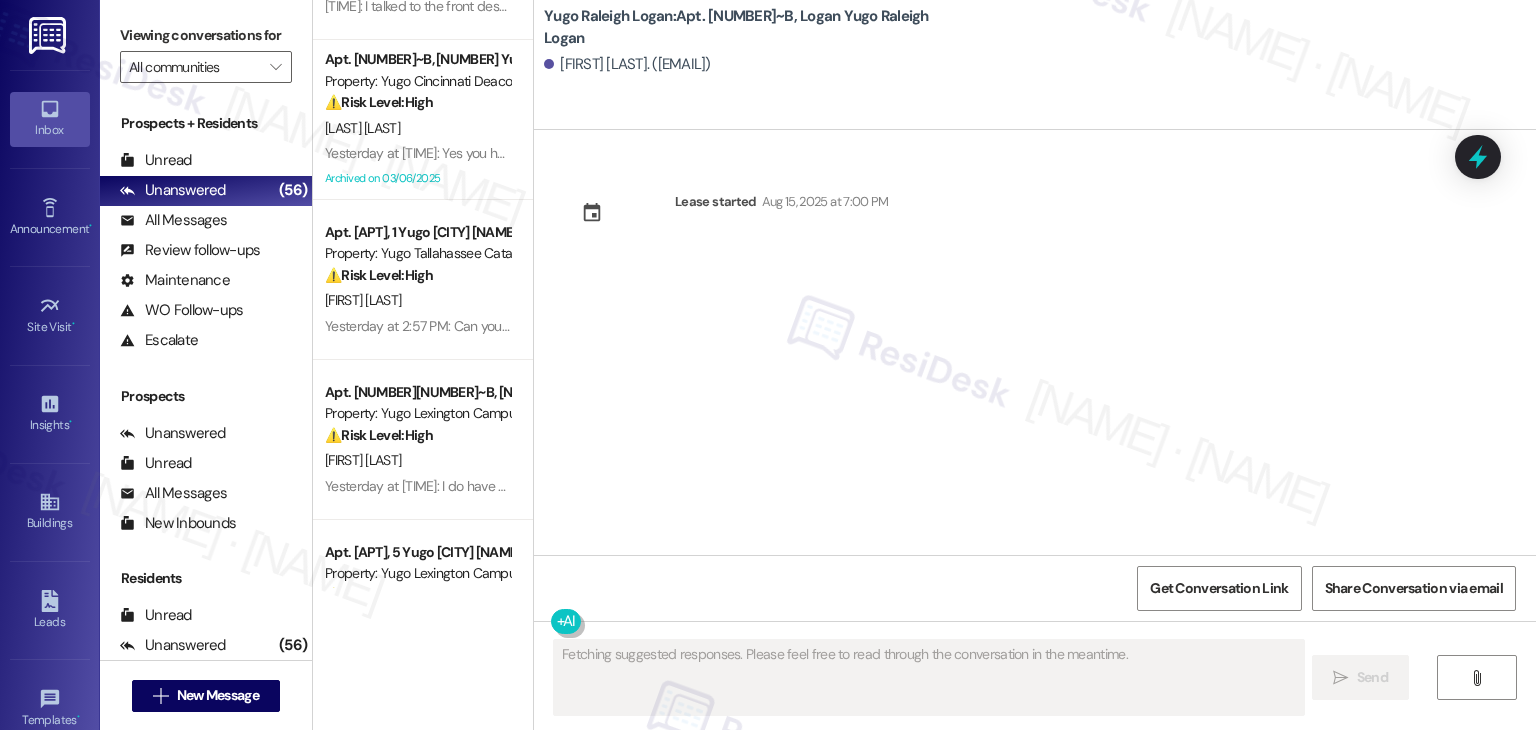 scroll, scrollTop: 0, scrollLeft: 0, axis: both 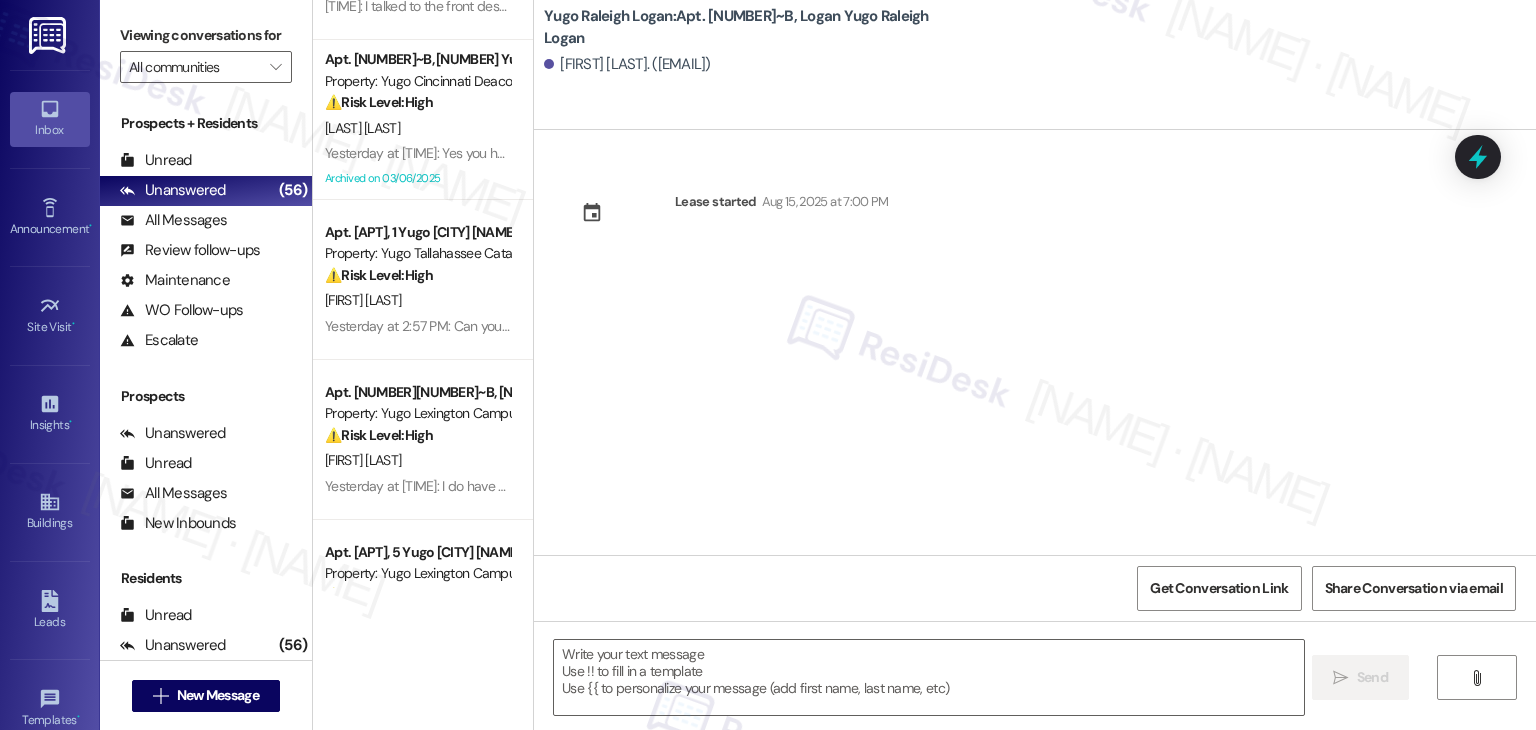 drag, startPoint x: 821, startPoint y: 393, endPoint x: 809, endPoint y: 490, distance: 97.73945 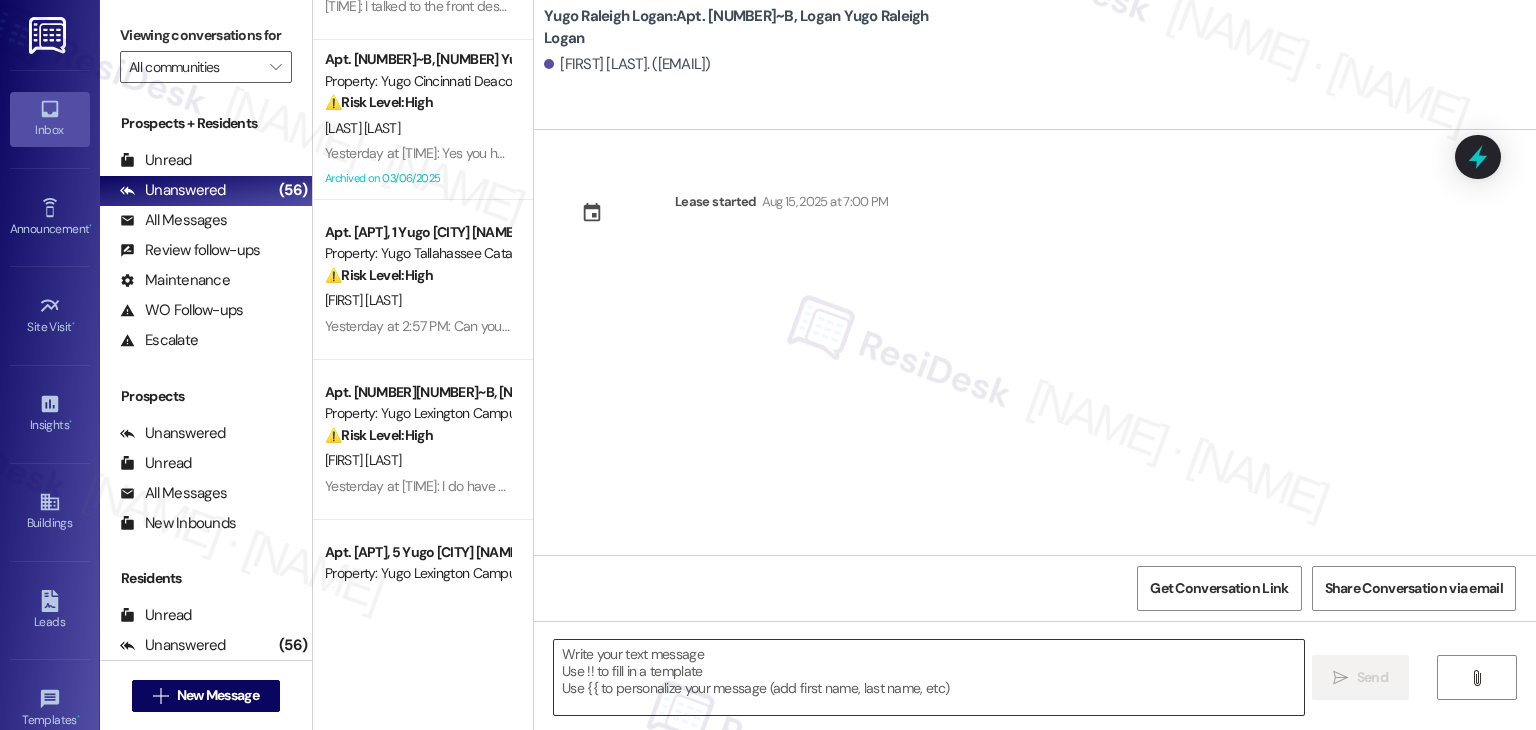 click at bounding box center [928, 677] 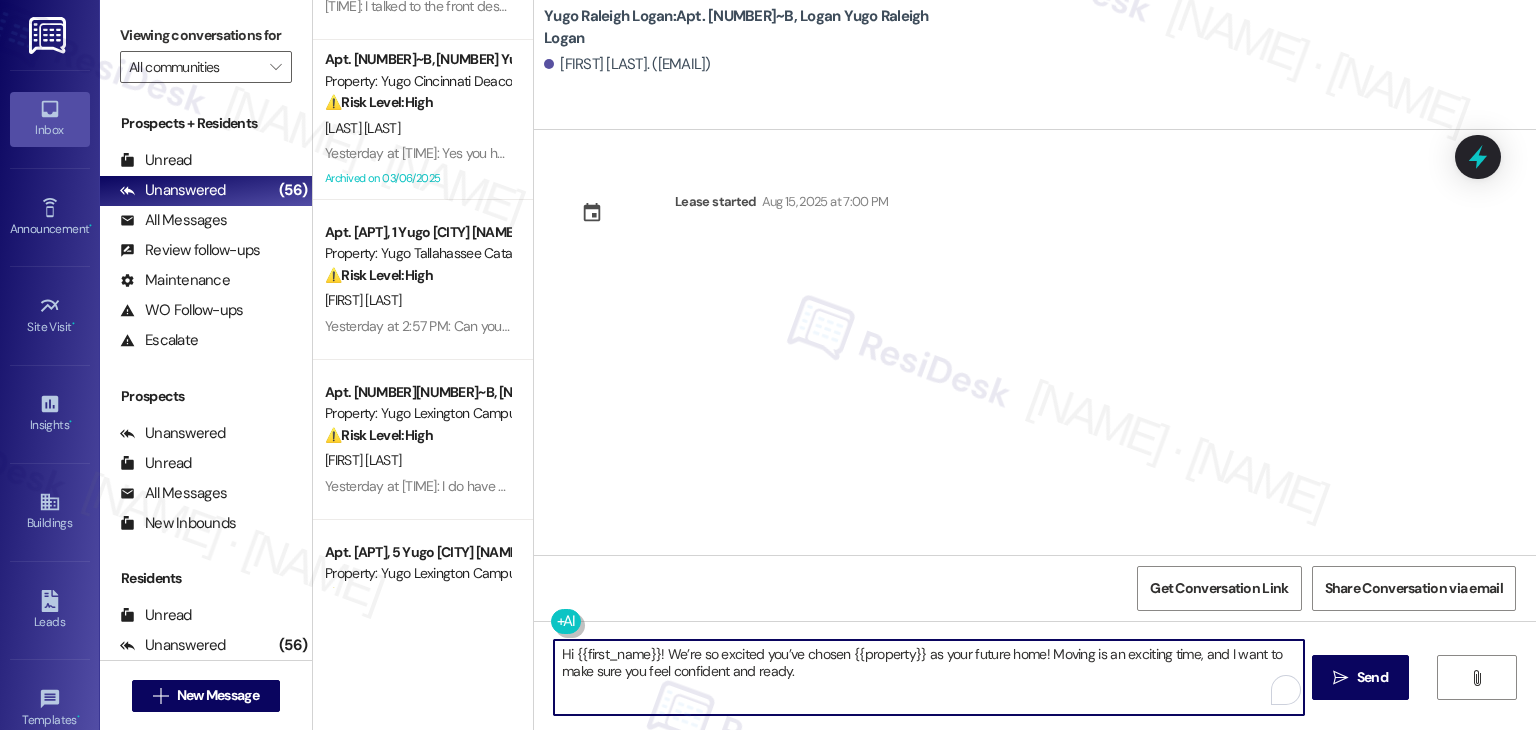 type on "Hi {{first_name}}! We’re so excited you’ve chosen {{property}} as your future home! Moving is an exciting time, and I want to make sure you feel confident and ready." 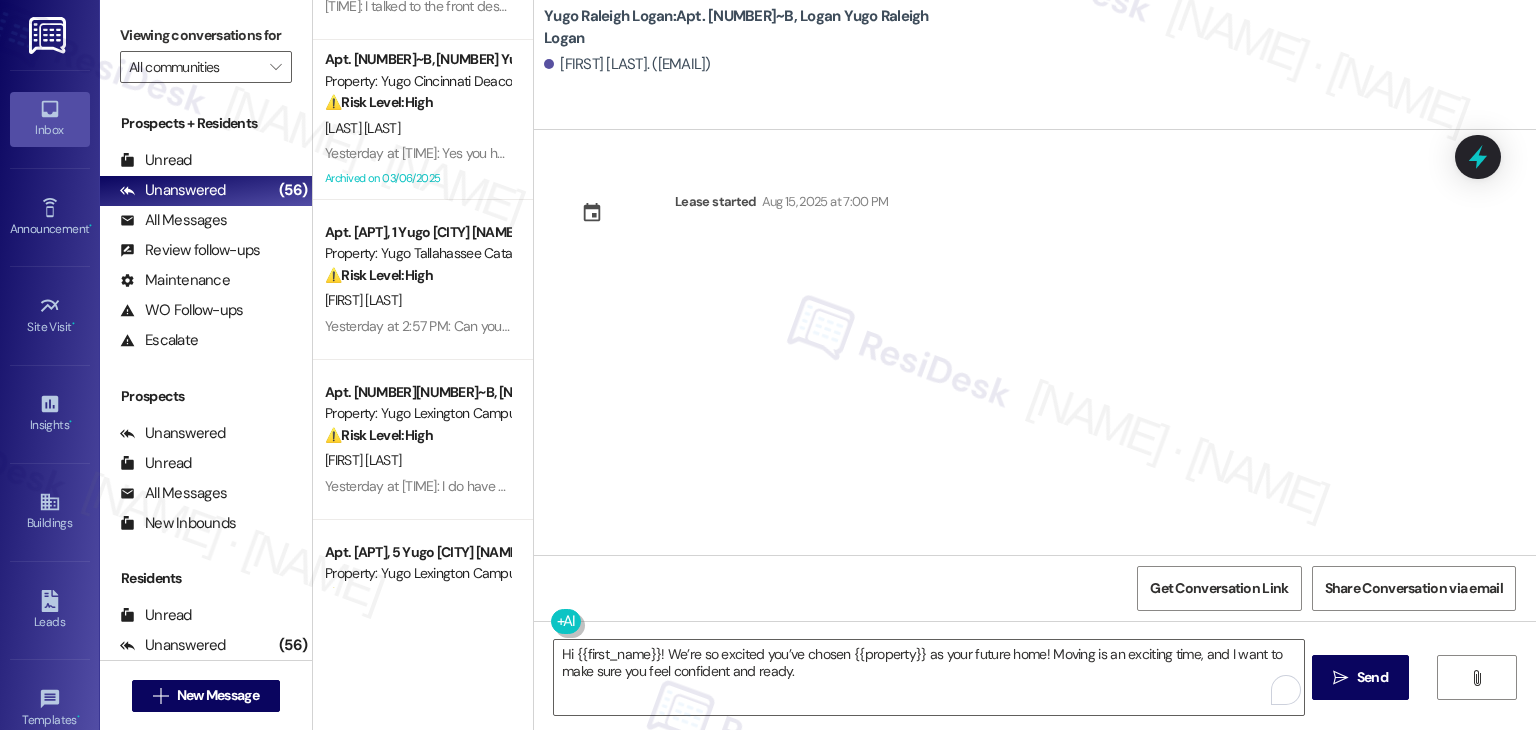 click on "Send" at bounding box center [1372, 677] 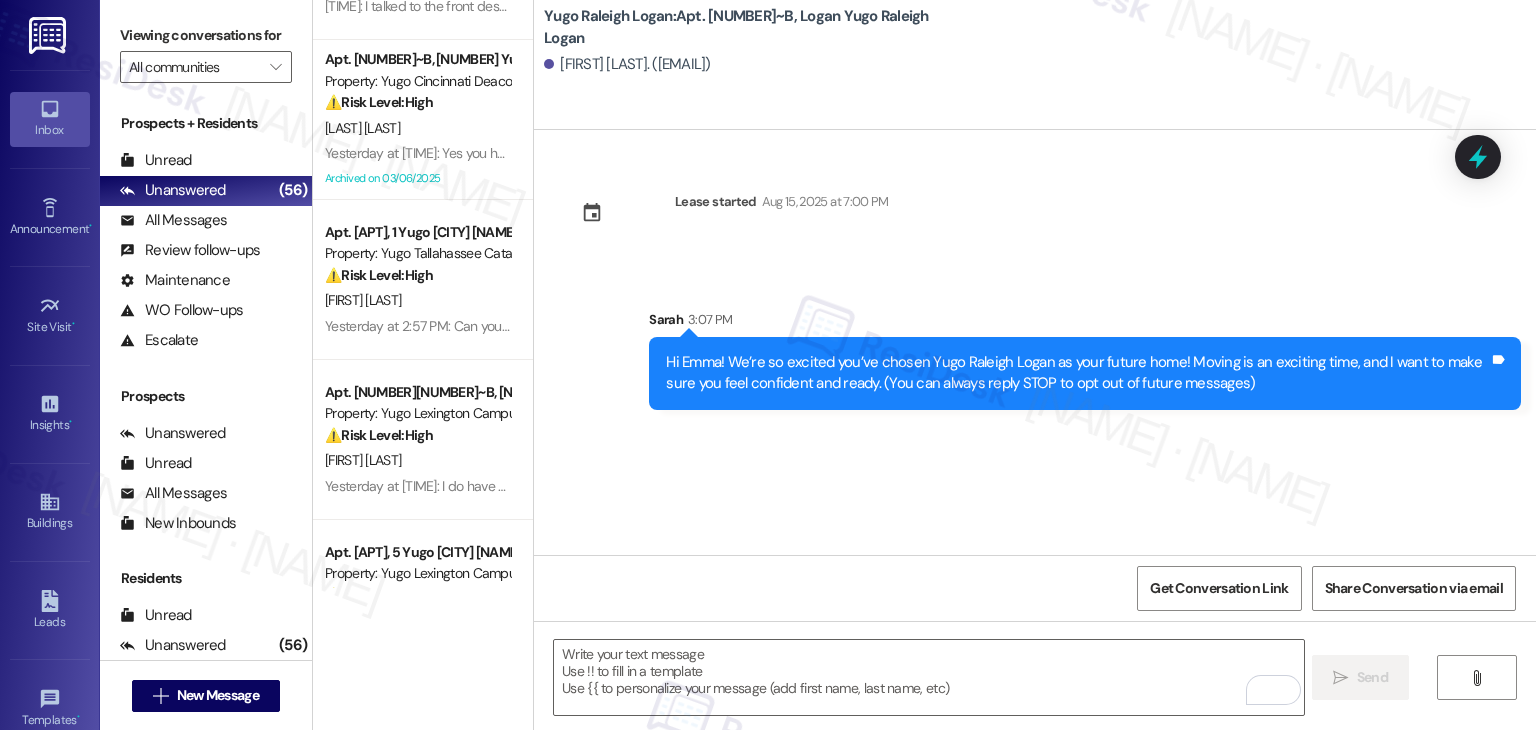 click on "Lease started Aug 15, 2025 at 7:00 PM Sent via SMS Sarah 3:07 PM Hi Emma! We’re so excited you’ve chosen Yugo Raleigh Logan as your future home! Moving is an exciting time, and I want to make sure you feel confident and ready. (You can always reply STOP to opt out of future messages) Tags and notes" at bounding box center (1035, 342) 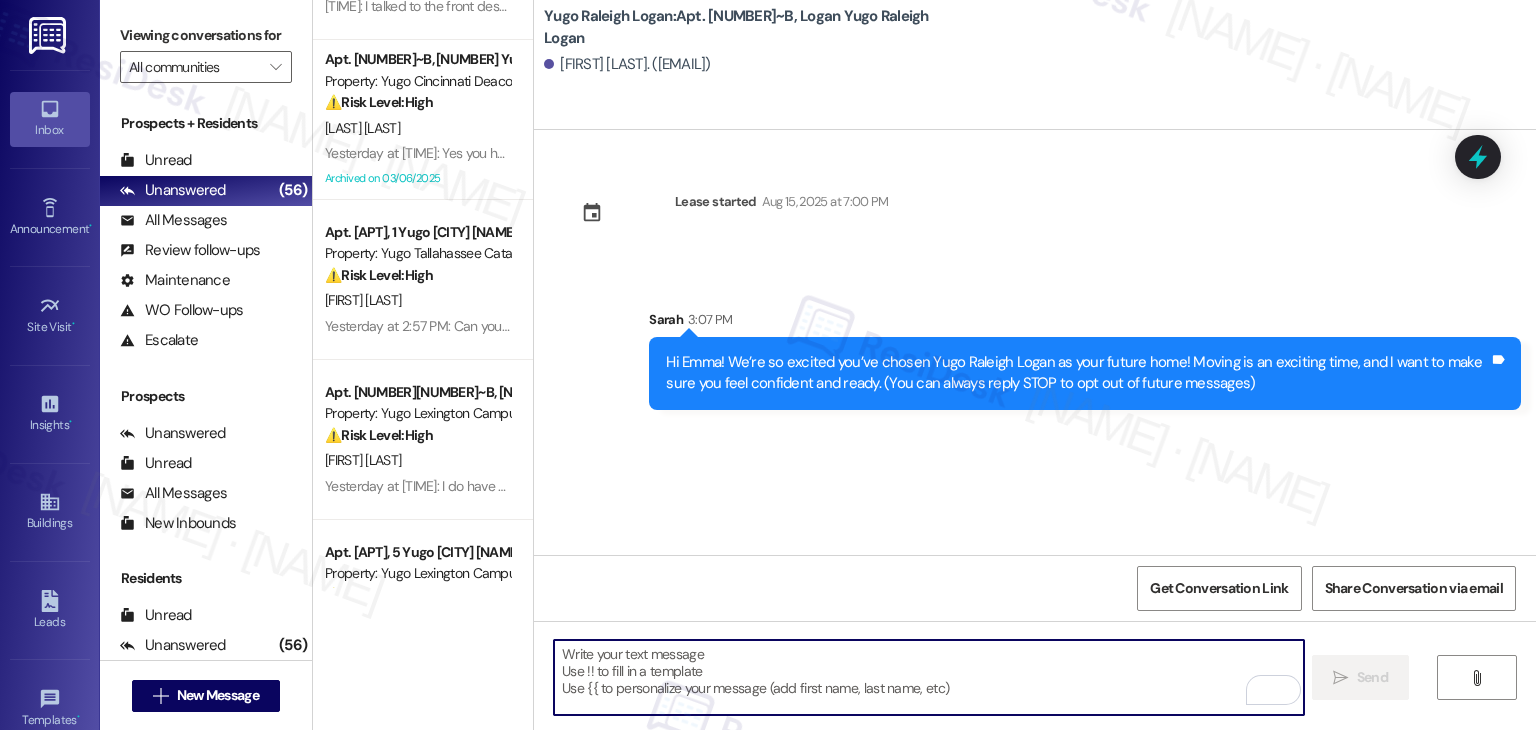 click at bounding box center (928, 677) 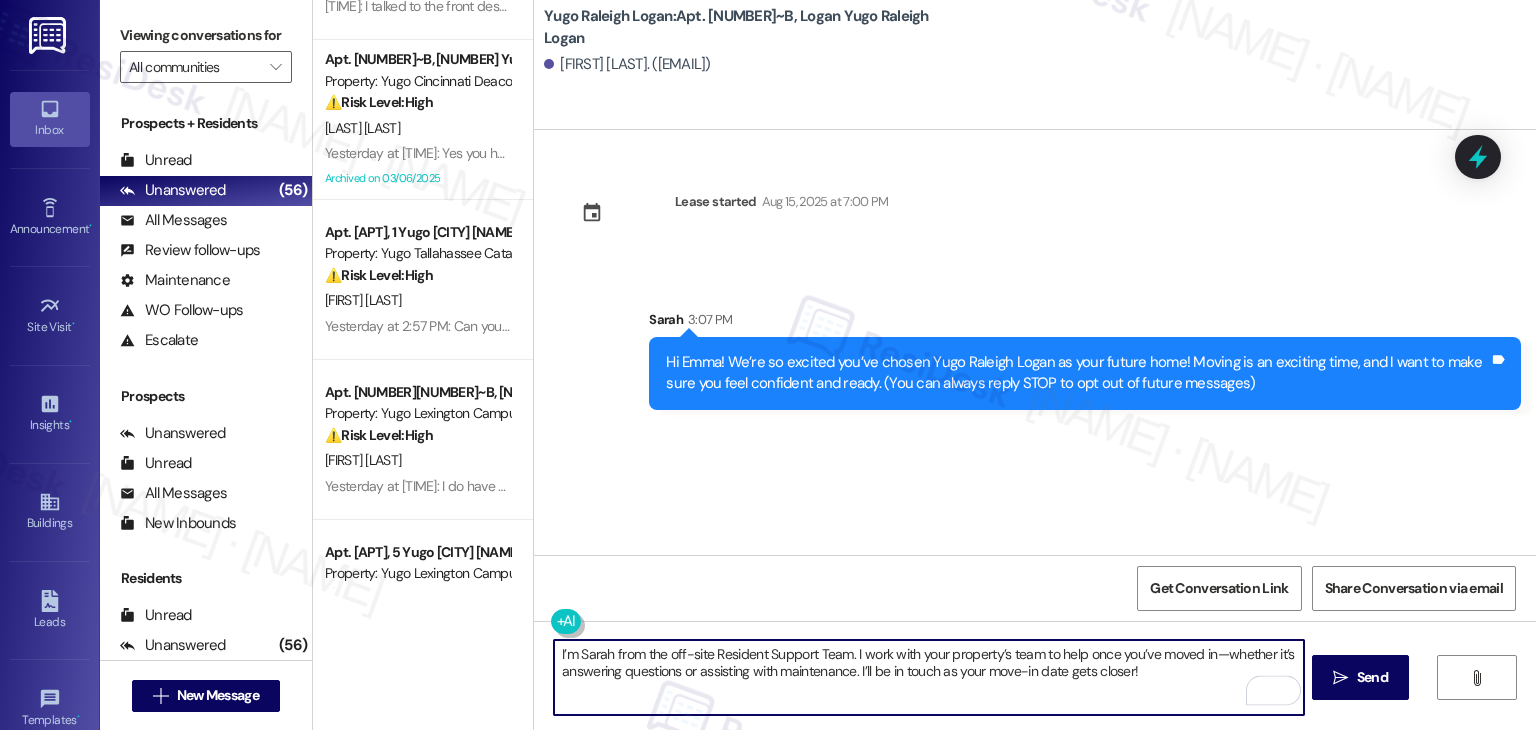 type on "I’m Sarah from the off-site Resident Support Team. I work with your property’s team to help once you’ve moved in—whether it’s answering questions or assisting with maintenance. I’ll be in touch as your move-in date gets closer!" 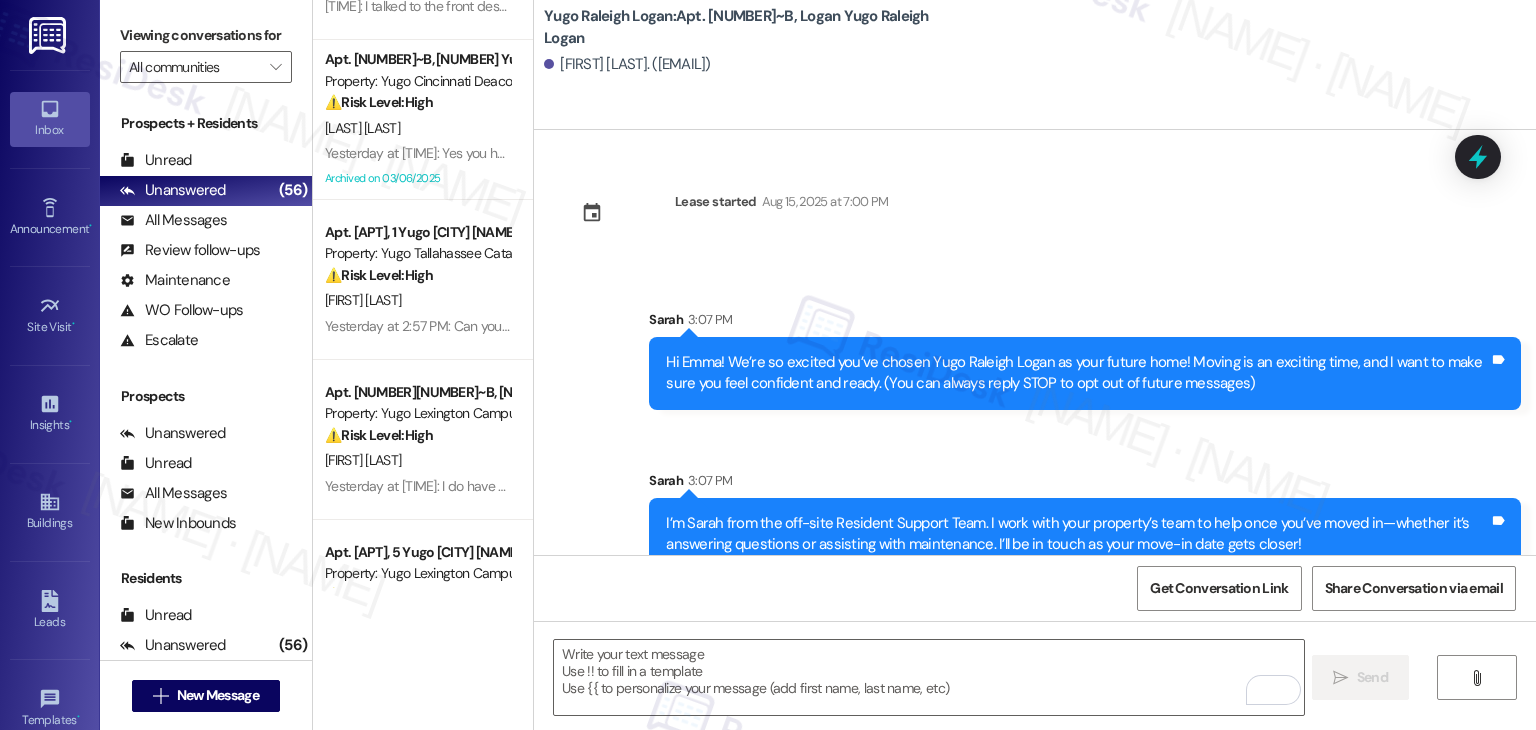 drag, startPoint x: 816, startPoint y: 457, endPoint x: 786, endPoint y: 573, distance: 119.81653 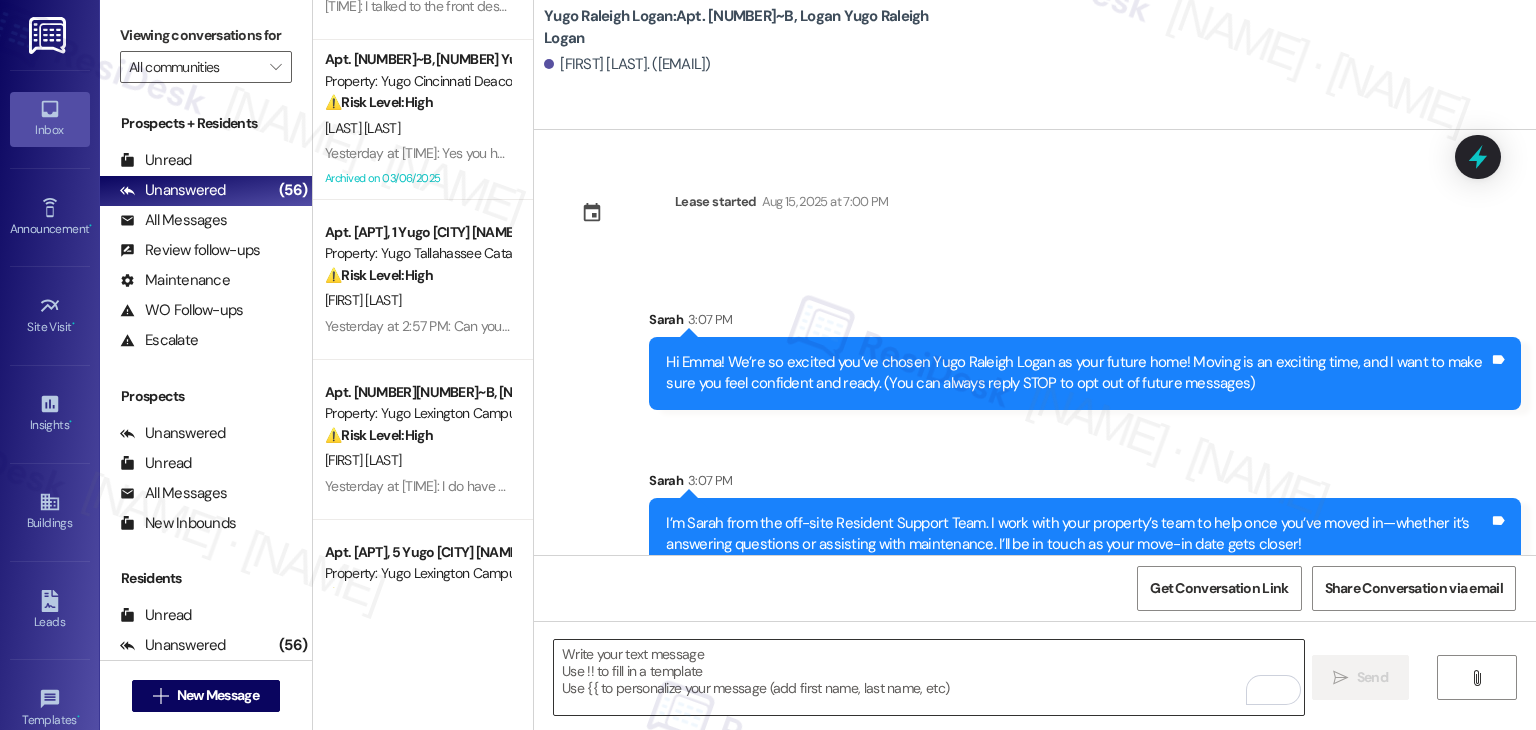 click at bounding box center [928, 677] 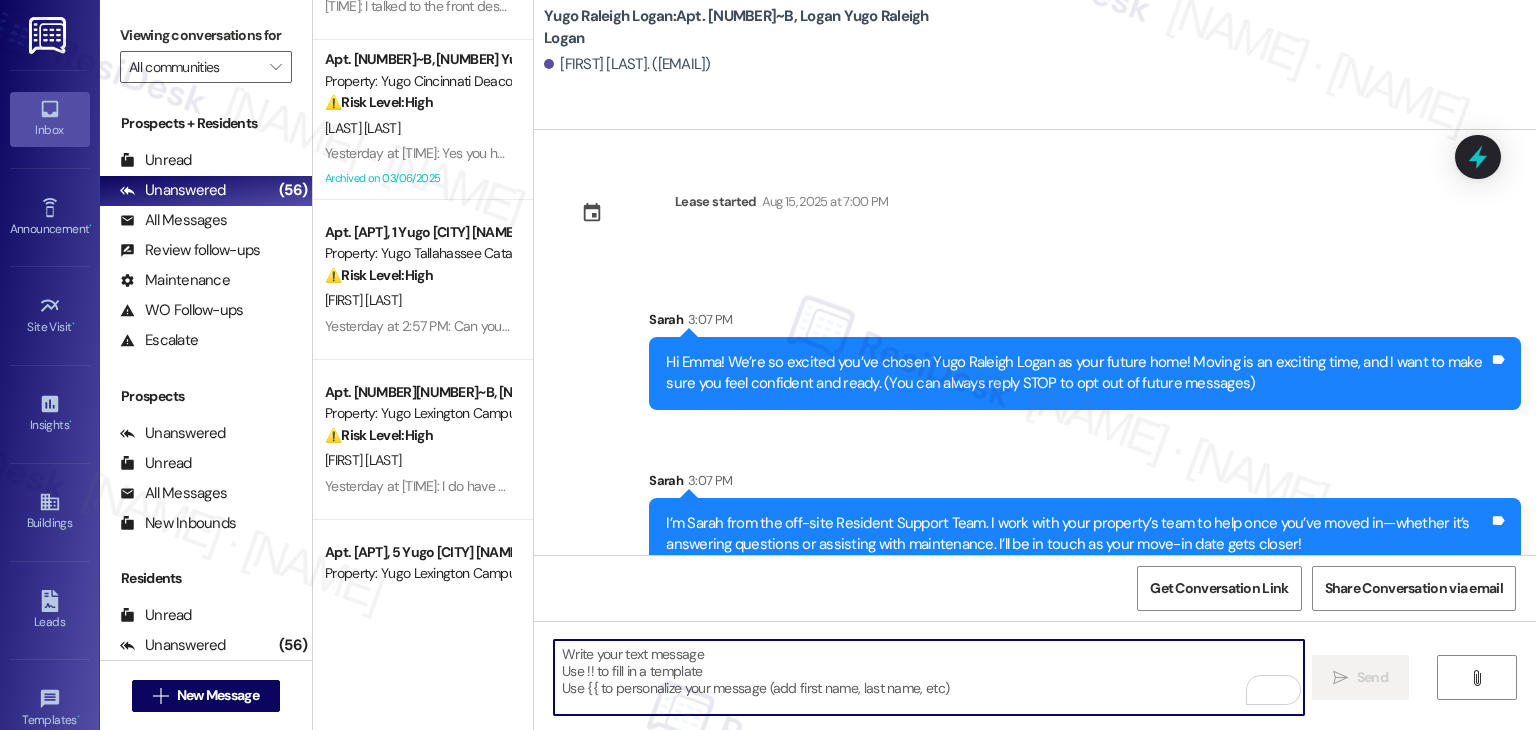paste on "Move-In day is right around the corner! Please log-in to your Resident Portal to complete the required items on your move-in checklist. Completing these items now will speed up the check-in process so that you can receive keys to your new home that much quicker" 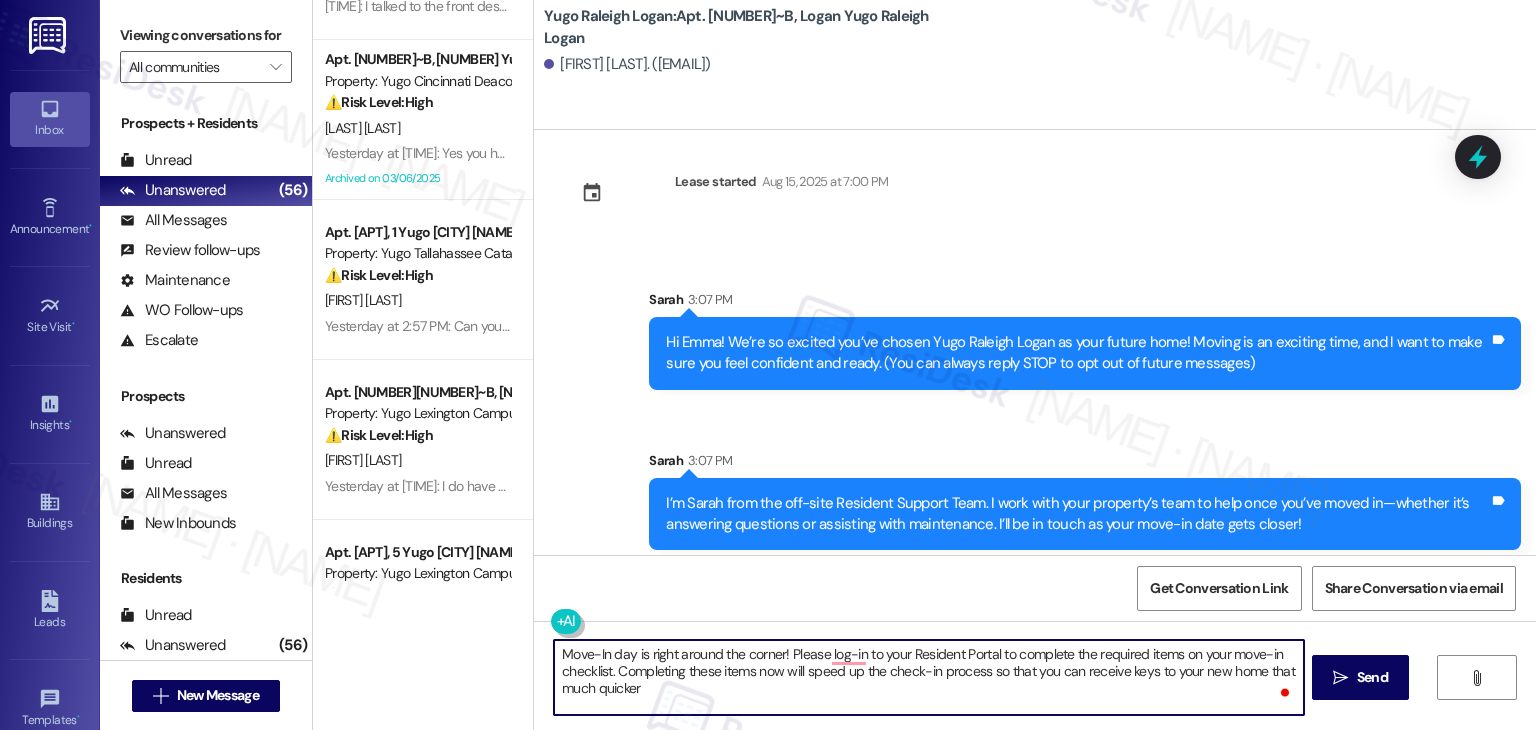 scroll, scrollTop: 32, scrollLeft: 0, axis: vertical 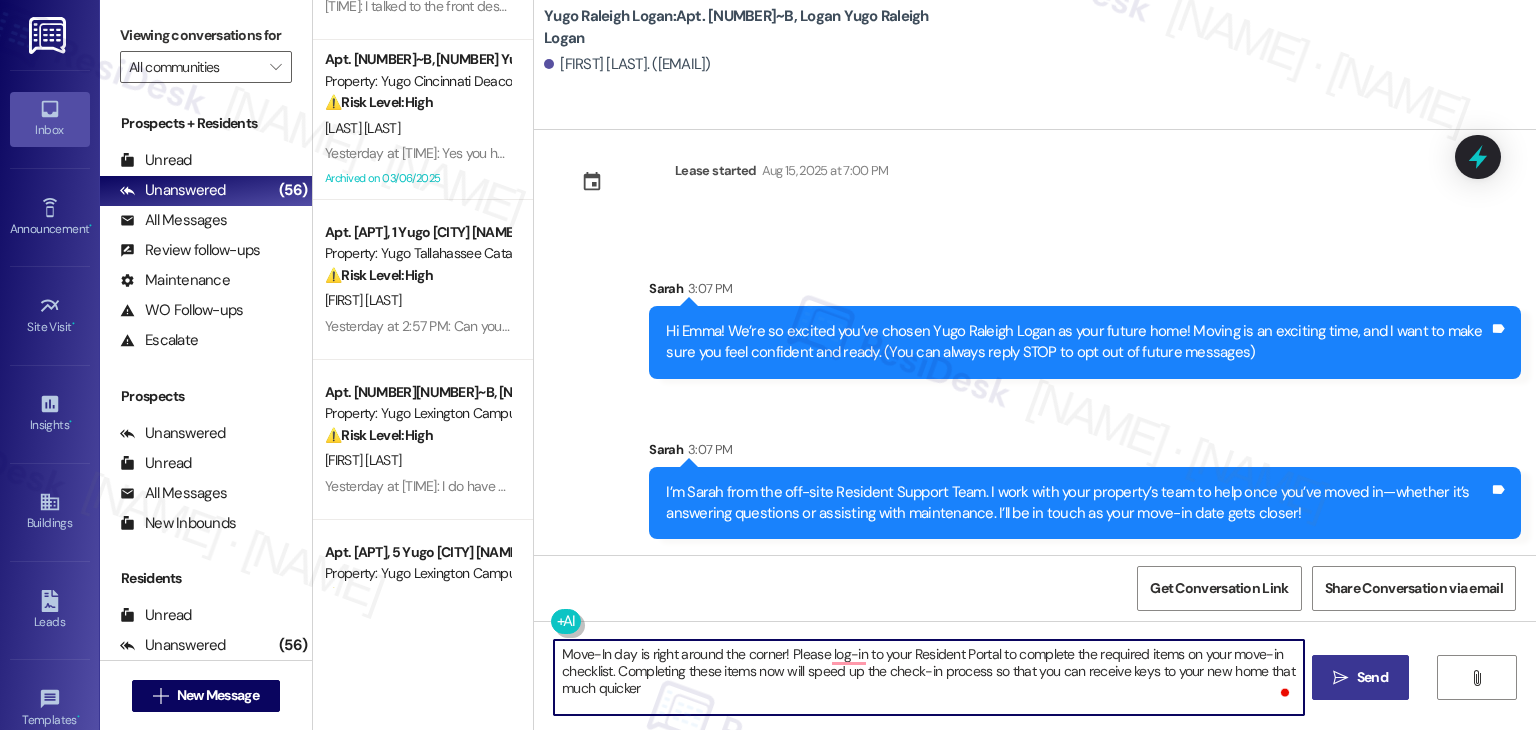 type on "Move-In day is right around the corner! Please log-in to your Resident Portal to complete the required items on your move-in checklist. Completing these items now will speed up the check-in process so that you can receive keys to your new home that much quicker" 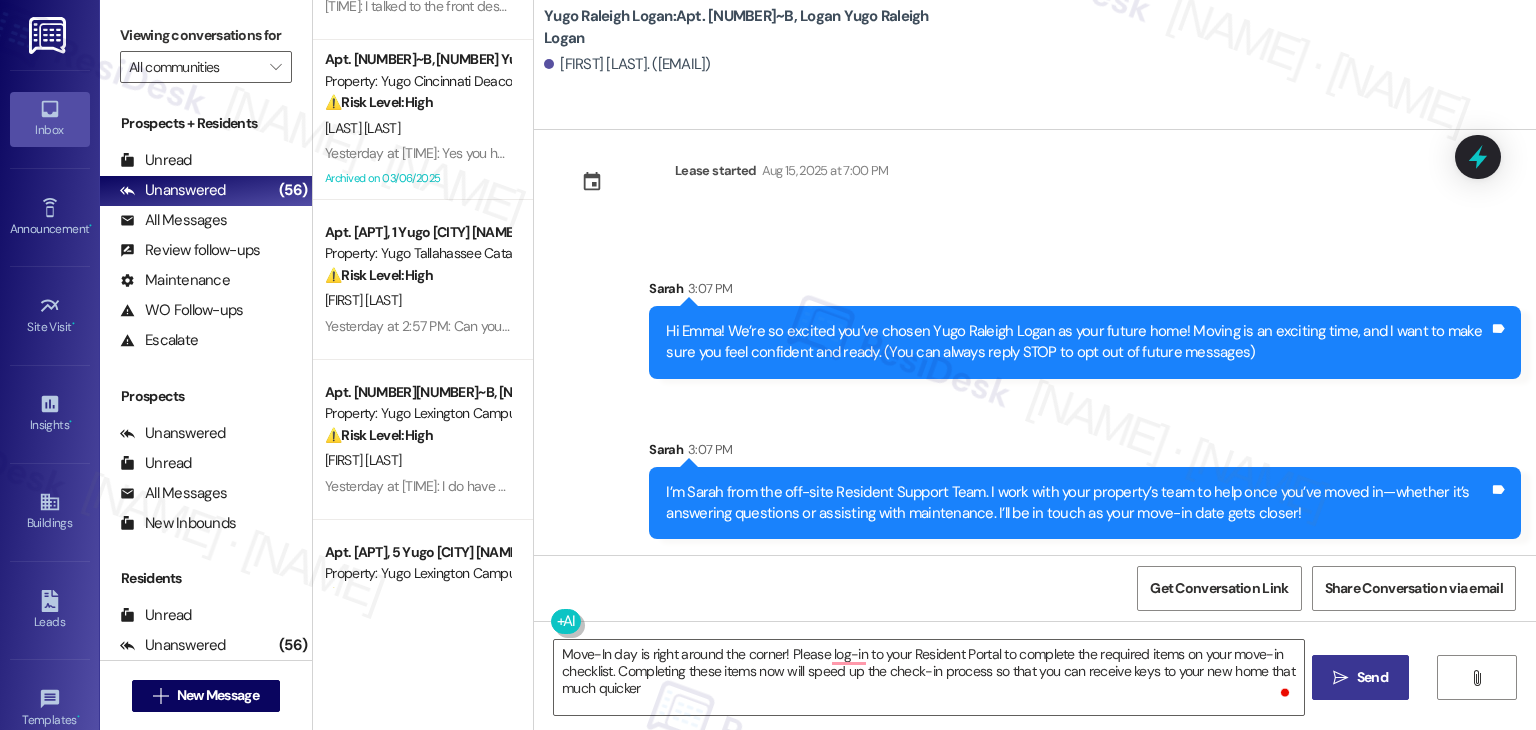 click on " Send" at bounding box center (1360, 677) 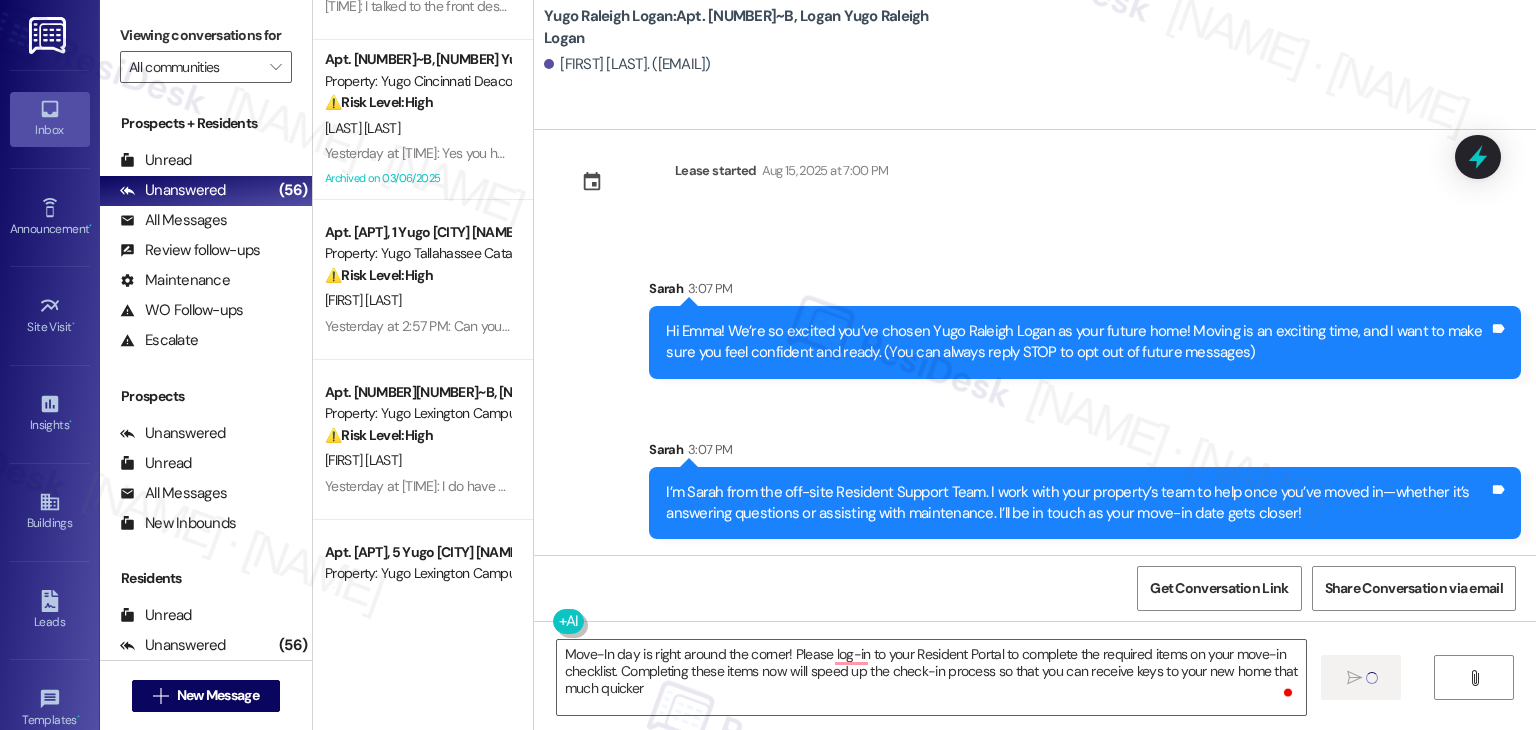 type 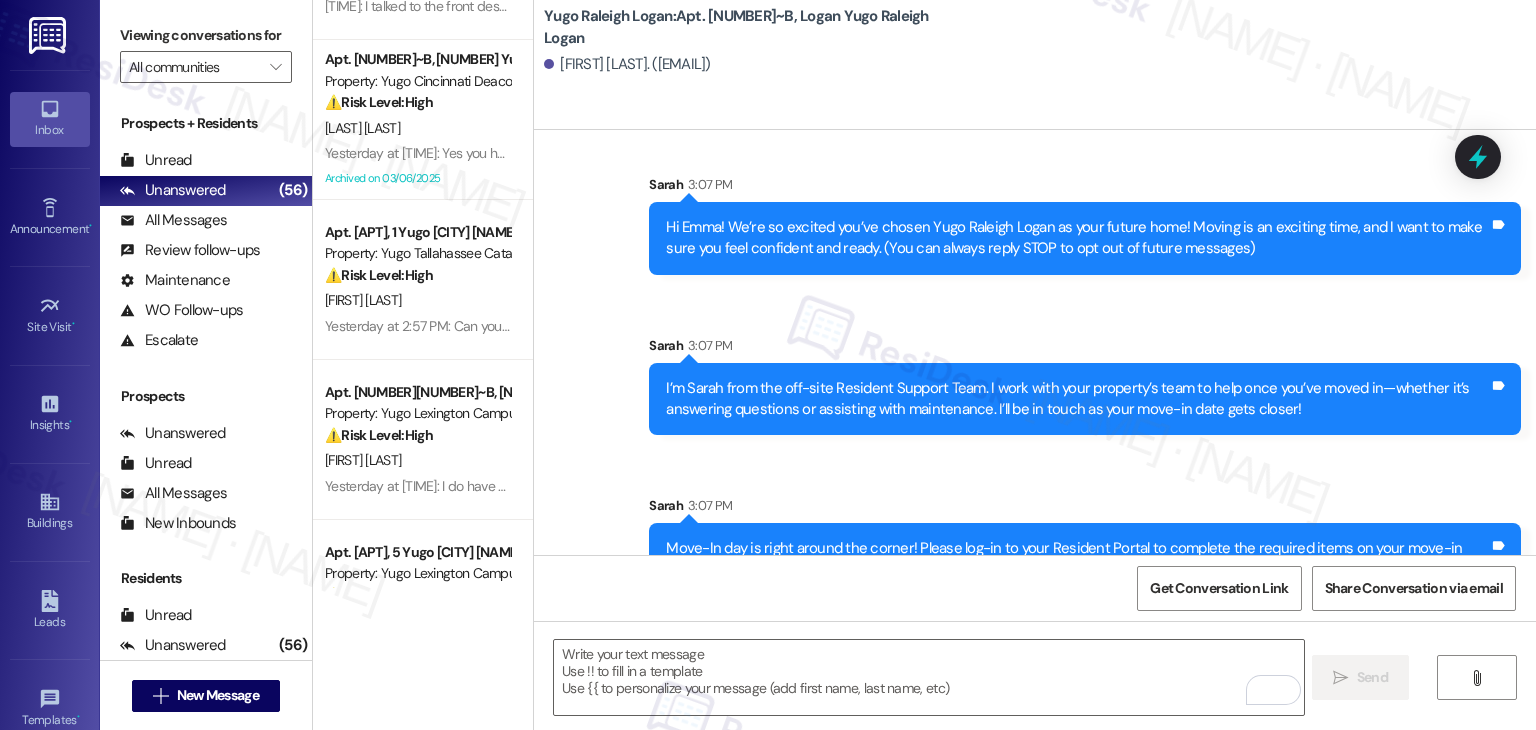 scroll, scrollTop: 213, scrollLeft: 0, axis: vertical 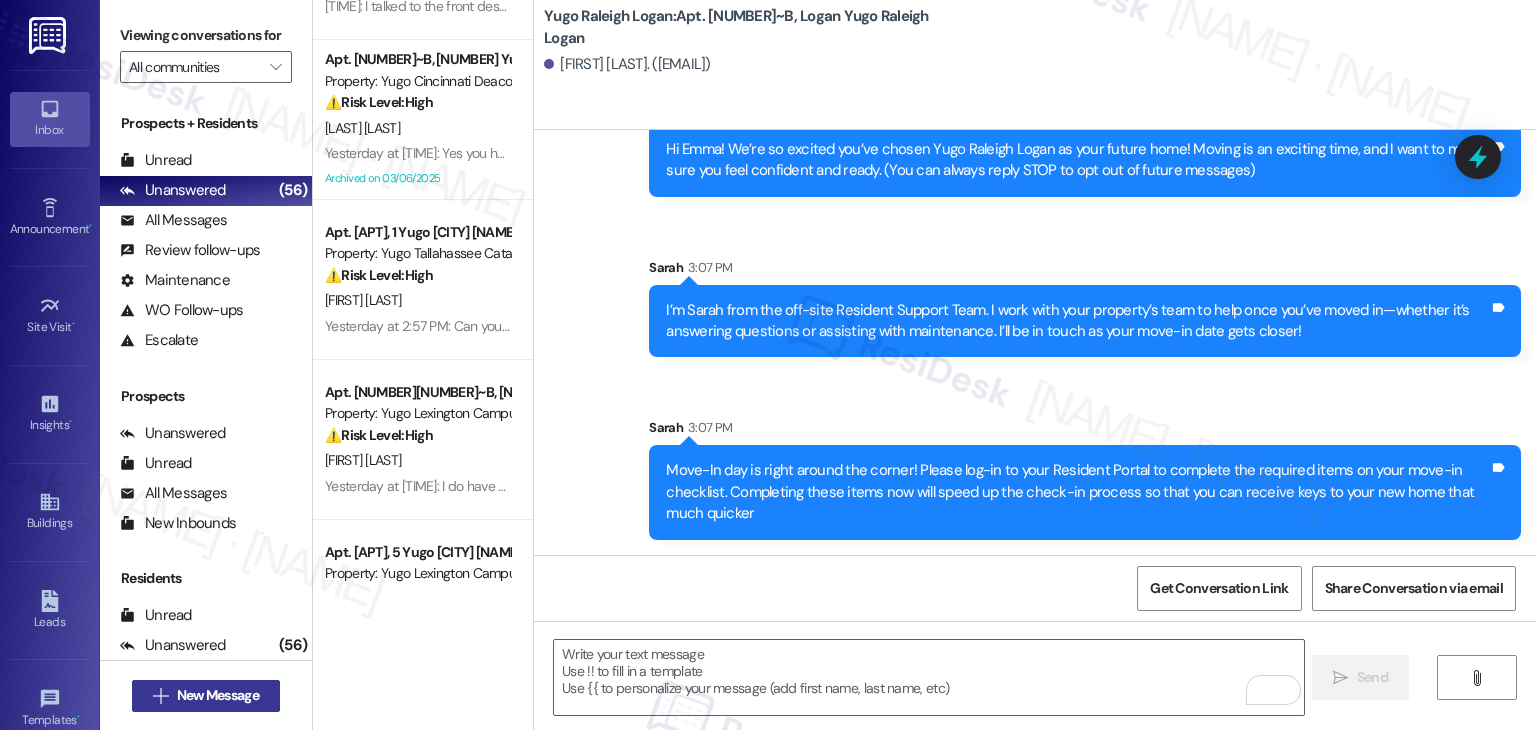 click on "New Message" at bounding box center (218, 695) 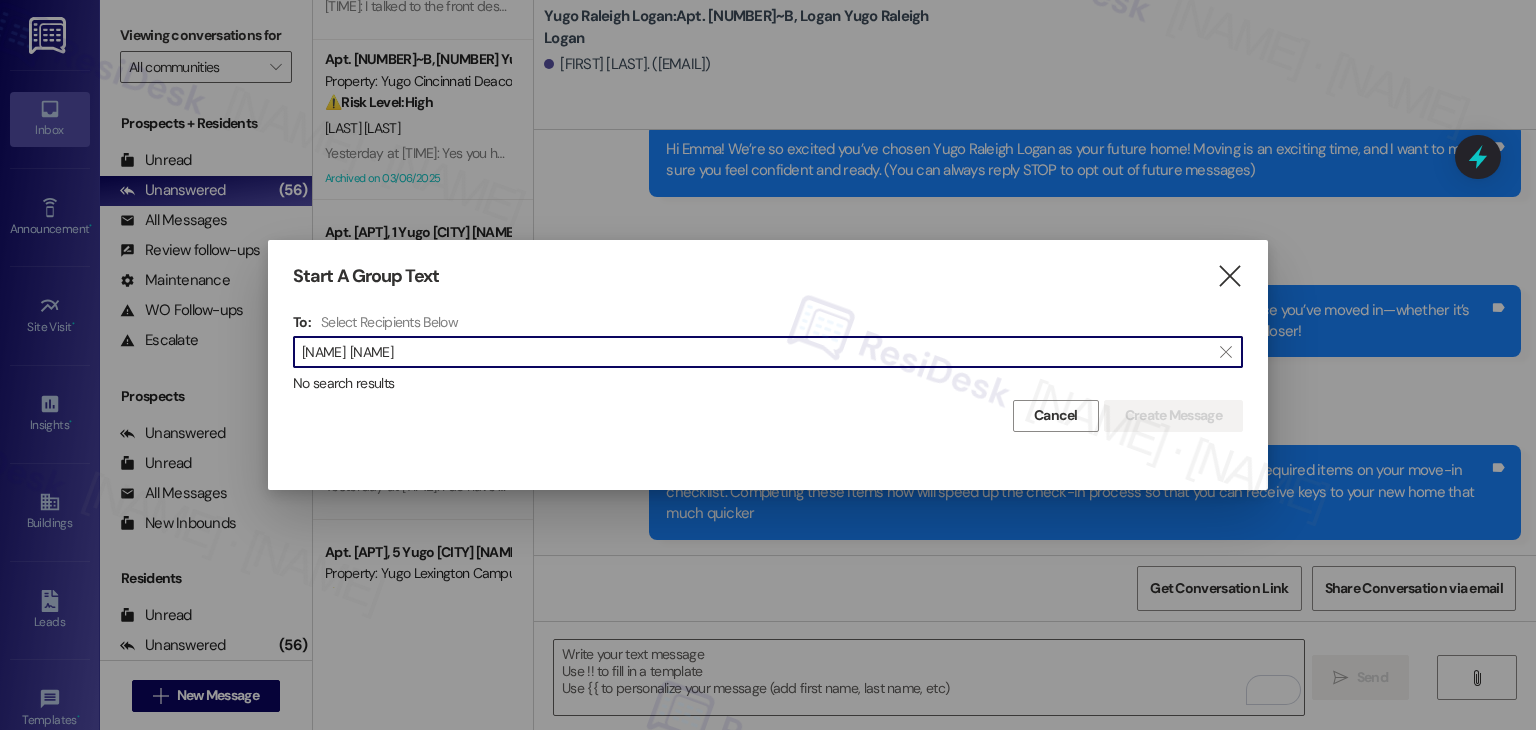 click on "[NAME]	[NAME]" at bounding box center [756, 352] 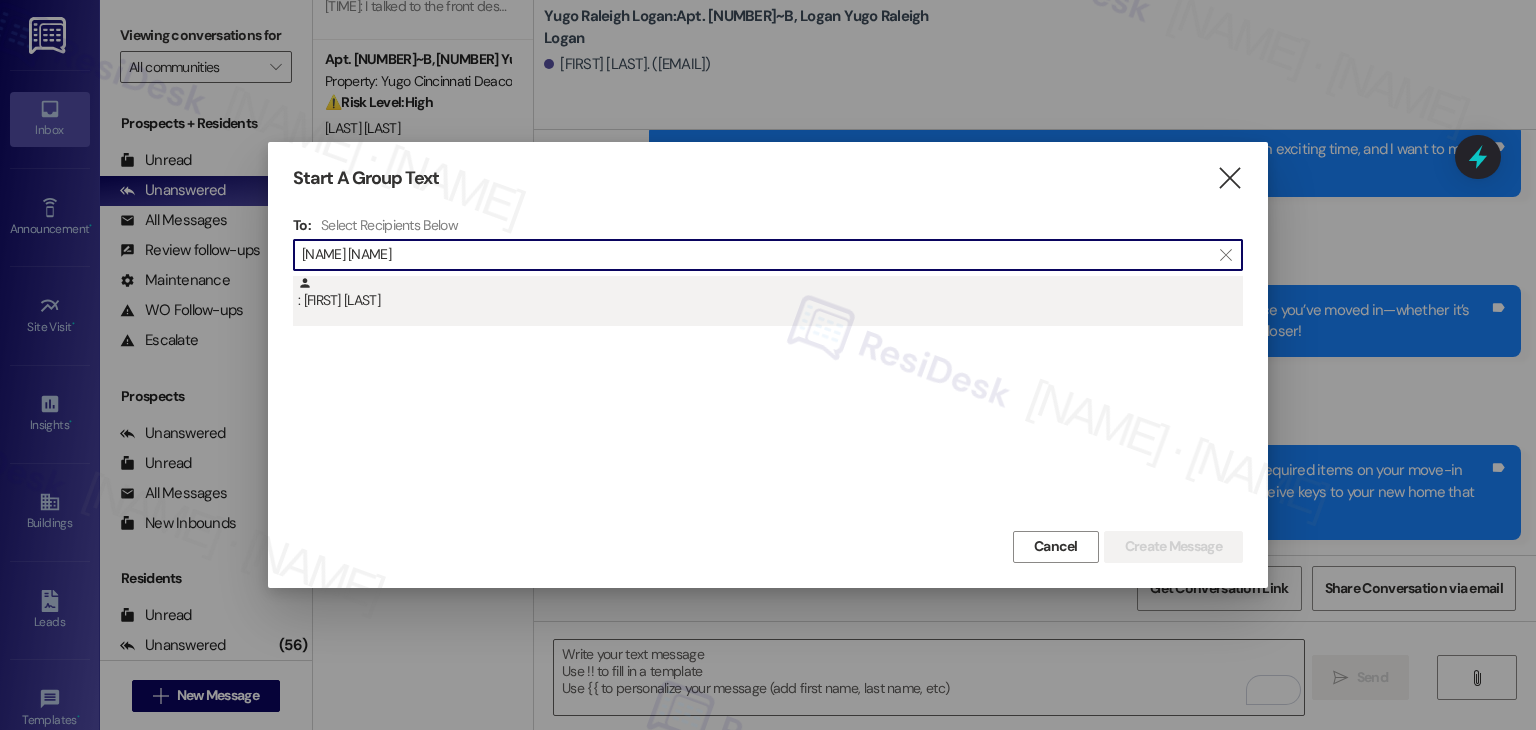 type on "[NAME] [NAME]" 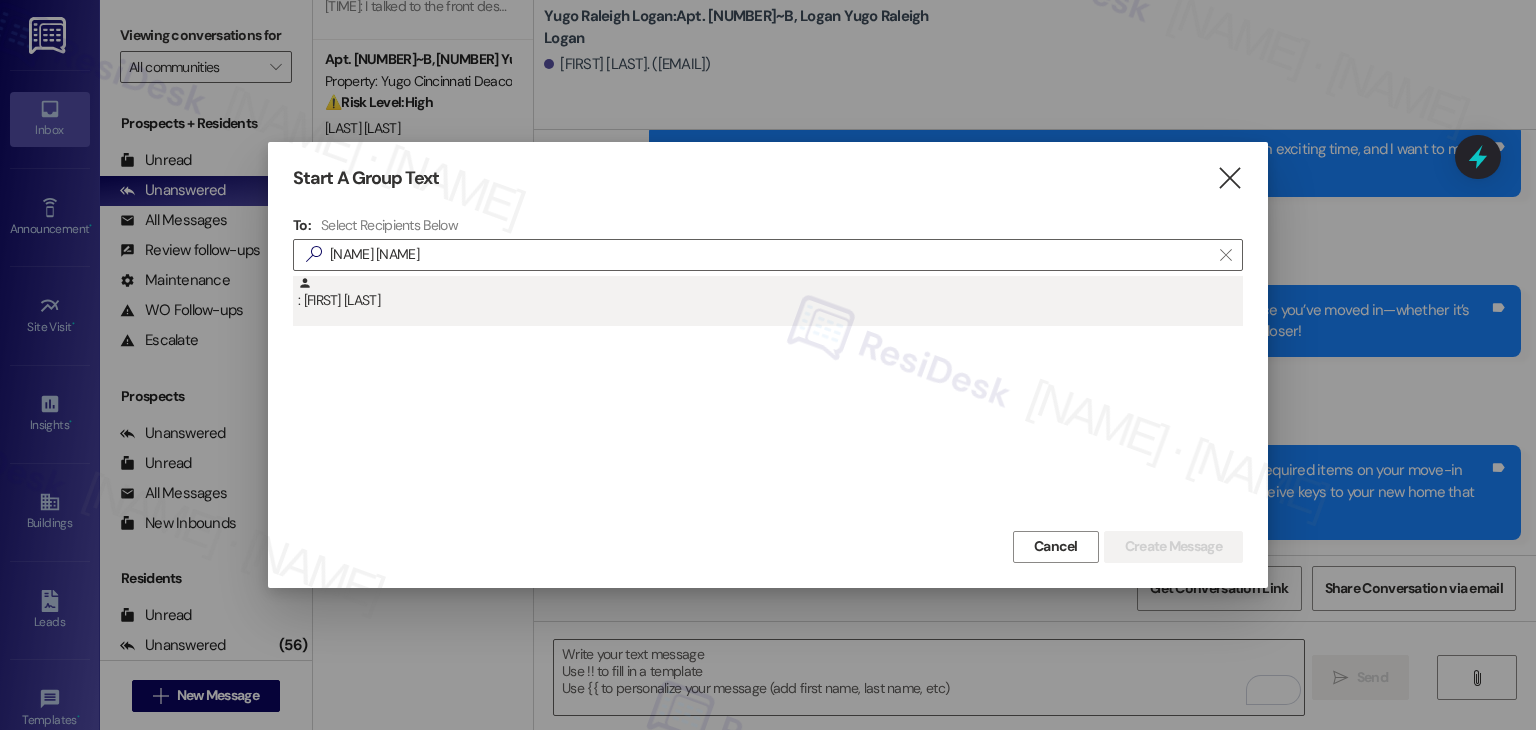 click on ": [FIRST] [LAST]" at bounding box center (770, 293) 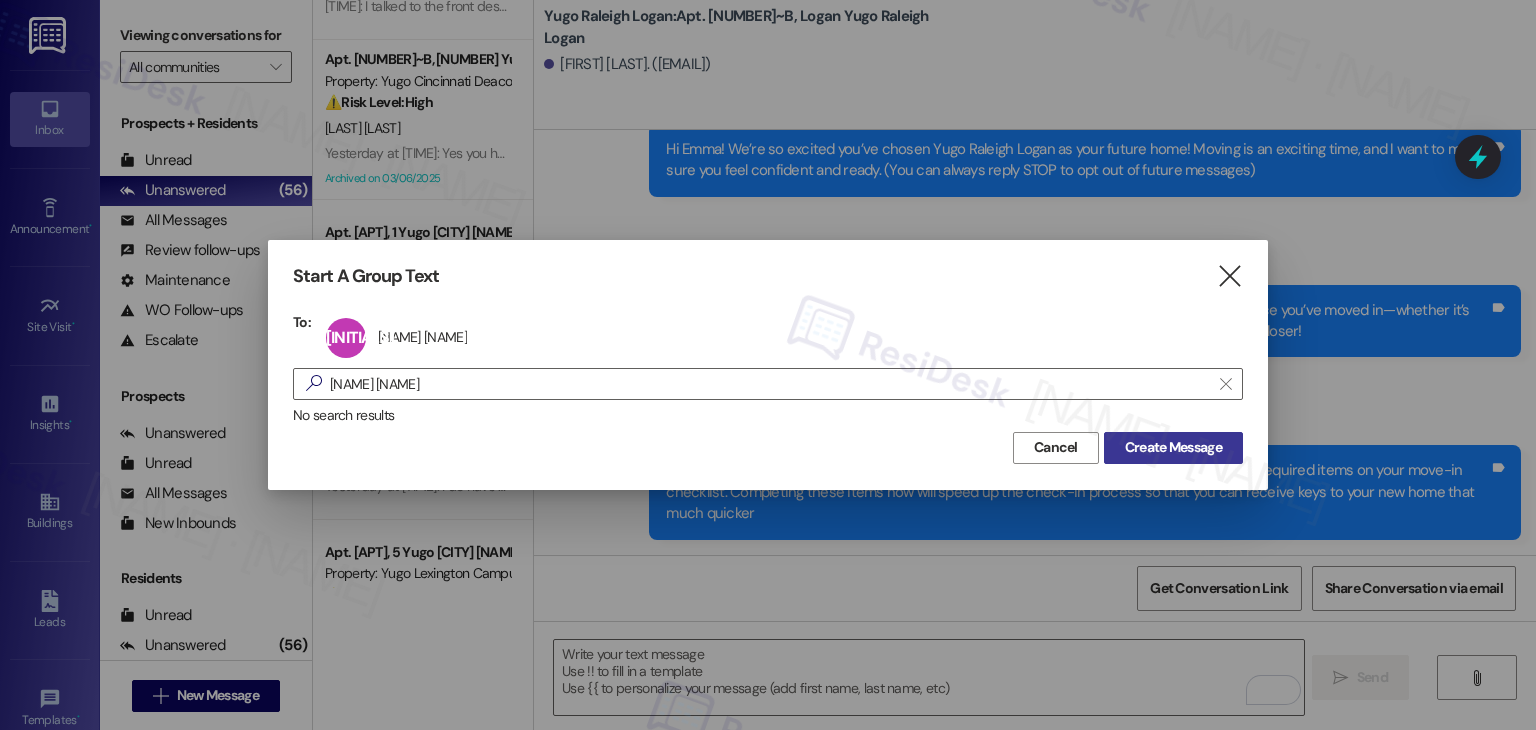 click on "Create Message" at bounding box center (1173, 447) 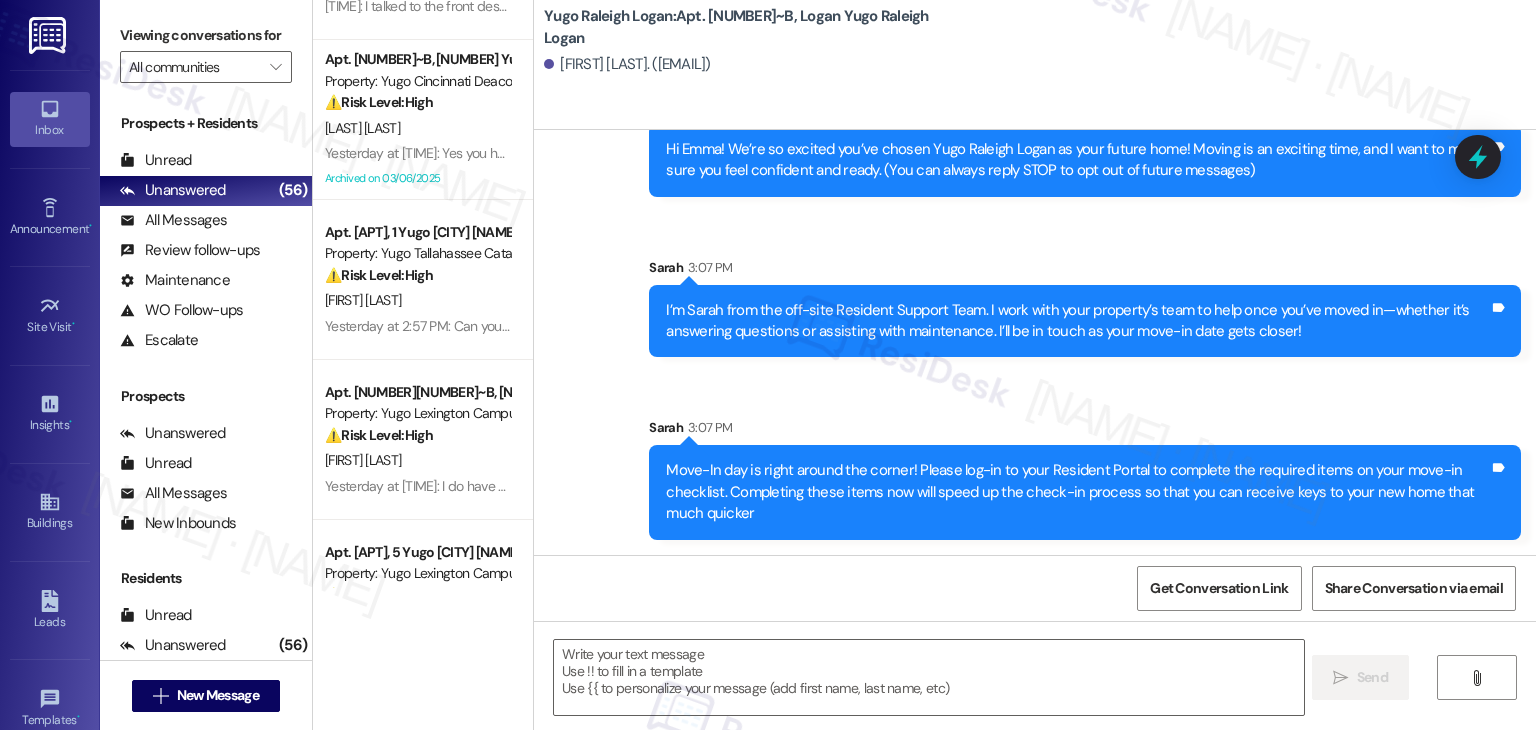 type on "Fetching suggested responses. Please feel free to read through the conversation in the meantime." 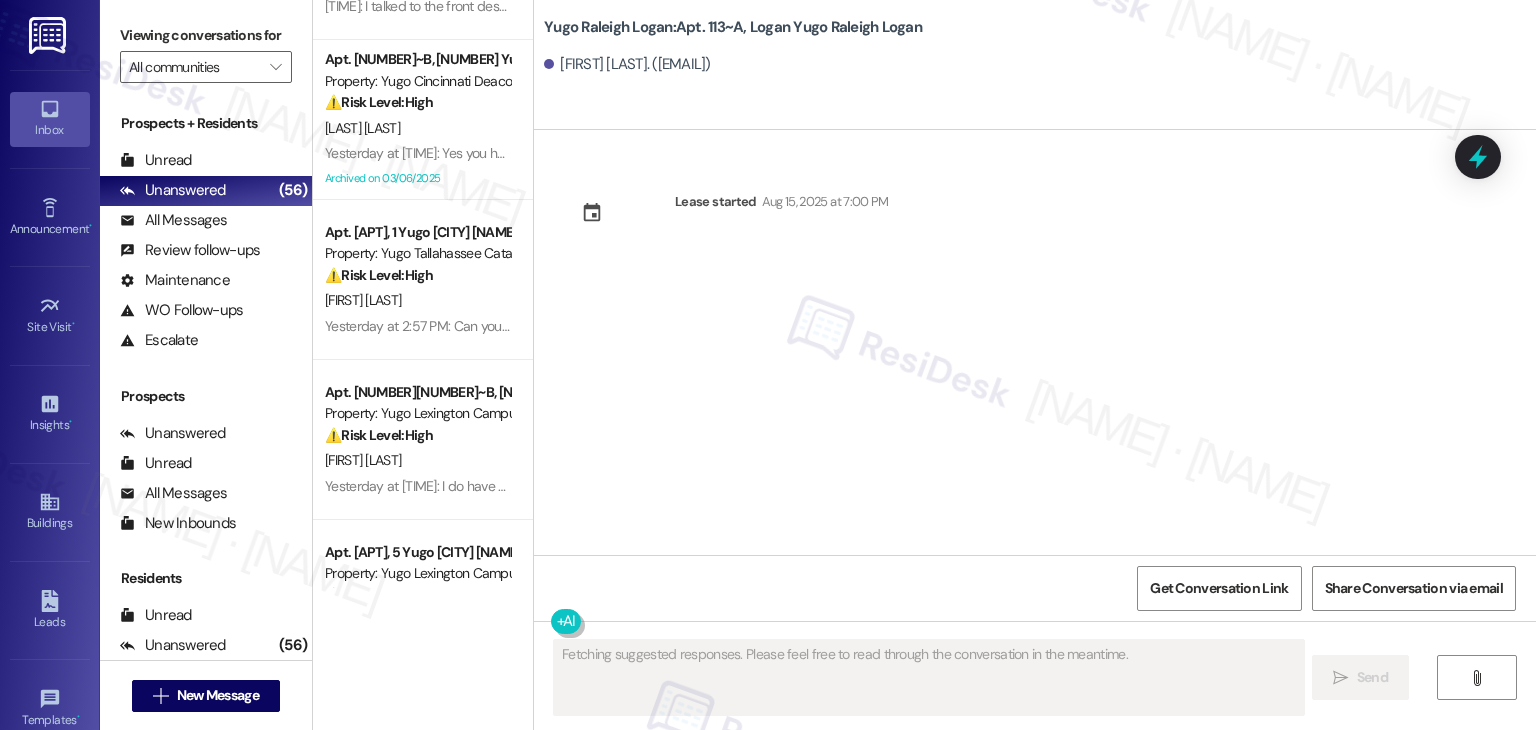 scroll, scrollTop: 0, scrollLeft: 0, axis: both 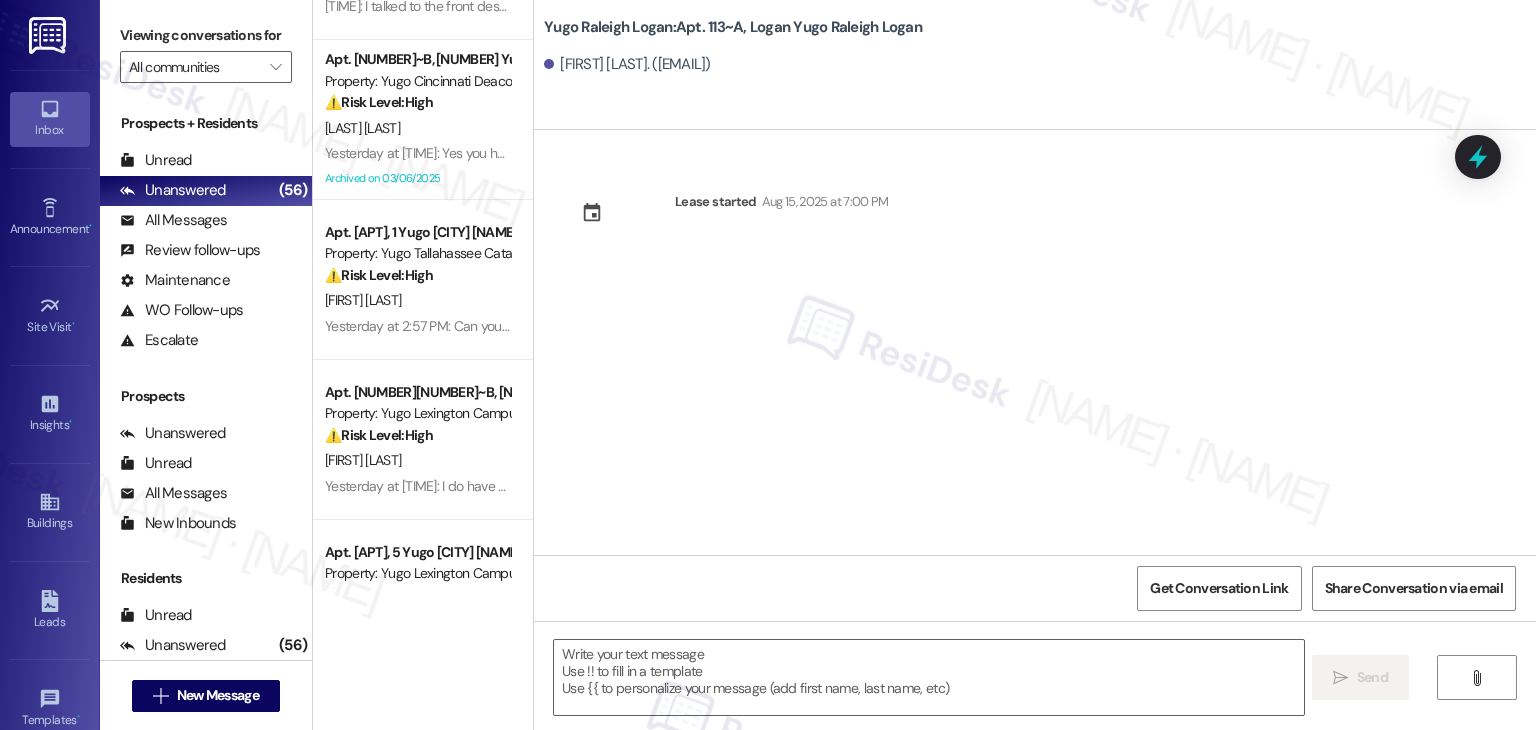 click on "Lease started Aug 15, 2025 at 7:00 PM" at bounding box center (1035, 342) 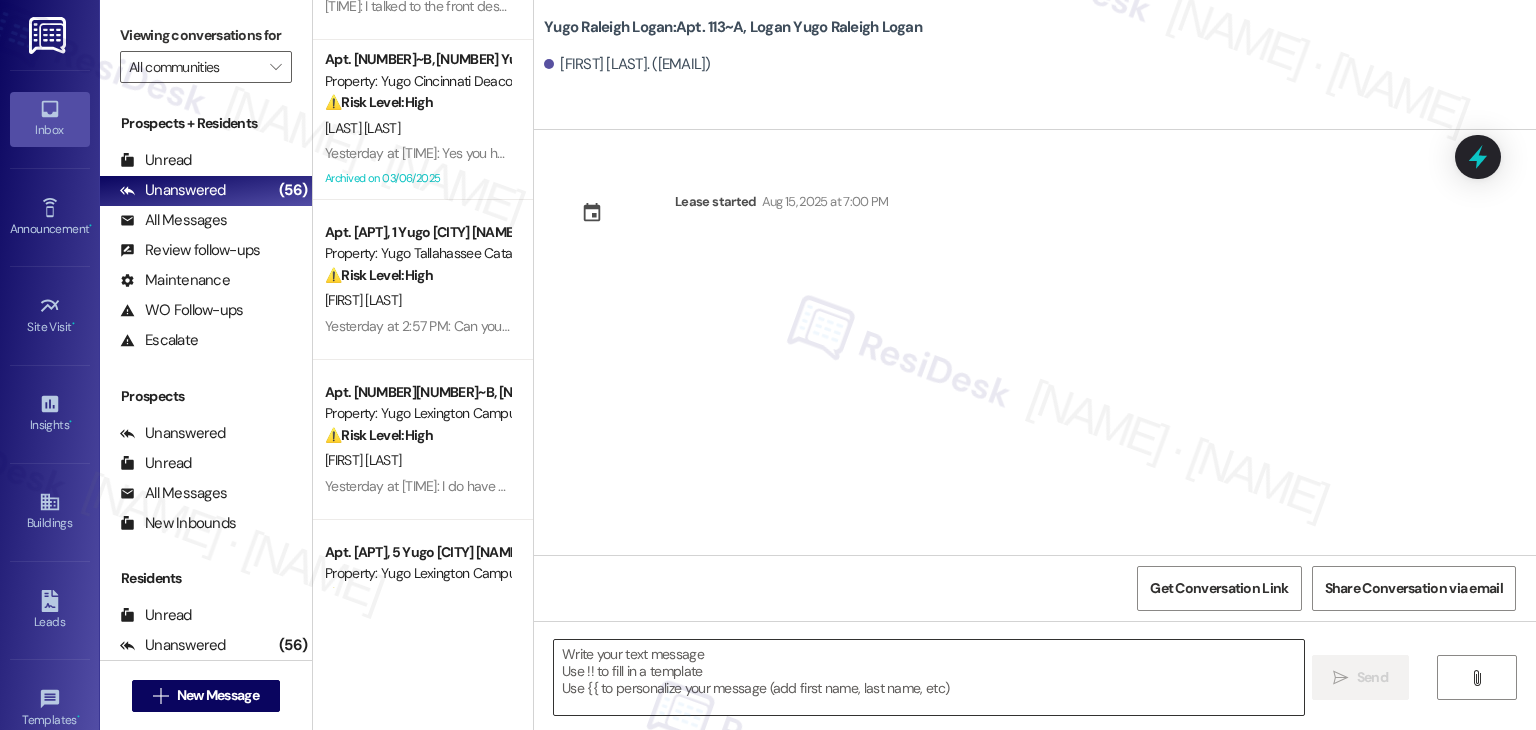 click at bounding box center (928, 677) 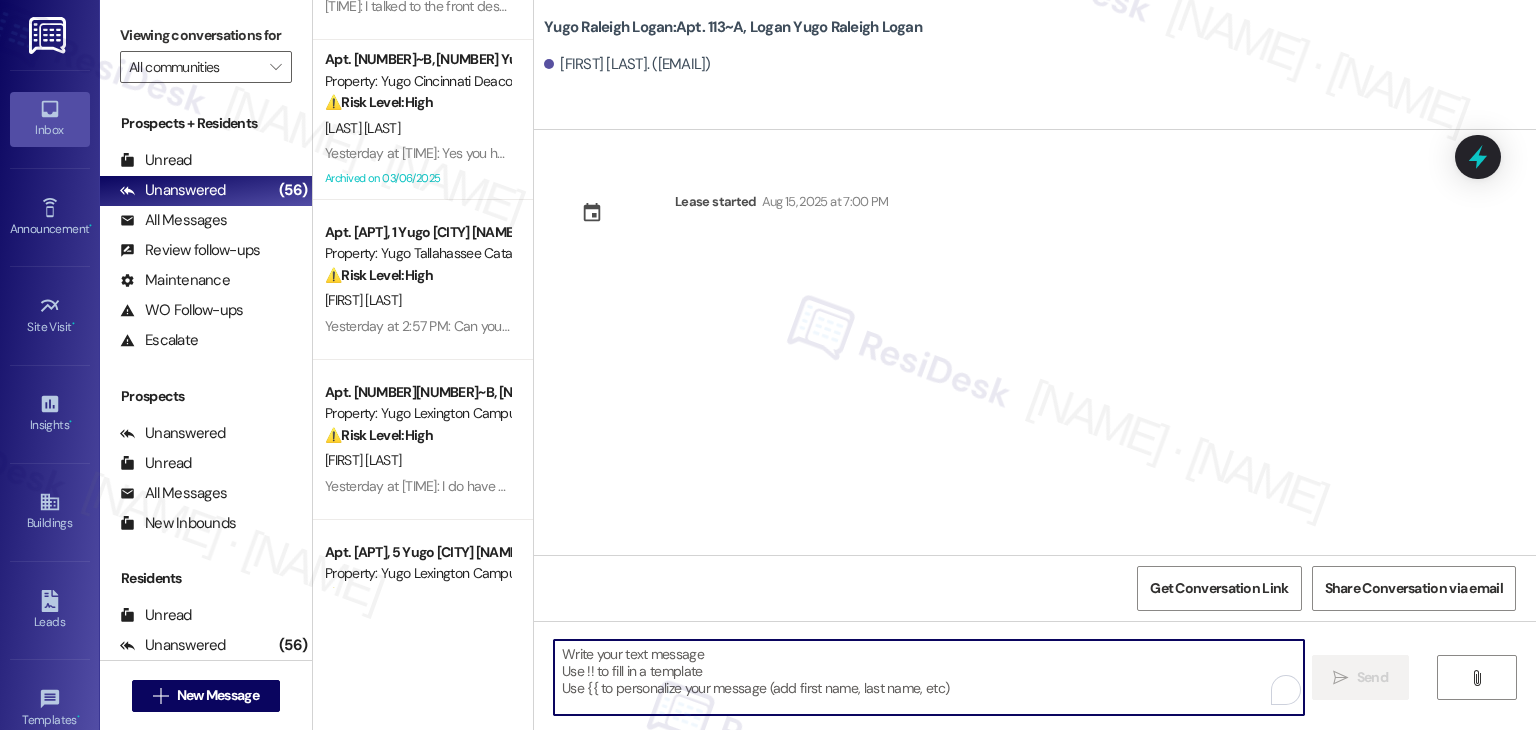 paste on "Hi {{first_name}}! We’re so excited you’ve chosen {{property}} as your future home! Moving is an exciting time, and I want to make sure you feel confident and ready." 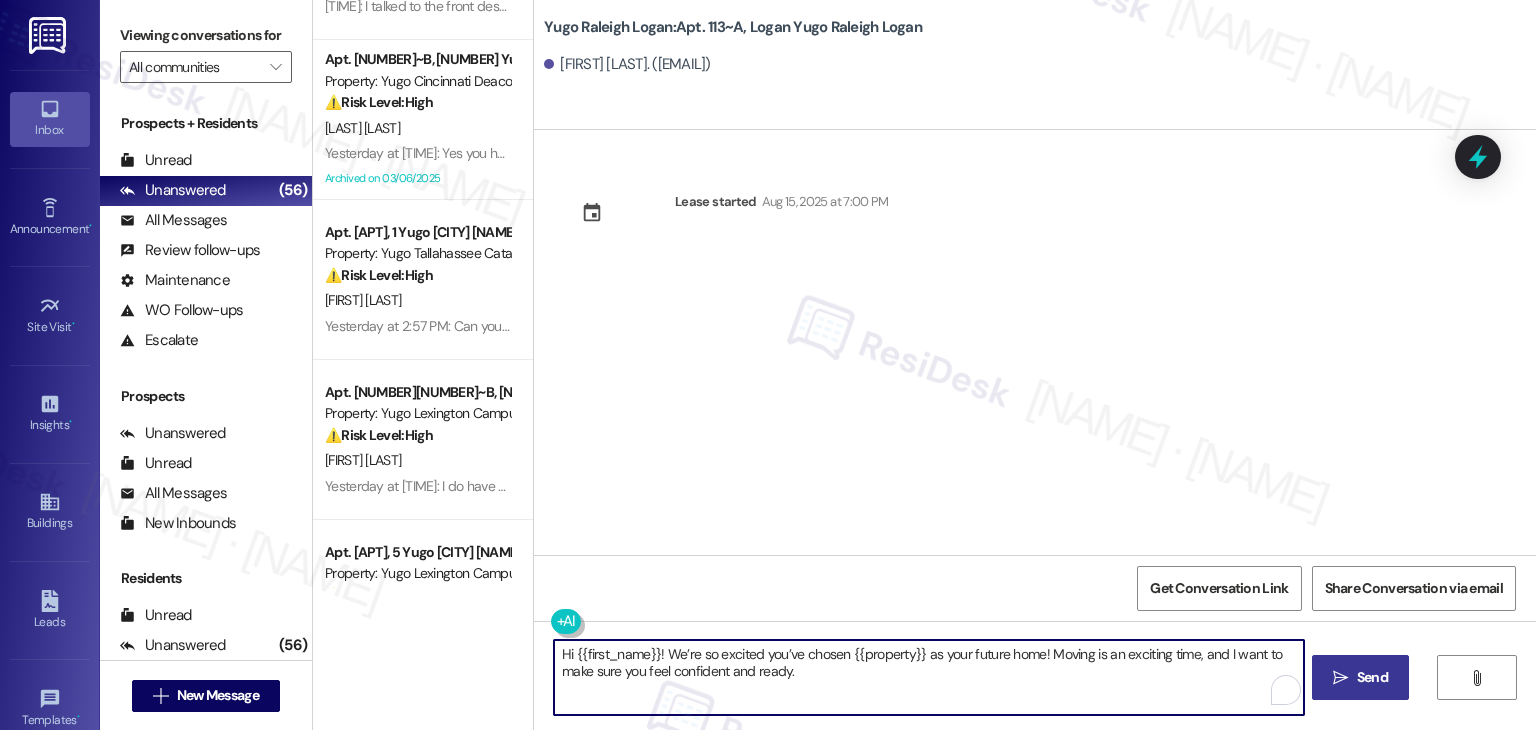type on "Hi {{first_name}}! We’re so excited you’ve chosen {{property}} as your future home! Moving is an exciting time, and I want to make sure you feel confident and ready." 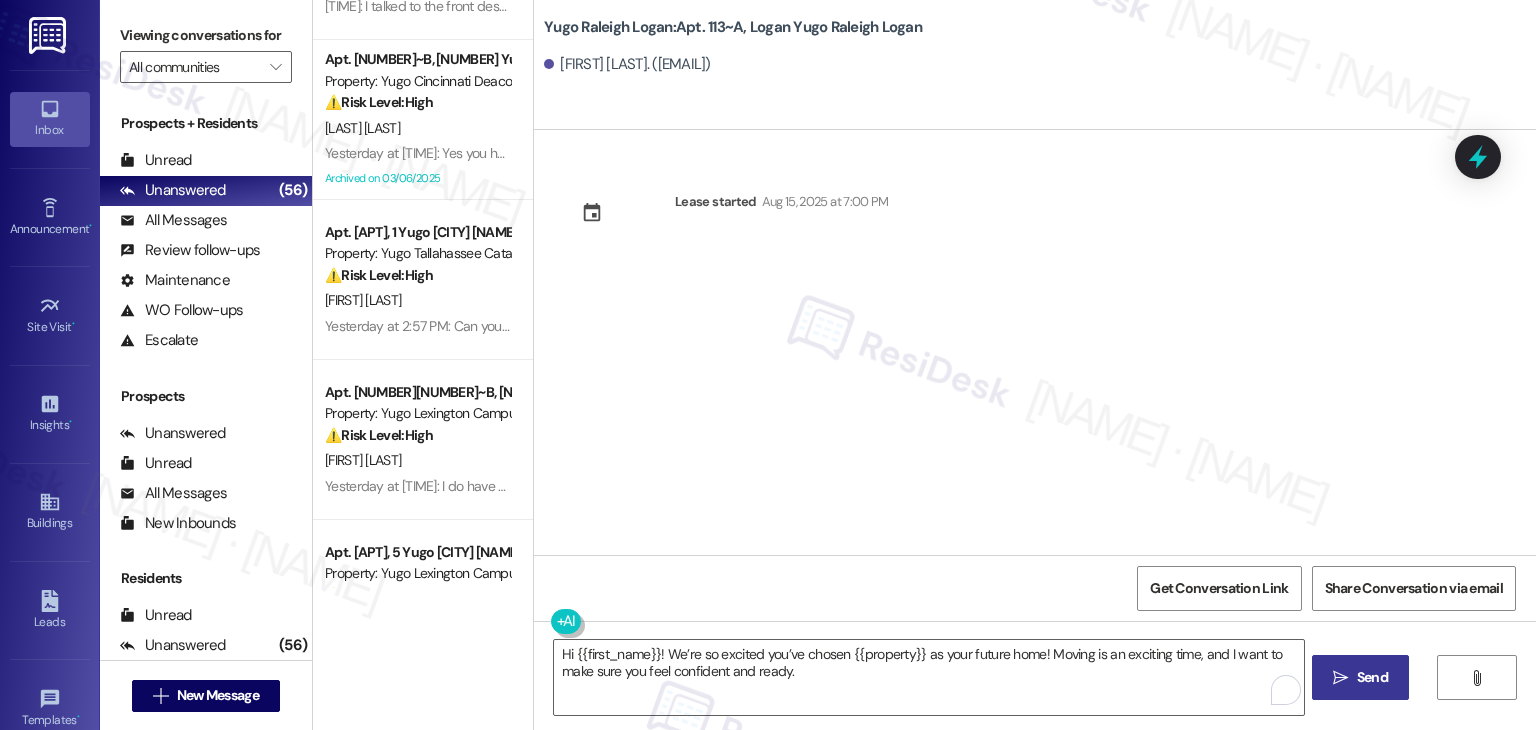 click on "Send" at bounding box center (1372, 677) 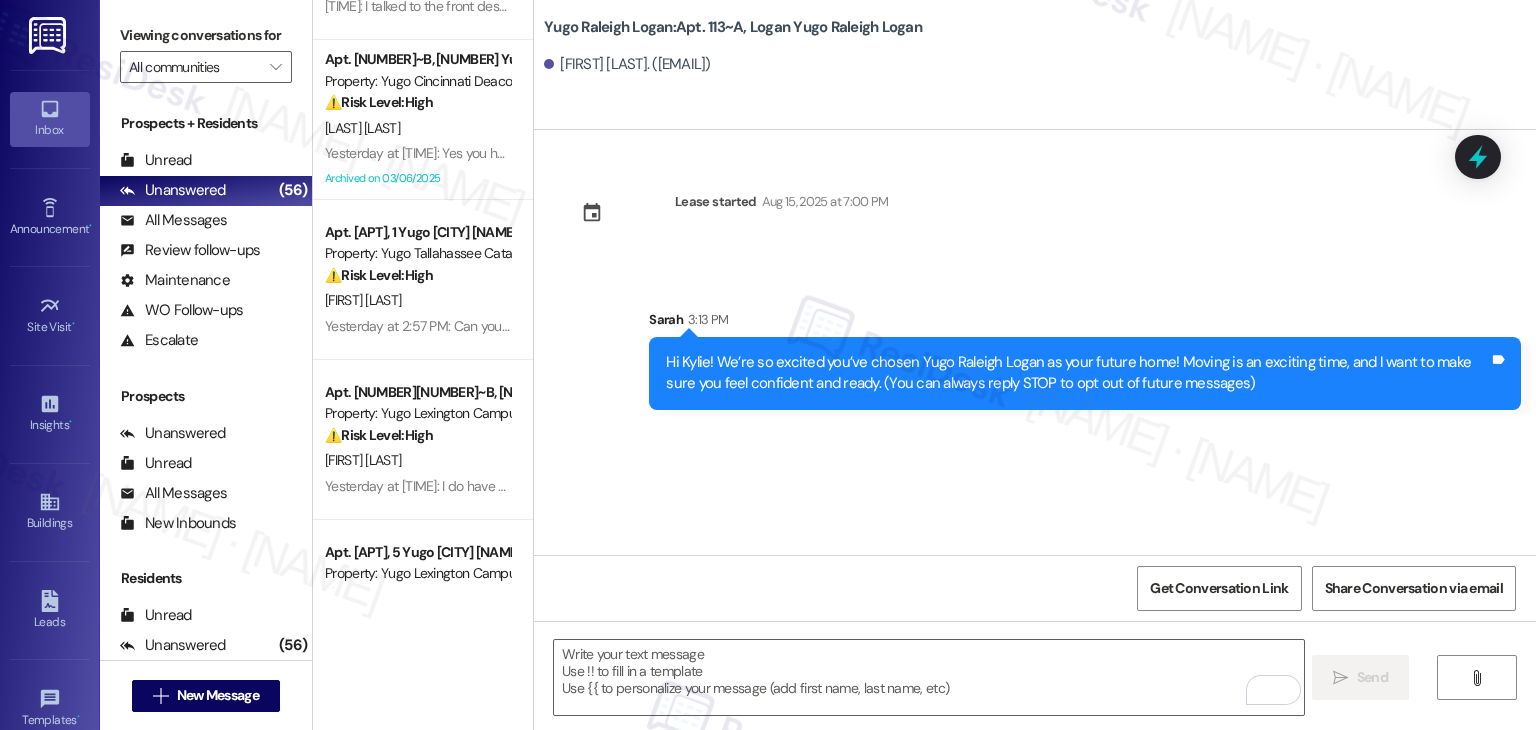 click on "Lease started Aug 15, 2025 at 7:00 PM Sent via SMS Sarah 3:13 PM Hi Kylie! We’re so excited you’ve chosen Yugo Raleigh Logan as your future home! Moving is an exciting time, and I want to make sure you feel confident and ready. (You can always reply STOP to opt out of future messages) Tags and notes" at bounding box center [1035, 342] 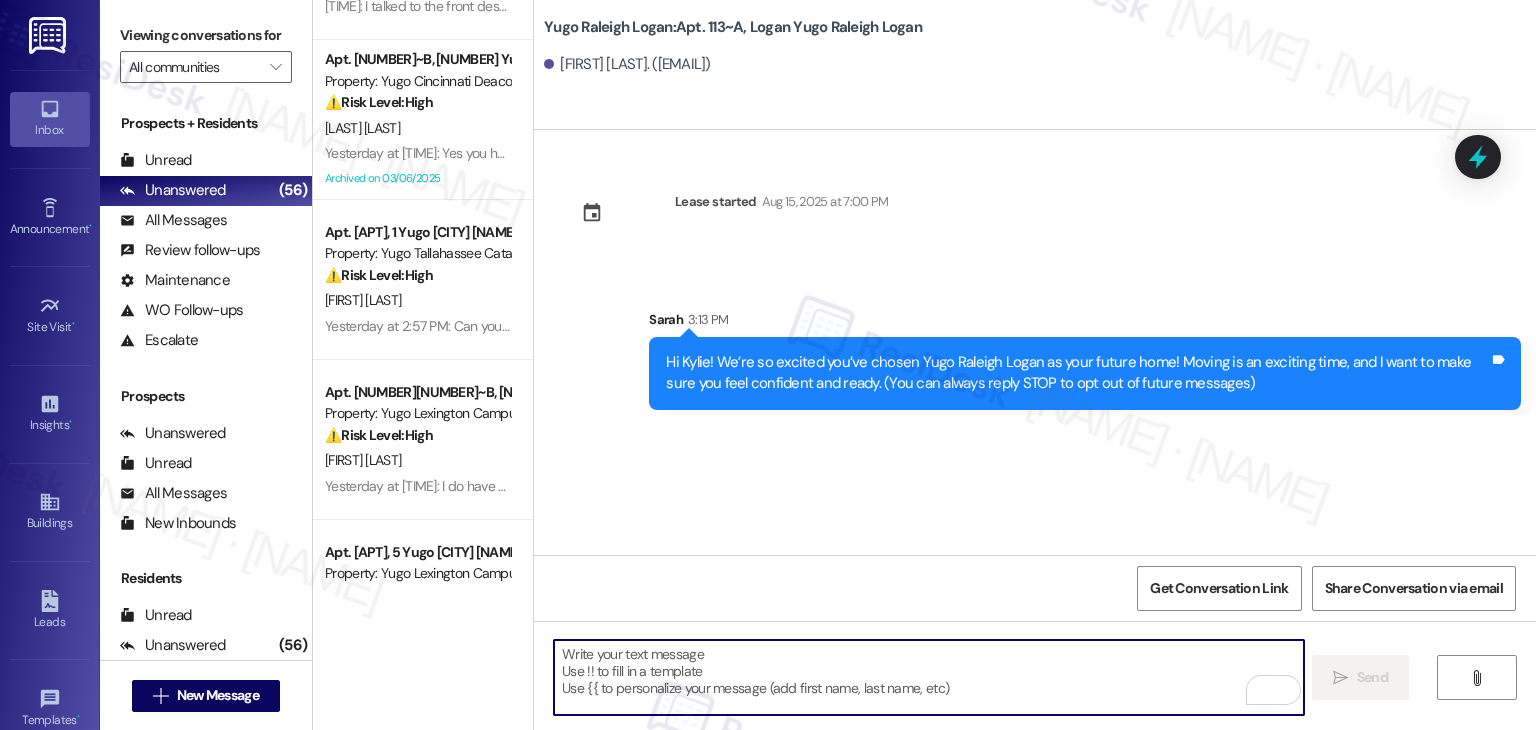 click at bounding box center [928, 677] 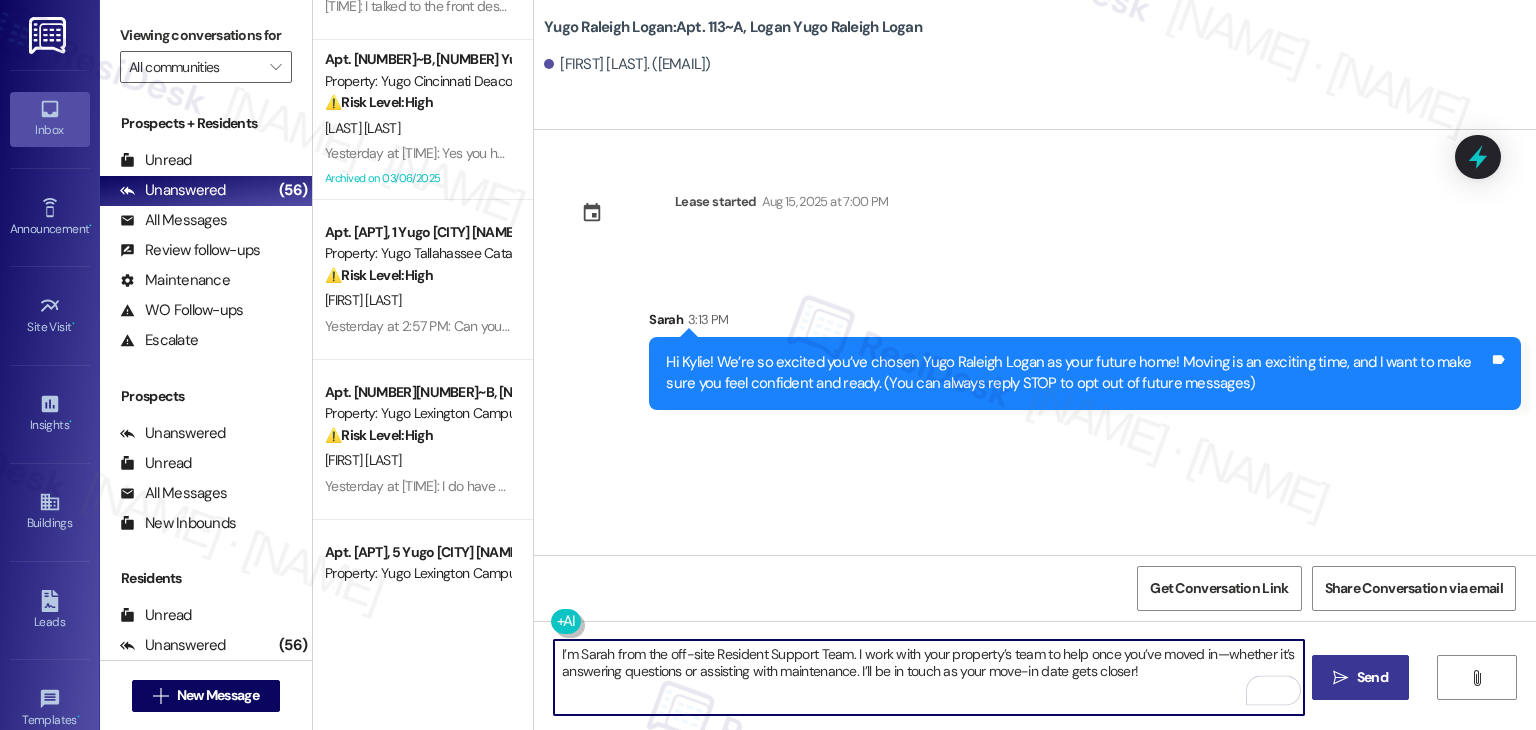 type on "I’m Sarah from the off-site Resident Support Team. I work with your property’s team to help once you’ve moved in—whether it’s answering questions or assisting with maintenance. I’ll be in touch as your move-in date gets closer!" 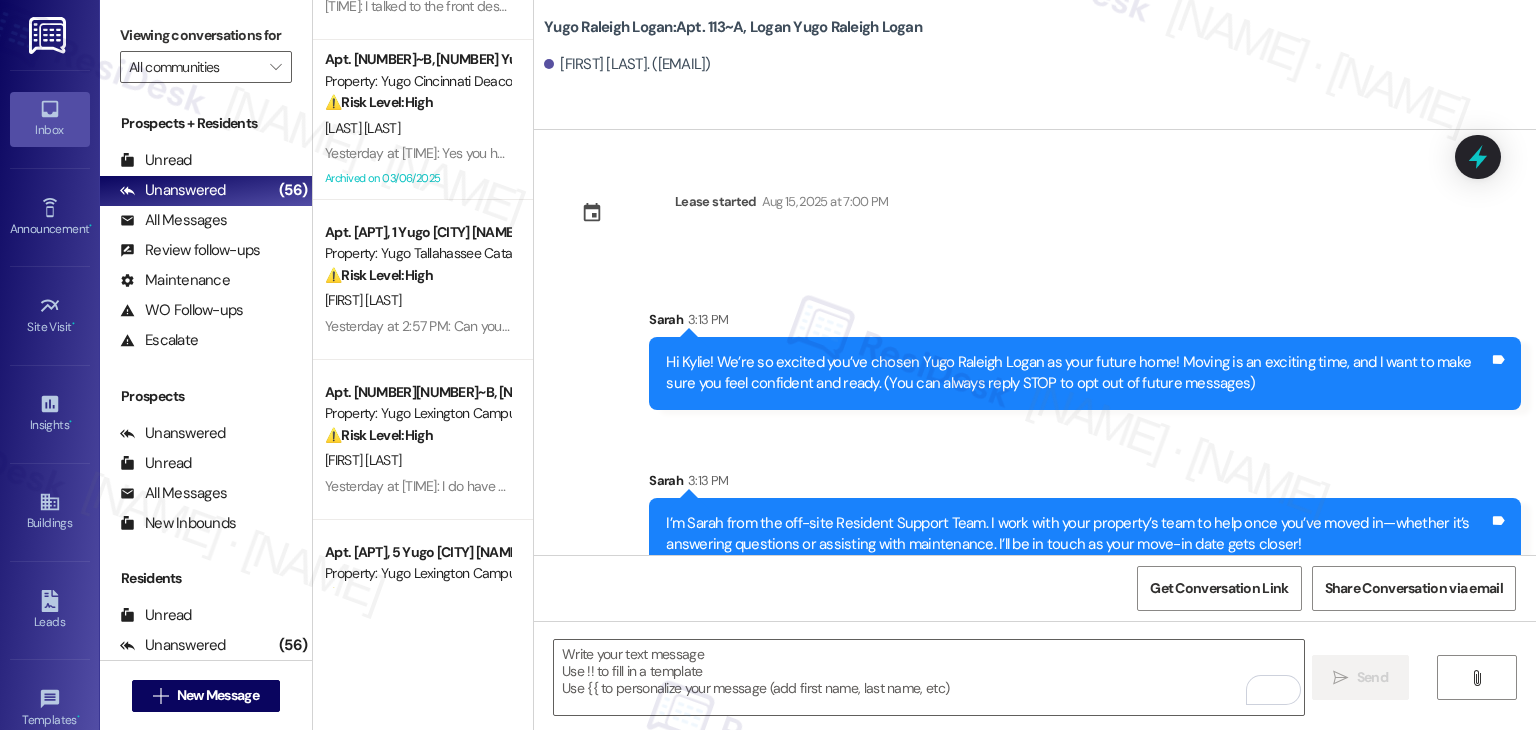 click on "Sent via SMS Sarah 3:13 PM Hi Kylie! We’re so excited you’ve chosen Yugo Raleigh Logan as your future home! Moving is an exciting time, and I want to make sure you feel confident and ready. (You can always reply STOP to opt out of future messages) Tags and notes Sent via SMS Sarah 3:13 PM I’m Sarah from the off-site Resident Support Team. I work with your property’s team to help once you’ve moved in—whether it’s answering questions or assisting with maintenance. I’ll be in touch as your move-in date gets closer! Tags and notes" at bounding box center [1035, 425] 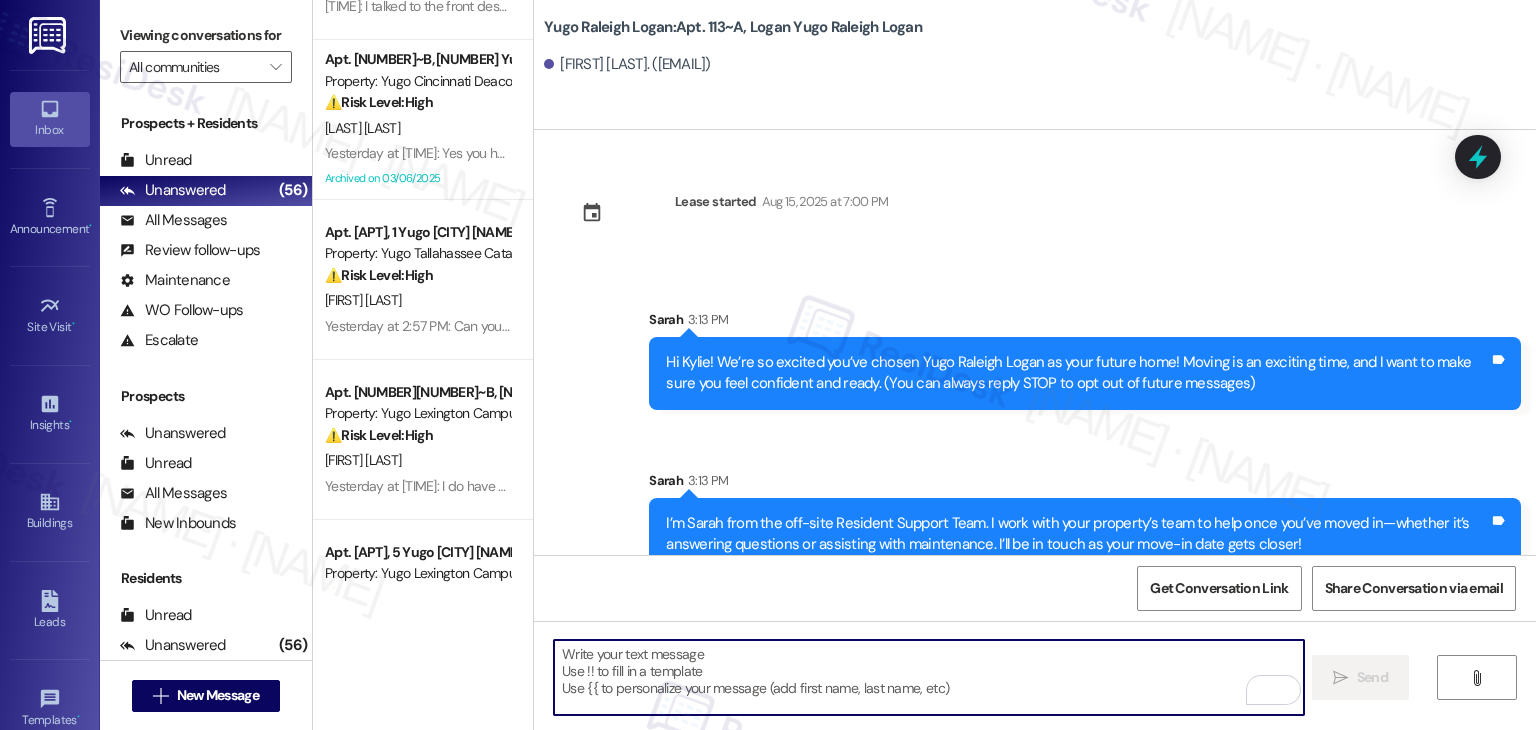 click at bounding box center (928, 677) 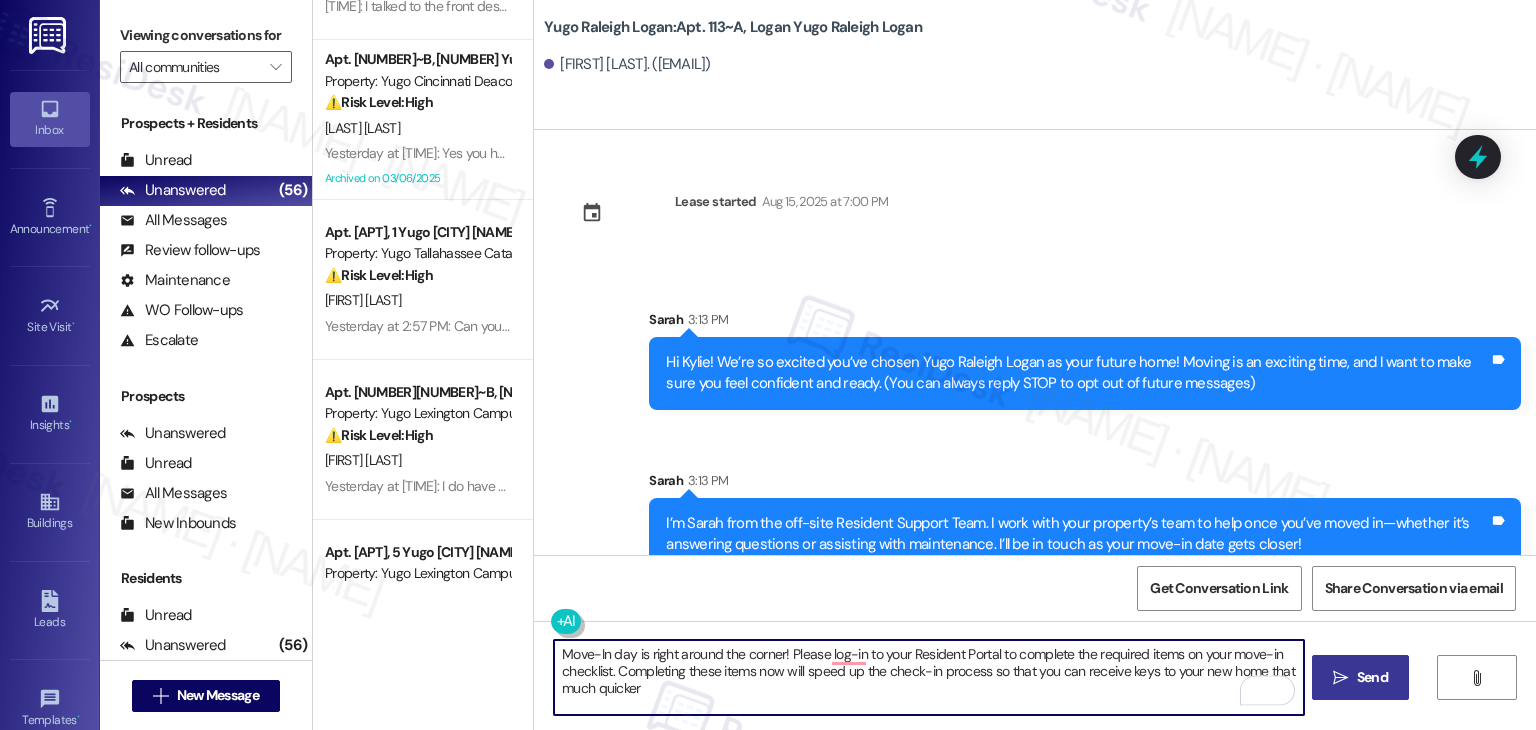 type on "Move-In day is right around the corner! Please log-in to your Resident Portal to complete the required items on your move-in checklist. Completing these items now will speed up the check-in process so that you can receive keys to your new home that much quicker" 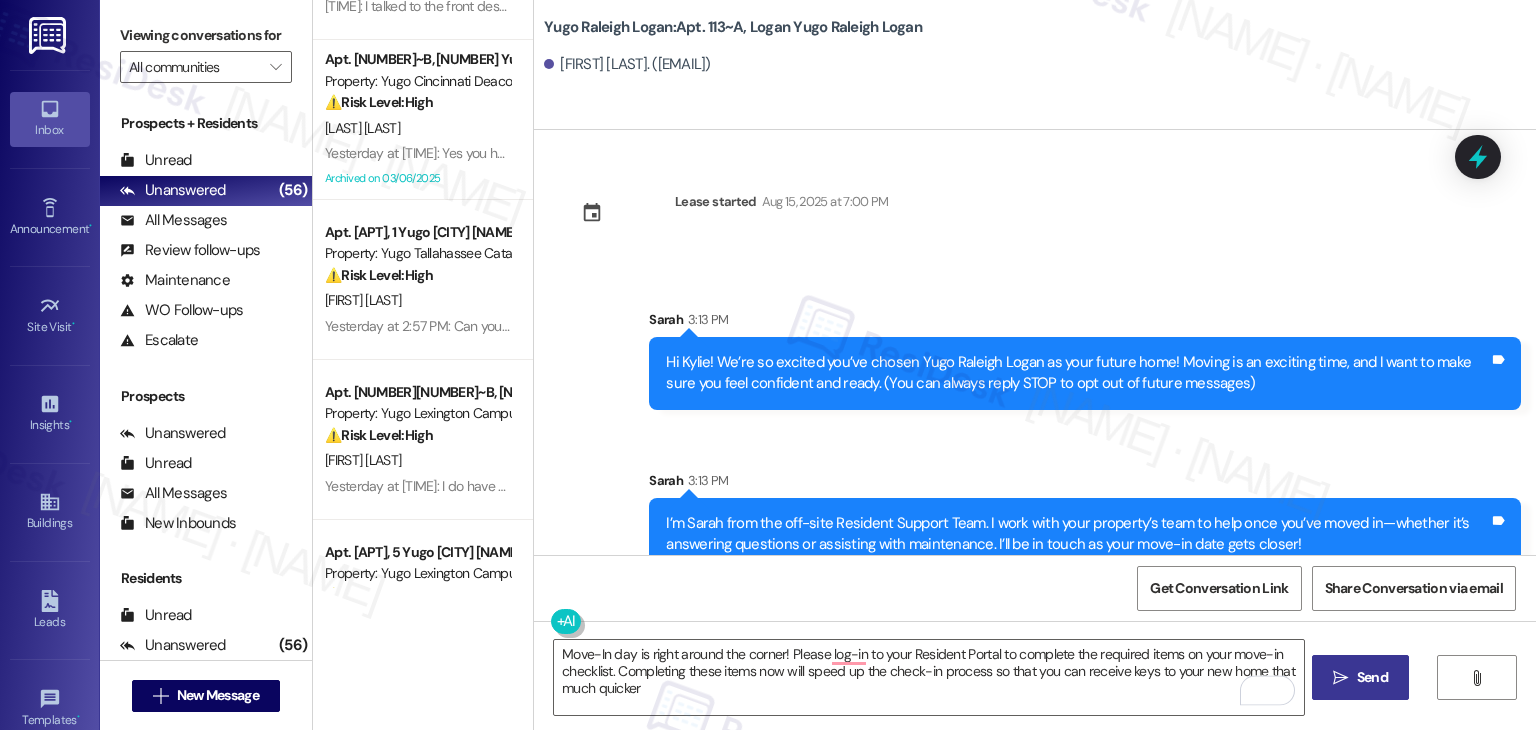click on " Send" at bounding box center (1360, 677) 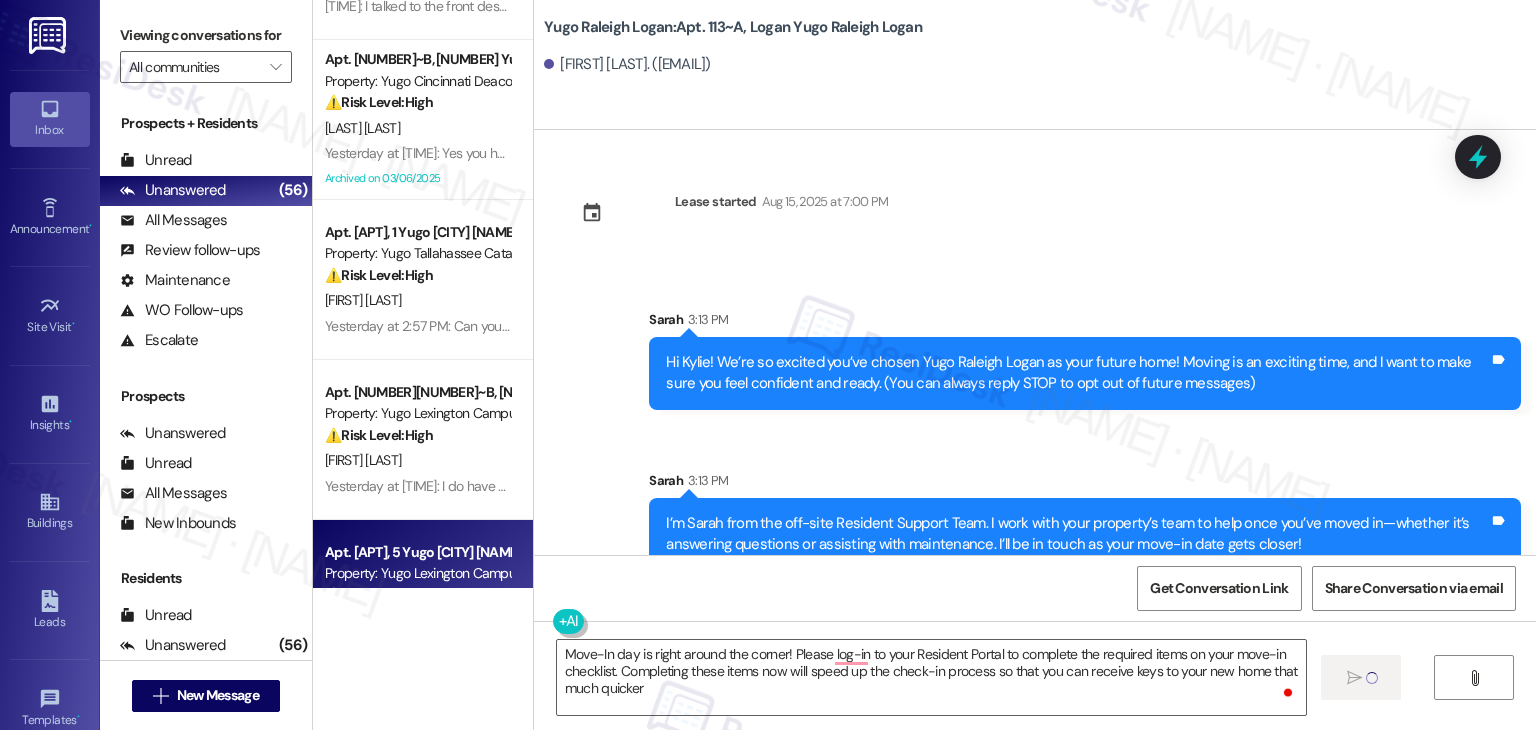 type 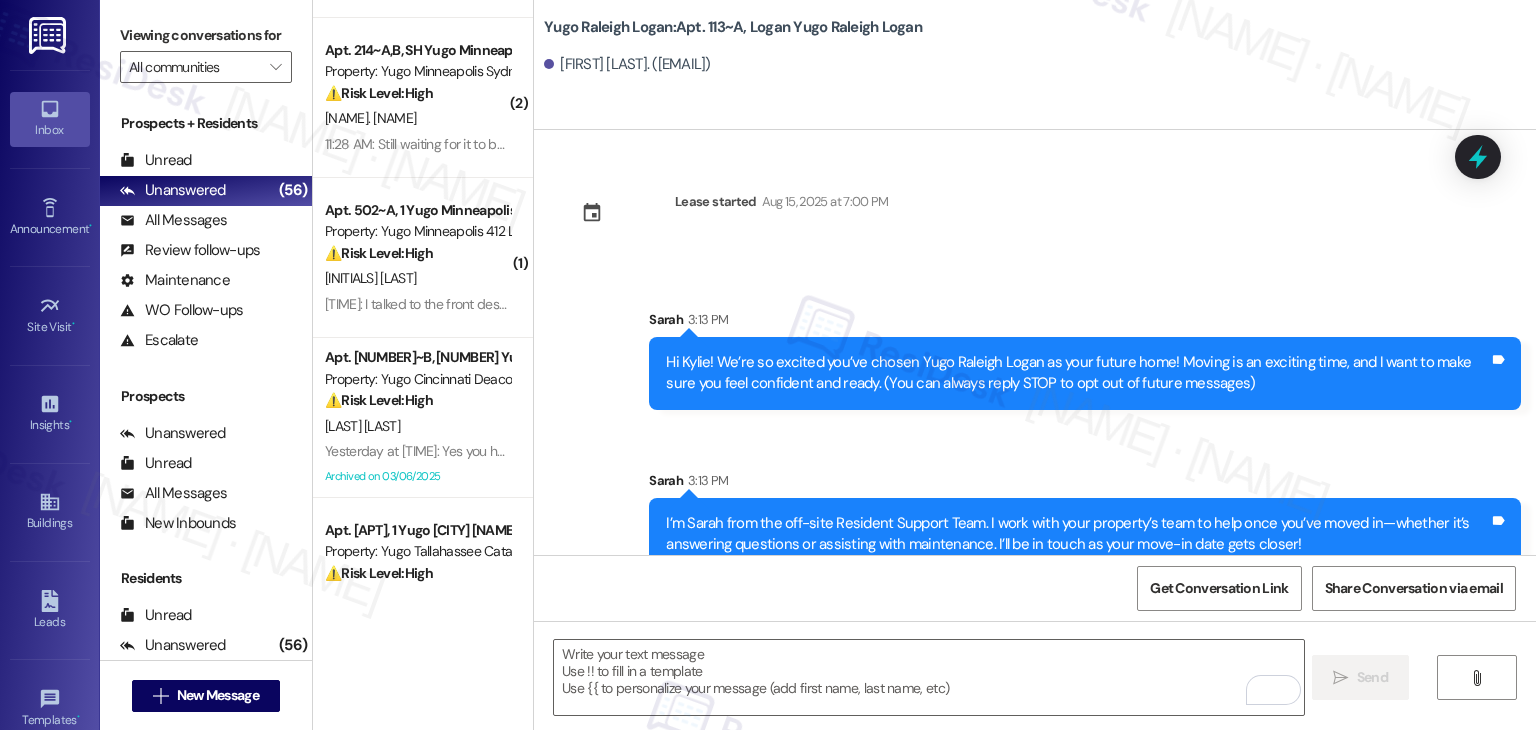 scroll, scrollTop: 1100, scrollLeft: 0, axis: vertical 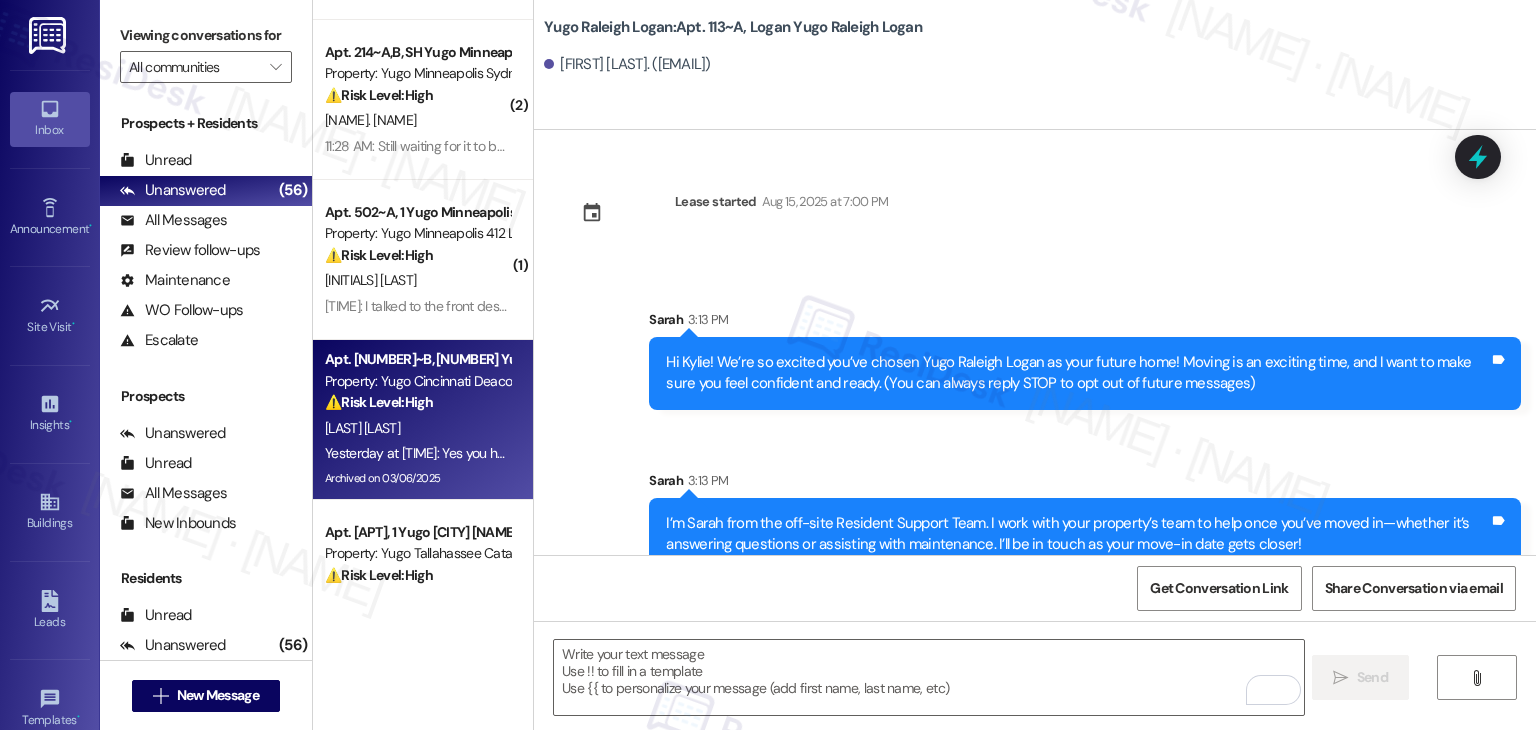click on "Archived on 03/06/2025" at bounding box center (417, 478) 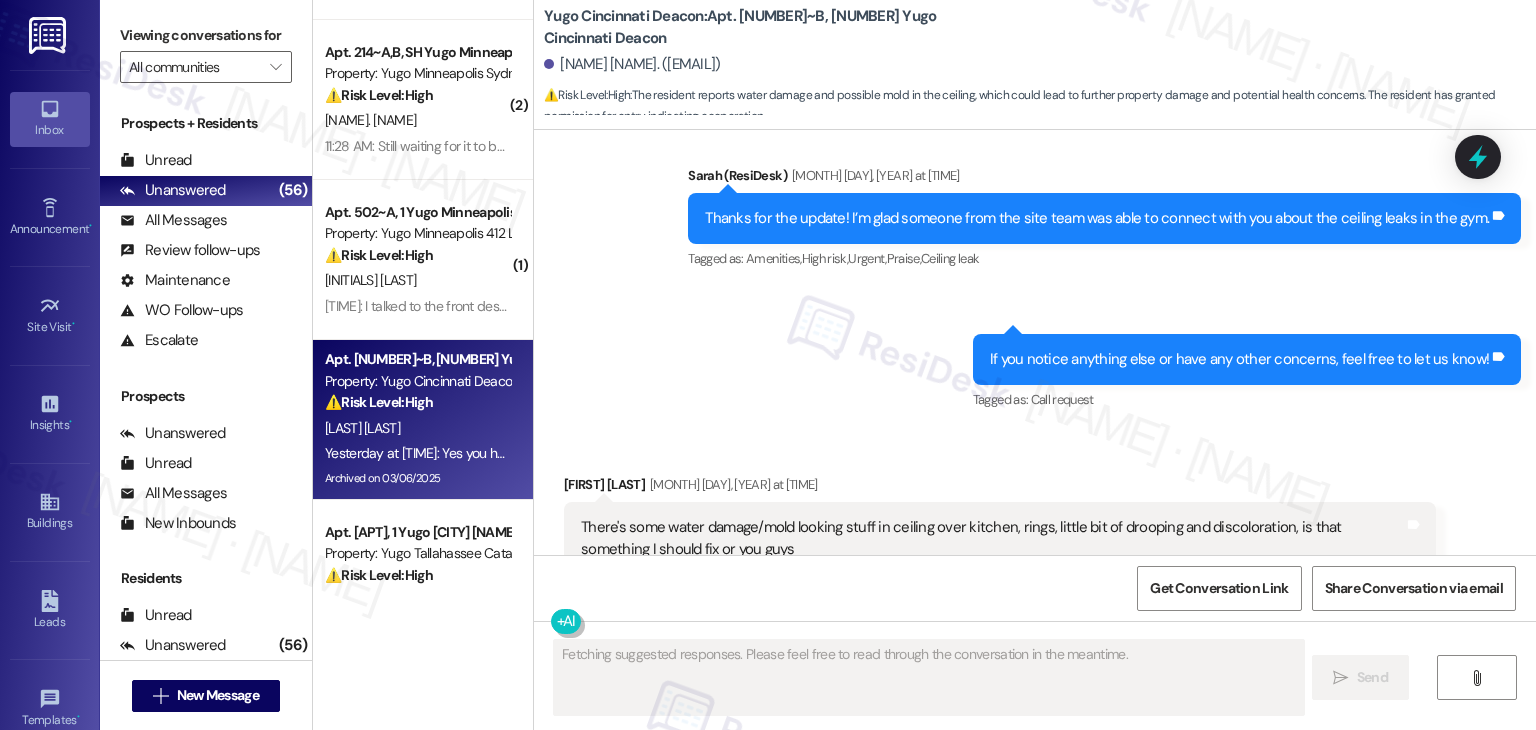 scroll, scrollTop: 14914, scrollLeft: 0, axis: vertical 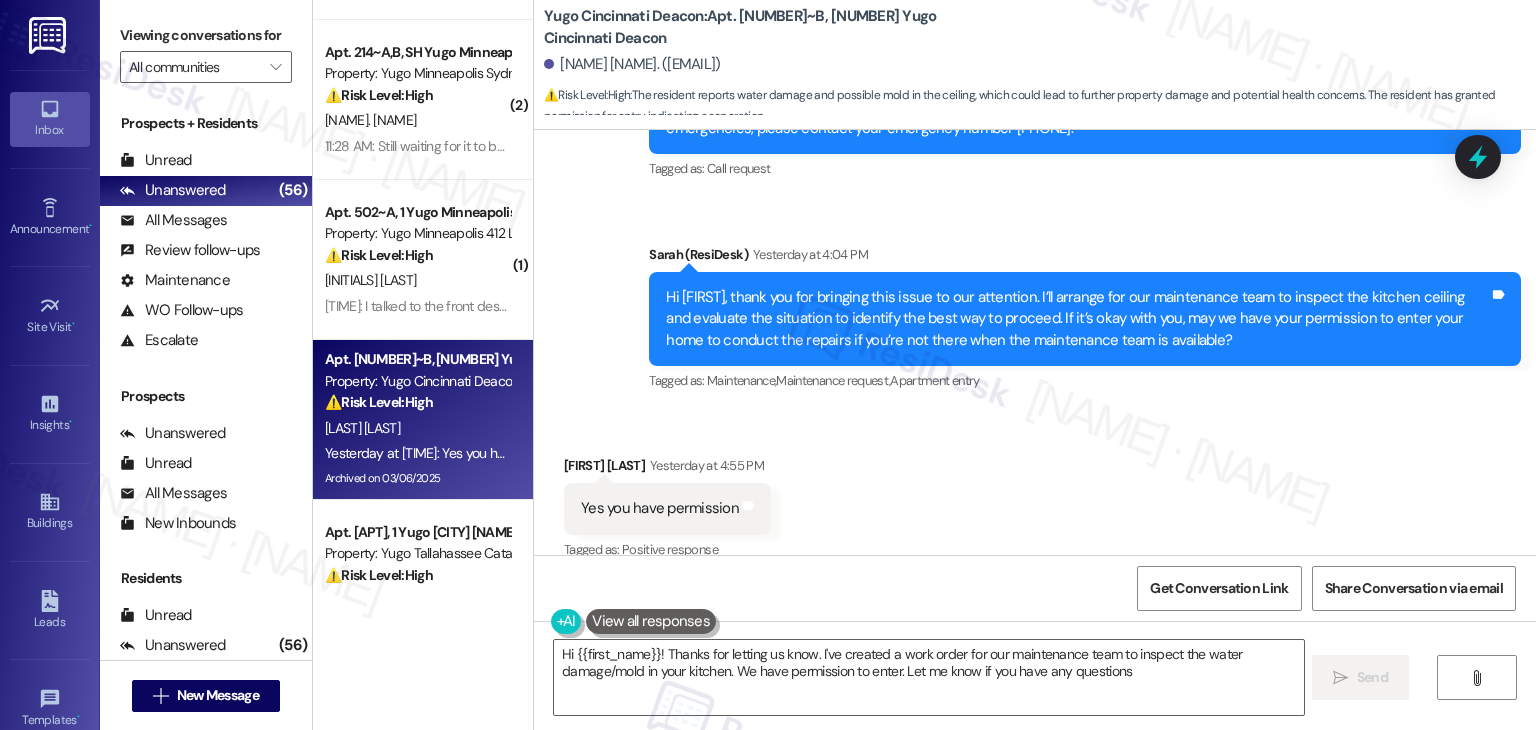 type on "Hi {{first_name}}! Thanks for letting us know. I've created a work order for our maintenance team to inspect the water damage/mold in your kitchen. We have permission to enter. Let me know if you have any questions!" 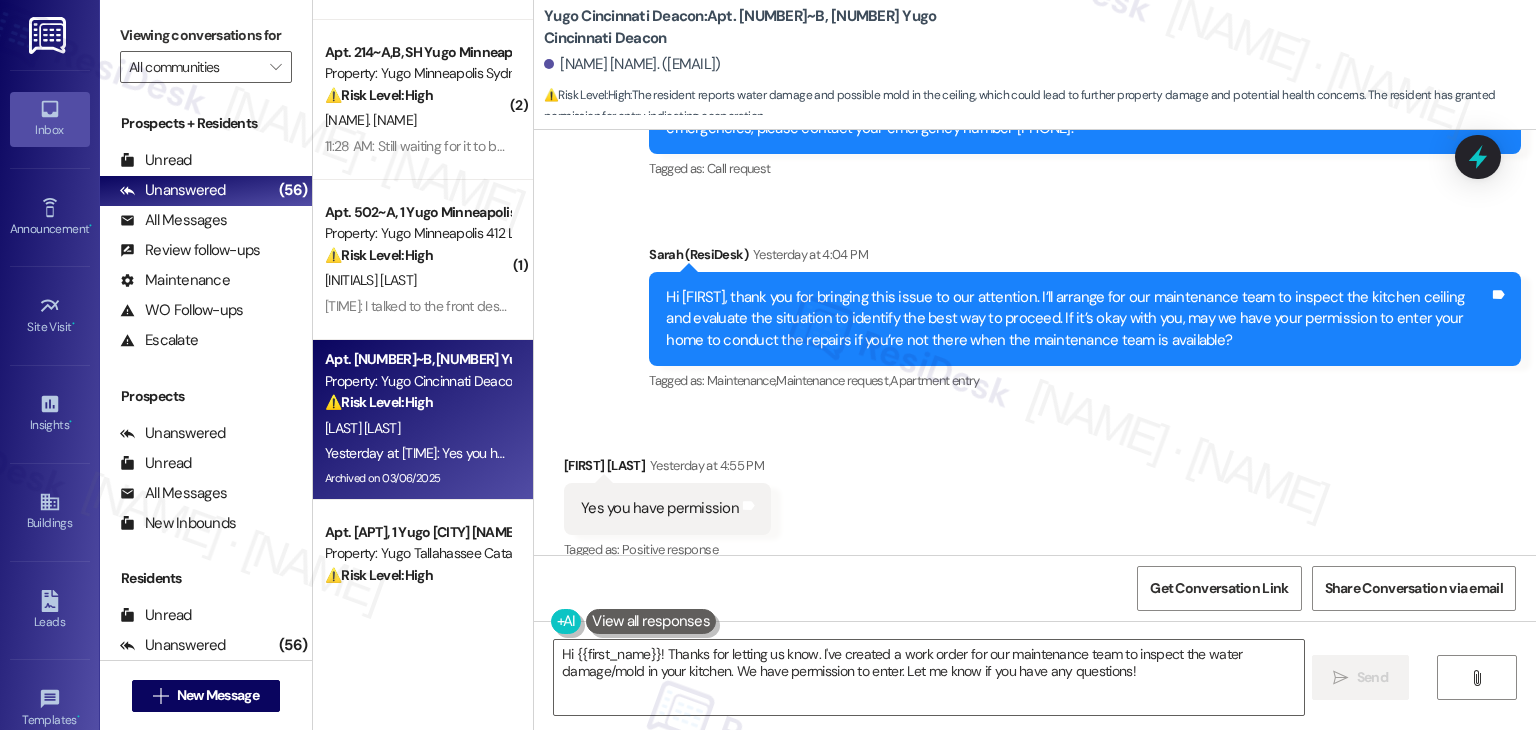 click on "Received via SMS [FIRST] [DATE] at [TIME] Yes you have permission Tags and notes Tagged as:   Positive response Click to highlight conversations about Positive response" at bounding box center (1035, 494) 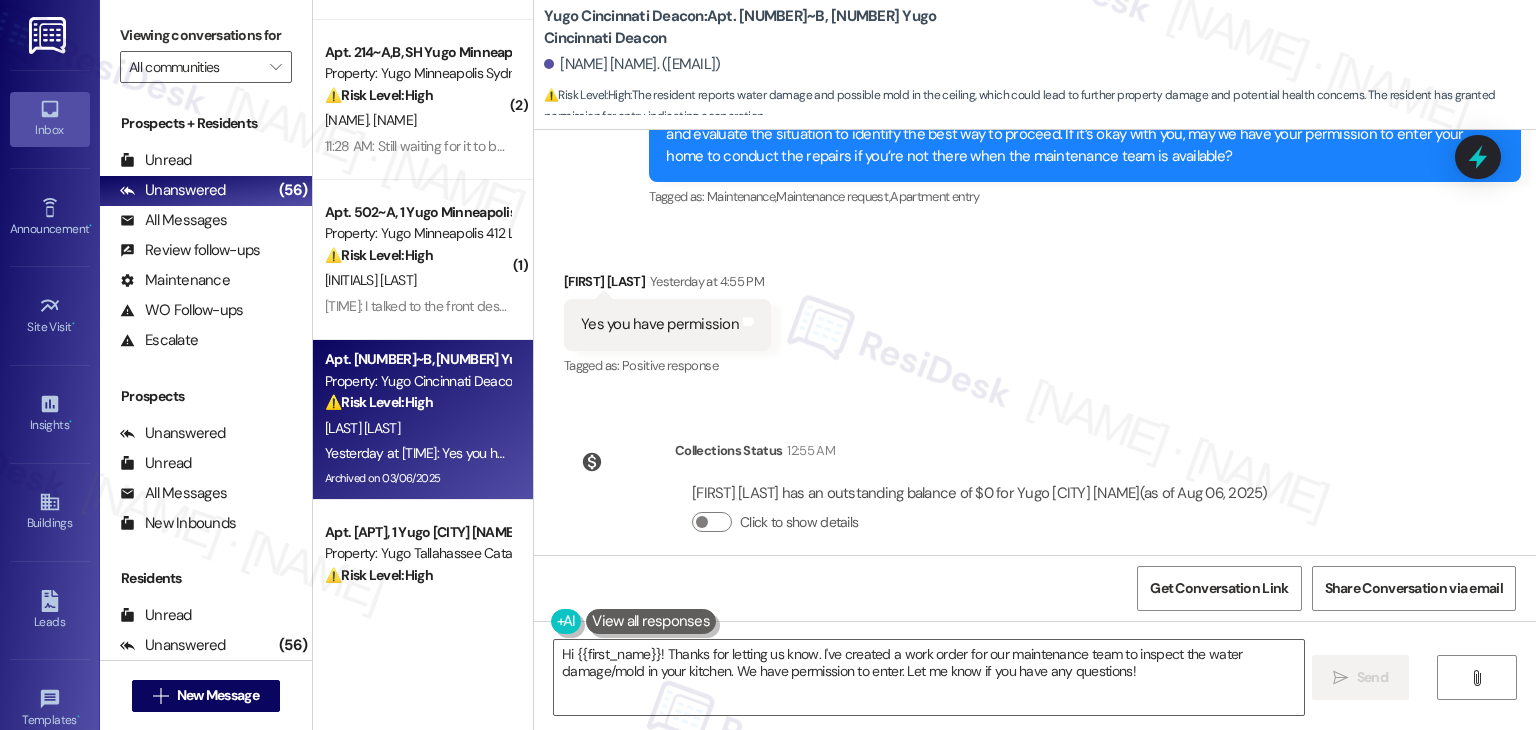click on "Received via SMS [FIRST] [DATE] at [TIME] Yes you have permission Tags and notes Tagged as:   Positive response Click to highlight conversations about Positive response" at bounding box center (1035, 310) 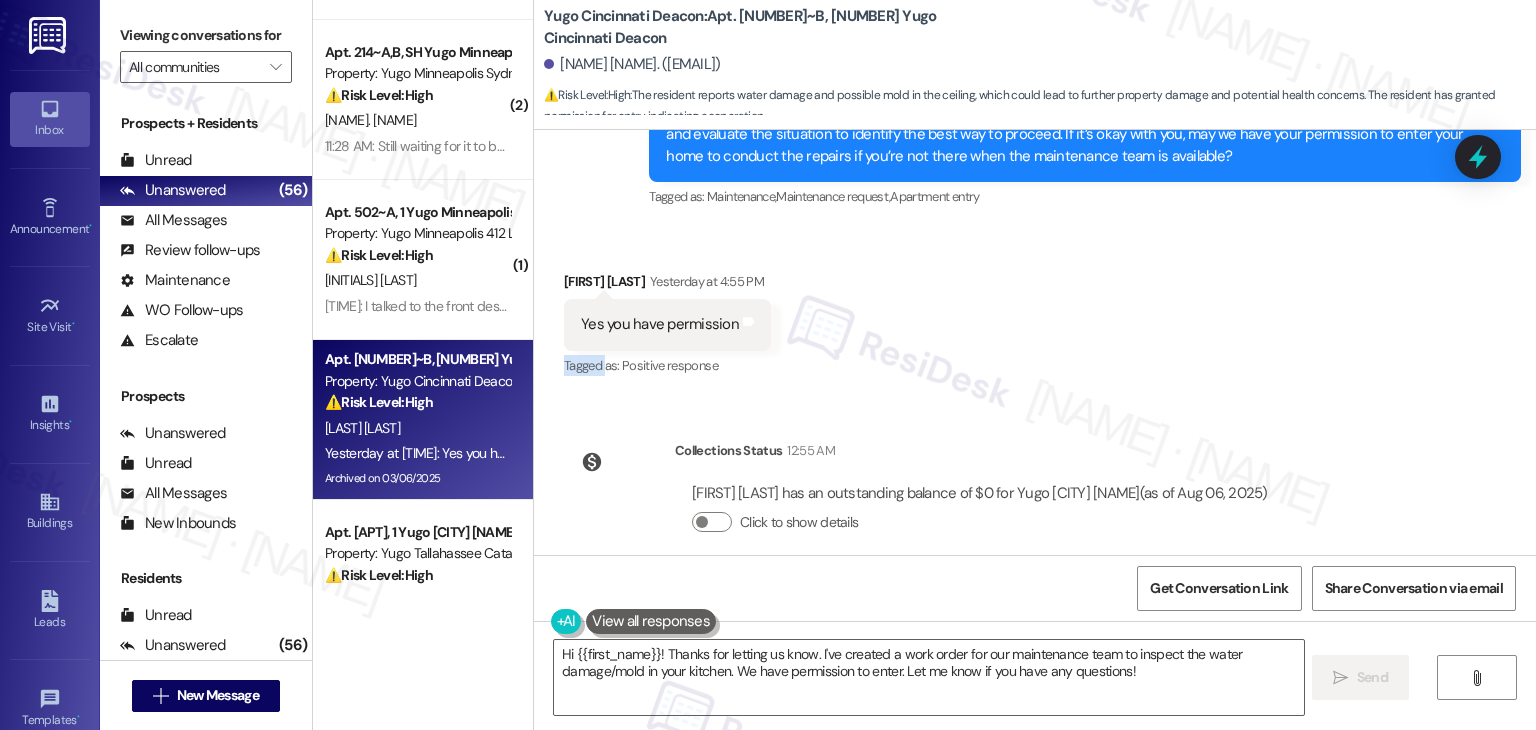 click on "Received via SMS [FIRST] [DATE] at [TIME] Yes you have permission Tags and notes Tagged as:   Positive response Click to highlight conversations about Positive response" at bounding box center (1035, 310) 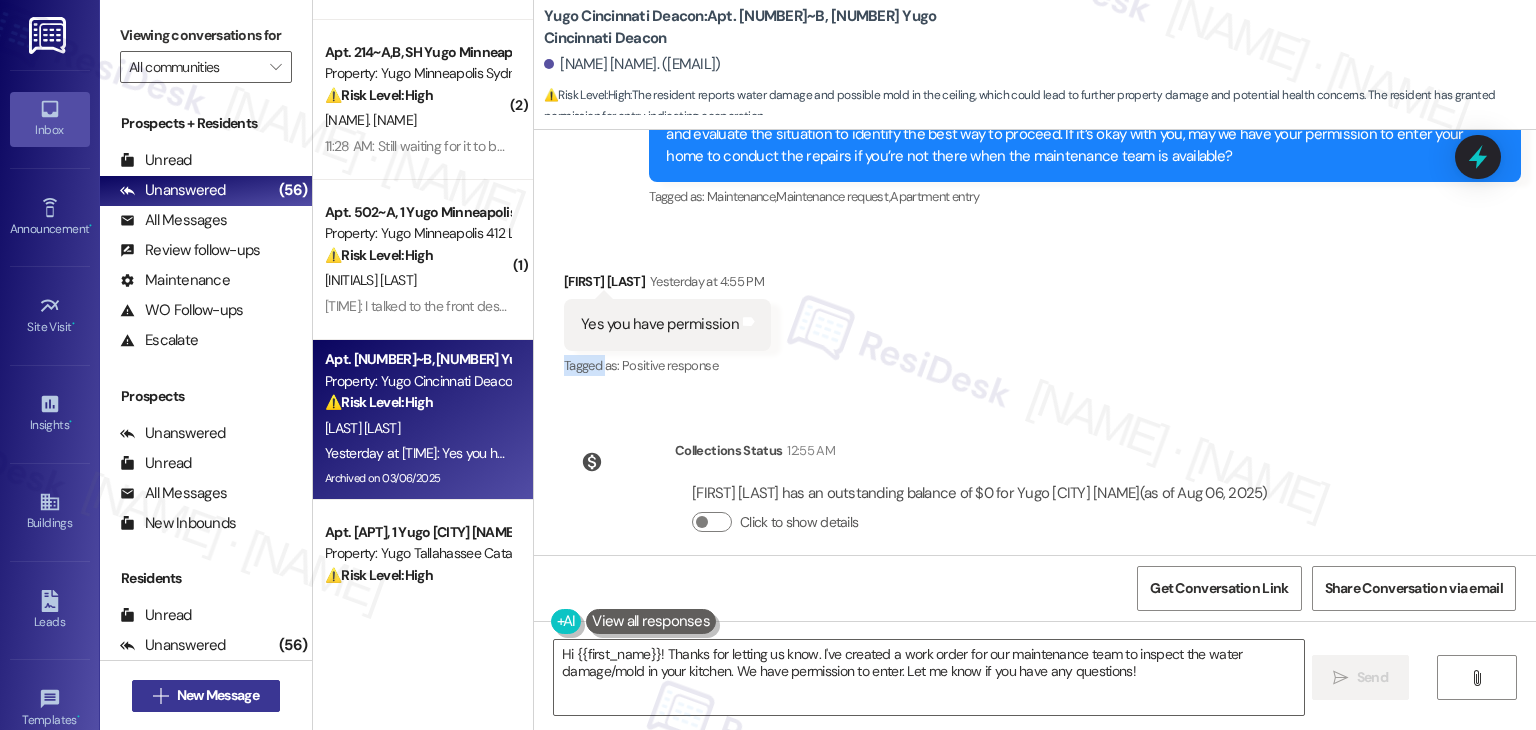 click on "New Message" at bounding box center [218, 695] 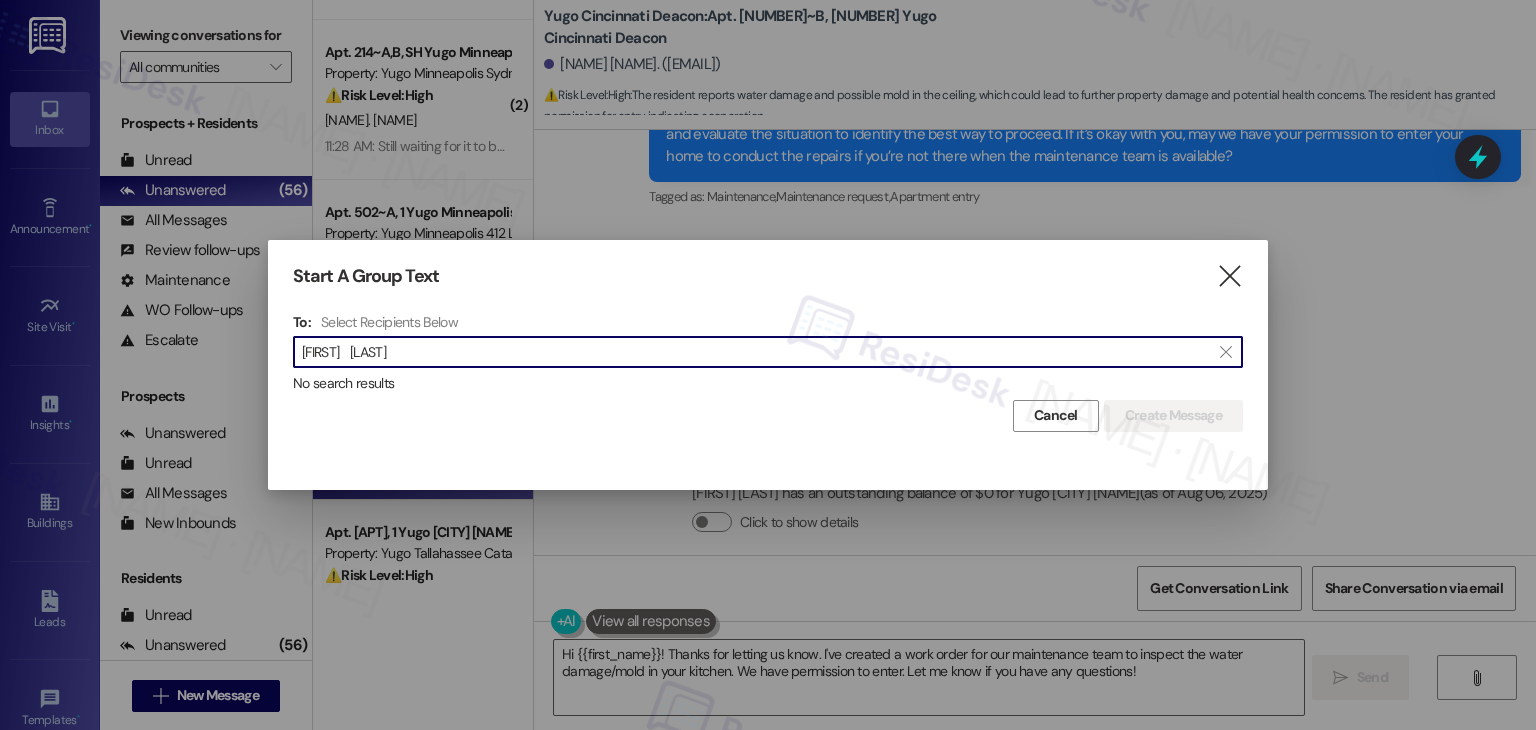 click on "[FIRST]	[LAST]" at bounding box center [756, 352] 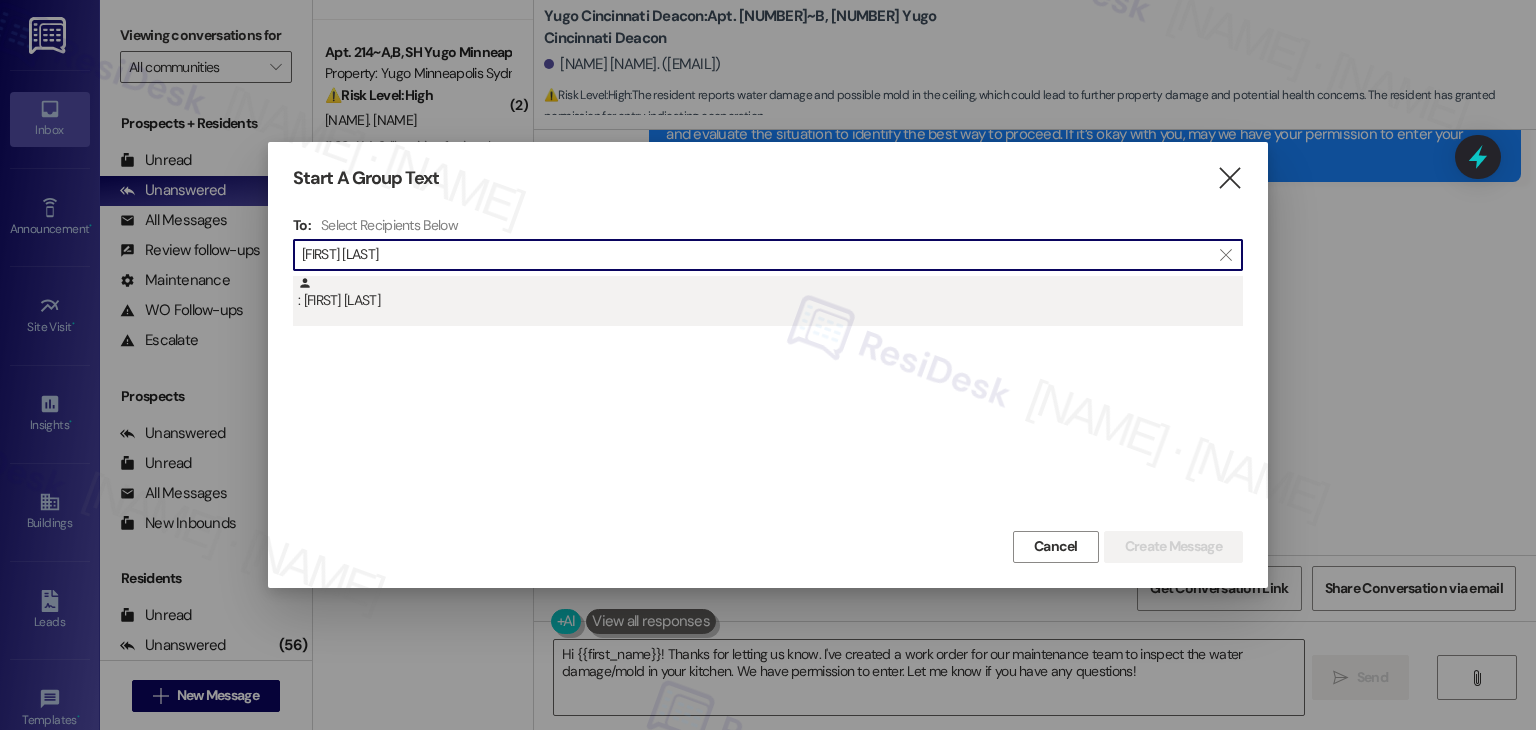 type on "[FIRST] [LAST]" 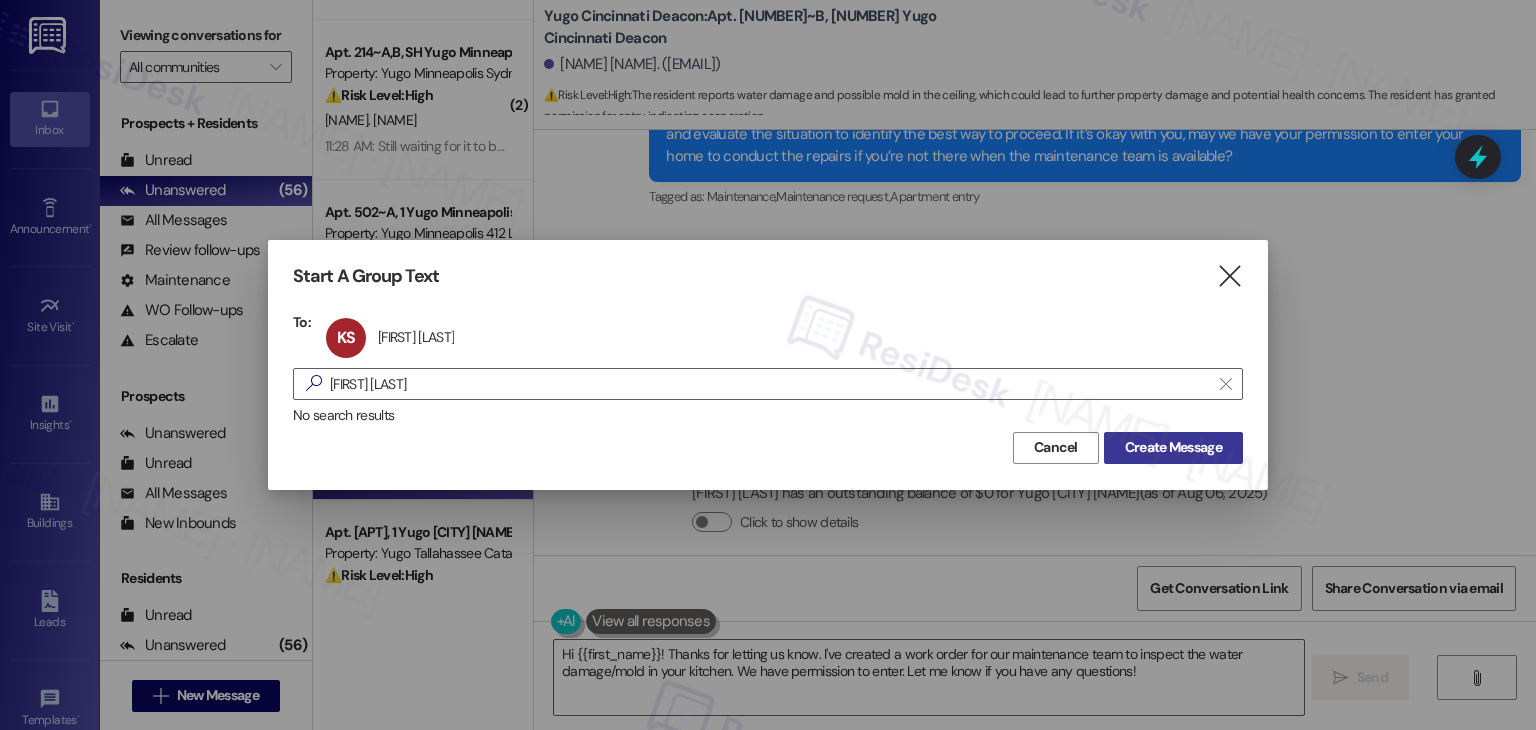 click on "Create Message" at bounding box center [1173, 447] 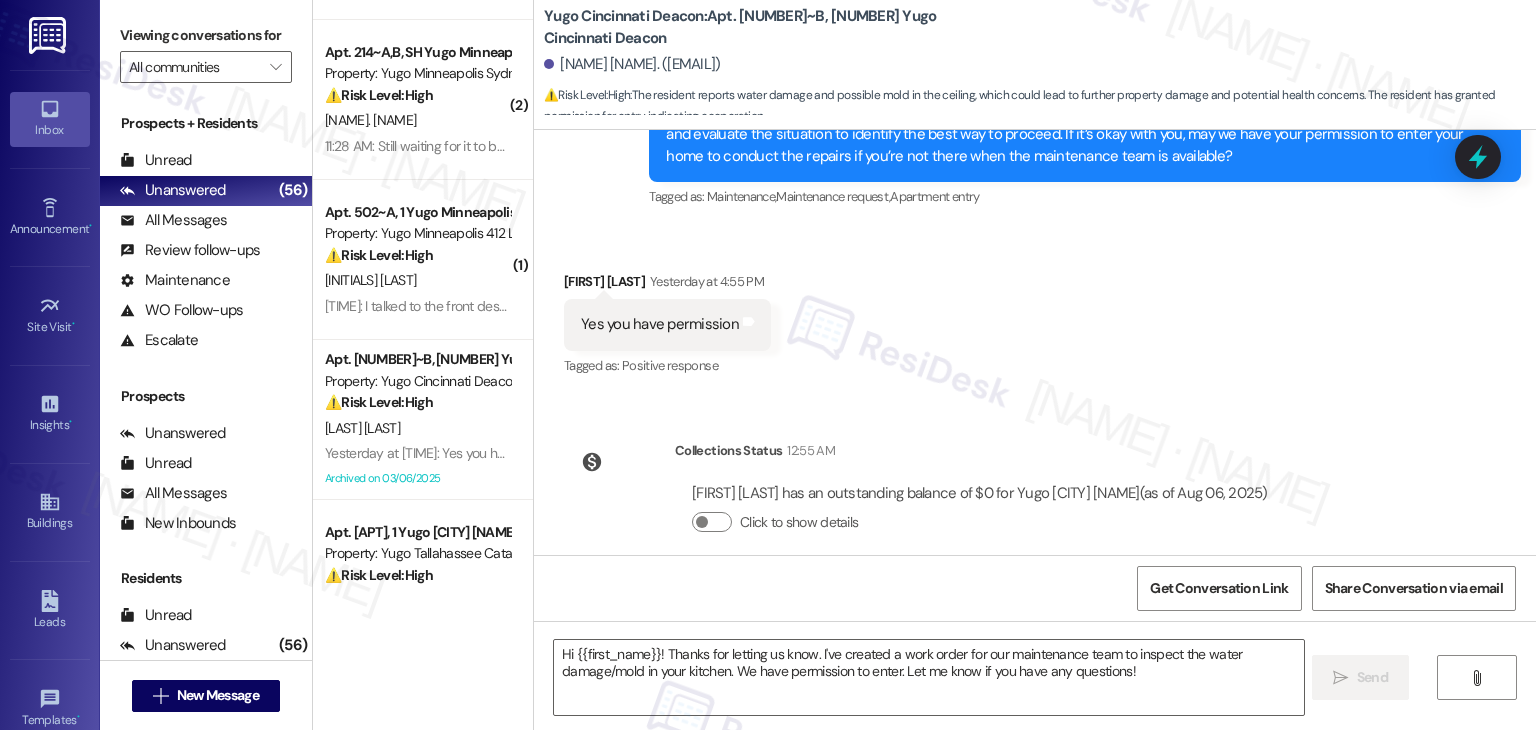type on "Fetching suggested responses. Please feel free to read through the conversation in the meantime." 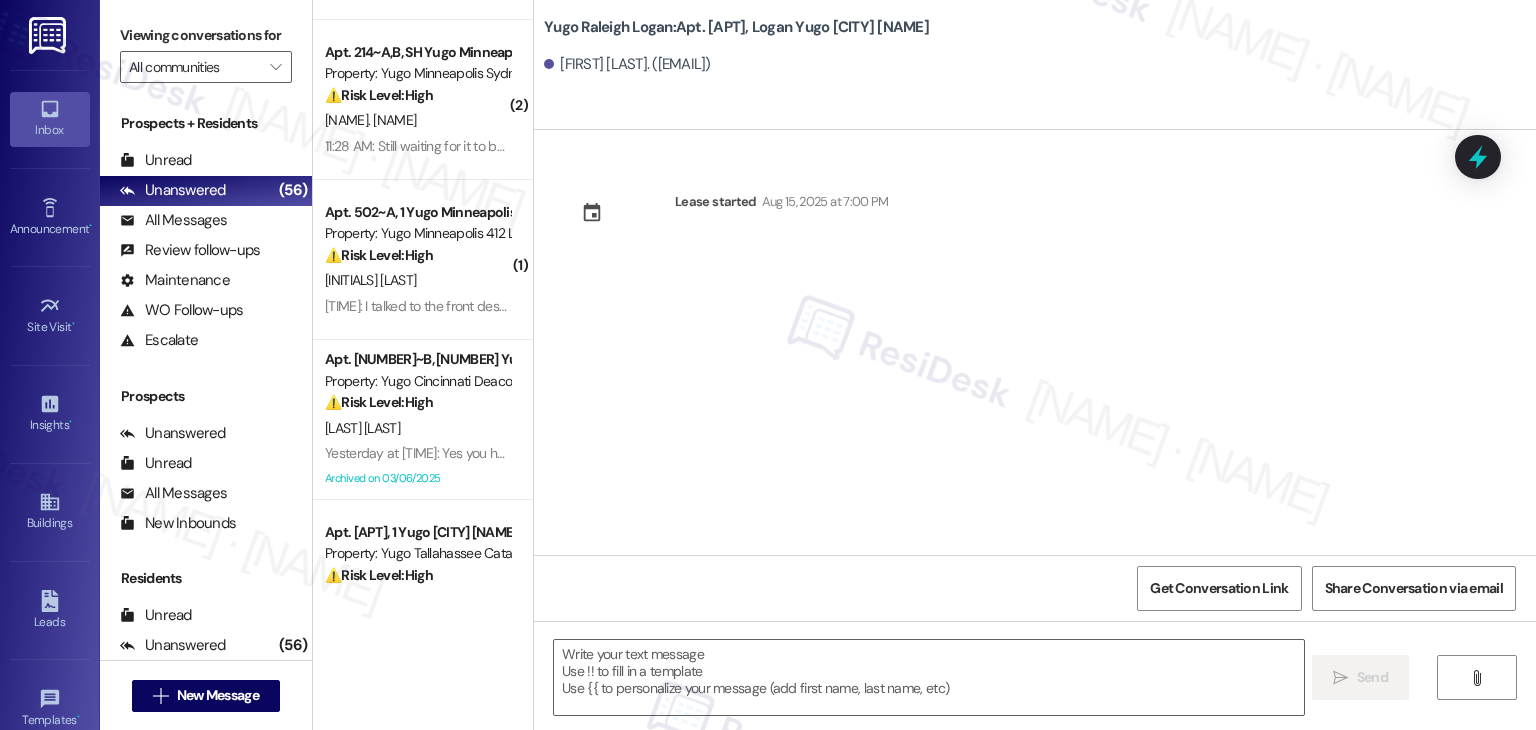 type on "Fetching suggested responses. Please feel free to read through the conversation in the meantime." 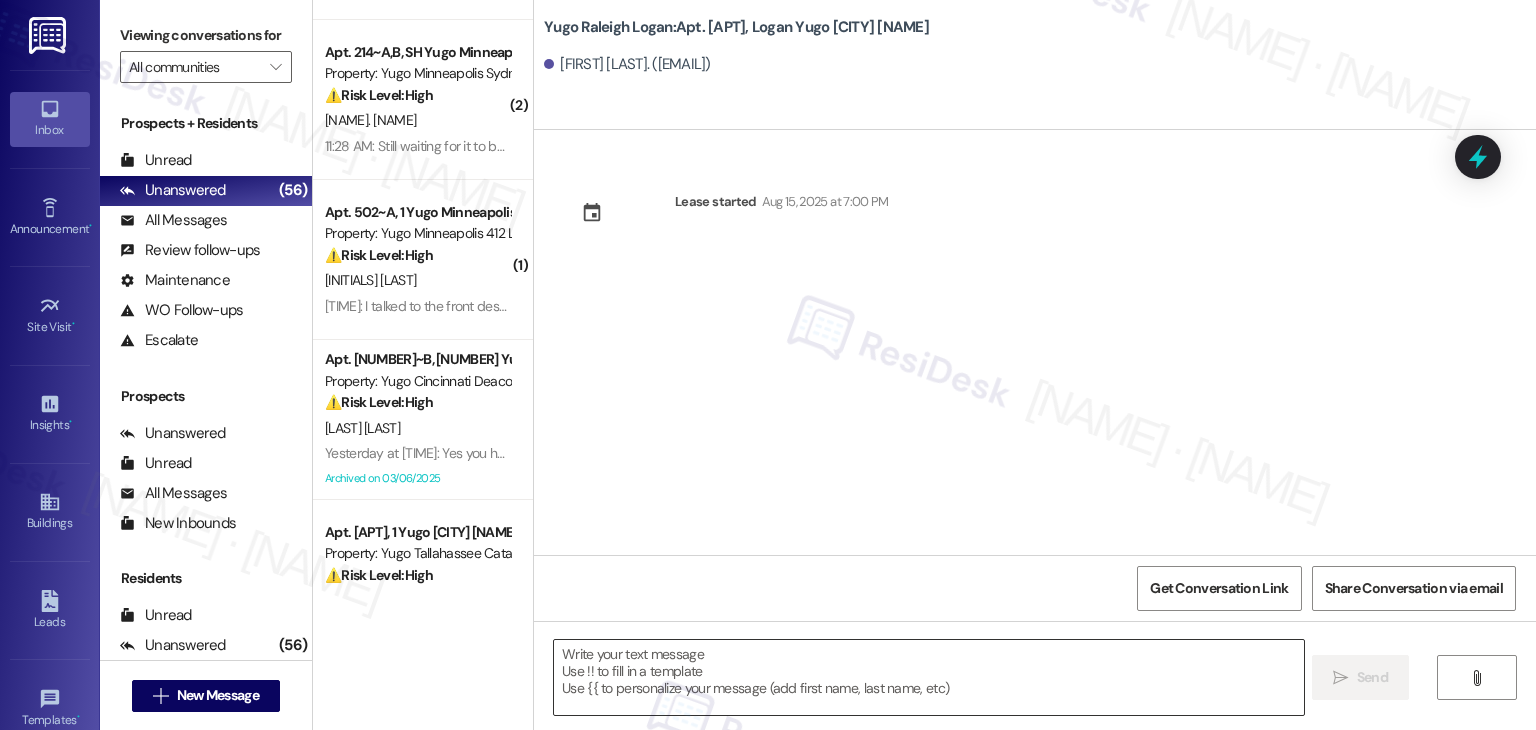 click at bounding box center [928, 677] 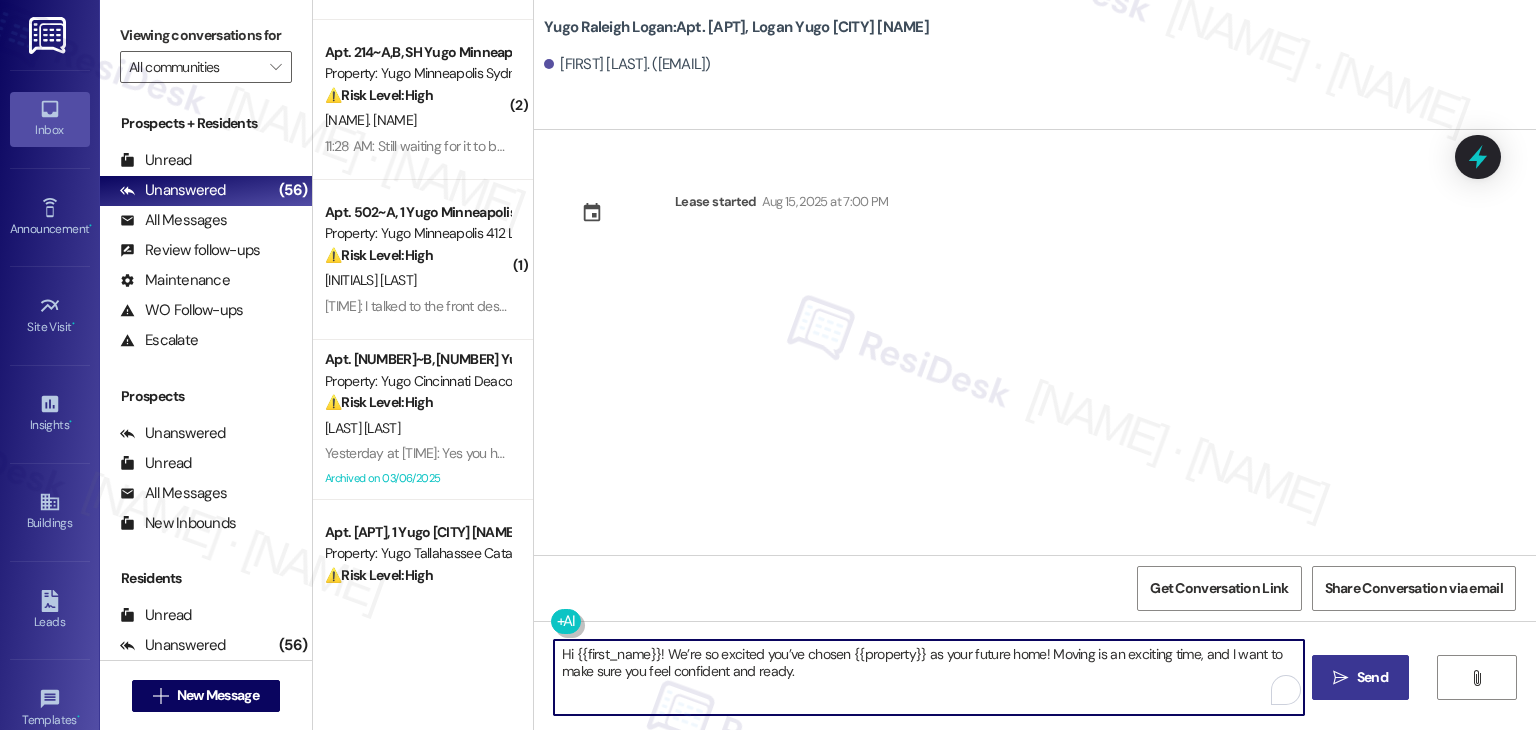 type on "Hi {{first_name}}! We’re so excited you’ve chosen {{property}} as your future home! Moving is an exciting time, and I want to make sure you feel confident and ready." 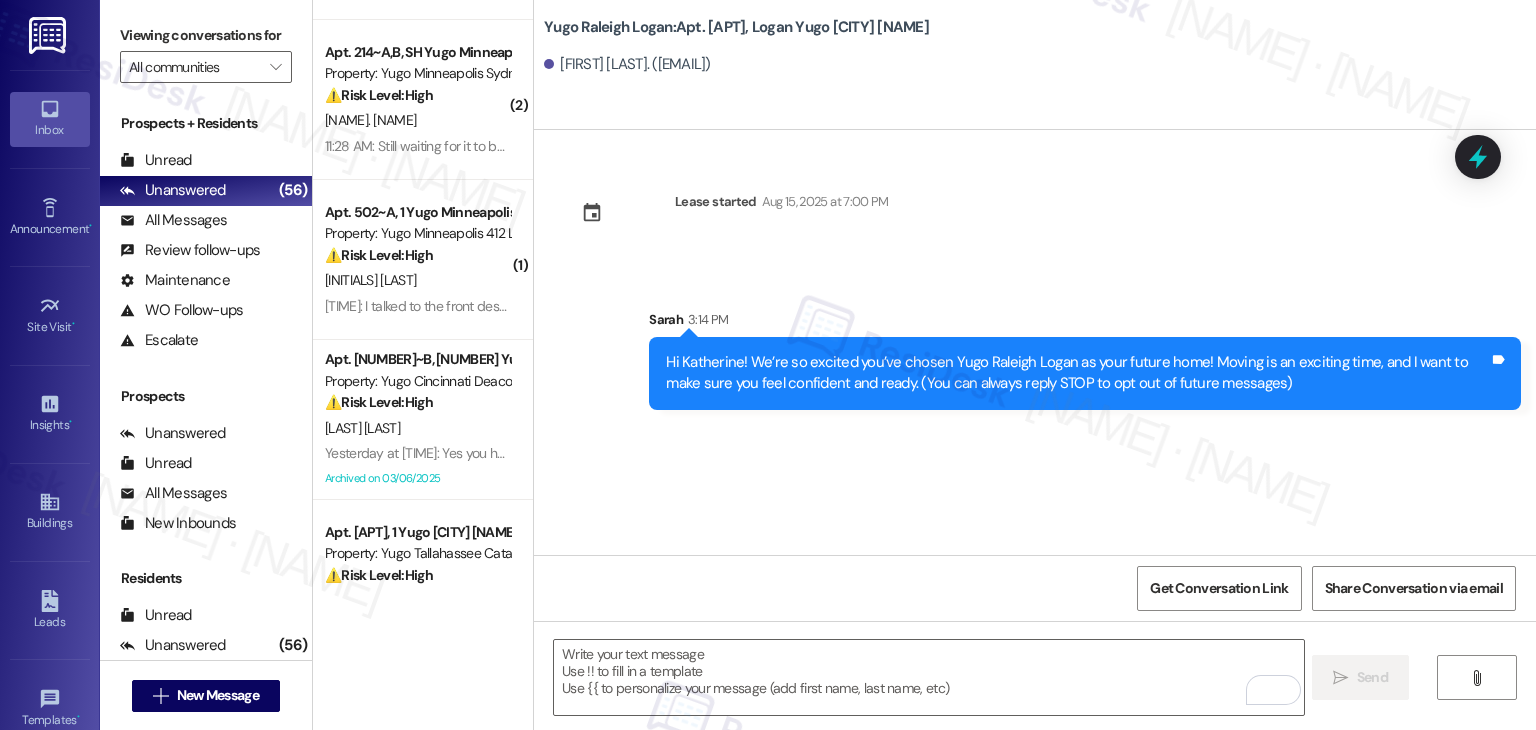 click on "Lease started Aug 15, 2025 at 7:00 PM Sent via SMS Sarah 3:14 PM Hi Katherine! We’re so excited you’ve chosen Yugo Raleigh Logan as your future home! Moving is an exciting time, and I want to make sure you feel confident and ready. (You can always reply STOP to opt out of future messages) Tags and notes" at bounding box center (1035, 342) 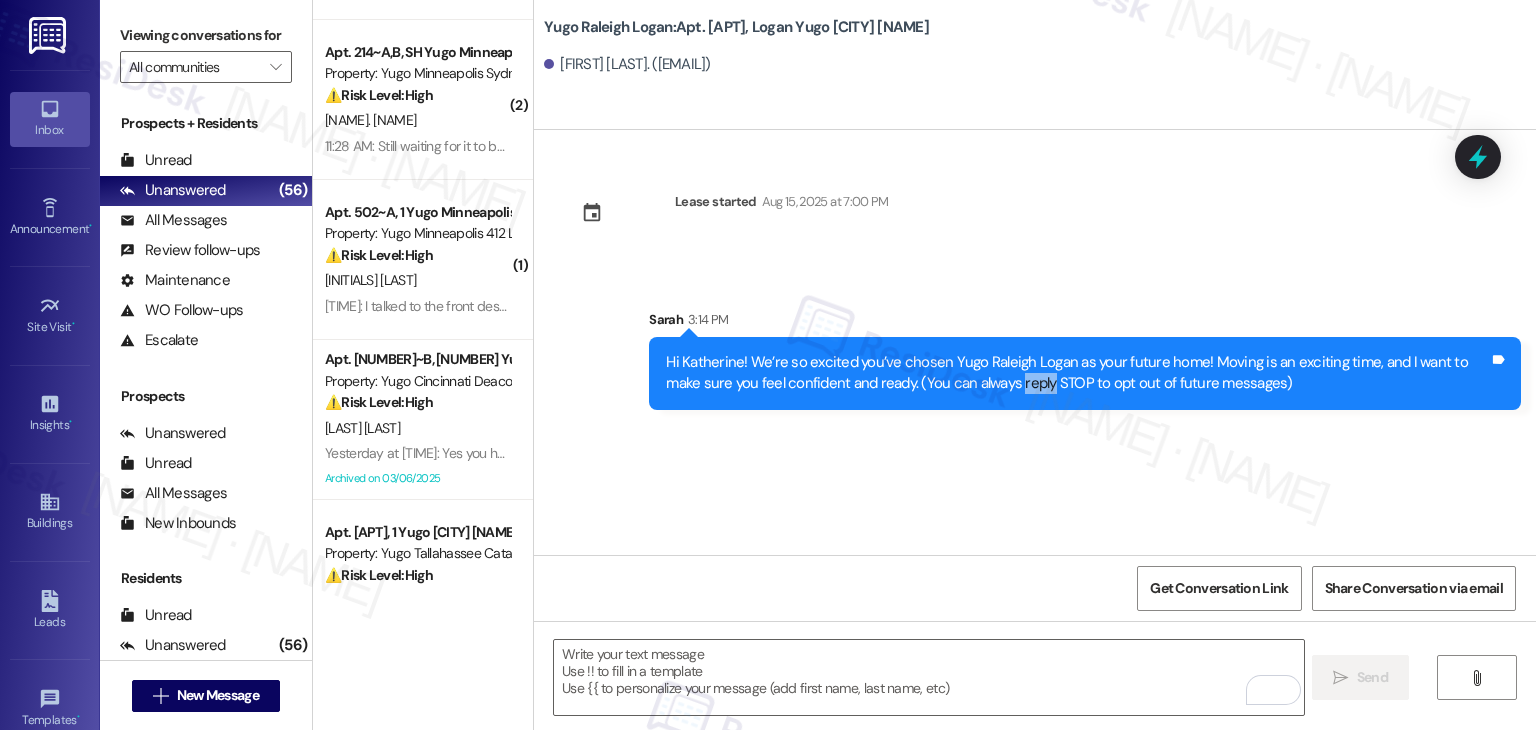 click on "Lease started Aug 15, 2025 at 7:00 PM Sent via SMS Sarah 3:14 PM Hi Katherine! We’re so excited you’ve chosen Yugo Raleigh Logan as your future home! Moving is an exciting time, and I want to make sure you feel confident and ready. (You can always reply STOP to opt out of future messages) Tags and notes" at bounding box center (1035, 342) 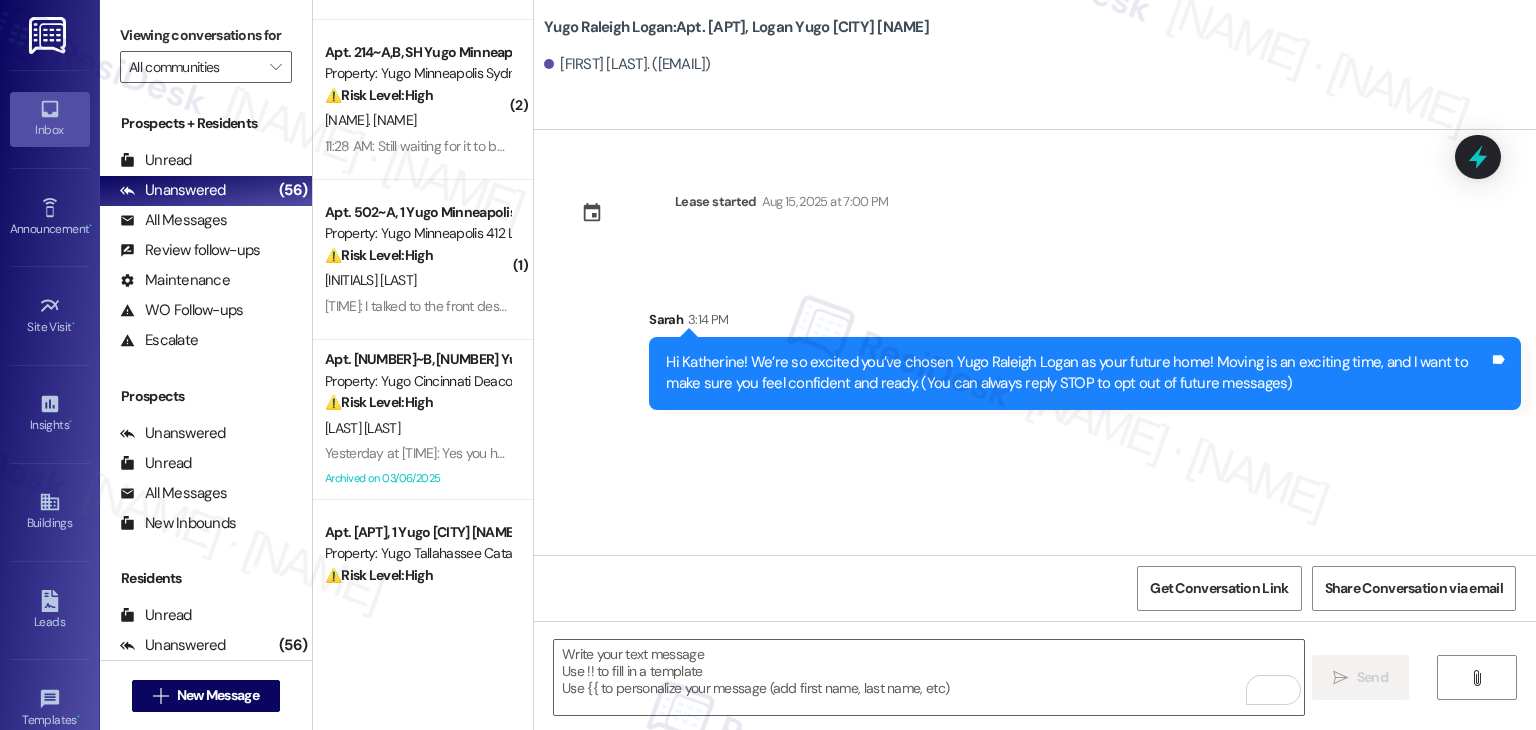 click on "Lease started Aug 15, 2025 at 7:00 PM Sent via SMS Sarah 3:14 PM Hi Katherine! We’re so excited you’ve chosen Yugo Raleigh Logan as your future home! Moving is an exciting time, and I want to make sure you feel confident and ready. (You can always reply STOP to opt out of future messages) Tags and notes" at bounding box center [1035, 342] 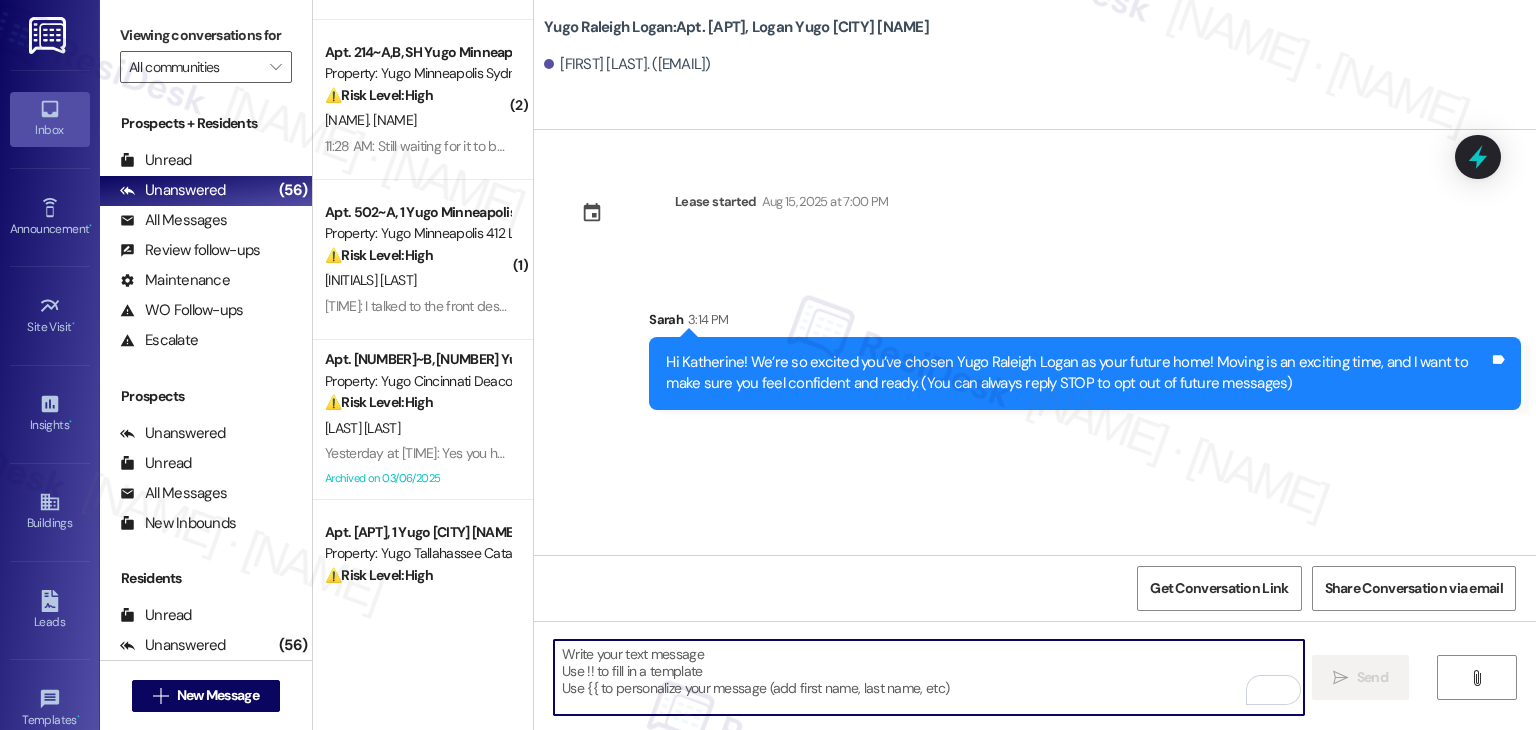 click at bounding box center [928, 677] 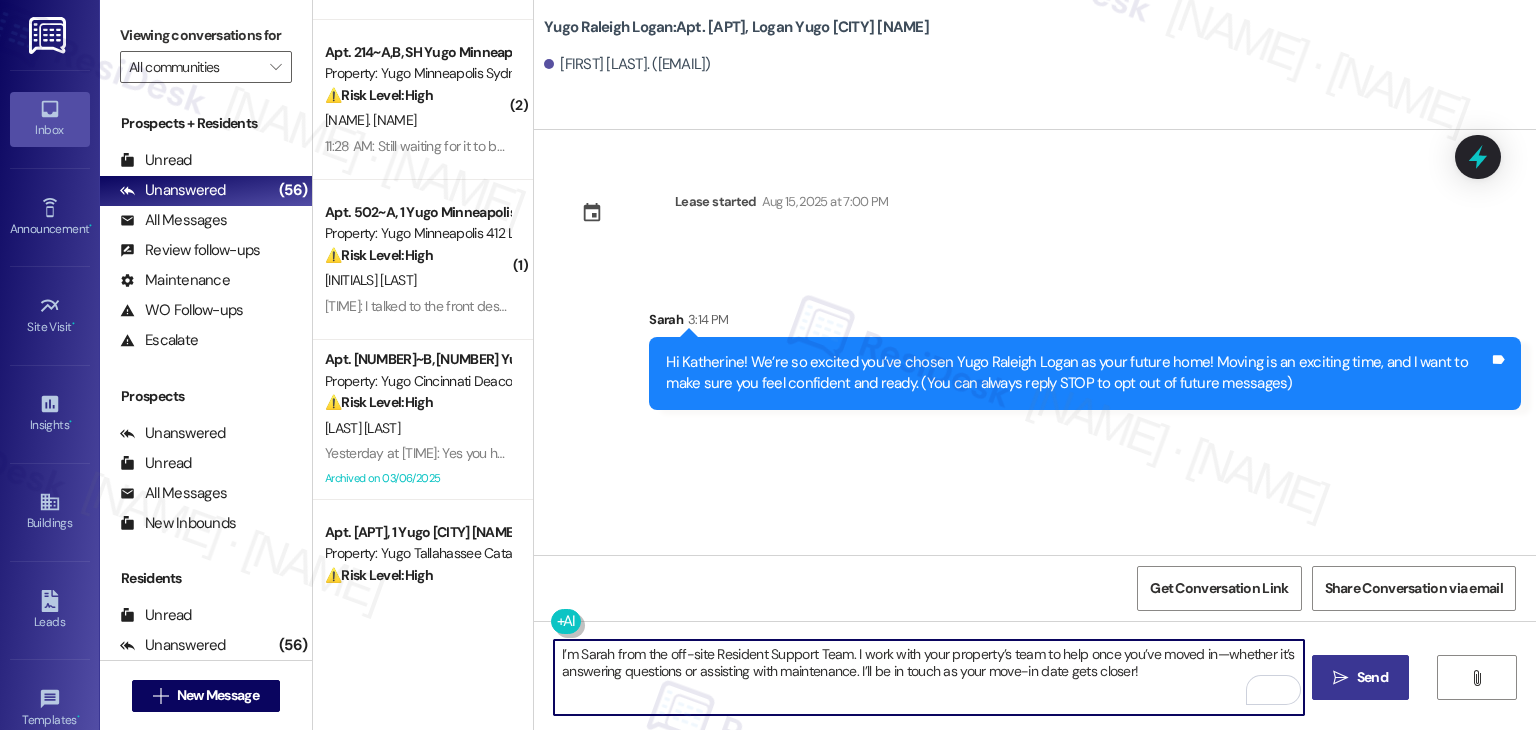 type on "I’m Sarah from the off-site Resident Support Team. I work with your property’s team to help once you’ve moved in—whether it’s answering questions or assisting with maintenance. I’ll be in touch as your move-in date gets closer!" 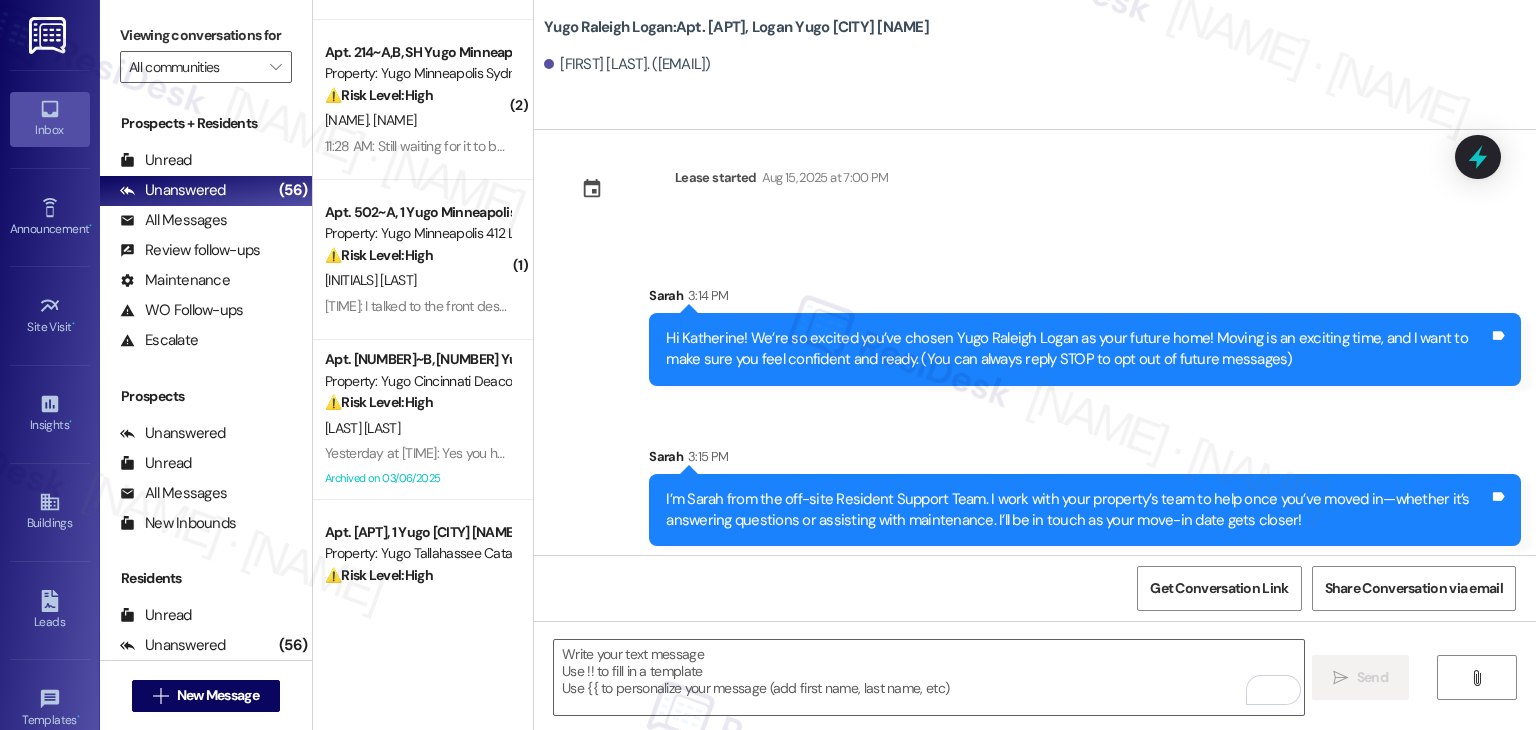 scroll, scrollTop: 32, scrollLeft: 0, axis: vertical 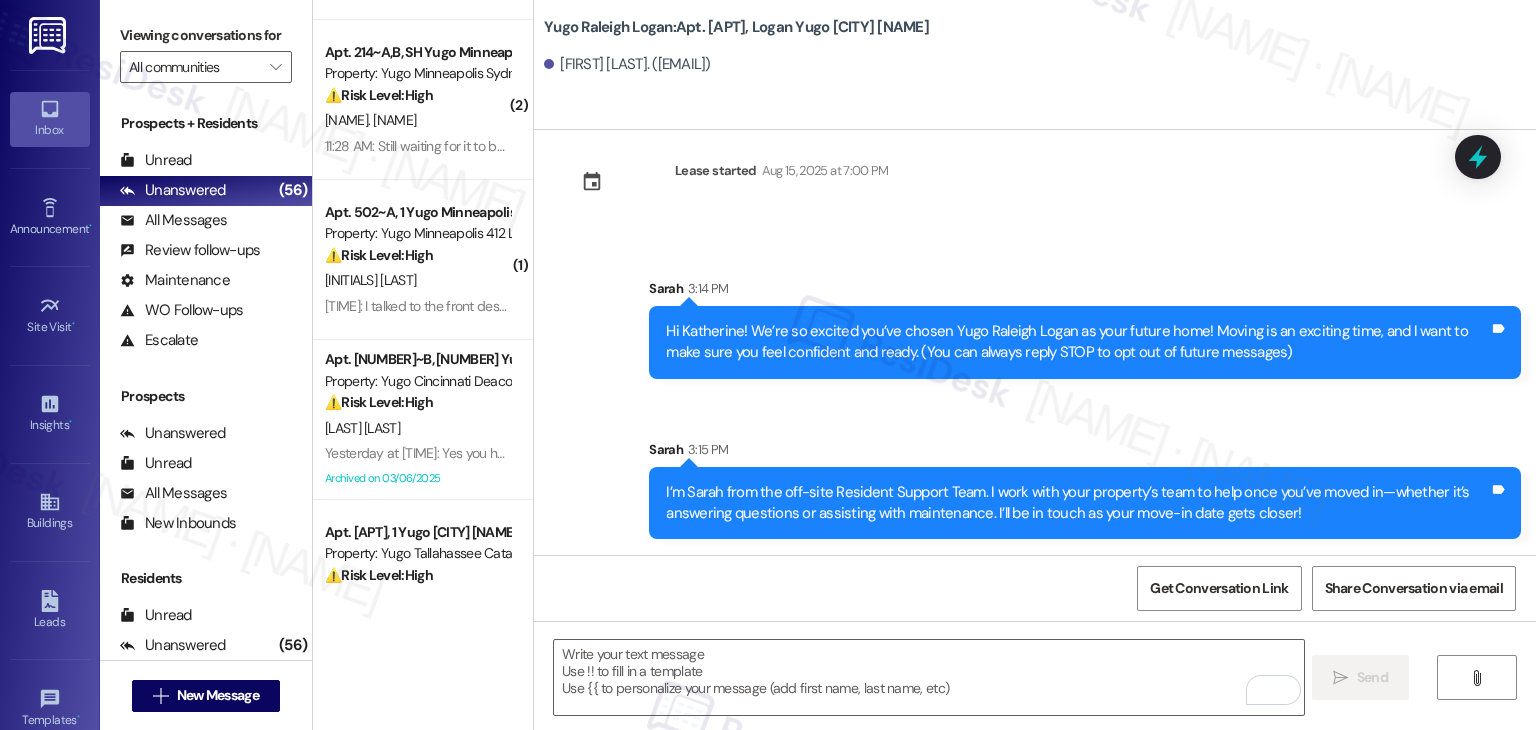 click on "Get Conversation Link Share Conversation via email" at bounding box center [1035, 588] 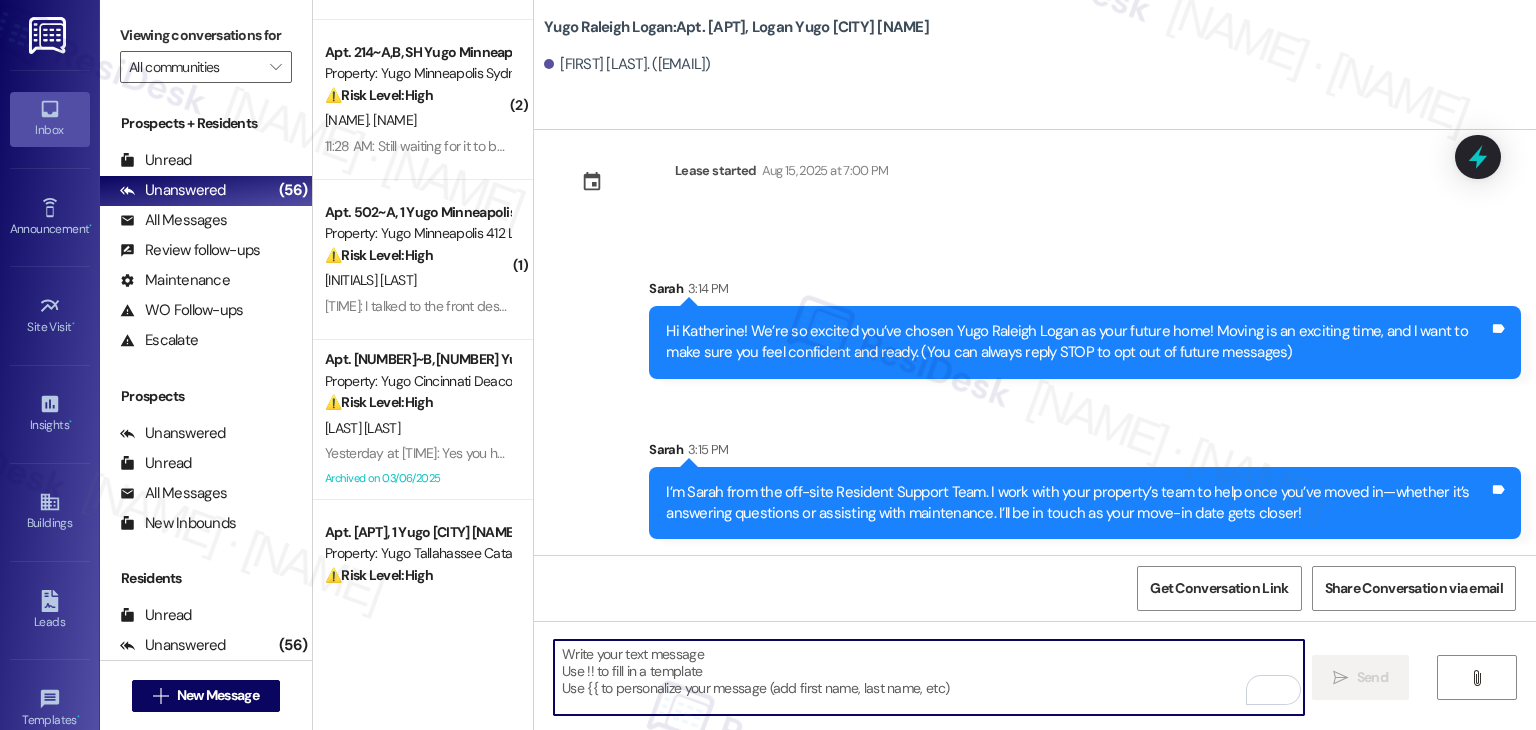 click at bounding box center [928, 677] 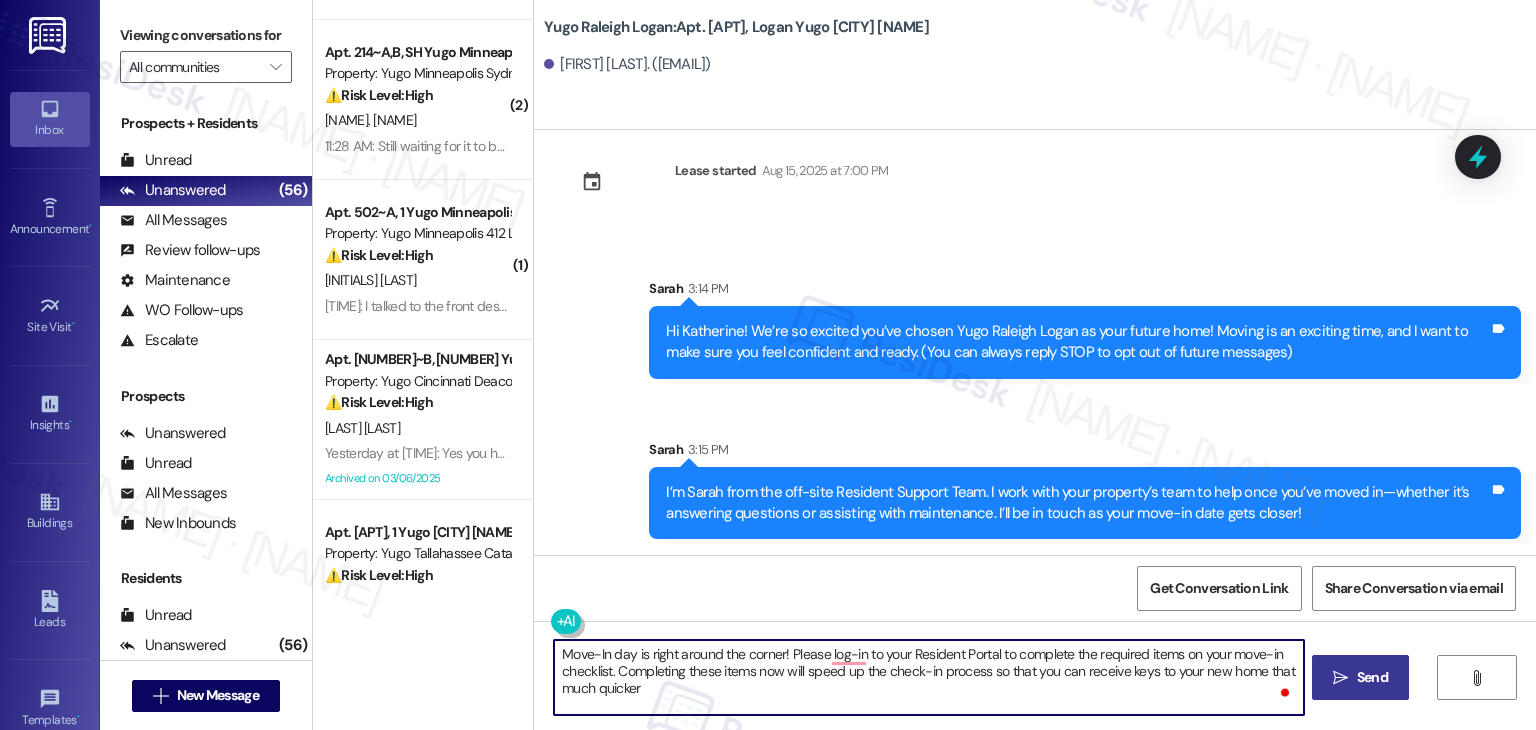 type on "Move-In day is right around the corner! Please log-in to your Resident Portal to complete the required items on your move-in checklist. Completing these items now will speed up the check-in process so that you can receive keys to your new home that much quicker" 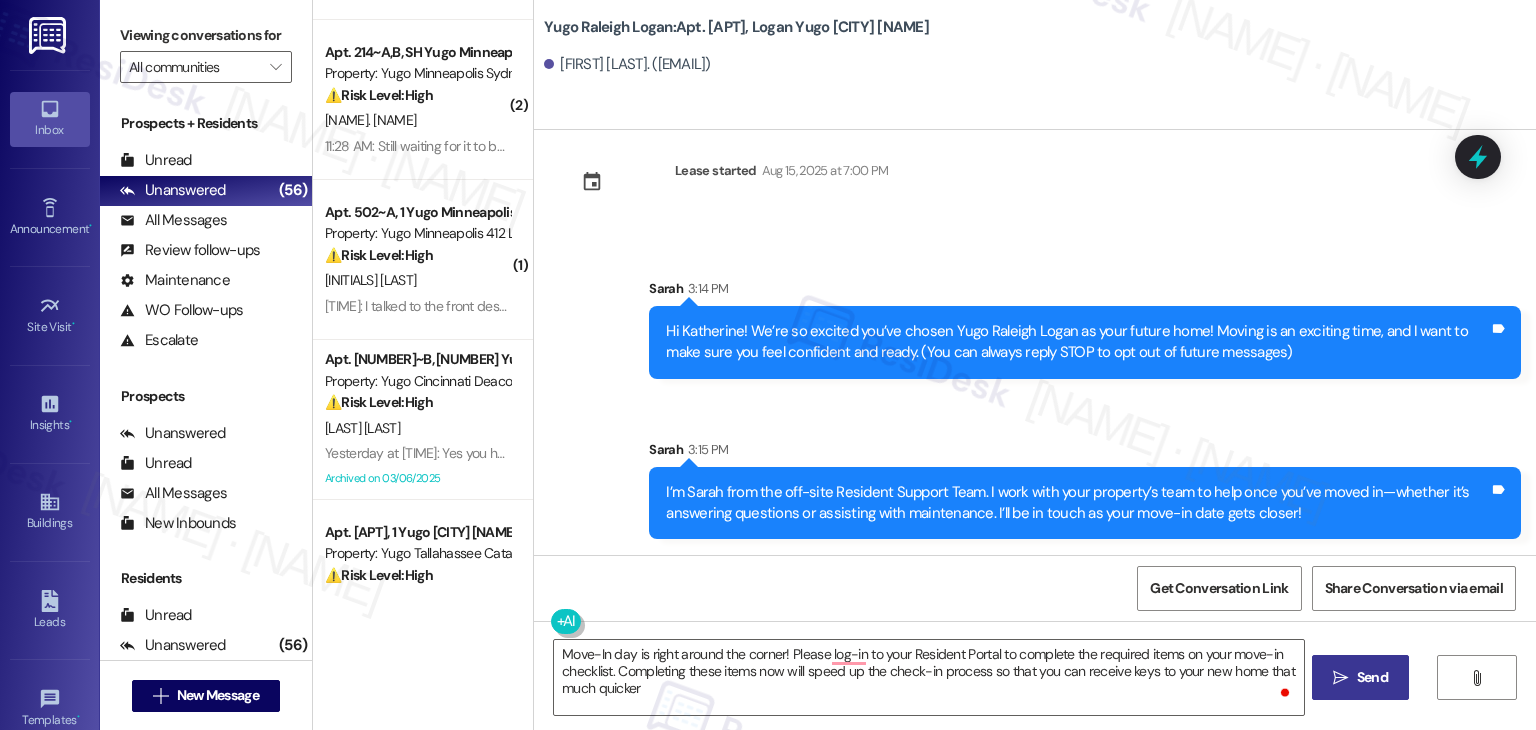 click on " Send" at bounding box center (1360, 677) 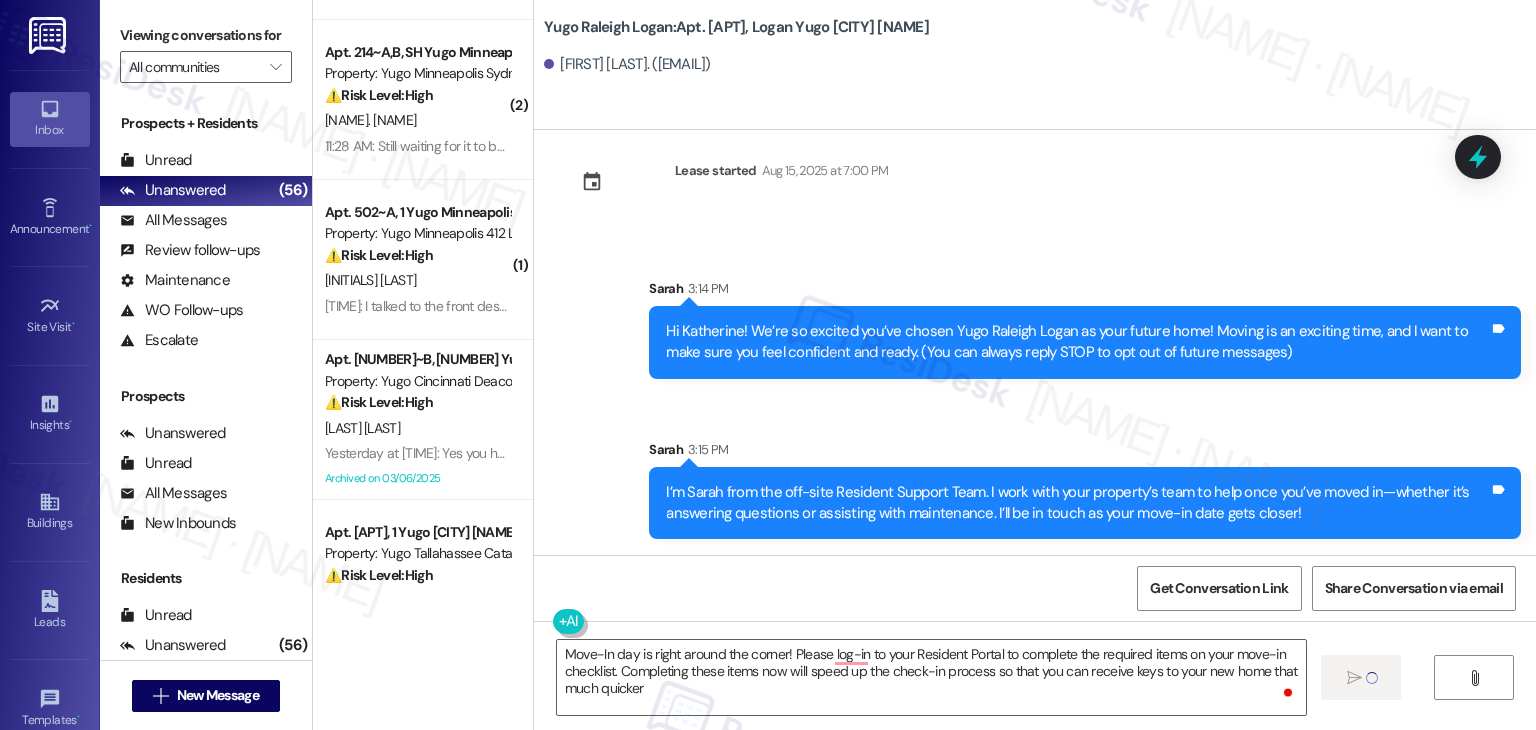 type 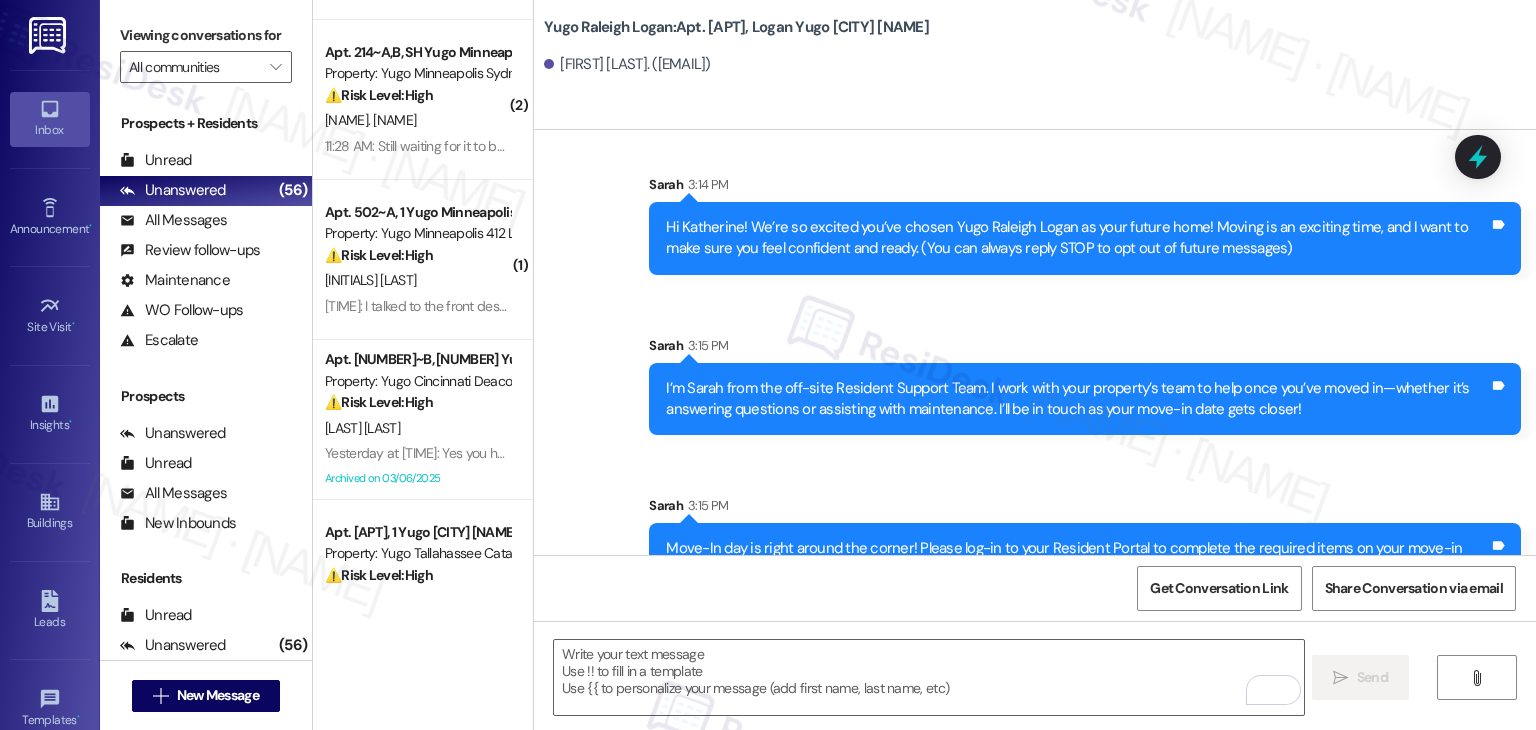 scroll, scrollTop: 213, scrollLeft: 0, axis: vertical 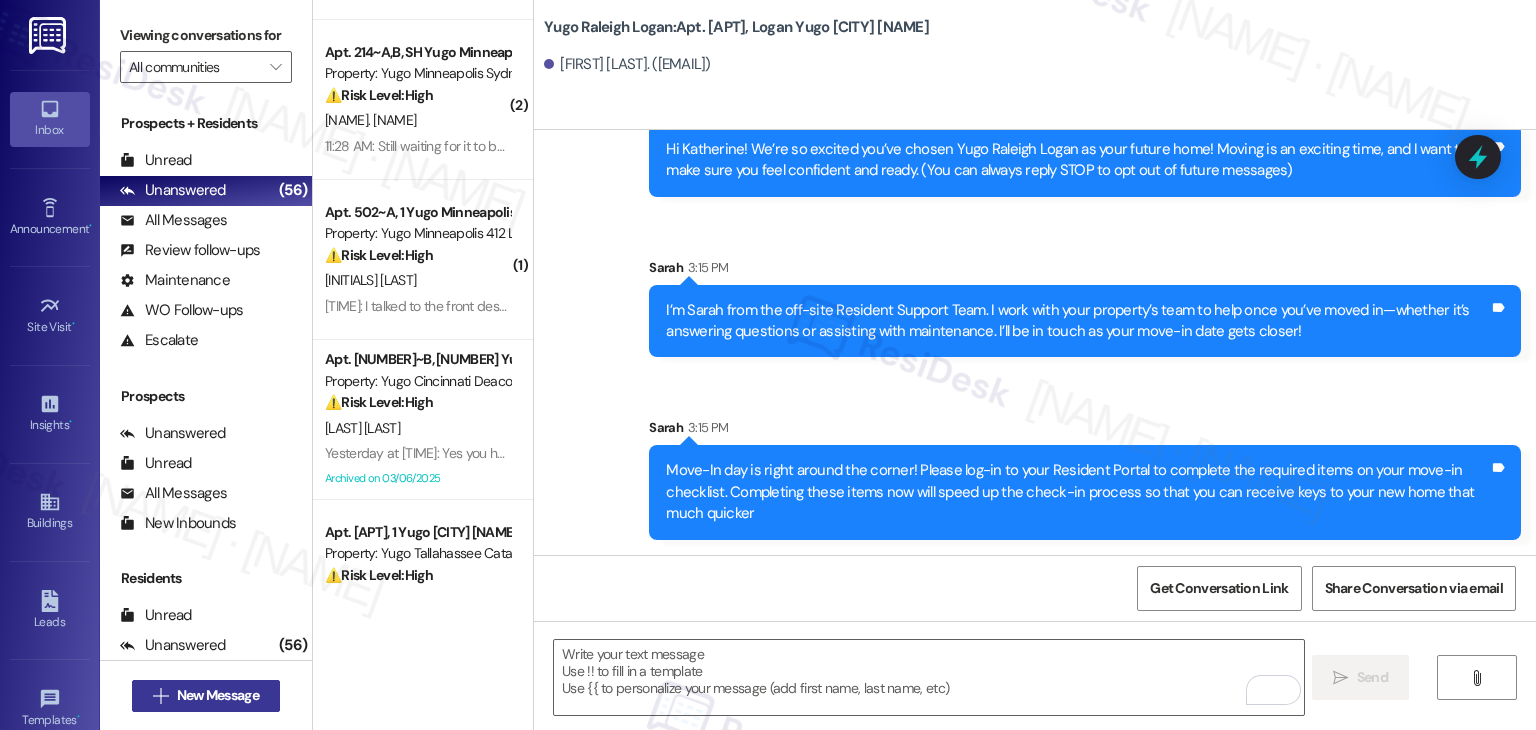 click on " New Message" at bounding box center [206, 696] 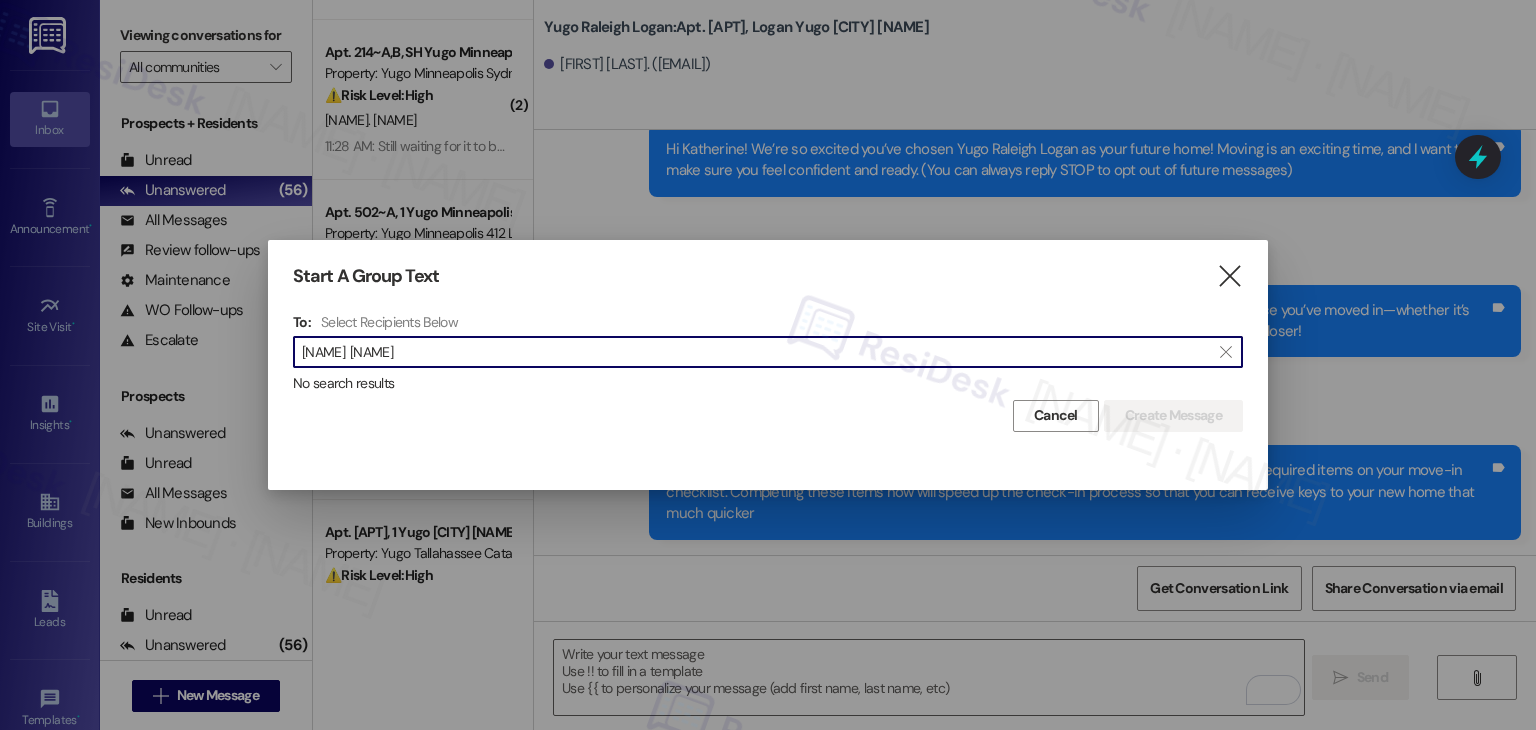 click on "[NAME]	[NAME]" at bounding box center [756, 352] 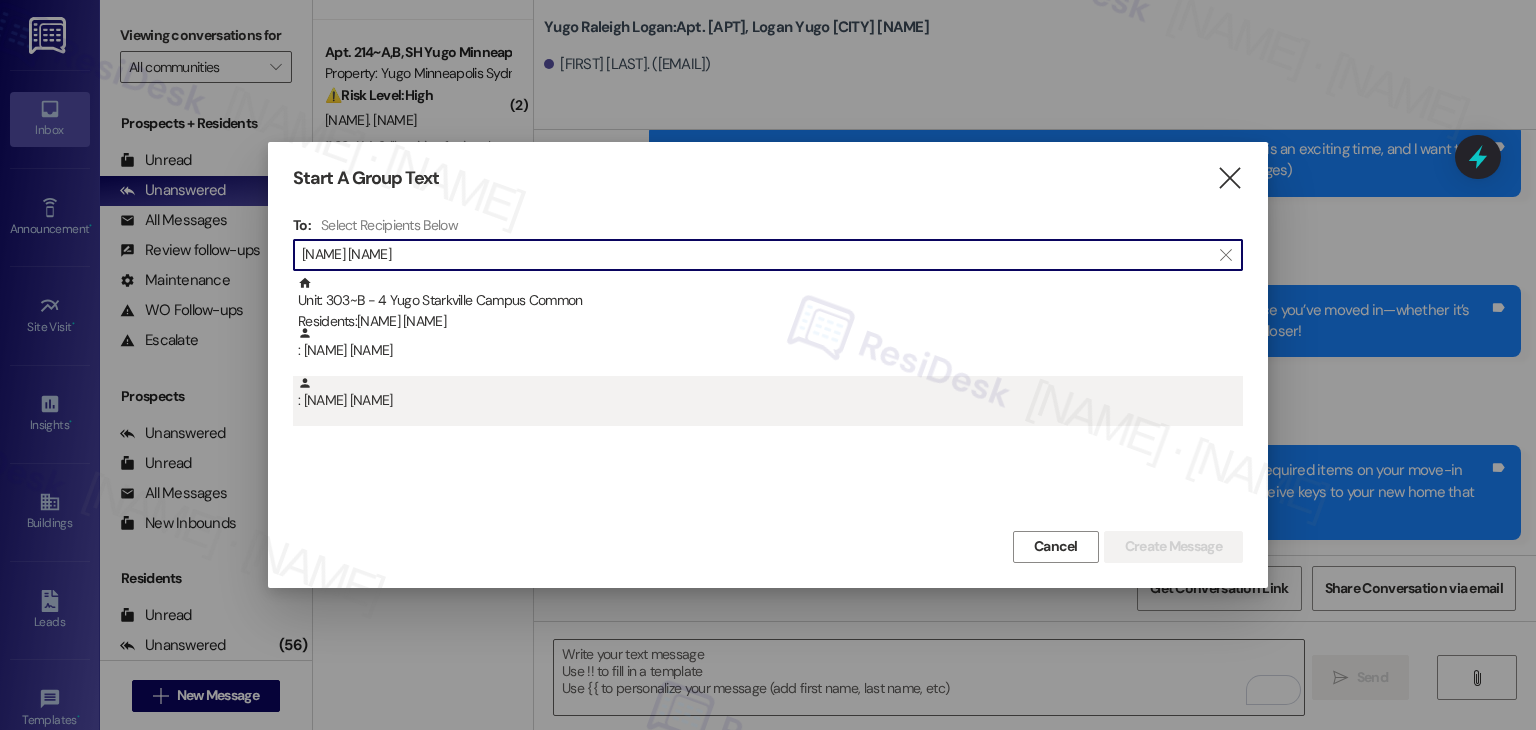 type on "[NAME] [NAME]" 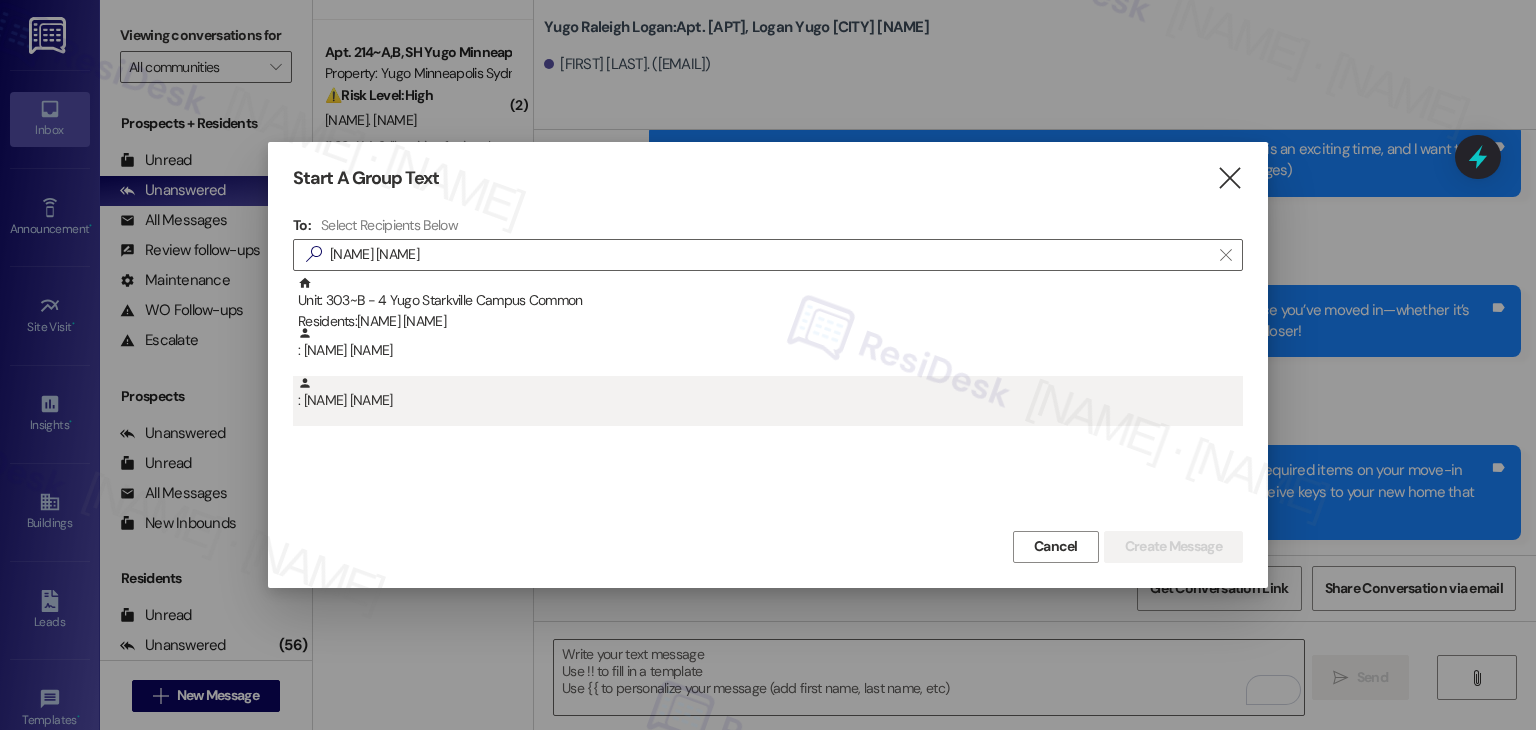 click on ": [NAME] [NAME]" at bounding box center [770, 393] 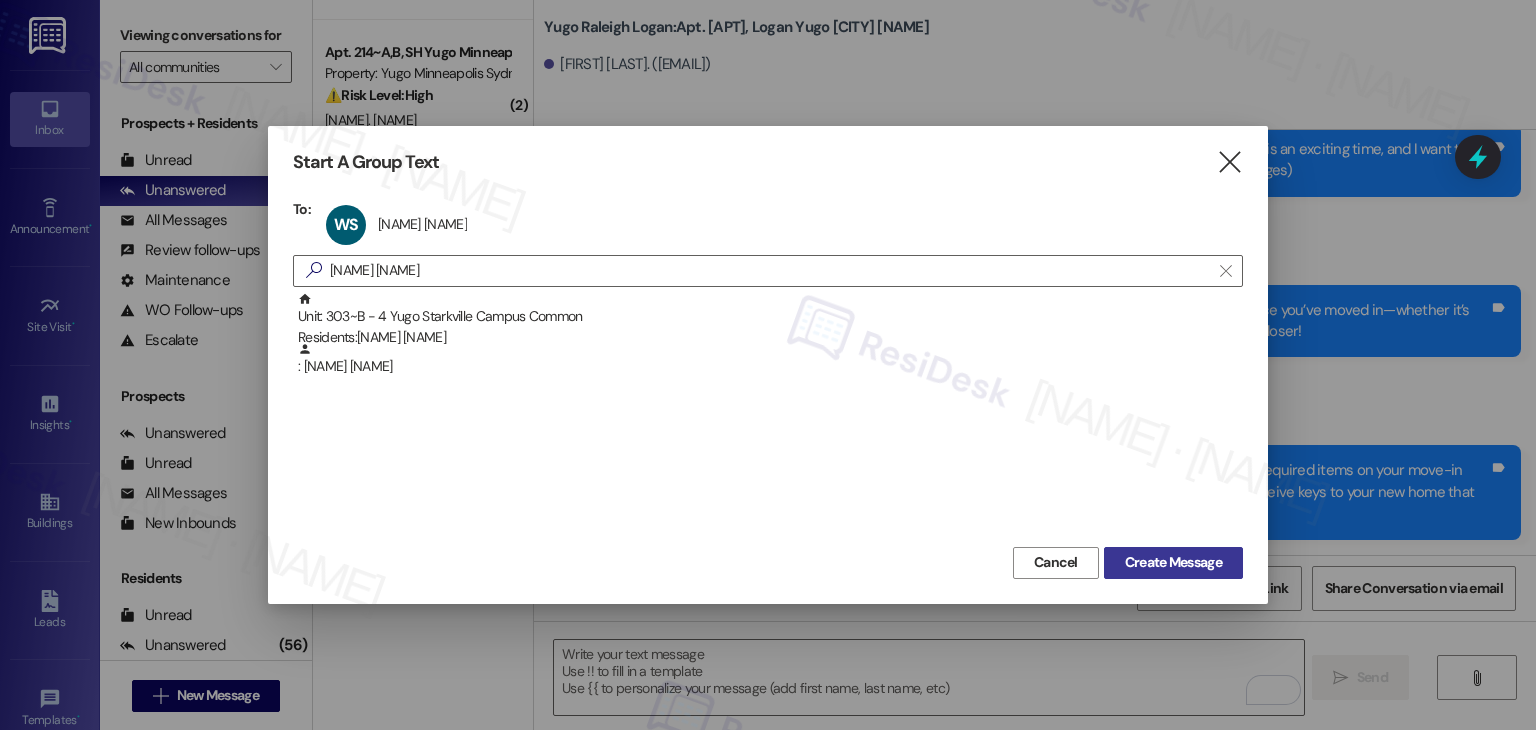 click on "Create Message" at bounding box center (1173, 562) 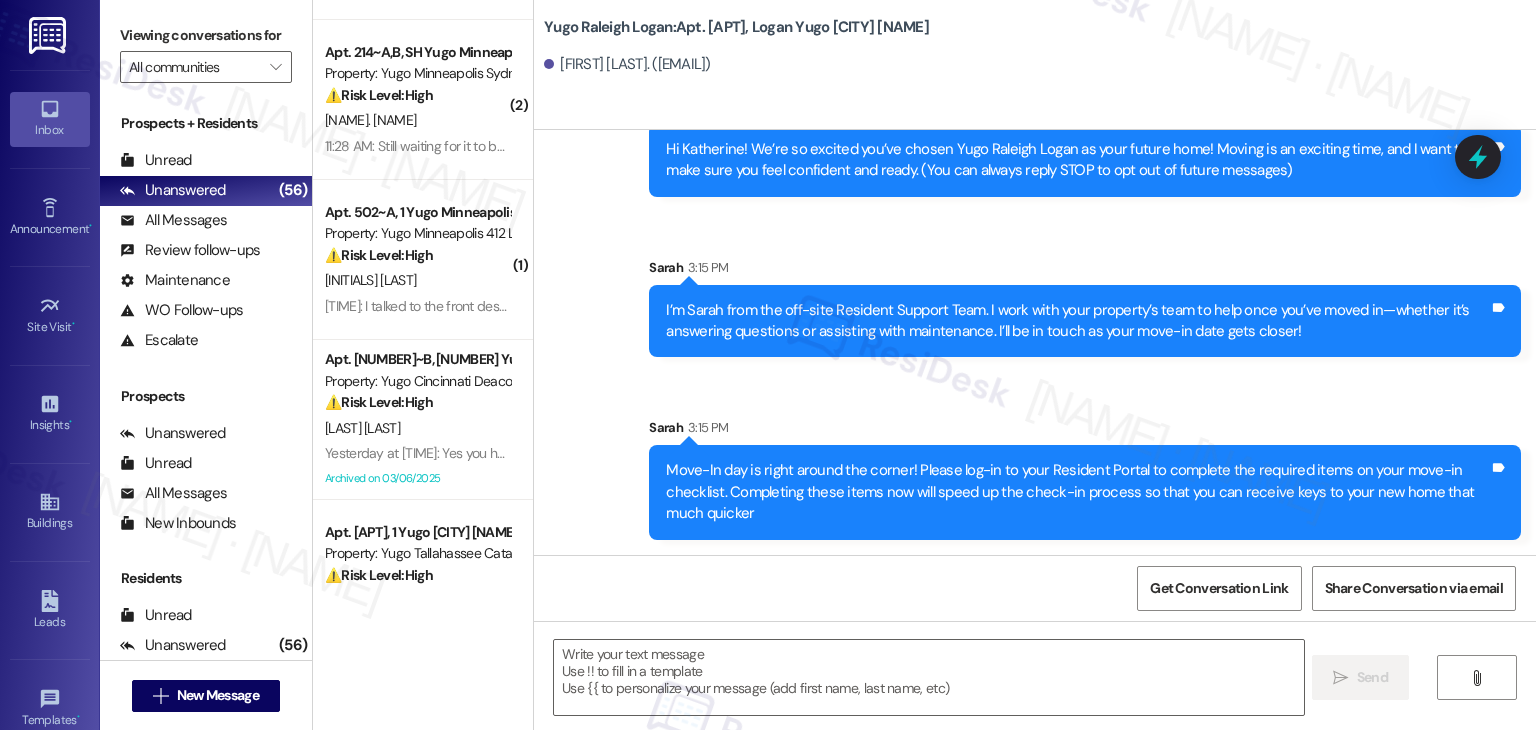 type on "Fetching suggested responses. Please feel free to read through the conversation in the meantime." 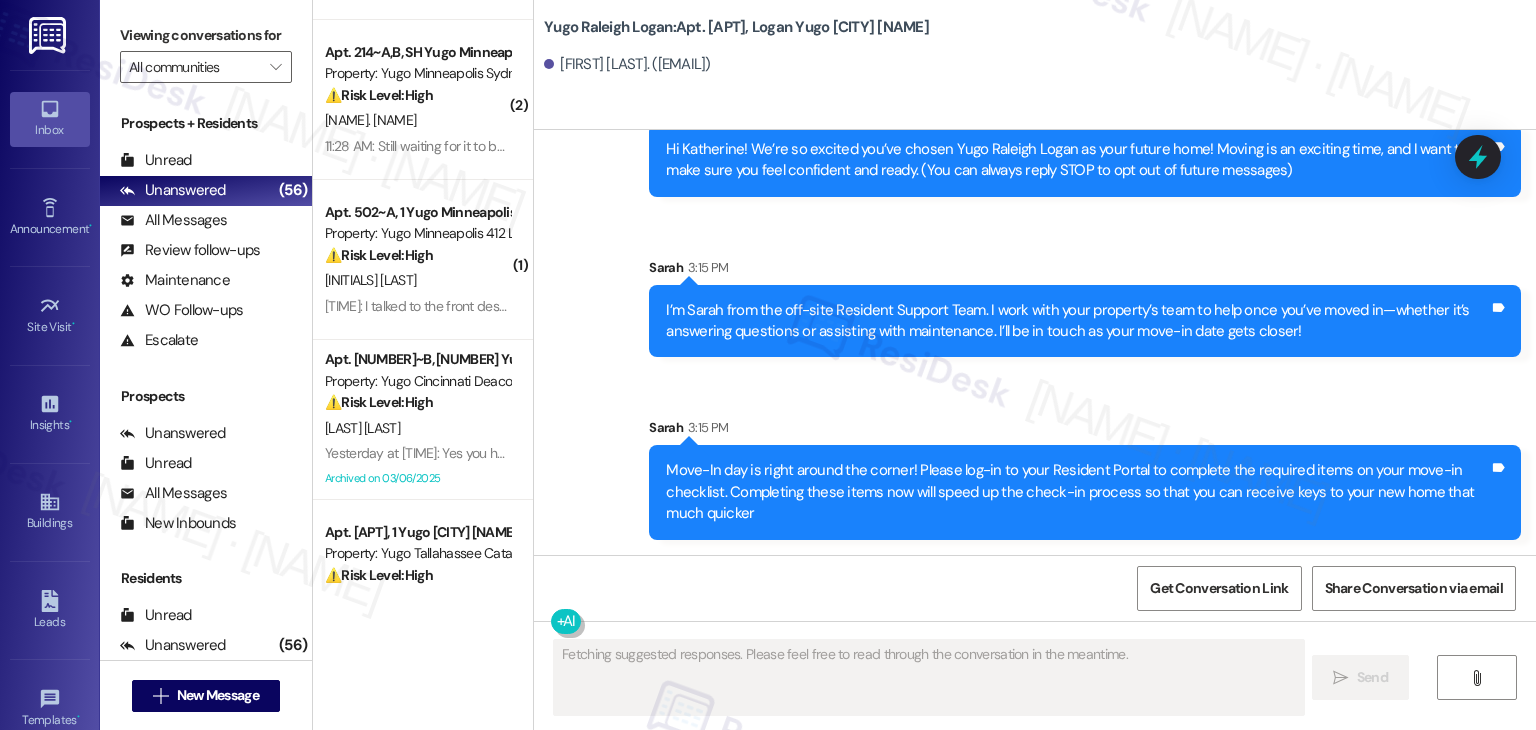 scroll, scrollTop: 0, scrollLeft: 0, axis: both 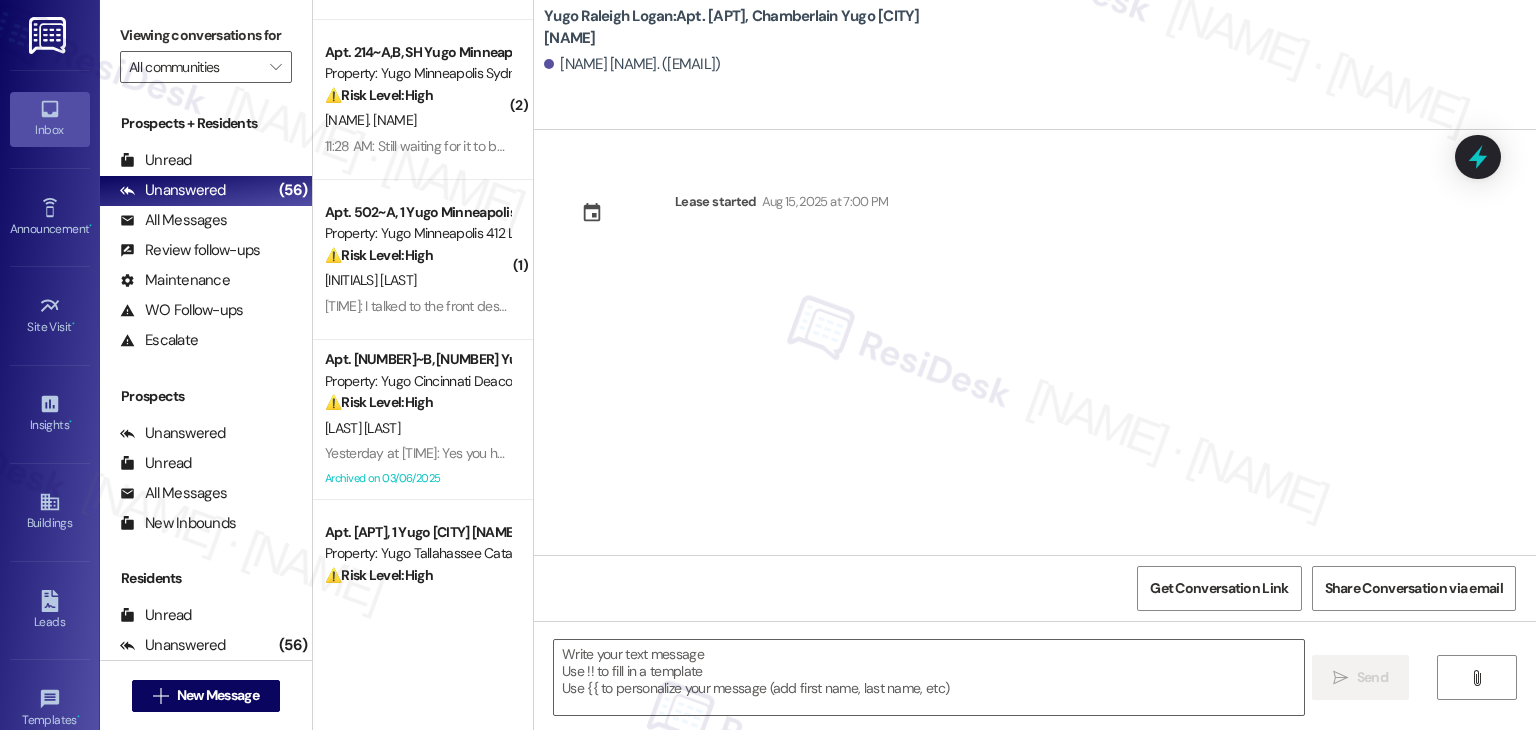 click on "Lease started Aug 15, 2025 at 7:00 PM" at bounding box center [1035, 342] 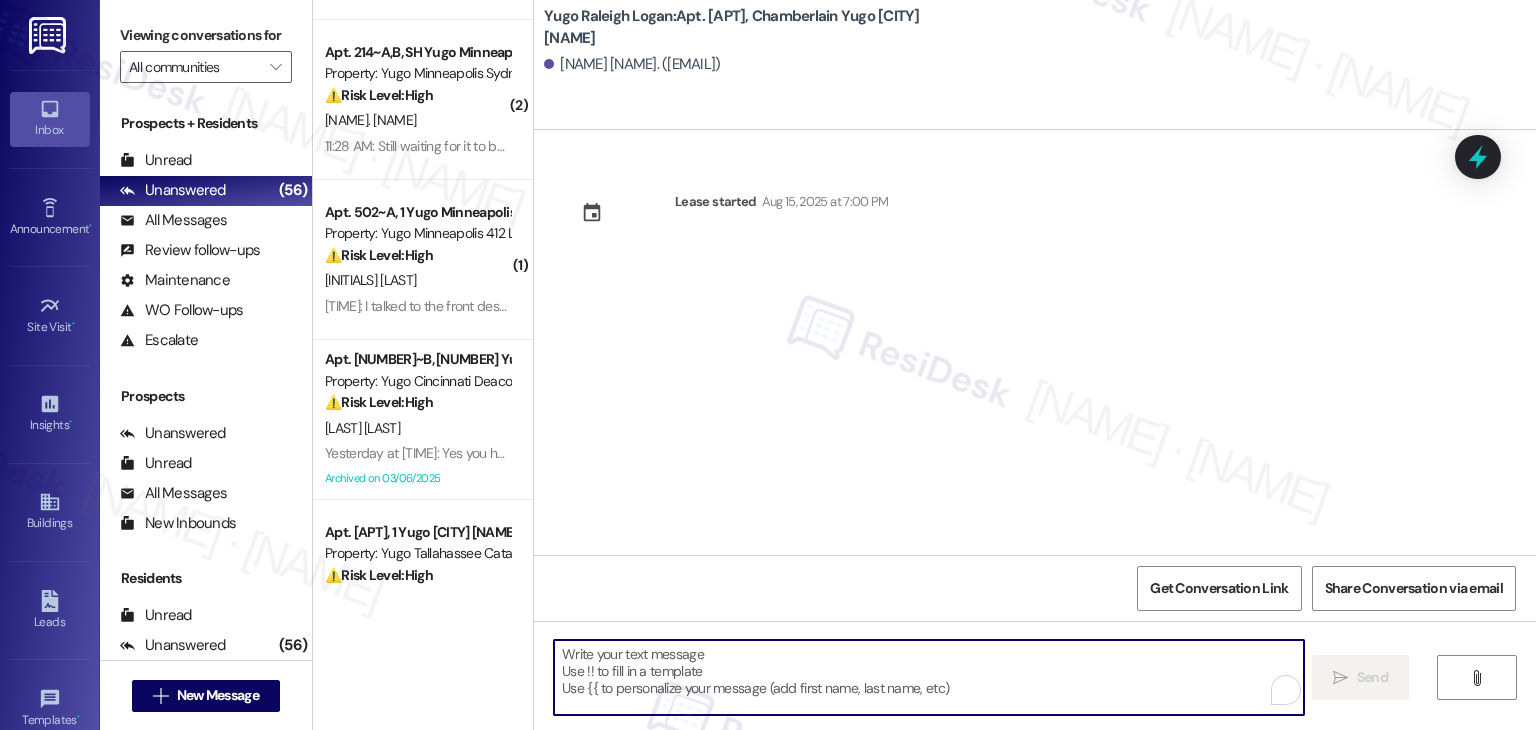 click at bounding box center [928, 677] 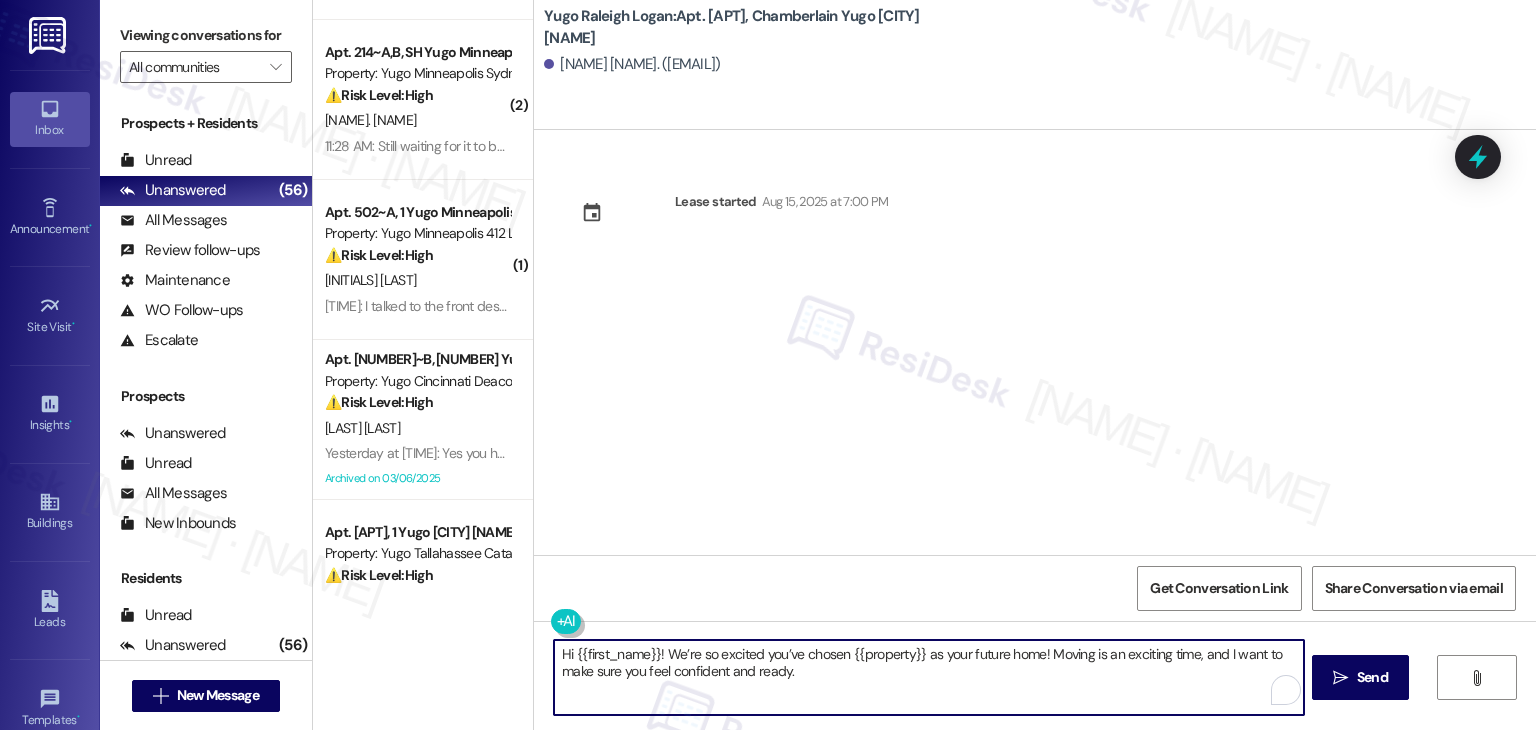 type on "Hi {{first_name}}! We’re so excited you’ve chosen {{property}} as your future home! Moving is an exciting time, and I want to make sure you feel confident and ready." 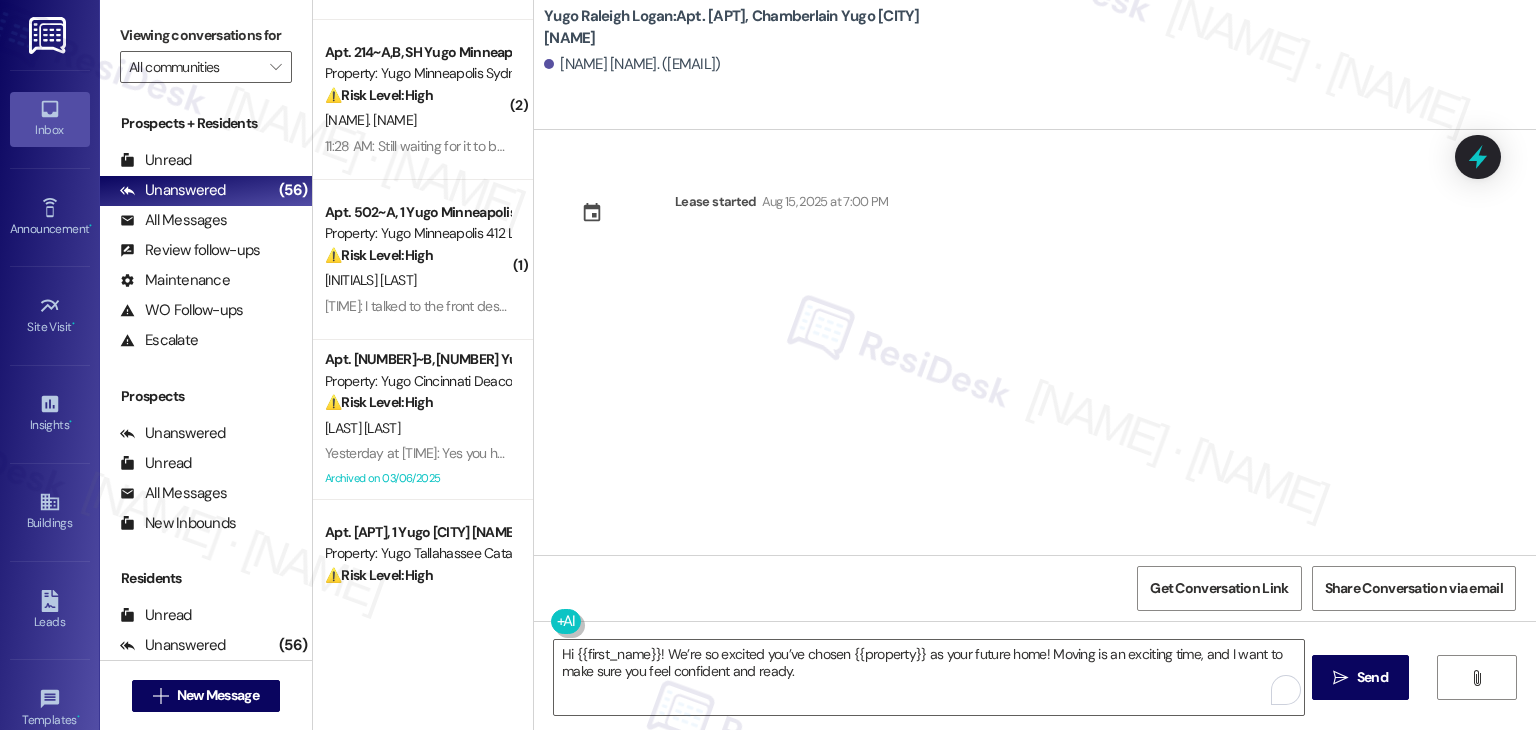 click on " Send" at bounding box center [1360, 677] 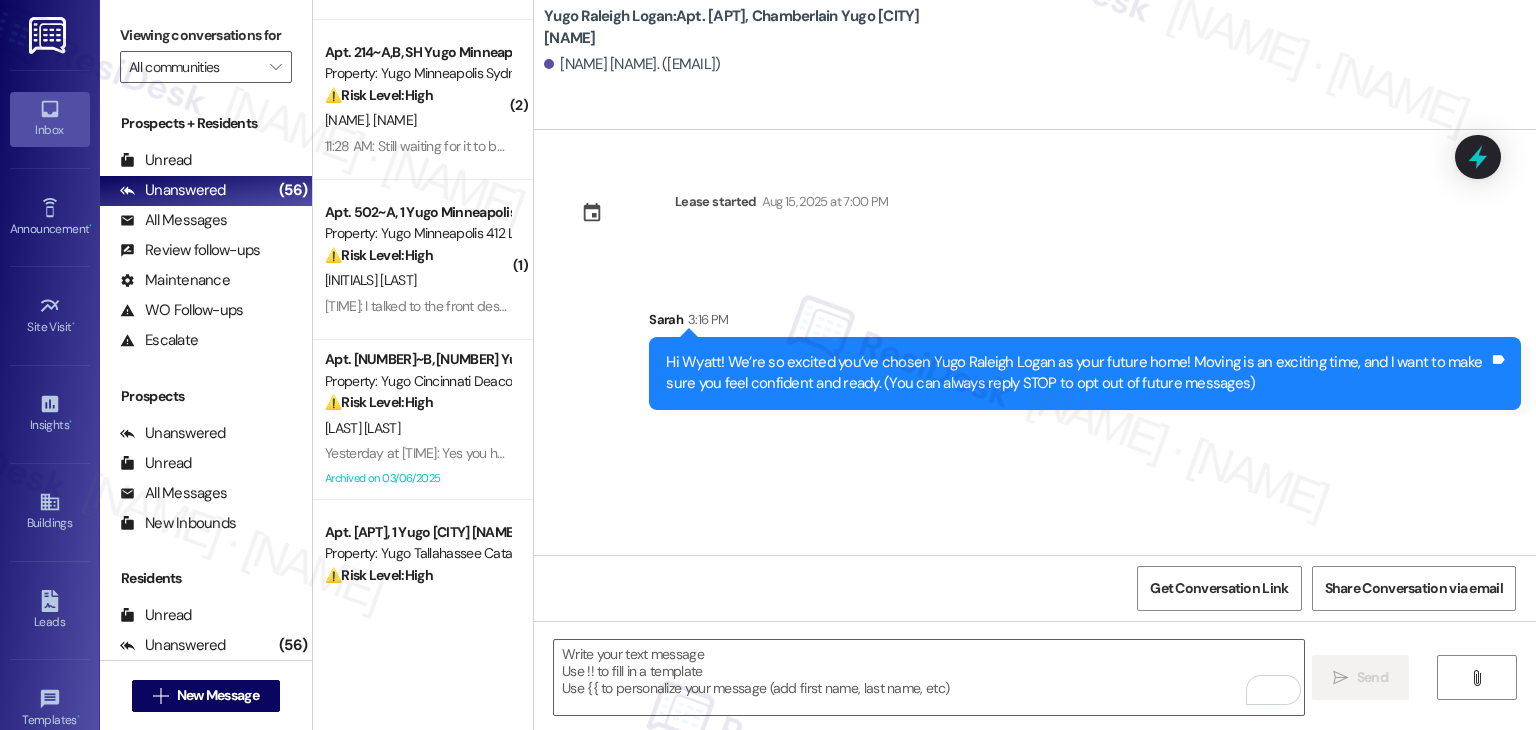 drag, startPoint x: 786, startPoint y: 505, endPoint x: 784, endPoint y: 586, distance: 81.02469 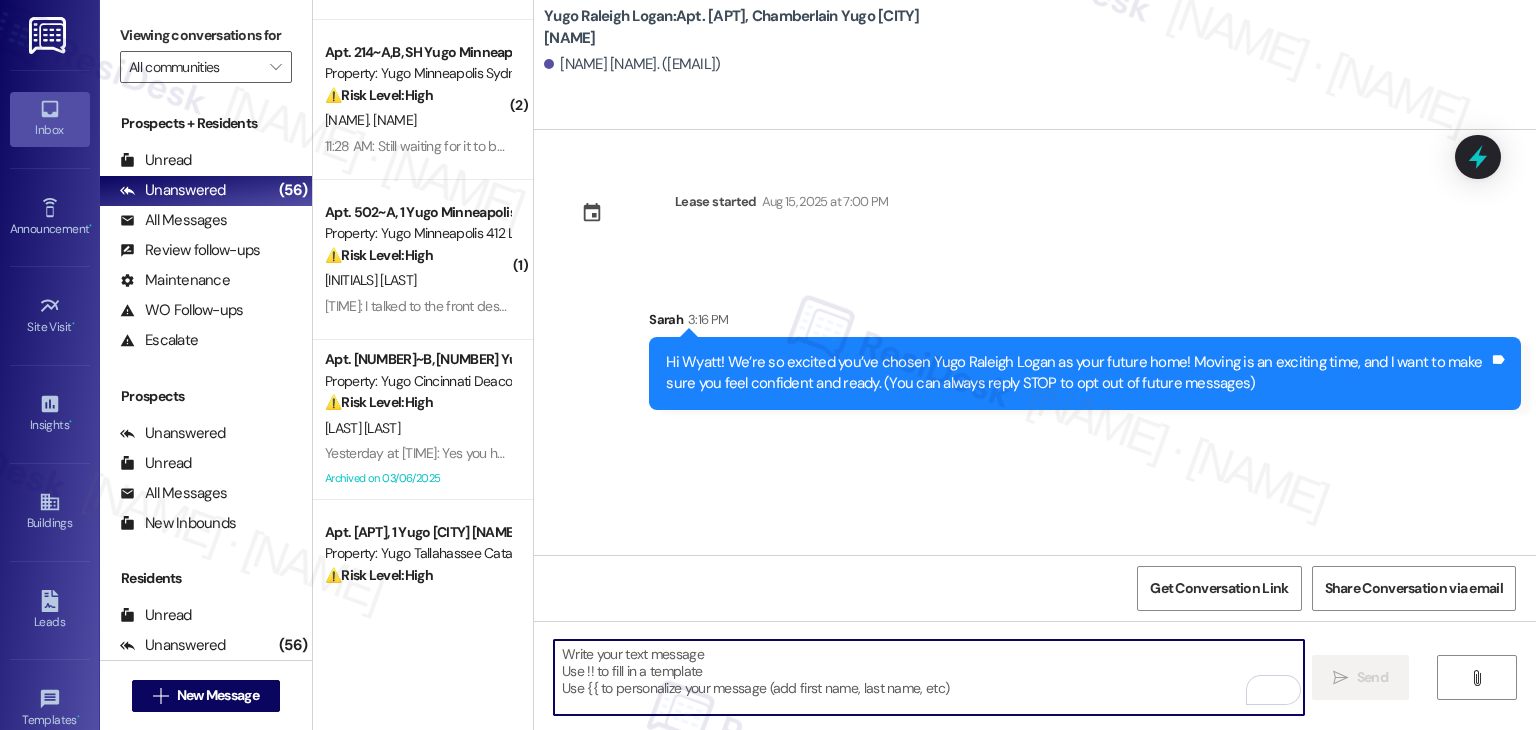 click at bounding box center (928, 677) 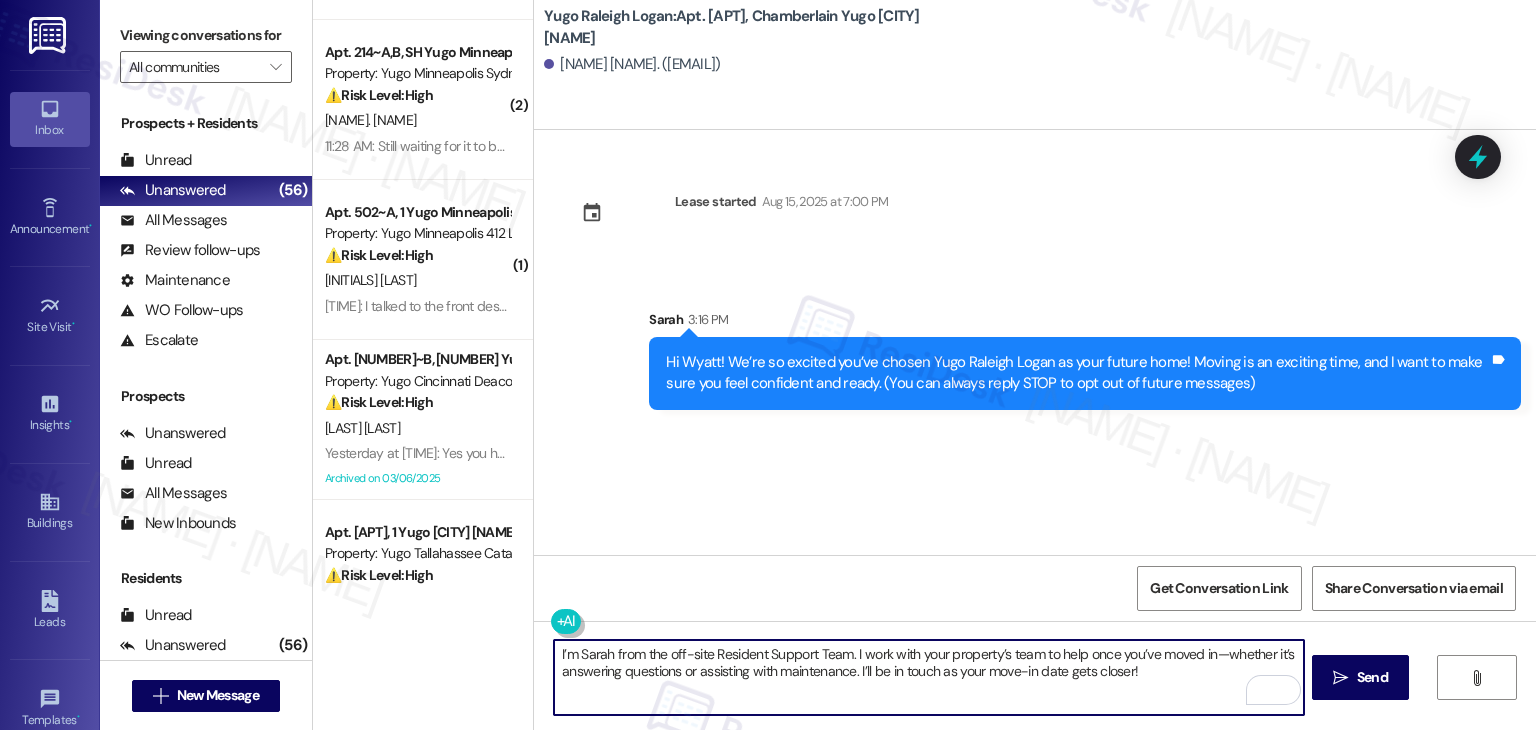 type on "I’m Sarah from the off-site Resident Support Team. I work with your property’s team to help once you’ve moved in—whether it’s answering questions or assisting with maintenance. I’ll be in touch as your move-in date gets closer!" 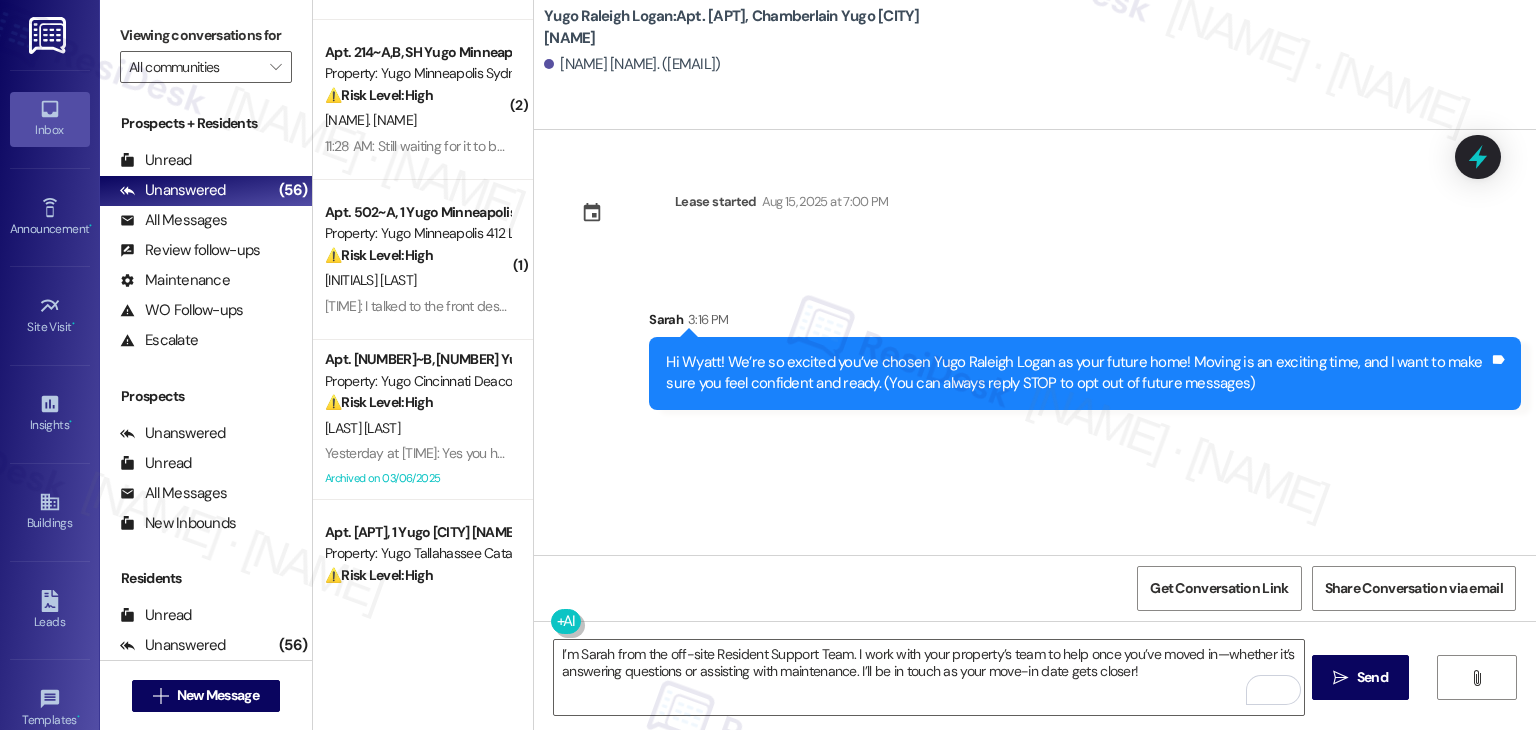 click on "Lease started Aug 15, 2025 at 7:00 PM Sent via SMS Sarah 3:16 PM Hi Wyatt! We’re so excited you’ve chosen Yugo Raleigh Logan as your future home! Moving is an exciting time, and I want to make sure you feel confident and ready. (You can always reply STOP to opt out of future messages) Tags and notes" at bounding box center (1035, 342) 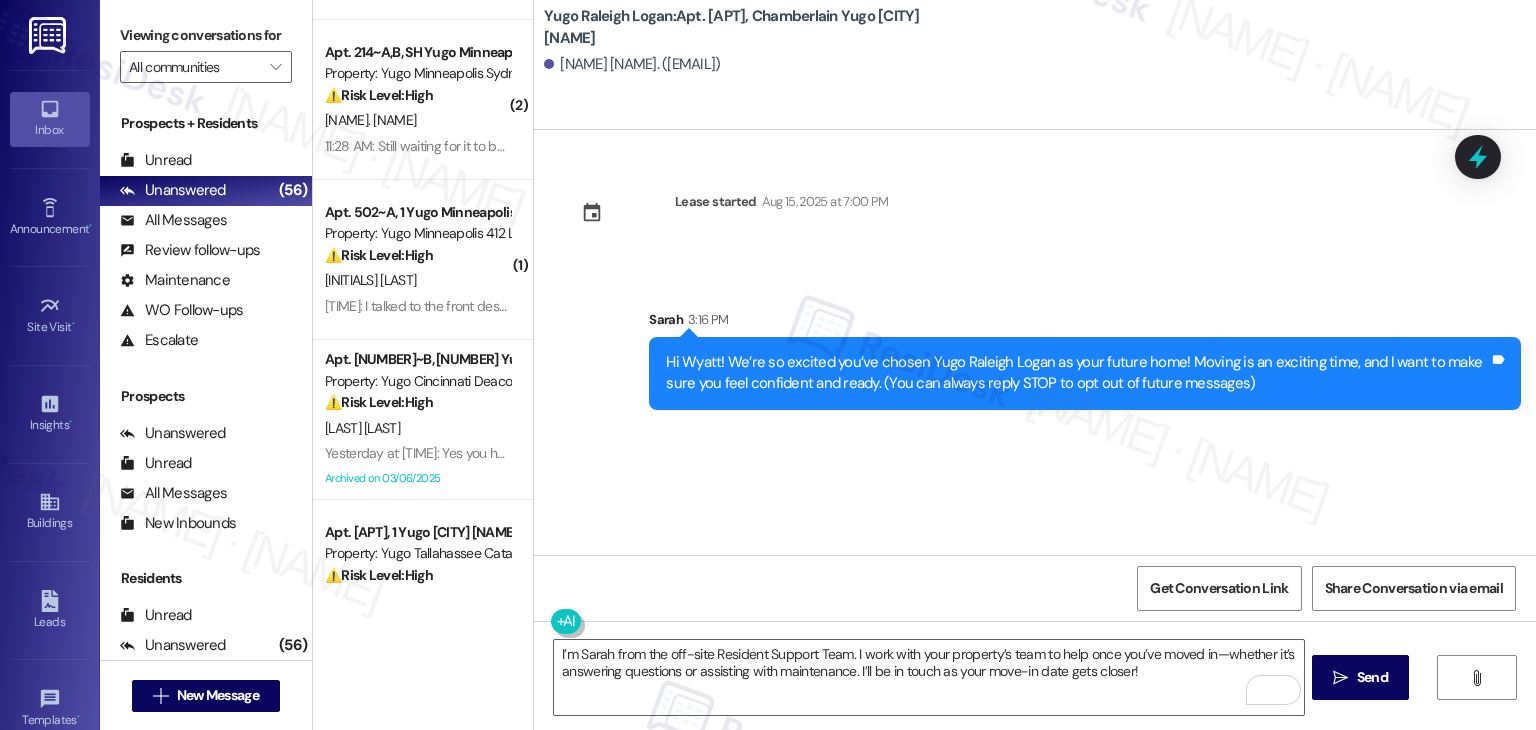click on "" at bounding box center (1340, 678) 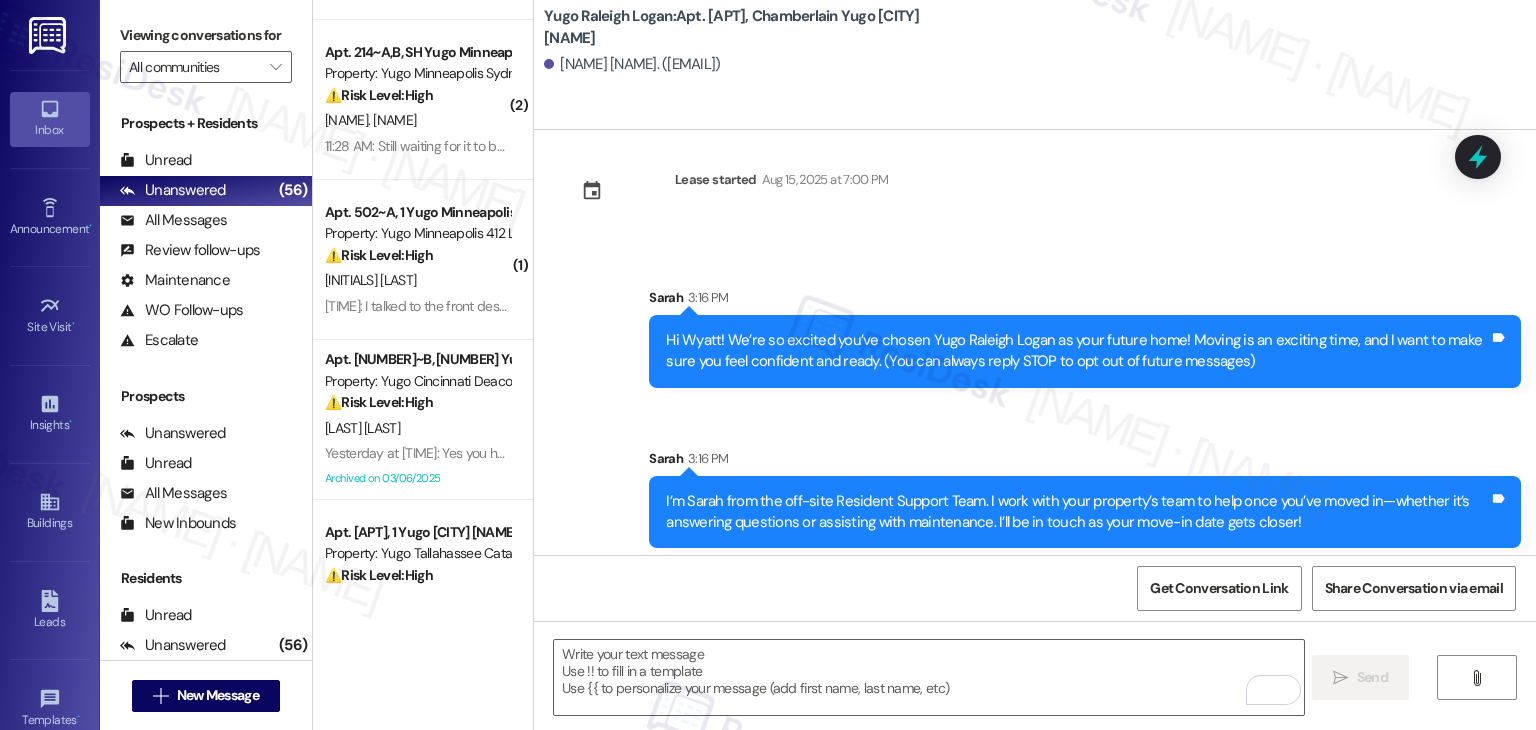 scroll, scrollTop: 32, scrollLeft: 0, axis: vertical 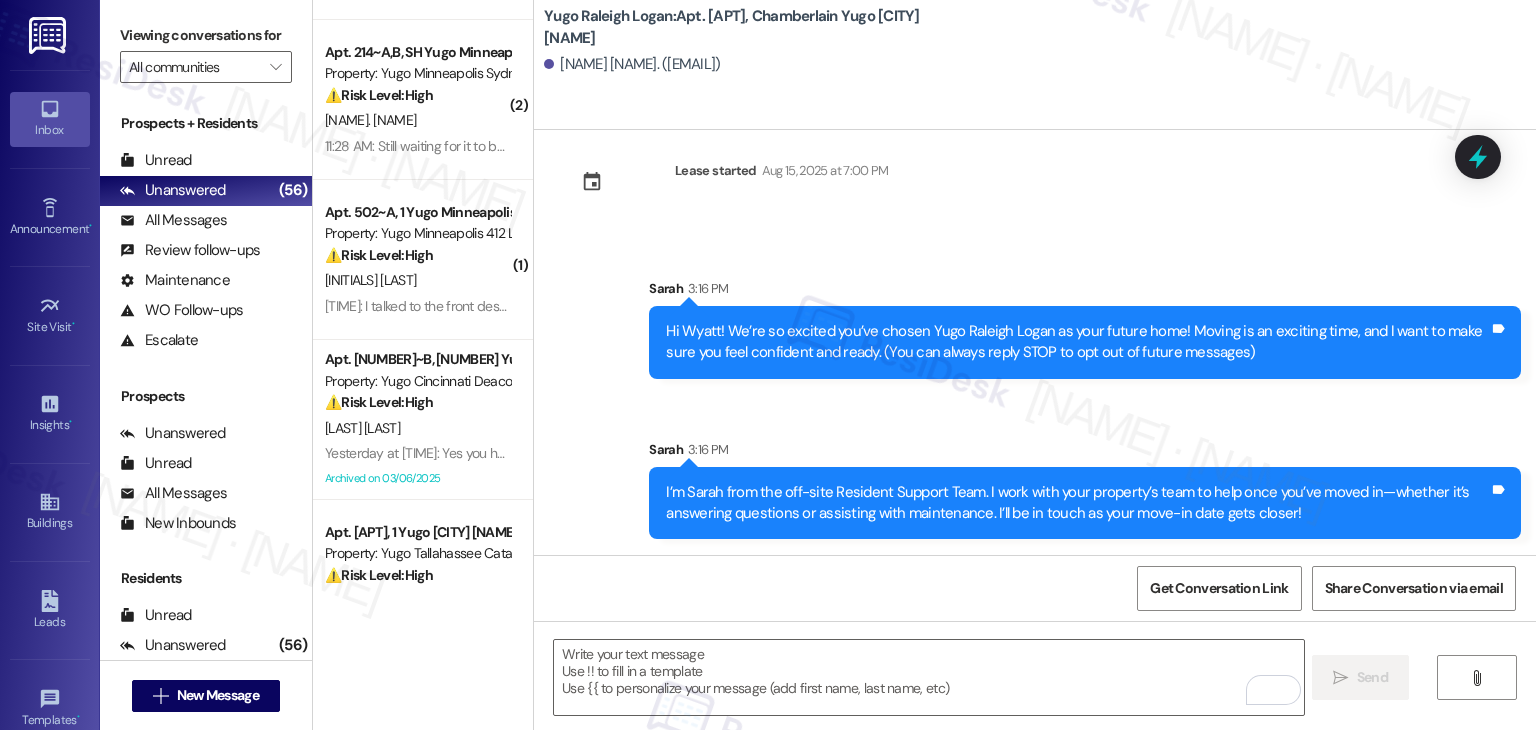 click on "Get Conversation Link Share Conversation via email" at bounding box center (1035, 588) 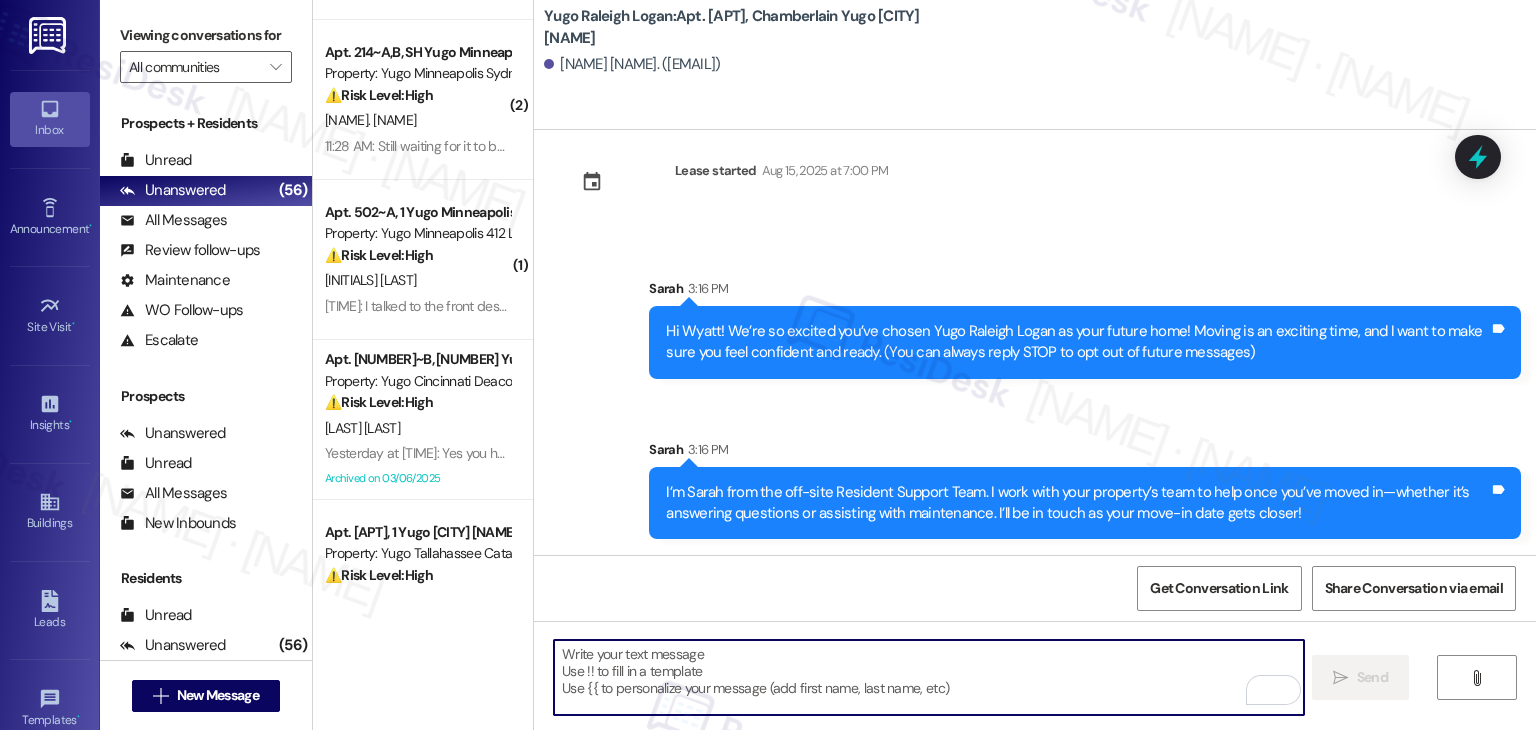 click at bounding box center (928, 677) 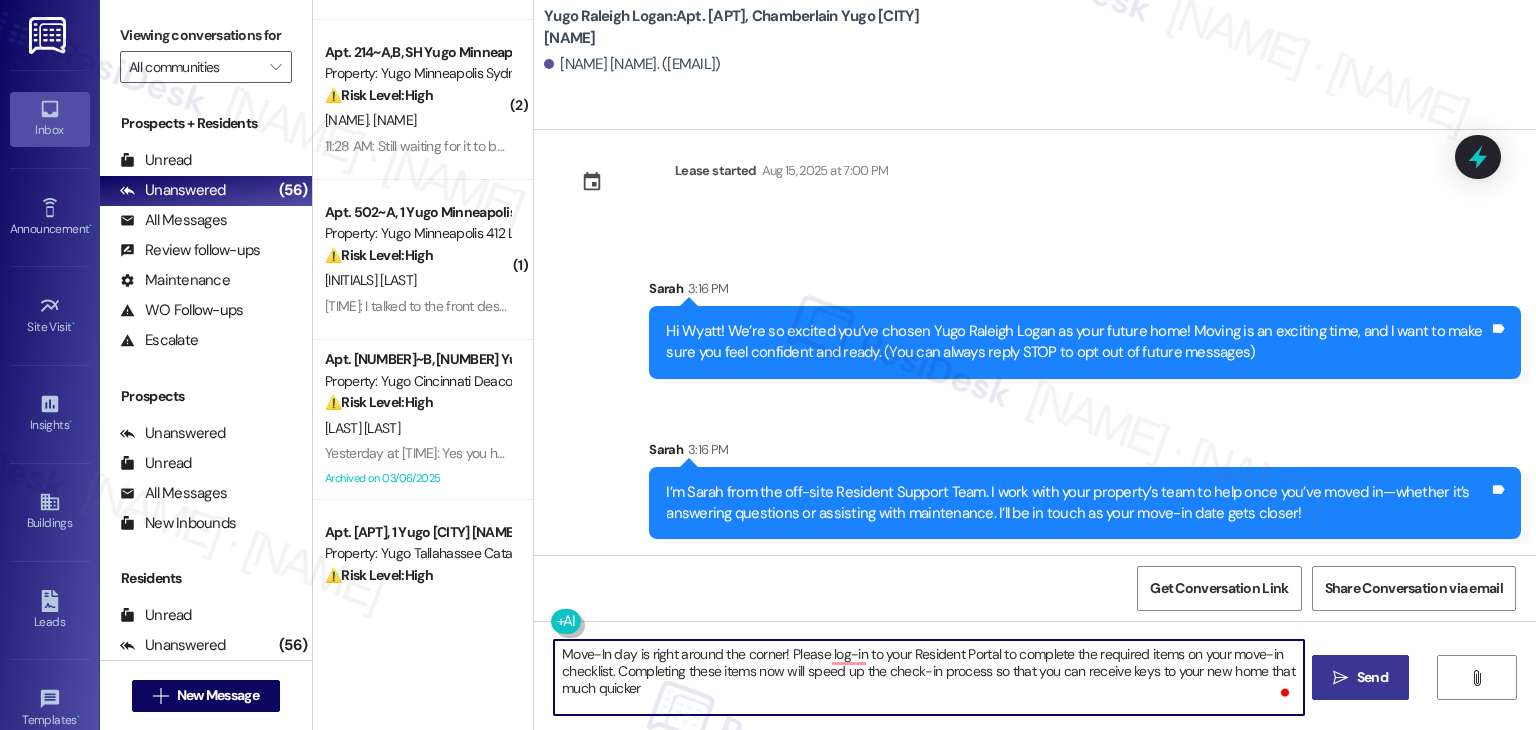 type on "Move-In day is right around the corner! Please log-in to your Resident Portal to complete the required items on your move-in checklist. Completing these items now will speed up the check-in process so that you can receive keys to your new home that much quicker" 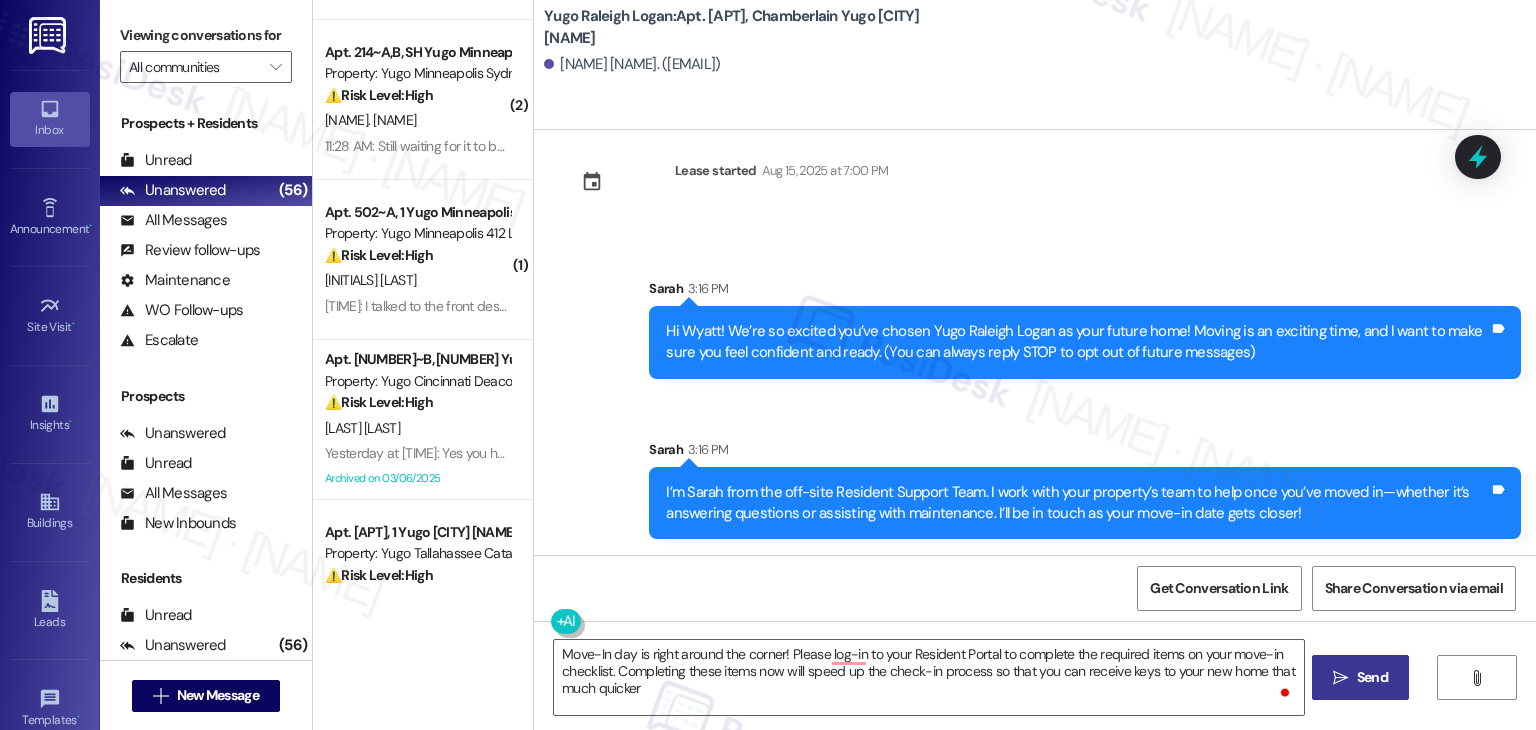 click on "Send" at bounding box center [1372, 677] 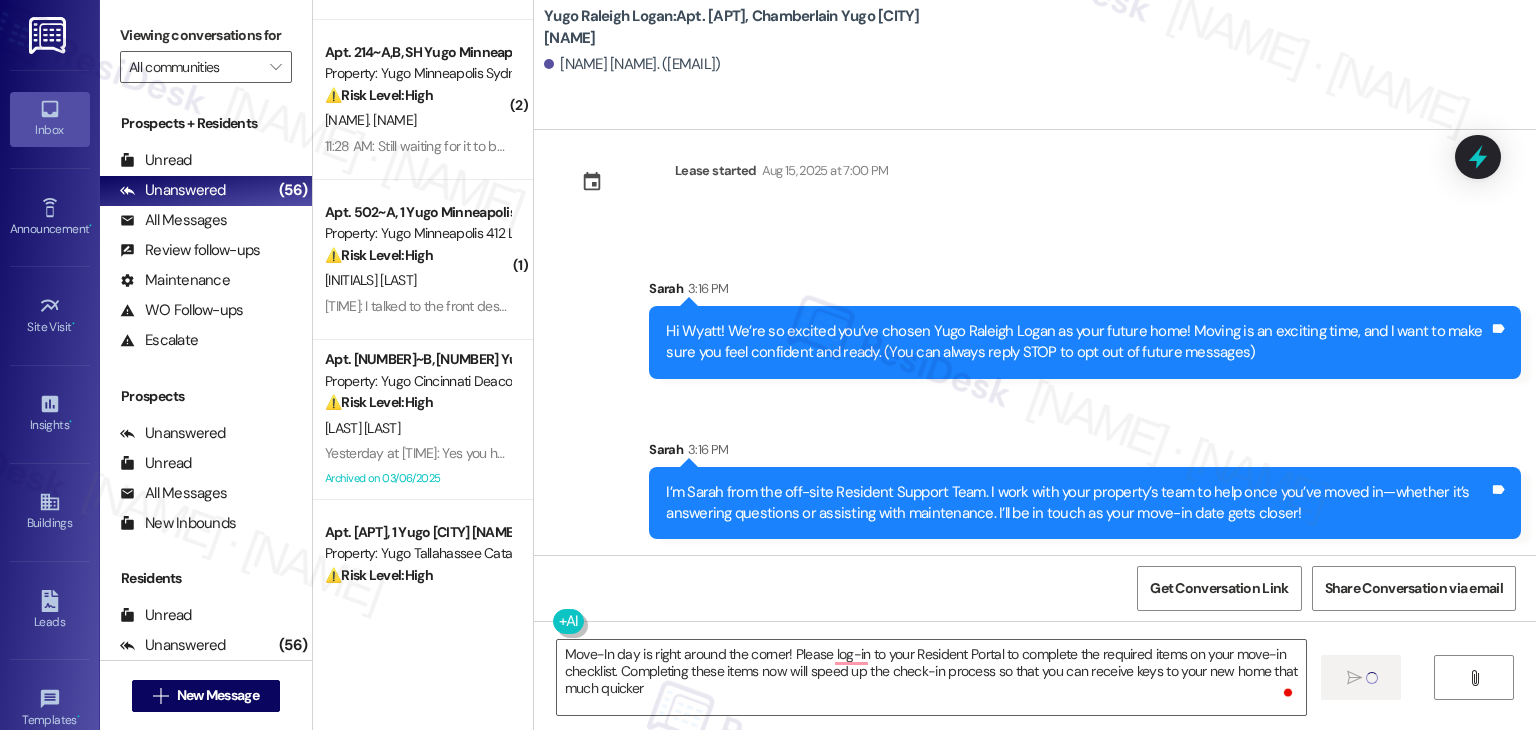type 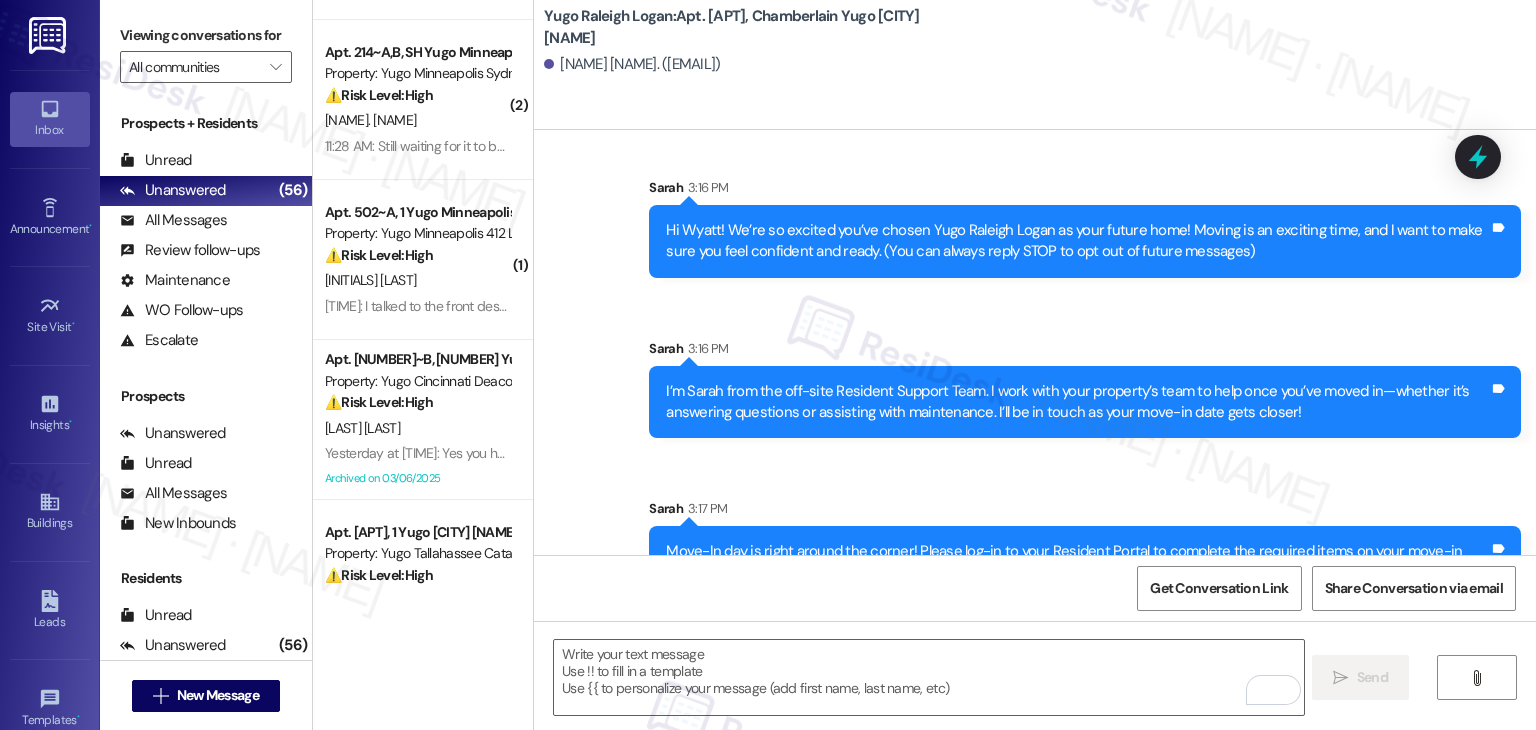 scroll, scrollTop: 213, scrollLeft: 0, axis: vertical 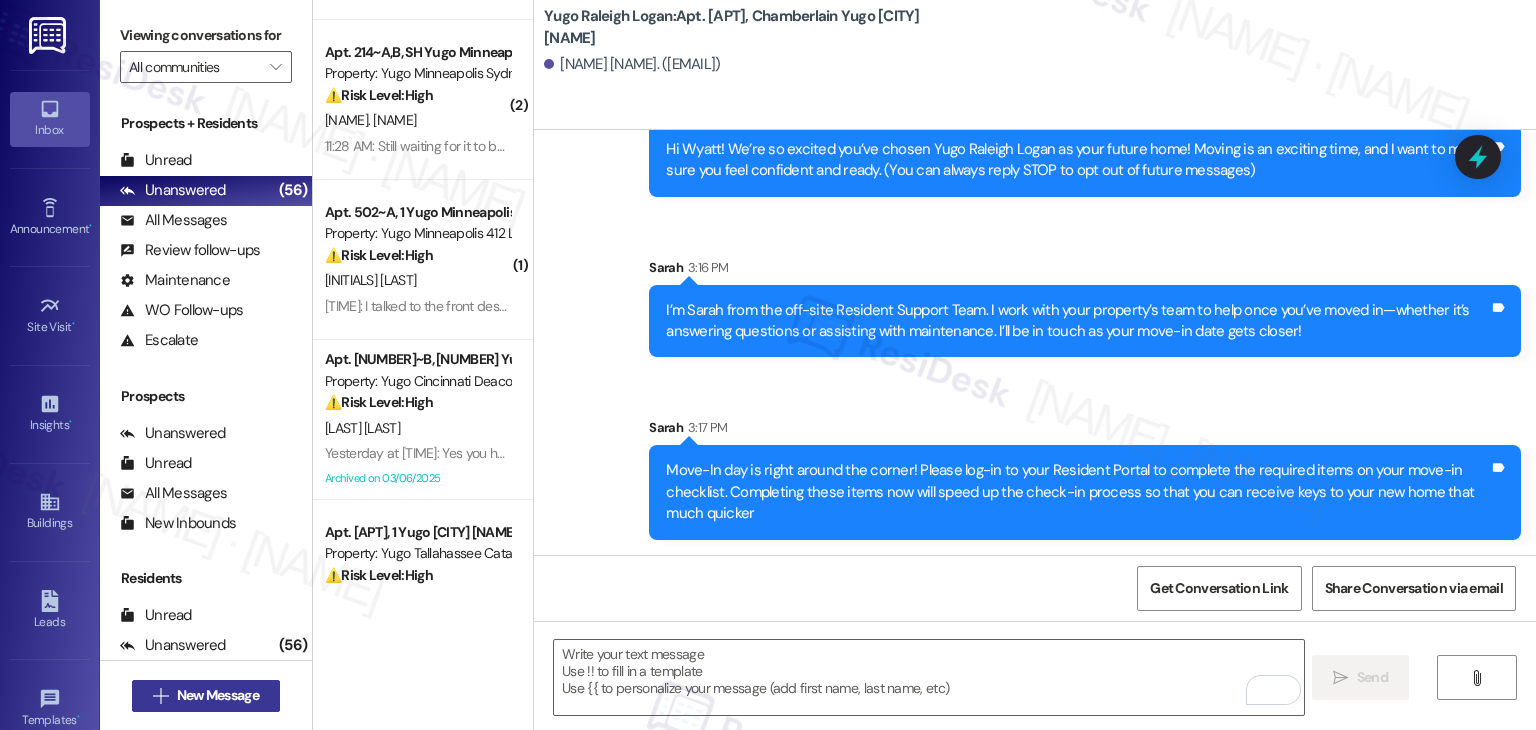 click on "New Message" at bounding box center (218, 695) 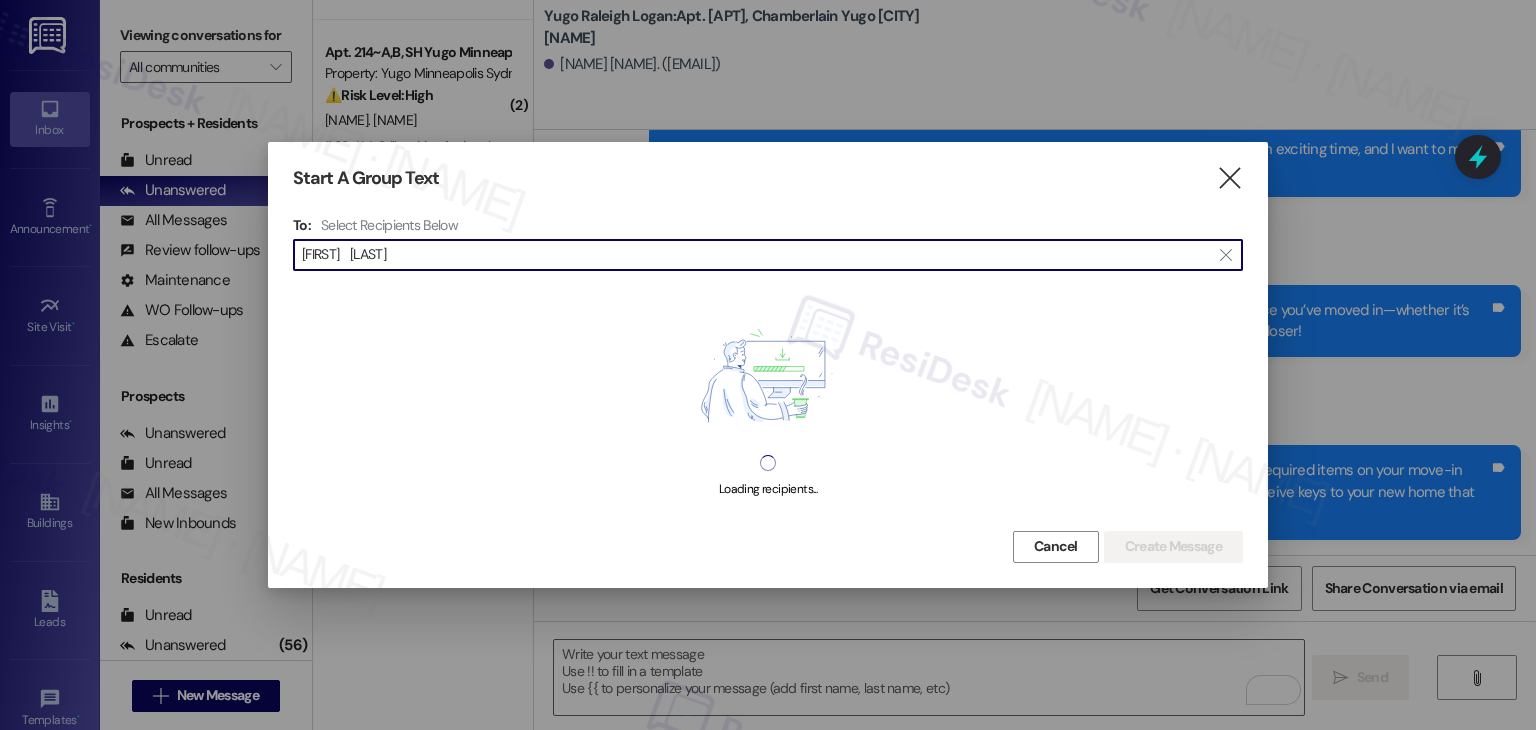 click on "[FIRST]	[LAST]" at bounding box center [756, 255] 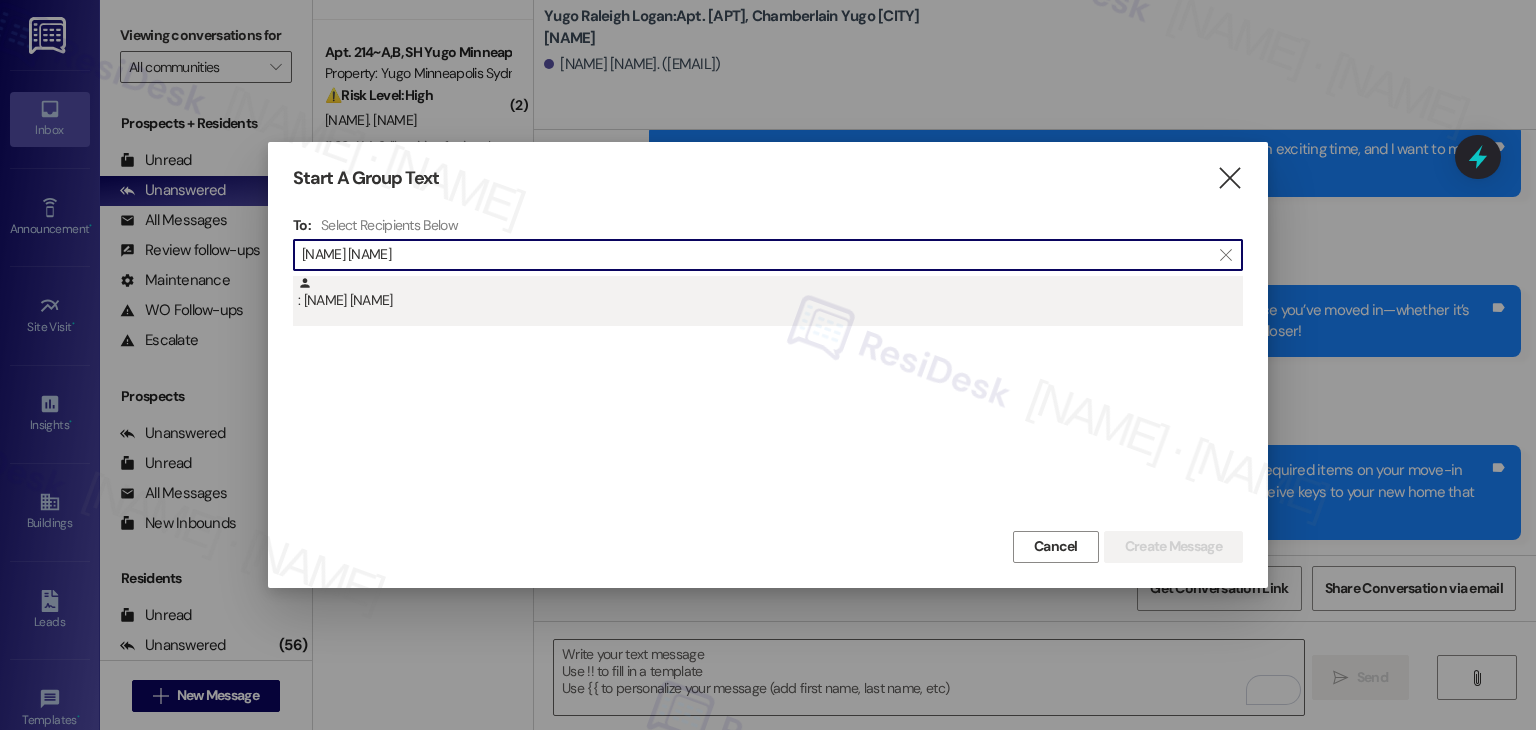 type on "[NAME] [NAME]" 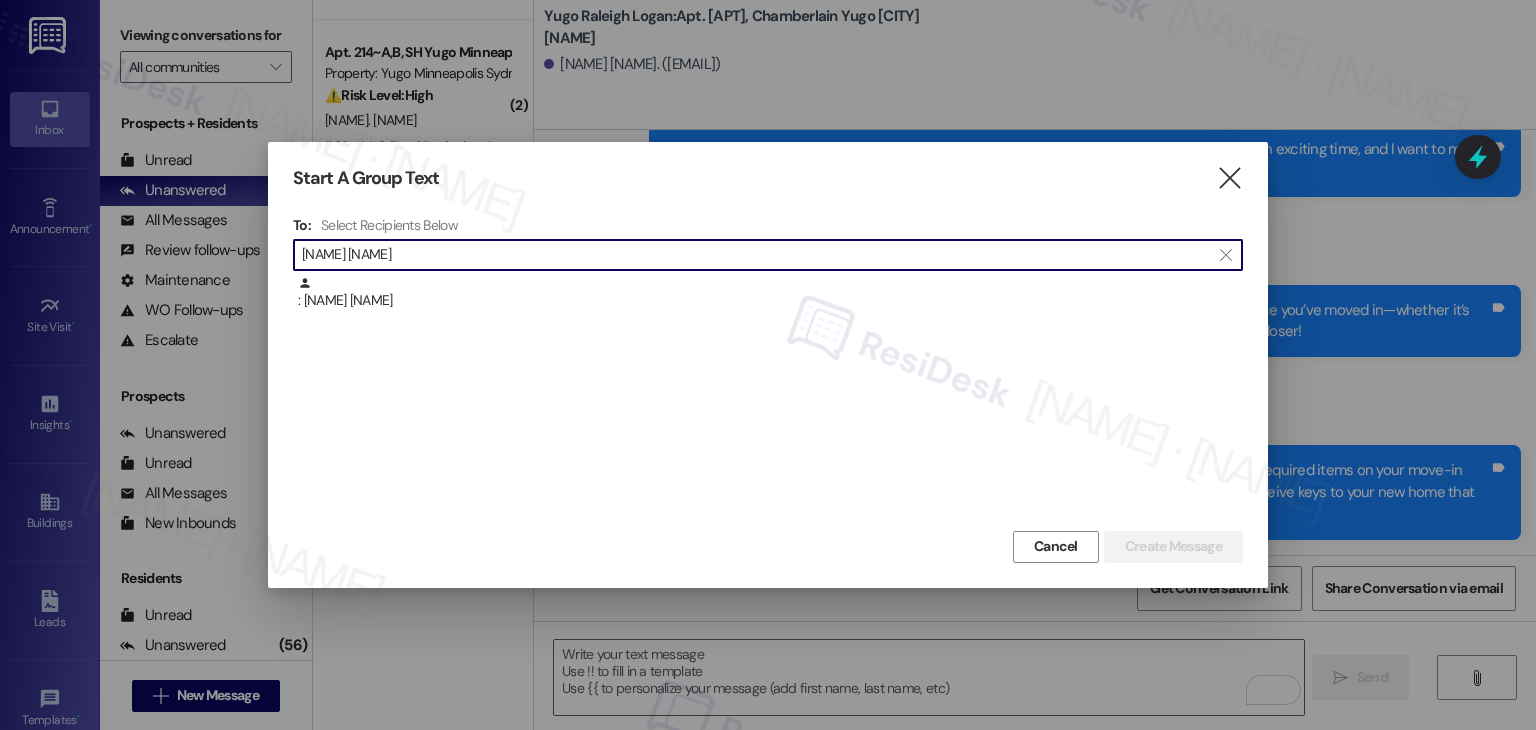 click on ": [NAME] [NAME]" at bounding box center (770, 293) 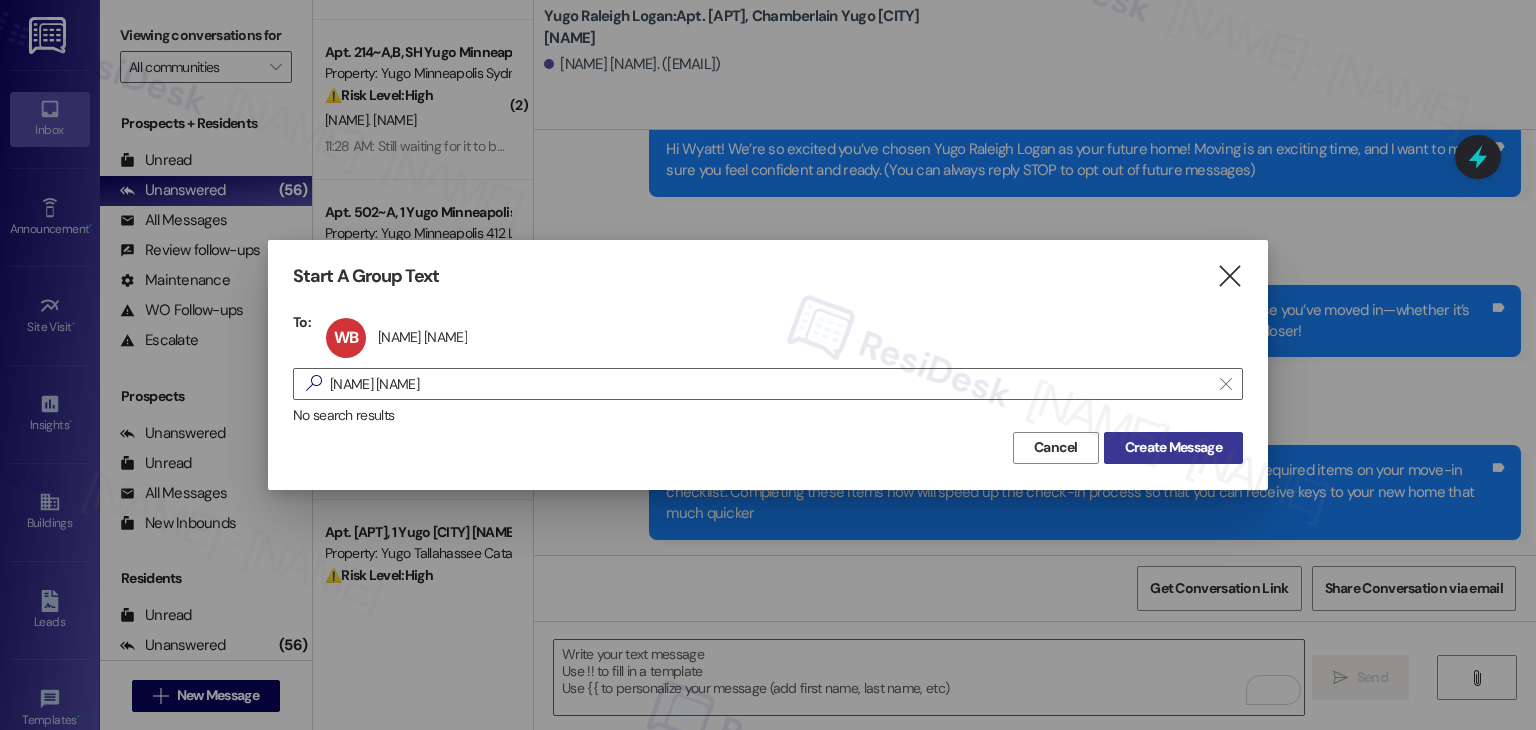 click on "Create Message" at bounding box center (1173, 447) 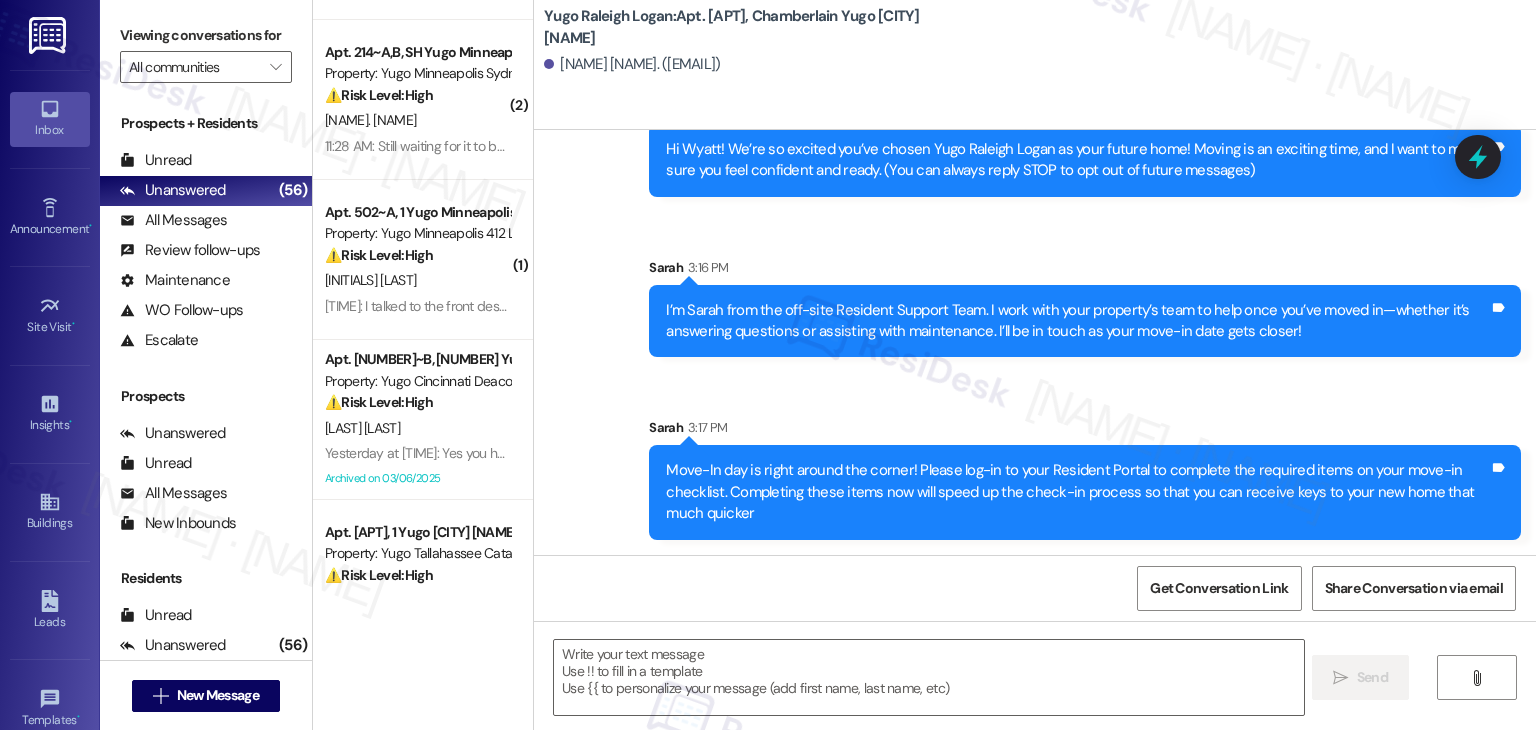 type on "Fetching suggested responses. Please feel free to read through the conversation in the meantime." 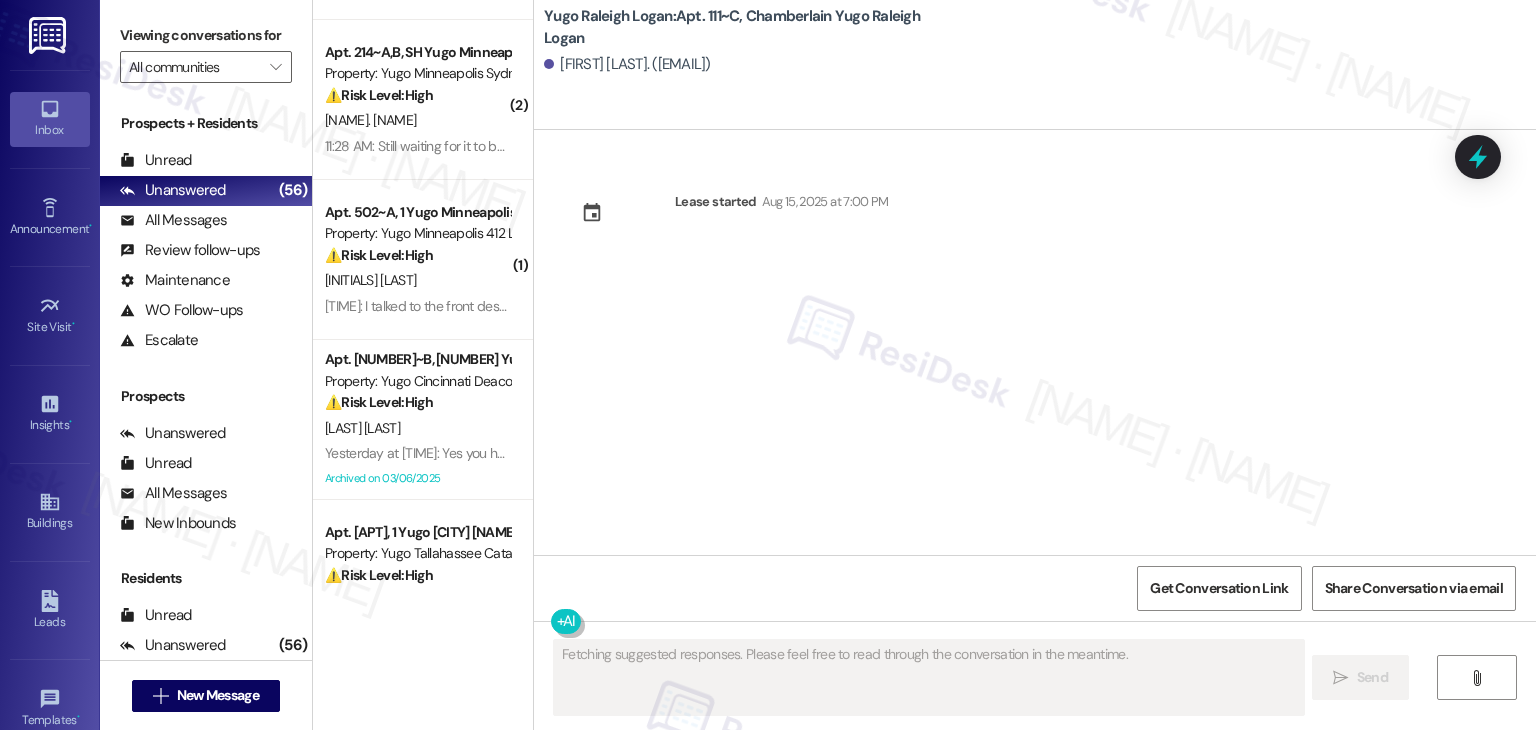 scroll, scrollTop: 0, scrollLeft: 0, axis: both 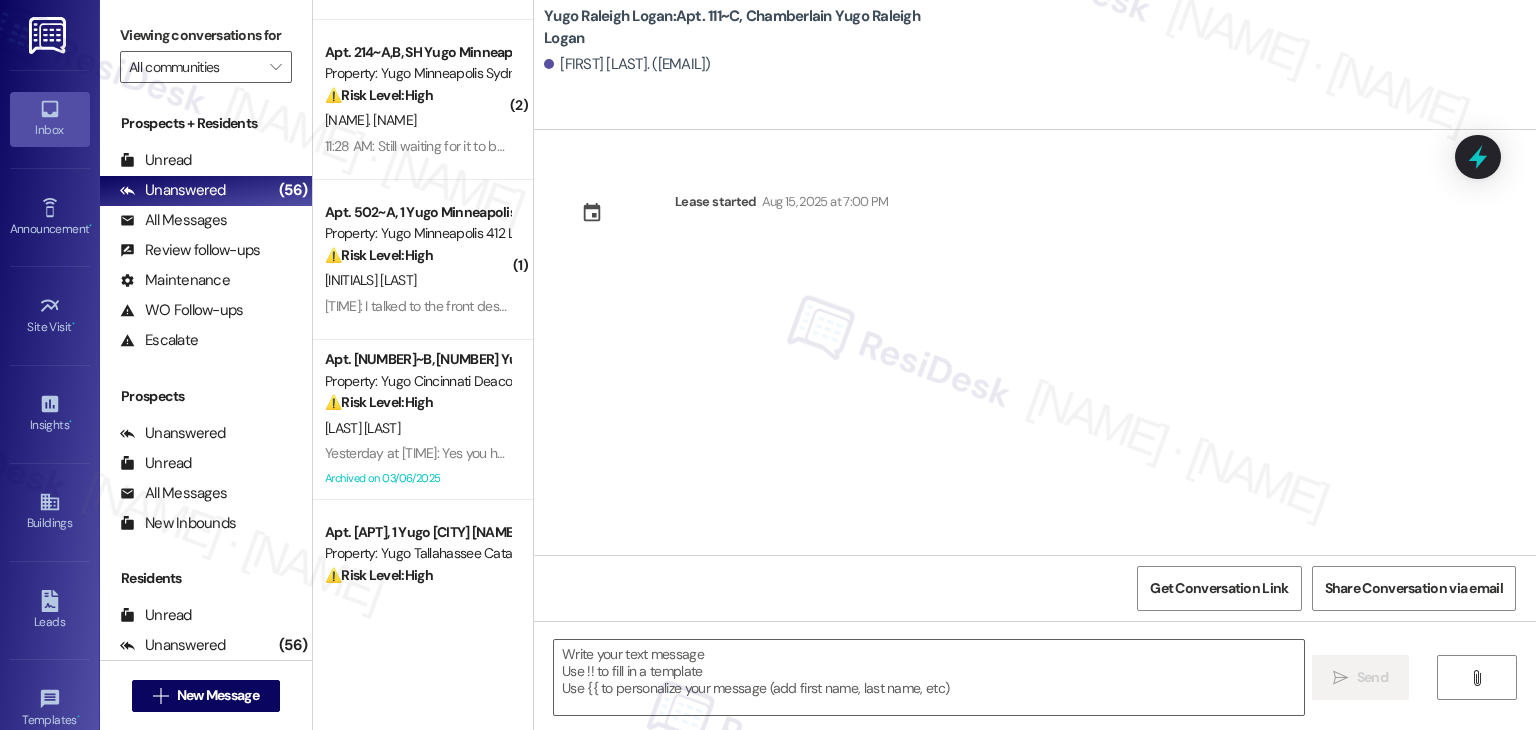 click on "Lease started Aug 15, 2025 at 7:00 PM" at bounding box center (1035, 342) 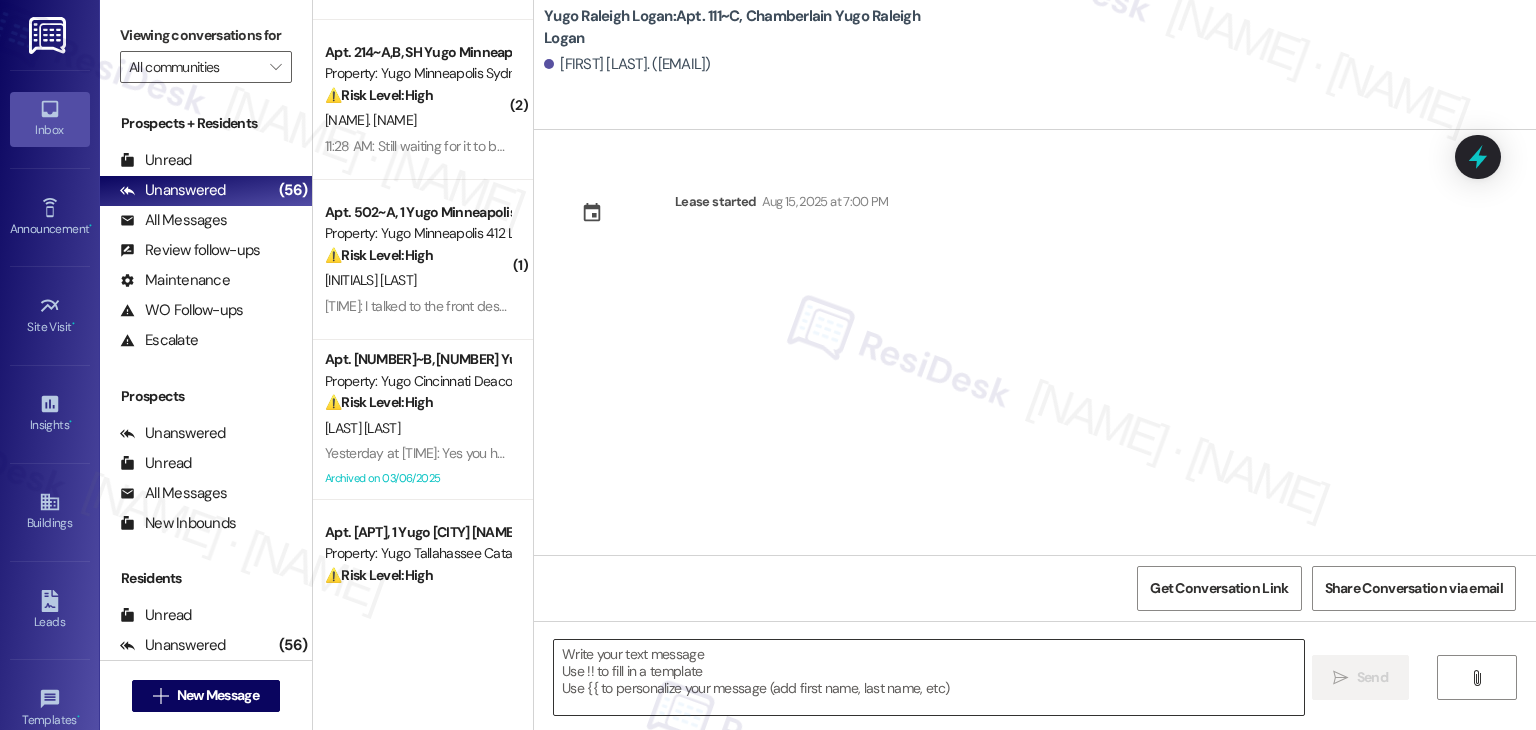 click at bounding box center [928, 677] 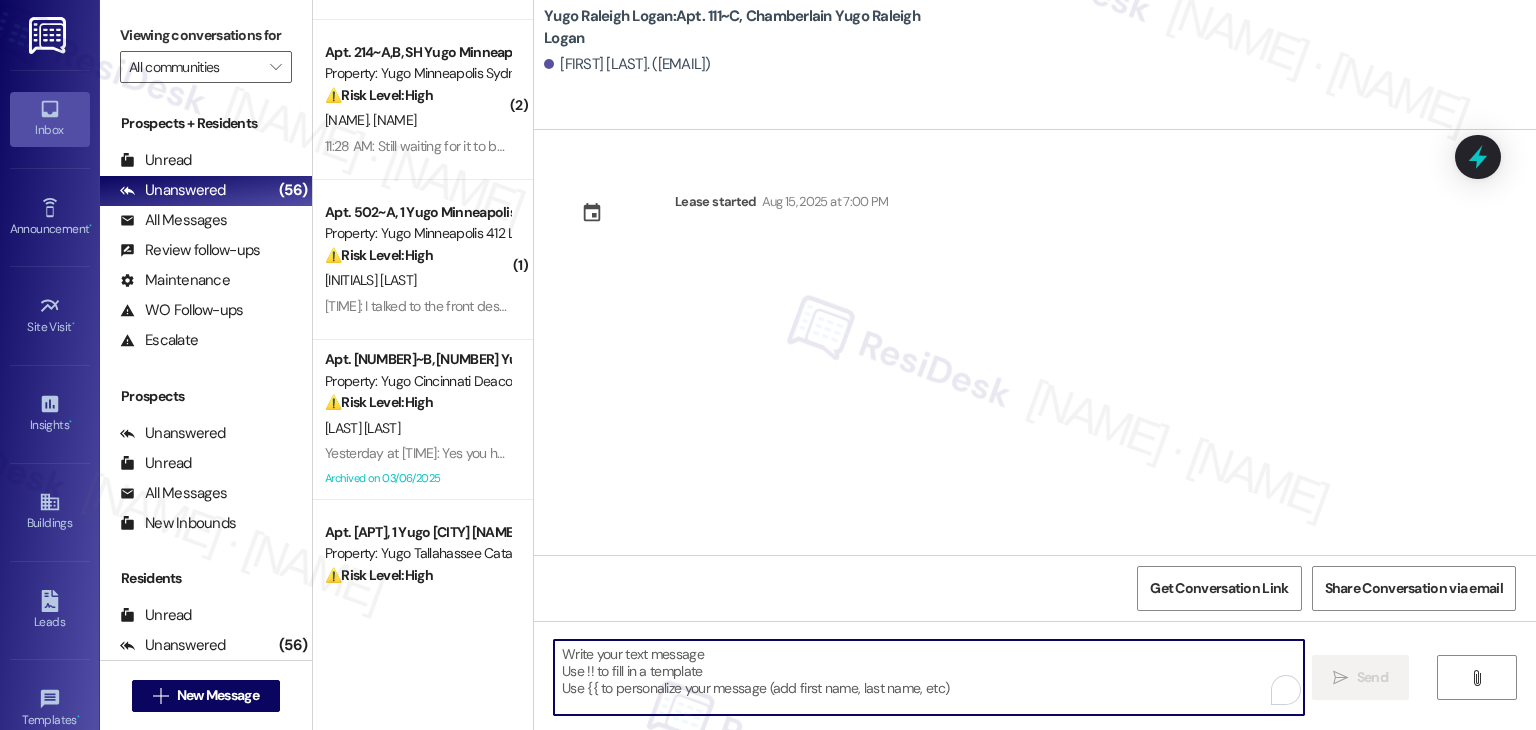 paste on "Hi {{first_name}}! We’re so excited you’ve chosen {{property}} as your future home! Moving is an exciting time, and I want to make sure you feel confident and ready." 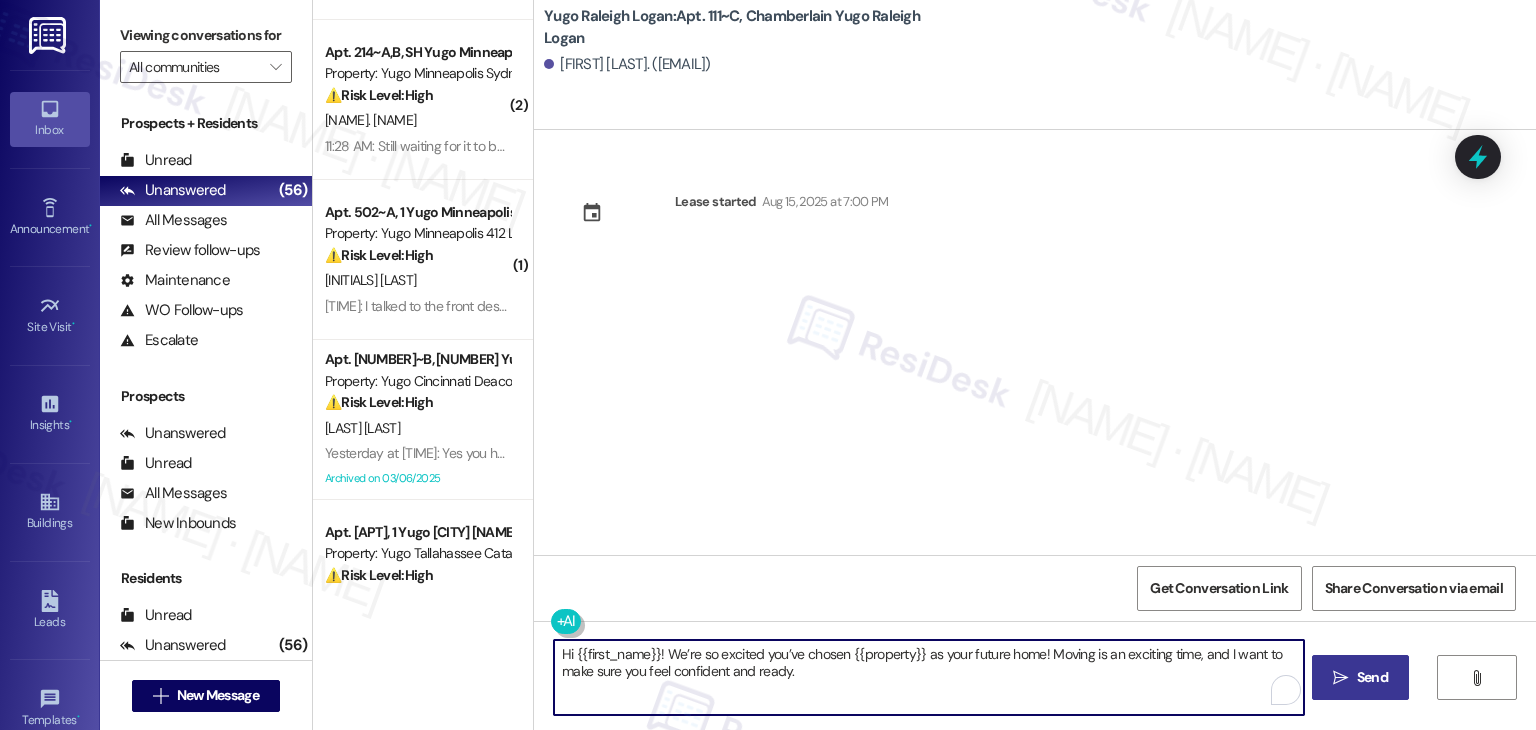 type on "Hi {{first_name}}! We’re so excited you’ve chosen {{property}} as your future home! Moving is an exciting time, and I want to make sure you feel confident and ready." 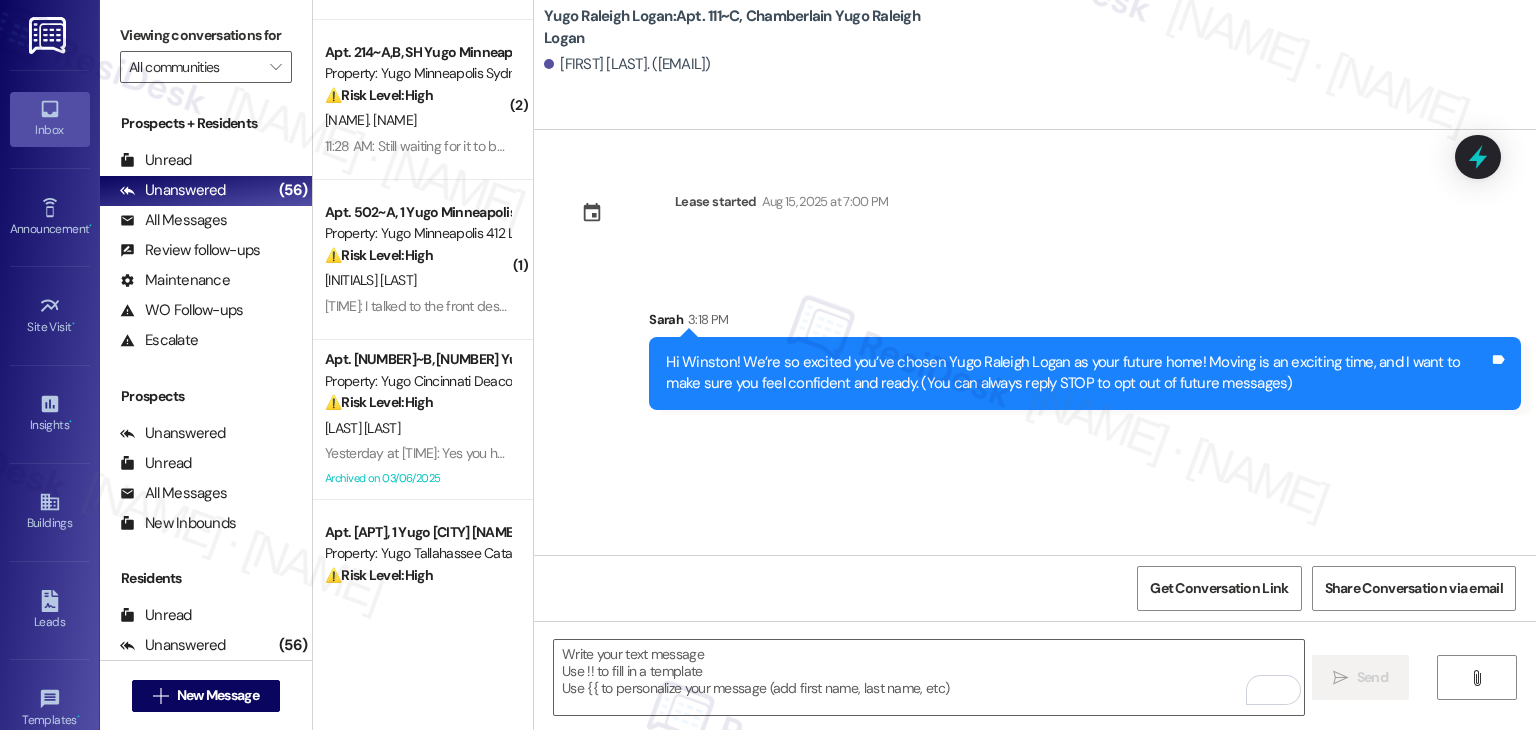 click on "Lease started Aug 15, 2025 at 7:00 PM Sent via SMS Sarah 3:18 PM Hi Winston! We’re so excited you’ve chosen Yugo Raleigh Logan as your future home! Moving is an exciting time, and I want to make sure you feel confident and ready. (You can always reply STOP to opt out of future messages) Tags and notes" at bounding box center (1035, 342) 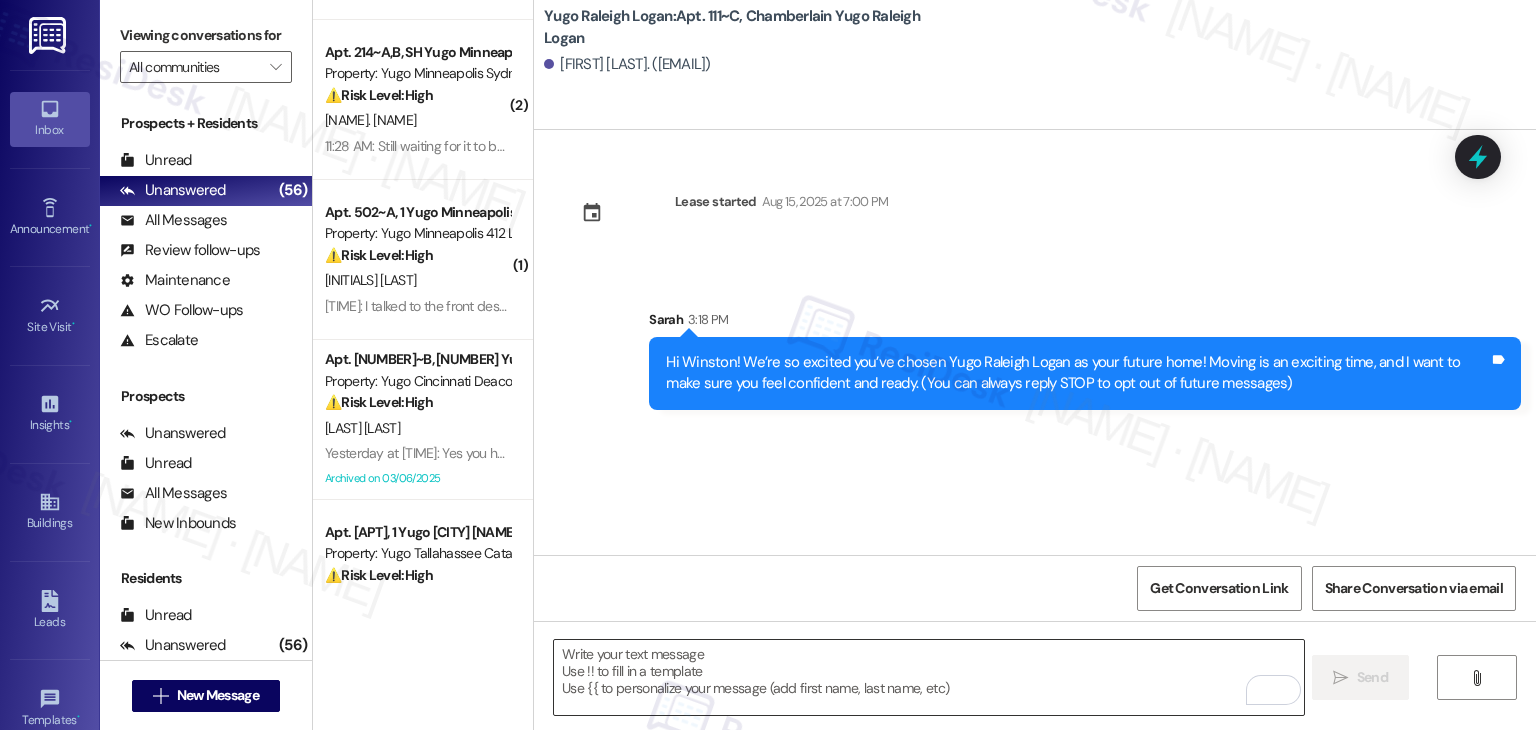 click at bounding box center (928, 677) 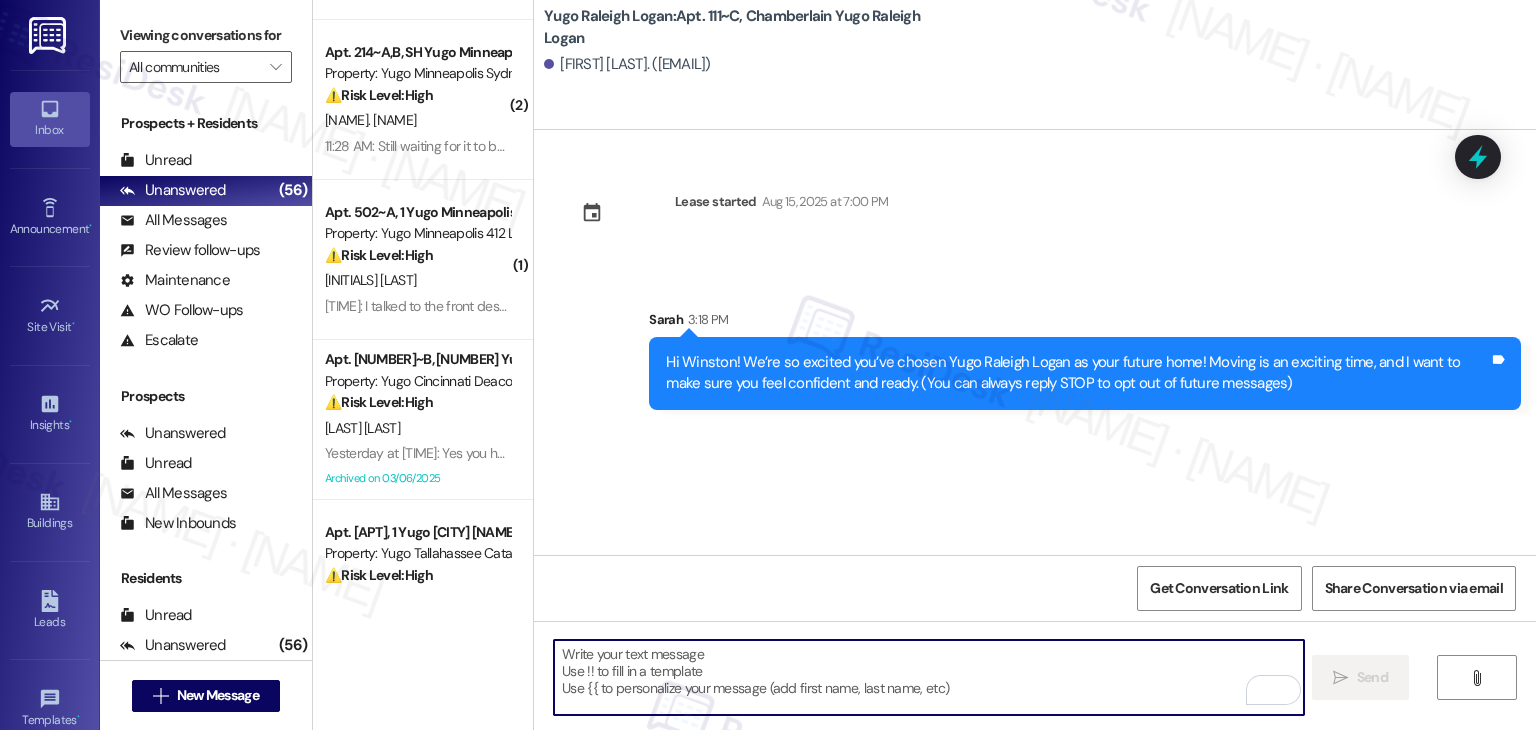 paste on "I’m Sarah from the off-site Resident Support Team. I work with your property’s team to help once you’ve moved in—whether it’s answering questions or assisting with maintenance. I’ll be in touch as your move-in date gets closer!" 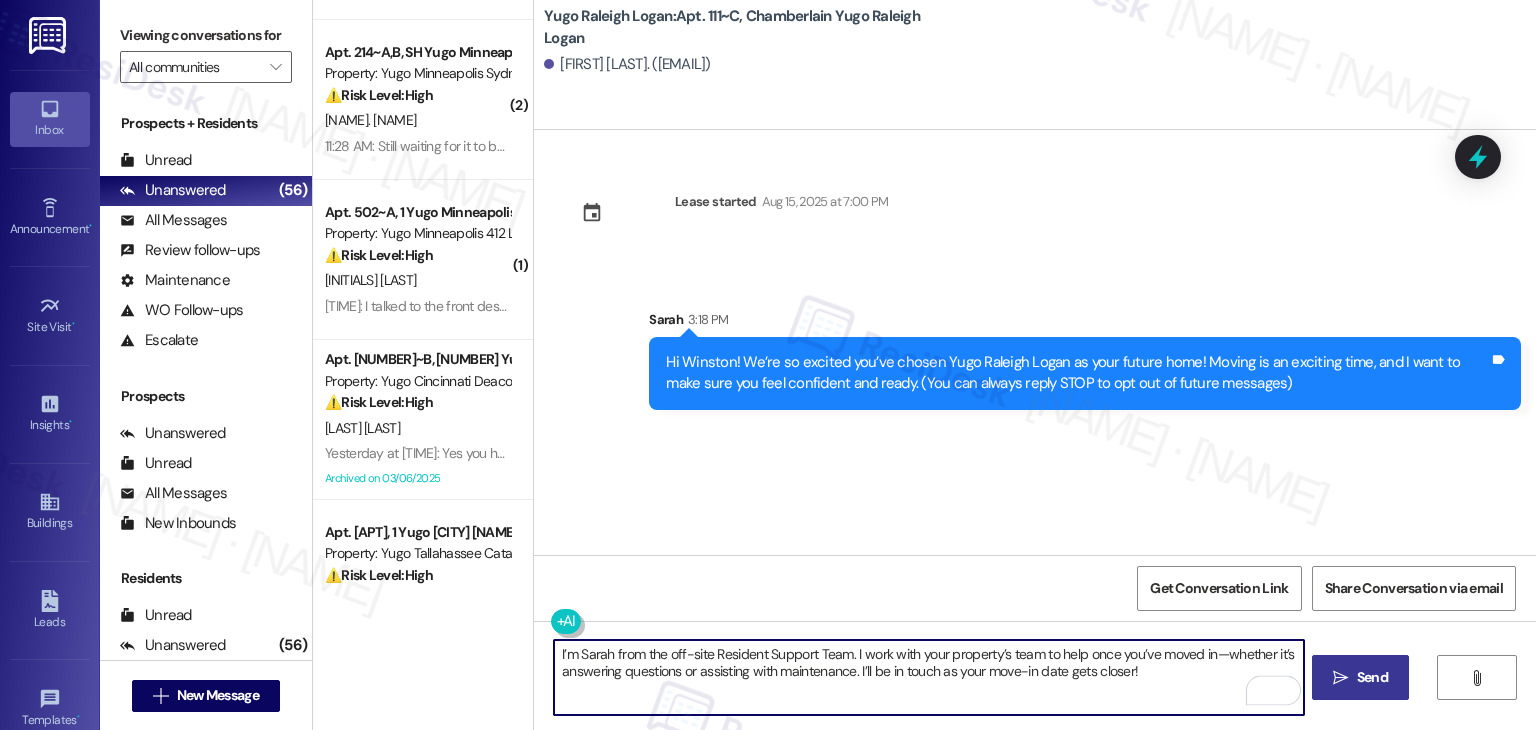 type on "I’m Sarah from the off-site Resident Support Team. I work with your property’s team to help once you’ve moved in—whether it’s answering questions or assisting with maintenance. I’ll be in touch as your move-in date gets closer!" 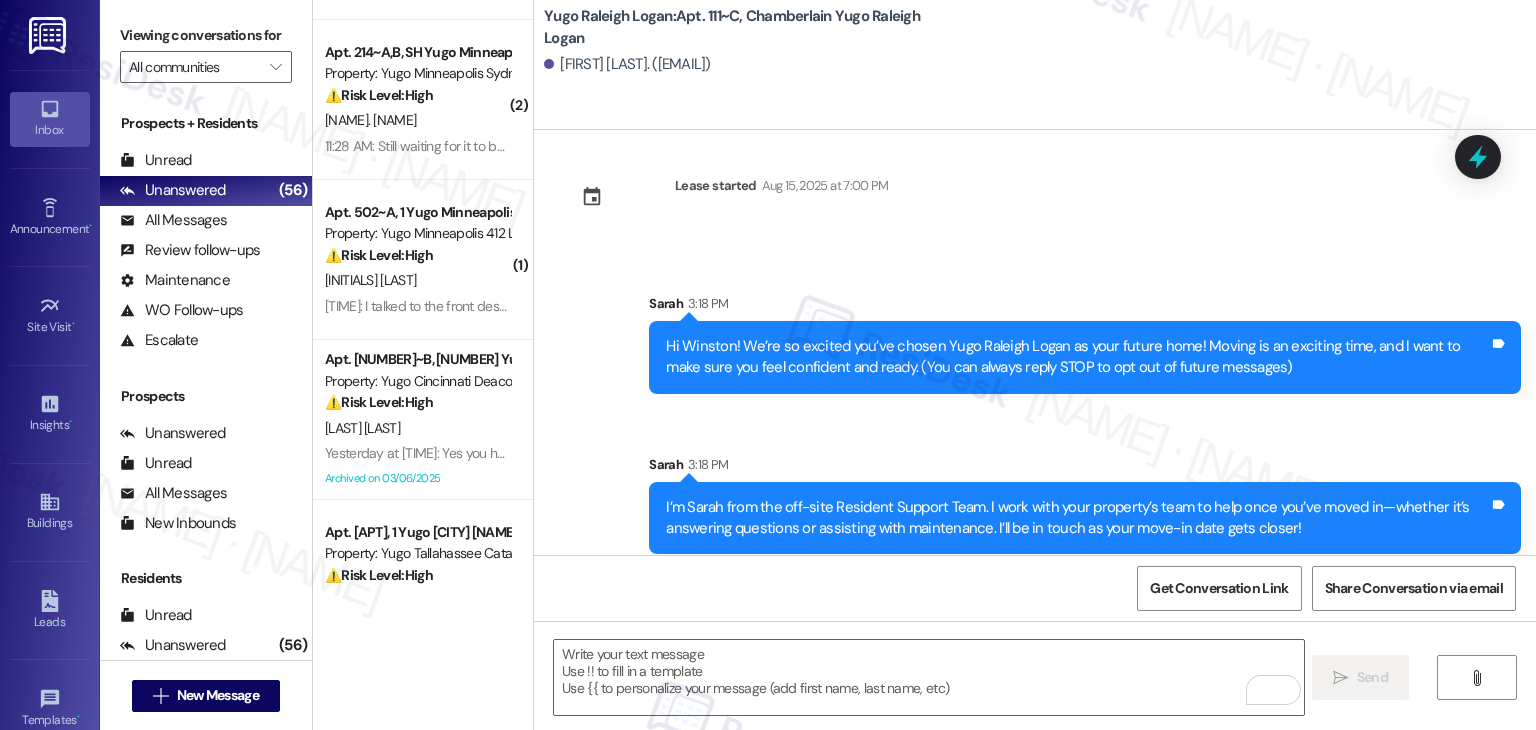 scroll, scrollTop: 32, scrollLeft: 0, axis: vertical 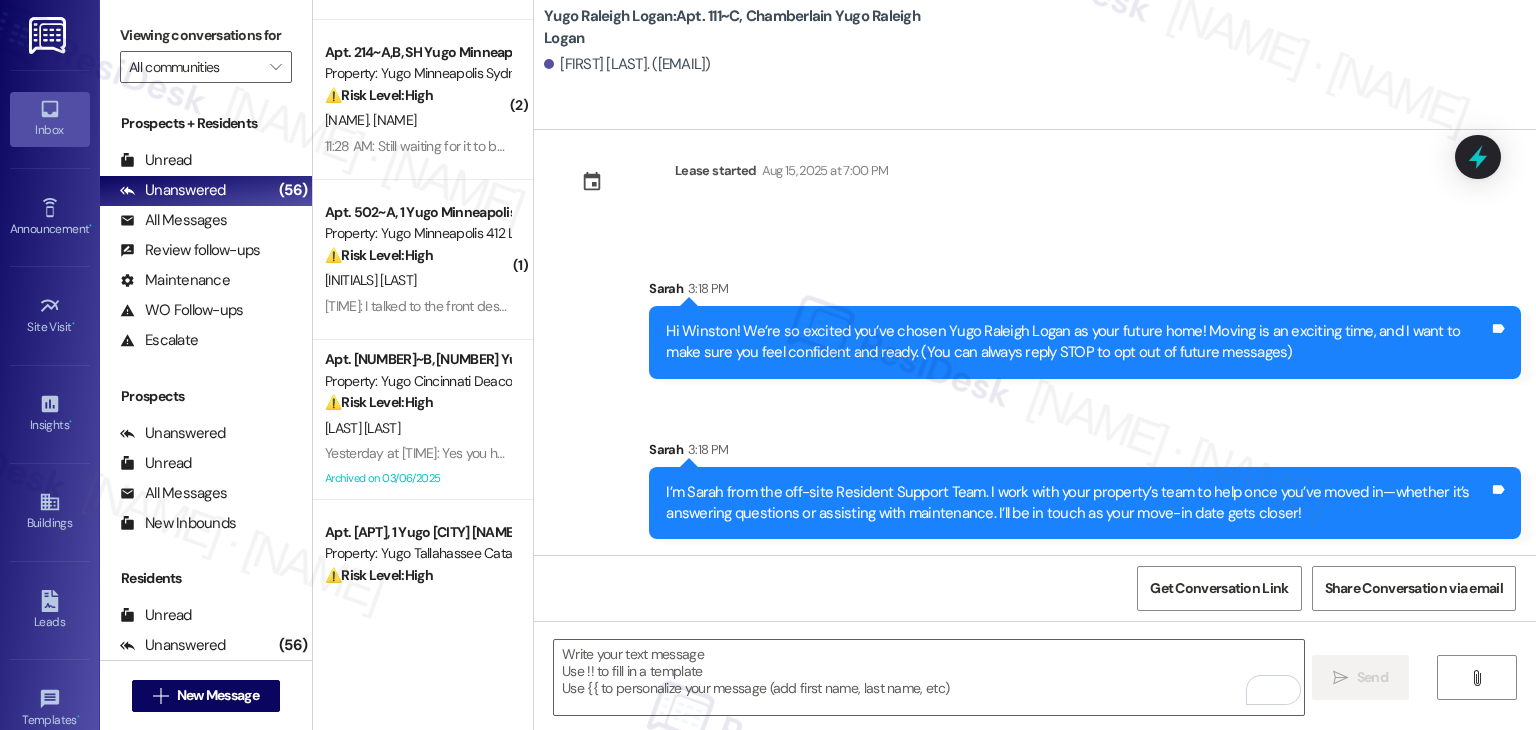 click on "Sent via SMS Sarah 3:18 PM Hi Winston! We’re so excited you’ve chosen Yugo Raleigh Logan as your future home! Moving is an exciting time, and I want to make sure you feel confident and ready. (You can always reply STOP to opt out of future messages) Tags and notes Sent via SMS Sarah 3:18 PM I’m Sarah from the off-site Resident Support Team. I work with your property’s team to help once you’ve moved in—whether it’s answering questions or assisting with maintenance. I’ll be in touch as your move-in date gets closer! Tags and notes" at bounding box center (1035, 394) 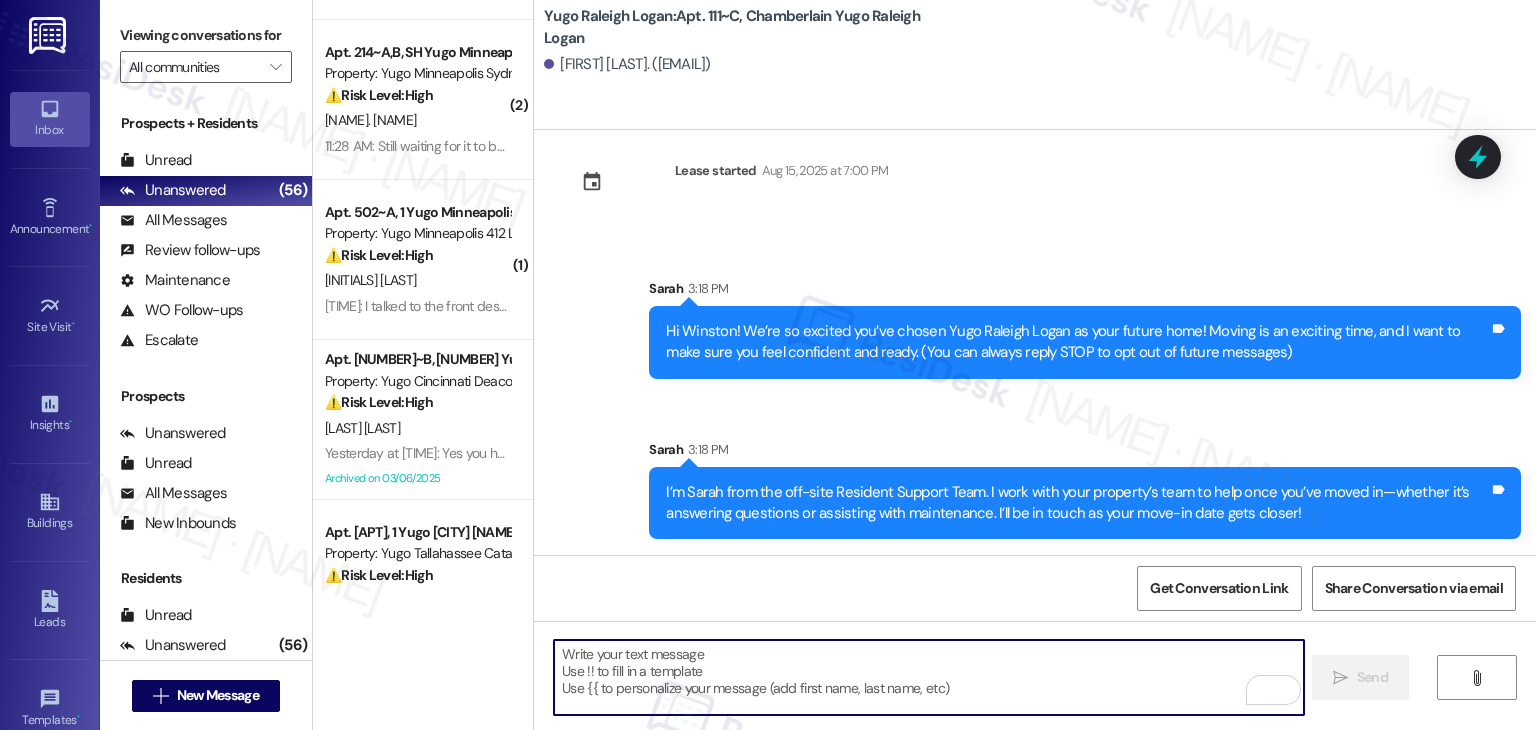 click at bounding box center [928, 677] 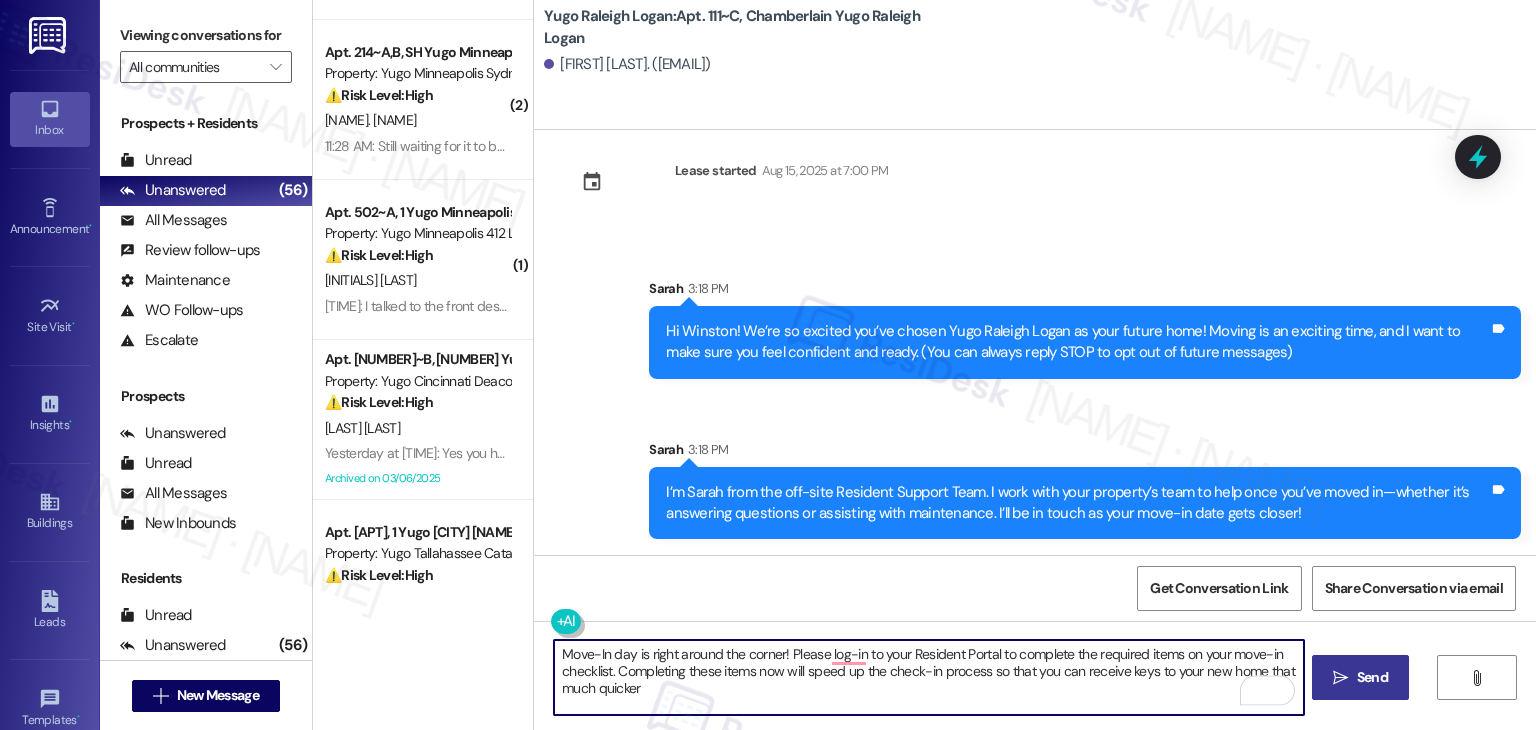 type on "Move-In day is right around the corner! Please log-in to your Resident Portal to complete the required items on your move-in checklist. Completing these items now will speed up the check-in process so that you can receive keys to your new home that much quicker" 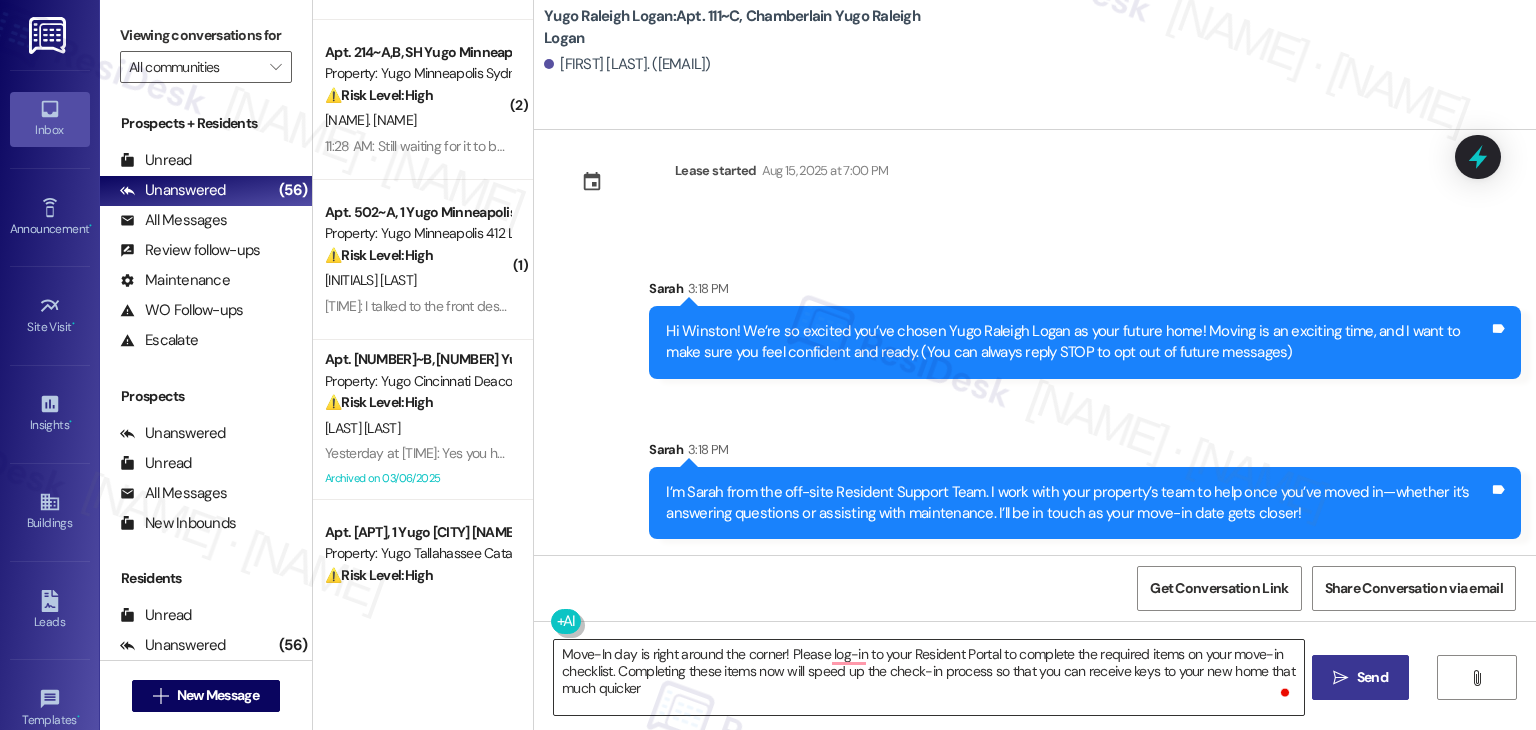 click on "Move-In day is right around the corner! Please log-in to your Resident Portal to complete the required items on your move-in checklist. Completing these items now will speed up the check-in process so that you can receive keys to your new home that much quicker" at bounding box center [928, 677] 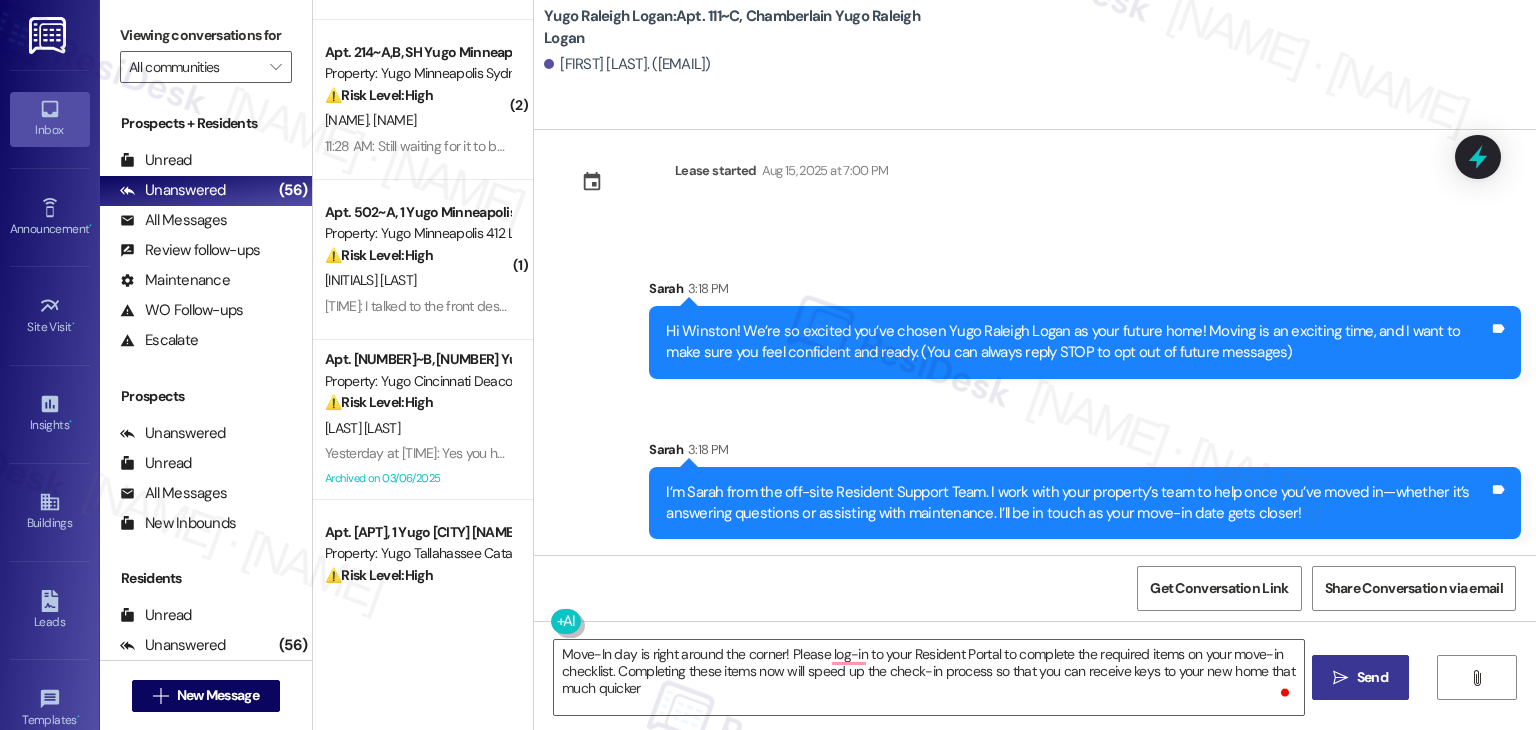 click on "Send" at bounding box center [1372, 677] 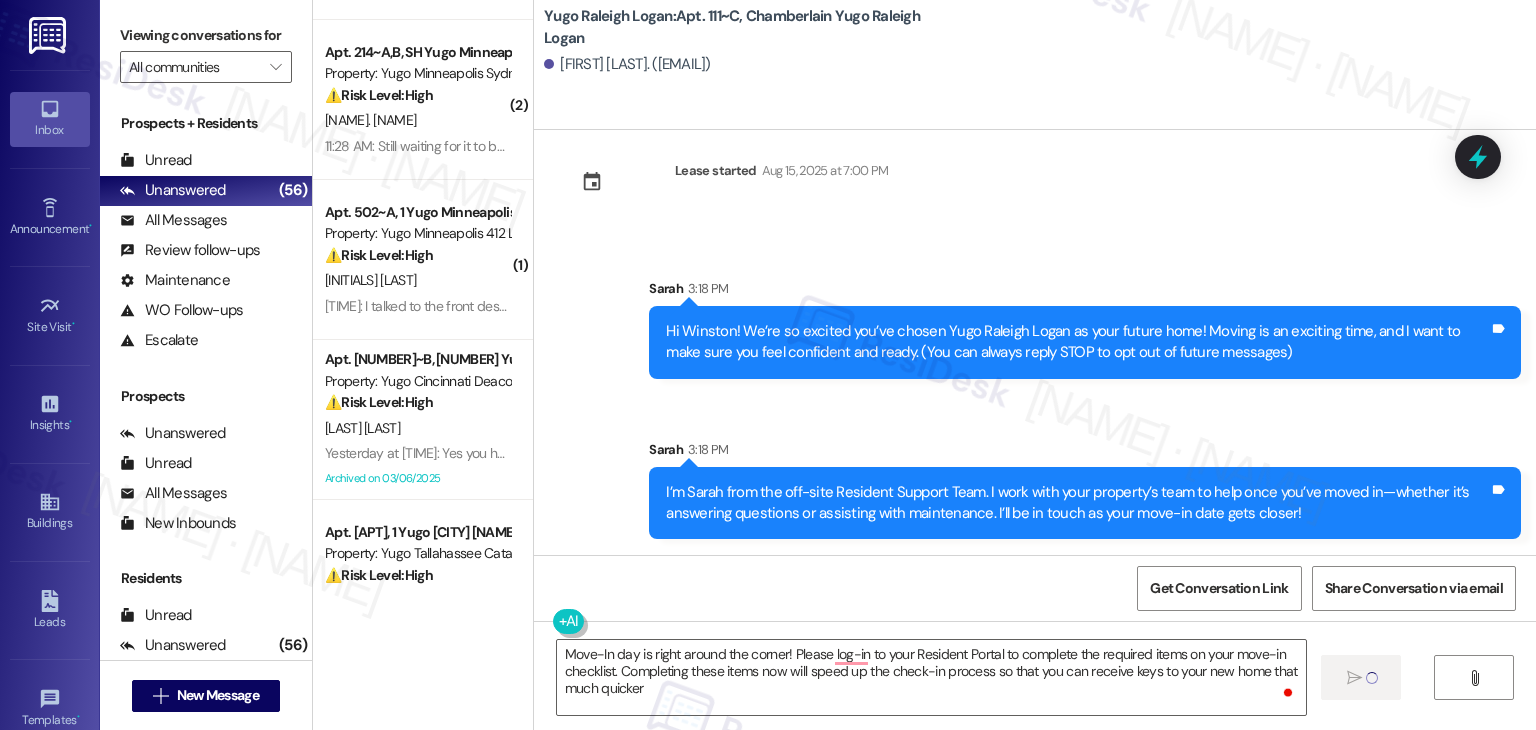 type 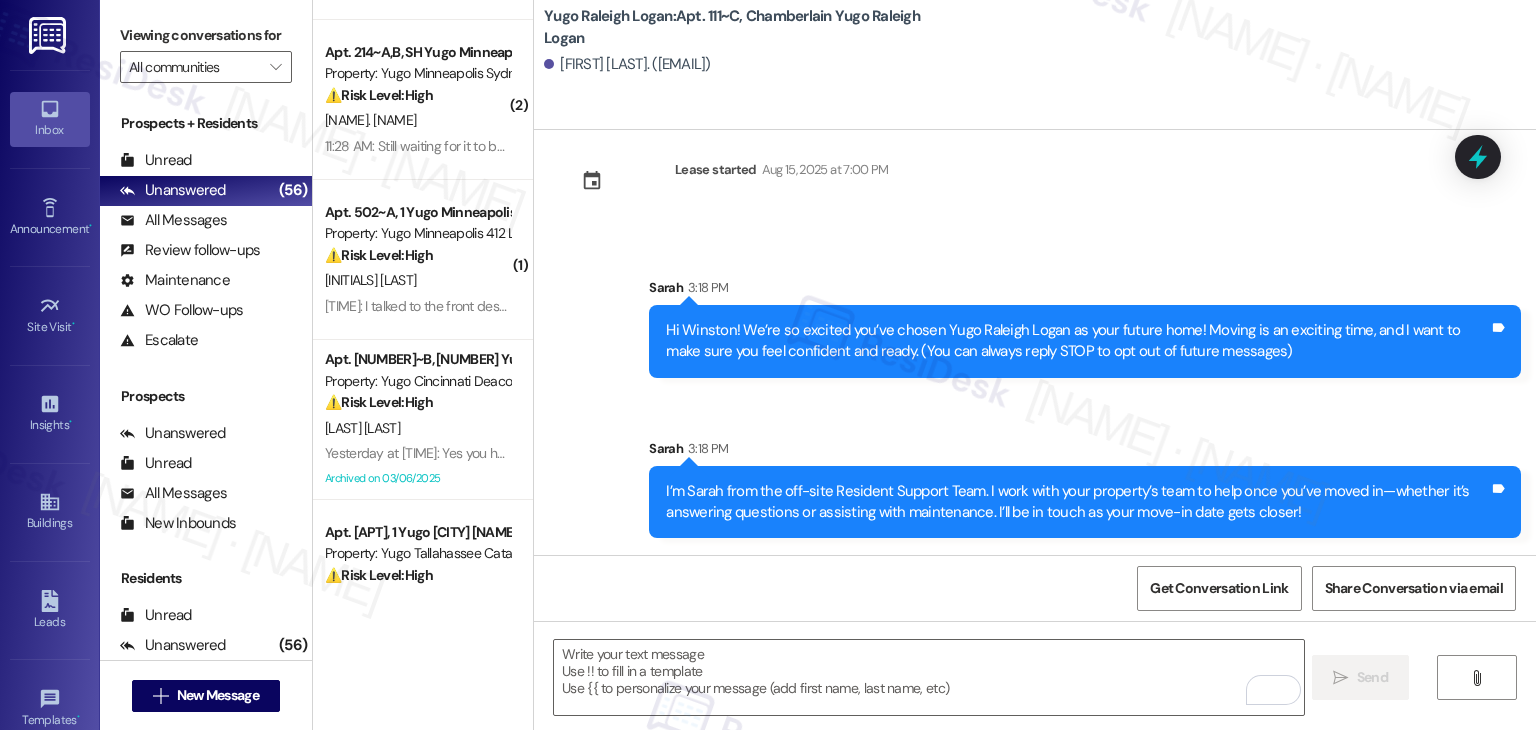 scroll, scrollTop: 213, scrollLeft: 0, axis: vertical 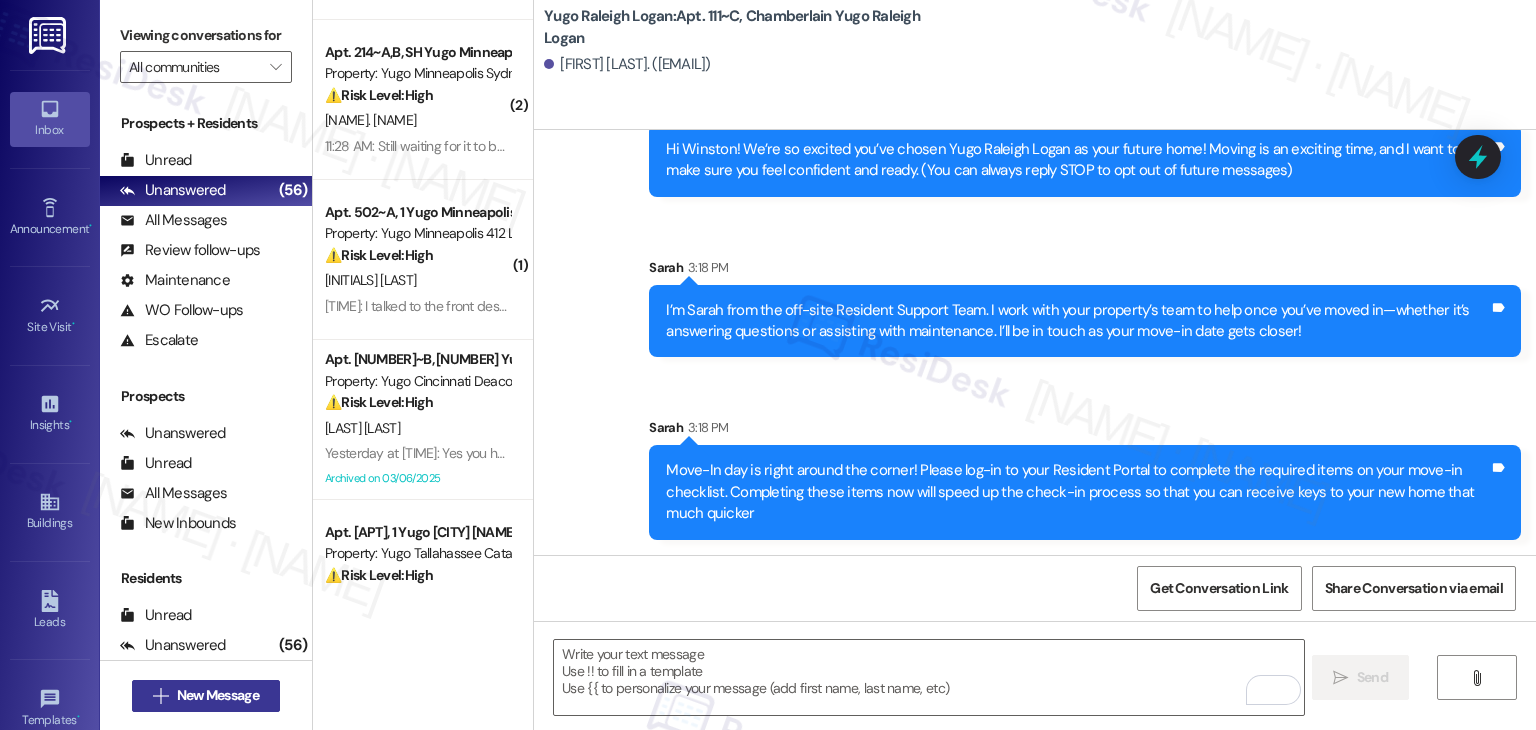 click on "New Message" at bounding box center [218, 695] 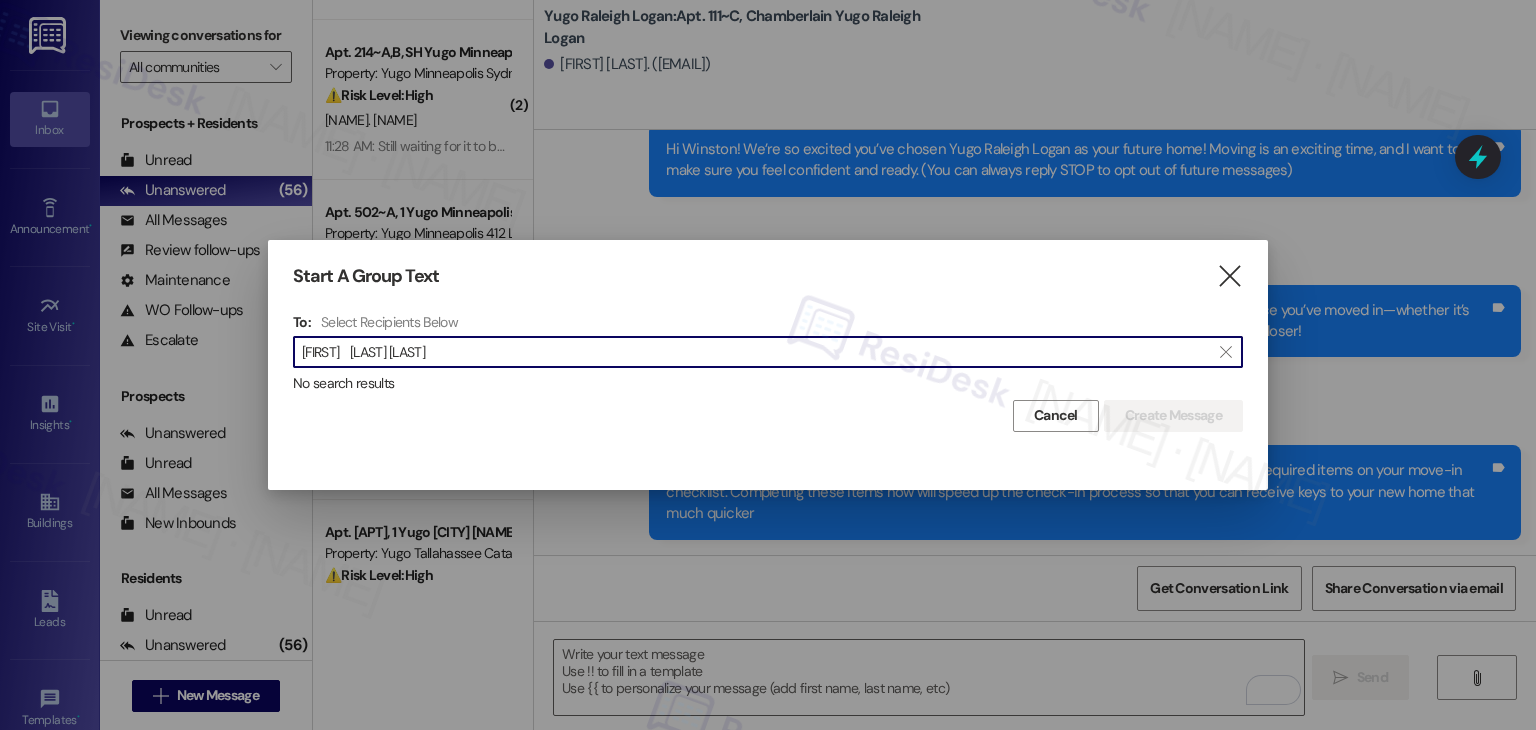 click on "[FIRST]	[LAST] [LAST]" at bounding box center [756, 352] 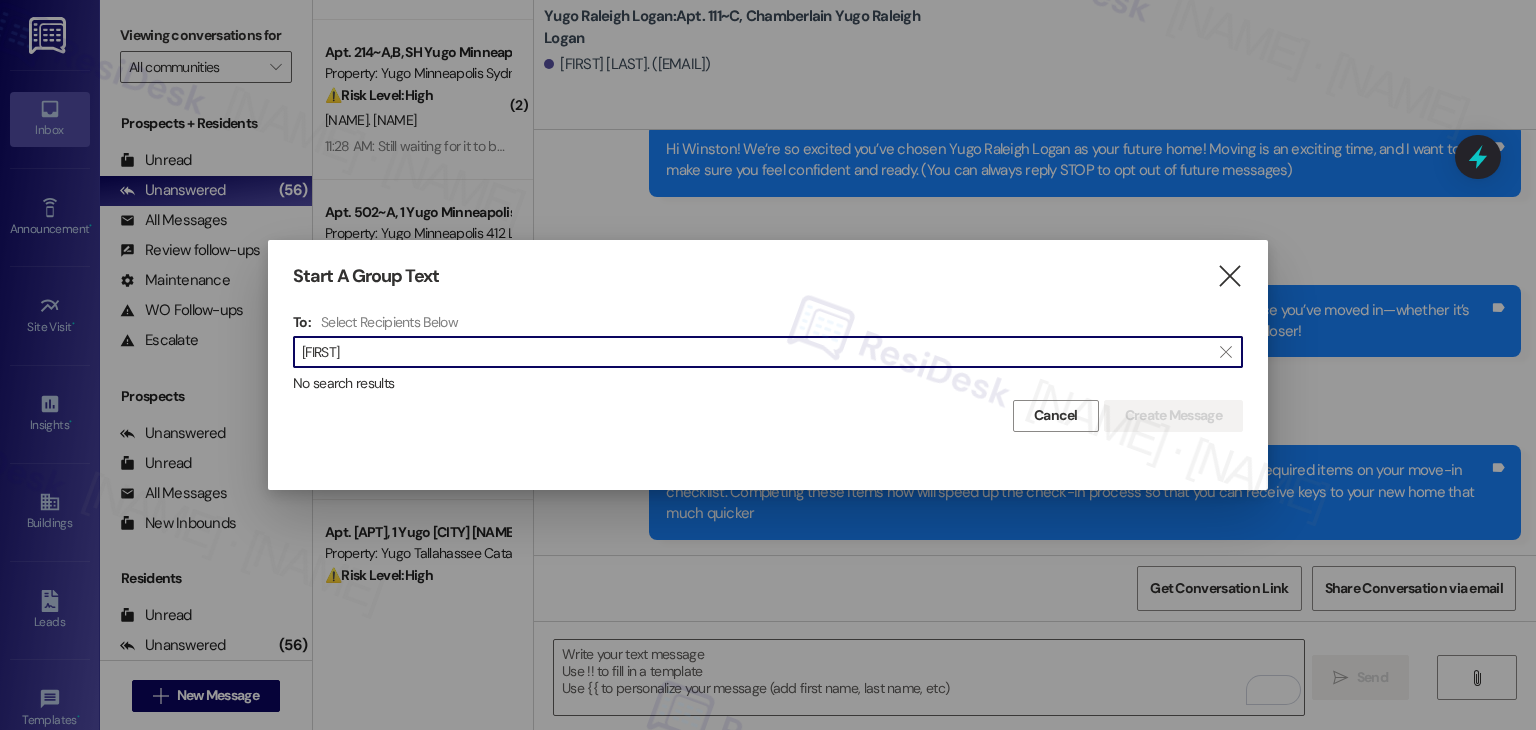 click on "[FIRST]" at bounding box center [756, 352] 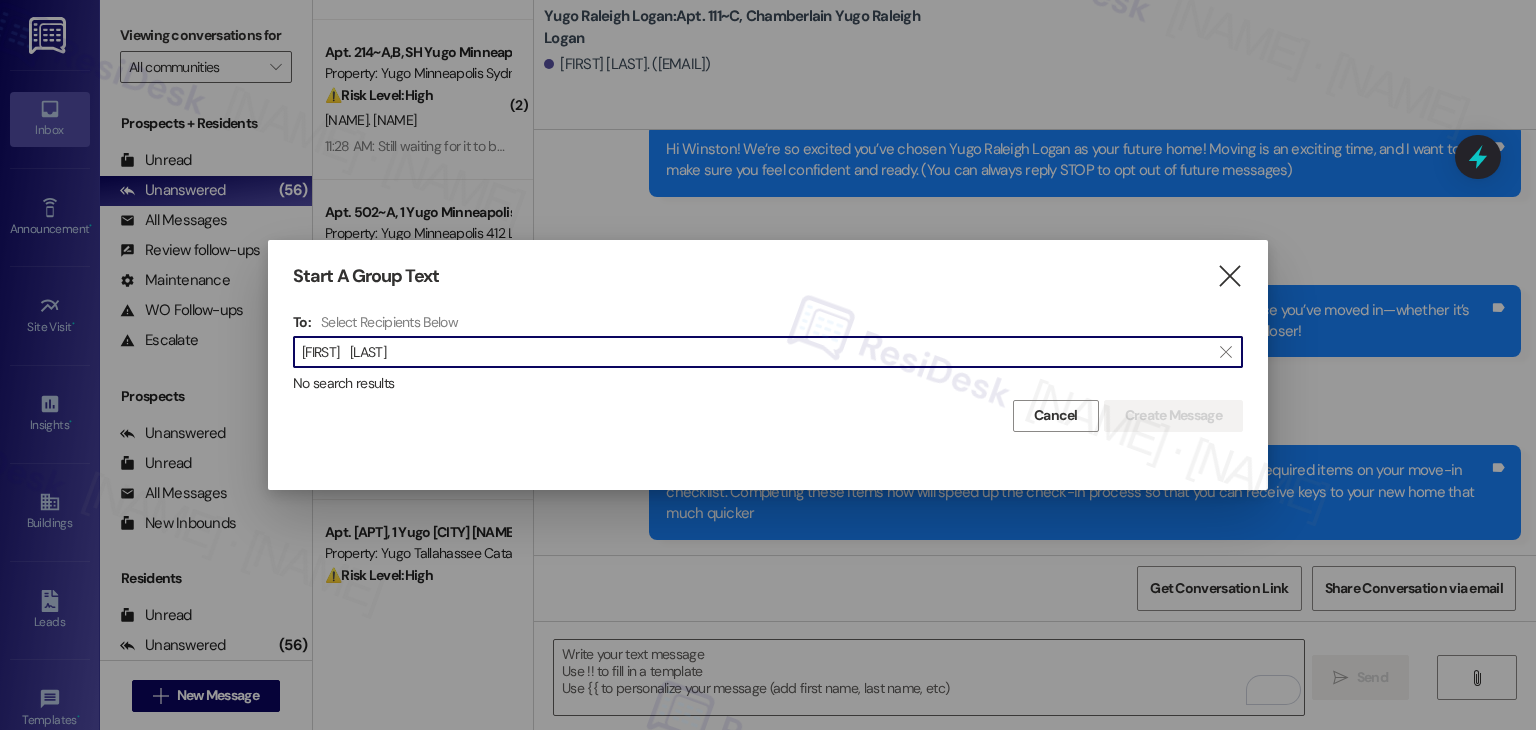 click on "[FIRST]	[LAST]" at bounding box center (756, 352) 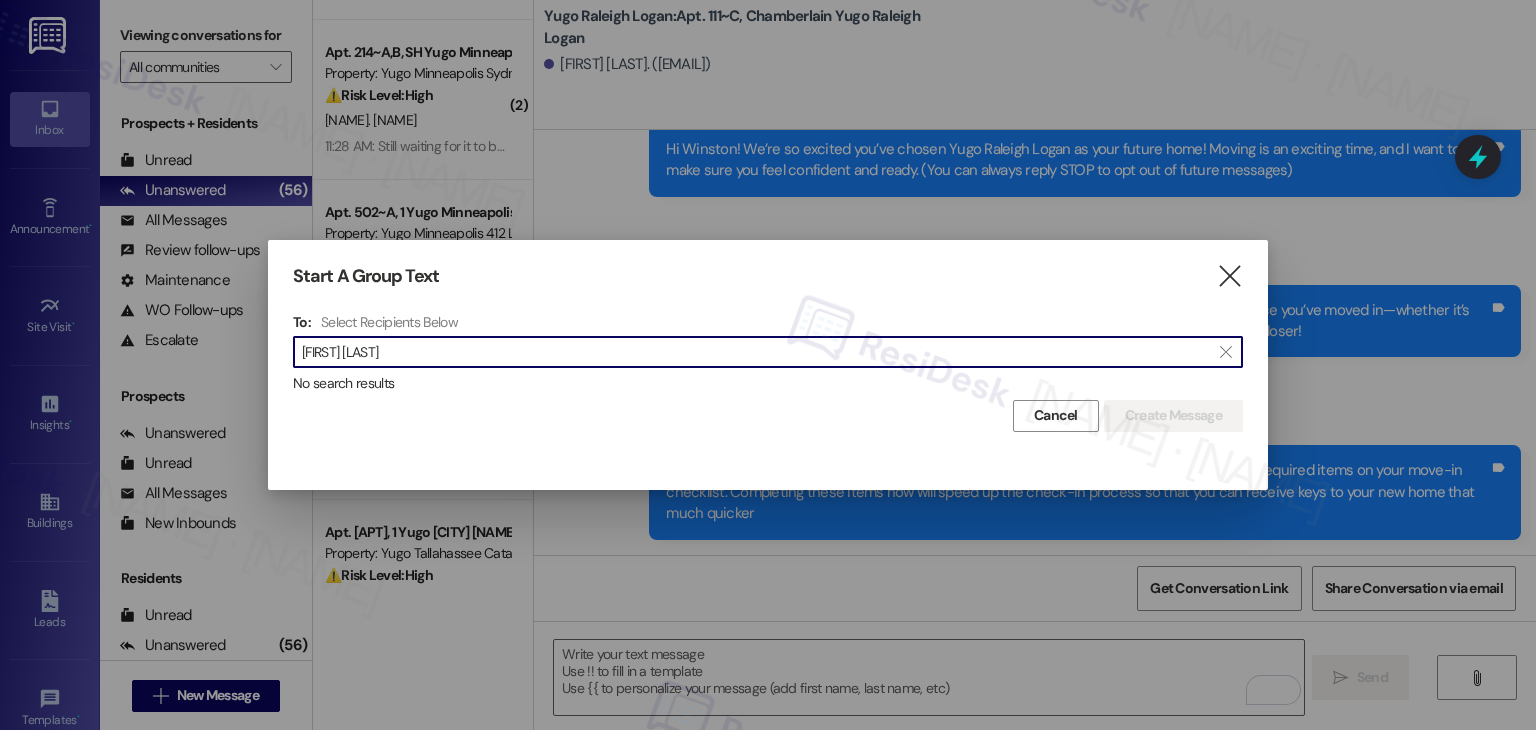 scroll, scrollTop: 0, scrollLeft: 0, axis: both 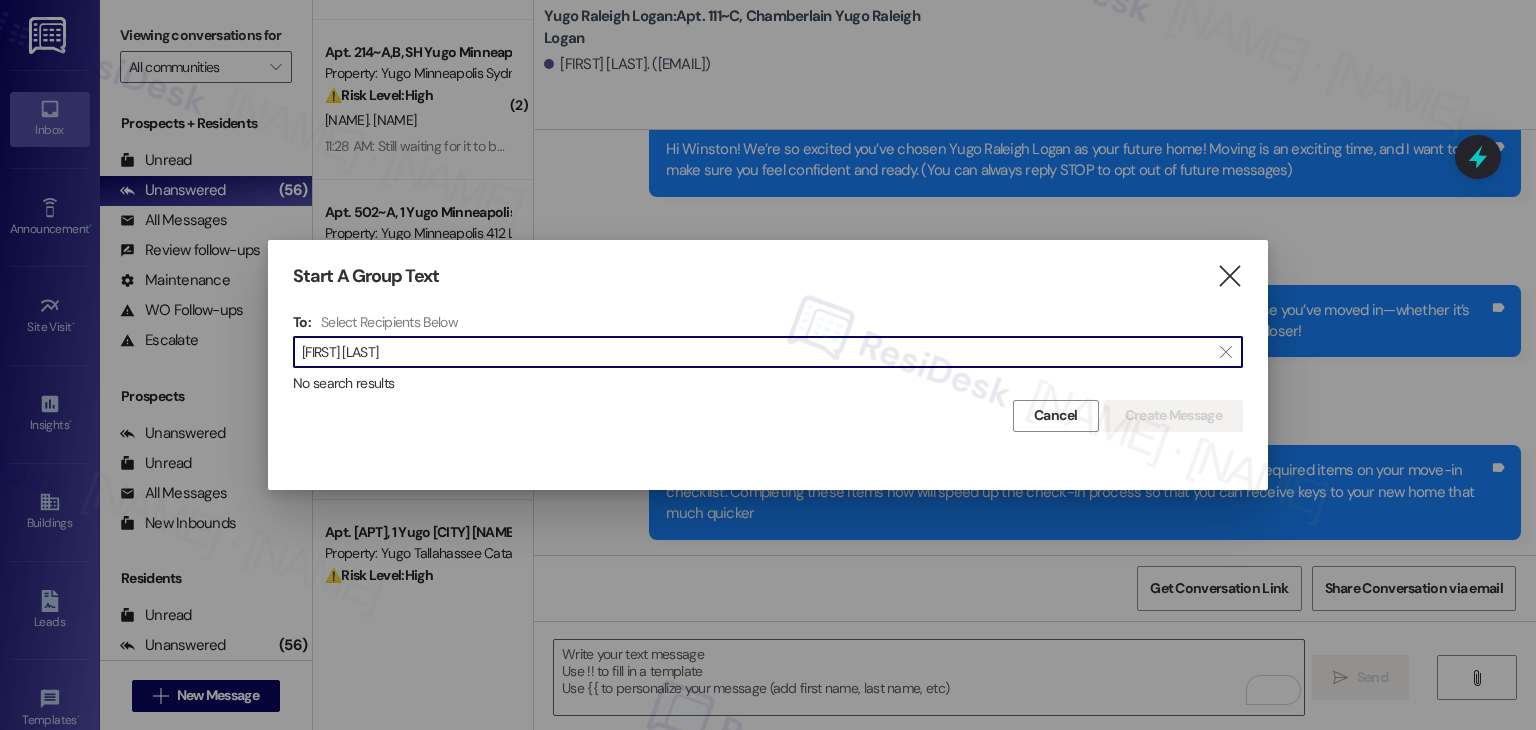 click on "[FIRST] [LAST]" at bounding box center (756, 352) 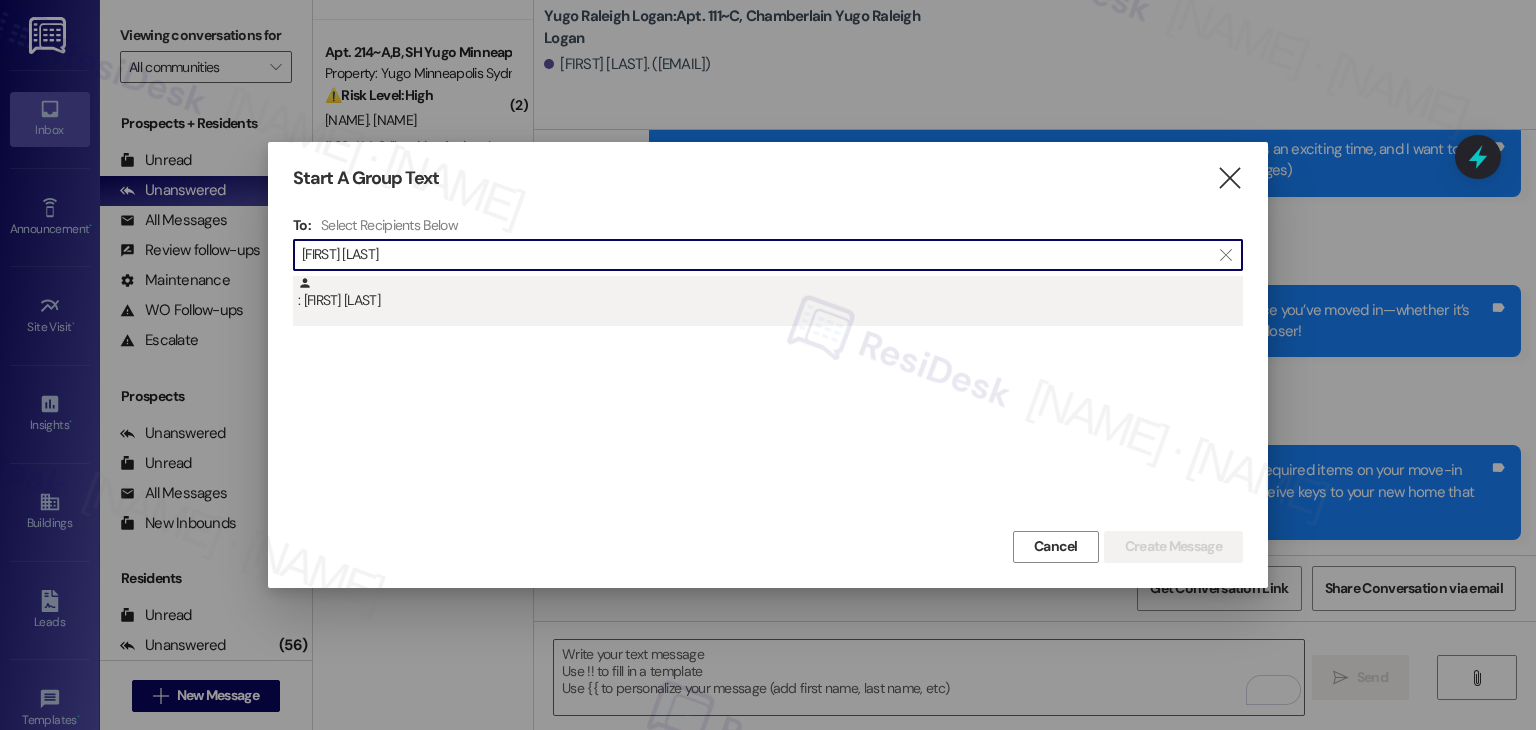 type on "[FIRST] [LAST]" 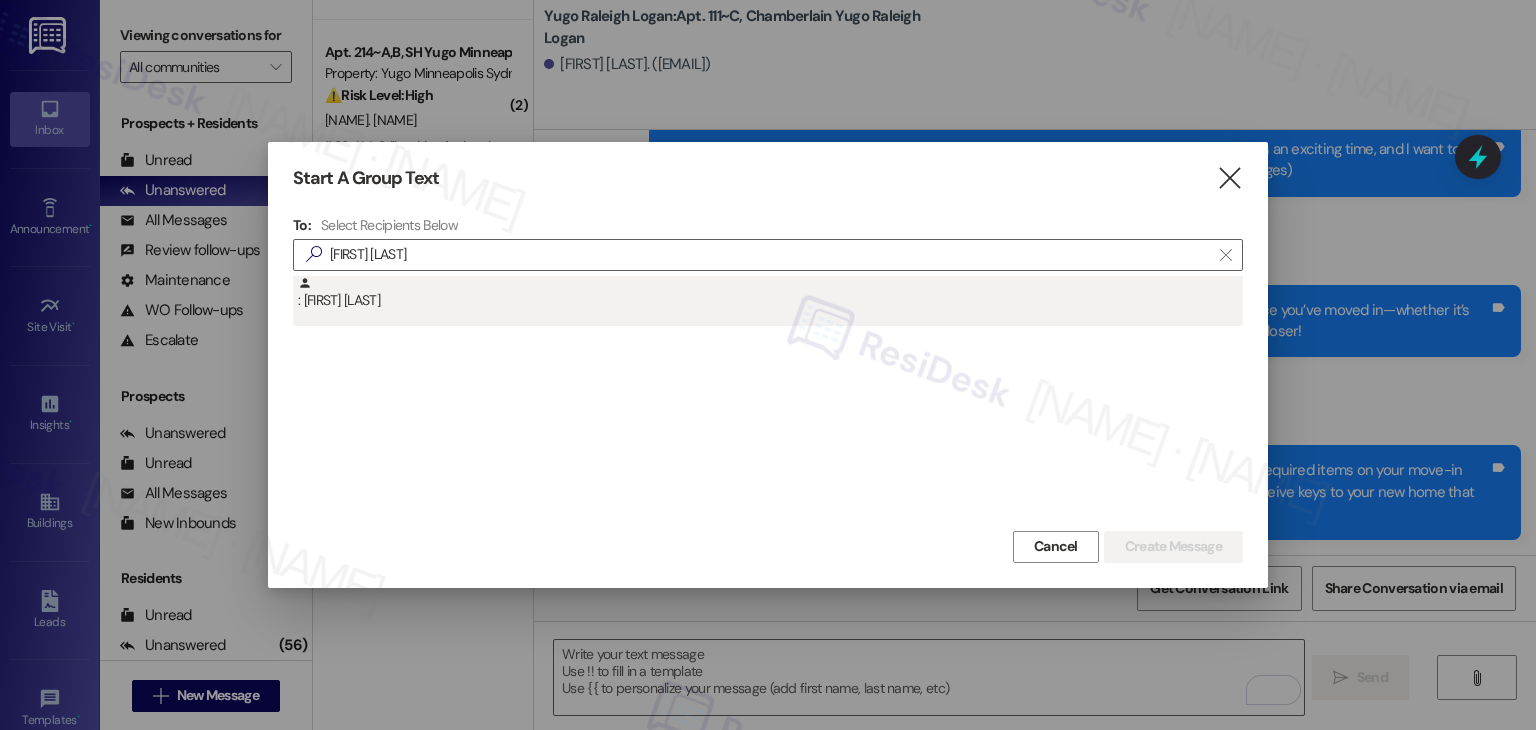click on ": [FIRST] [LAST]" at bounding box center (770, 293) 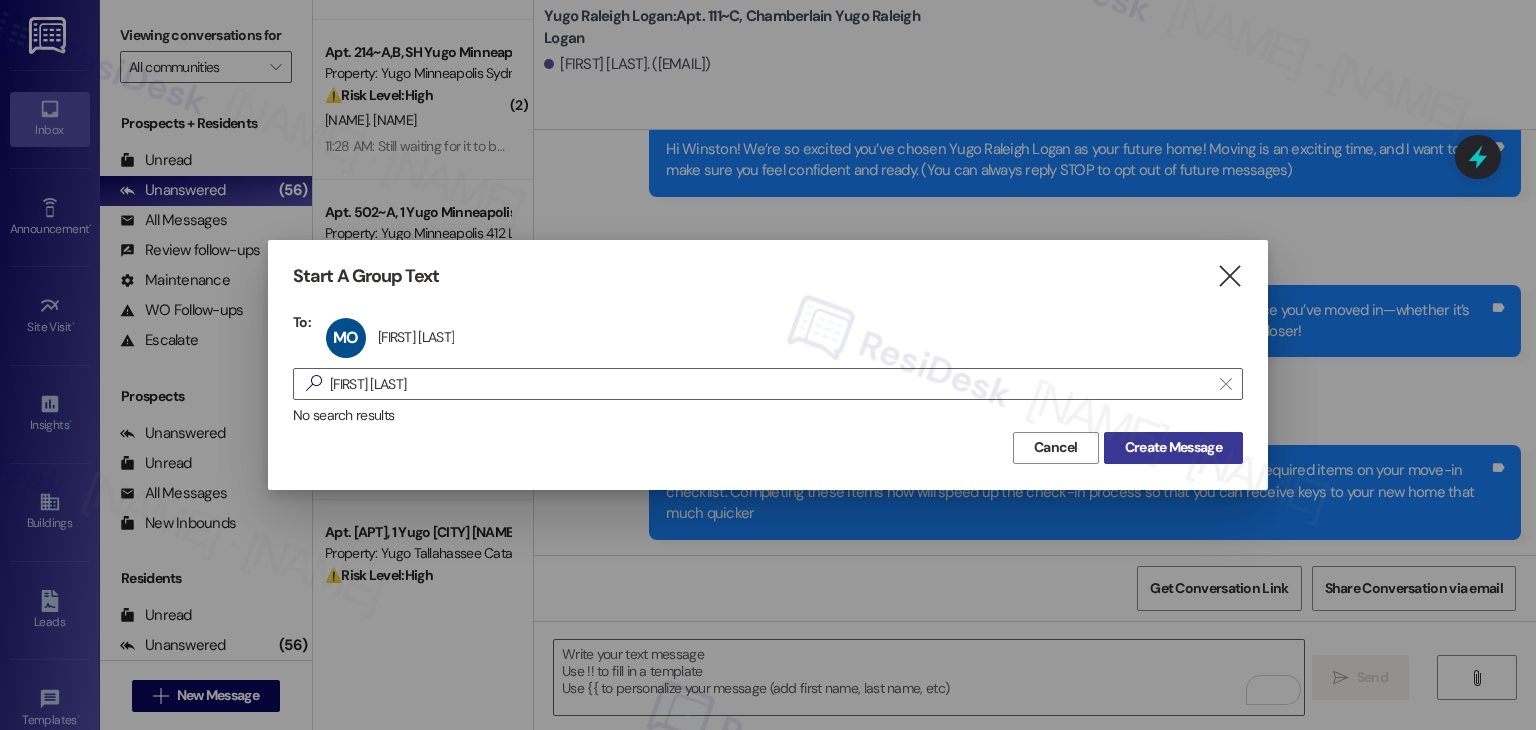 click on "Create Message" at bounding box center (1173, 447) 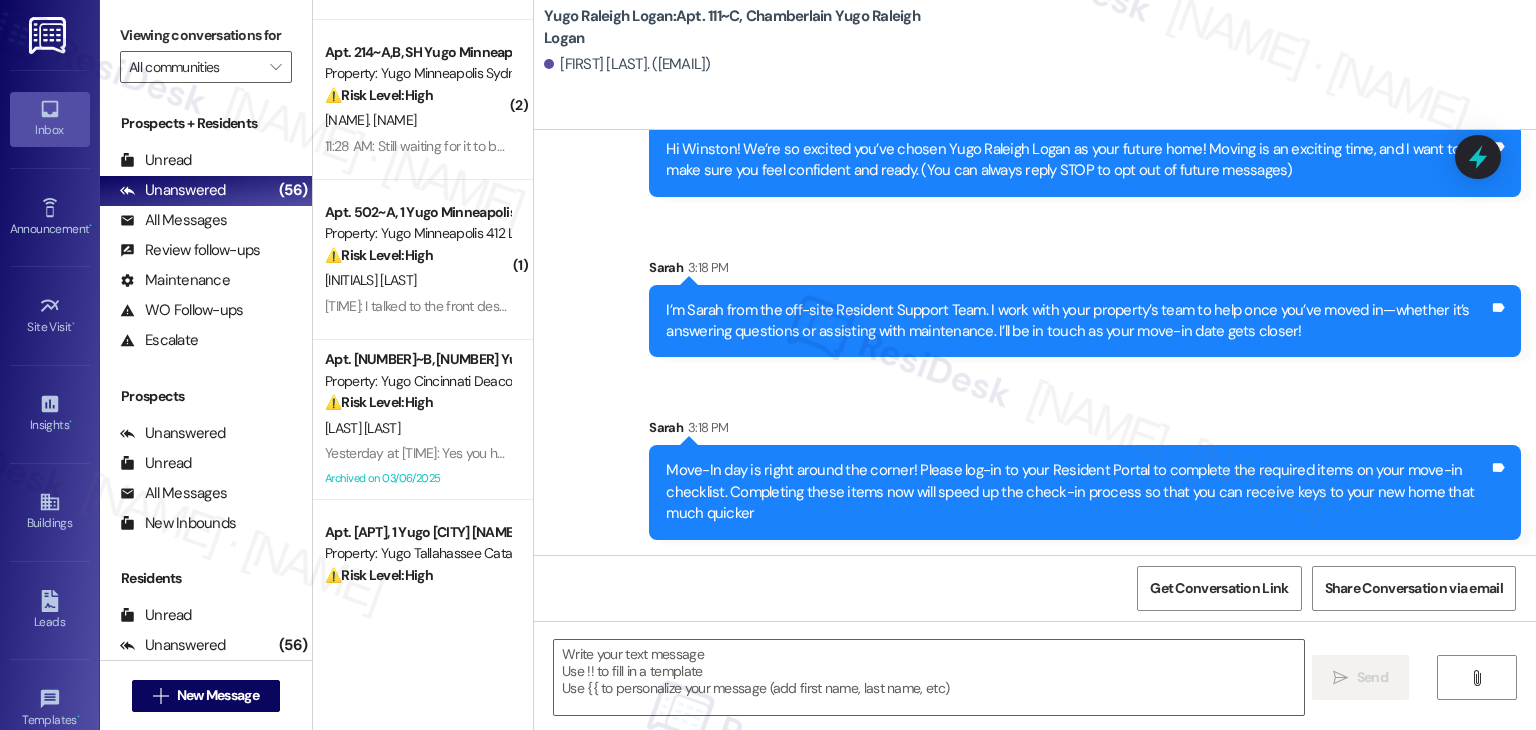 type on "Fetching suggested responses. Please feel free to read through the conversation in the meantime." 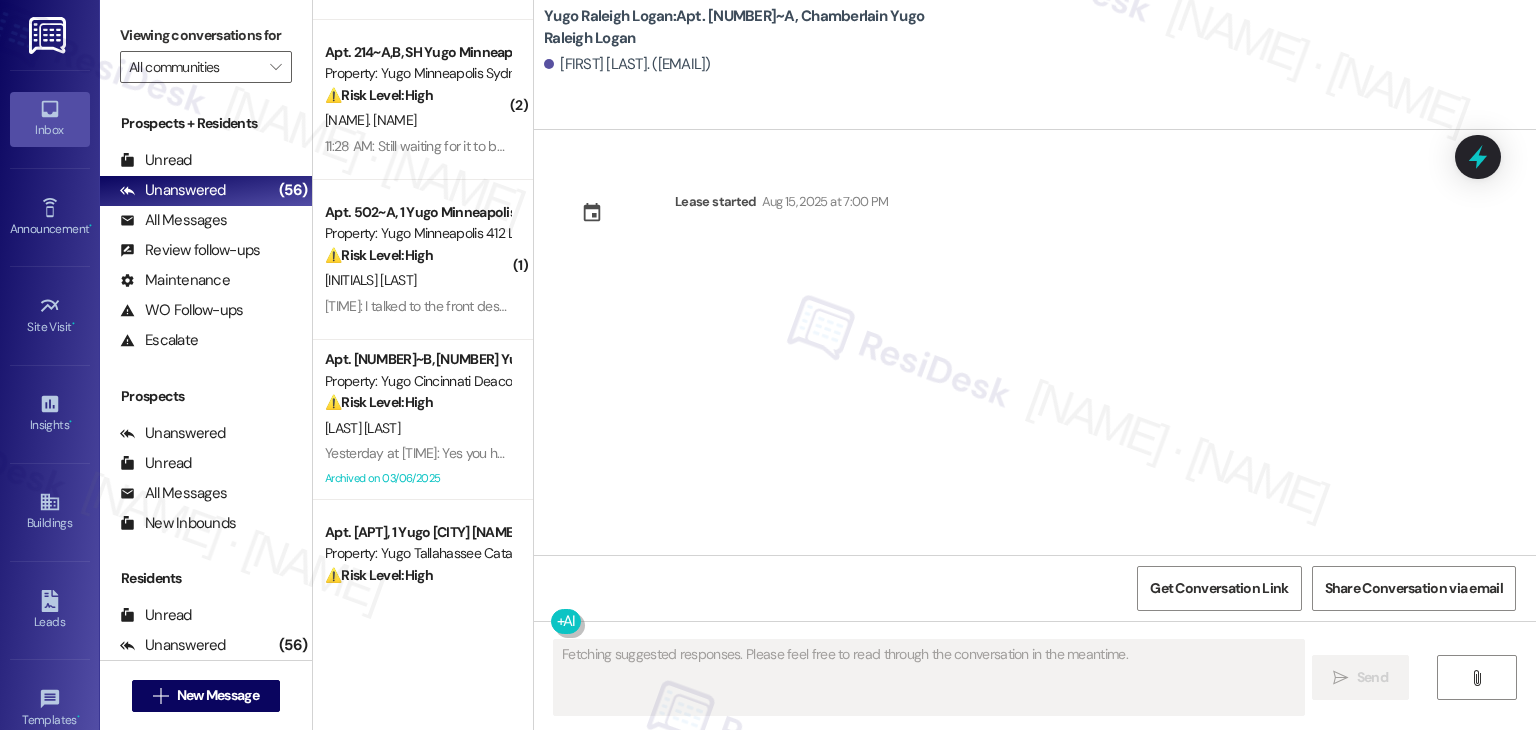scroll, scrollTop: 0, scrollLeft: 0, axis: both 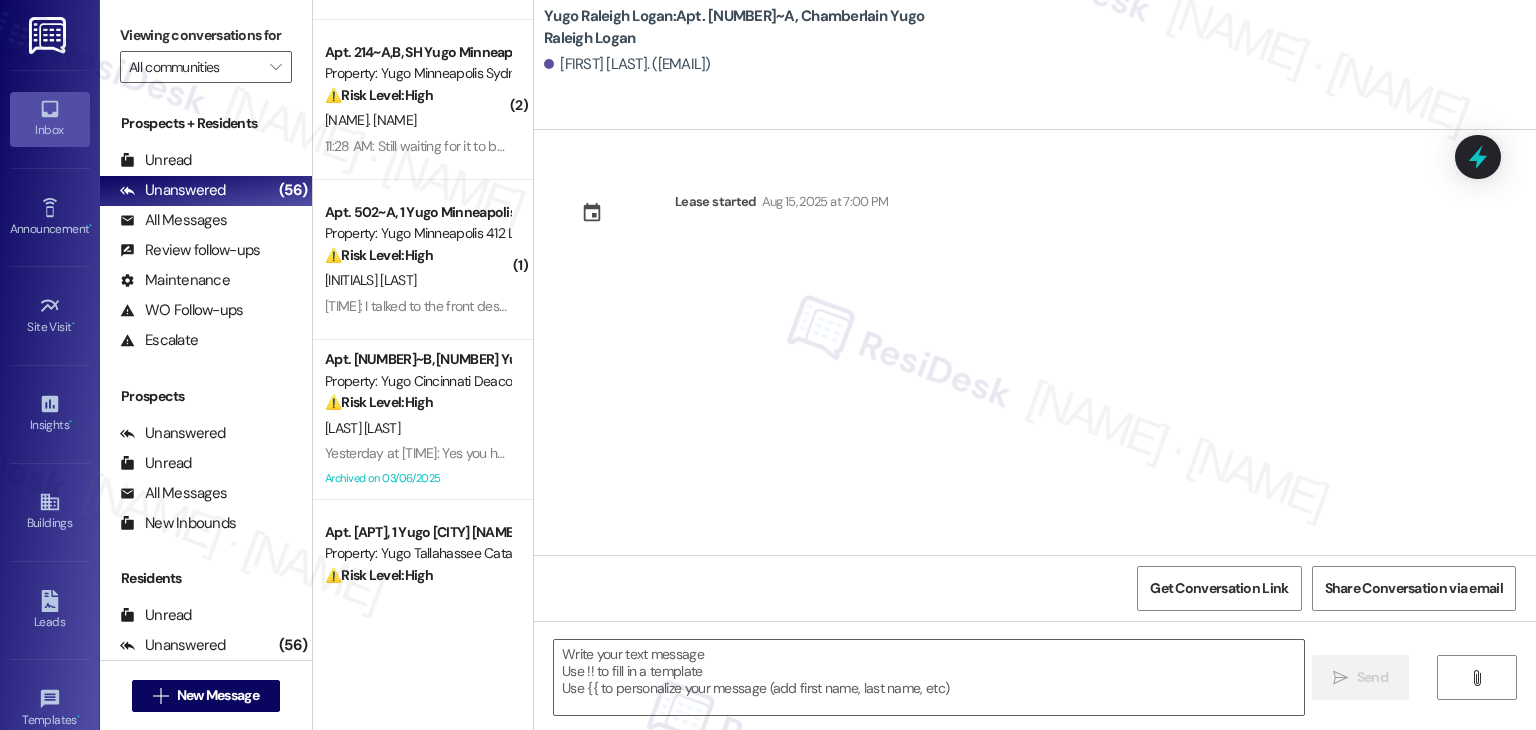 click on "Lease started Aug 15, 2025 at 7:00 PM" at bounding box center (1035, 342) 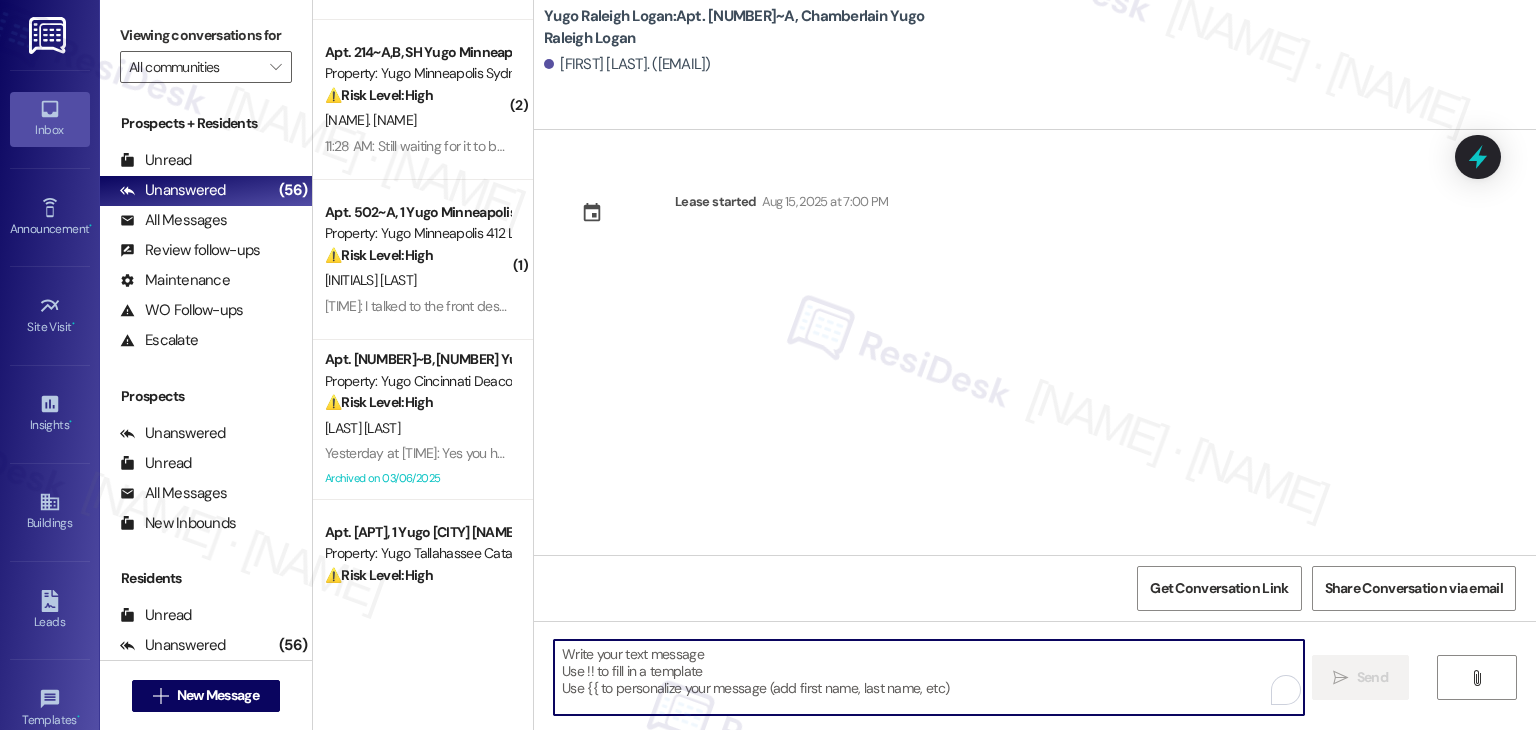 click at bounding box center (928, 677) 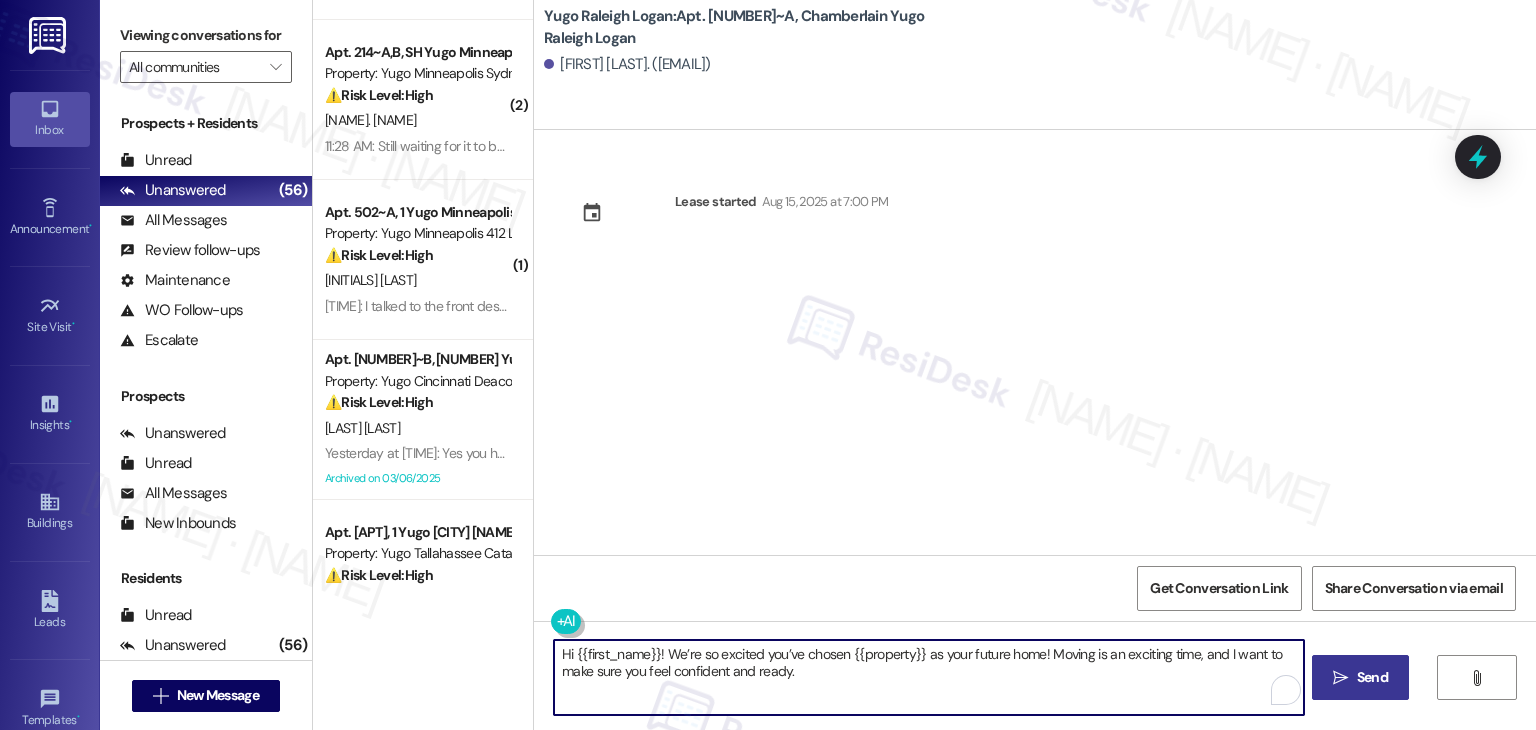 type on "Hi {{first_name}}! We’re so excited you’ve chosen {{property}} as your future home! Moving is an exciting time, and I want to make sure you feel confident and ready." 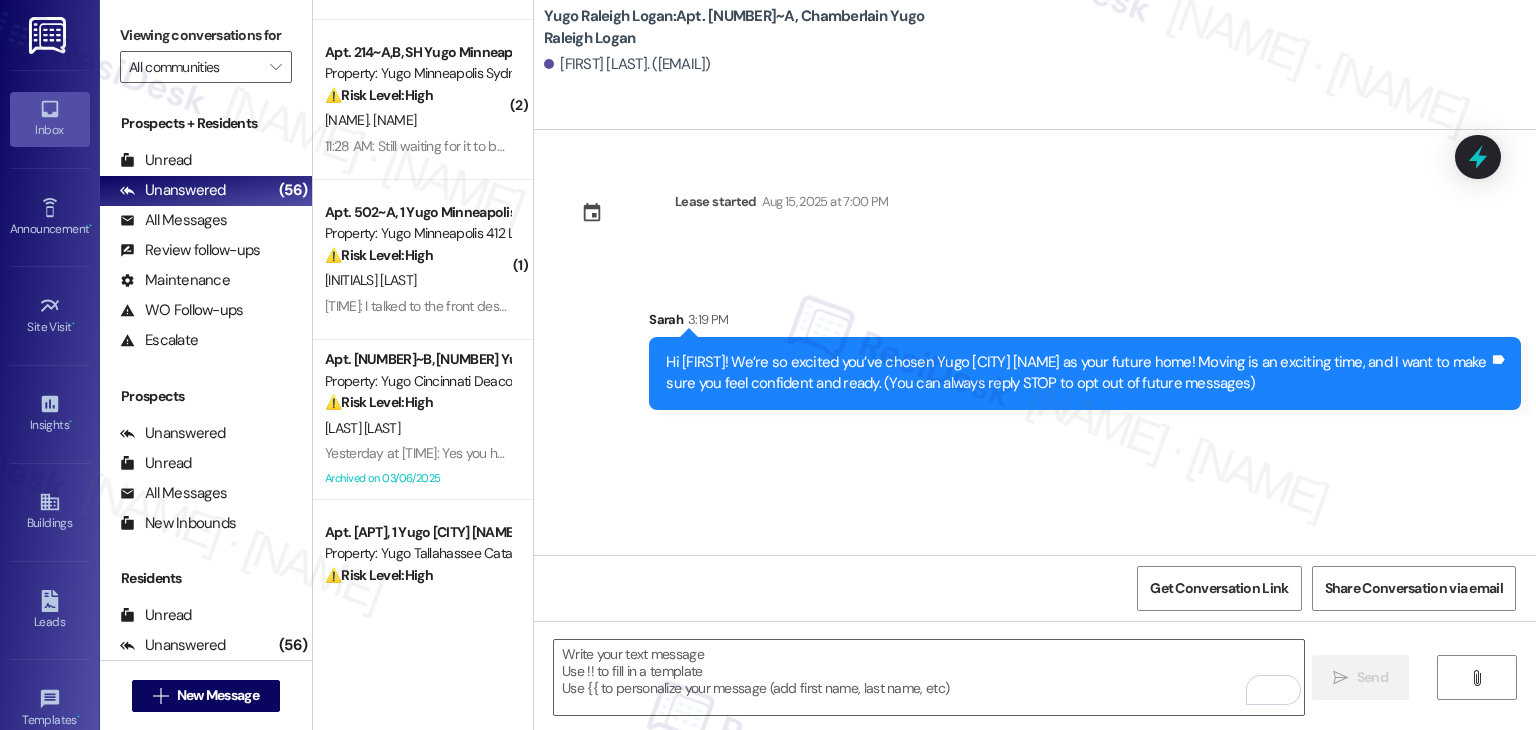 click on "Lease started [DATE] at [TIME] Sent via SMS [FIRST] [TIME] Hi [FIRST]! We’re so excited you’ve chosen Yugo [CITY] [NAME] as your future home! Moving is an exciting time, and I want to make sure you feel confident and ready. (You can always reply STOP to opt out of future messages) Tags and notes" at bounding box center (1035, 342) 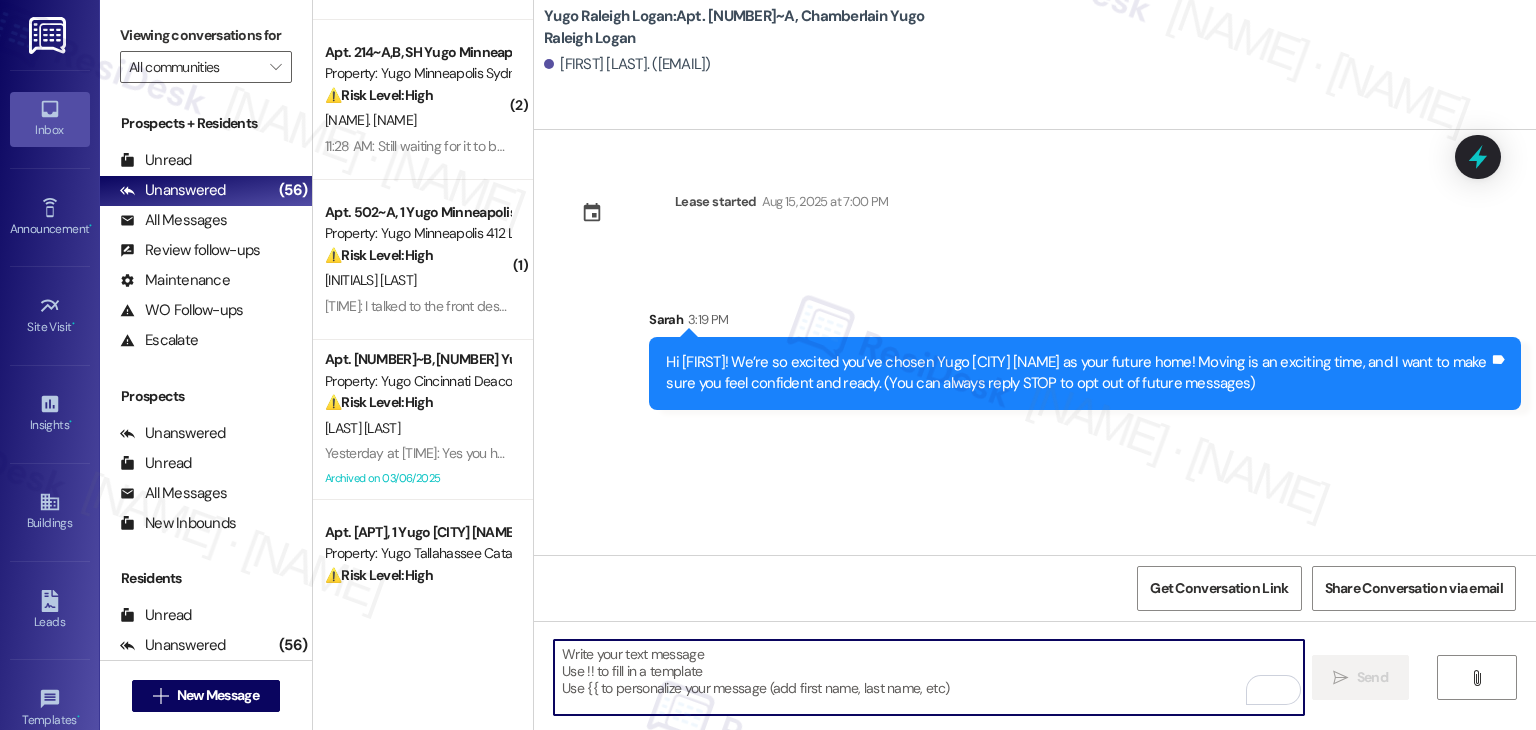 click at bounding box center (928, 677) 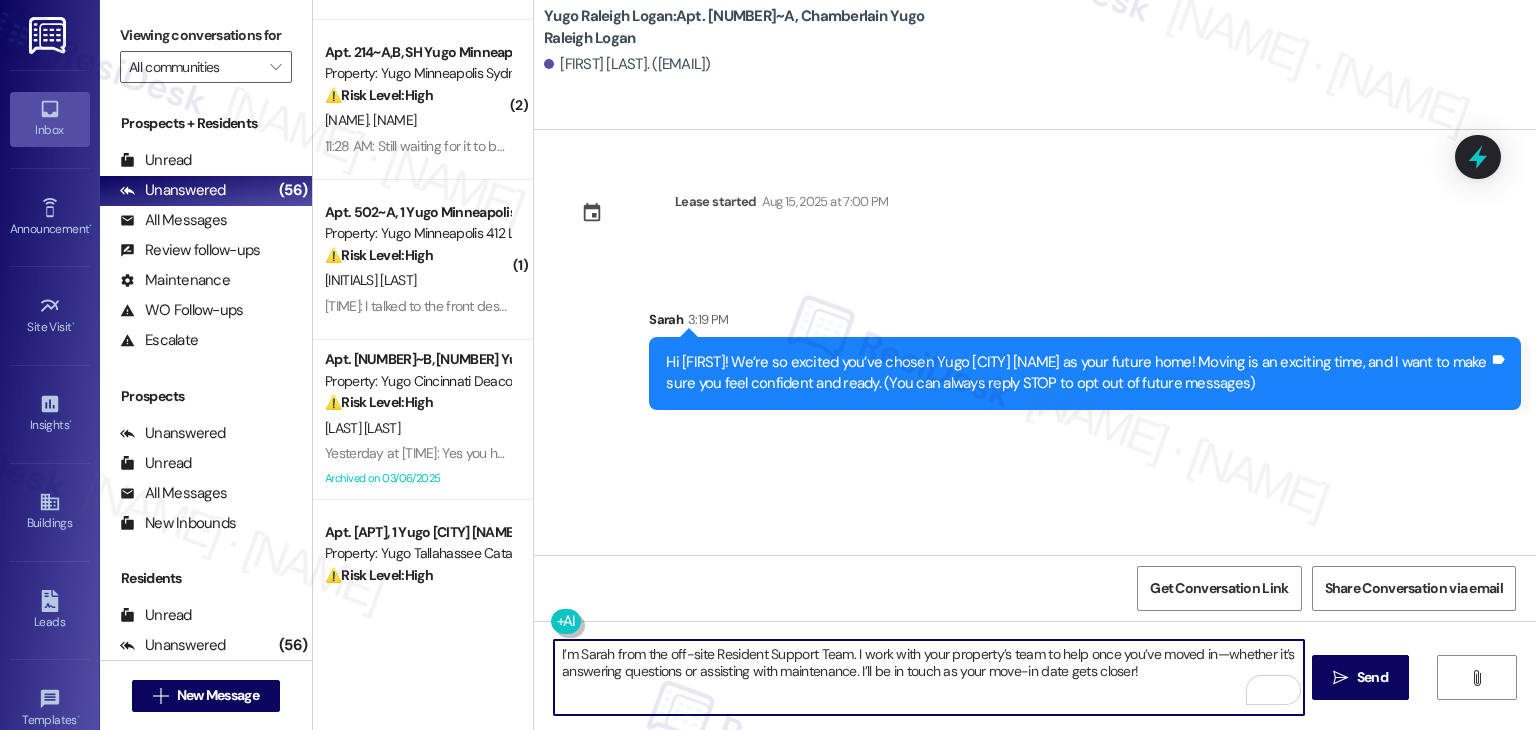 type on "I’m Sarah from the off-site Resident Support Team. I work with your property’s team to help once you’ve moved in—whether it’s answering questions or assisting with maintenance. I’ll be in touch as your move-in date gets closer!" 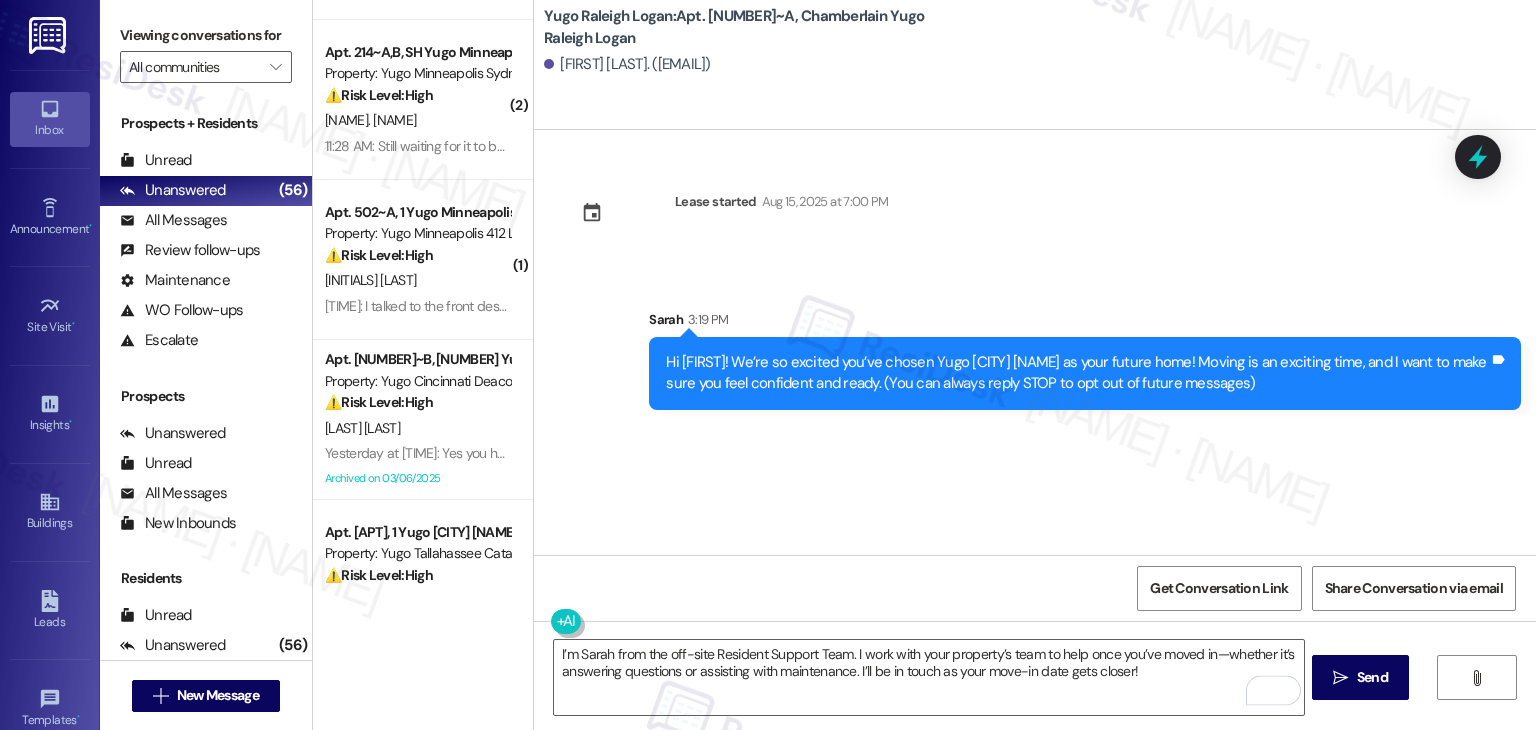 click on "Lease started [DATE] at [TIME] Sent via SMS [FIRST] [TIME] Hi [FIRST]! We’re so excited you’ve chosen Yugo [CITY] [NAME] as your future home! Moving is an exciting time, and I want to make sure you feel confident and ready. (You can always reply STOP to opt out of future messages) Tags and notes" at bounding box center (1035, 342) 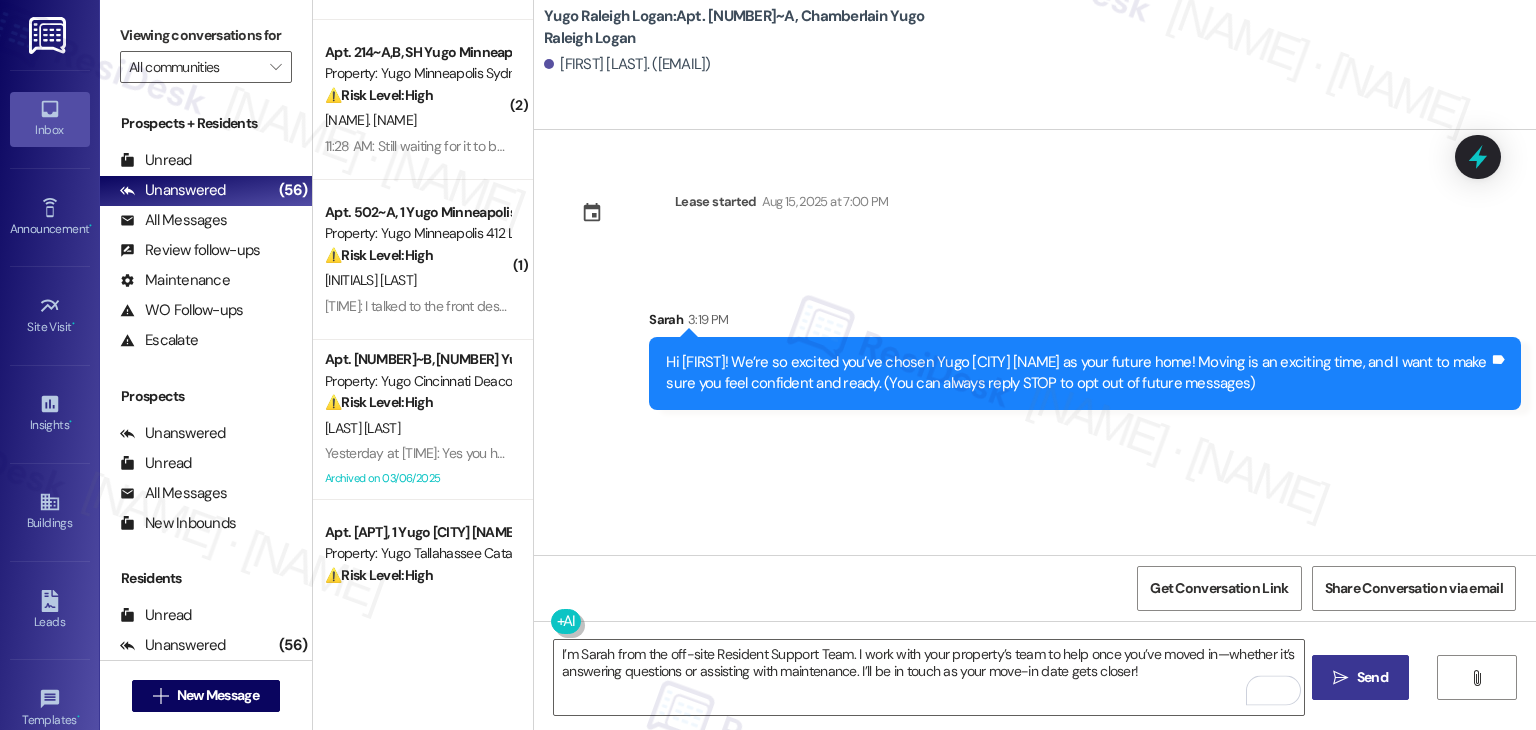 click on " Send" at bounding box center [1360, 677] 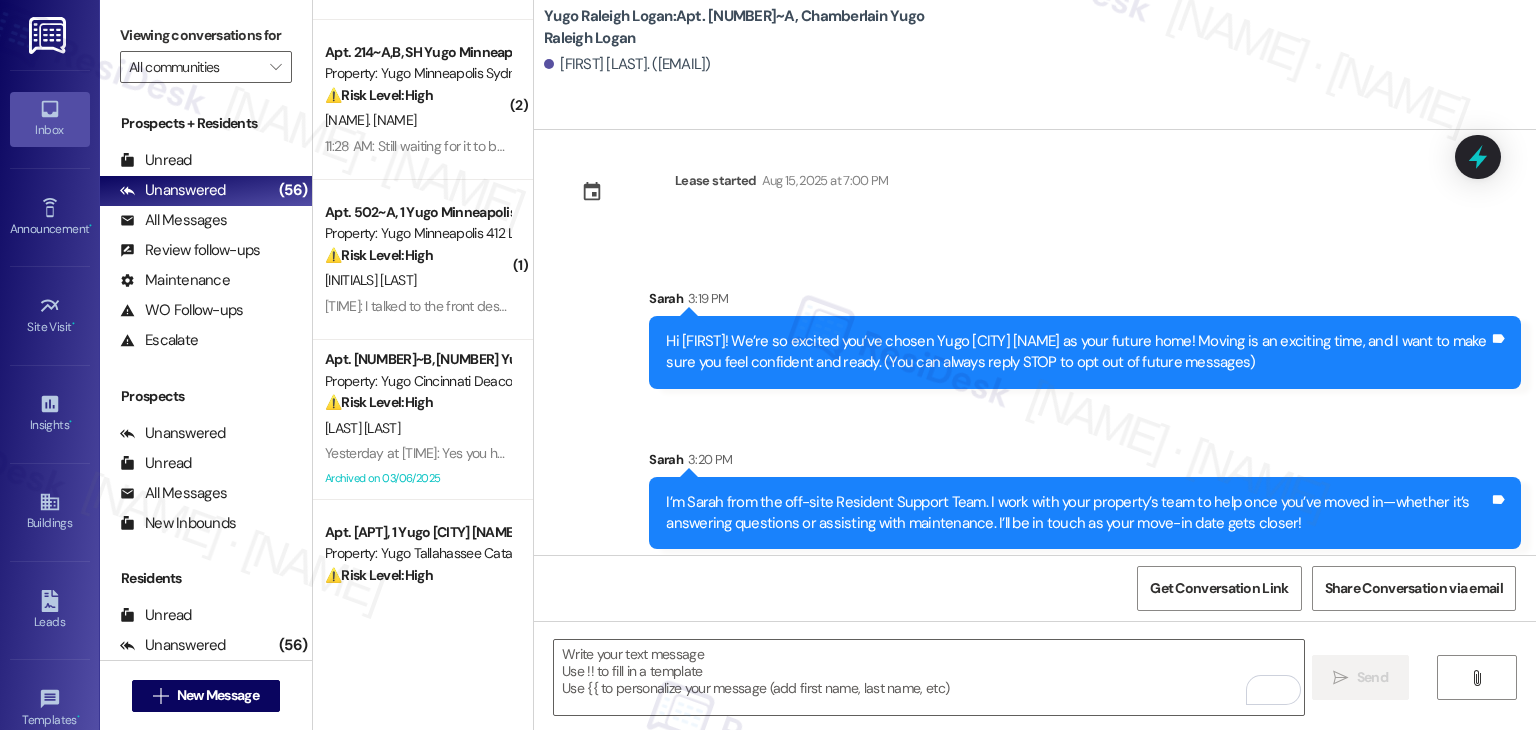 scroll, scrollTop: 32, scrollLeft: 0, axis: vertical 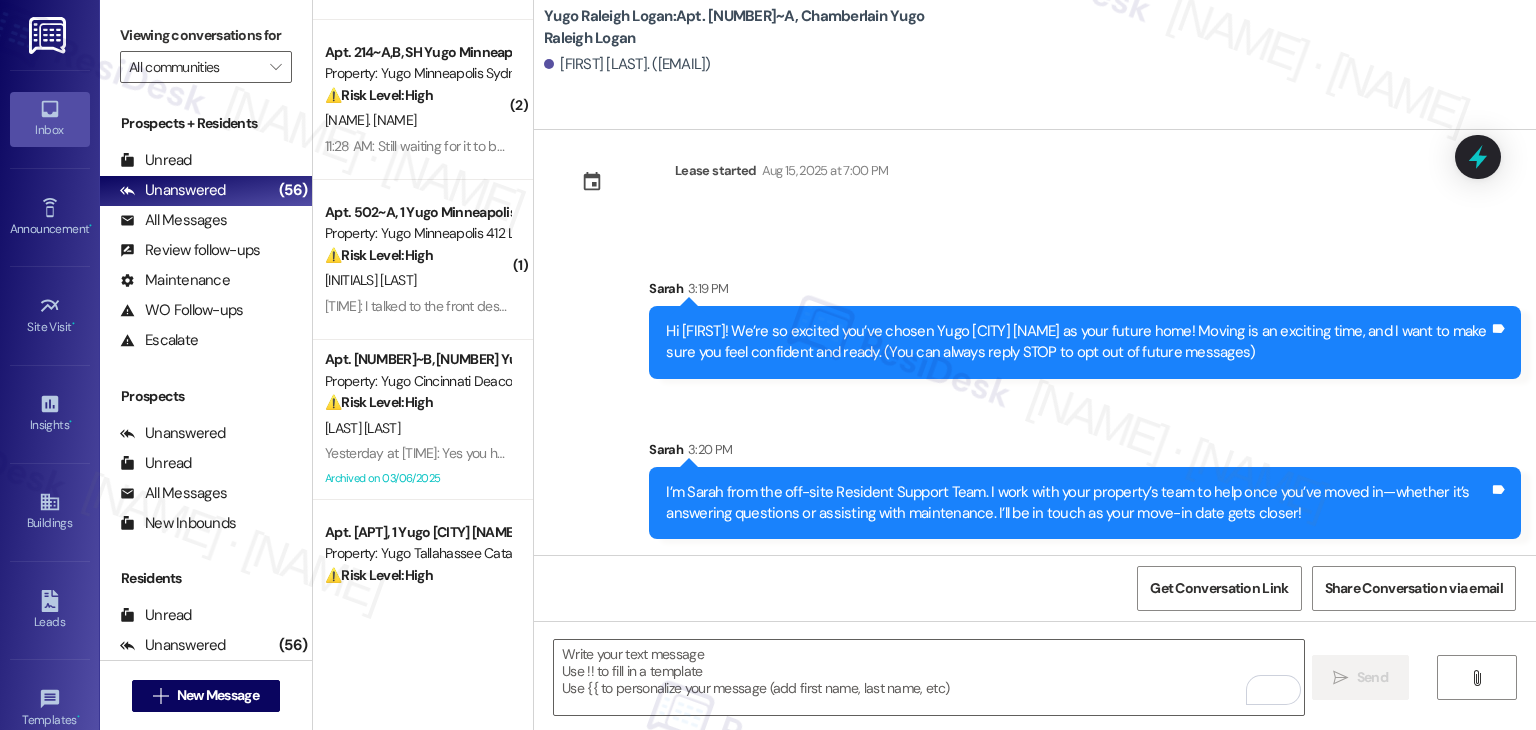 drag, startPoint x: 811, startPoint y: 388, endPoint x: 754, endPoint y: 625, distance: 243.75807 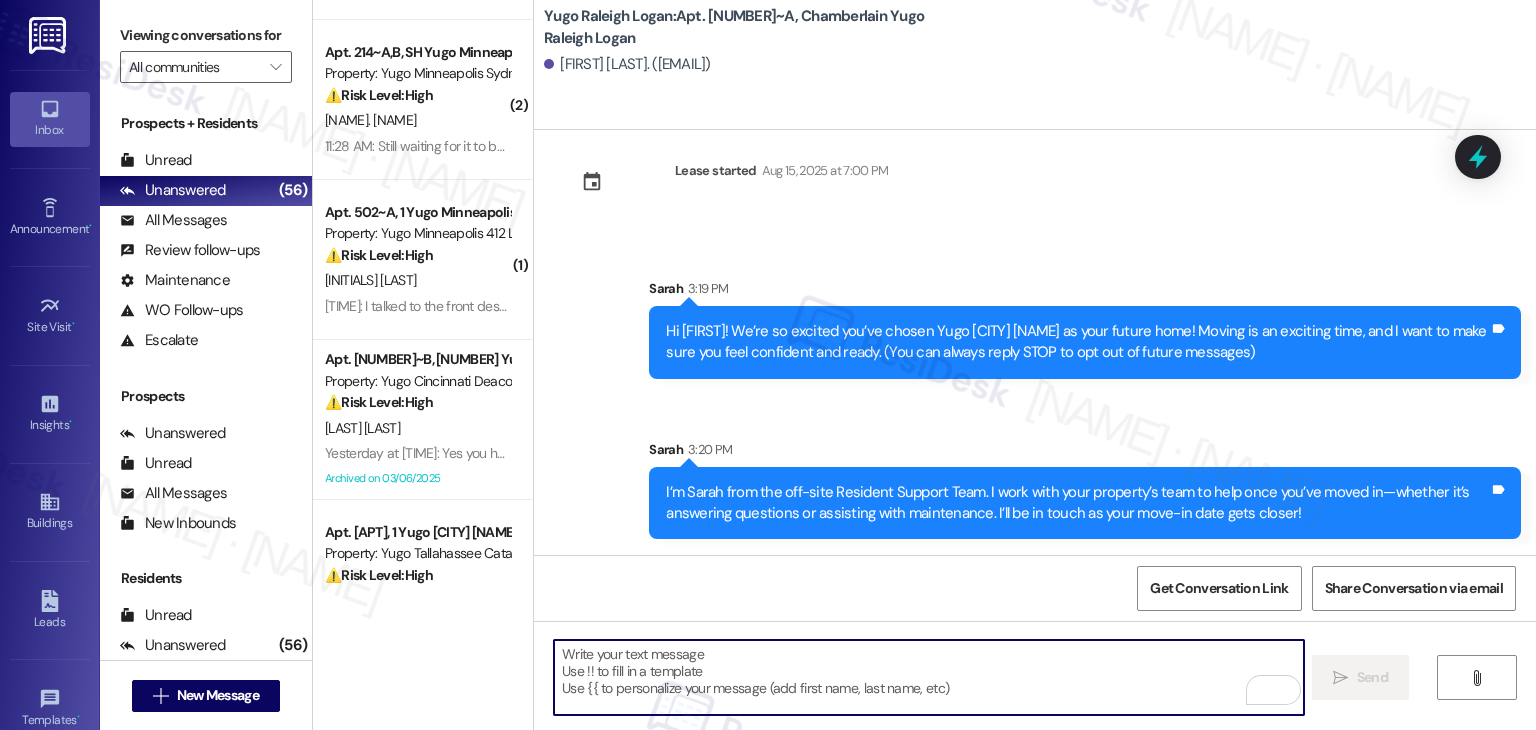 click at bounding box center [928, 677] 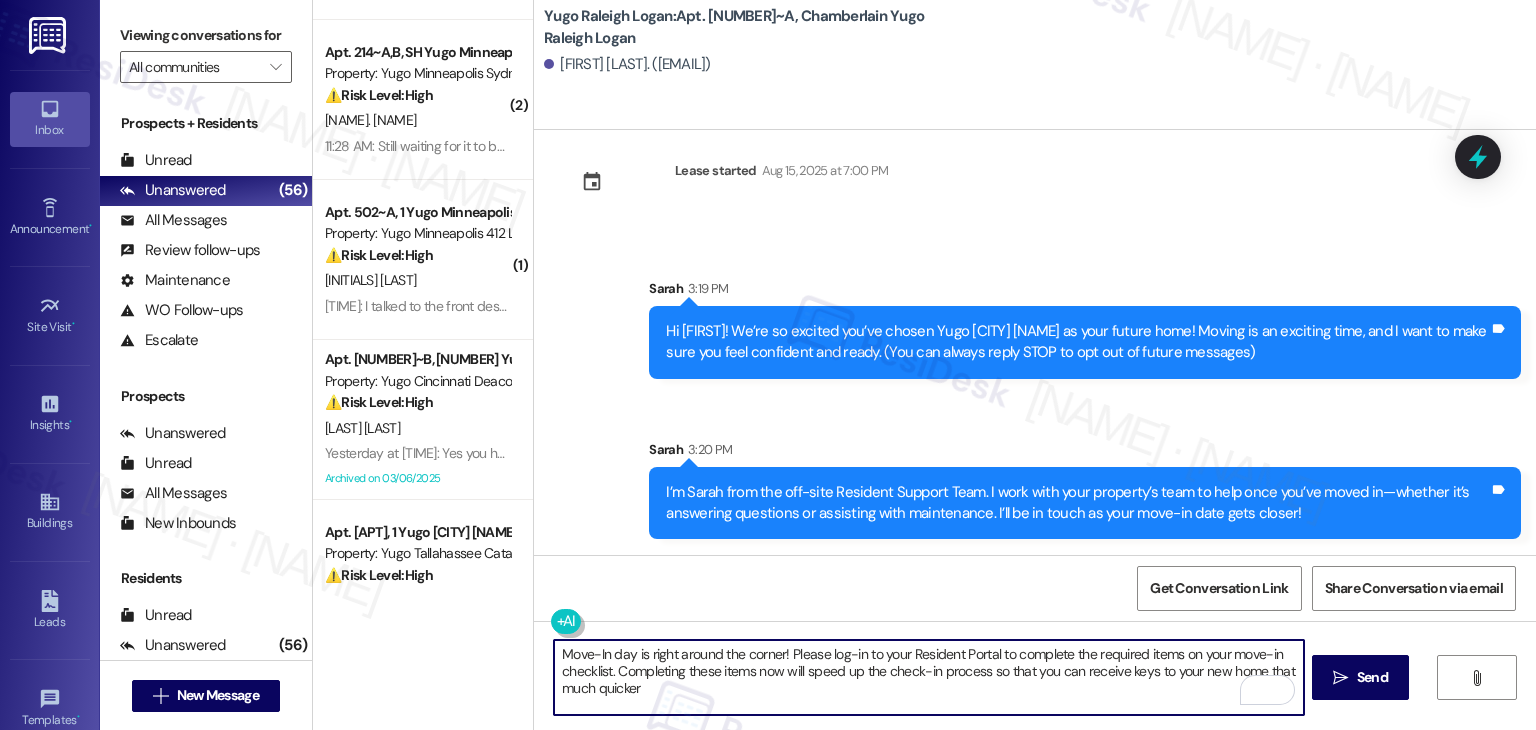 type on "Move-In day is right around the corner! Please log-in to your Resident Portal to complete the required items on your move-in checklist. Completing these items now will speed up the check-in process so that you can receive keys to your new home that much quicker" 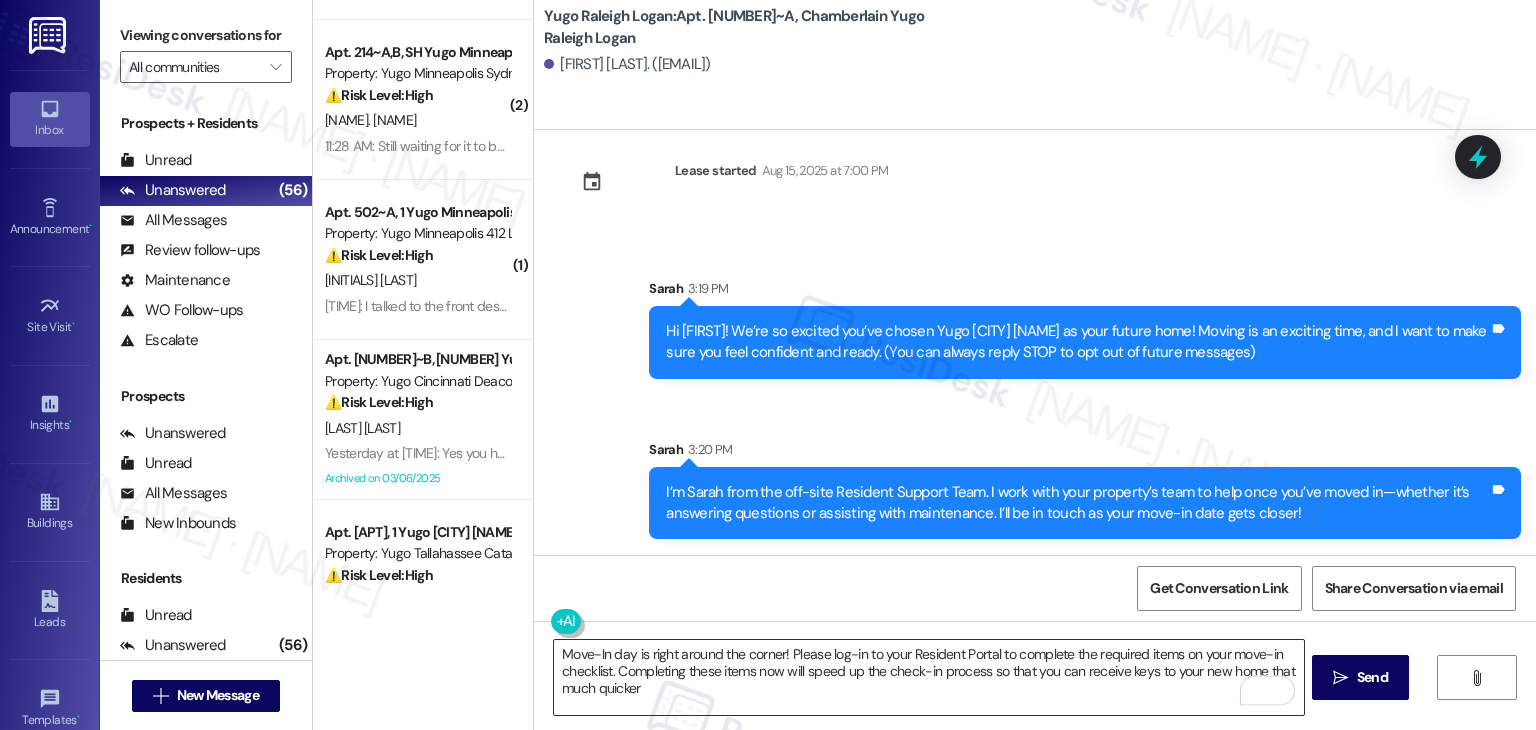 click on "Move-In day is right around the corner! Please log-in to your Resident Portal to complete the required items on your move-in checklist. Completing these items now will speed up the check-in process so that you can receive keys to your new home that much quicker" at bounding box center [928, 677] 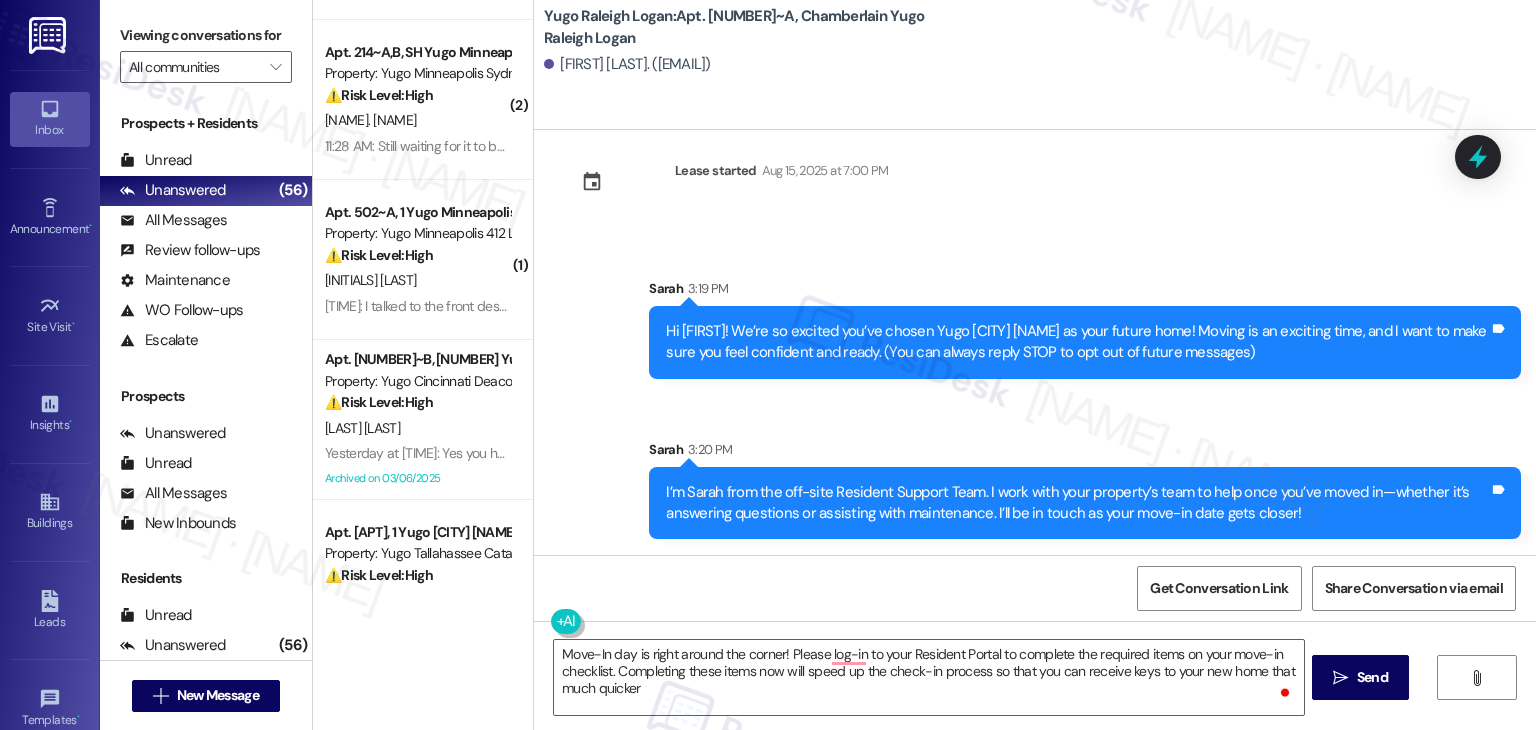 click on "Send" at bounding box center (1372, 677) 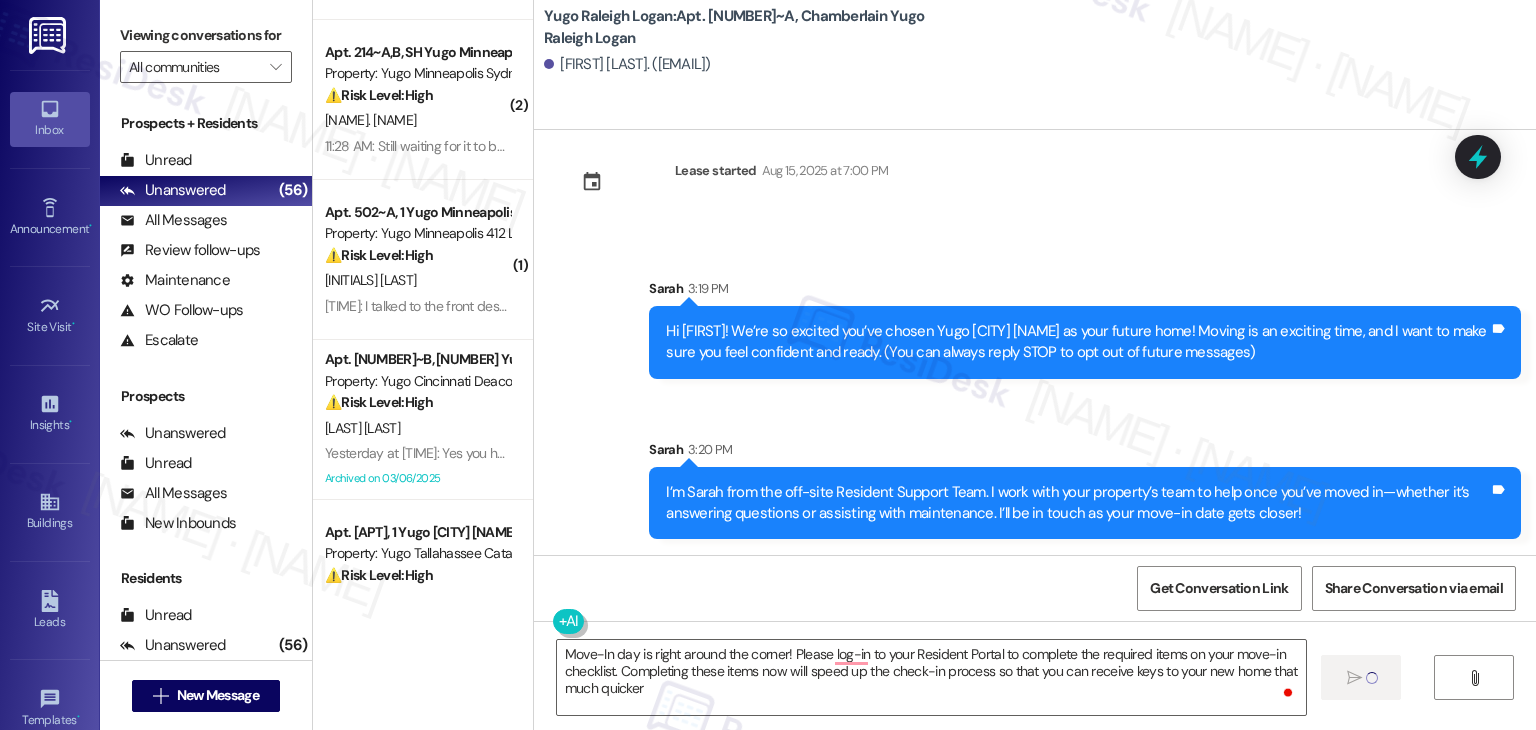 type 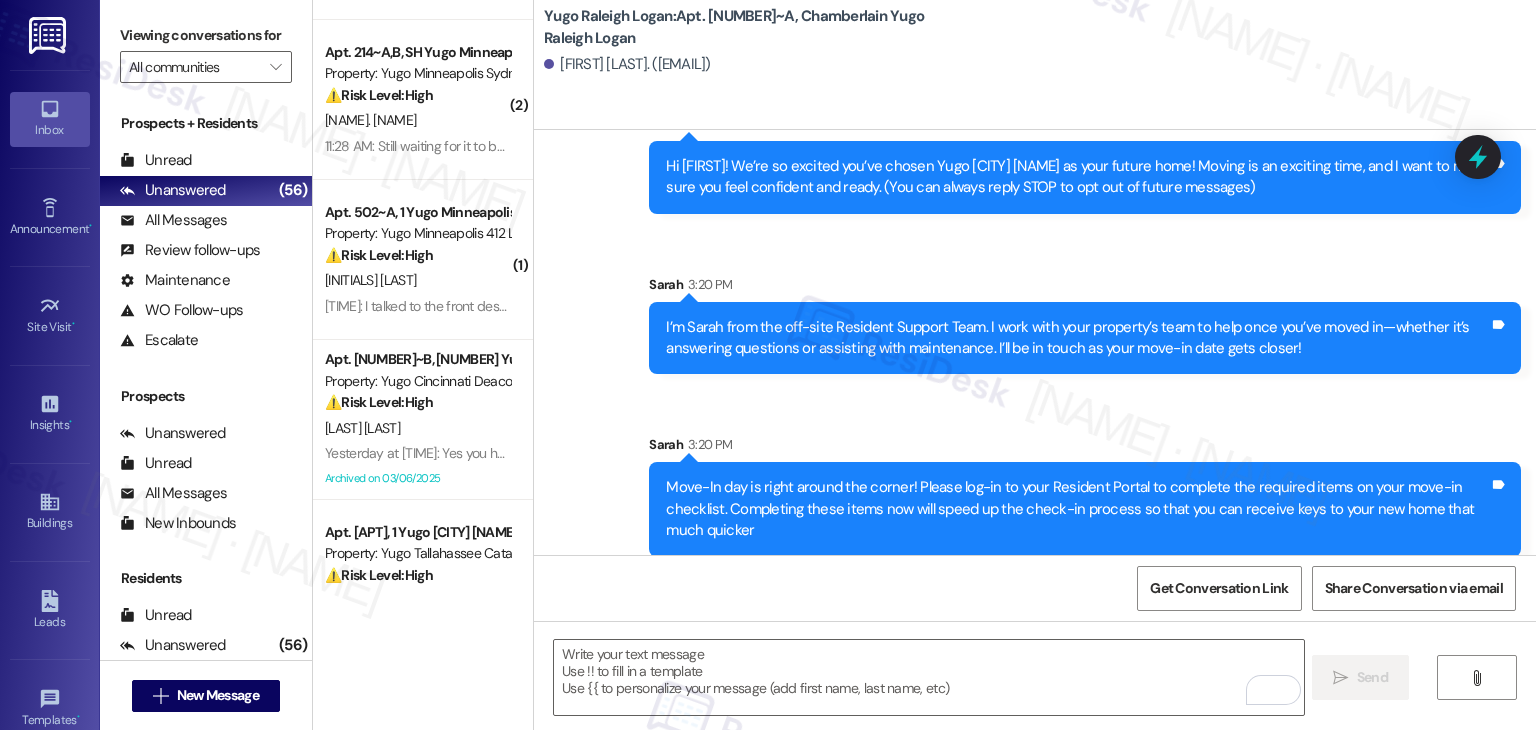 scroll, scrollTop: 213, scrollLeft: 0, axis: vertical 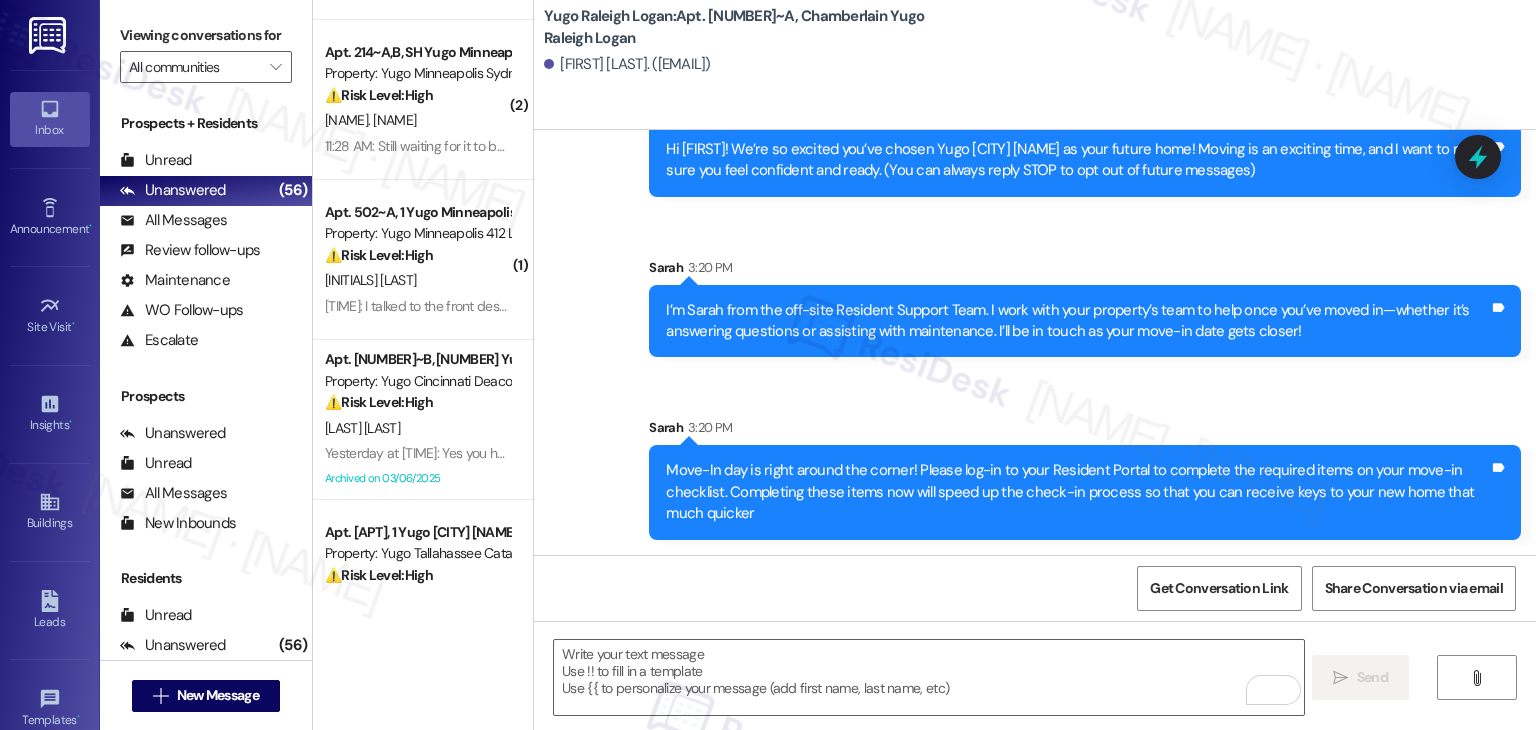 click on "[FIRST] [TIME]" at bounding box center [1085, 271] 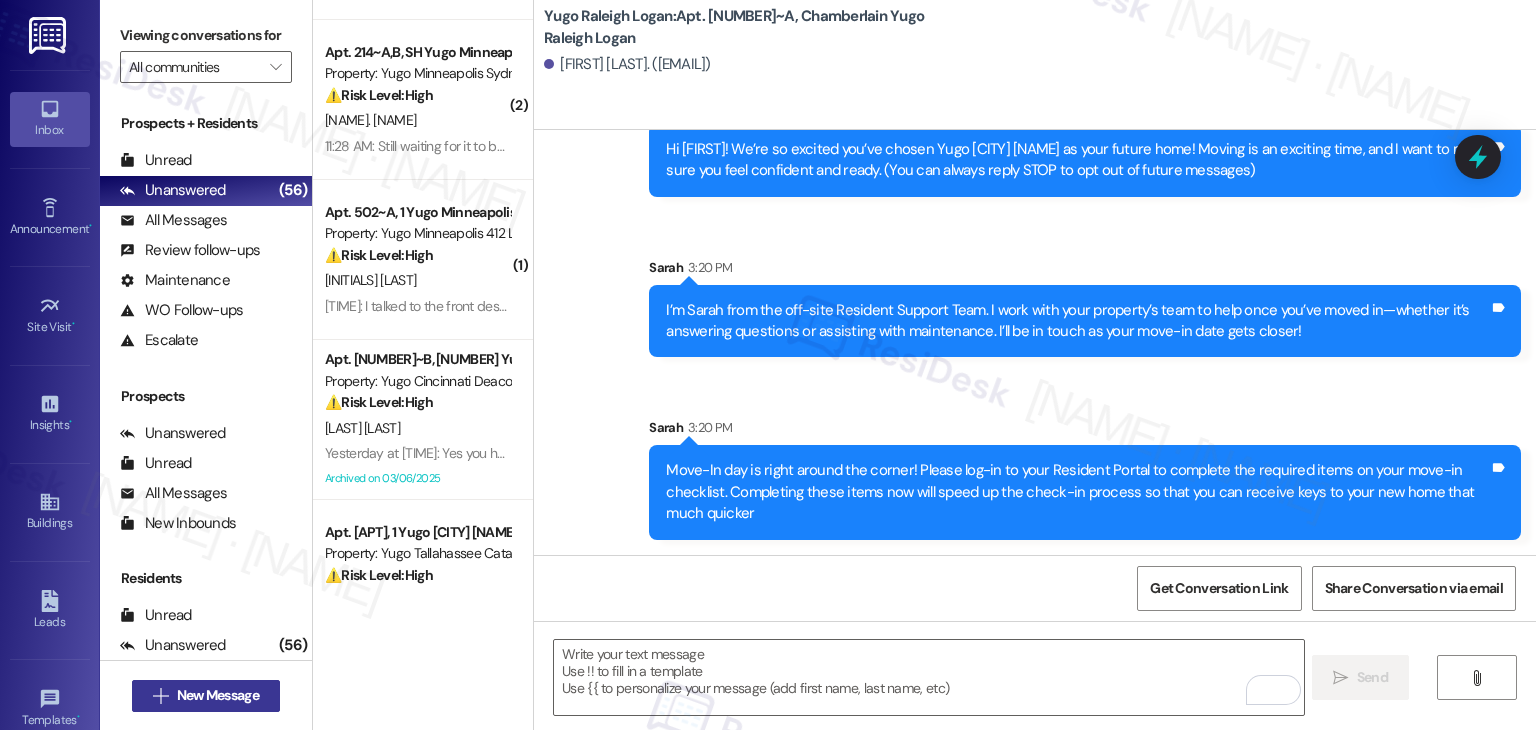 click on "New Message" at bounding box center [218, 695] 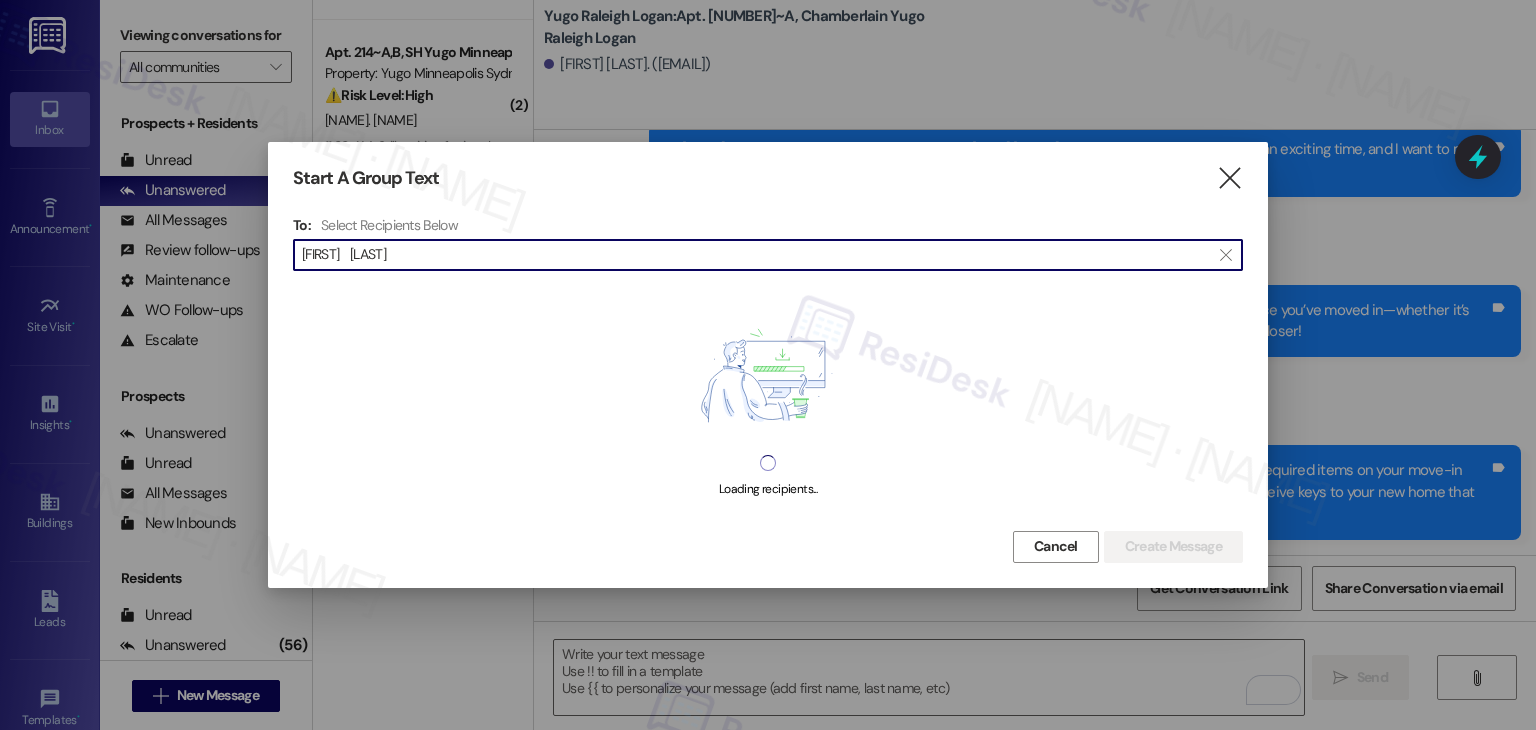 click on "[FIRST]	[LAST]" at bounding box center [756, 255] 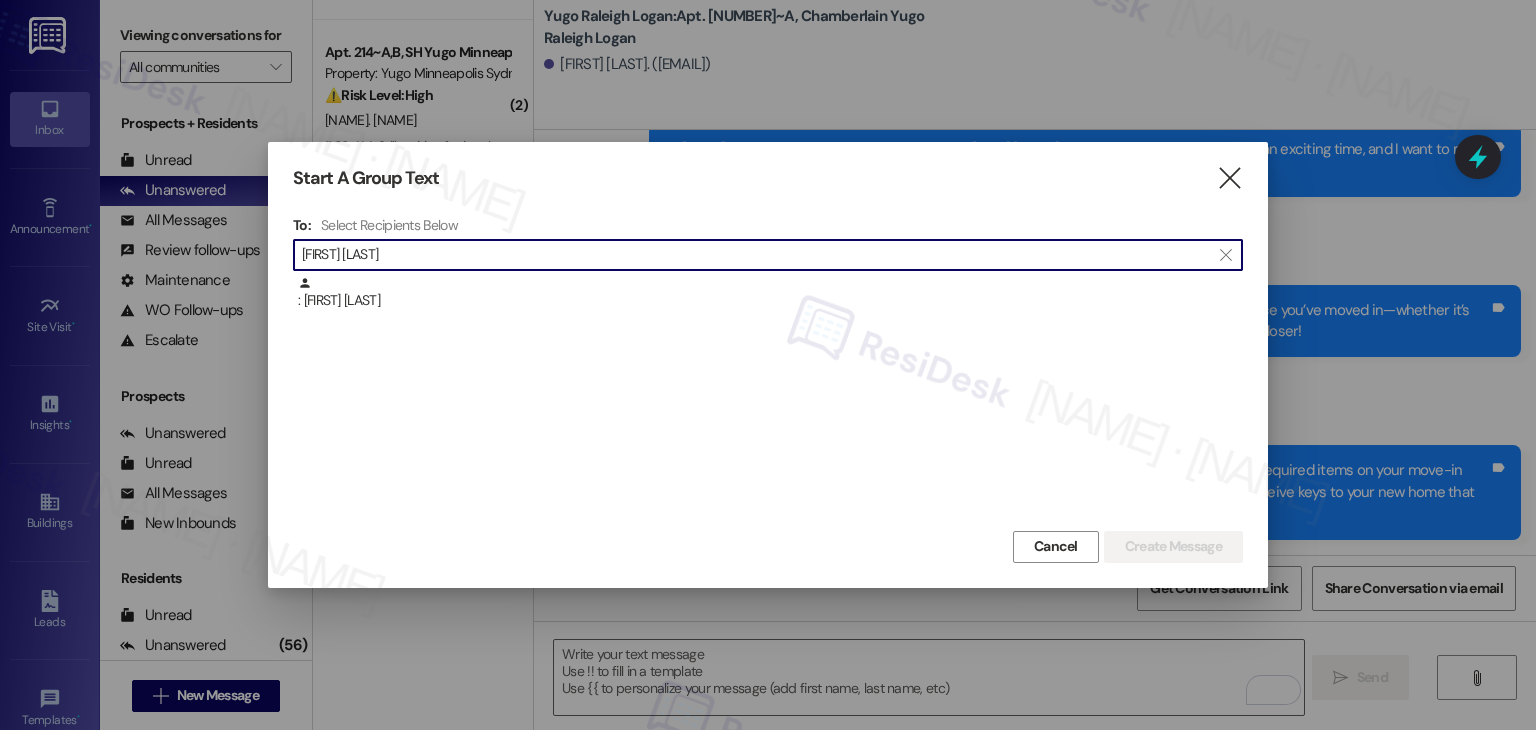 type on "[FIRST] [LAST]" 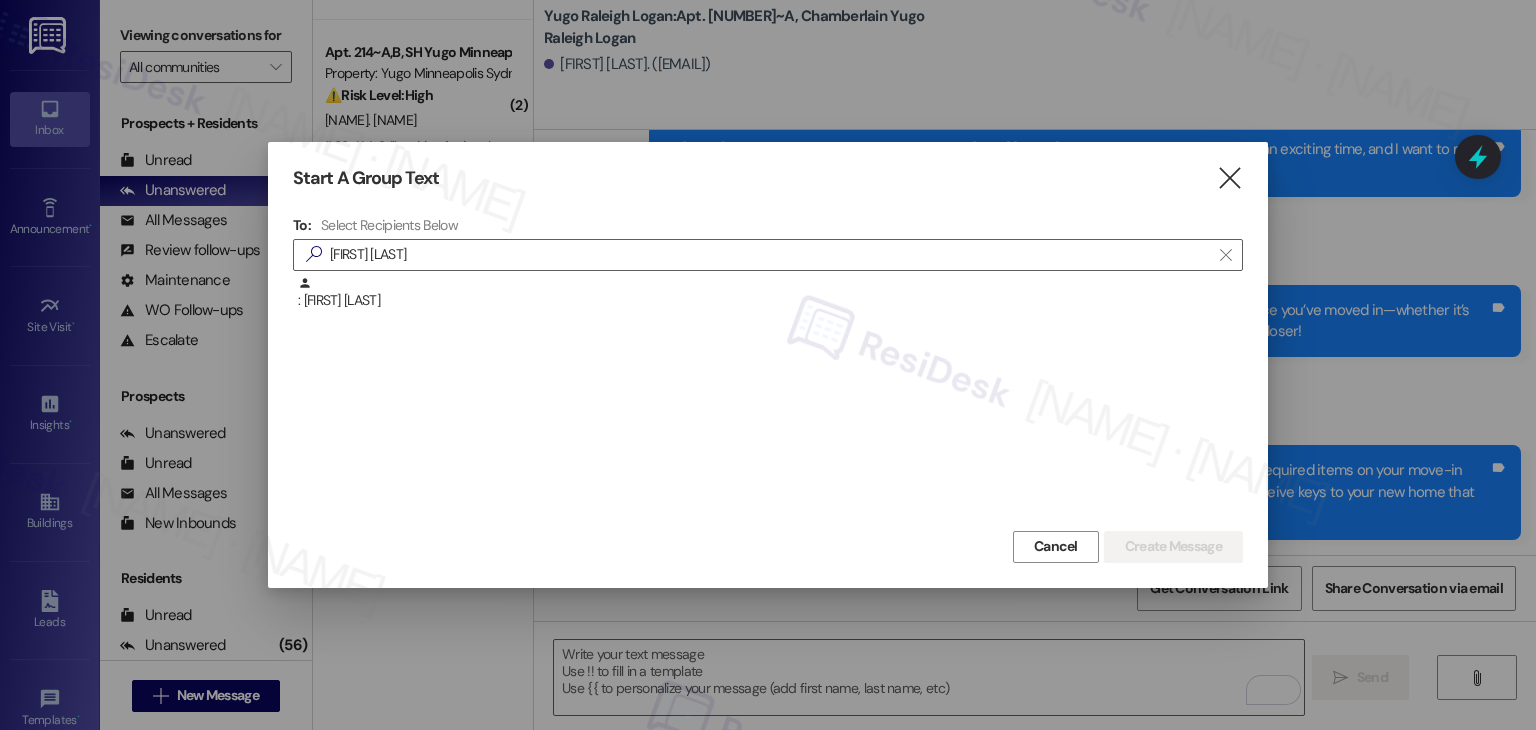 click on ": [FIRST] [LAST]" at bounding box center [768, 301] 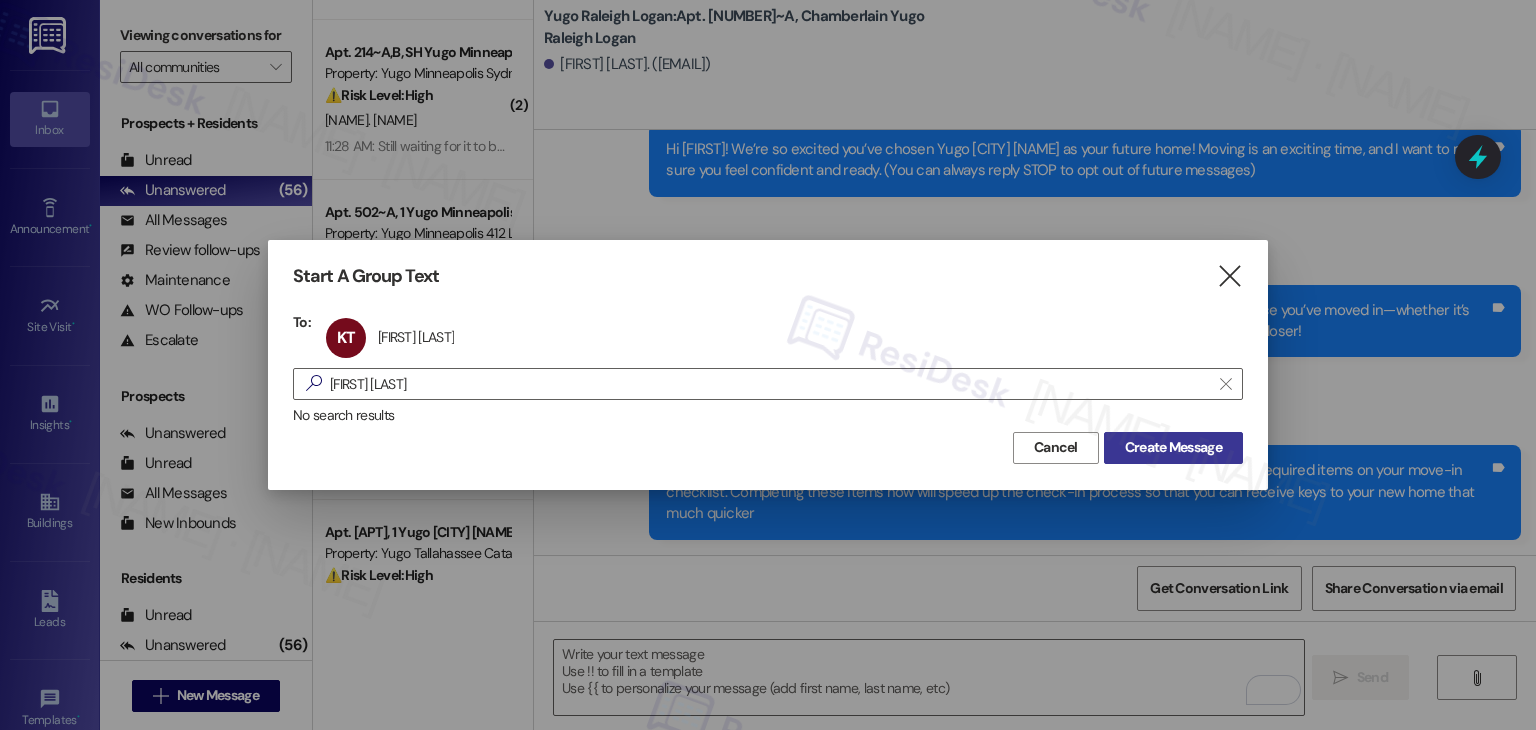 click on "Create Message" at bounding box center (1173, 447) 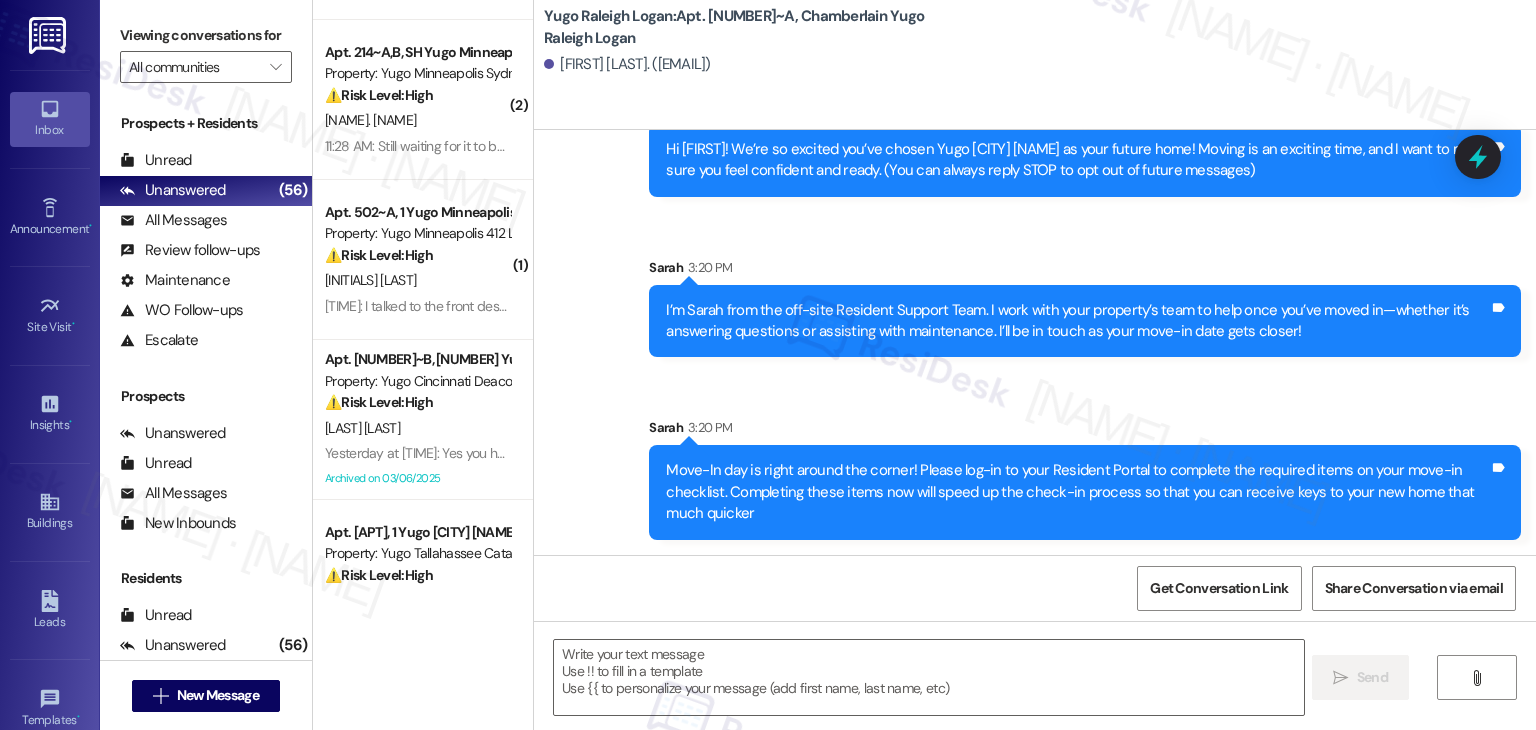 type on "Fetching suggested responses. Please feel free to read through the conversation in the meantime." 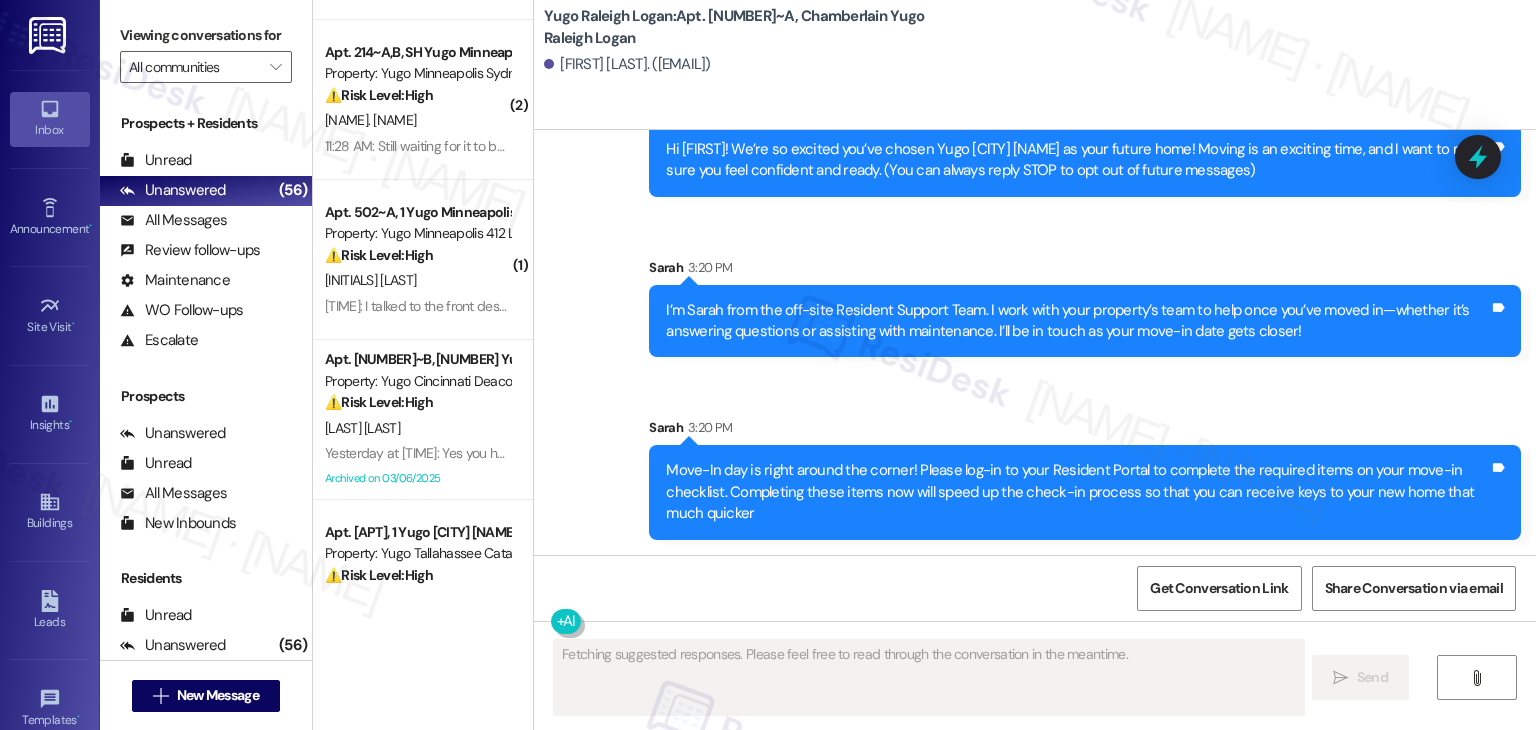 scroll, scrollTop: 0, scrollLeft: 0, axis: both 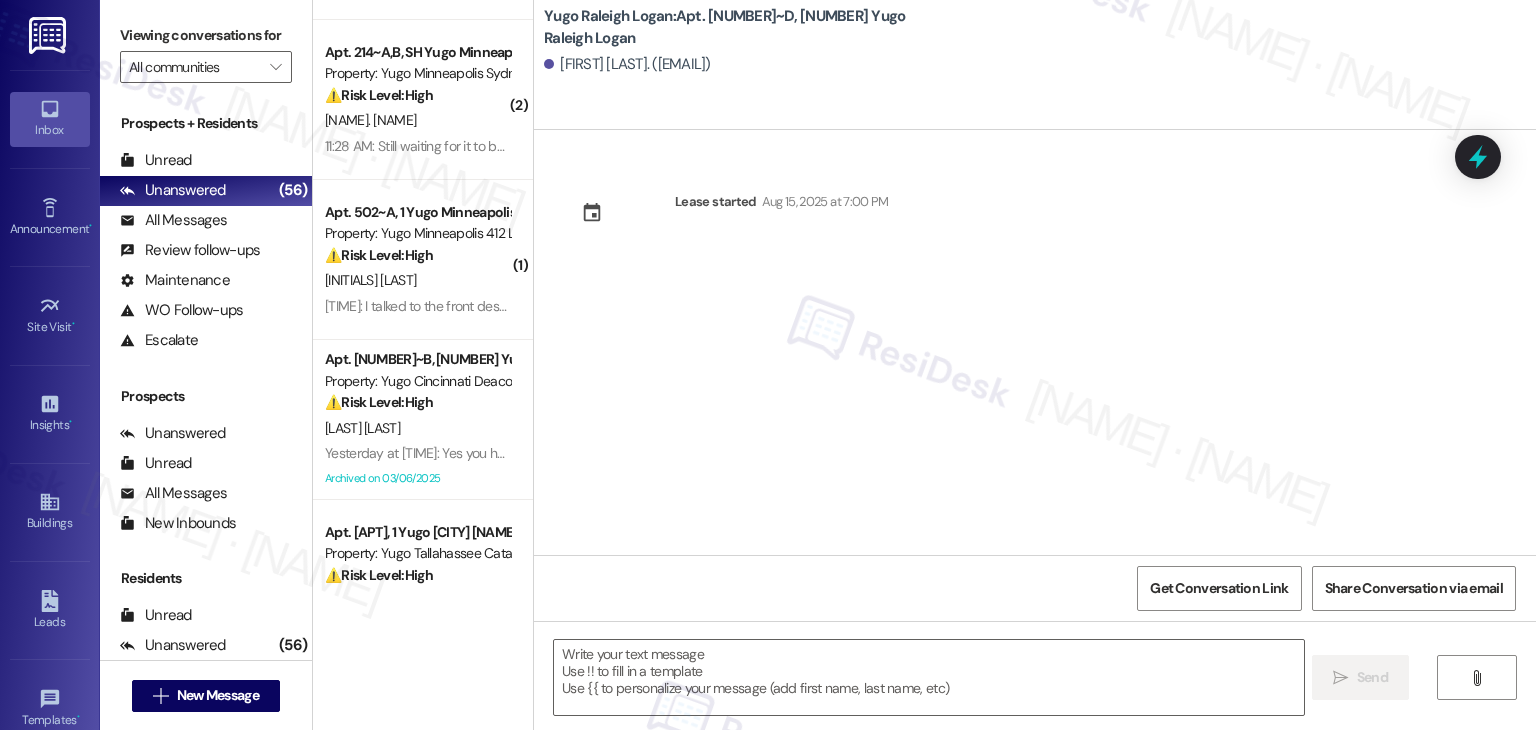 click on "Lease started Aug 15, 2025 at 7:00 PM" at bounding box center (1035, 342) 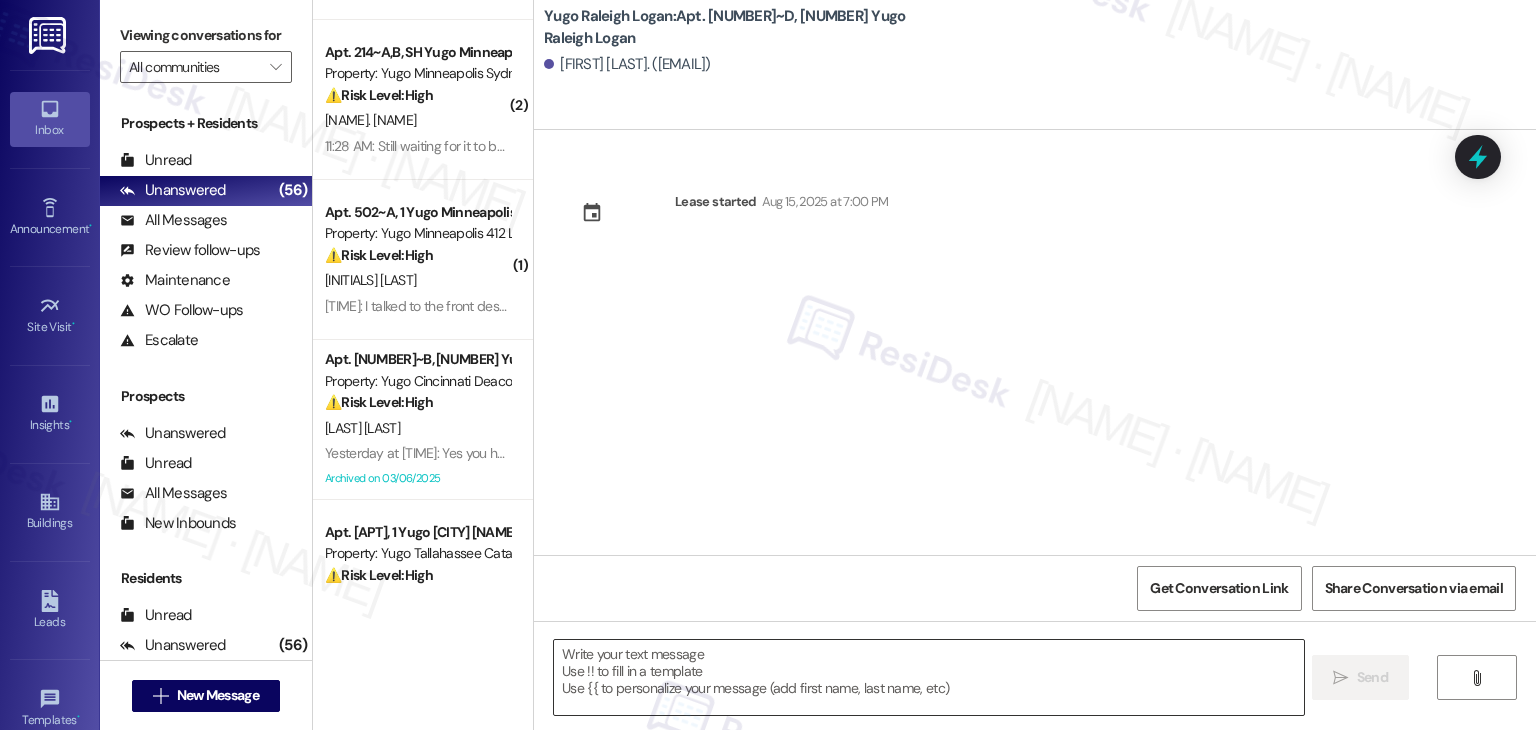 click at bounding box center (928, 677) 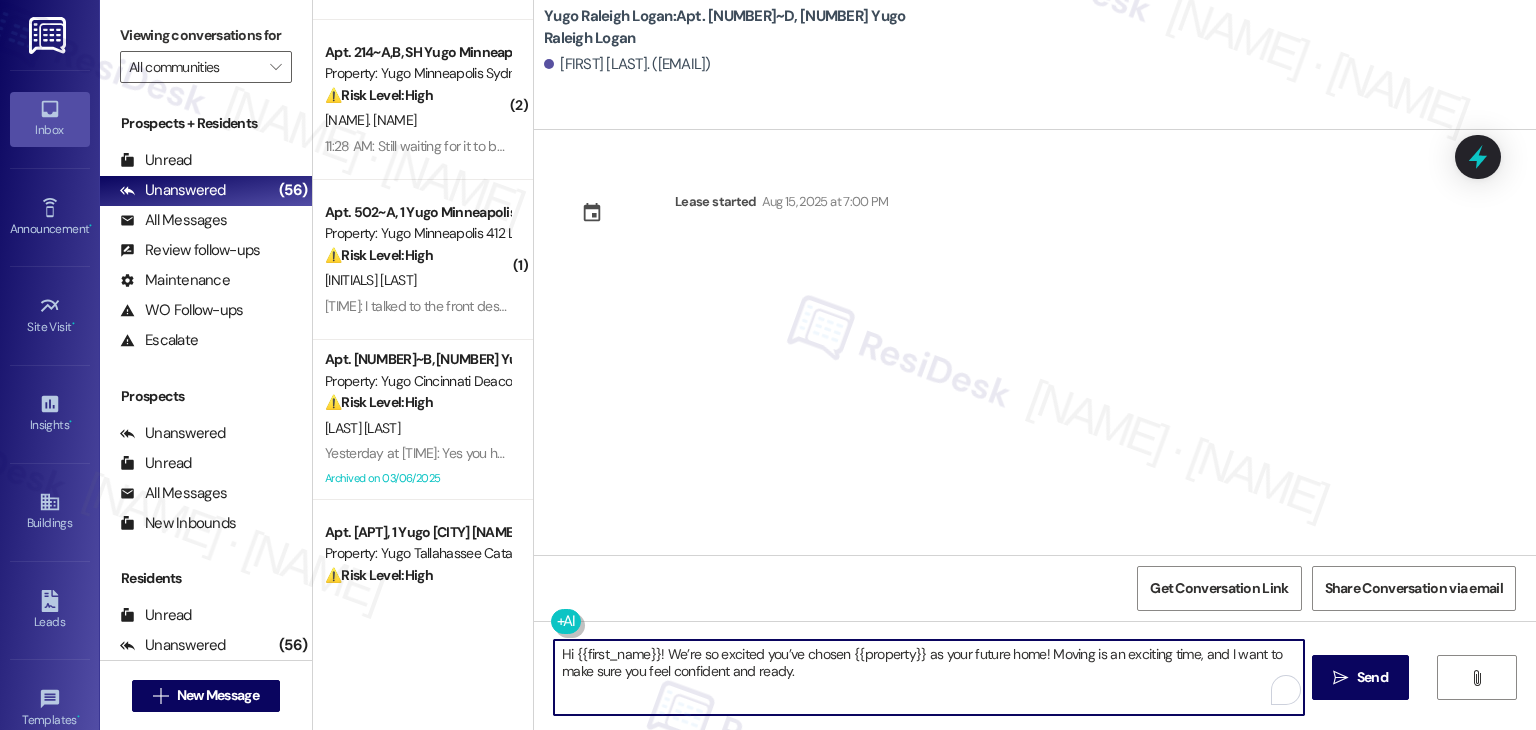 type on "Hi {{first_name}}! We’re so excited you’ve chosen {{property}} as your future home! Moving is an exciting time, and I want to make sure you feel confident and ready." 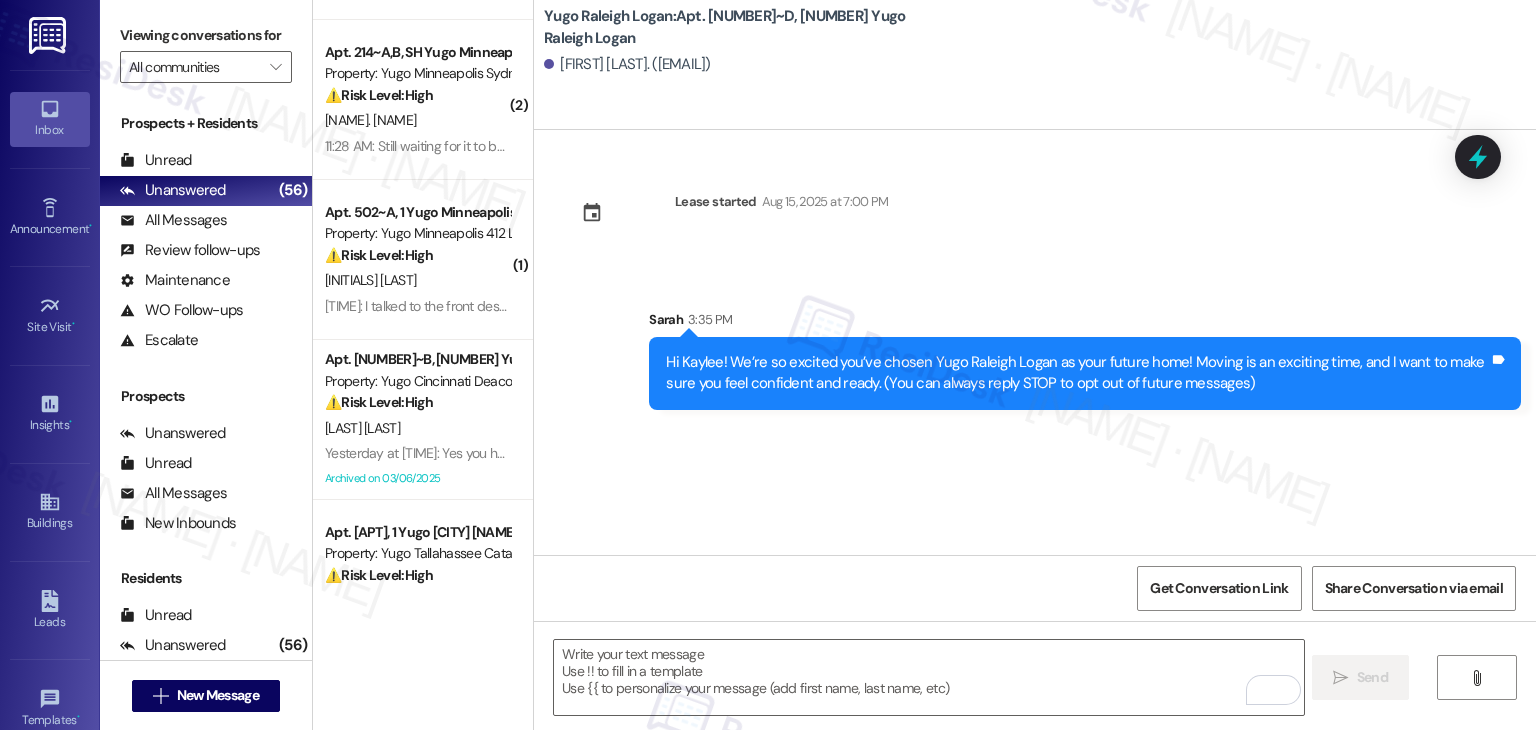 click on "Lease started Aug 15, 2025 at 7:00 PM Sent via SMS Sarah 3:35 PM Hi Kaylee! We’re so excited you’ve chosen Yugo Raleigh Logan as your future home! Moving is an exciting time, and I want to make sure you feel confident and ready. (You can always reply STOP to opt out of future messages) Tags and notes" at bounding box center (1035, 342) 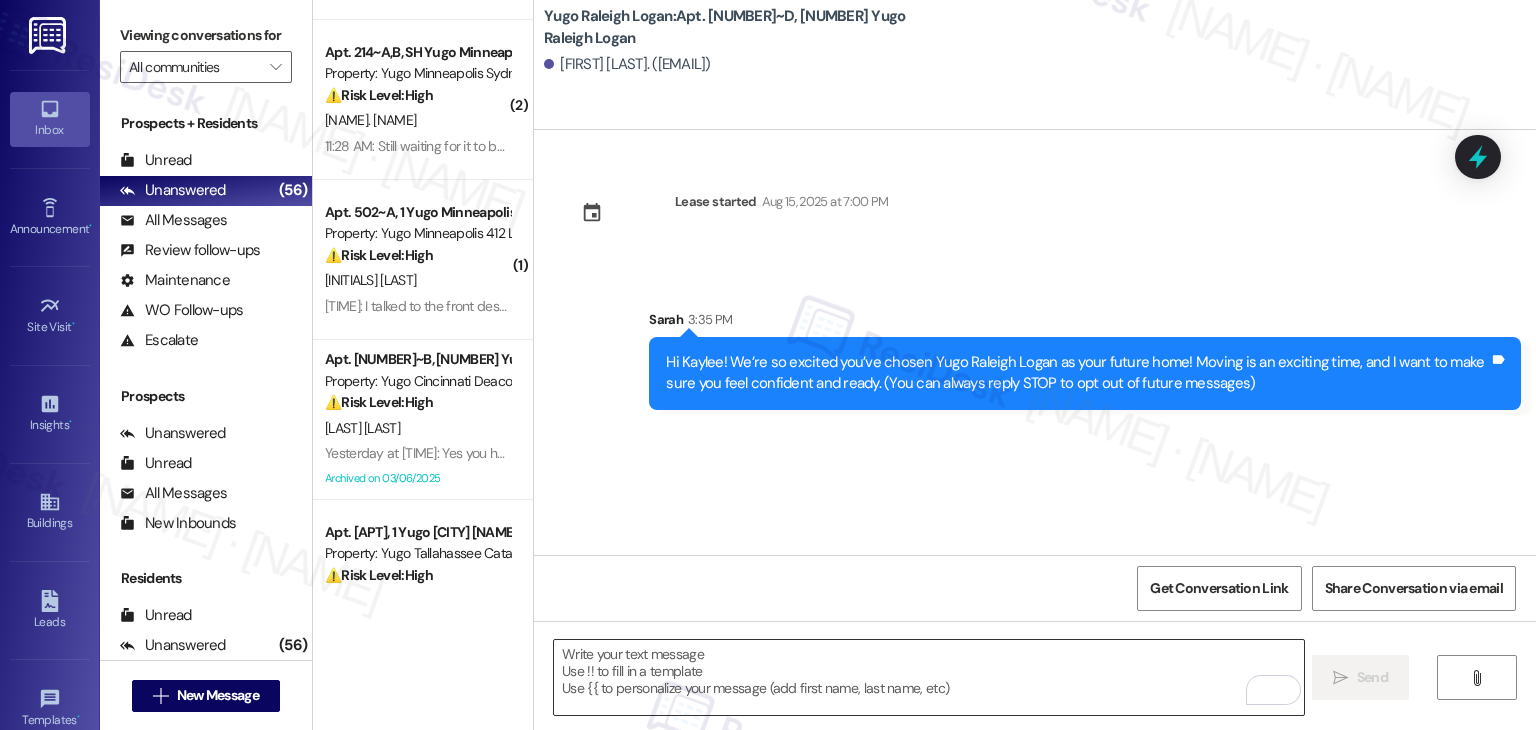 click at bounding box center (928, 677) 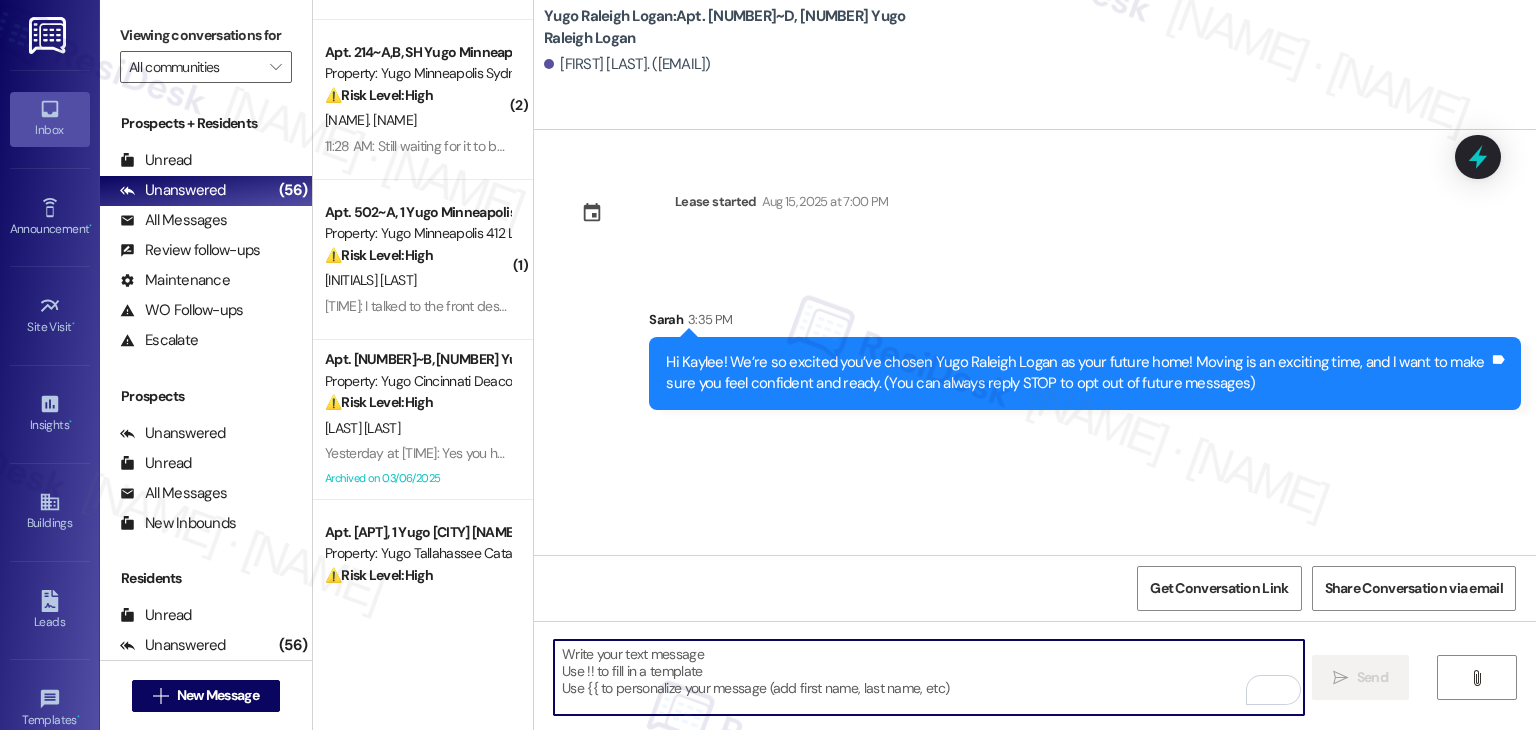 paste on "I’m Sarah from the off-site Resident Support Team. I work with your property’s team to help once you’ve moved in—whether it’s answering questions or assisting with maintenance. I’ll be in touch as your move-in date gets closer!" 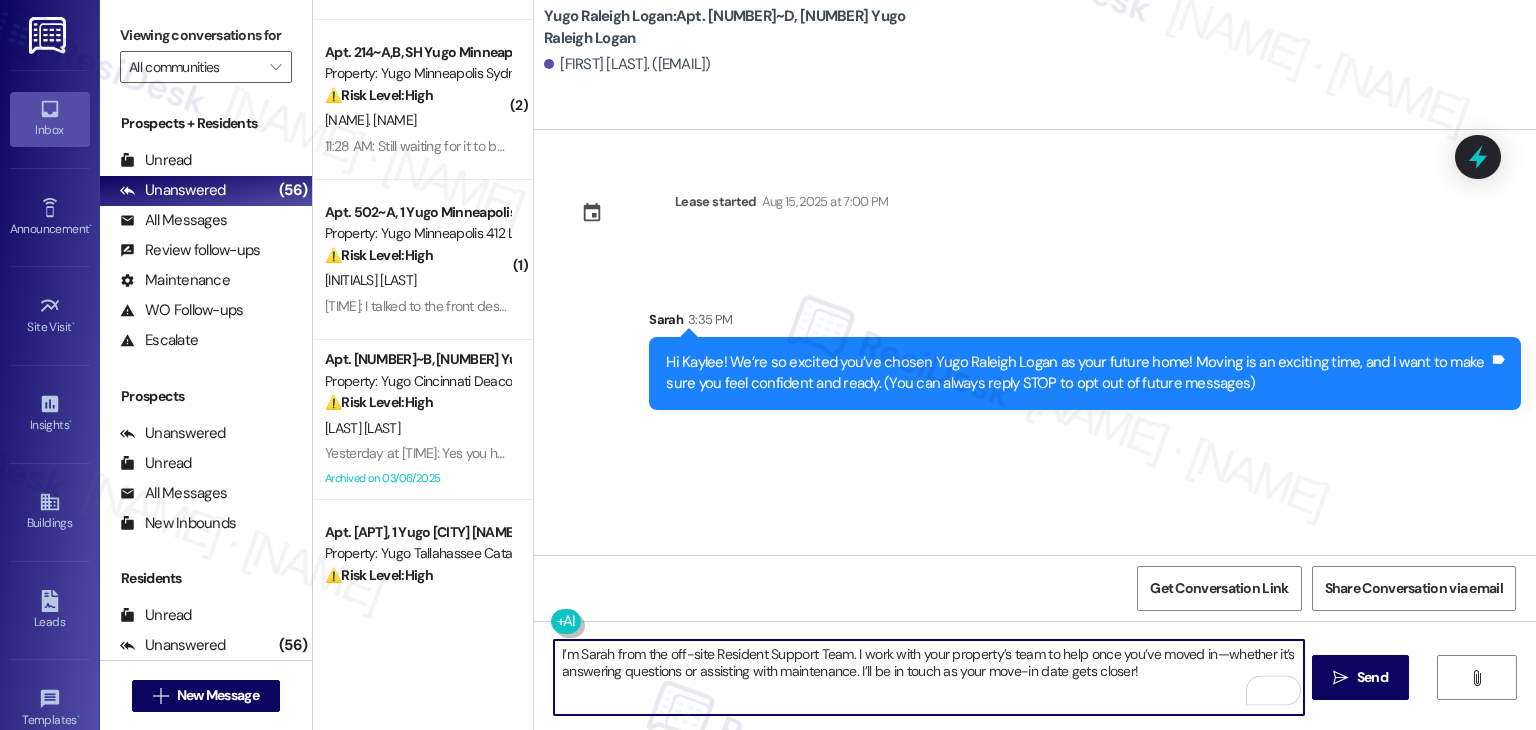 type on "I’m Sarah from the off-site Resident Support Team. I work with your property’s team to help once you’ve moved in—whether it’s answering questions or assisting with maintenance. I’ll be in touch as your move-in date gets closer!" 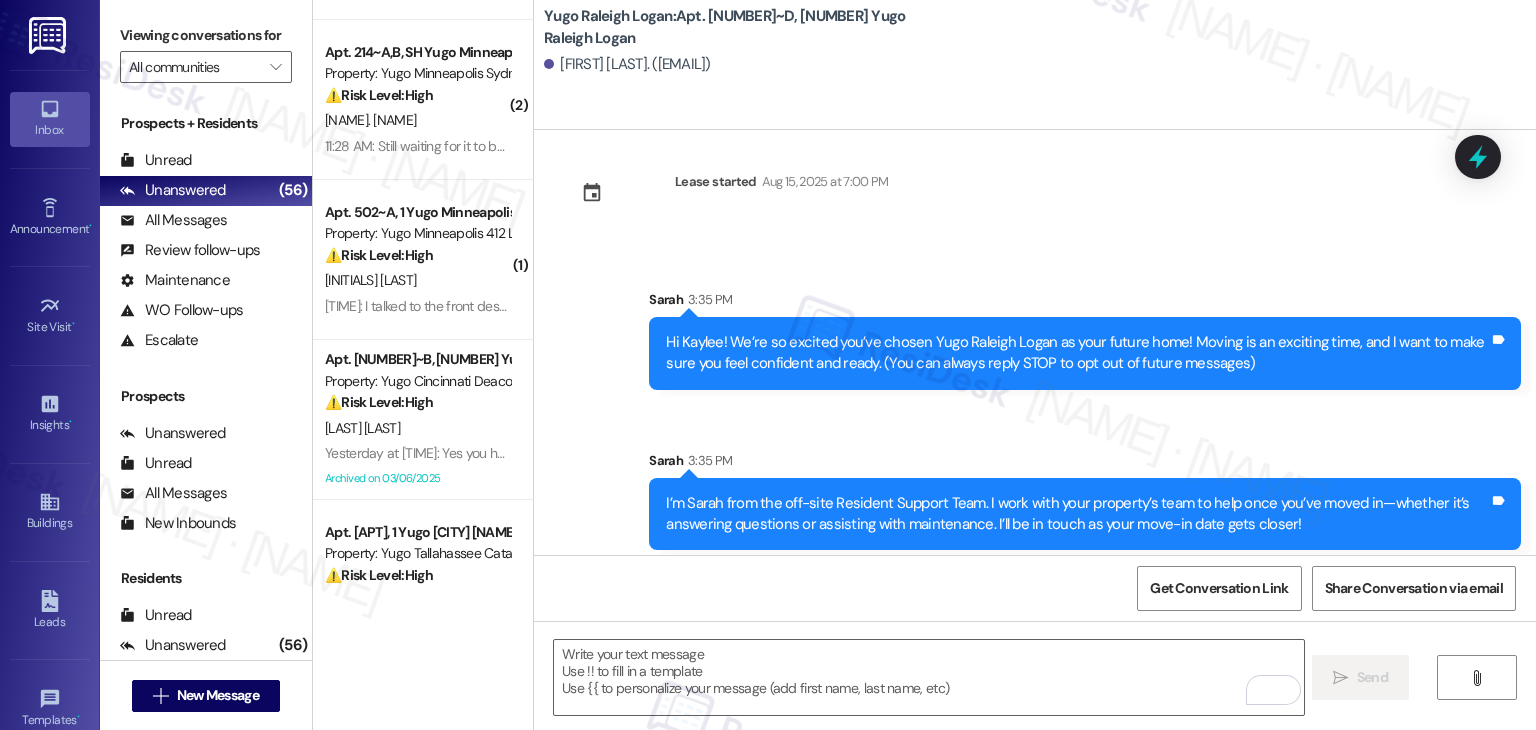 scroll, scrollTop: 32, scrollLeft: 0, axis: vertical 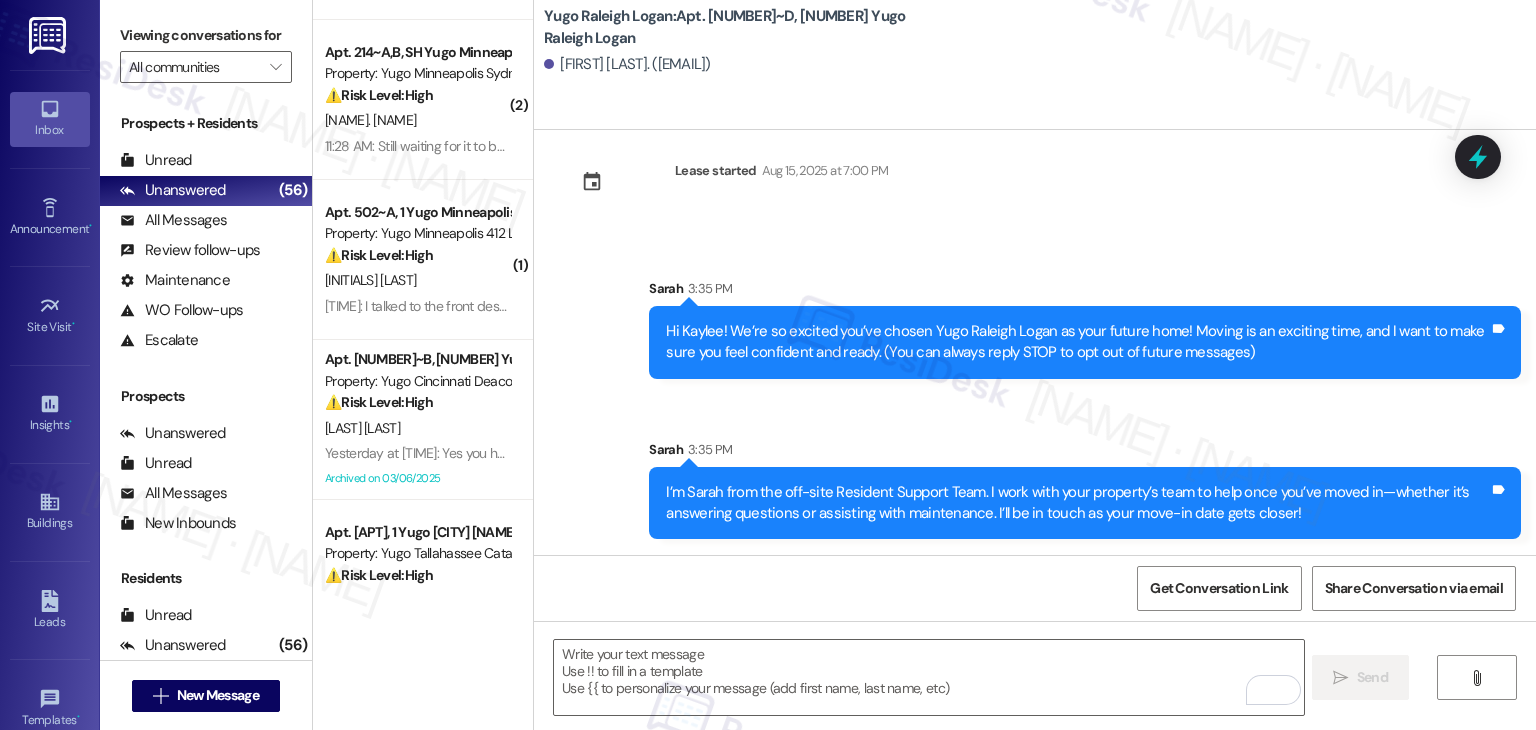 click on "Sent via SMS [FIRST] [TIME] Hi [FIRST]! We’re so excited you’ve chosen Yugo [CITY] [NAME] as your future home! Moving is an exciting time, and I want to make sure you feel confident and ready. (You can always reply STOP to opt out of future messages) Tags and notes Sent via SMS [FIRST] [TIME] I’m [FIRST] from the off-site Resident Support Team. I work with your property’s team to help once you’ve moved in—whether it’s answering questions or assisting with maintenance. I’ll be in touch as your move-in date gets closer! Tags and notes" at bounding box center (1035, 394) 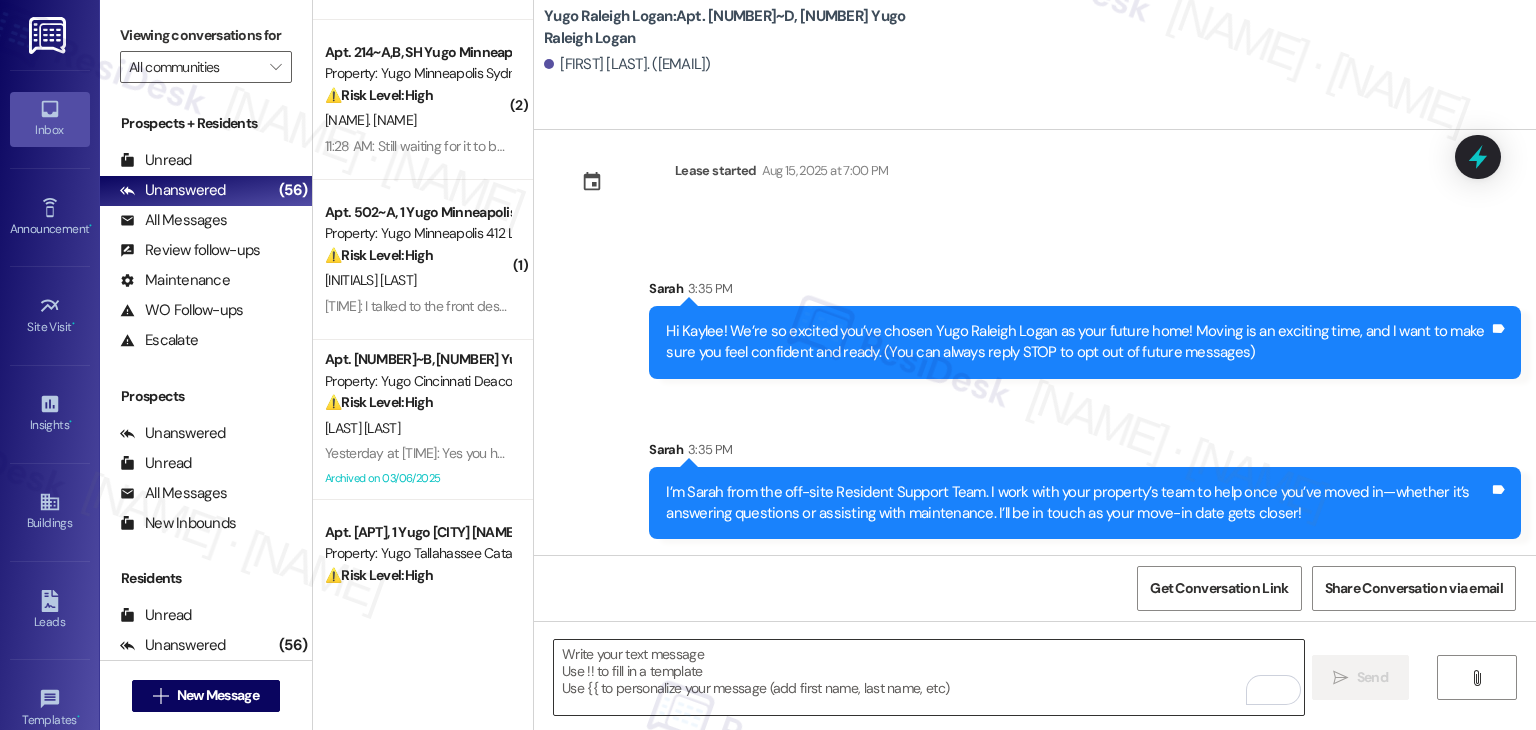 click at bounding box center [928, 677] 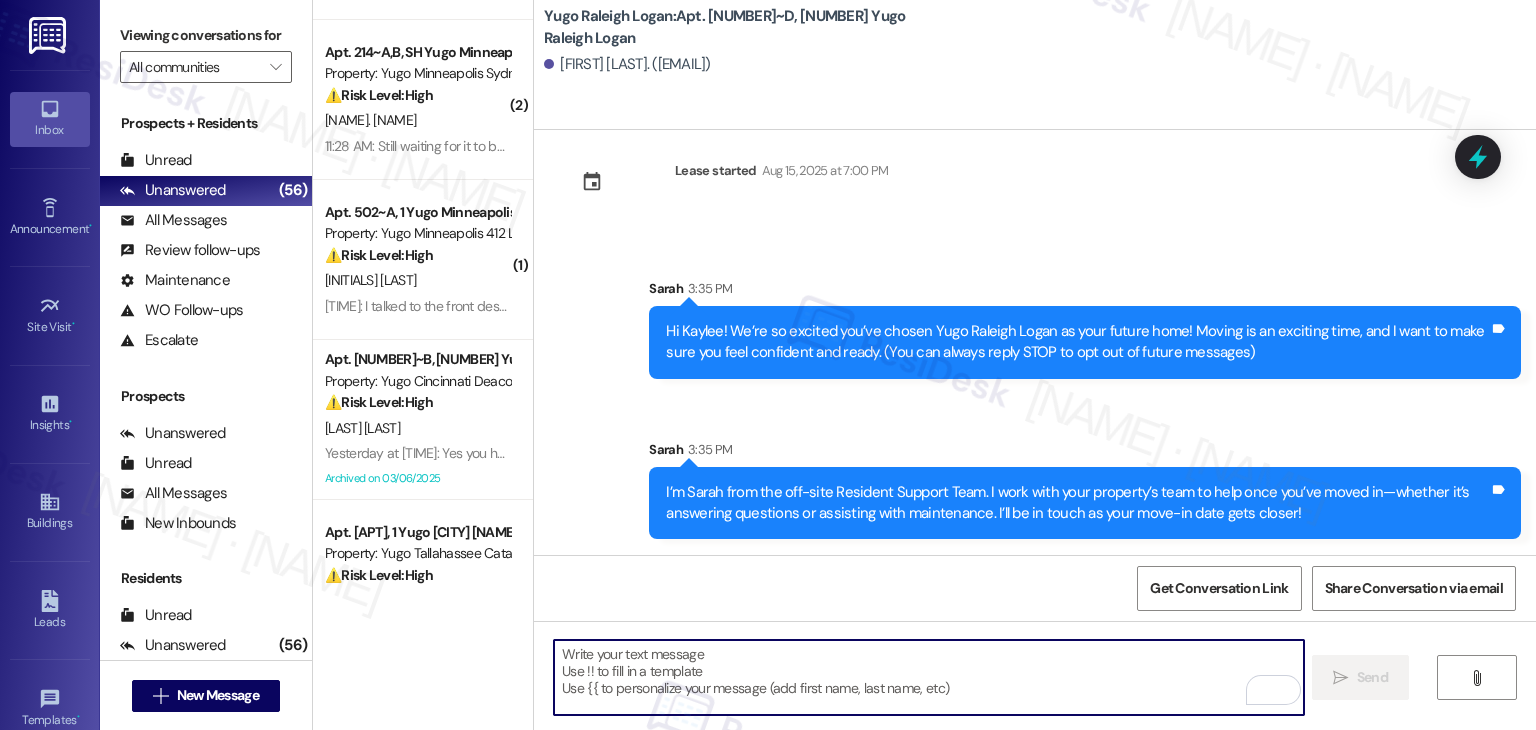 paste on "Move-In day is right around the corner! Please log-in to your Resident Portal to complete the required items on your move-in checklist. Completing these items now will speed up the check-in process so that you can receive keys to your new home that much quicker" 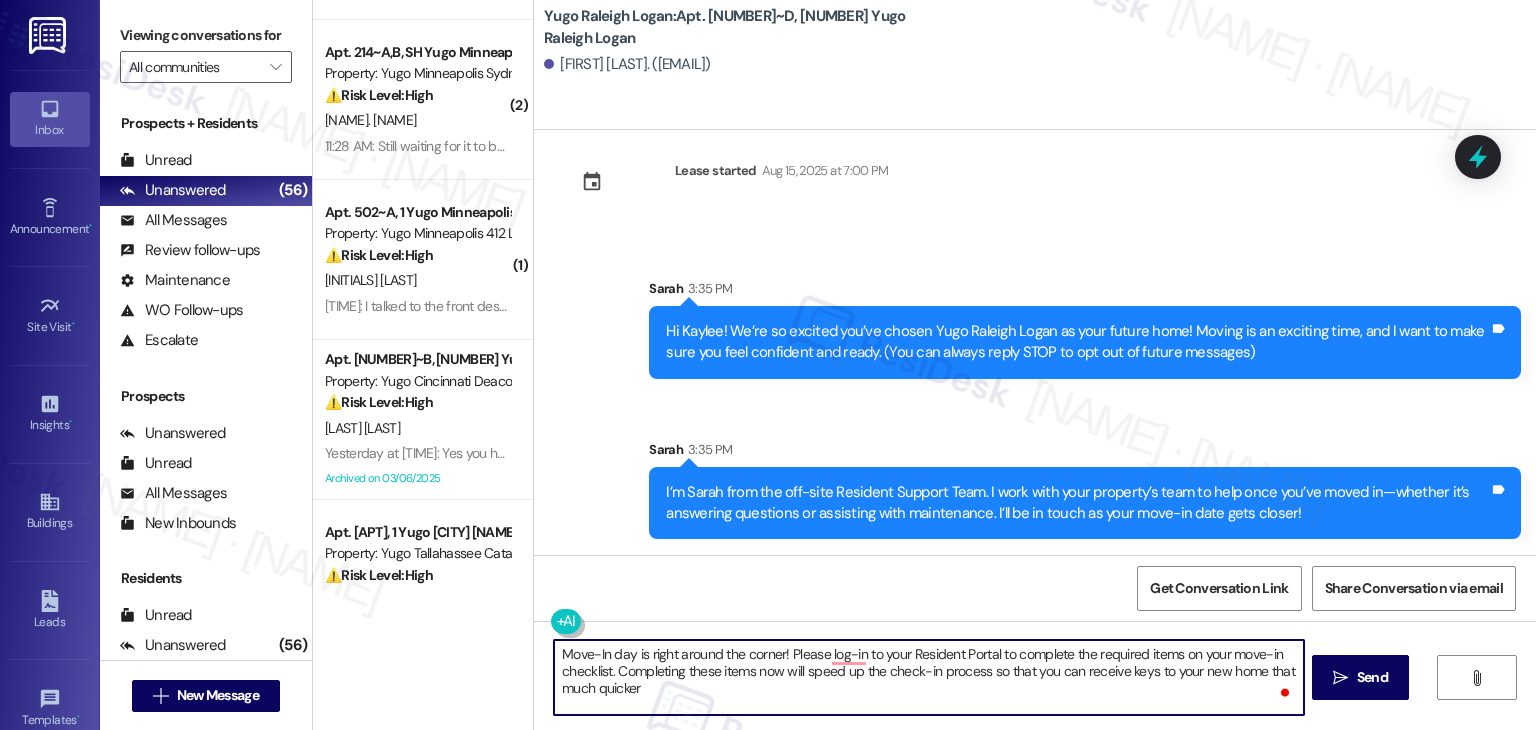 type on "Move-In day is right around the corner! Please log-in to your Resident Portal to complete the required items on your move-in checklist. Completing these items now will speed up the check-in process so that you can receive keys to your new home that much quicker" 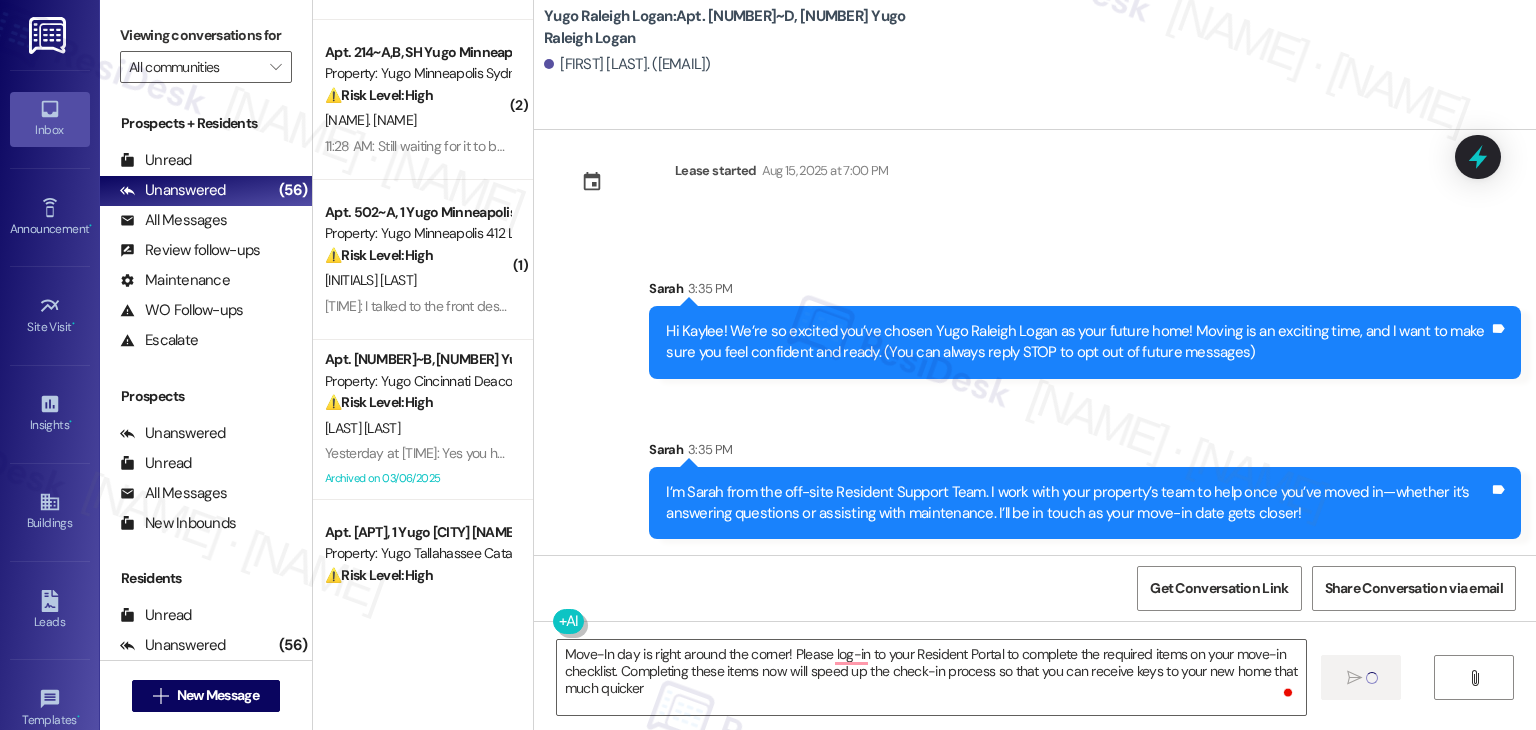 type 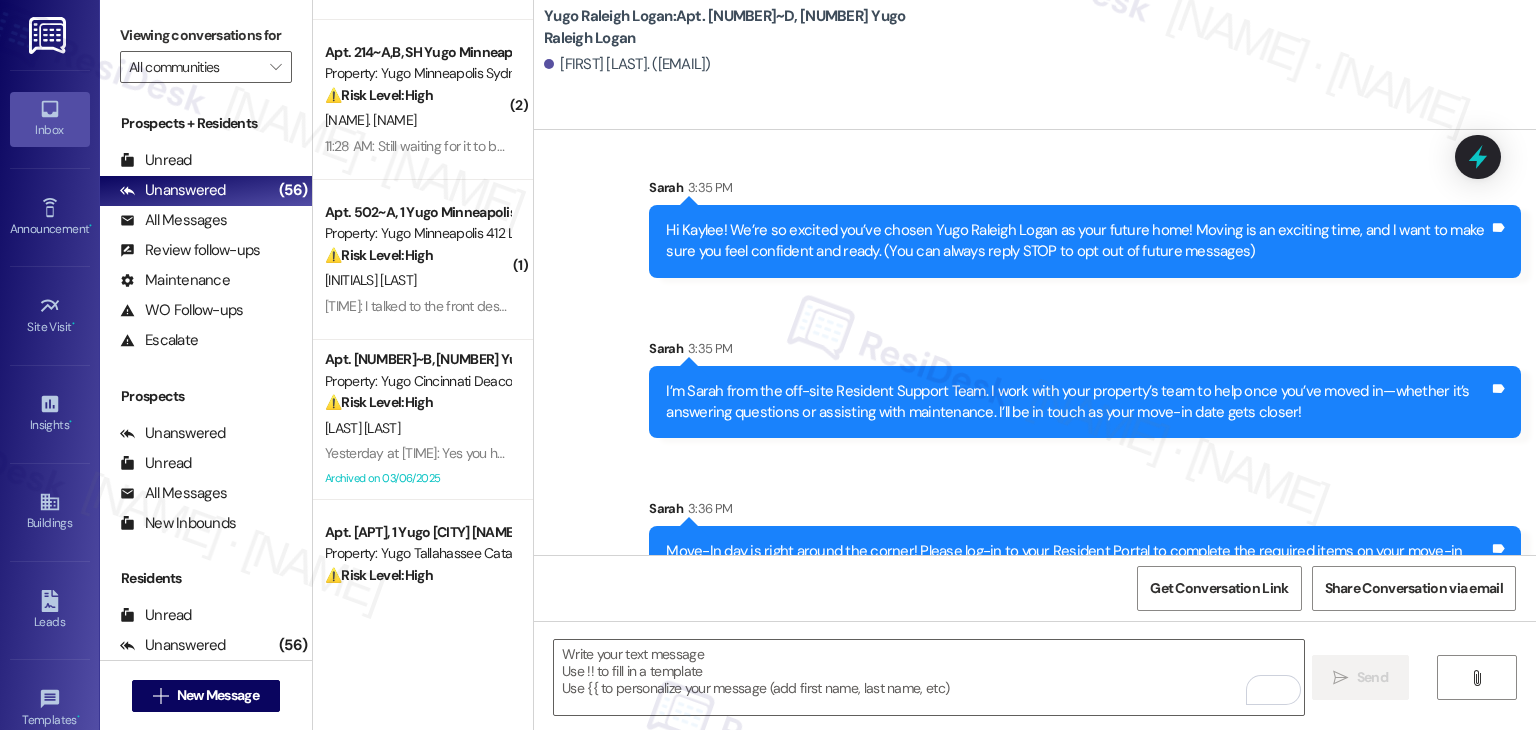 scroll, scrollTop: 213, scrollLeft: 0, axis: vertical 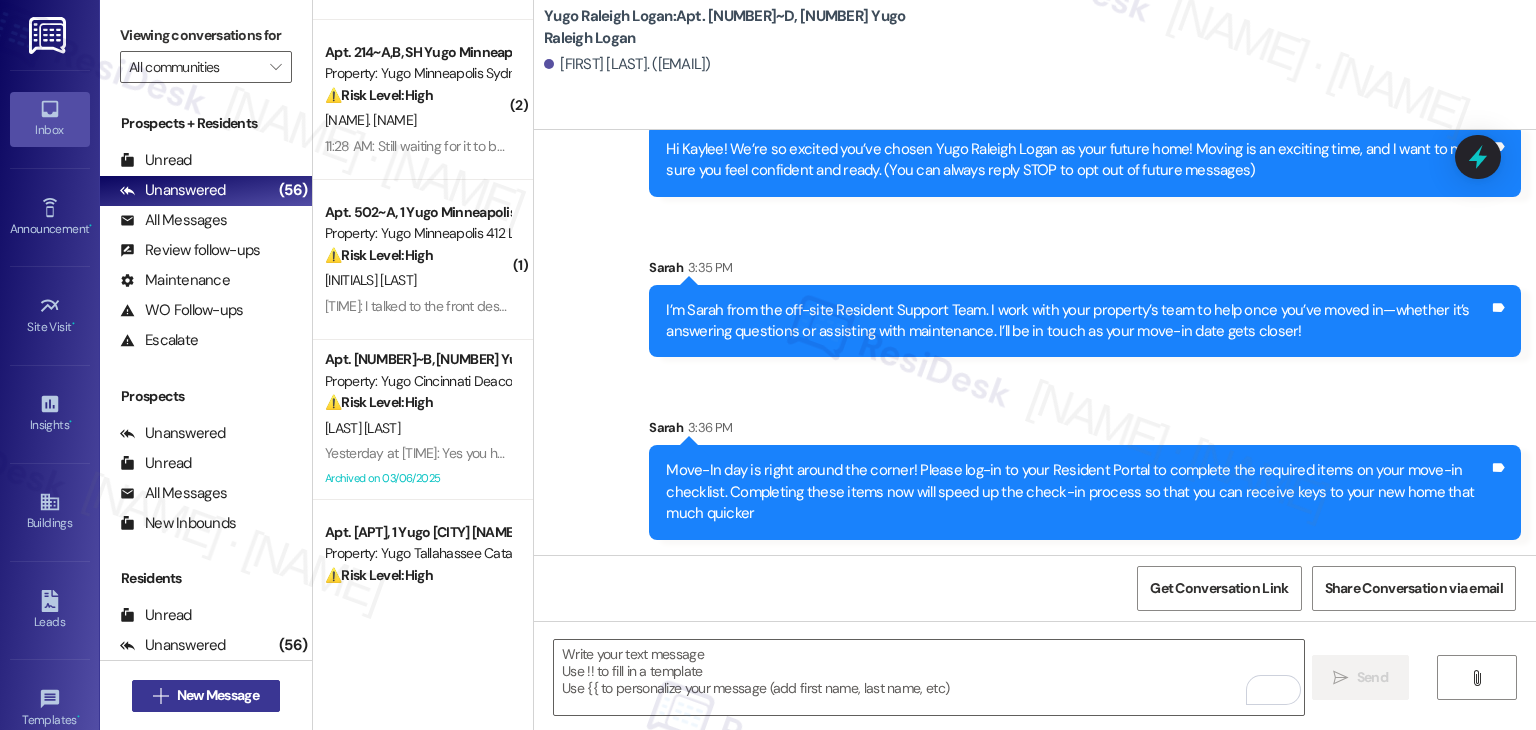 click on "New Message" at bounding box center [218, 695] 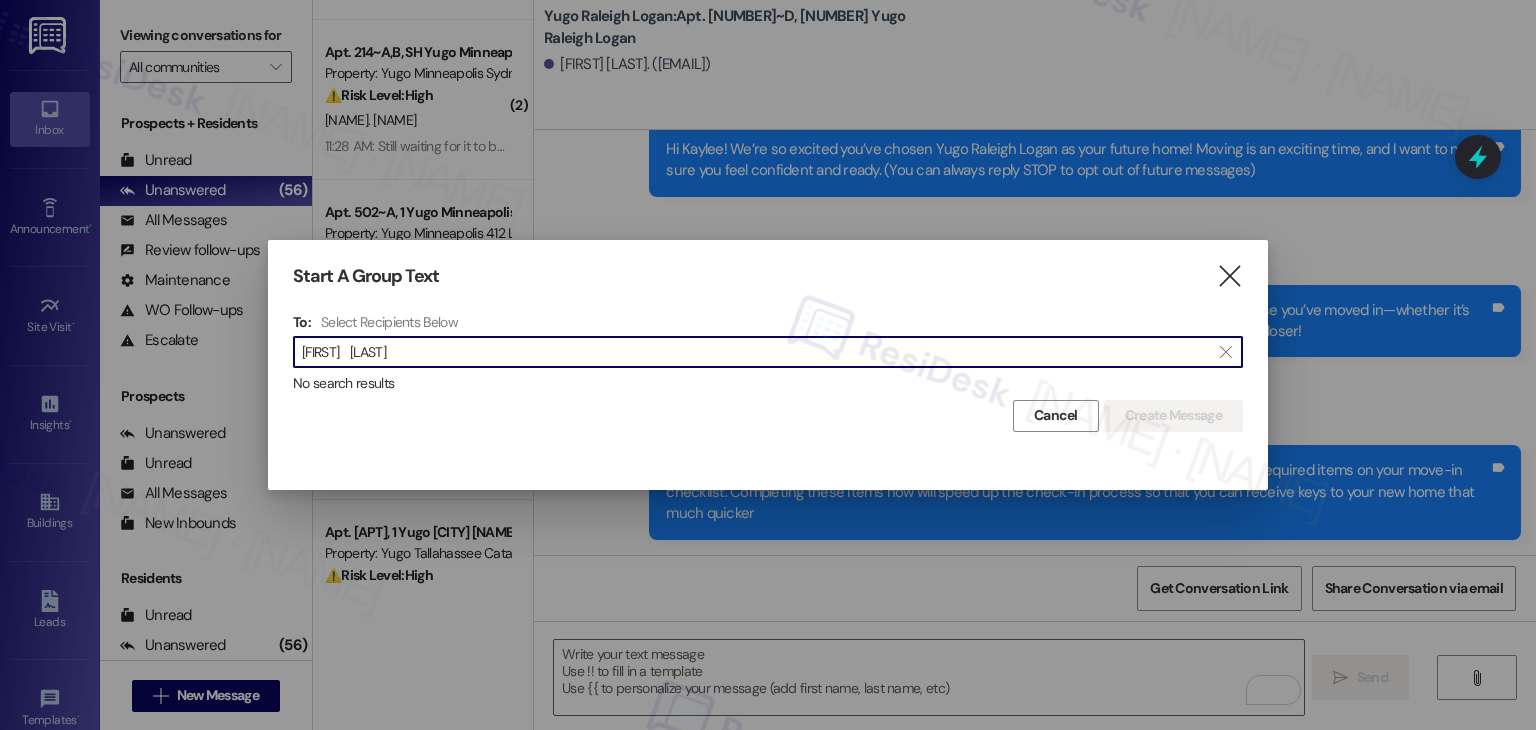 click on "[FIRST]	[LAST]" at bounding box center [756, 352] 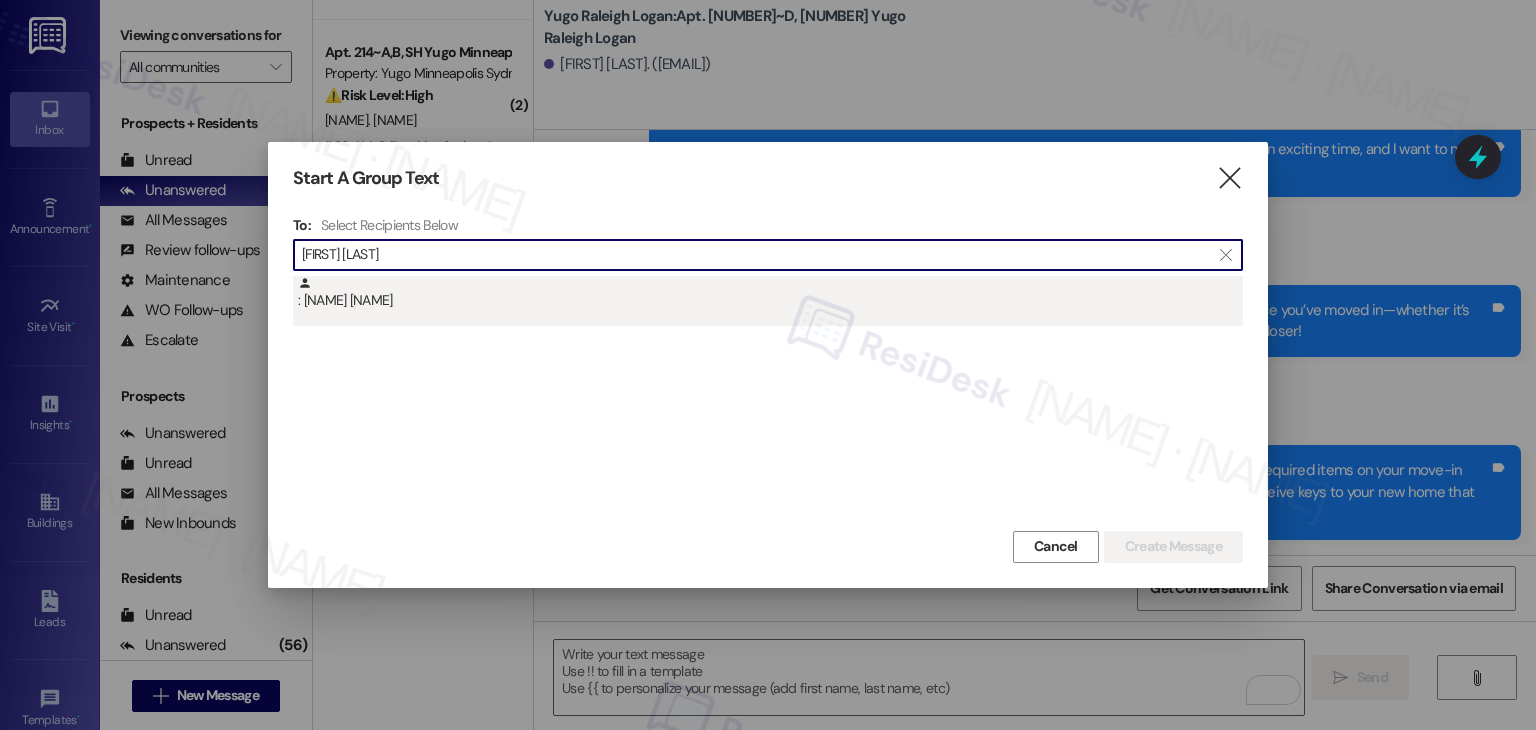 type on "[FIRST] [LAST]" 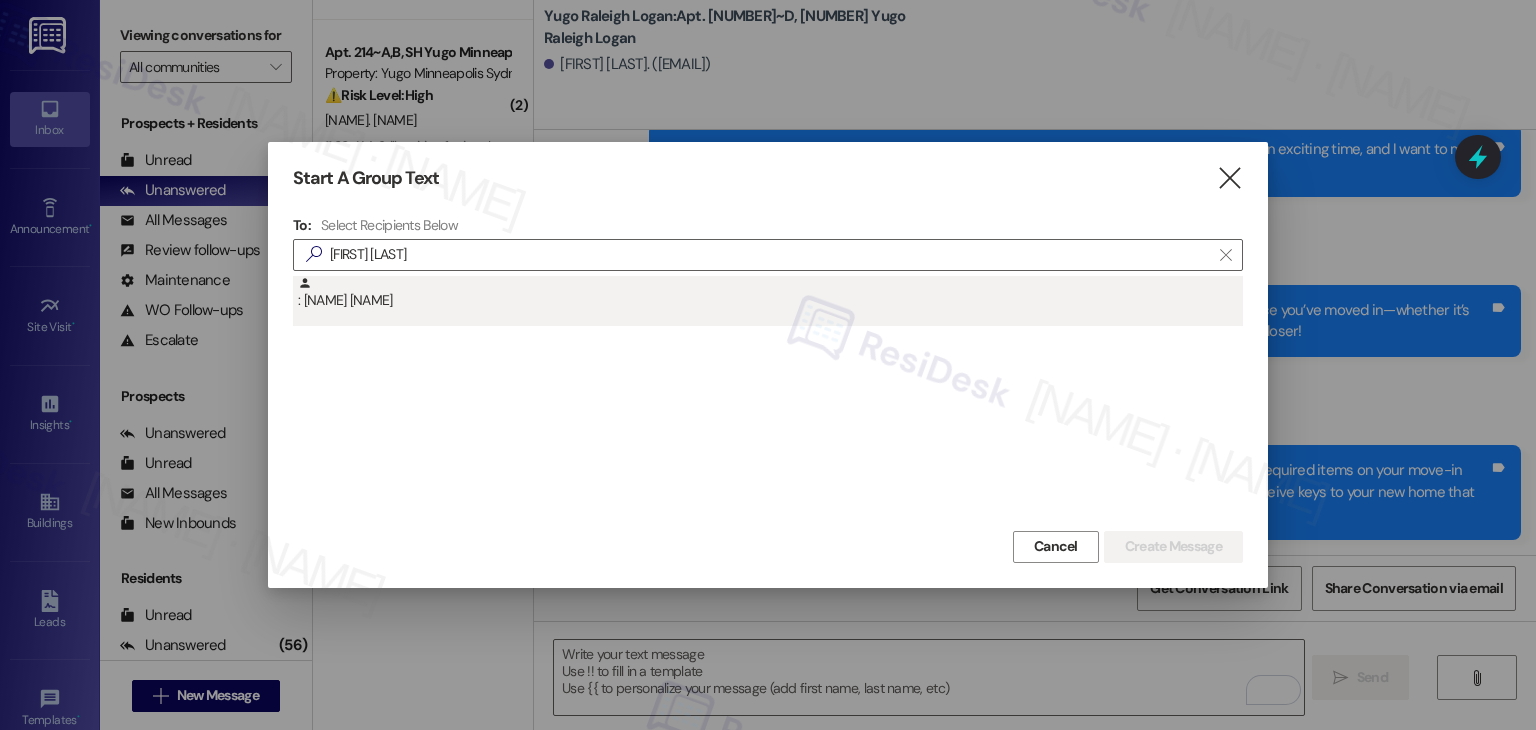 click on ": [NAME] [NAME]" at bounding box center [770, 293] 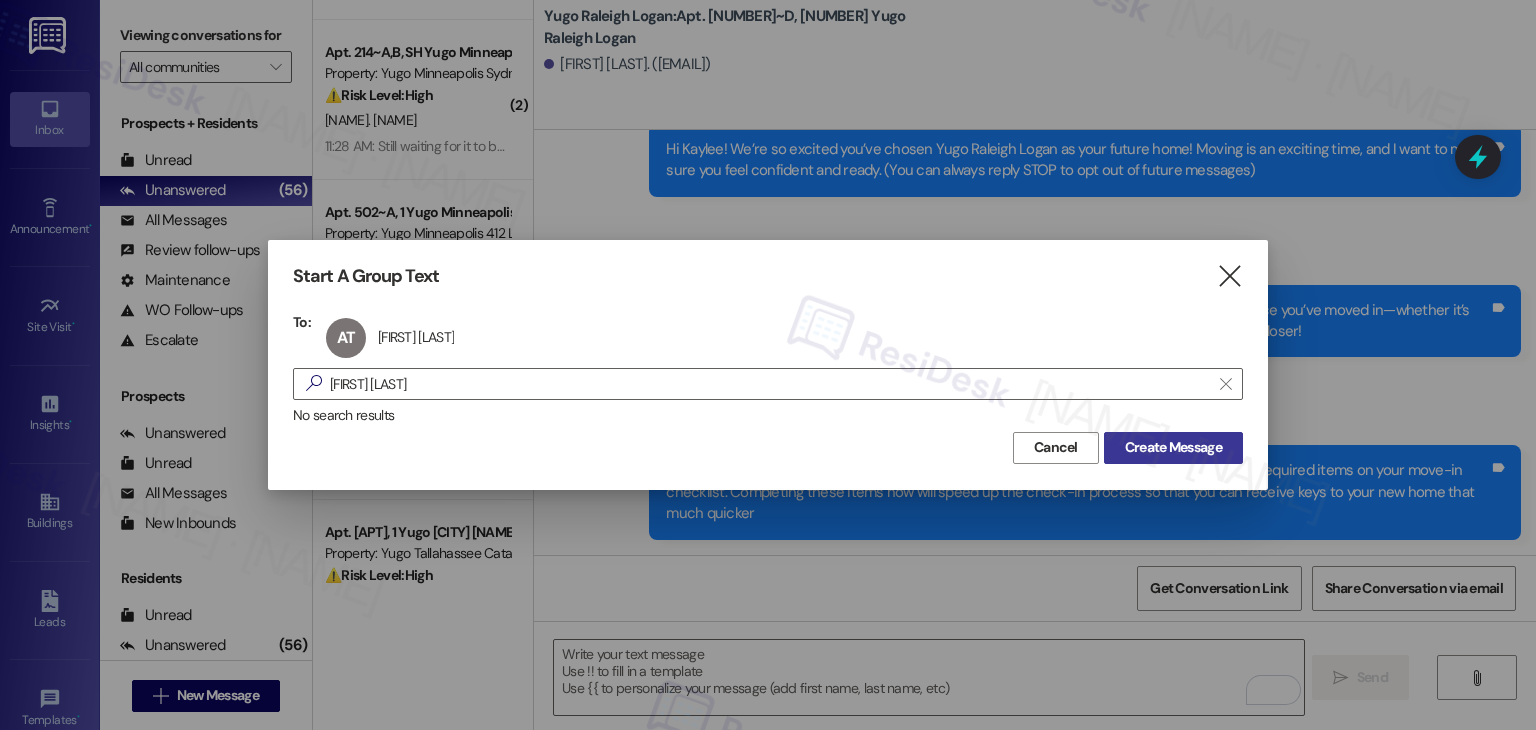 click on "Create Message" at bounding box center [1173, 447] 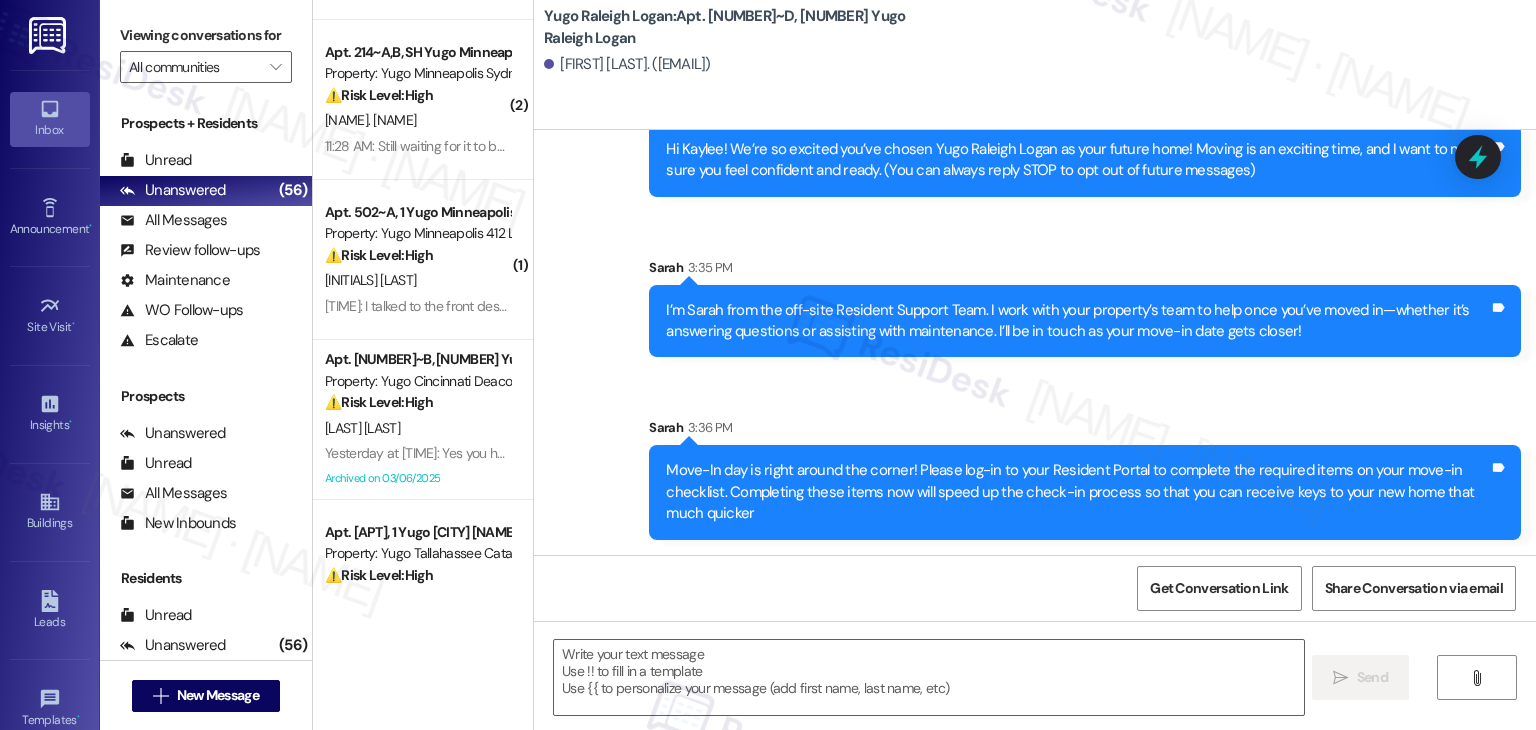 type on "Fetching suggested responses. Please feel free to read through the conversation in the meantime." 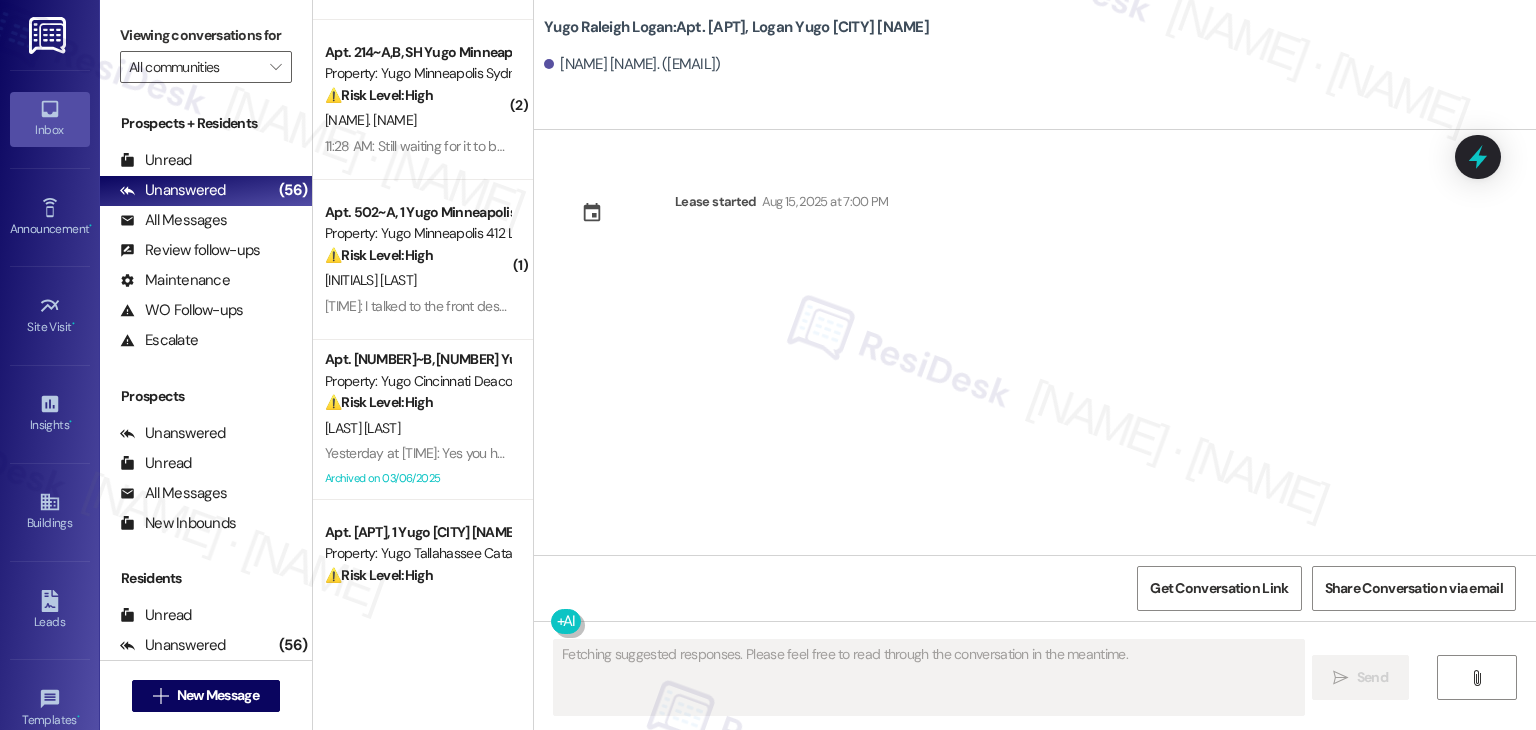 scroll, scrollTop: 0, scrollLeft: 0, axis: both 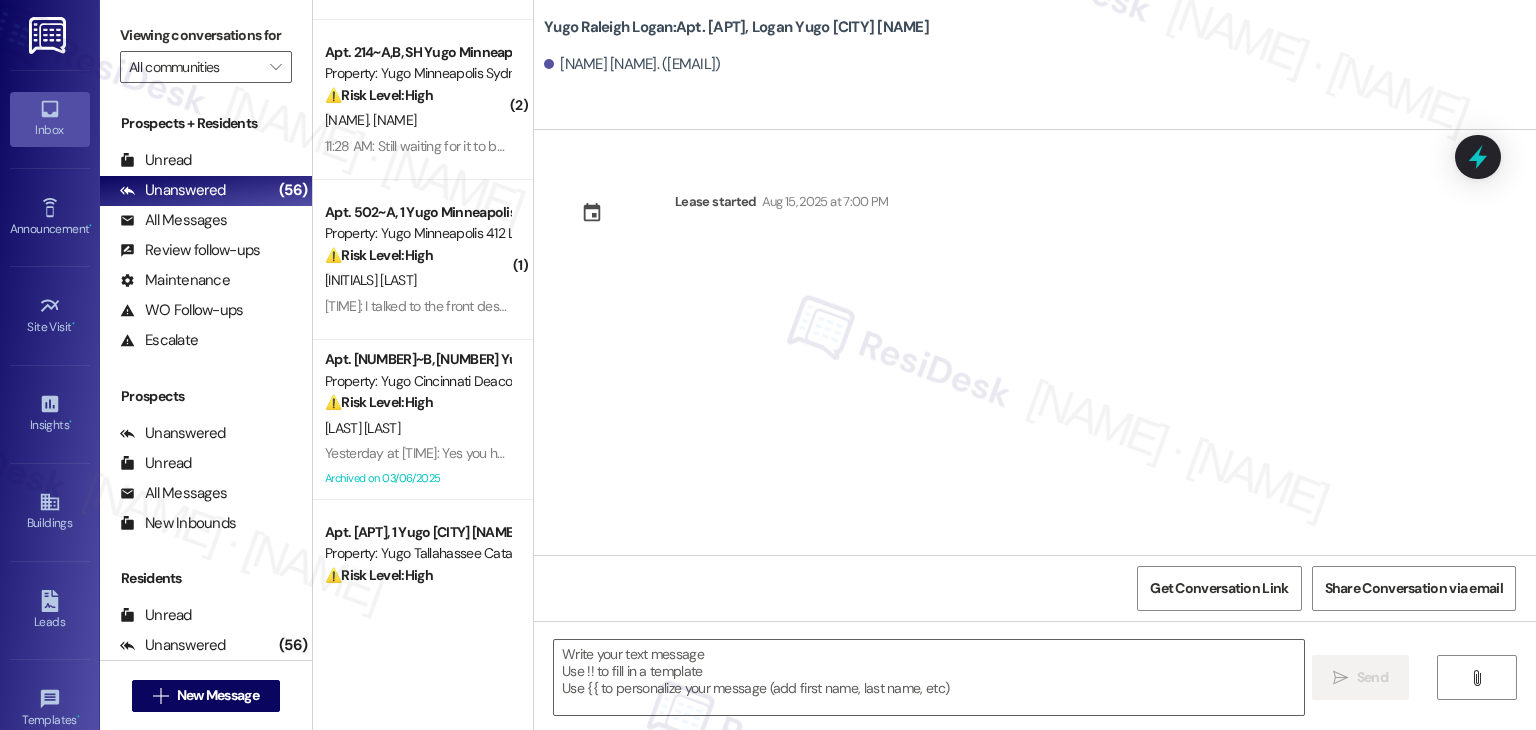 click on "Lease started Aug 15, 2025 at 7:00 PM" at bounding box center (1035, 342) 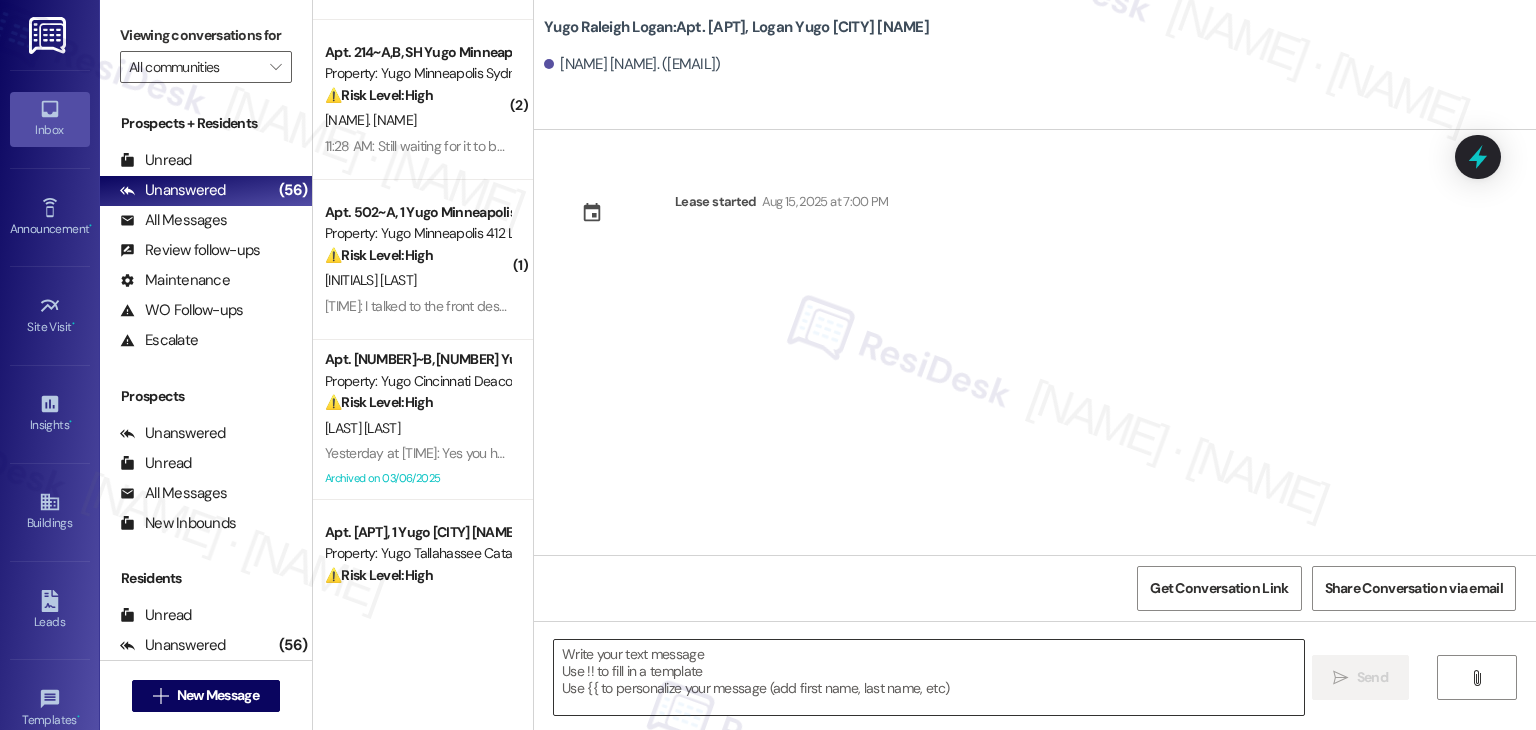 click at bounding box center [928, 677] 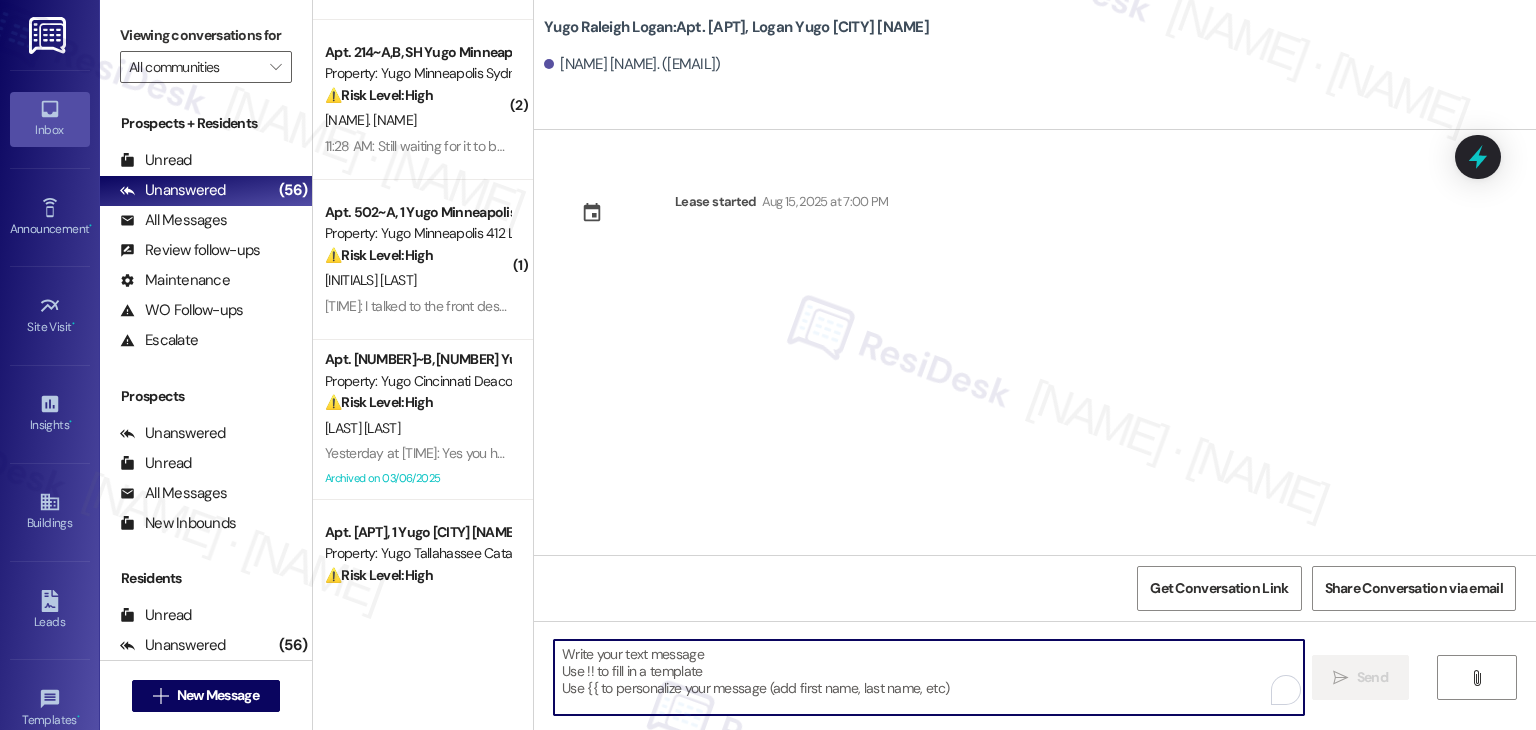 paste on "Hi {{first_name}}! We’re so excited you’ve chosen {{property}} as your future home! Moving is an exciting time, and I want to make sure you feel confident and ready." 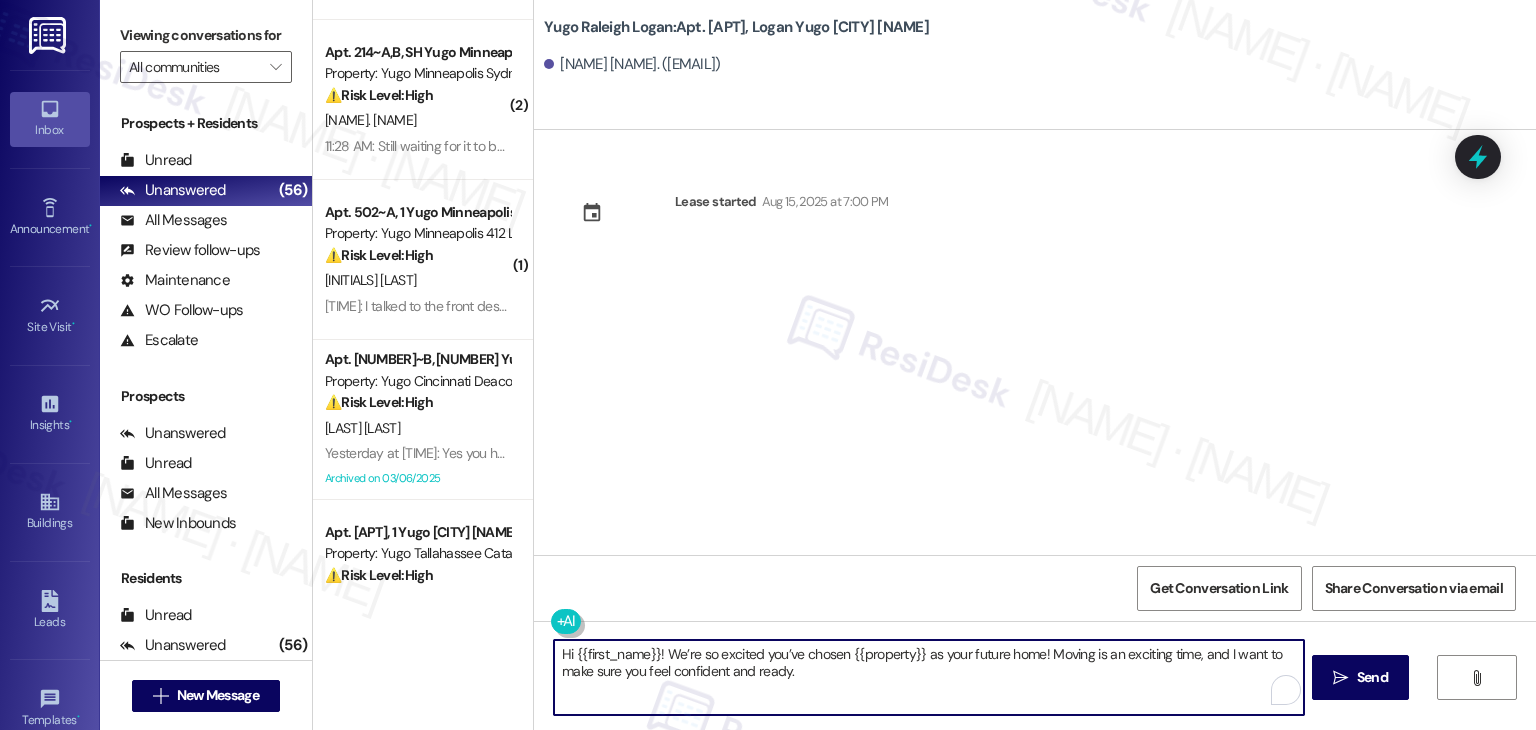 type on "Hi {{first_name}}! We’re so excited you’ve chosen {{property}} as your future home! Moving is an exciting time, and I want to make sure you feel confident and ready." 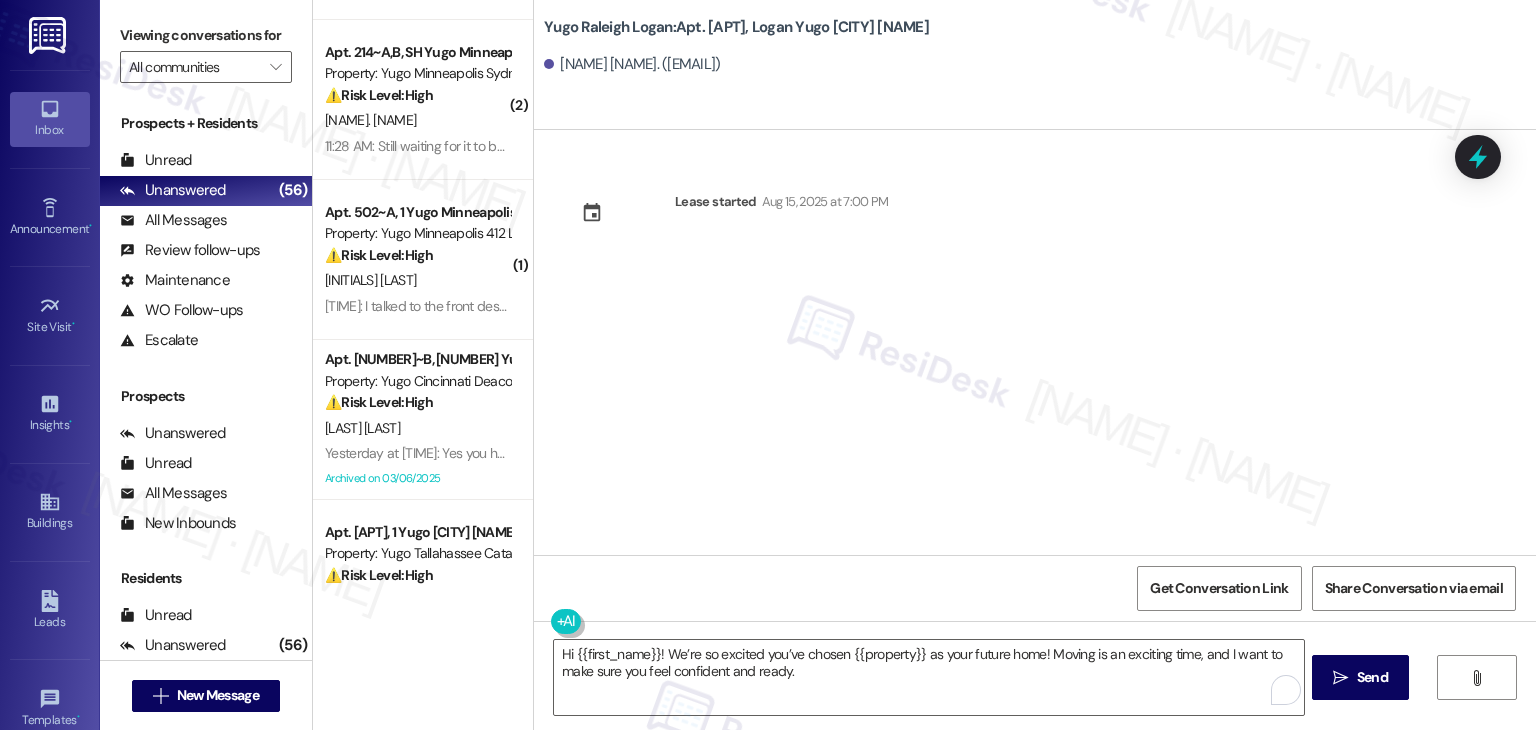 click on "Send" at bounding box center (1372, 677) 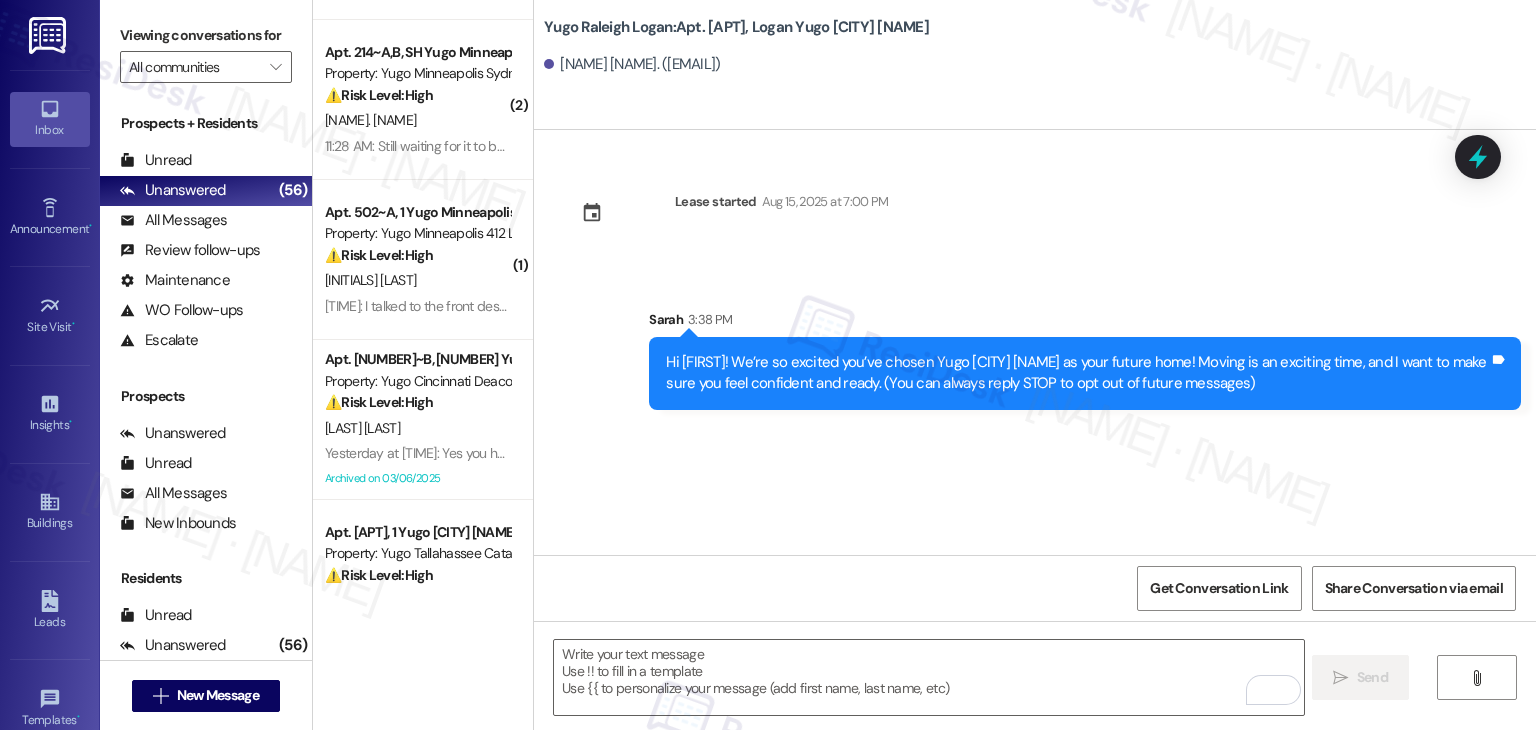click on "Lease started Aug 15, 2025 at 7:00 PM Sent via SMS Sarah 3:38 PM Hi Allison! We’re so excited you’ve chosen Yugo Raleigh Logan as your future home! Moving is an exciting time, and I want to make sure you feel confident and ready. (You can always reply STOP to opt out of future messages) Tags and notes" at bounding box center [1035, 342] 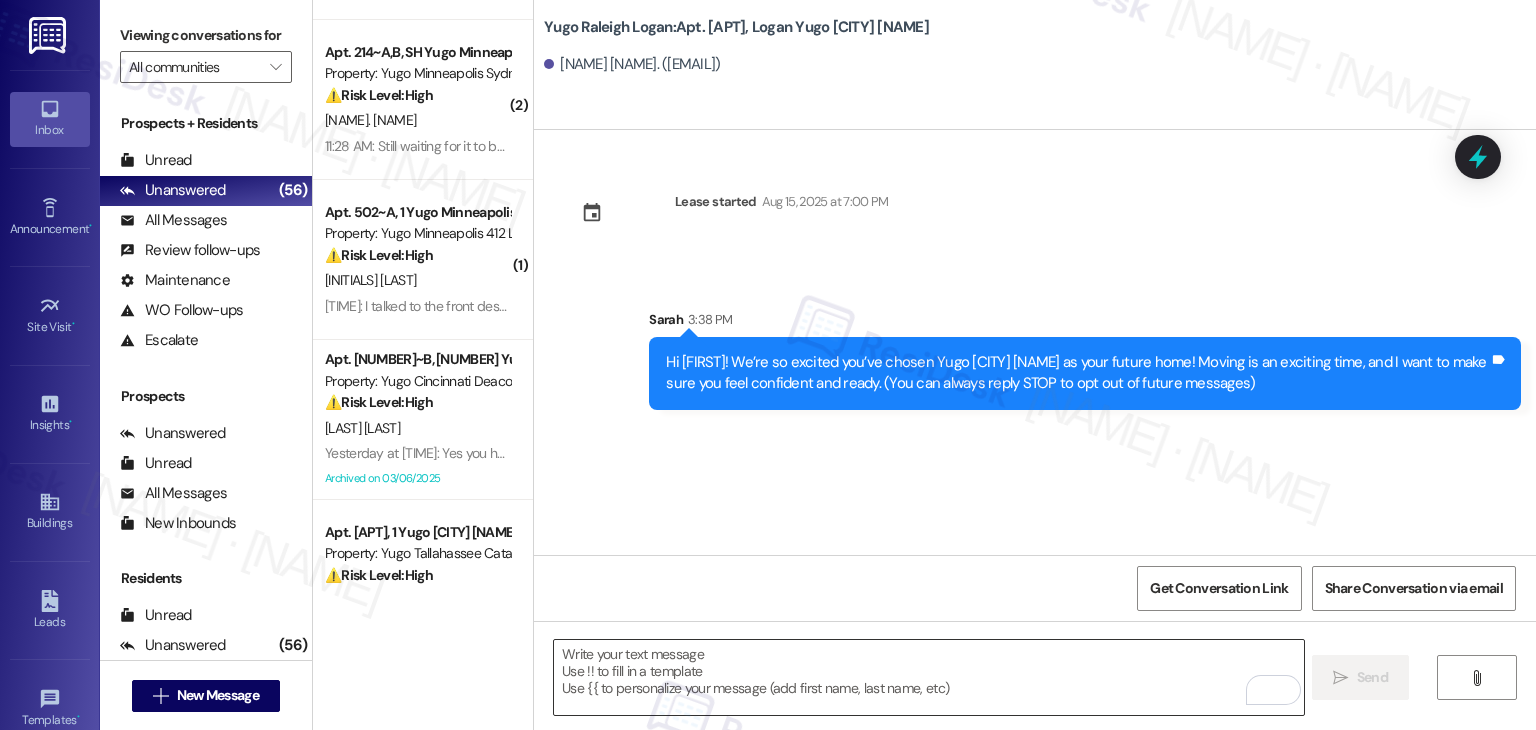 click at bounding box center [928, 677] 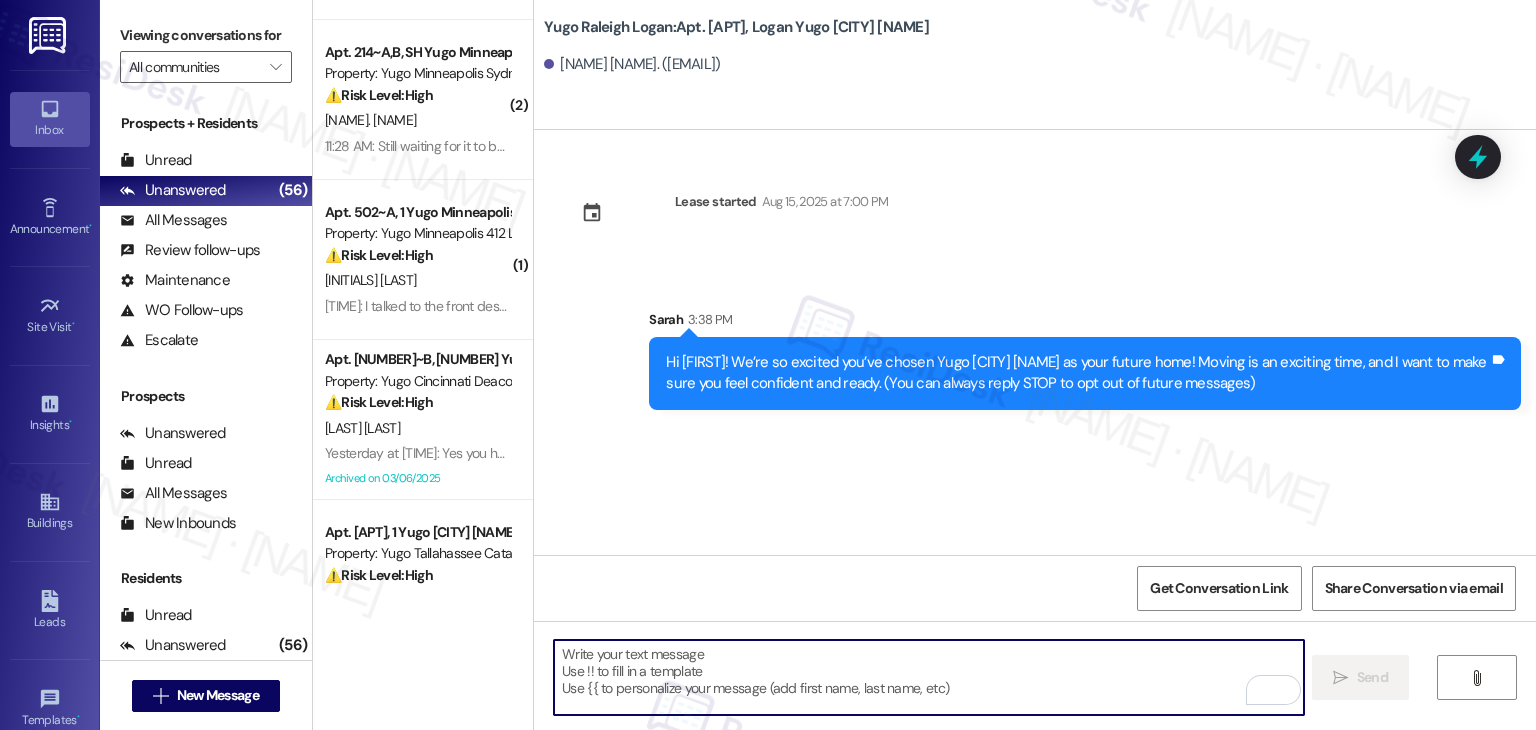 paste on "I’m Sarah from the off-site Resident Support Team. I work with your property’s team to help once you’ve moved in—whether it’s answering questions or assisting with maintenance. I’ll be in touch as your move-in date gets closer!" 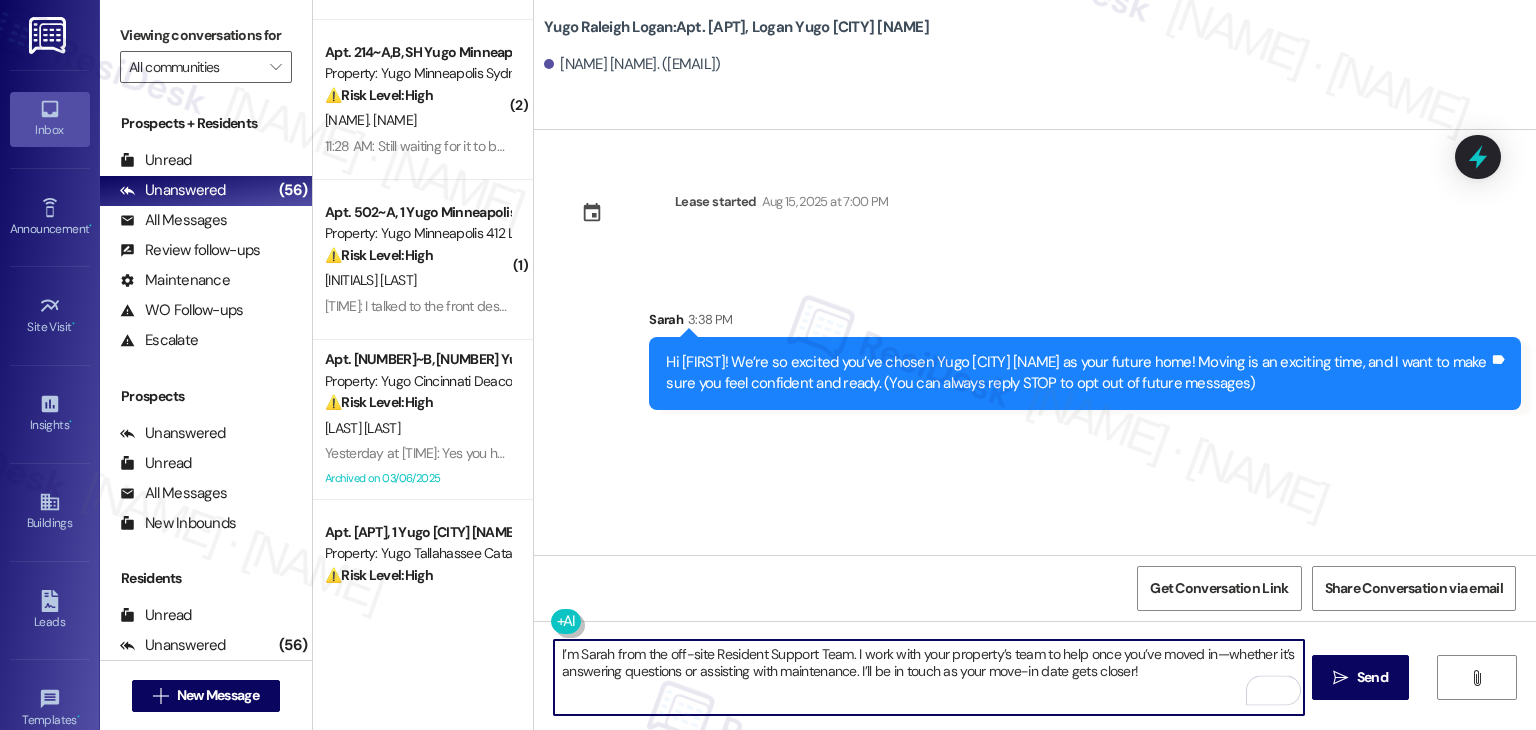 type on "I’m Sarah from the off-site Resident Support Team. I work with your property’s team to help once you’ve moved in—whether it’s answering questions or assisting with maintenance. I’ll be in touch as your move-in date gets closer!" 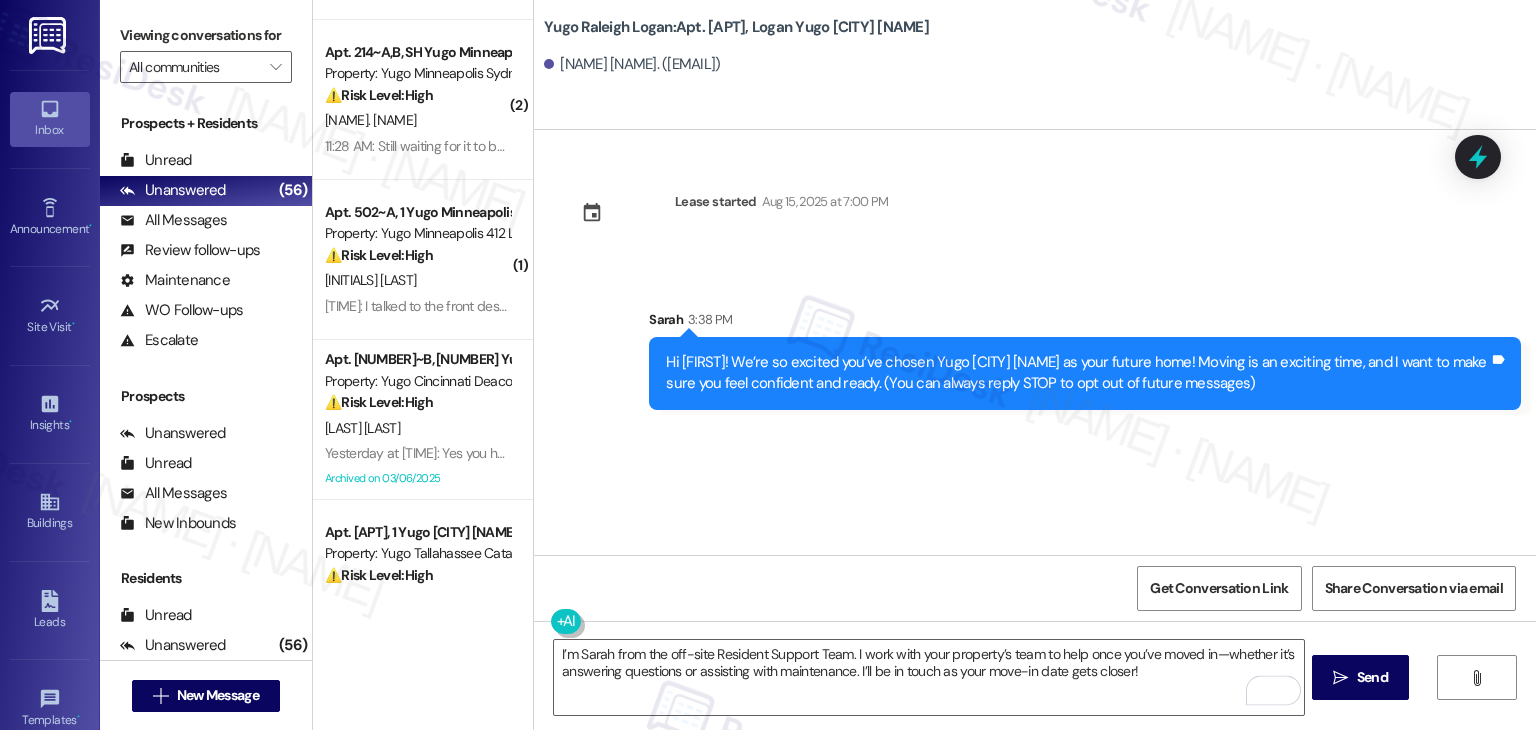 click on "Send" at bounding box center [1372, 677] 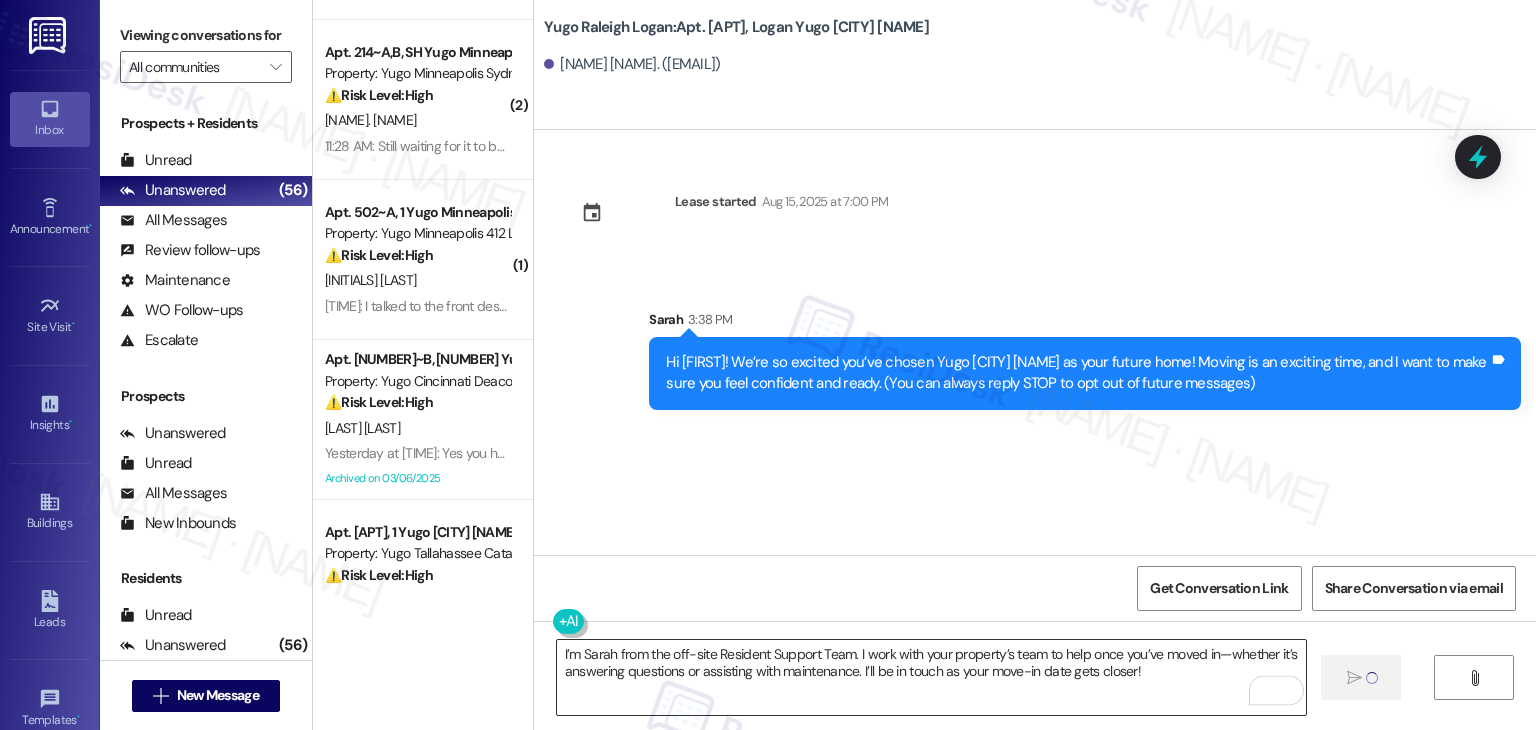 drag, startPoint x: 968, startPoint y: 525, endPoint x: 1065, endPoint y: 673, distance: 176.9548 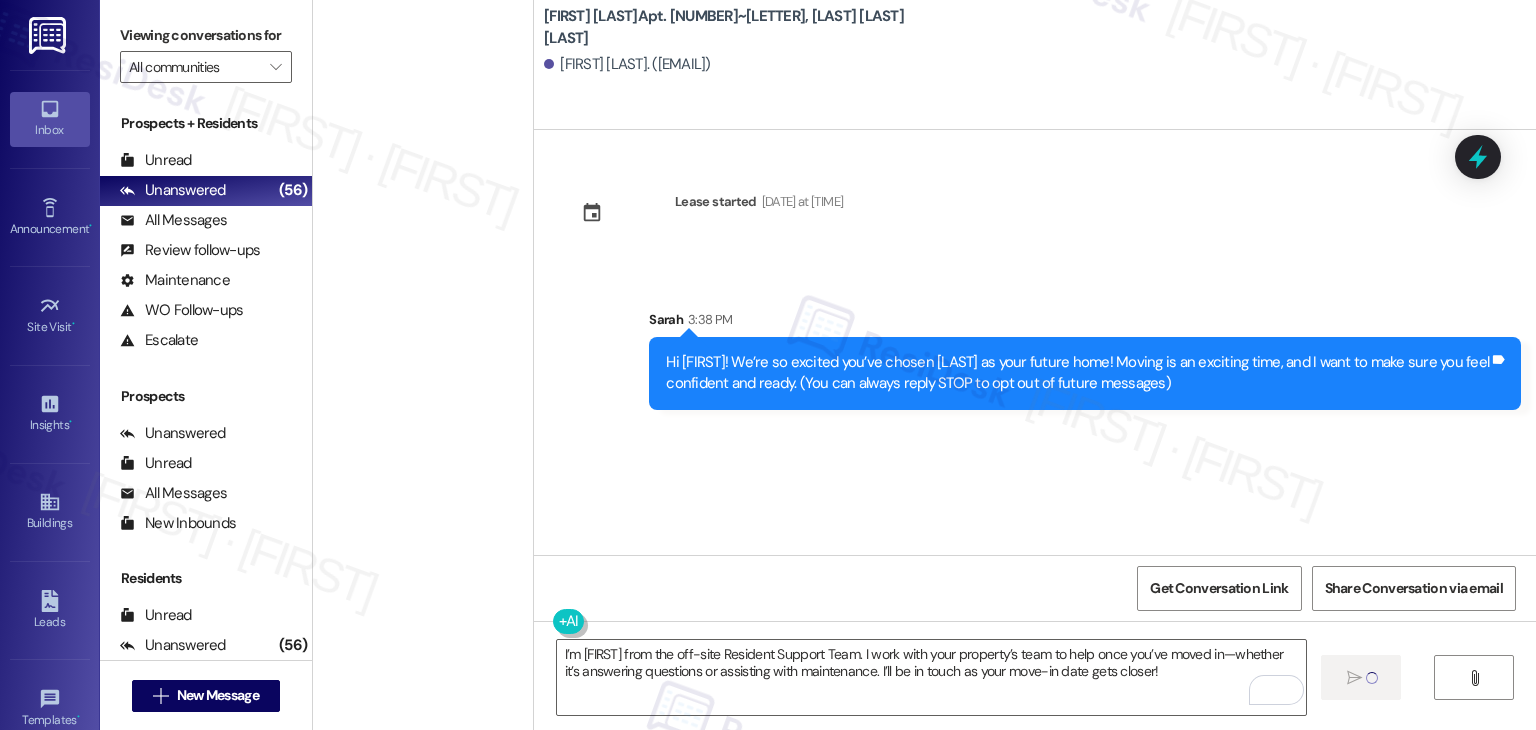 scroll, scrollTop: 0, scrollLeft: 0, axis: both 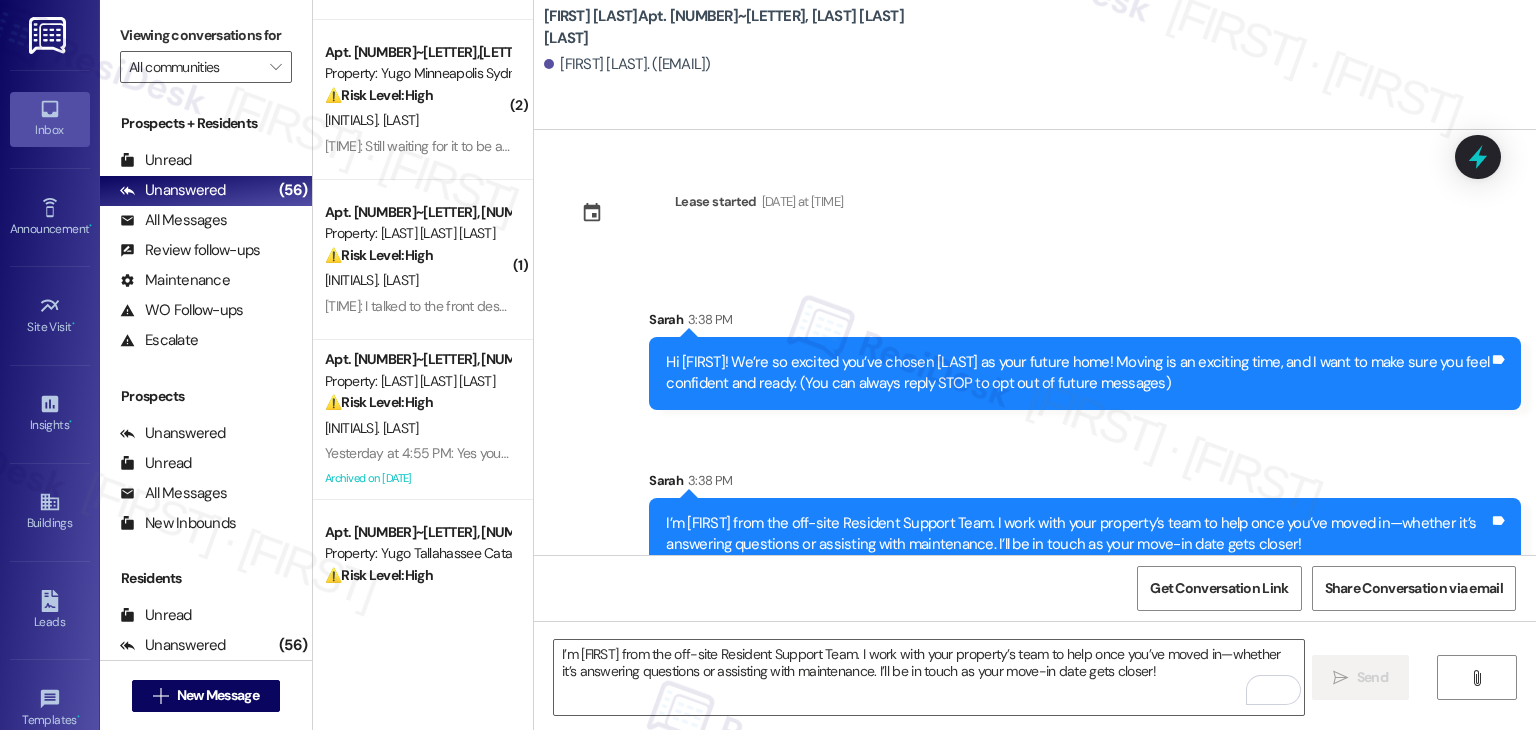 click on "Sent via SMS Sarah 3:38 PM Hi Allison! We’re so excited you’ve chosen Yugo Raleigh Logan as your future home! Moving is an exciting time, and I want to make sure you feel confident and ready. (You can always reply STOP to opt out of future messages) Tags and notes Sent via SMS Sarah 3:38 PM I’m Sarah from the off-site Resident Support Team. I work with your property’s team to help once you’ve moved in—whether it’s answering questions or assisting with maintenance. I’ll be in touch as your move-in date gets closer! Tags and notes" at bounding box center [1035, 425] 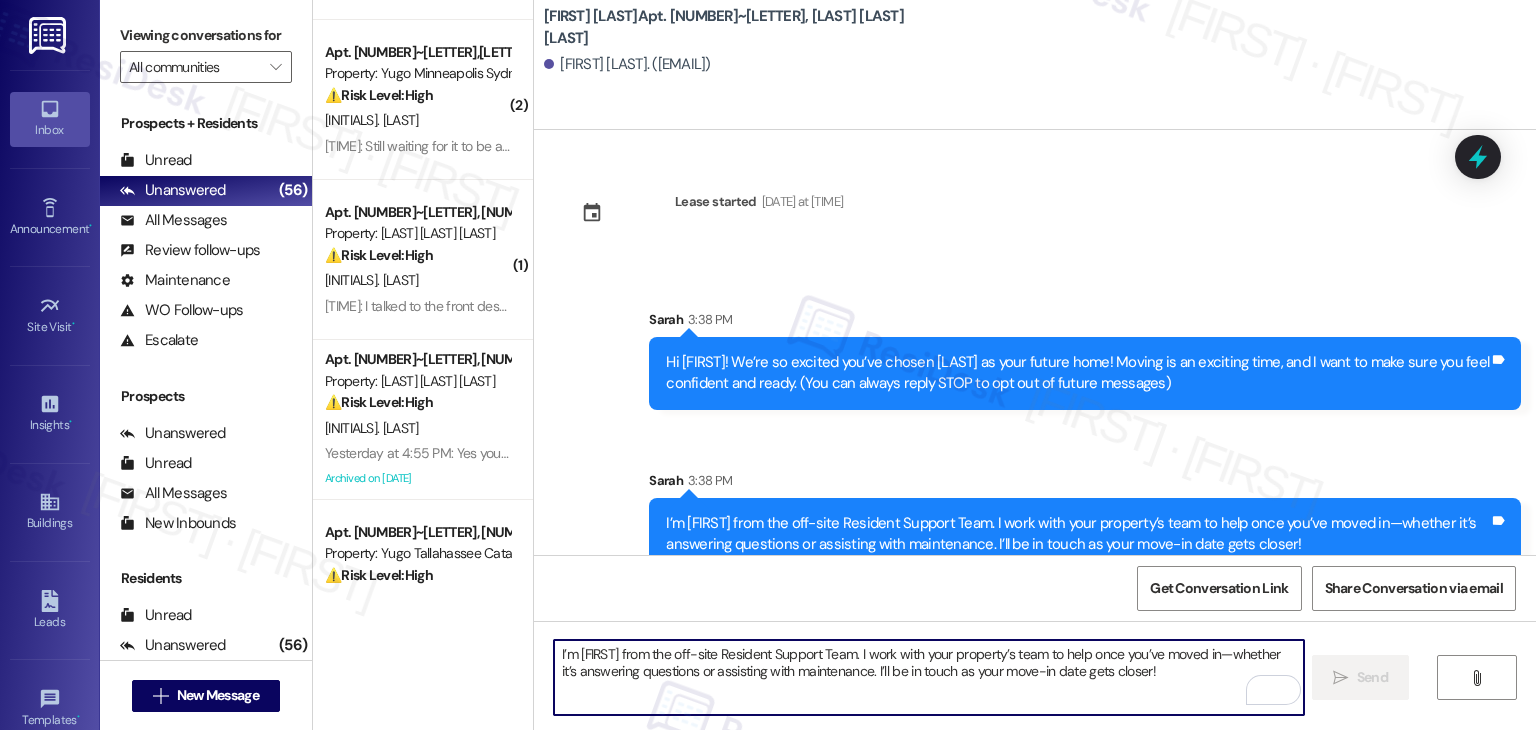 click on "I’m Sarah from the off-site Resident Support Team. I work with your property’s team to help once you’ve moved in—whether it’s answering questions or assisting with maintenance. I’ll be in touch as your move-in date gets closer!" at bounding box center [928, 677] 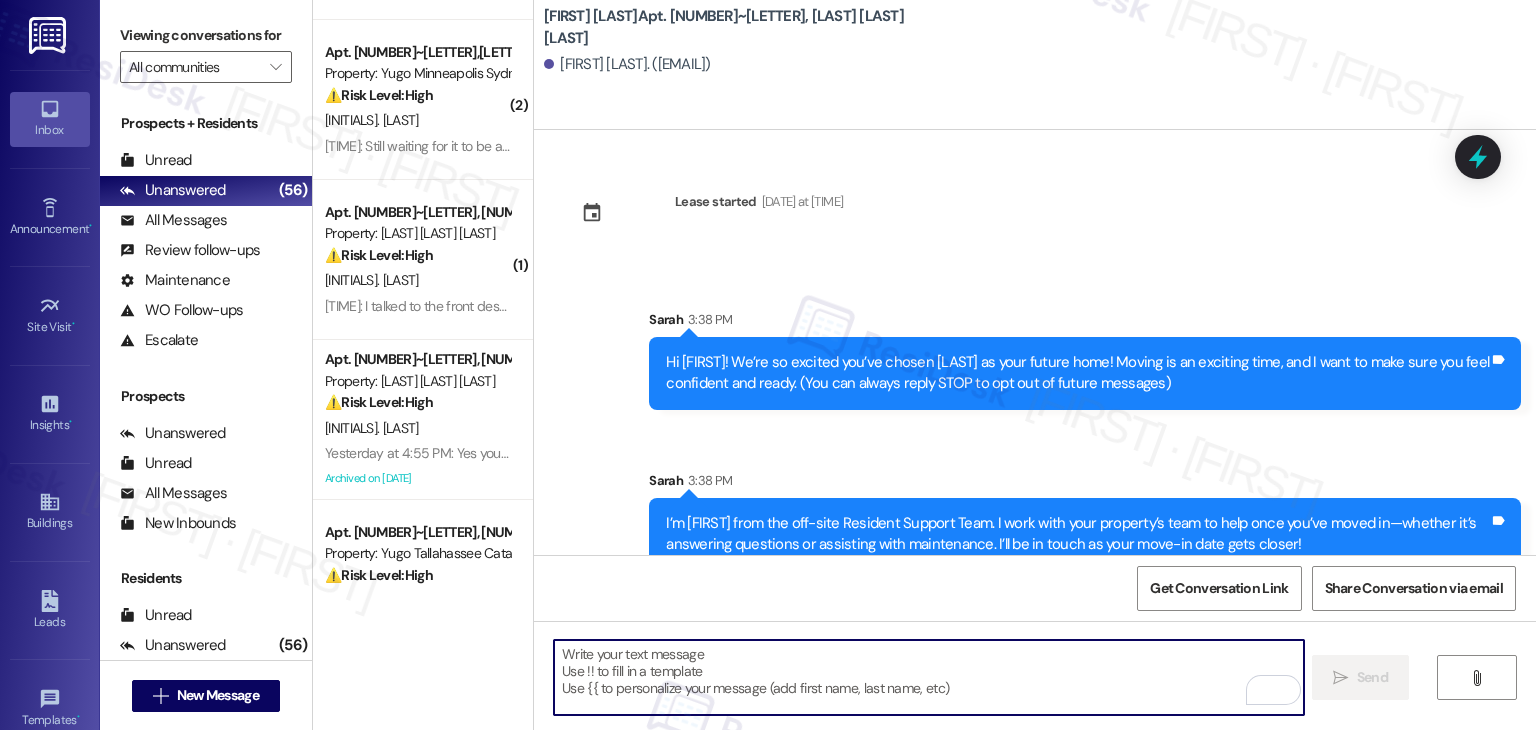 paste on "Move-In day is right around the corner! Please log-in to your Resident Portal to complete the required items on your move-in checklist. Completing these items now will speed up the check-in process so that you can receive keys to your new home that much quicker" 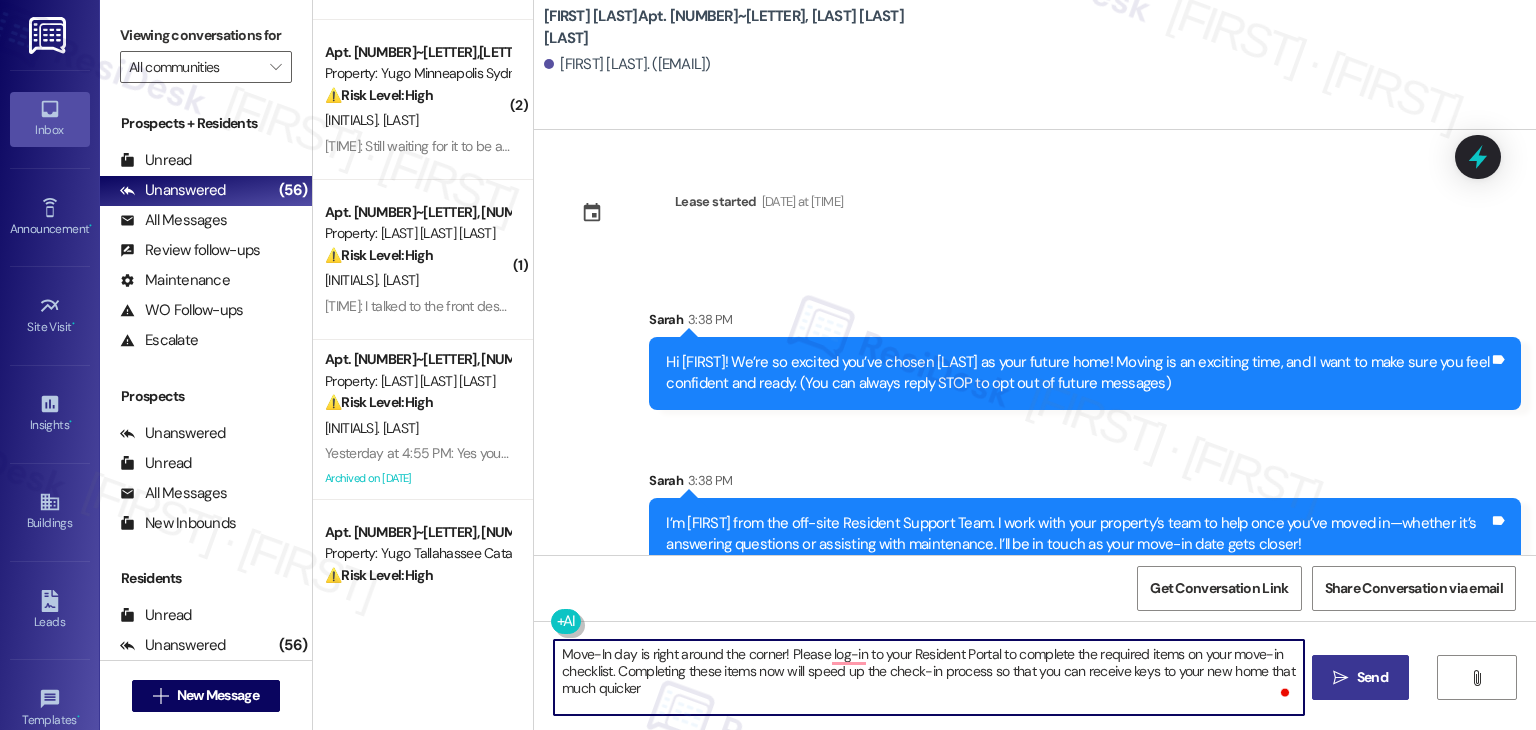 type on "Move-In day is right around the corner! Please log-in to your Resident Portal to complete the required items on your move-in checklist. Completing these items now will speed up the check-in process so that you can receive keys to your new home that much quicker" 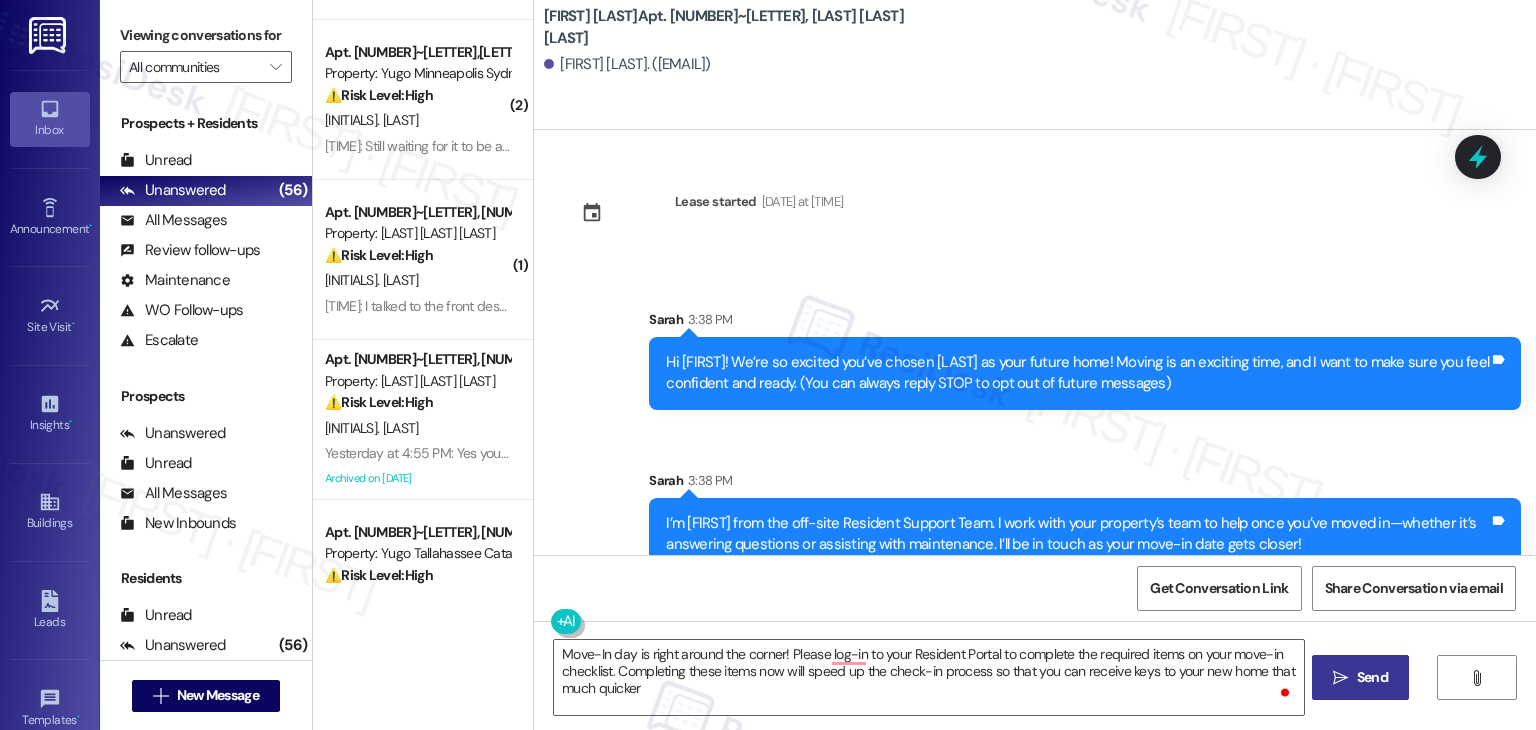 click on " Send" at bounding box center (1360, 677) 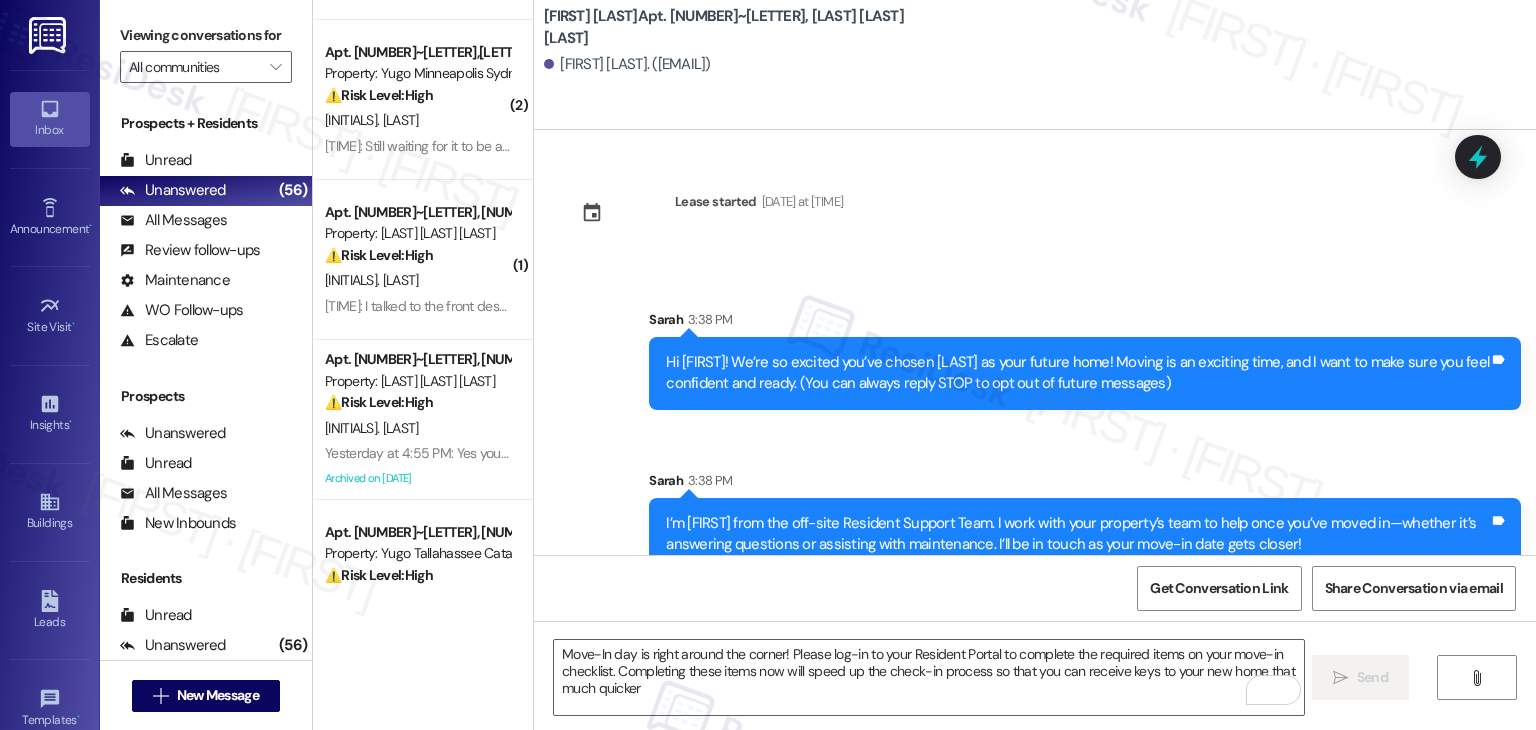 click on "Sent via SMS Sarah 3:38 PM Hi Allison! We’re so excited you’ve chosen Yugo Raleigh Logan as your future home! Moving is an exciting time, and I want to make sure you feel confident and ready. (You can always reply STOP to opt out of future messages) Tags and notes Sent via SMS Sarah 3:38 PM I’m Sarah from the off-site Resident Support Team. I work with your property’s team to help once you’ve moved in—whether it’s answering questions or assisting with maintenance. I’ll be in touch as your move-in date gets closer! Tags and notes Sent via SMS Sarah 3:38 PM Move-In day is right around the corner! Please log-in to your Resident Portal to complete the required items on your move-in checklist. Completing these items now will speed up the check-in process so that you can receive keys to your new home that much quicker Tags and notes" at bounding box center (1035, 516) 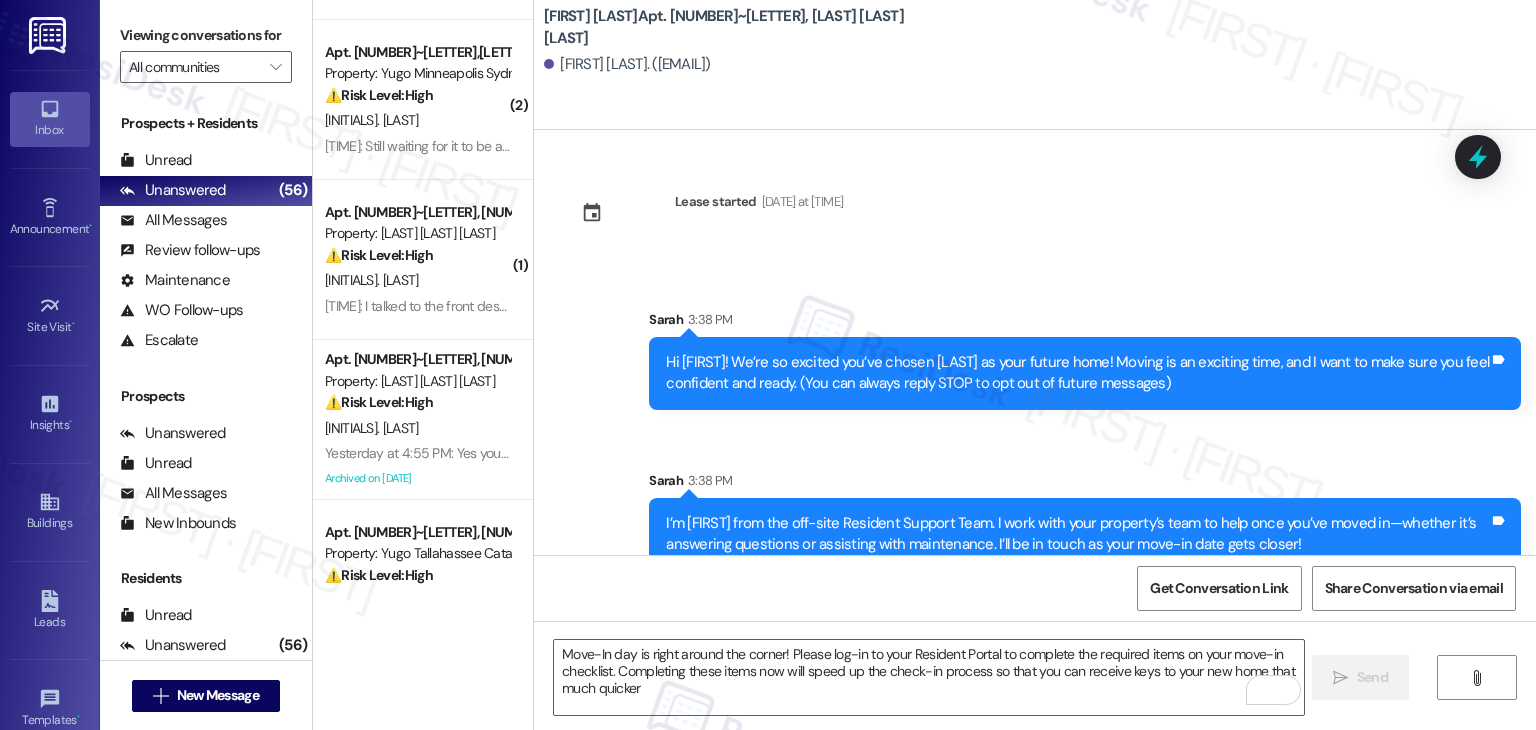 scroll, scrollTop: 213, scrollLeft: 0, axis: vertical 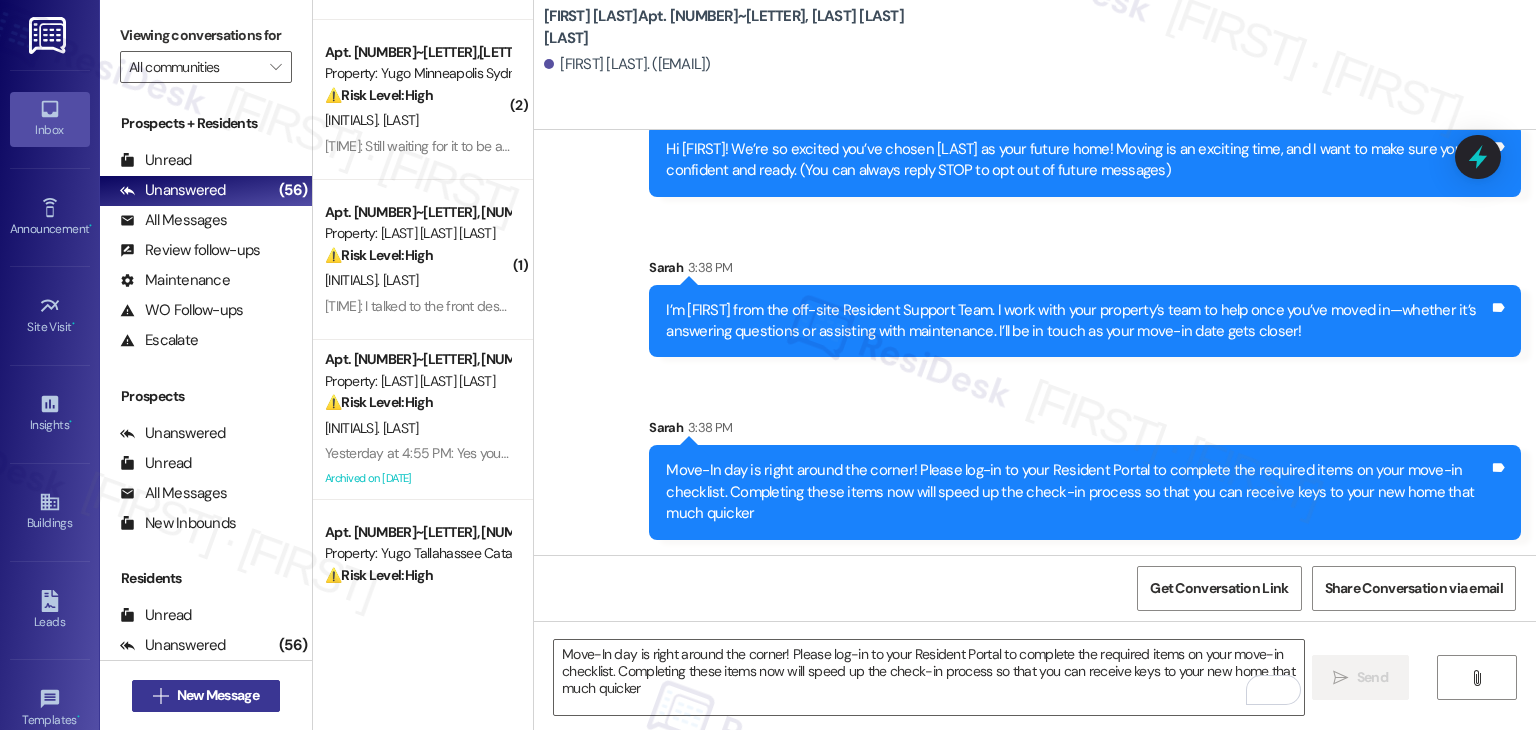 click on "New Message" at bounding box center [218, 695] 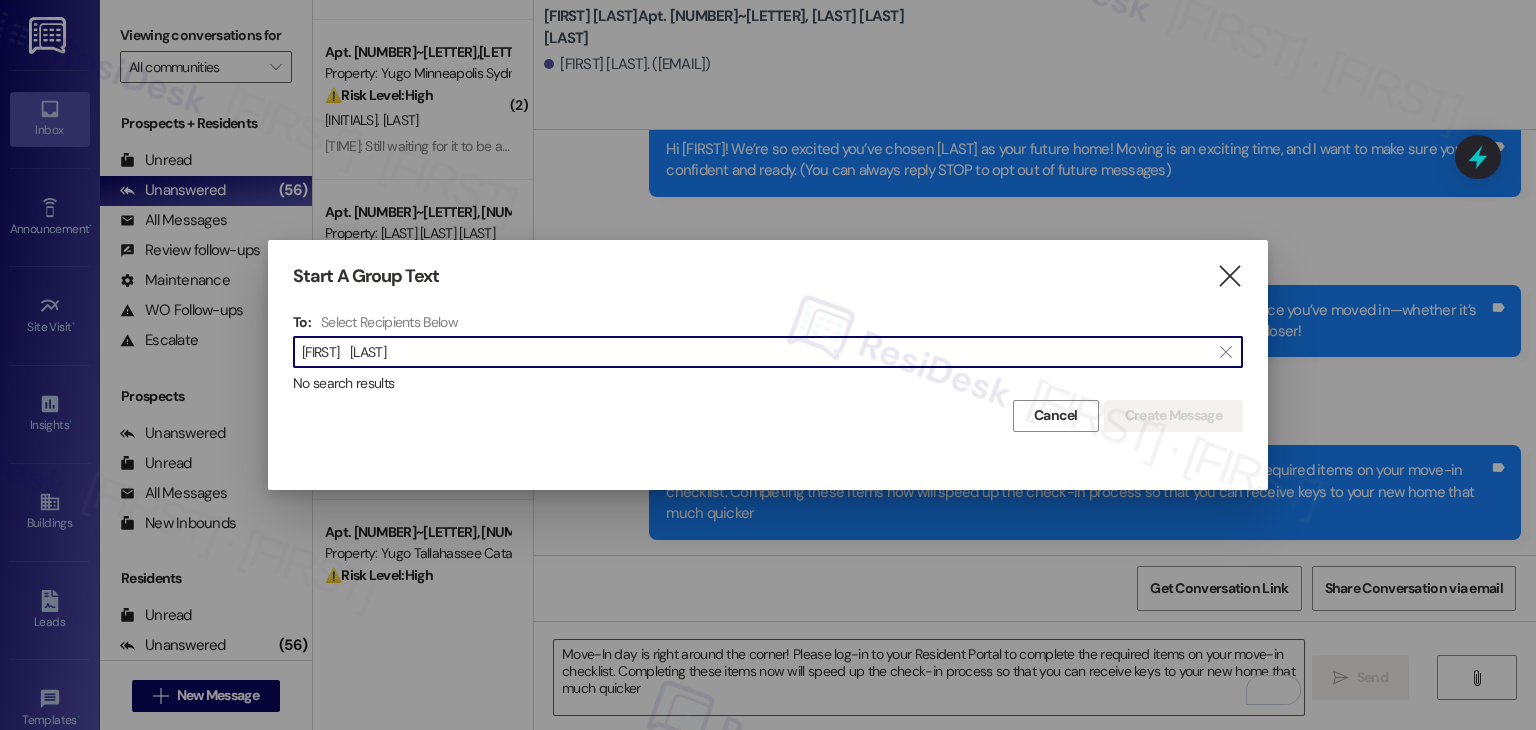 click on "William	Moore" at bounding box center (756, 352) 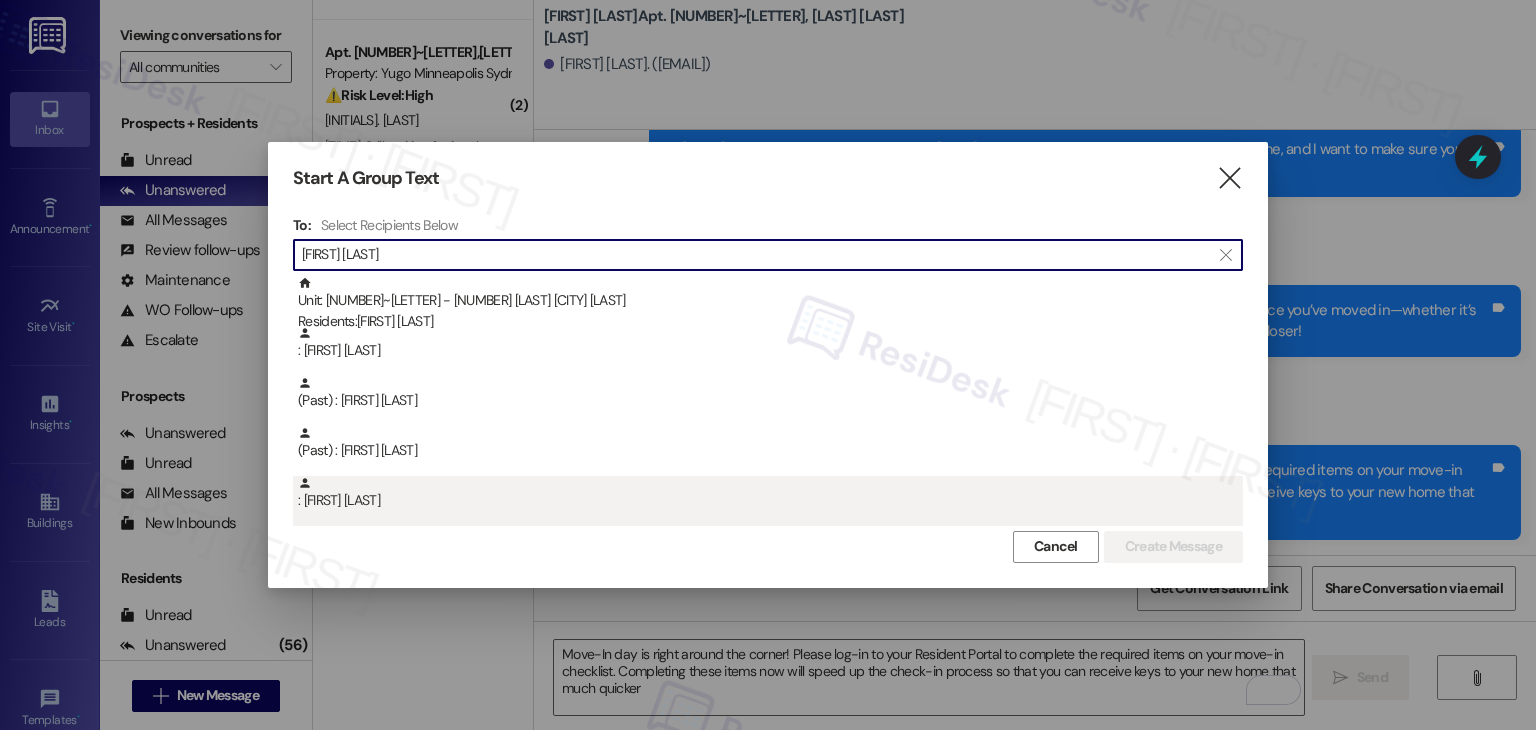 type on "William Moore" 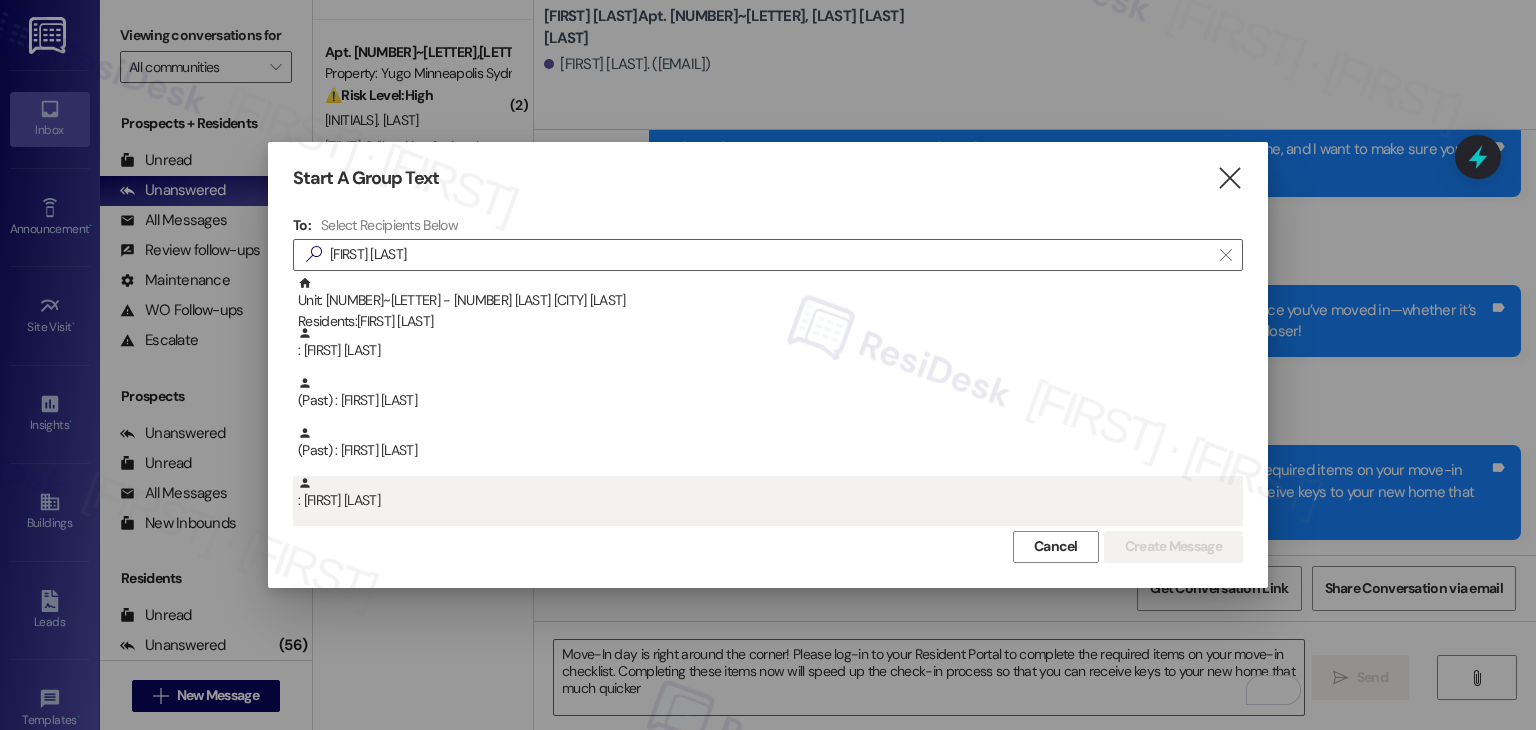 click on ": William Moore" at bounding box center (770, 493) 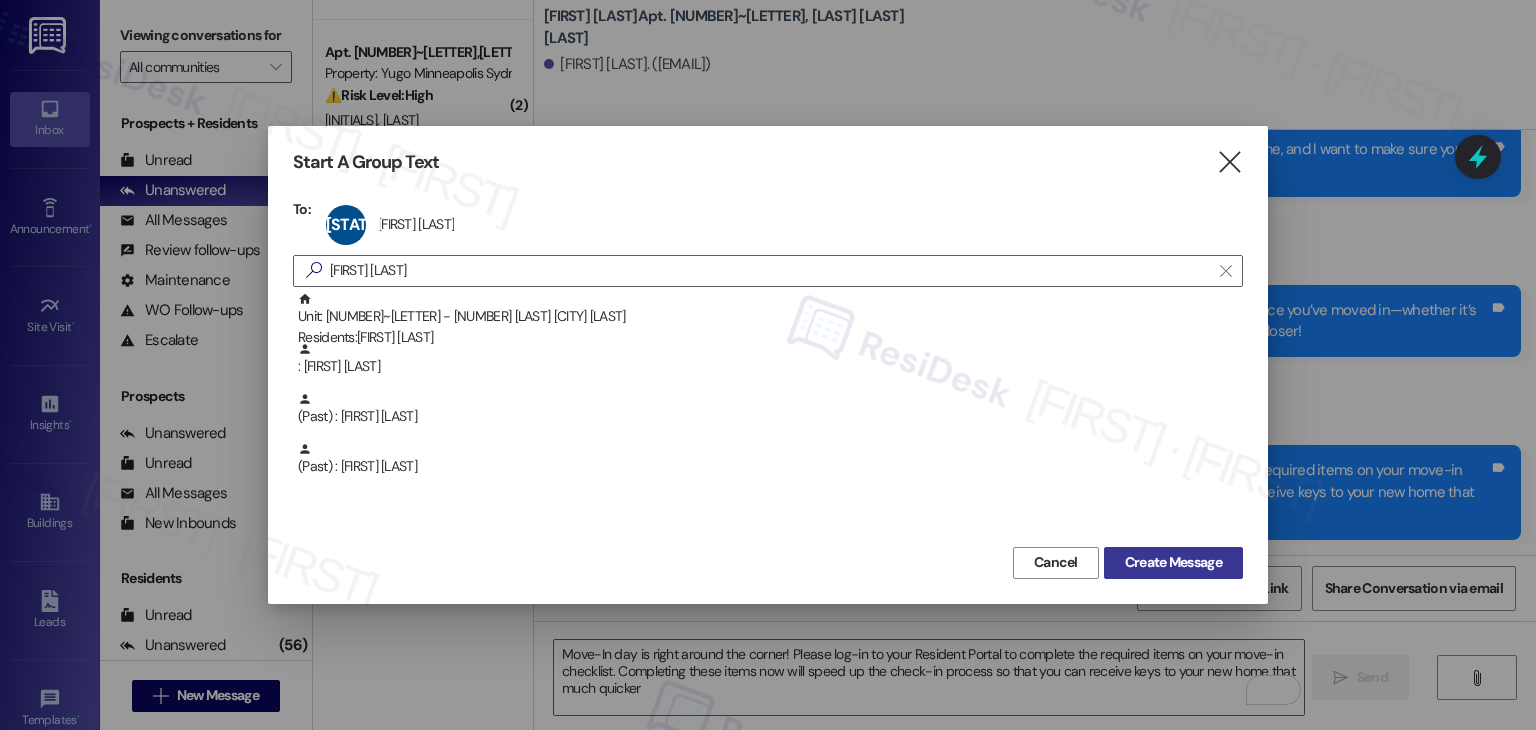 click on "Create Message" at bounding box center (1173, 562) 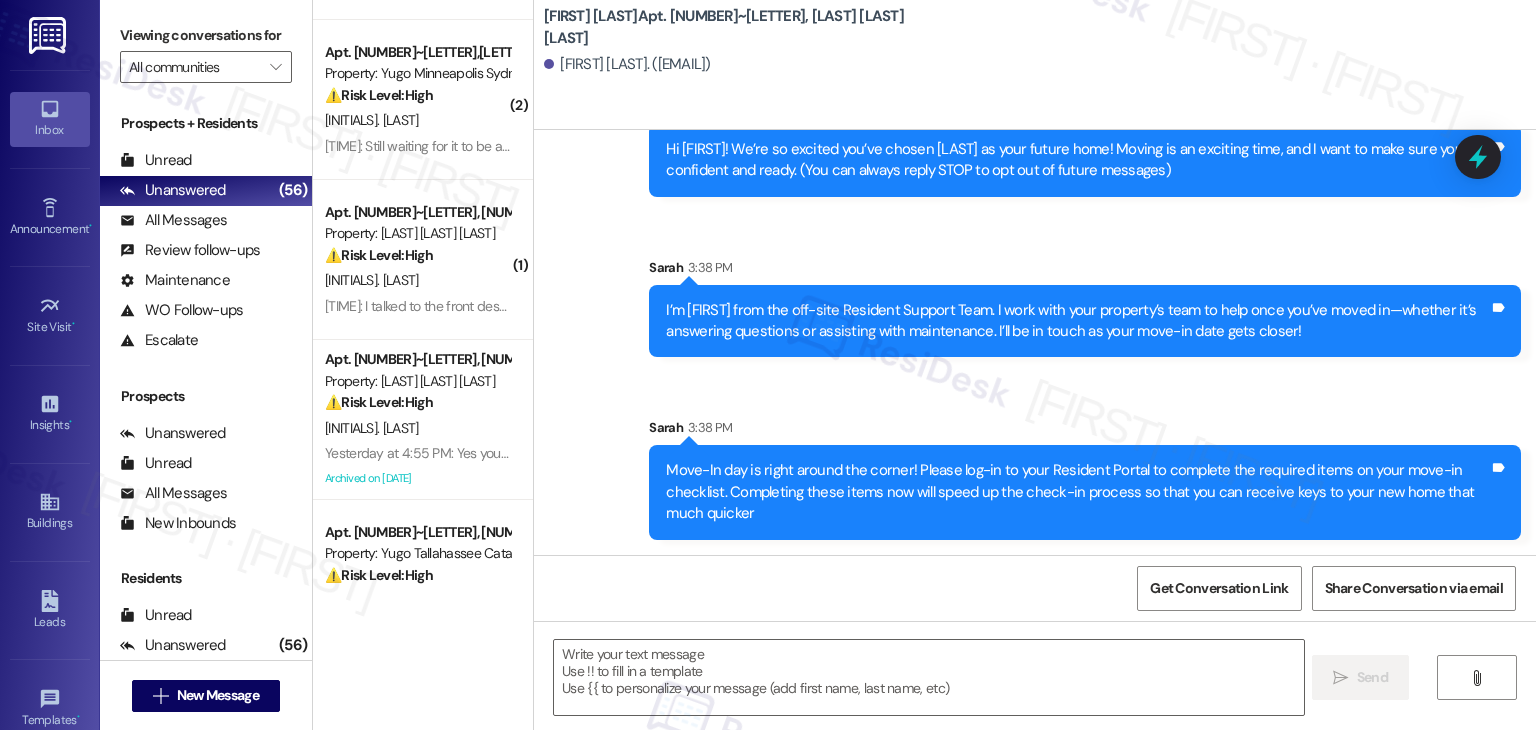 type on "Fetching suggested responses. Please feel free to read through the conversation in the meantime." 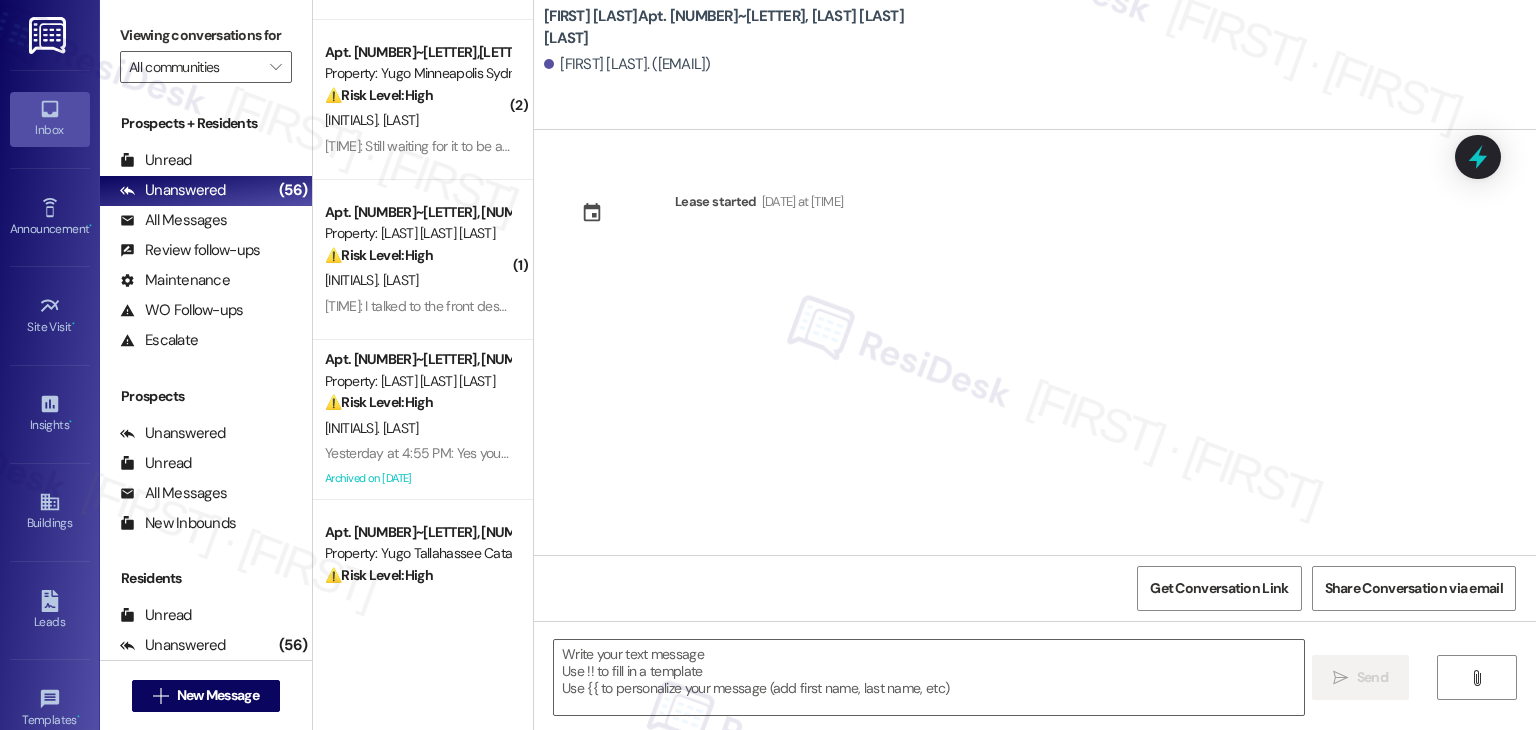 type on "Fetching suggested responses. Please feel free to read through the conversation in the meantime." 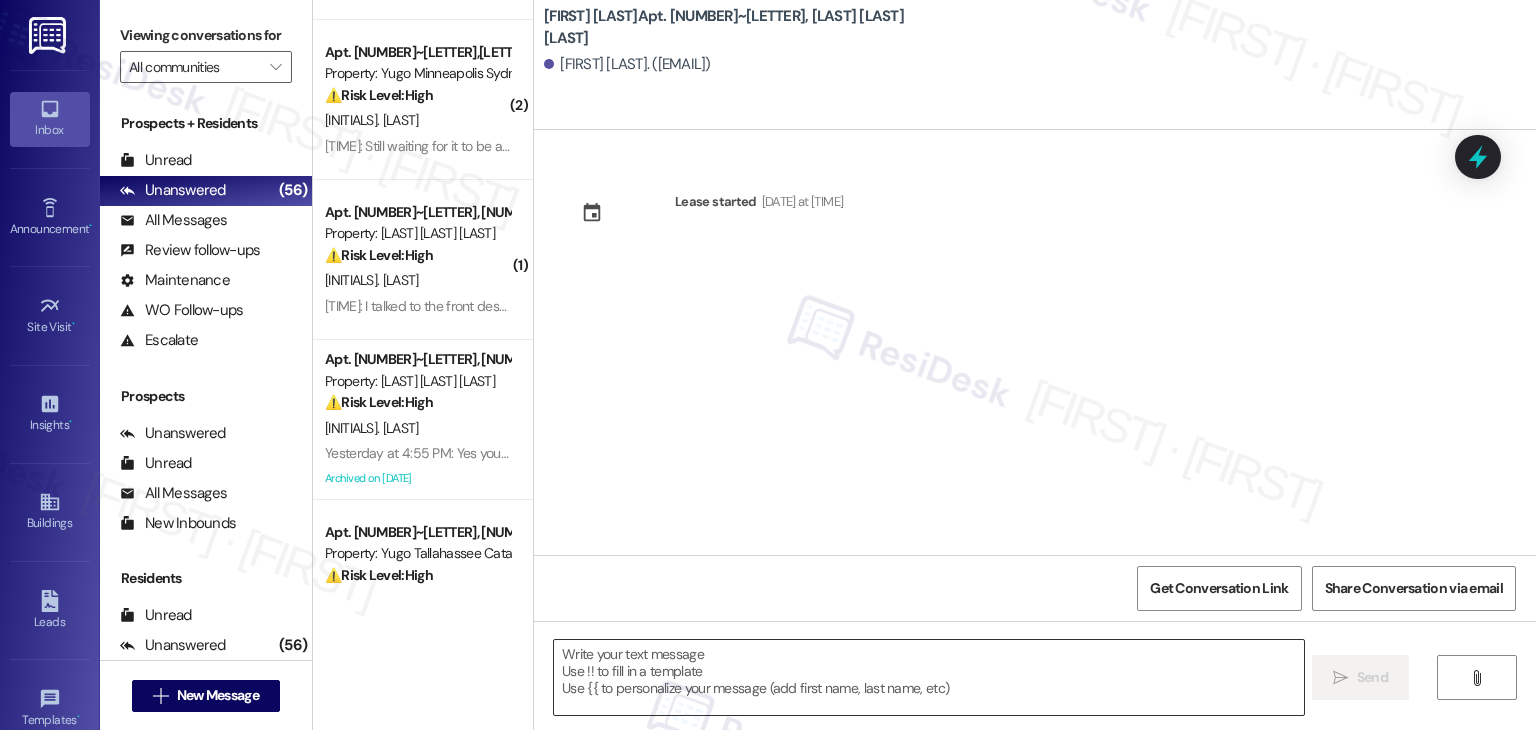 click at bounding box center [928, 677] 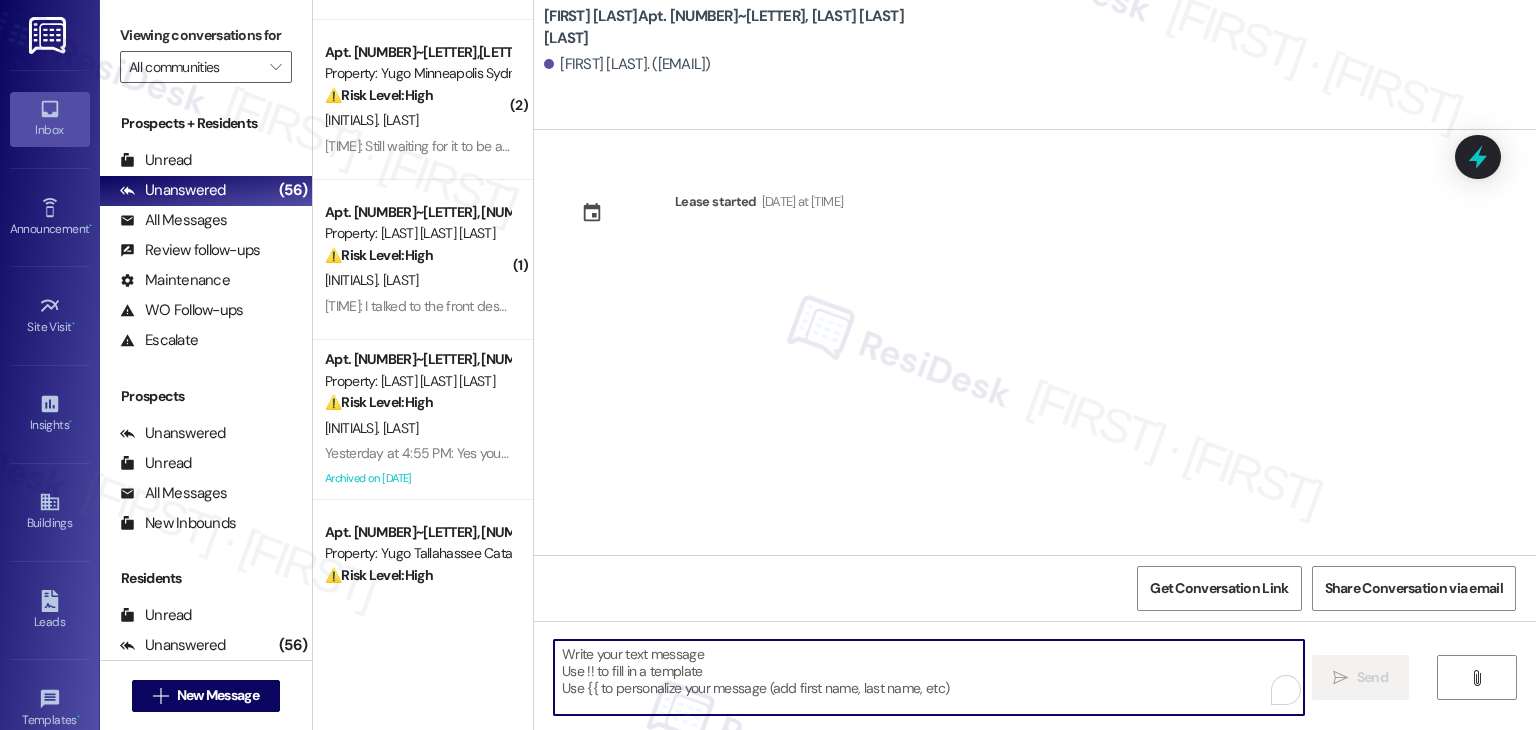paste on "Hi {{first_name}}! We’re so excited you’ve chosen {{property}} as your future home! Moving is an exciting time, and I want to make sure you feel confident and ready." 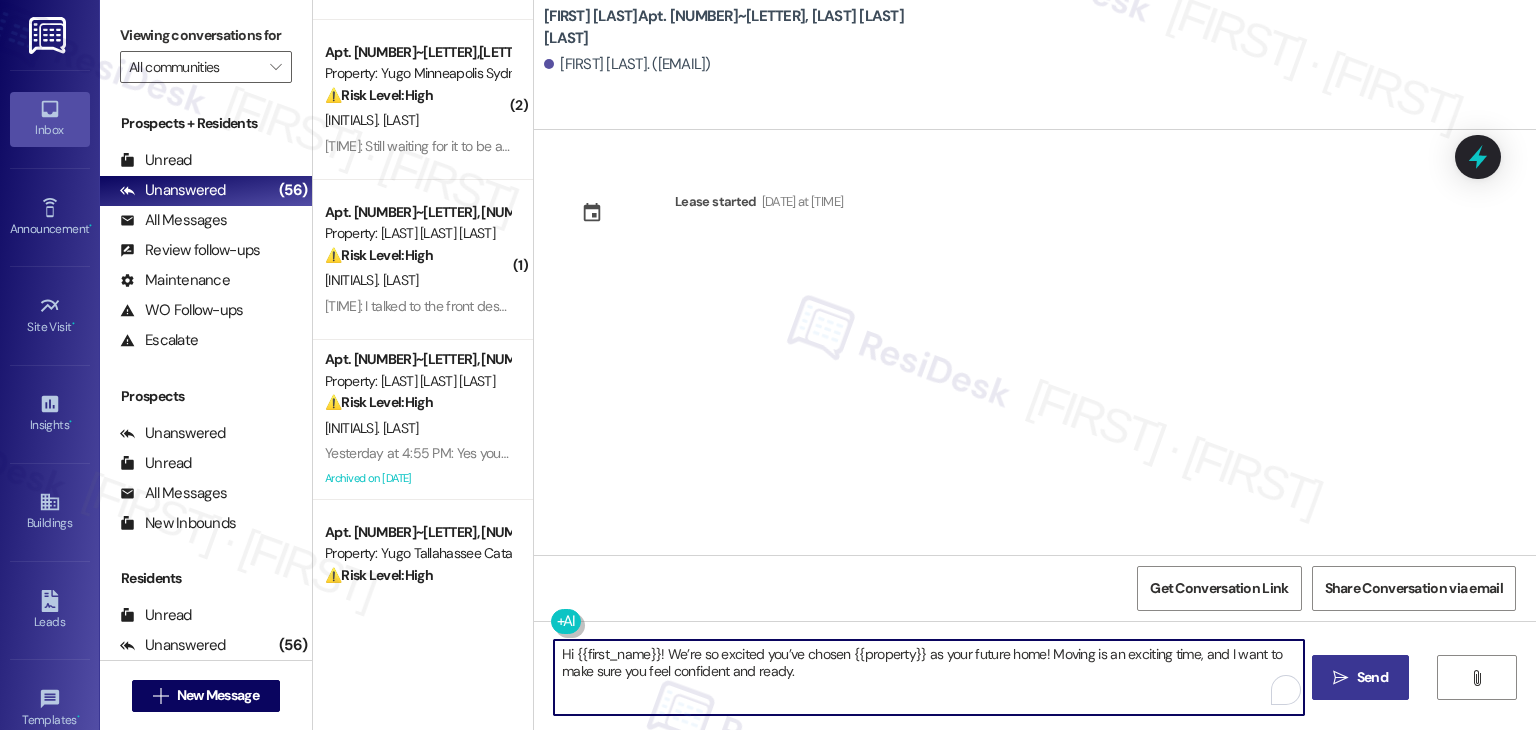 type on "Hi {{first_name}}! We’re so excited you’ve chosen {{property}} as your future home! Moving is an exciting time, and I want to make sure you feel confident and ready." 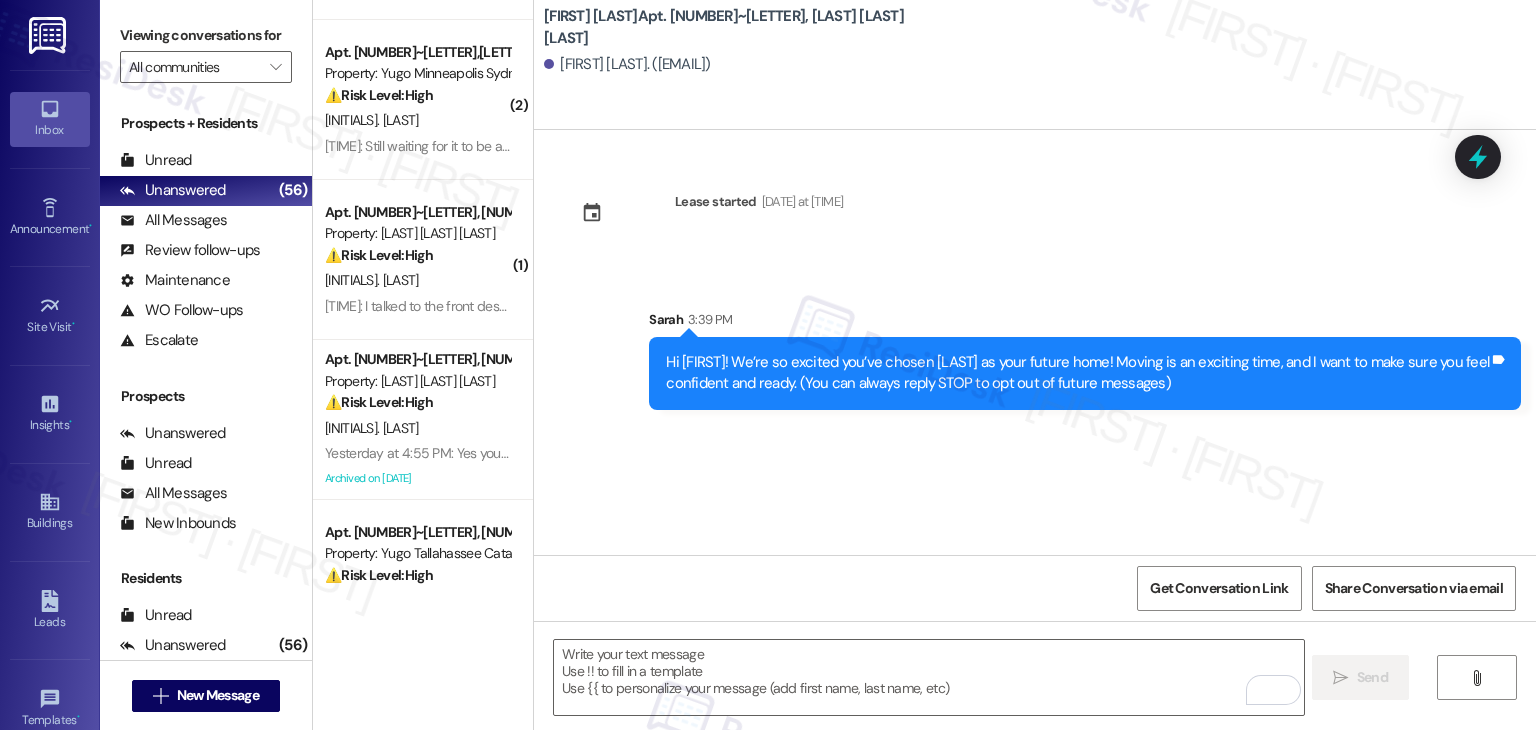 click on "Lease started Aug 15, 2025 at 7:00 PM Sent via SMS Sarah 3:39 PM Hi William! We’re so excited you’ve chosen Yugo Raleigh Logan as your future home! Moving is an exciting time, and I want to make sure you feel confident and ready. (You can always reply STOP to opt out of future messages) Tags and notes" at bounding box center [1035, 342] 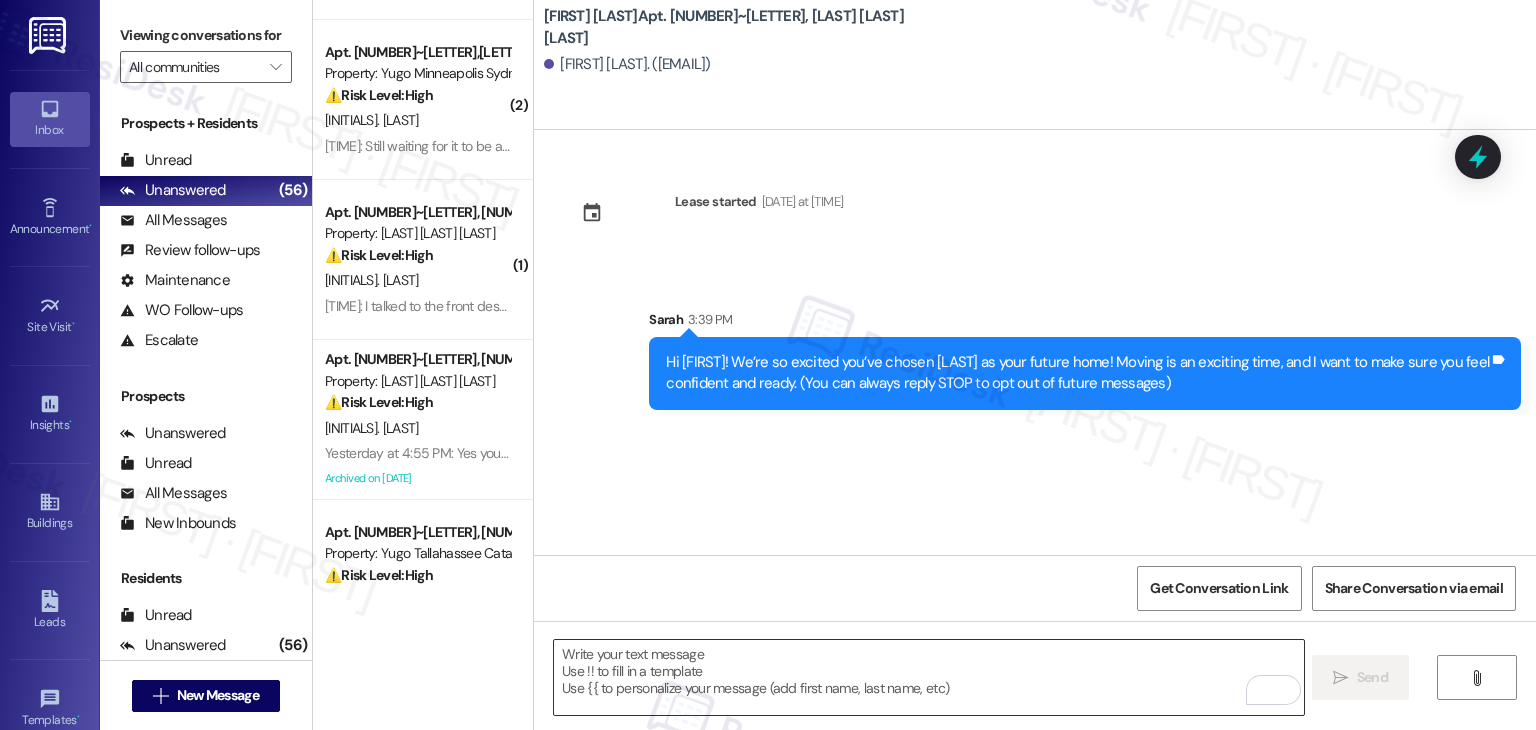 click at bounding box center (928, 677) 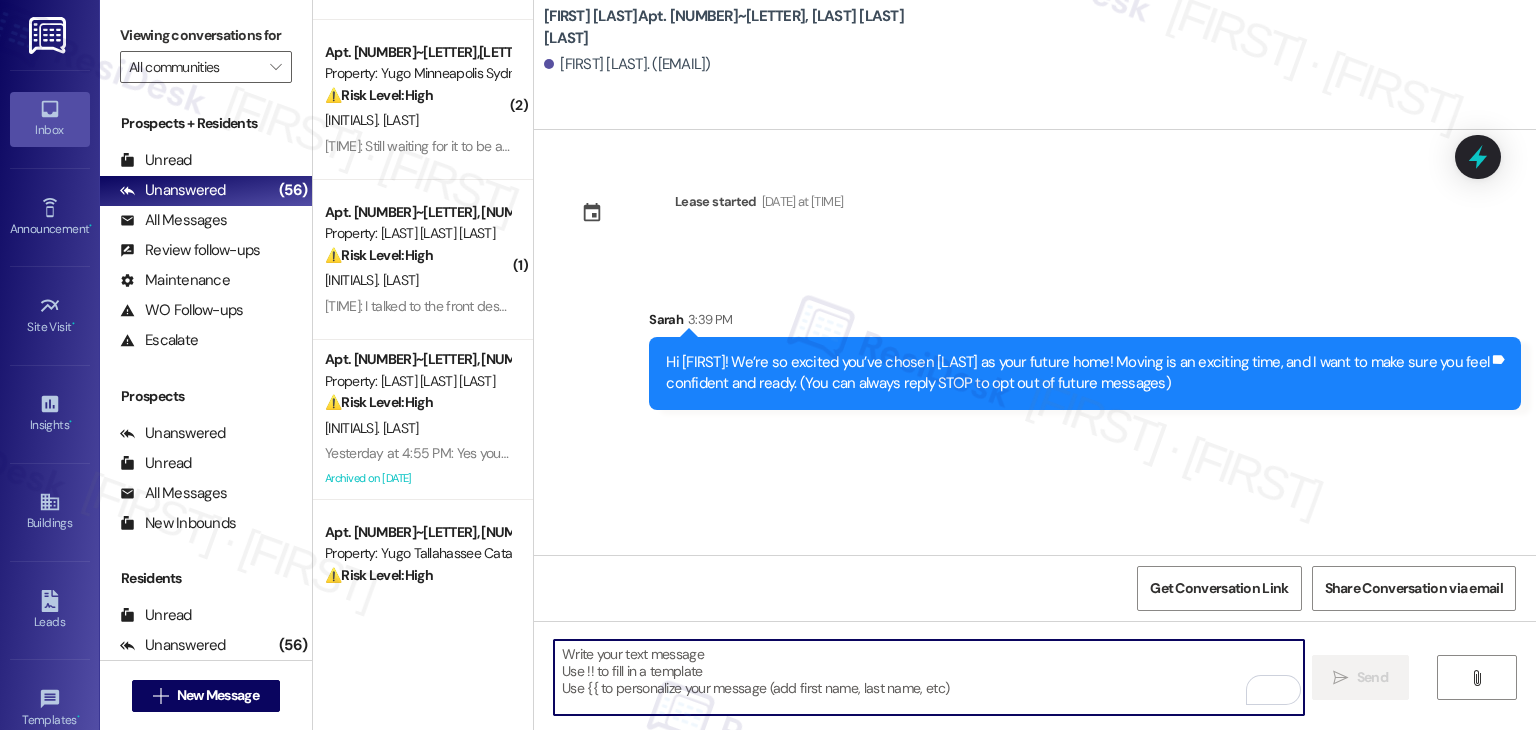 click at bounding box center [928, 677] 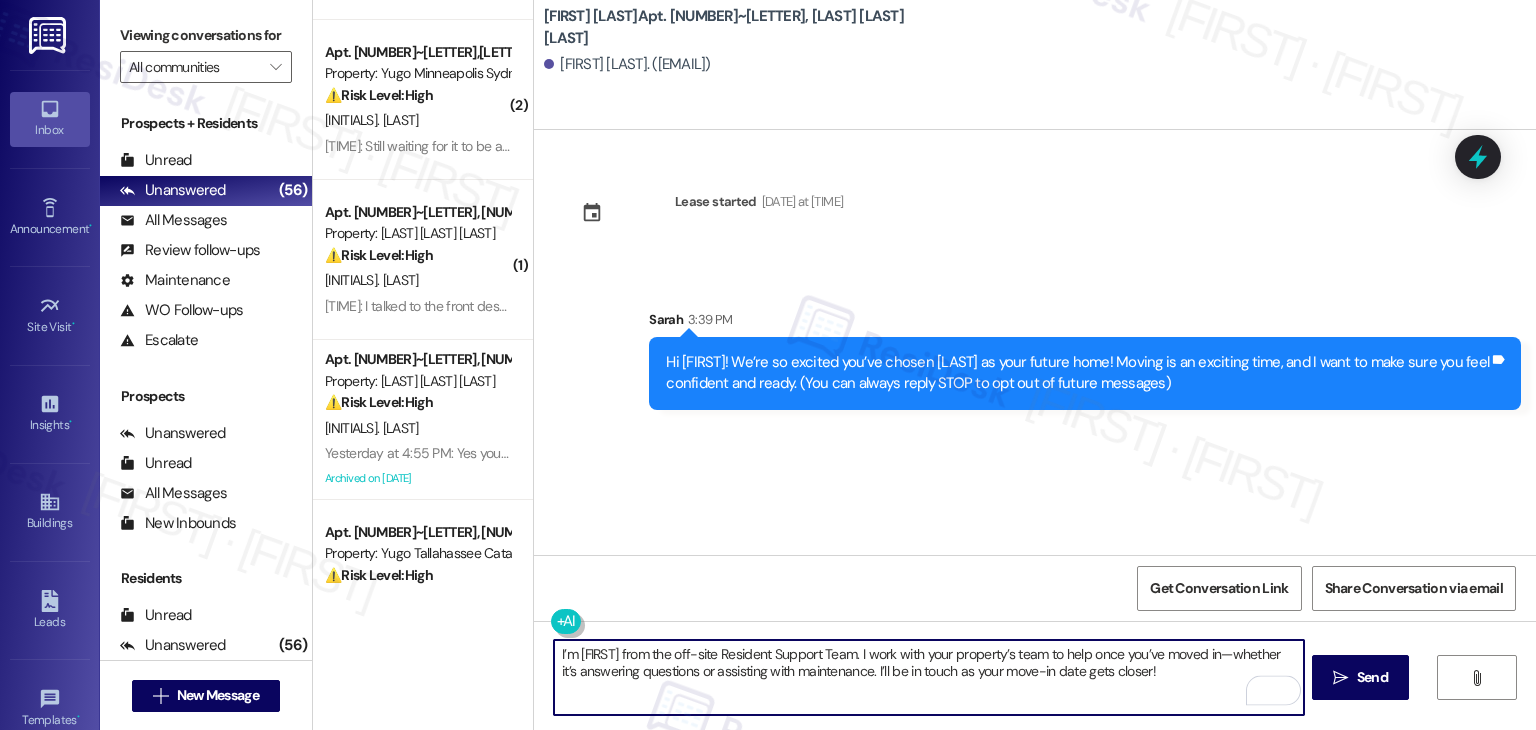 type on "I’m Sarah from the off-site Resident Support Team. I work with your property’s team to help once you’ve moved in—whether it’s answering questions or assisting with maintenance. I’ll be in touch as your move-in date gets closer!" 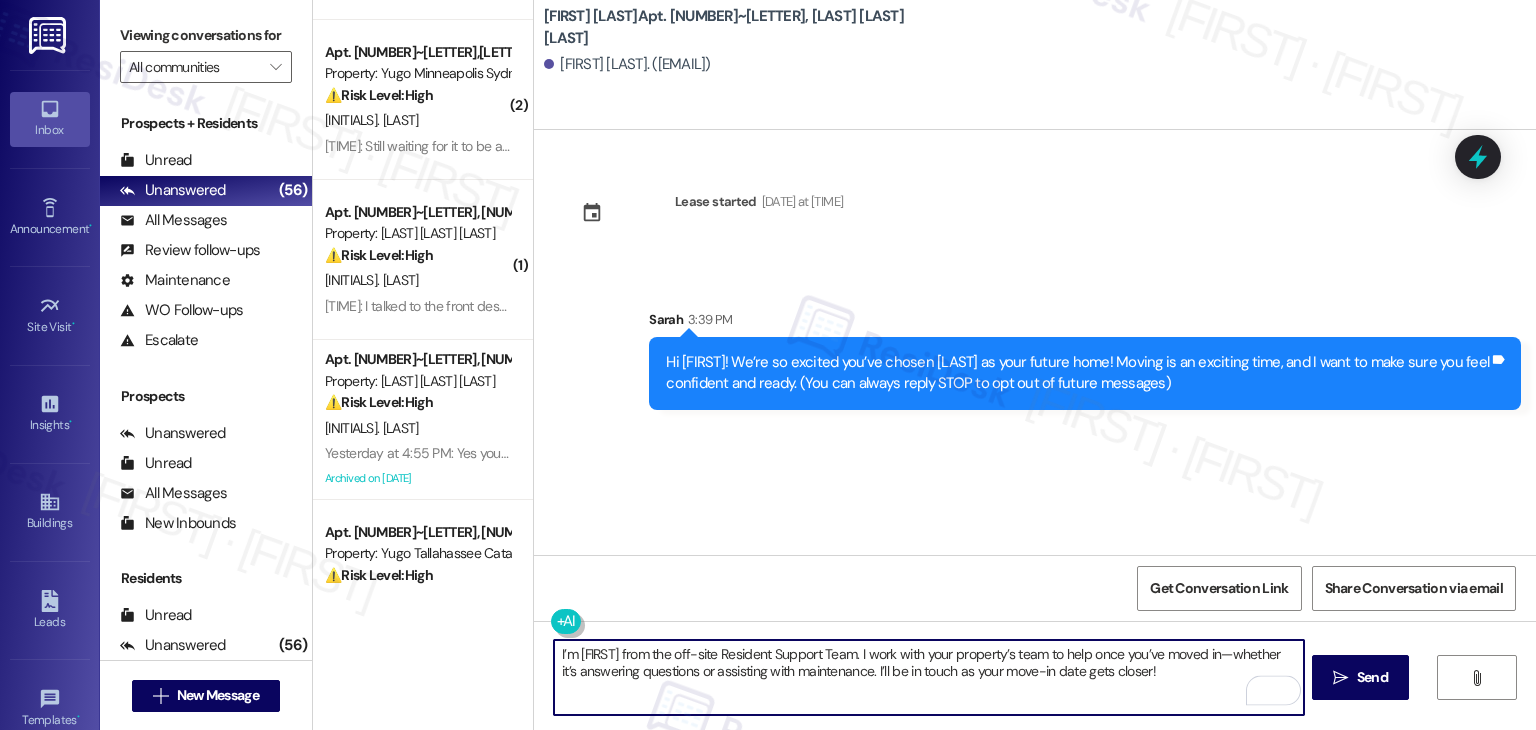 click on "Lease started Aug 15, 2025 at 7:00 PM Sent via SMS Sarah 3:39 PM Hi William! We’re so excited you’ve chosen Yugo Raleigh Logan as your future home! Moving is an exciting time, and I want to make sure you feel confident and ready. (You can always reply STOP to opt out of future messages) Tags and notes" at bounding box center (1035, 342) 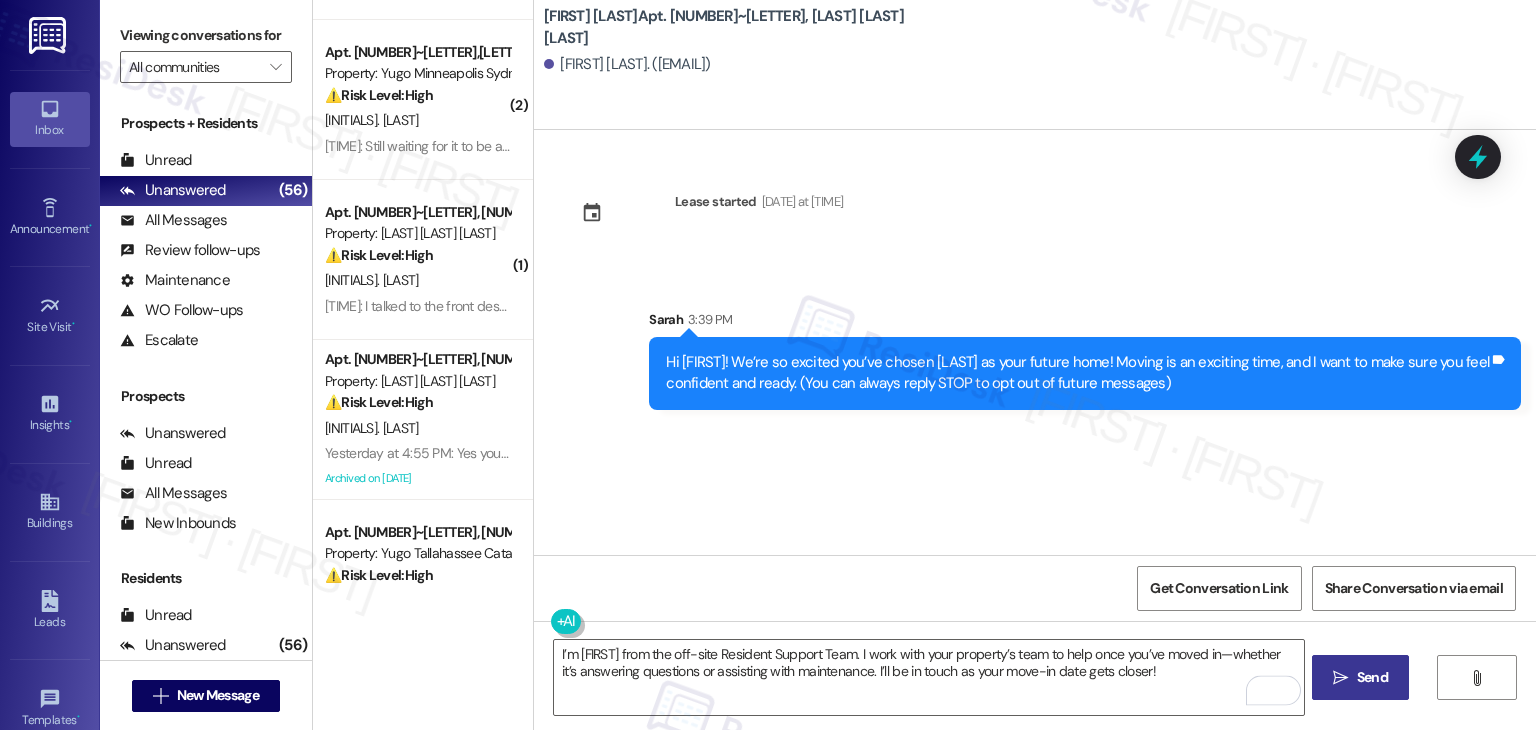 click on "Send" at bounding box center (1372, 677) 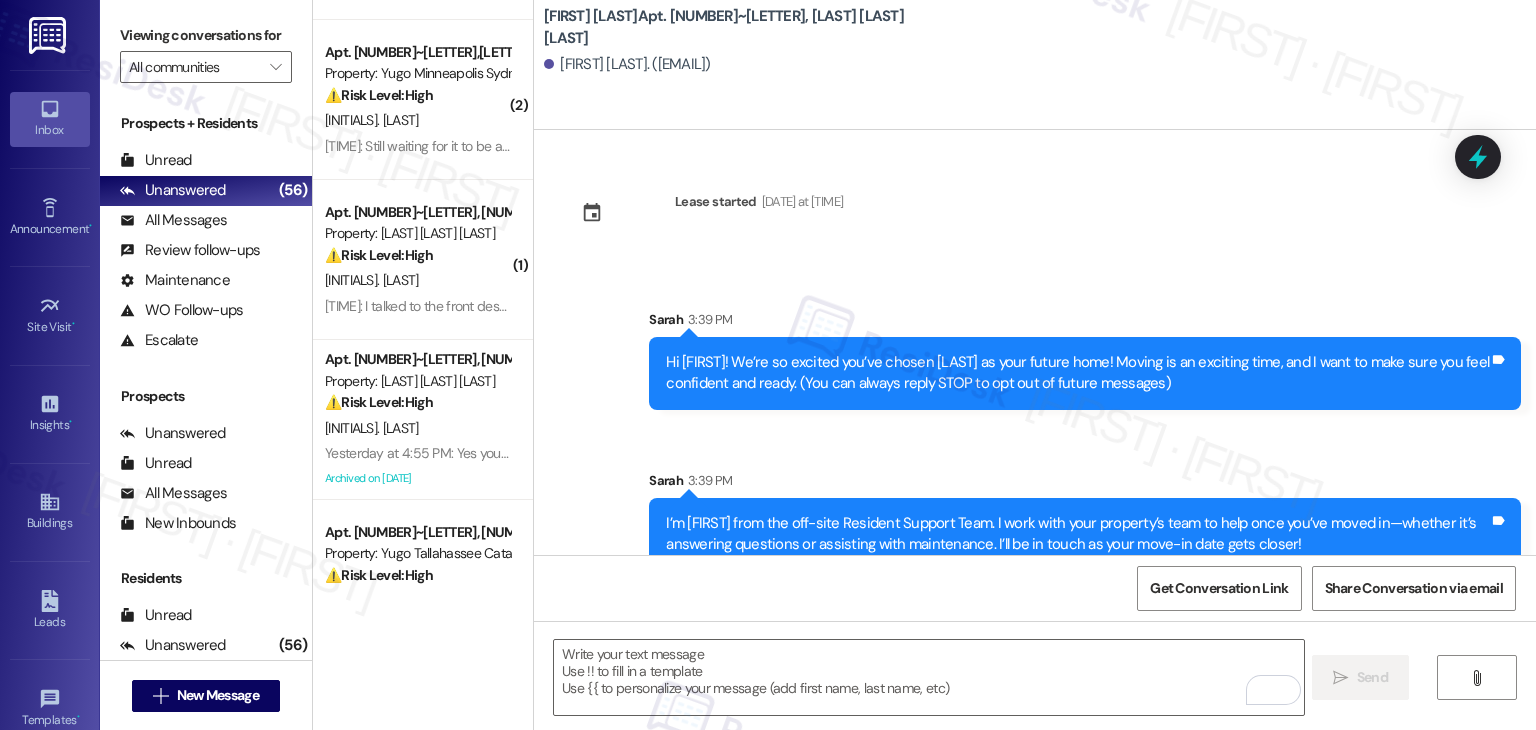 scroll, scrollTop: 32, scrollLeft: 0, axis: vertical 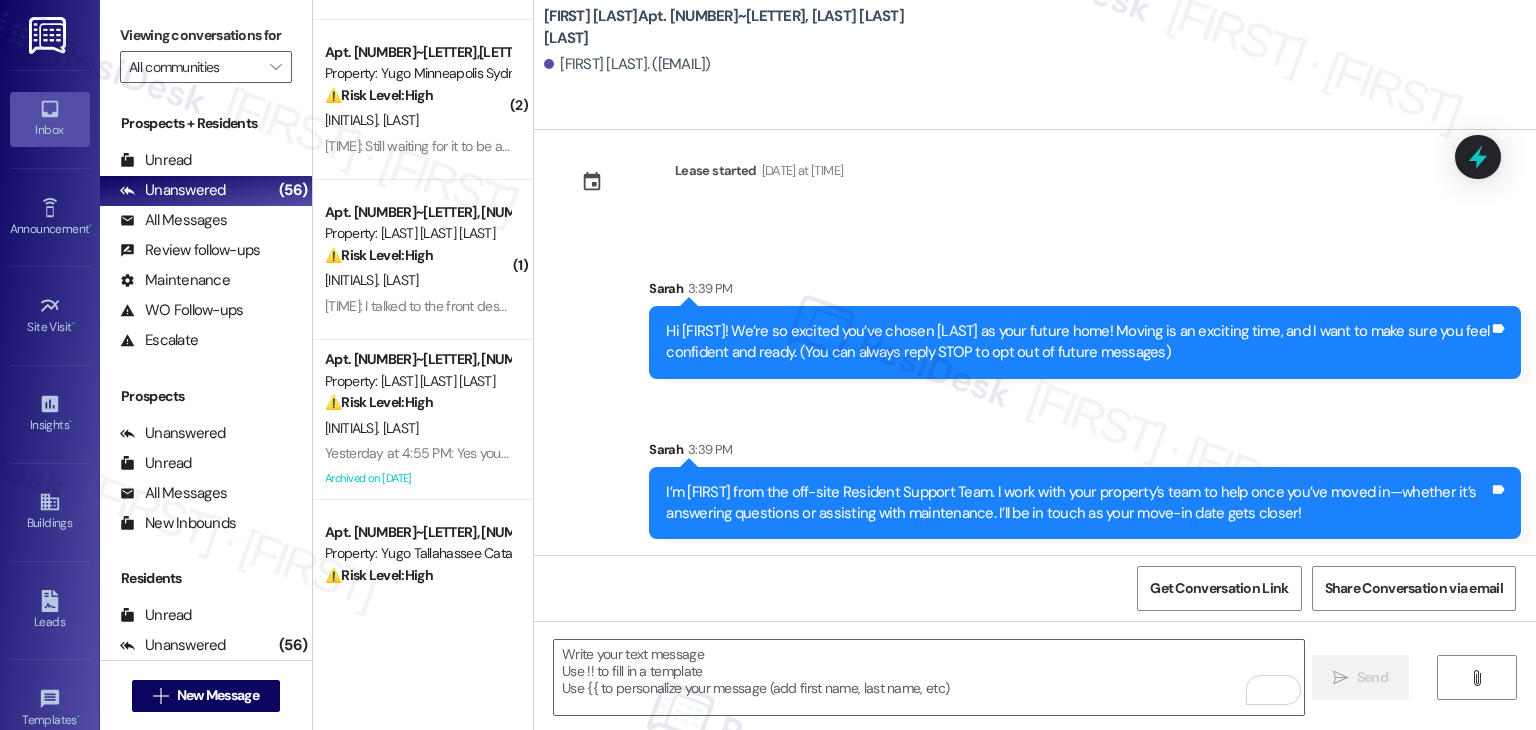 drag, startPoint x: 872, startPoint y: 593, endPoint x: 886, endPoint y: 565, distance: 31.304953 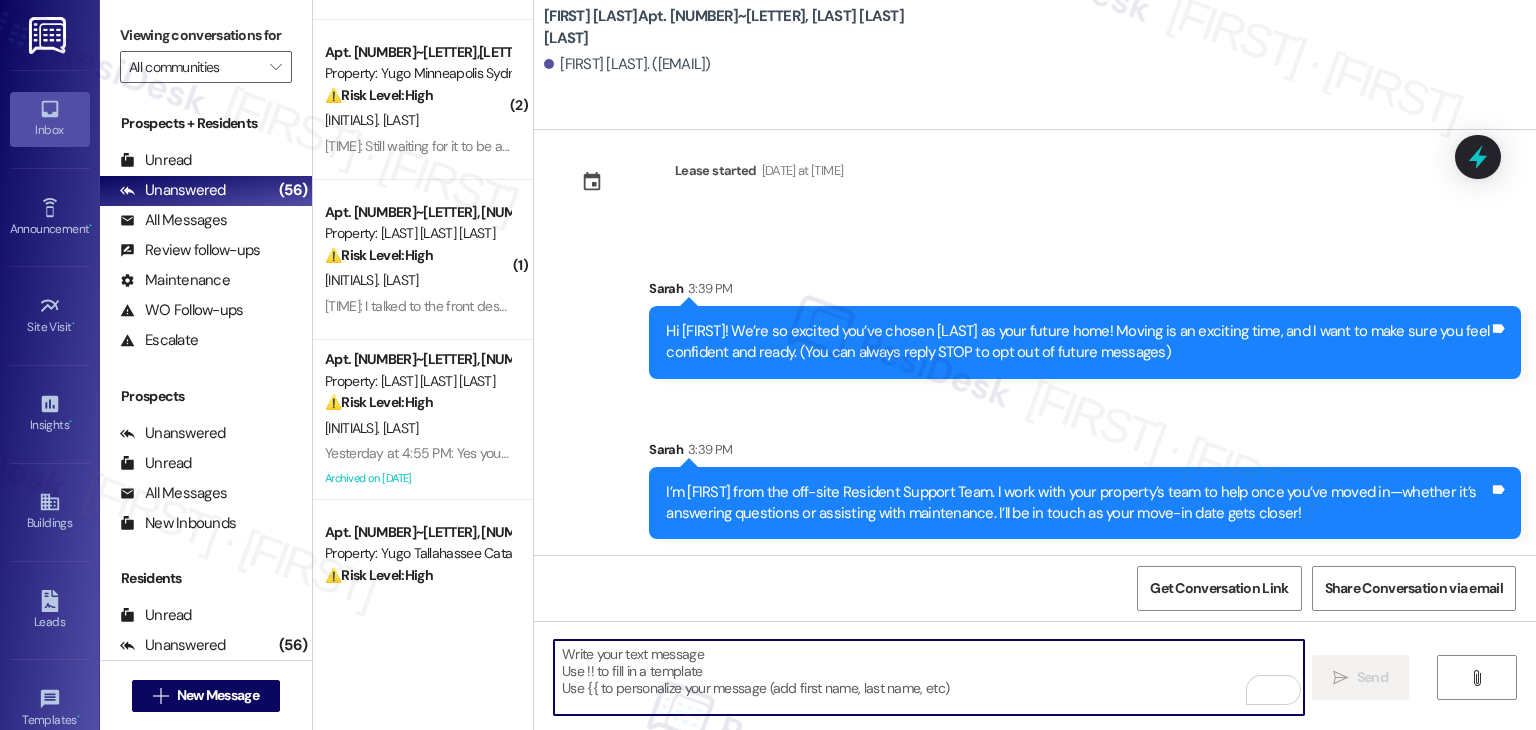 click at bounding box center (928, 677) 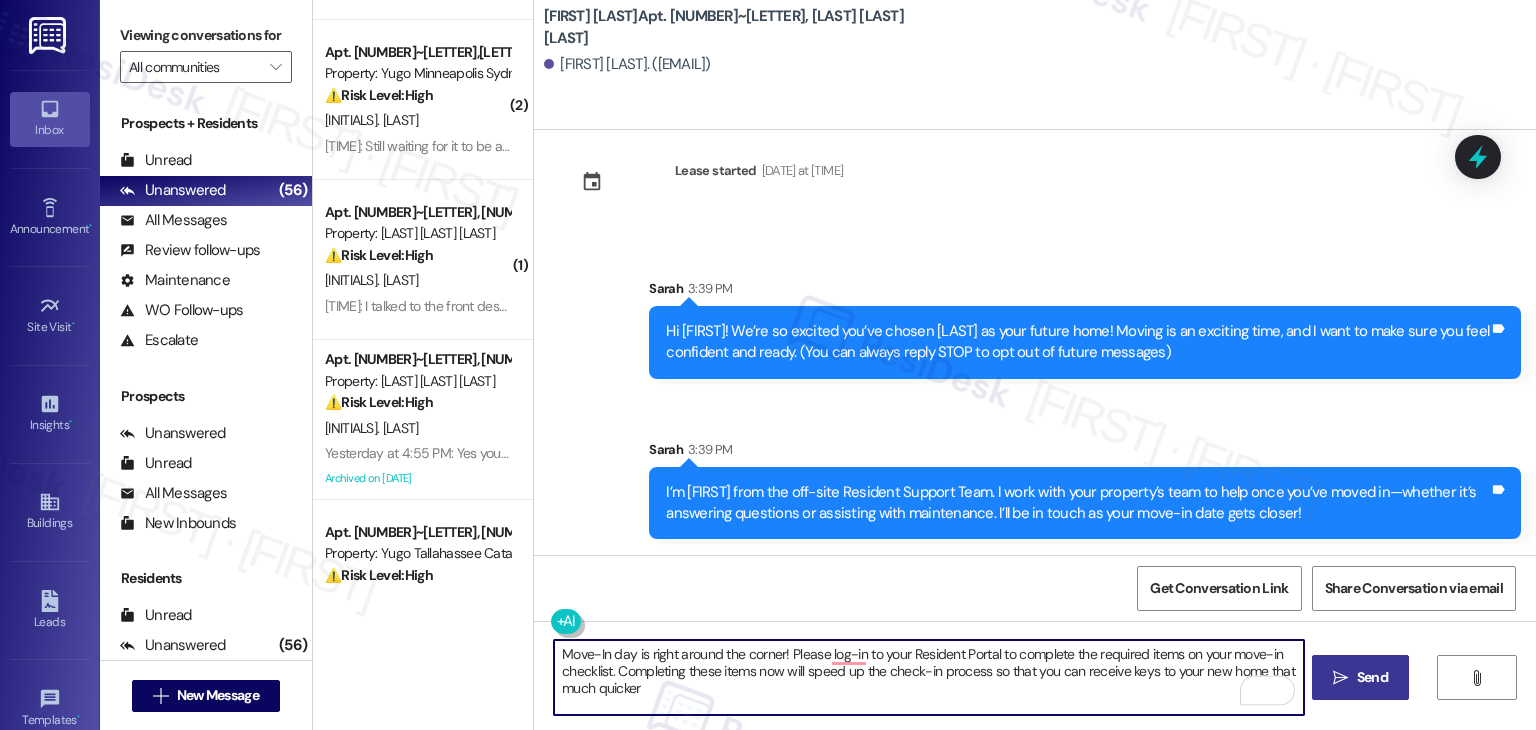 type on "Move-In day is right around the corner! Please log-in to your Resident Portal to complete the required items on your move-in checklist. Completing these items now will speed up the check-in process so that you can receive keys to your new home that much quicker" 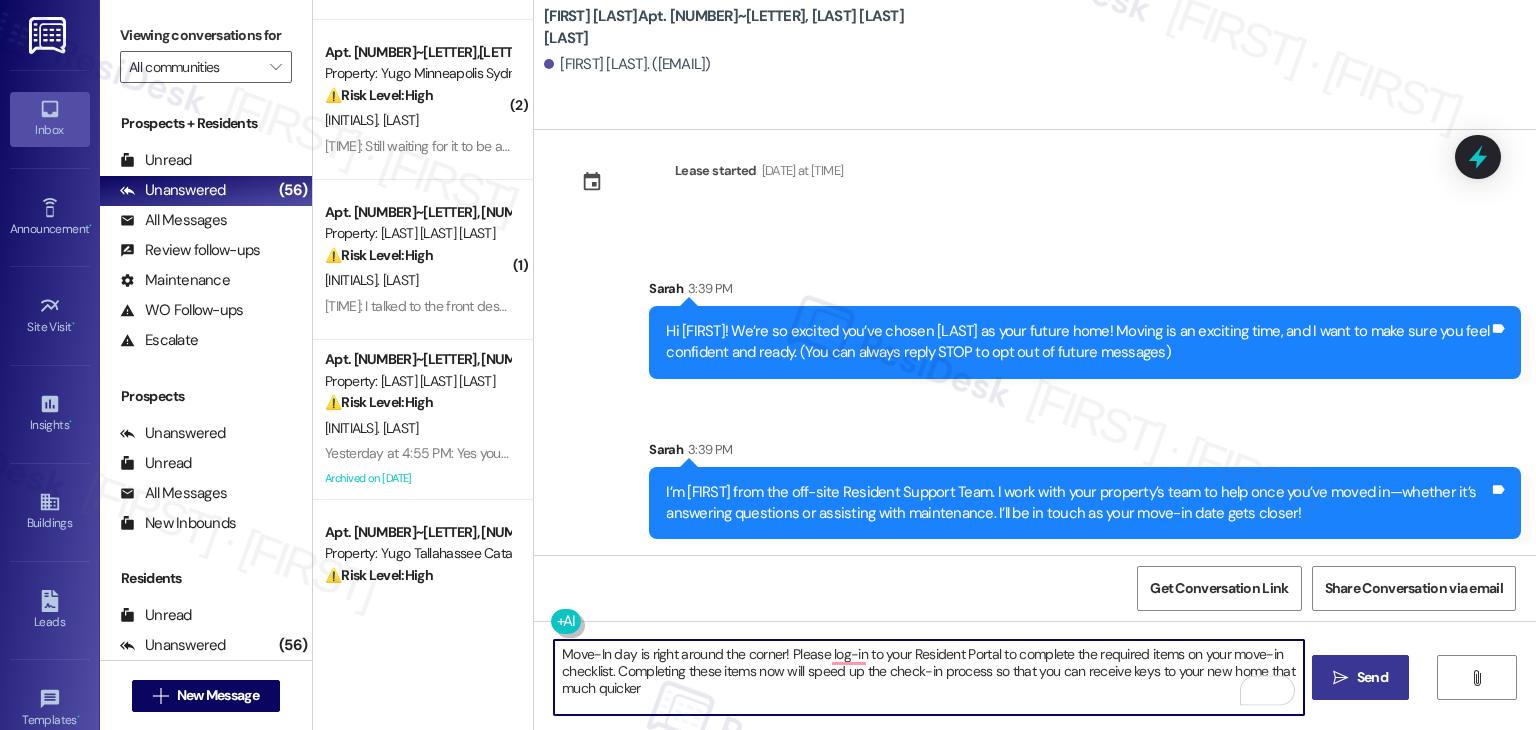 click on "Send" at bounding box center (1372, 677) 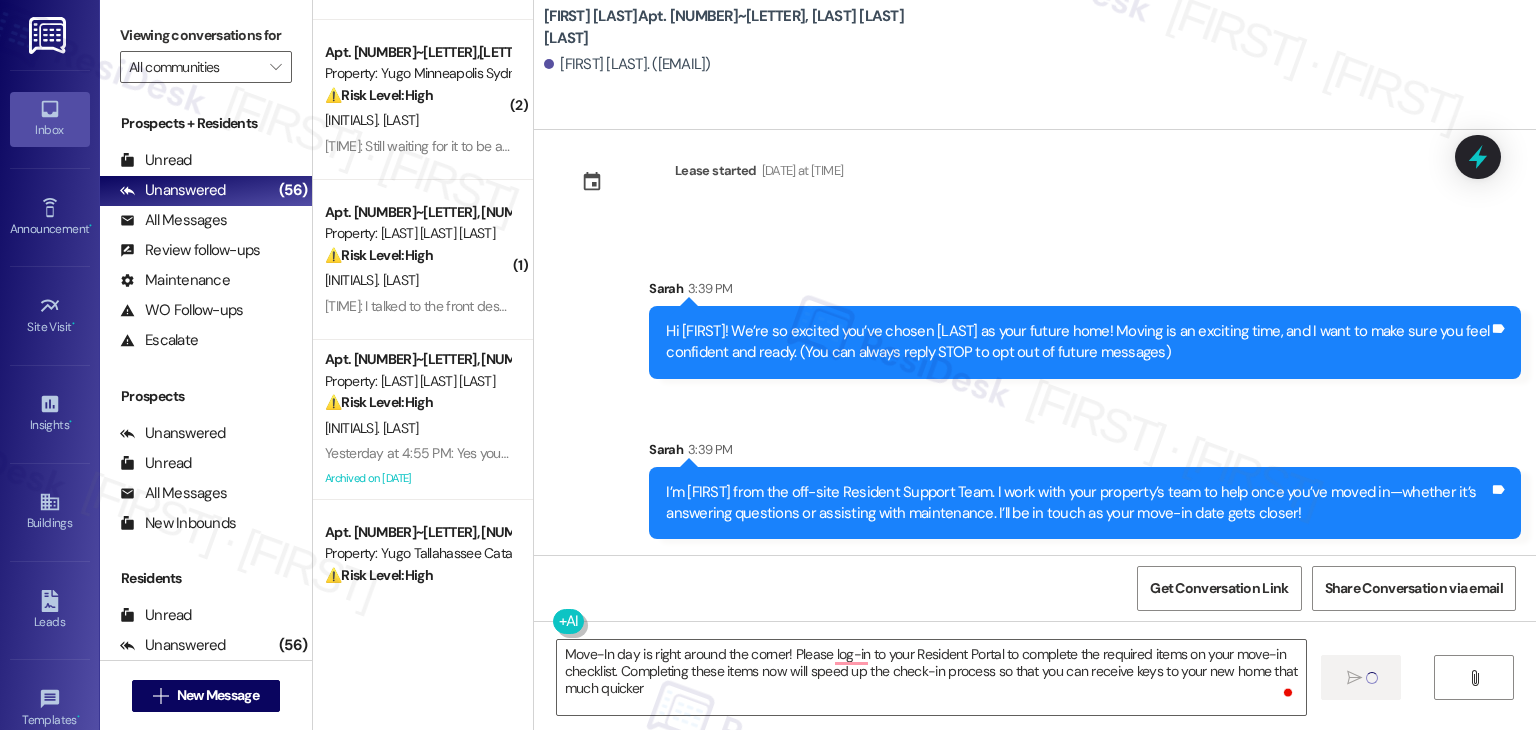 type 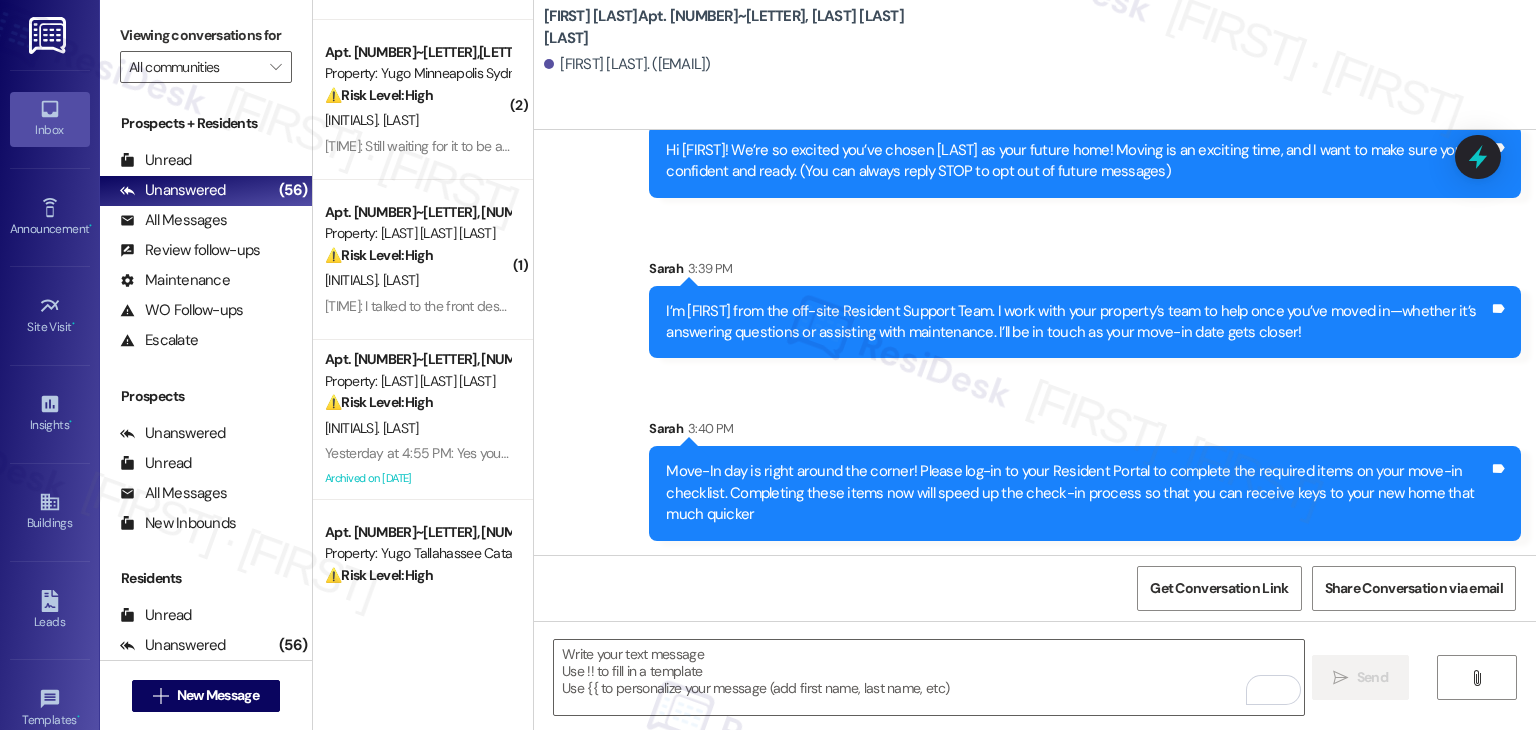scroll, scrollTop: 213, scrollLeft: 0, axis: vertical 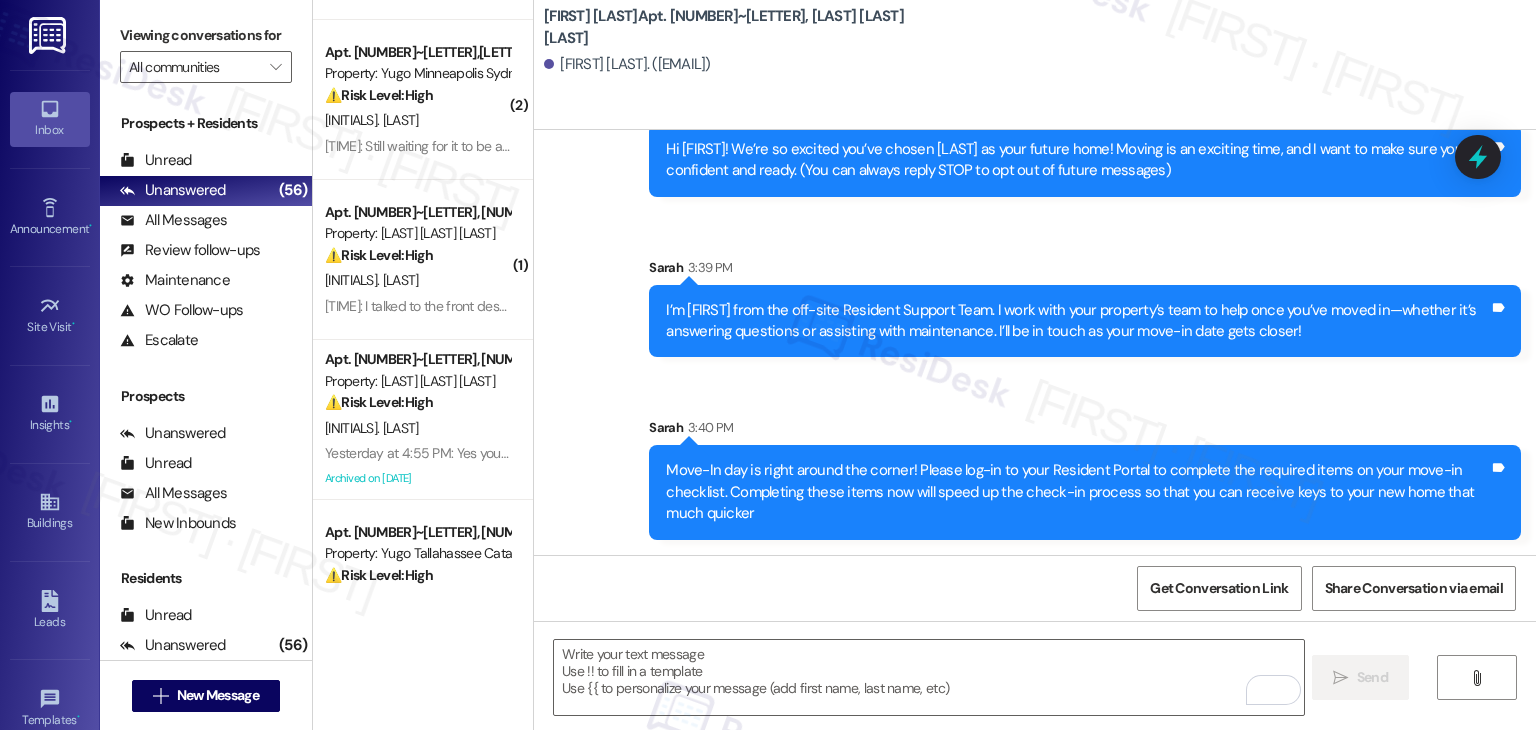 click on "Sent via SMS Sarah 3:39 PM Hi William! We’re so excited you’ve chosen Yugo Raleigh Logan as your future home! Moving is an exciting time, and I want to make sure you feel confident and ready. (You can always reply STOP to opt out of future messages) Tags and notes Sent via SMS Sarah 3:39 PM I’m Sarah from the off-site Resident Support Team. I work with your property’s team to help once you’ve moved in—whether it’s answering questions or assisting with maintenance. I’ll be in touch as your move-in date gets closer! Tags and notes Sent via SMS Sarah 3:40 PM Move-In day is right around the corner! Please log-in to your Resident Portal to complete the required items on your move-in checklist. Completing these items now will speed up the check-in process so that you can receive keys to your new home that much quicker Tags and notes" at bounding box center [1035, 303] 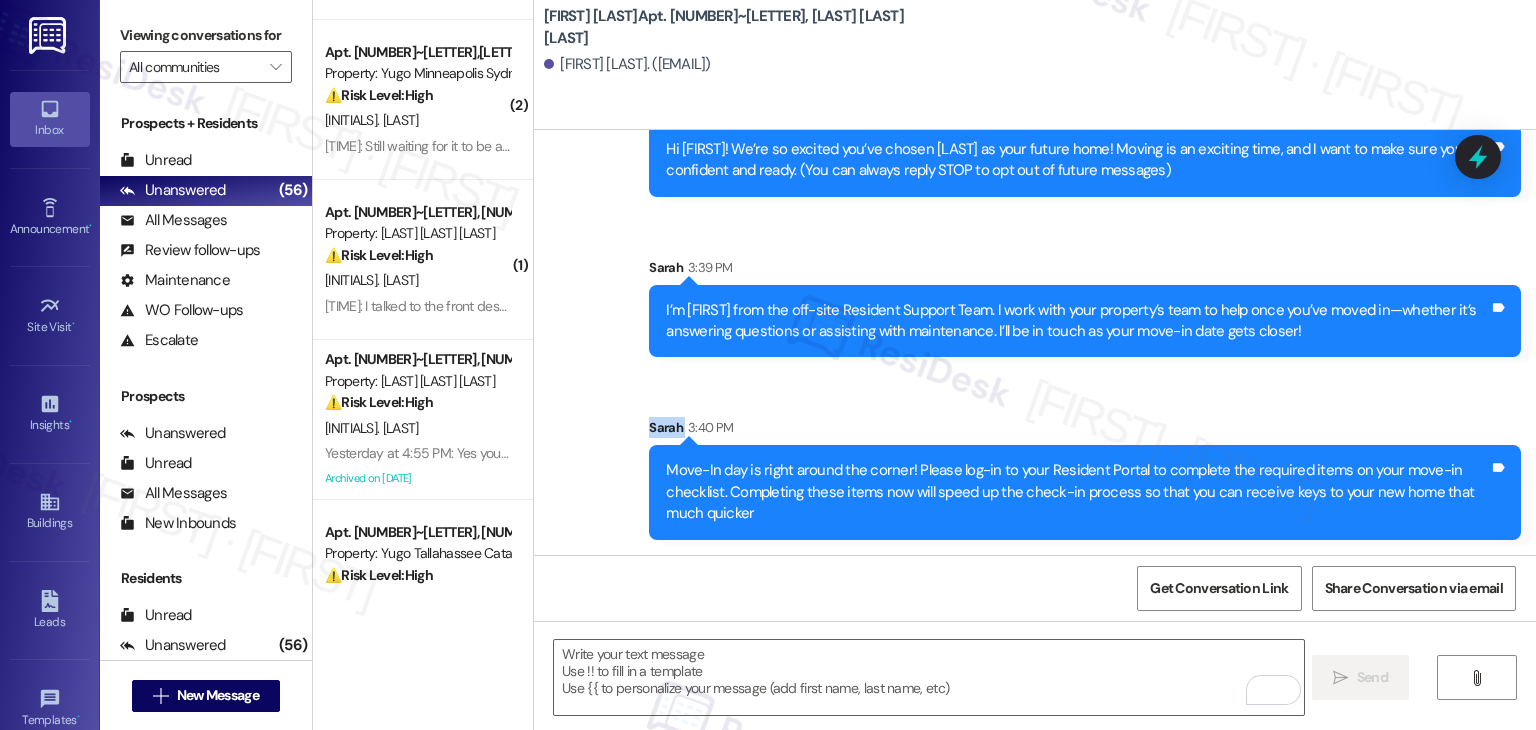 click on "Sent via SMS Sarah 3:39 PM Hi William! We’re so excited you’ve chosen Yugo Raleigh Logan as your future home! Moving is an exciting time, and I want to make sure you feel confident and ready. (You can always reply STOP to opt out of future messages) Tags and notes Sent via SMS Sarah 3:39 PM I’m Sarah from the off-site Resident Support Team. I work with your property’s team to help once you’ve moved in—whether it’s answering questions or assisting with maintenance. I’ll be in touch as your move-in date gets closer! Tags and notes Sent via SMS Sarah 3:40 PM Move-In day is right around the corner! Please log-in to your Resident Portal to complete the required items on your move-in checklist. Completing these items now will speed up the check-in process so that you can receive keys to your new home that much quicker Tags and notes" at bounding box center [1035, 303] 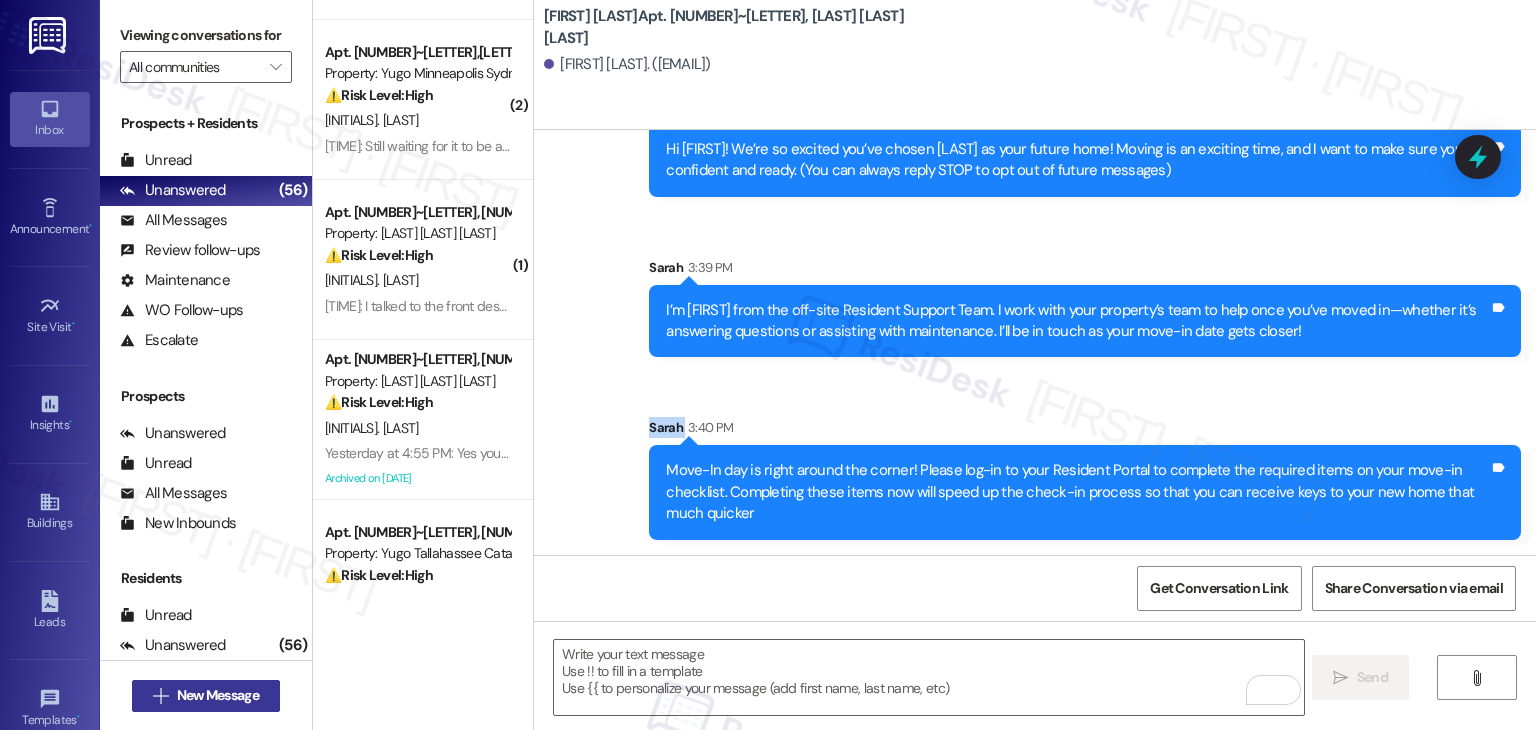 click on "New Message" at bounding box center [218, 695] 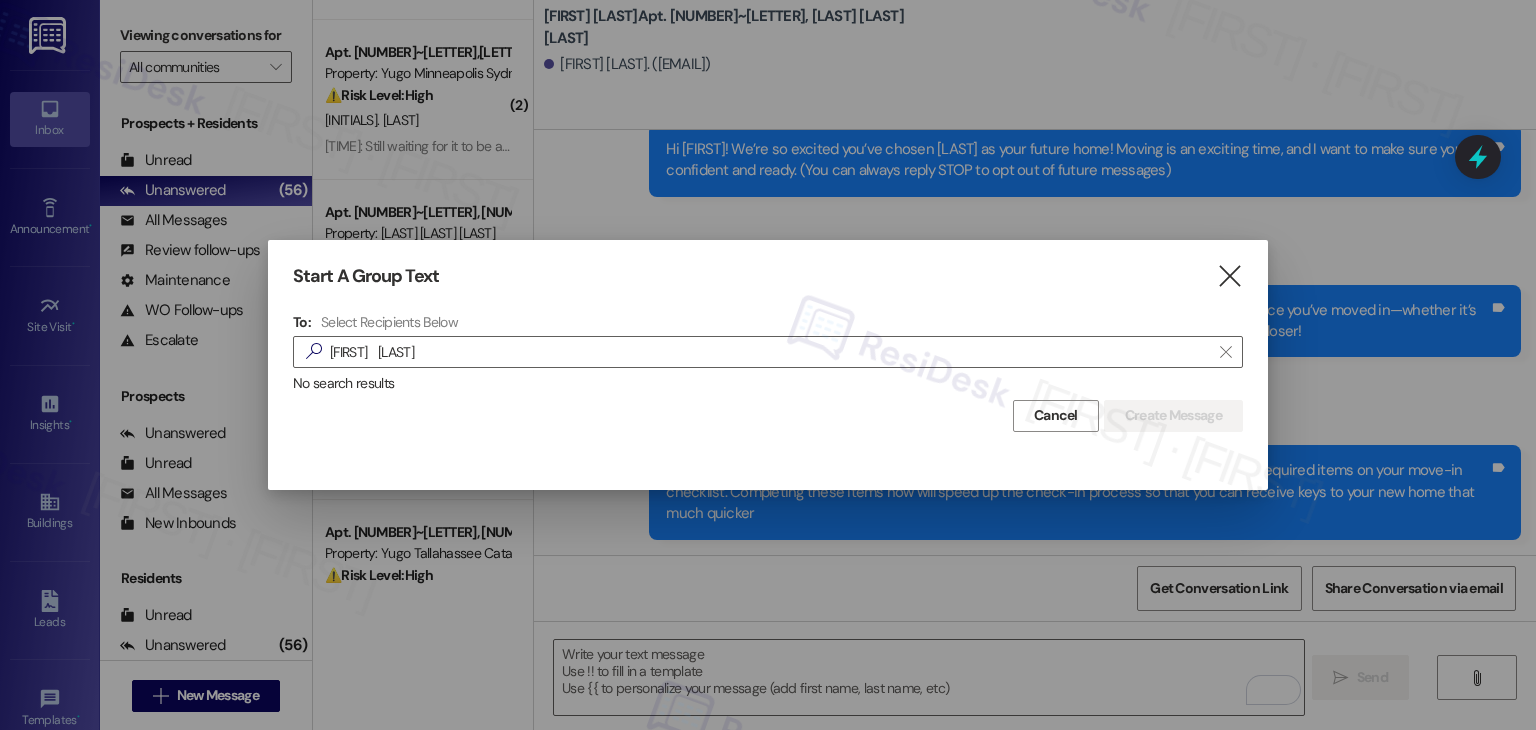 click on "To:  Select Recipients Below  George	Neal  No search results" at bounding box center [768, 353] 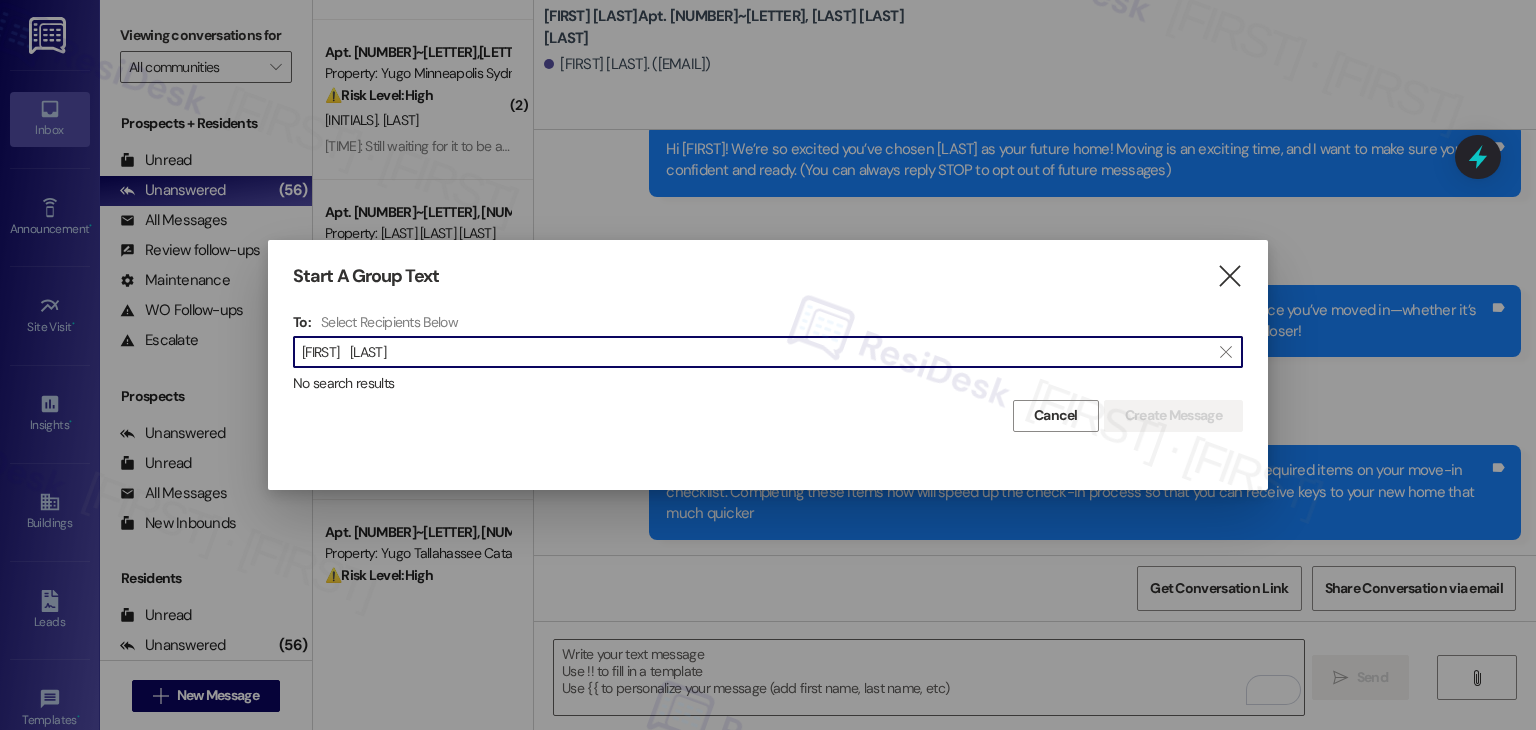 click on "George	Neal" at bounding box center [756, 352] 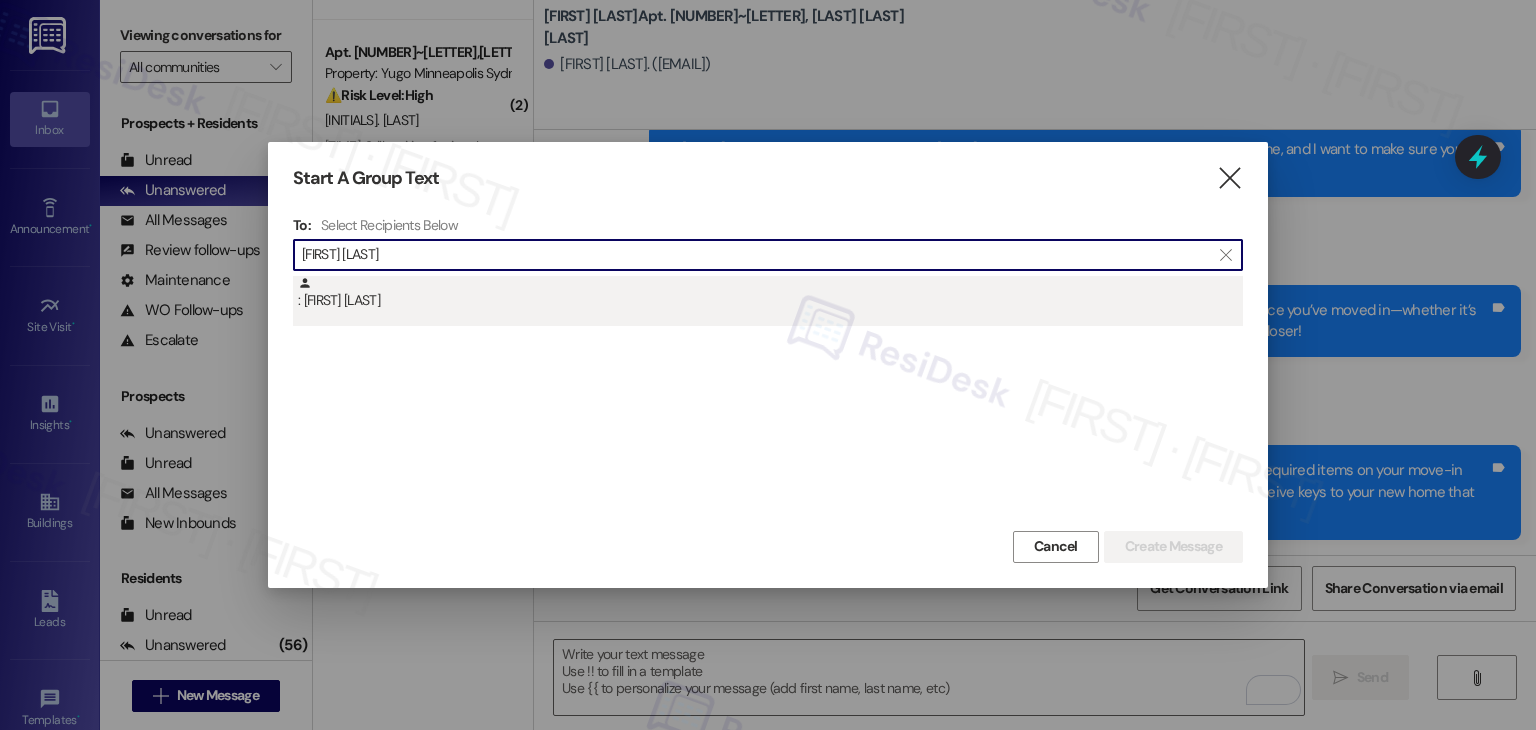 type on "George Neal" 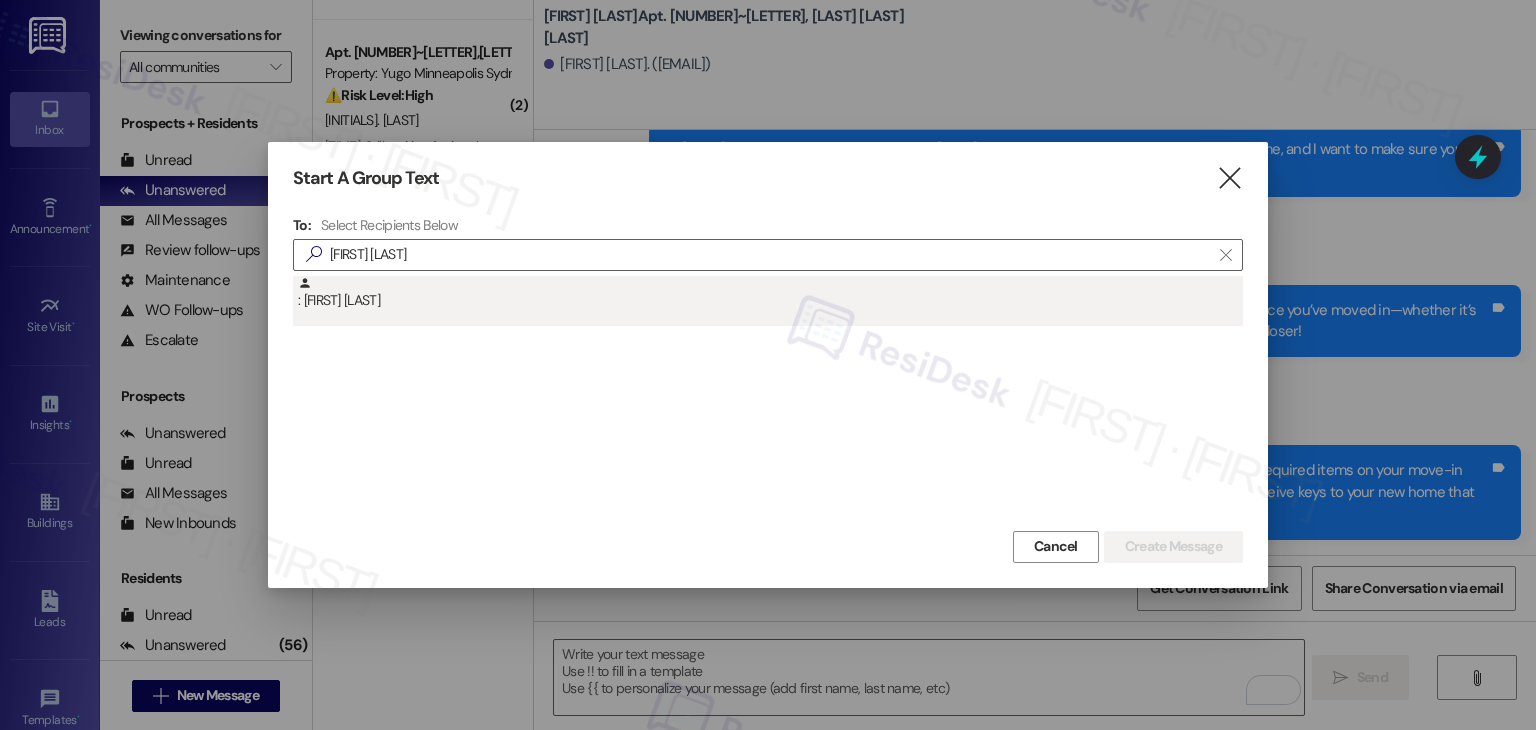 click on ": George Neal" at bounding box center (770, 293) 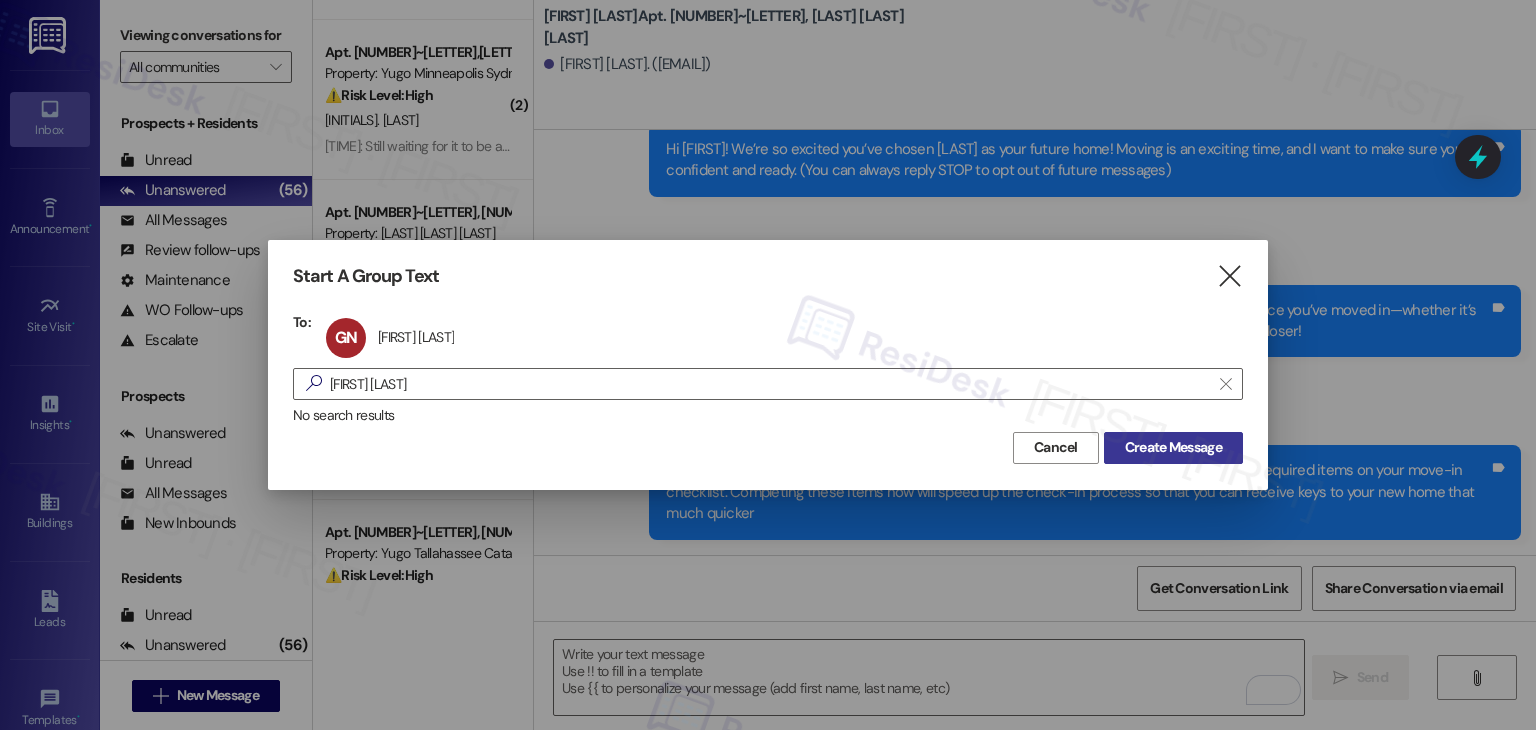 click on "Create Message" at bounding box center [1173, 447] 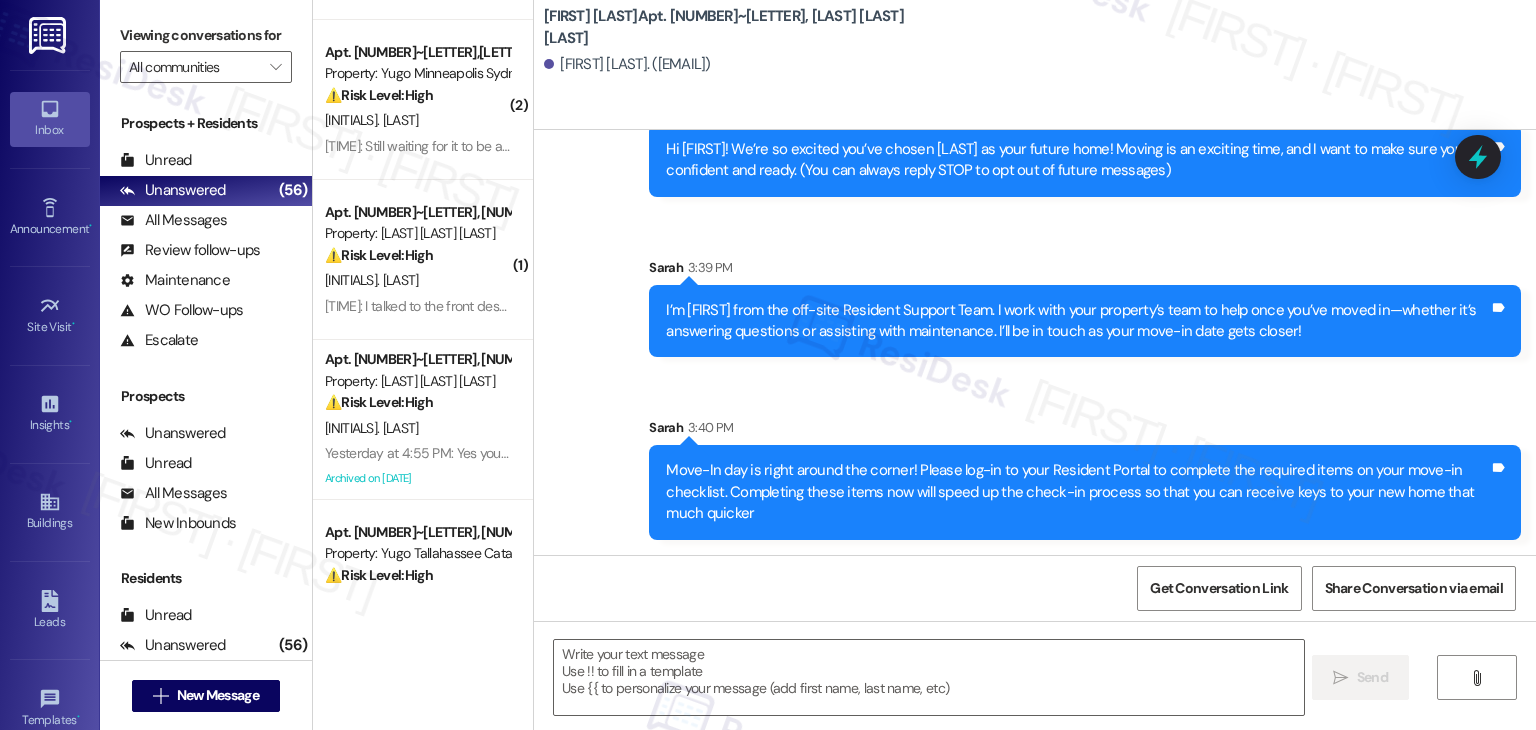 type on "Fetching suggested responses. Please feel free to read through the conversation in the meantime." 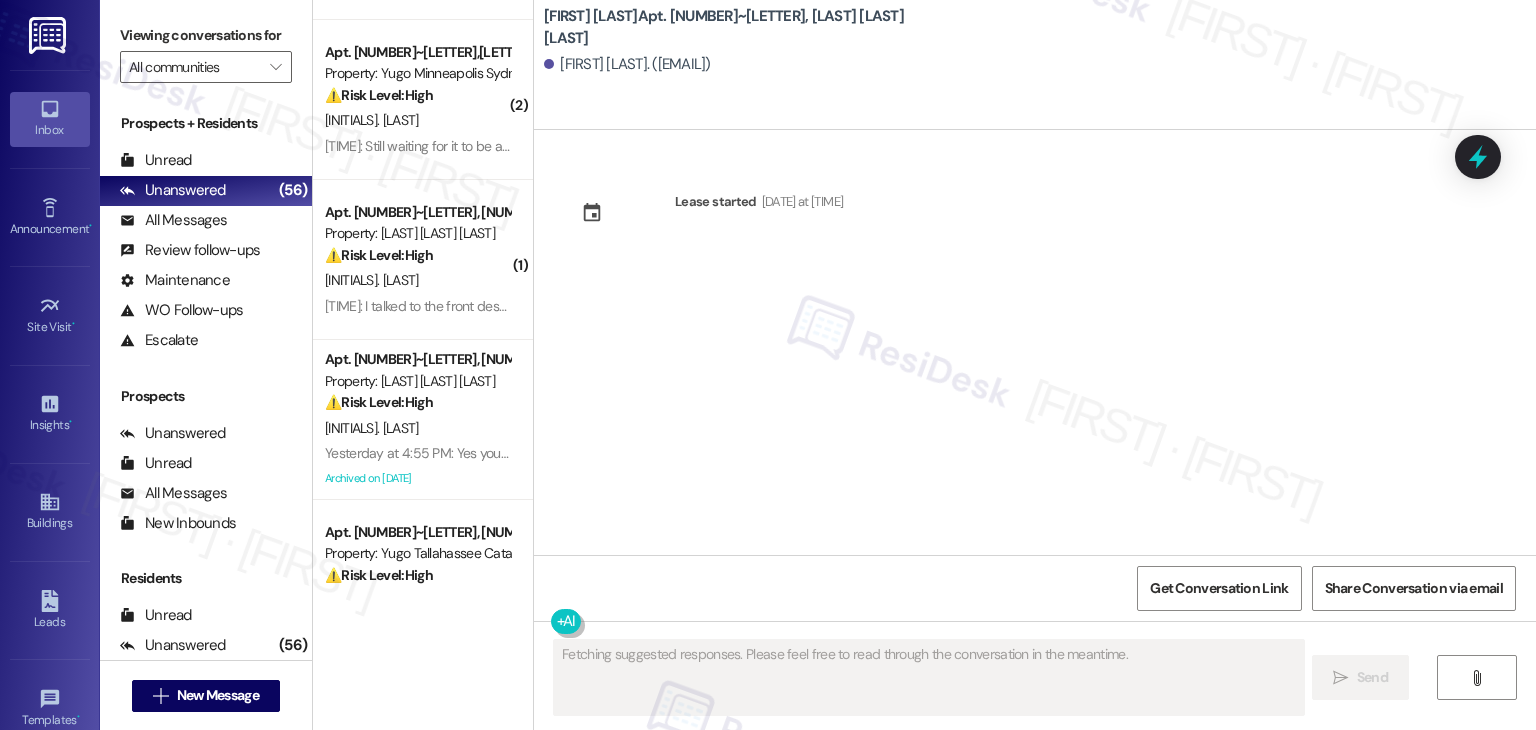 scroll, scrollTop: 0, scrollLeft: 0, axis: both 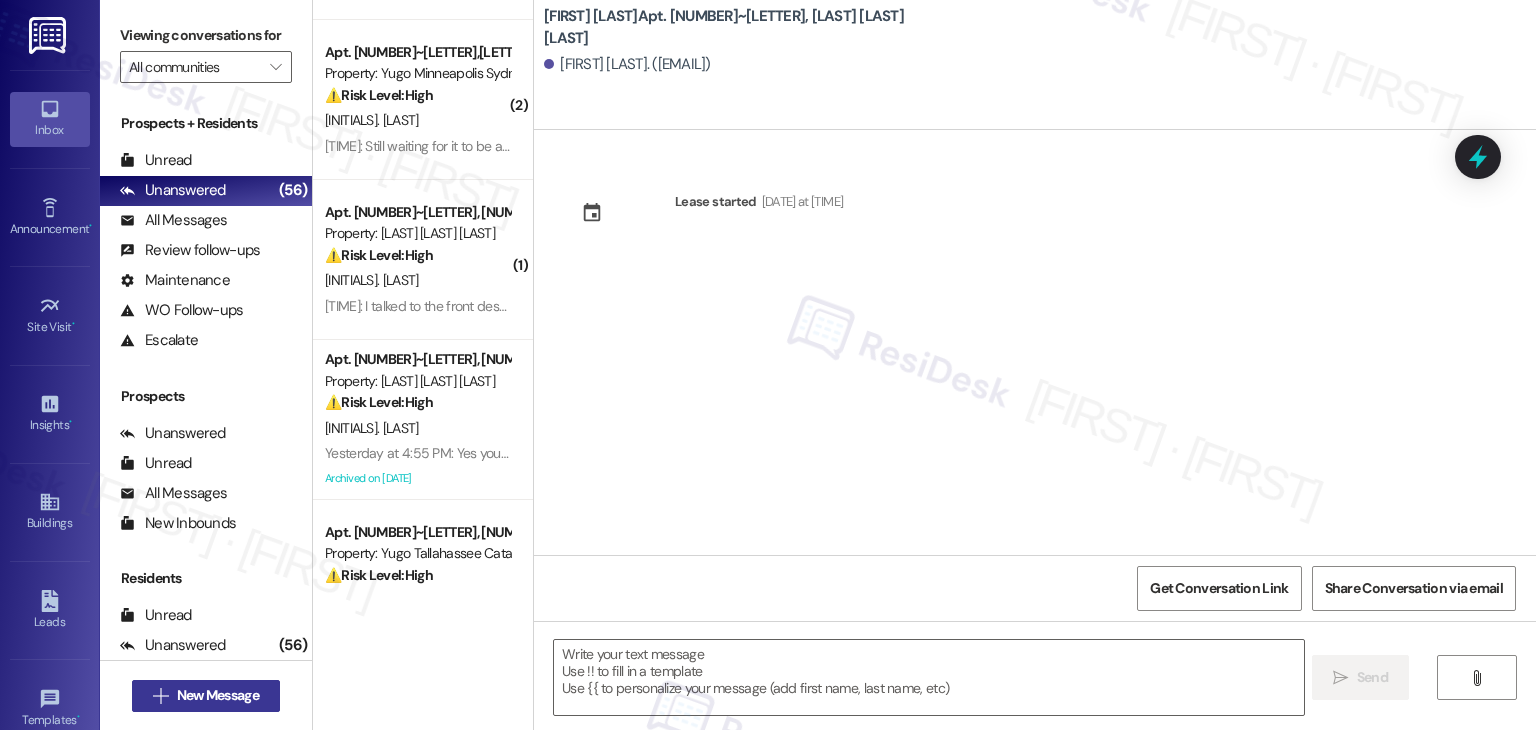 click on " New Message" at bounding box center (206, 696) 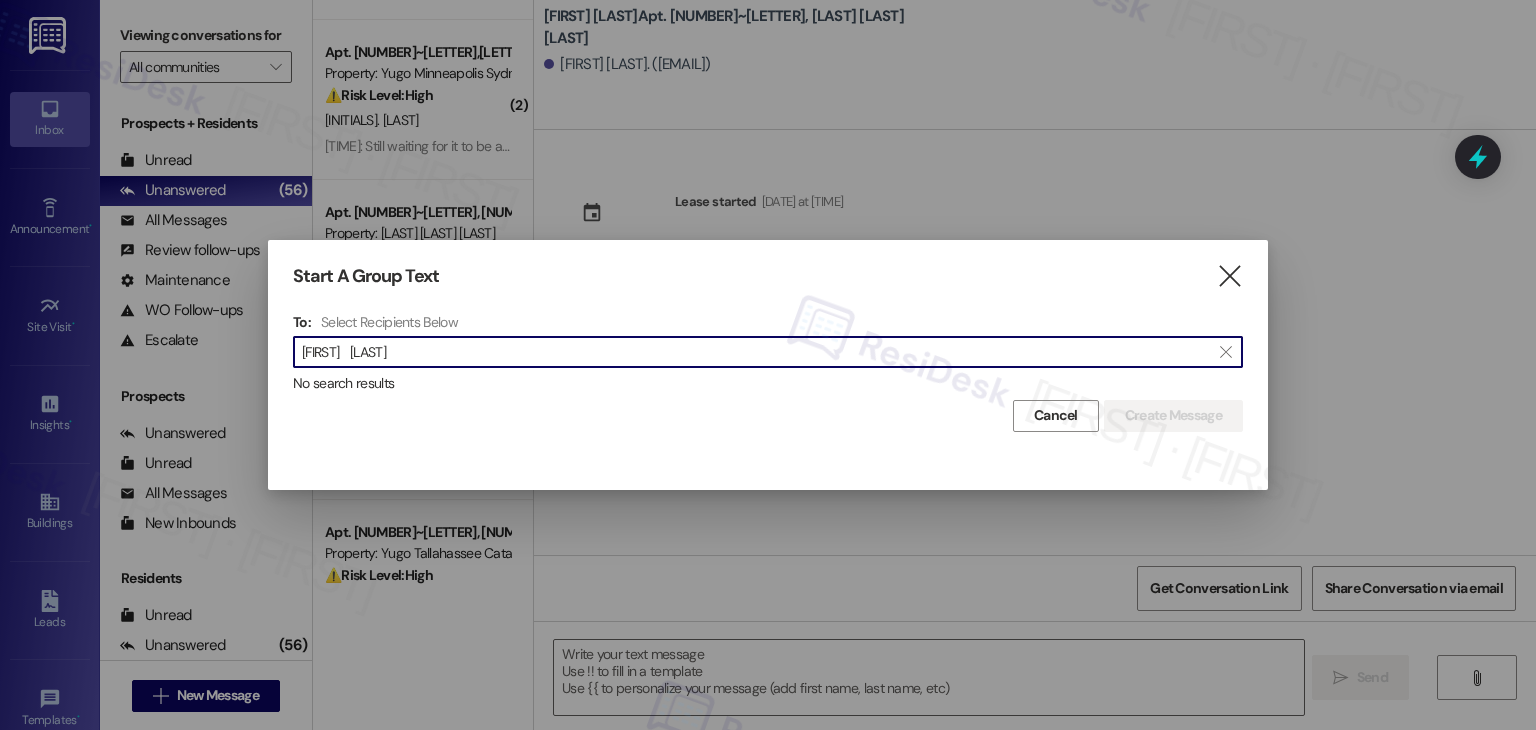 click on "George	Neal" at bounding box center [756, 352] 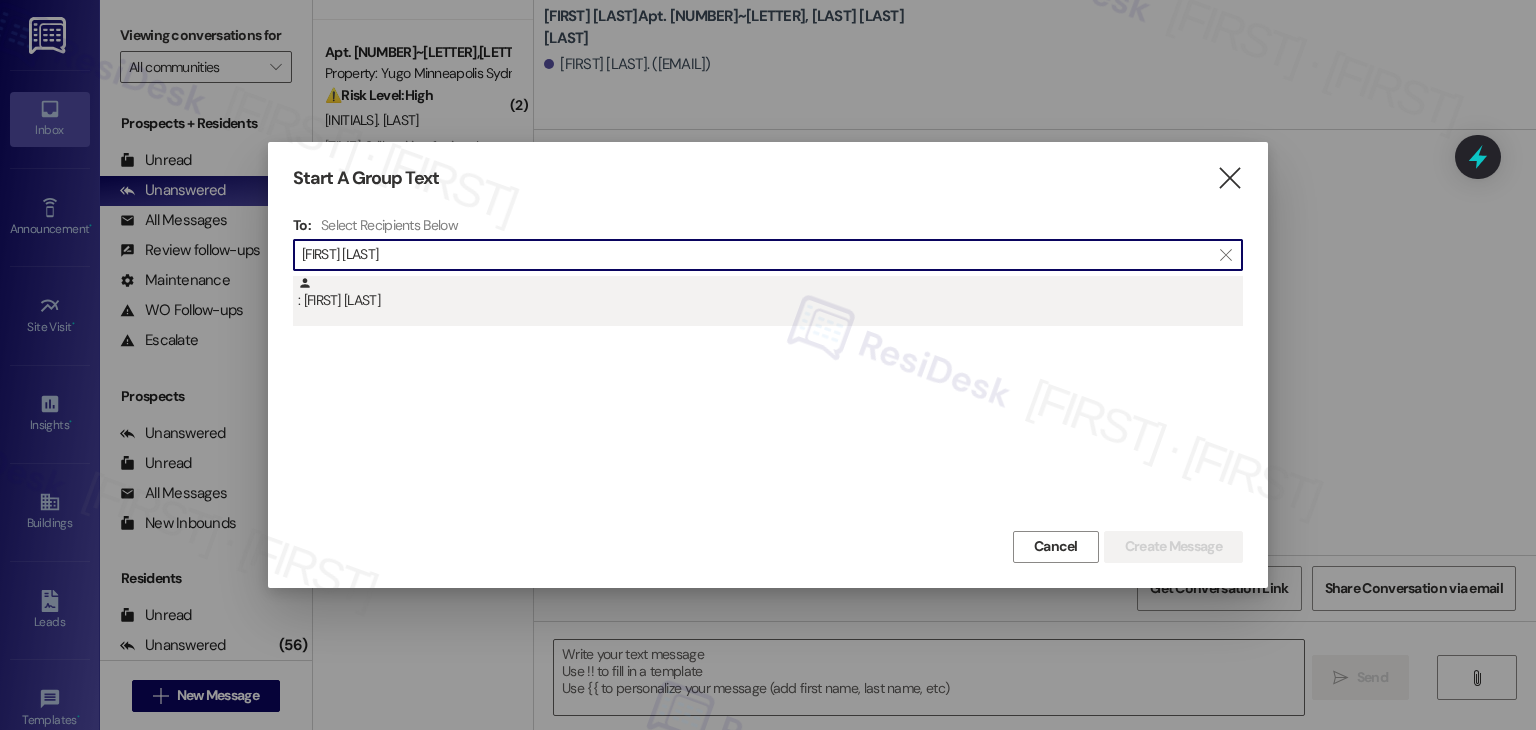type on "George Neal" 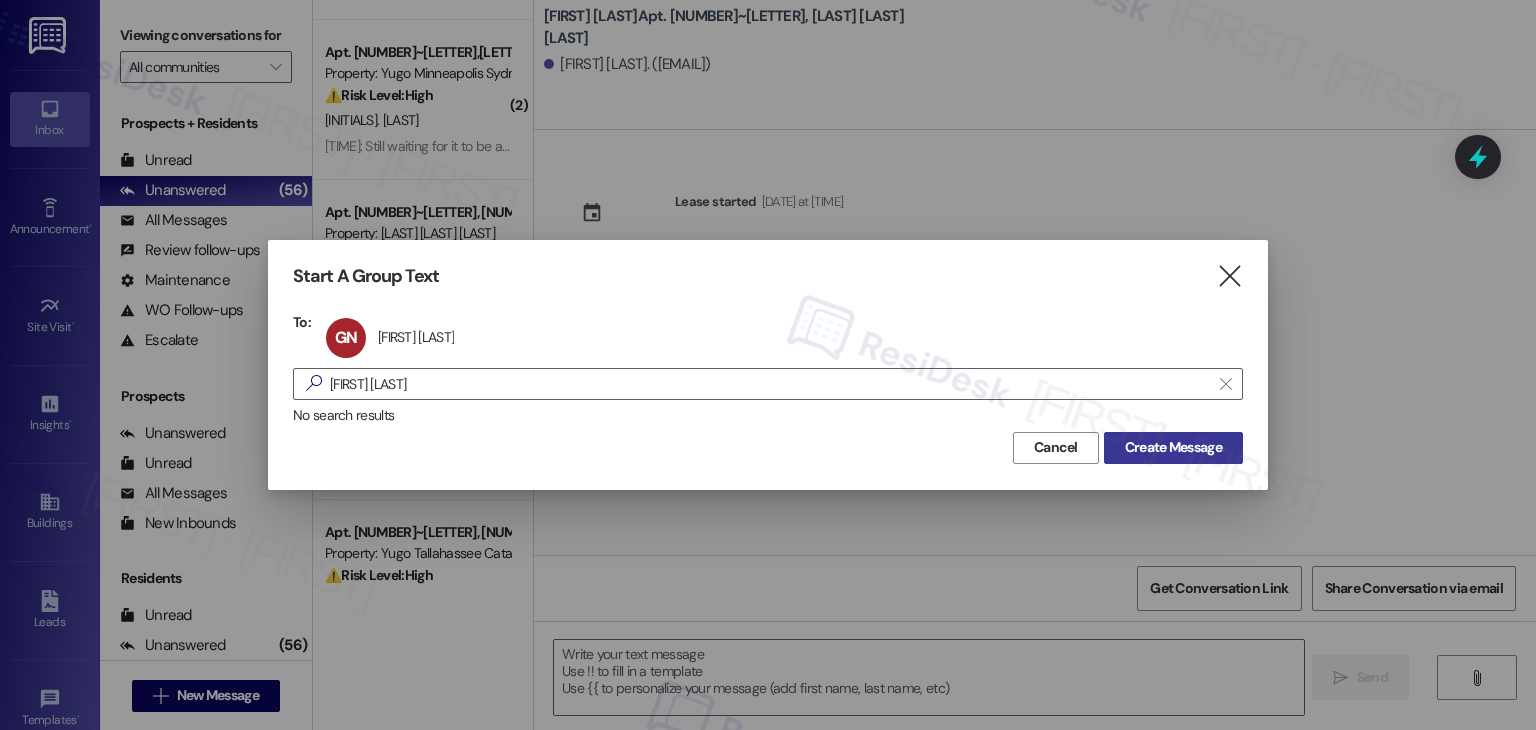 click on "Create Message" at bounding box center (1173, 447) 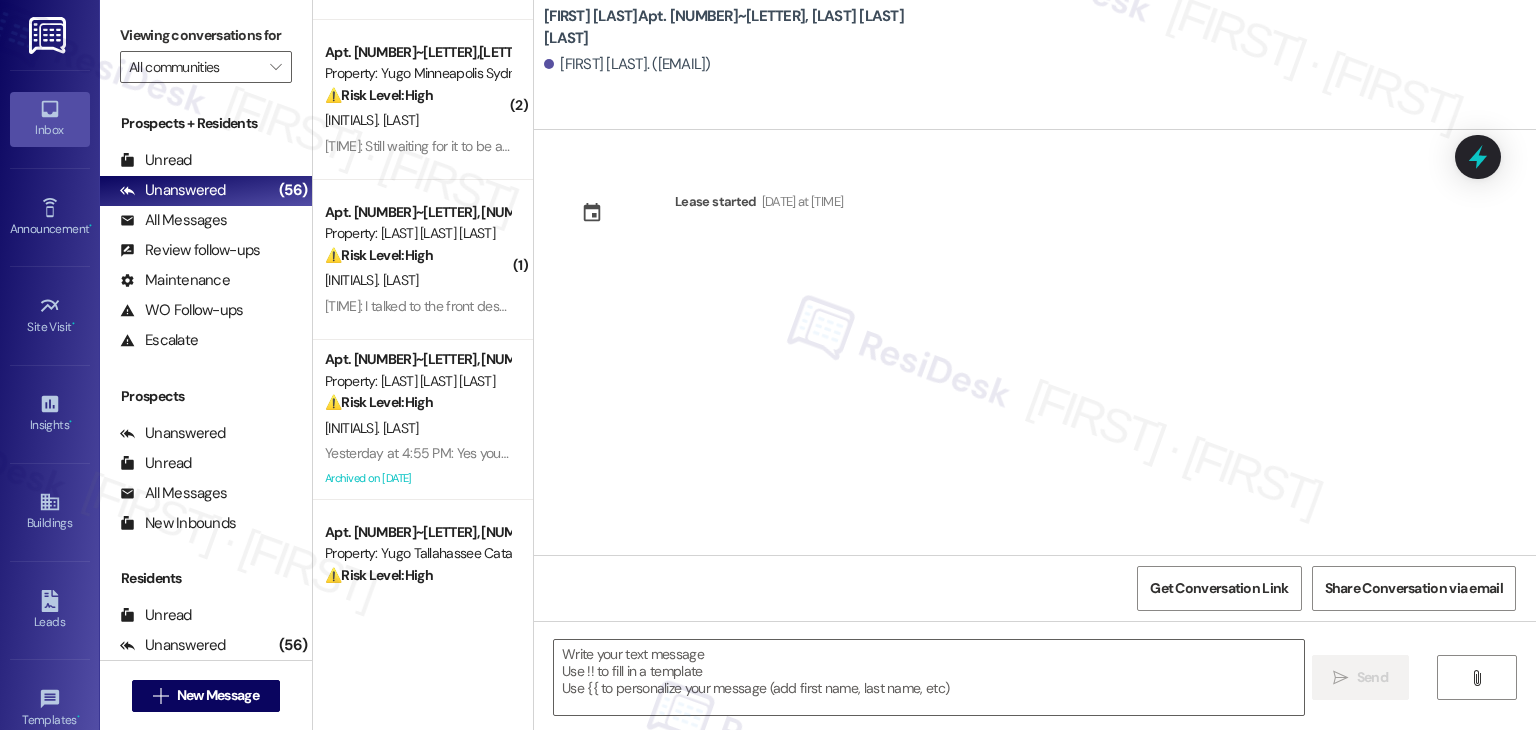 click on "Lease started Aug 15, 2025 at 7:00 PM" at bounding box center (1035, 342) 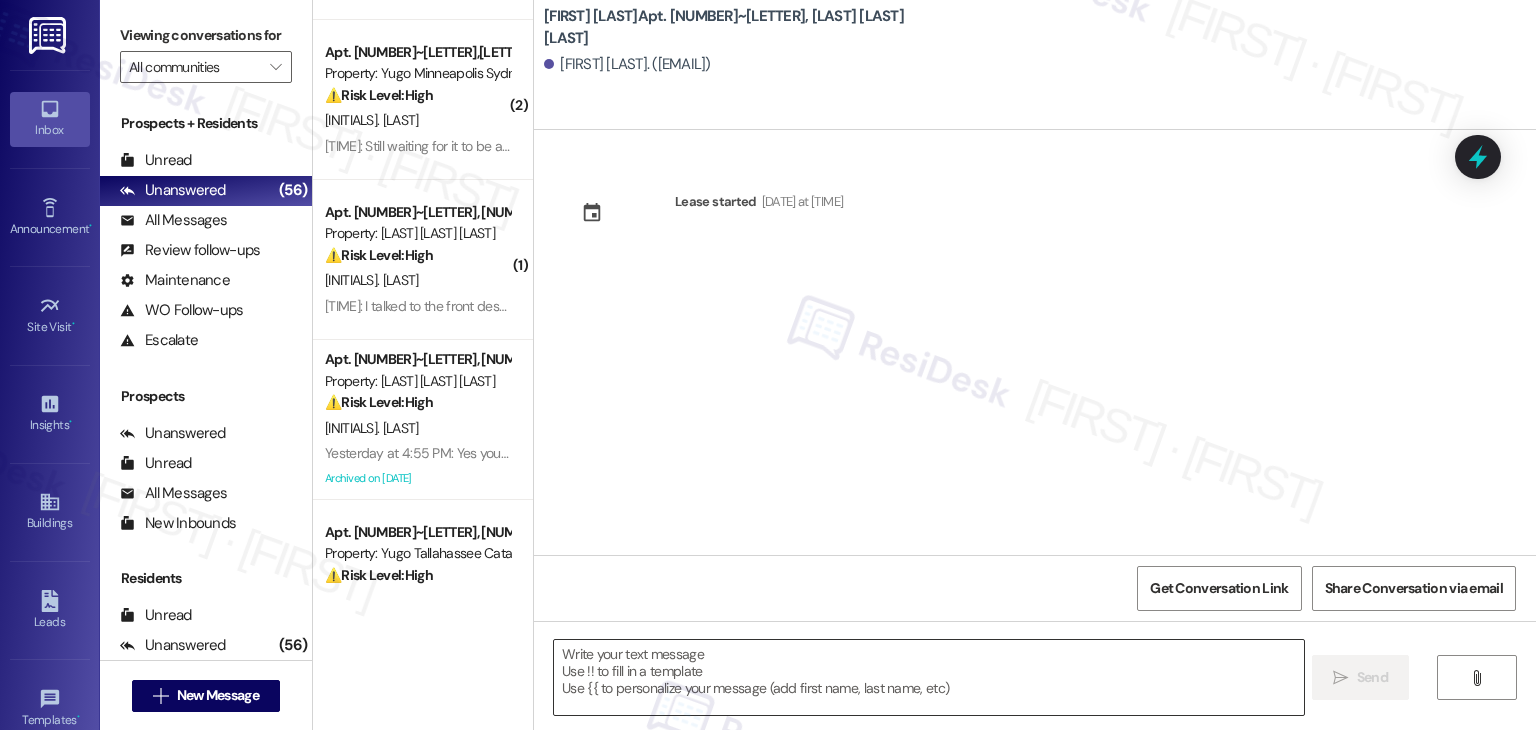 click at bounding box center (928, 677) 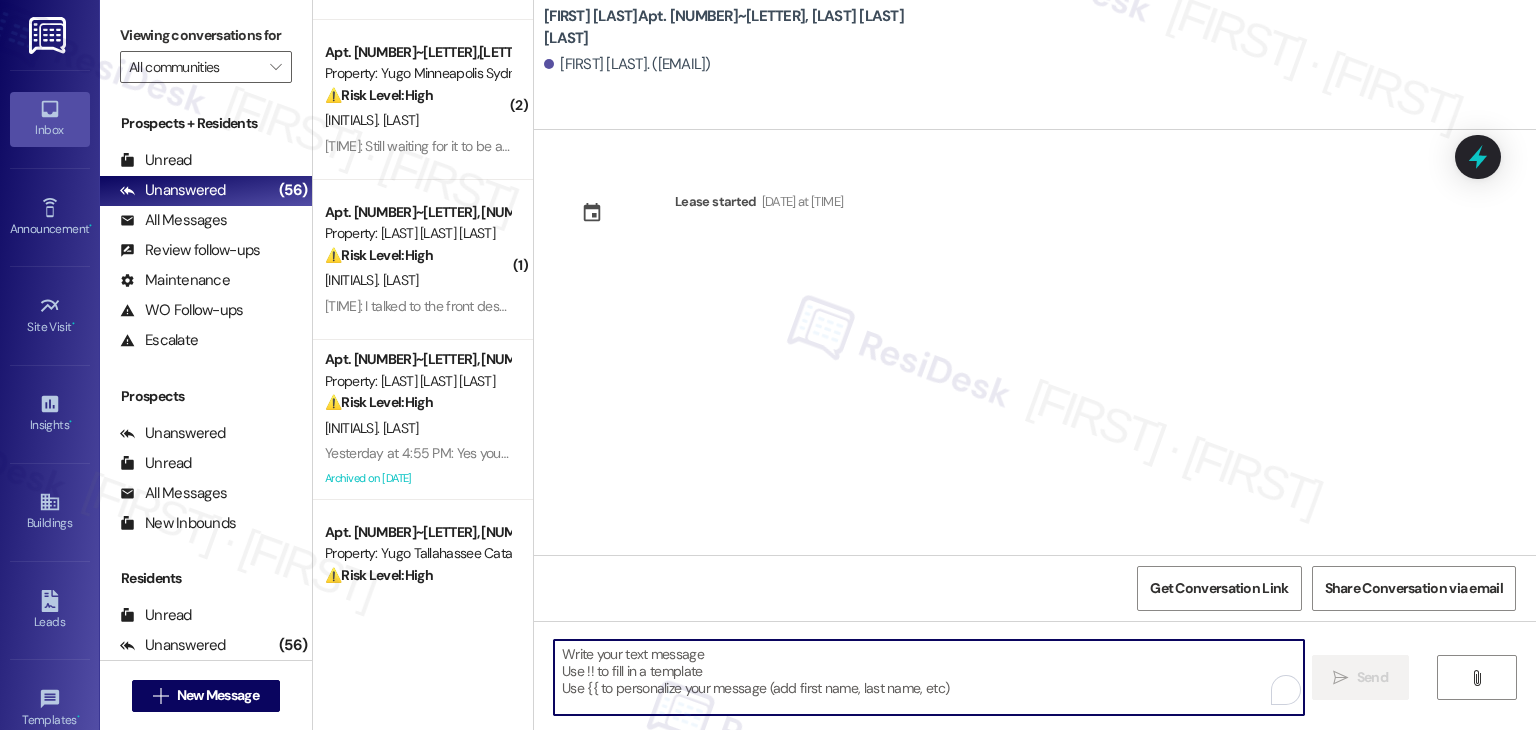 paste on "Hi {{first_name}}! We’re so excited you’ve chosen {{property}} as your future home! Moving is an exciting time, and I want to make sure you feel confident and ready." 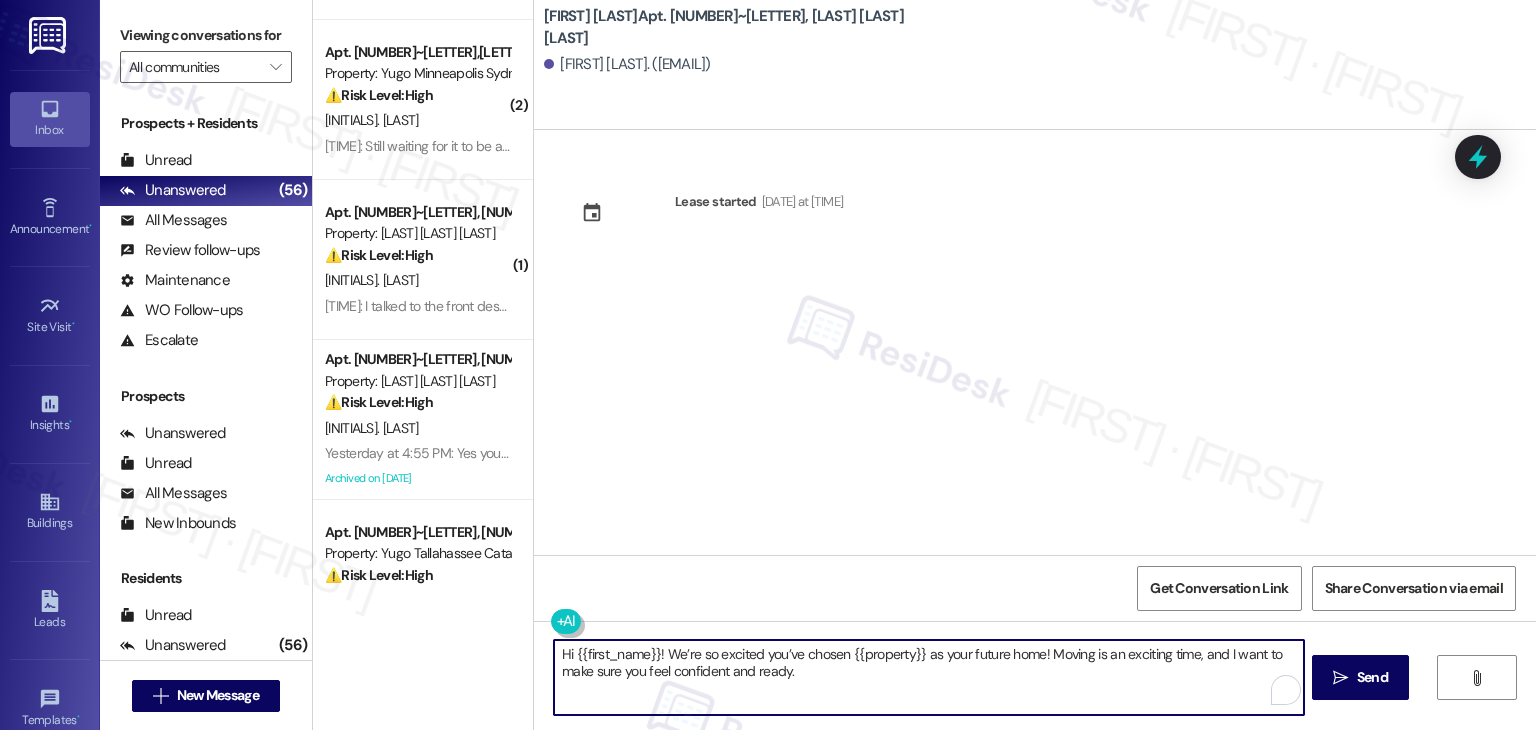 type on "Hi {{first_name}}! We’re so excited you’ve chosen {{property}} as your future home! Moving is an exciting time, and I want to make sure you feel confident and ready." 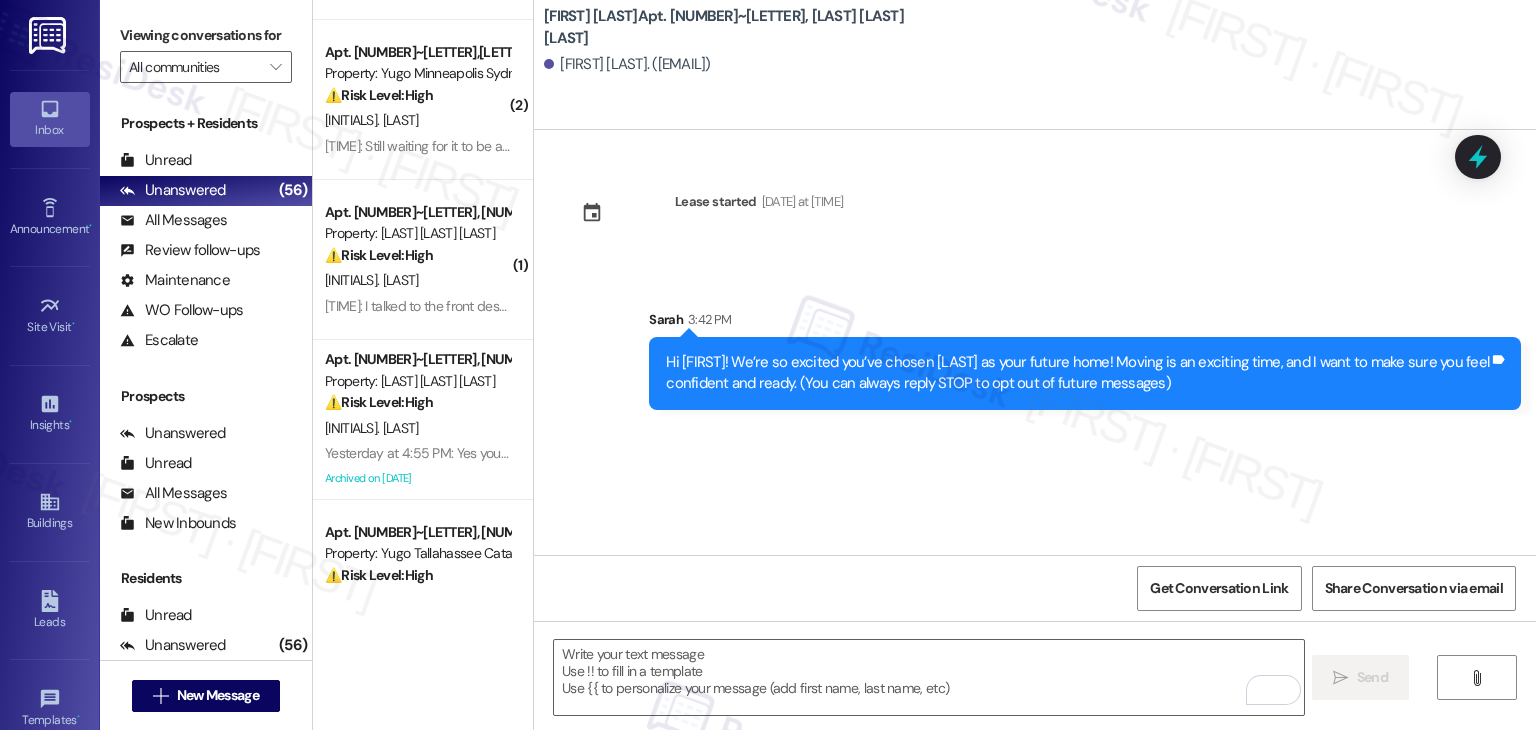 click on "Sent via SMS Sarah 3:42 PM Hi George! We’re so excited you’ve chosen Yugo Raleigh Logan as your future home! Moving is an exciting time, and I want to make sure you feel confident and ready. (You can always reply STOP to opt out of future messages) Tags and notes" at bounding box center [1085, 359] 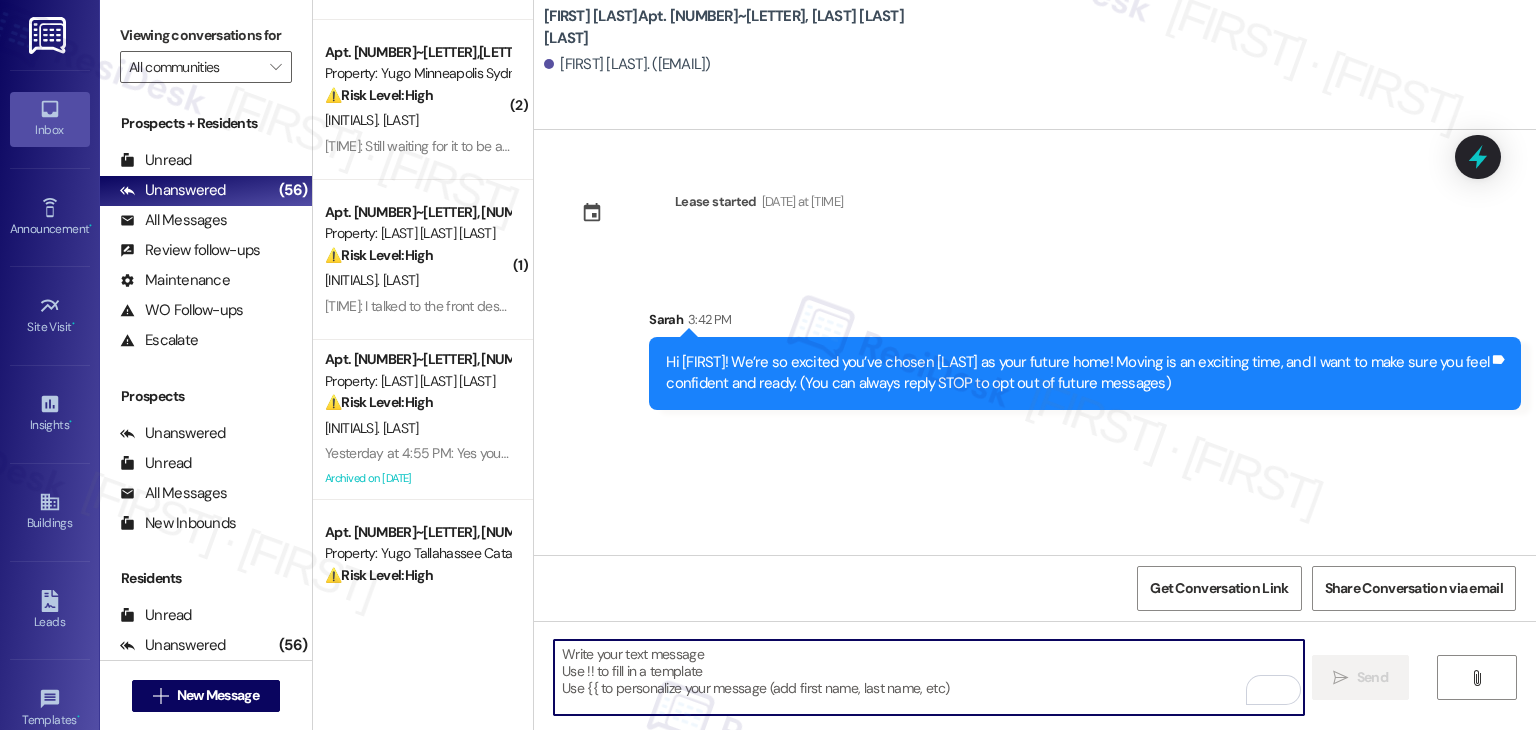 click at bounding box center (928, 677) 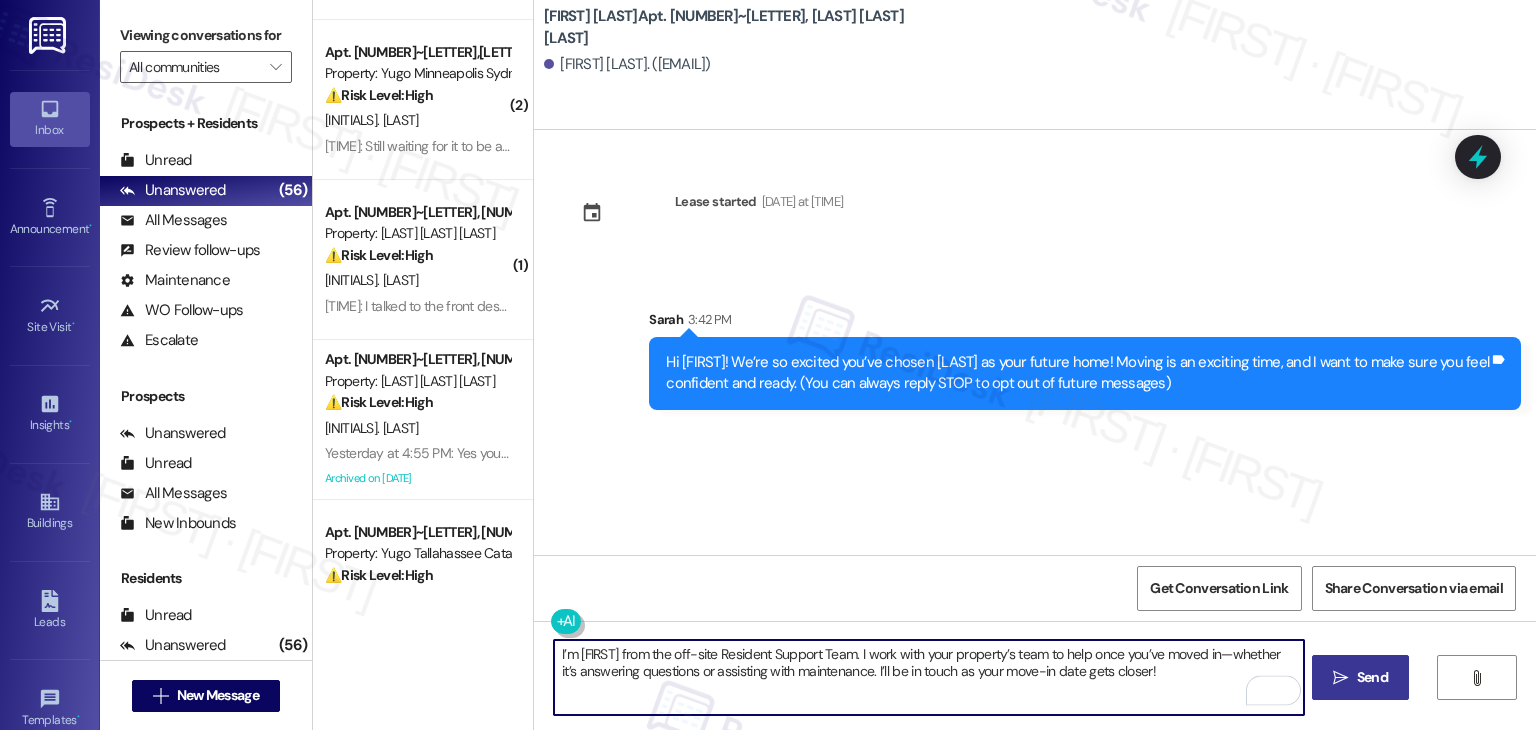 type on "I’m Sarah from the off-site Resident Support Team. I work with your property’s team to help once you’ve moved in—whether it’s answering questions or assisting with maintenance. I’ll be in touch as your move-in date gets closer!" 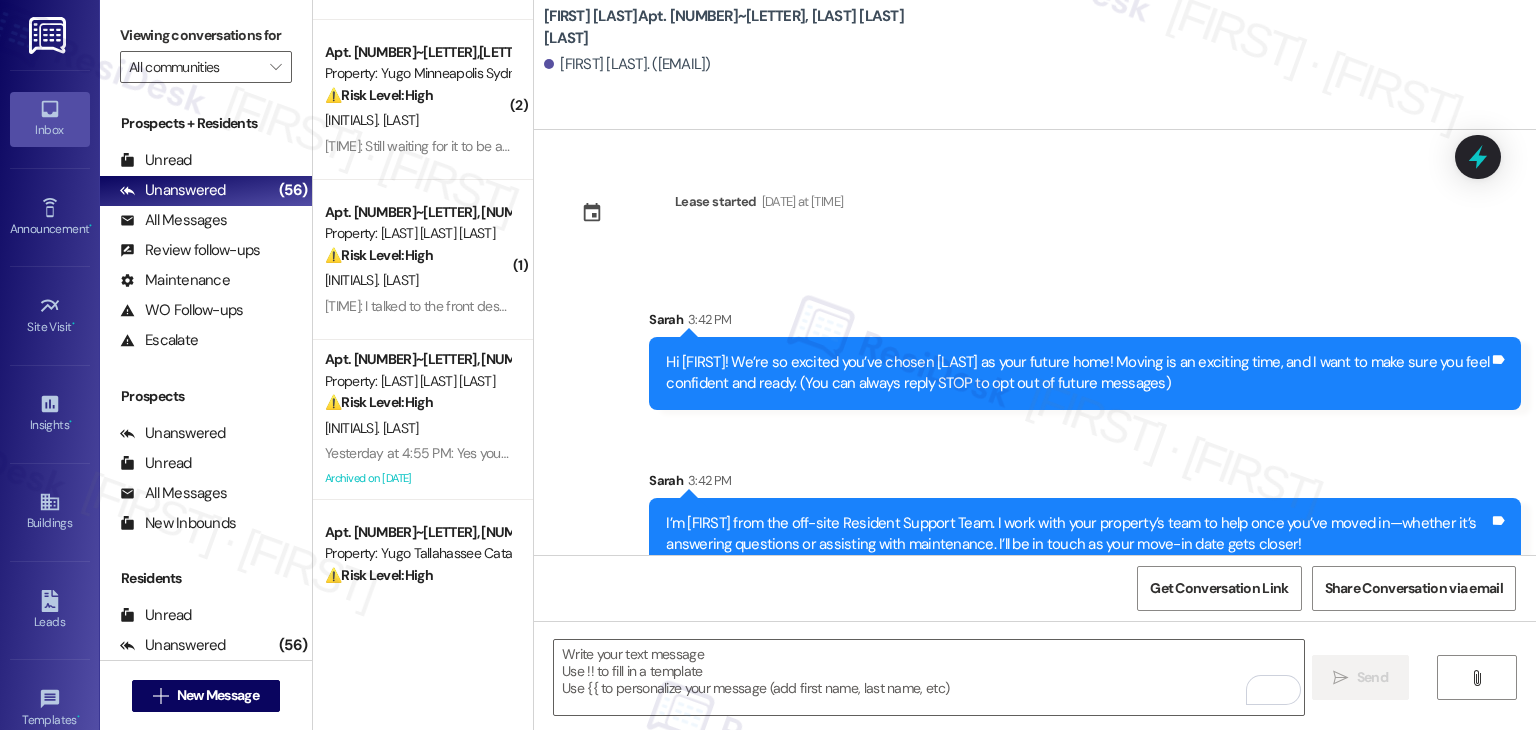 drag, startPoint x: 864, startPoint y: 577, endPoint x: 875, endPoint y: 564, distance: 17.029387 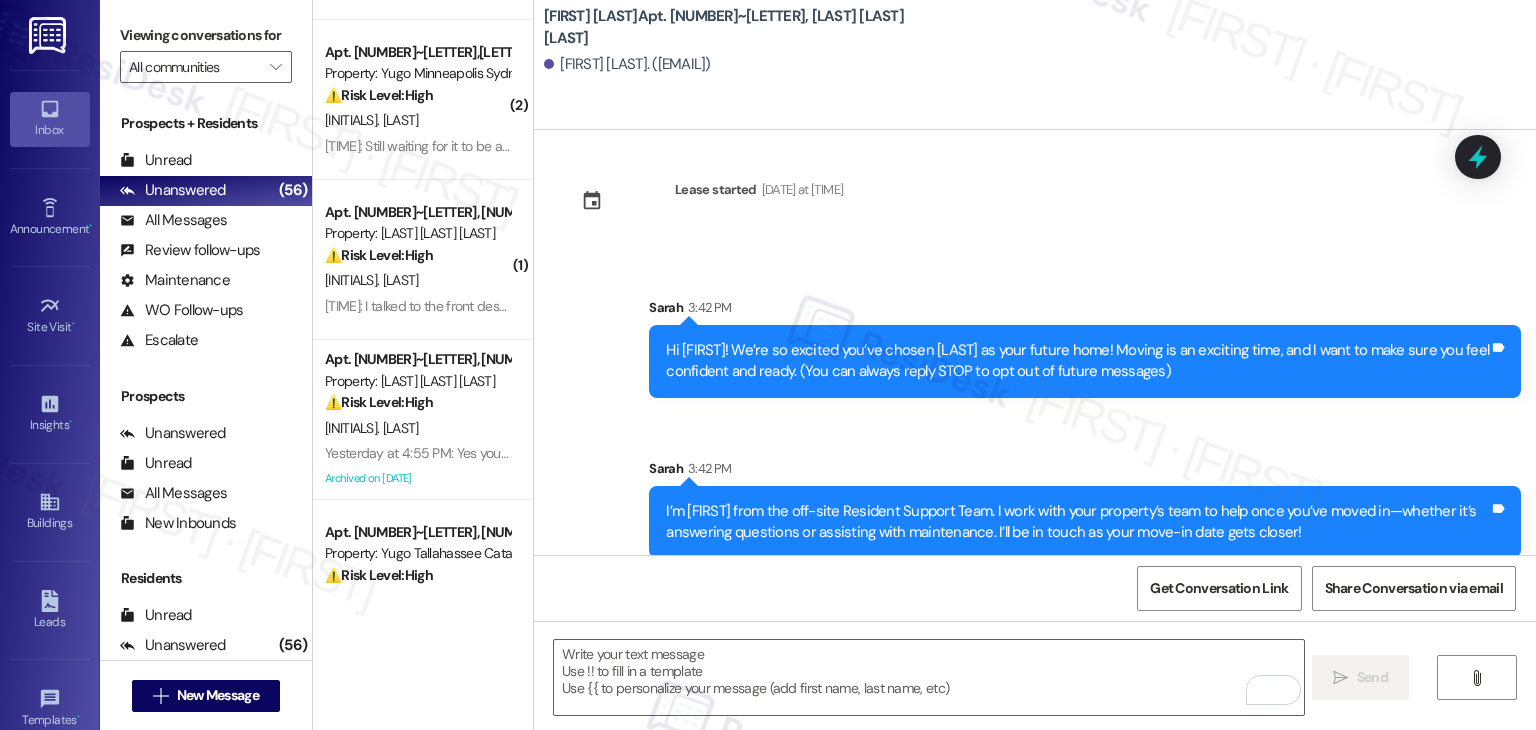 scroll, scrollTop: 32, scrollLeft: 0, axis: vertical 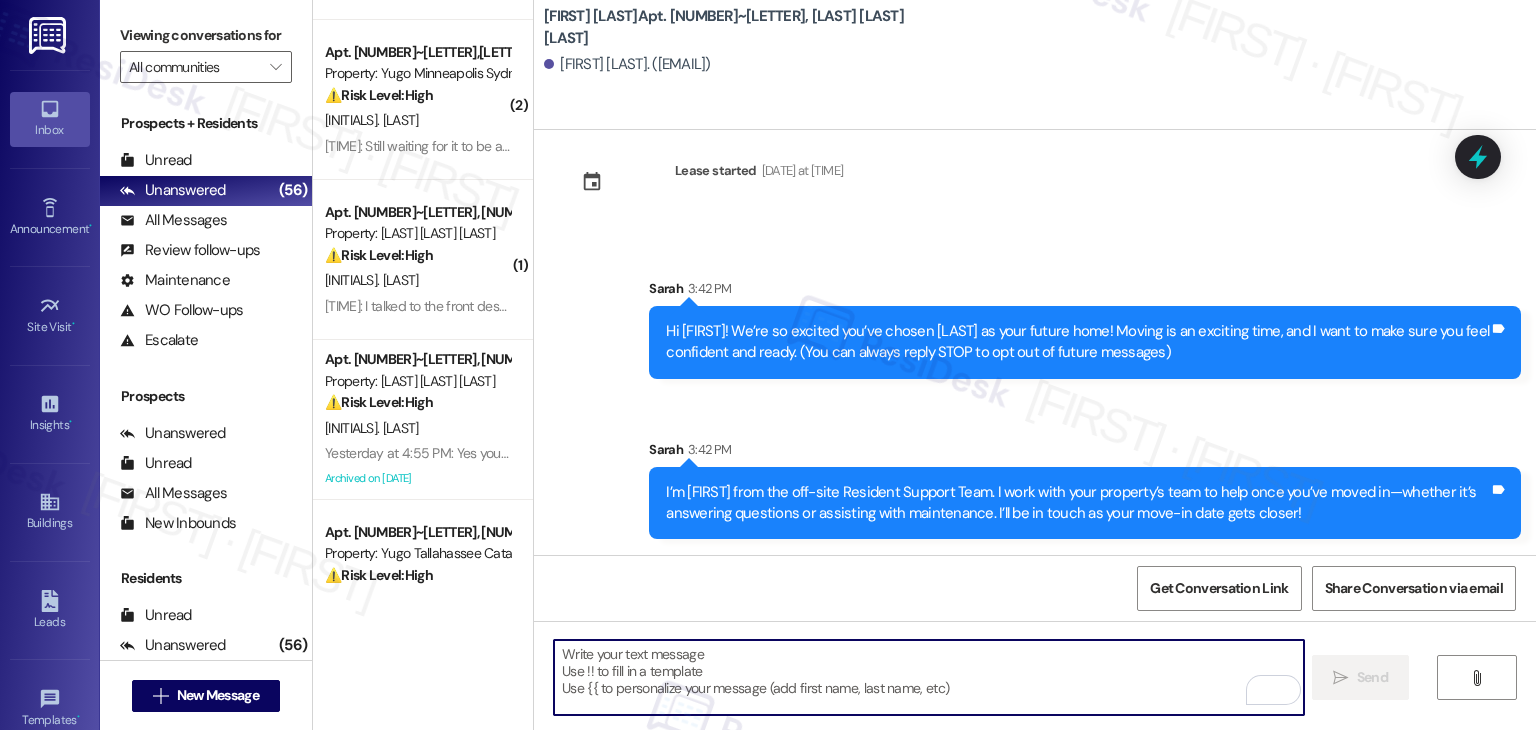 click at bounding box center [928, 677] 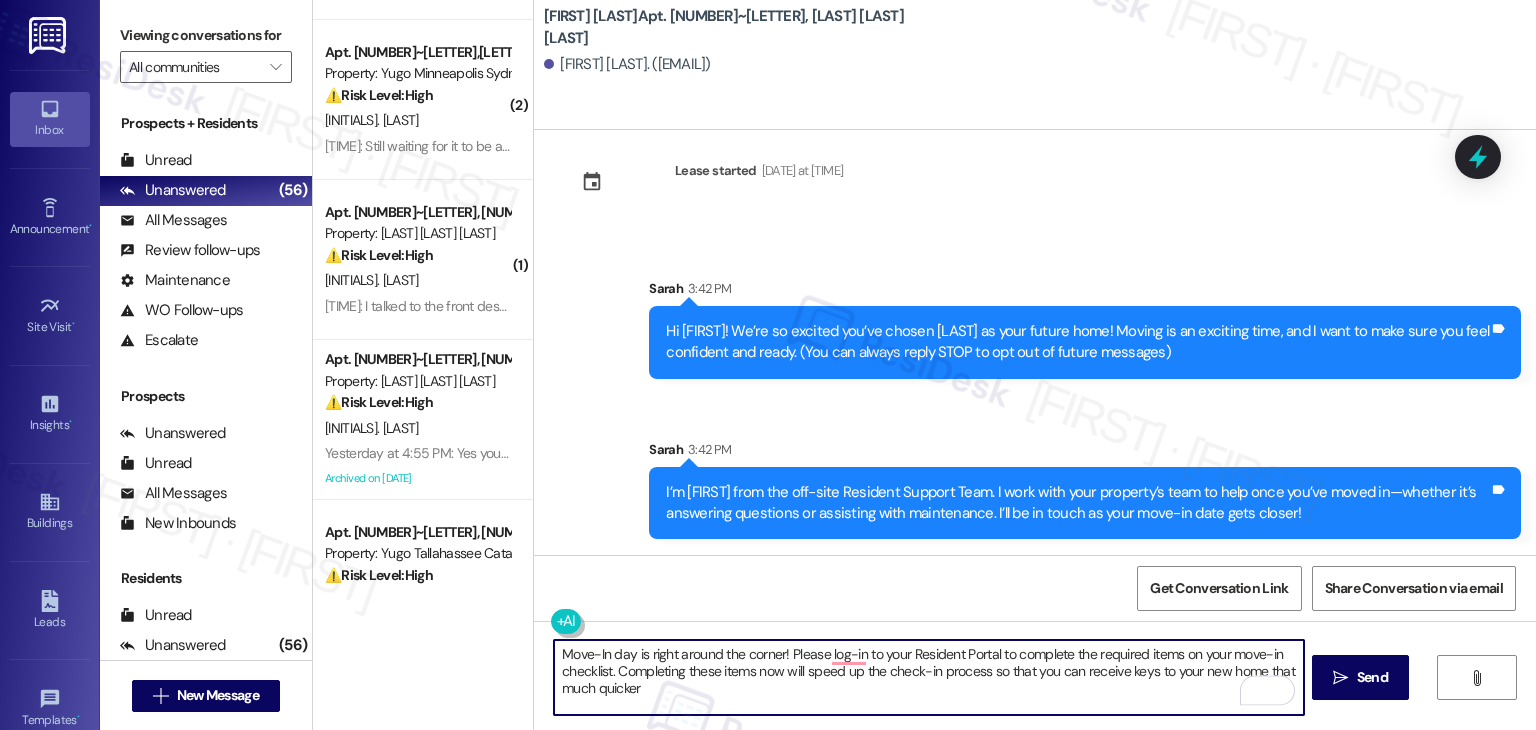 type on "Move-In day is right around the corner! Please log-in to your Resident Portal to complete the required items on your move-in checklist. Completing these items now will speed up the check-in process so that you can receive keys to your new home that much quicker" 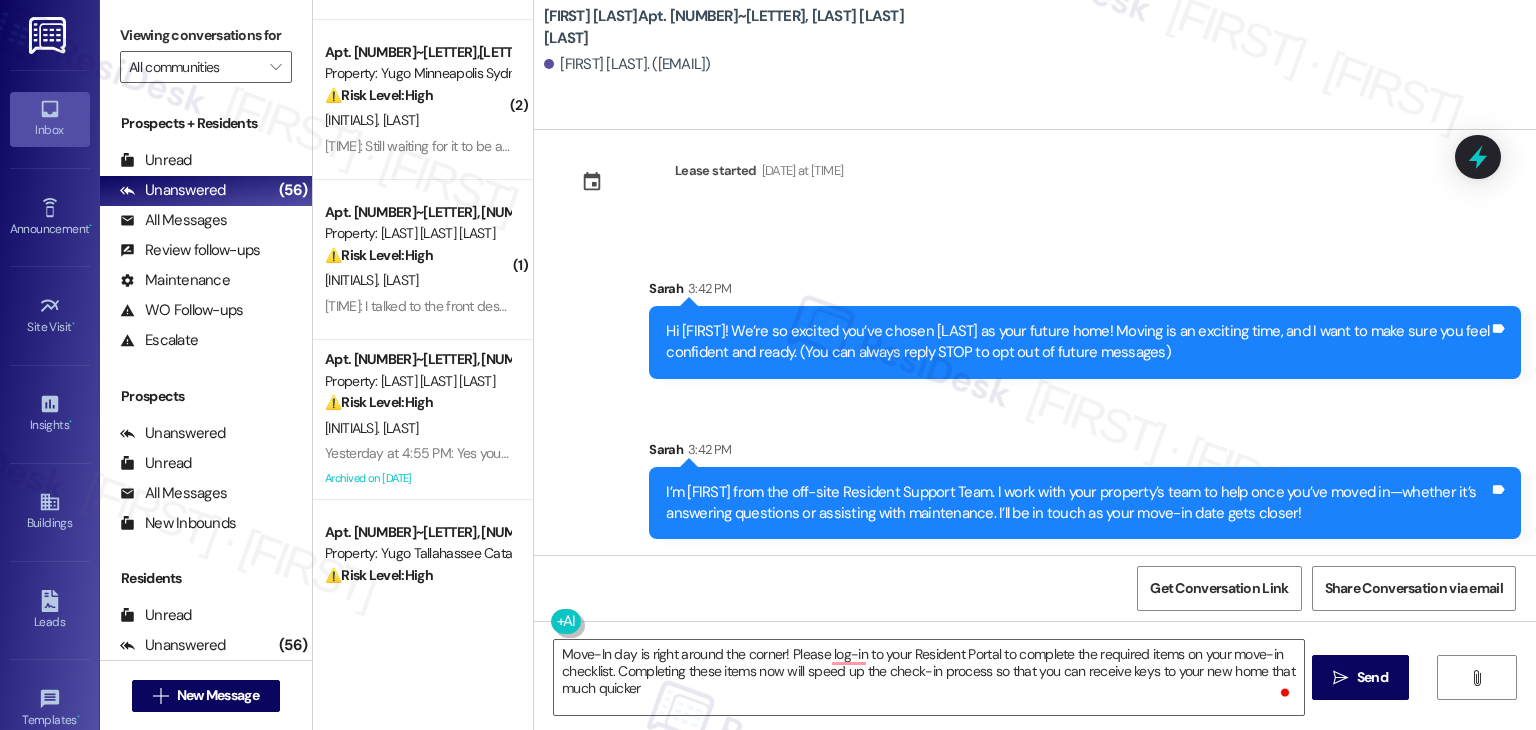click on "Send" at bounding box center [1372, 677] 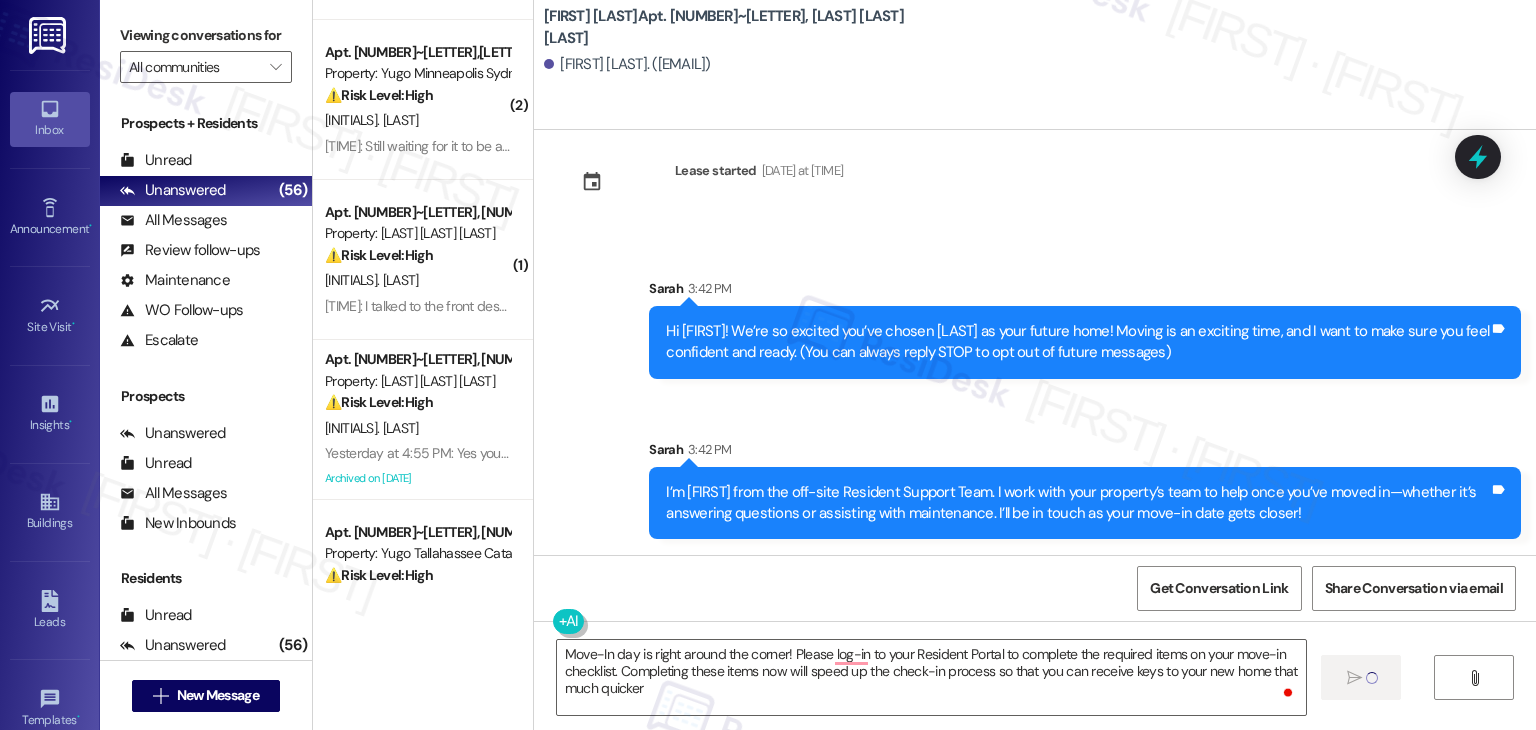 type 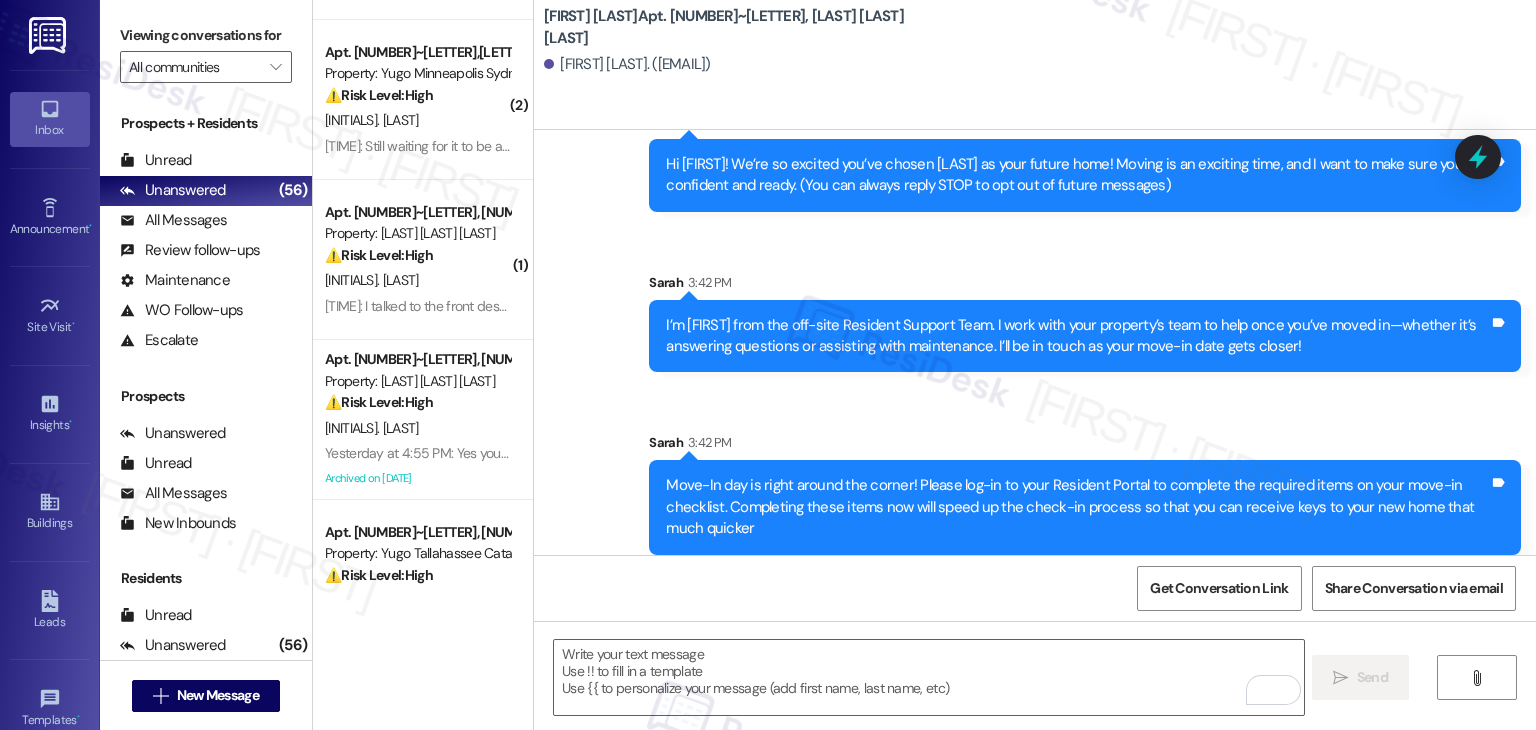 scroll, scrollTop: 213, scrollLeft: 0, axis: vertical 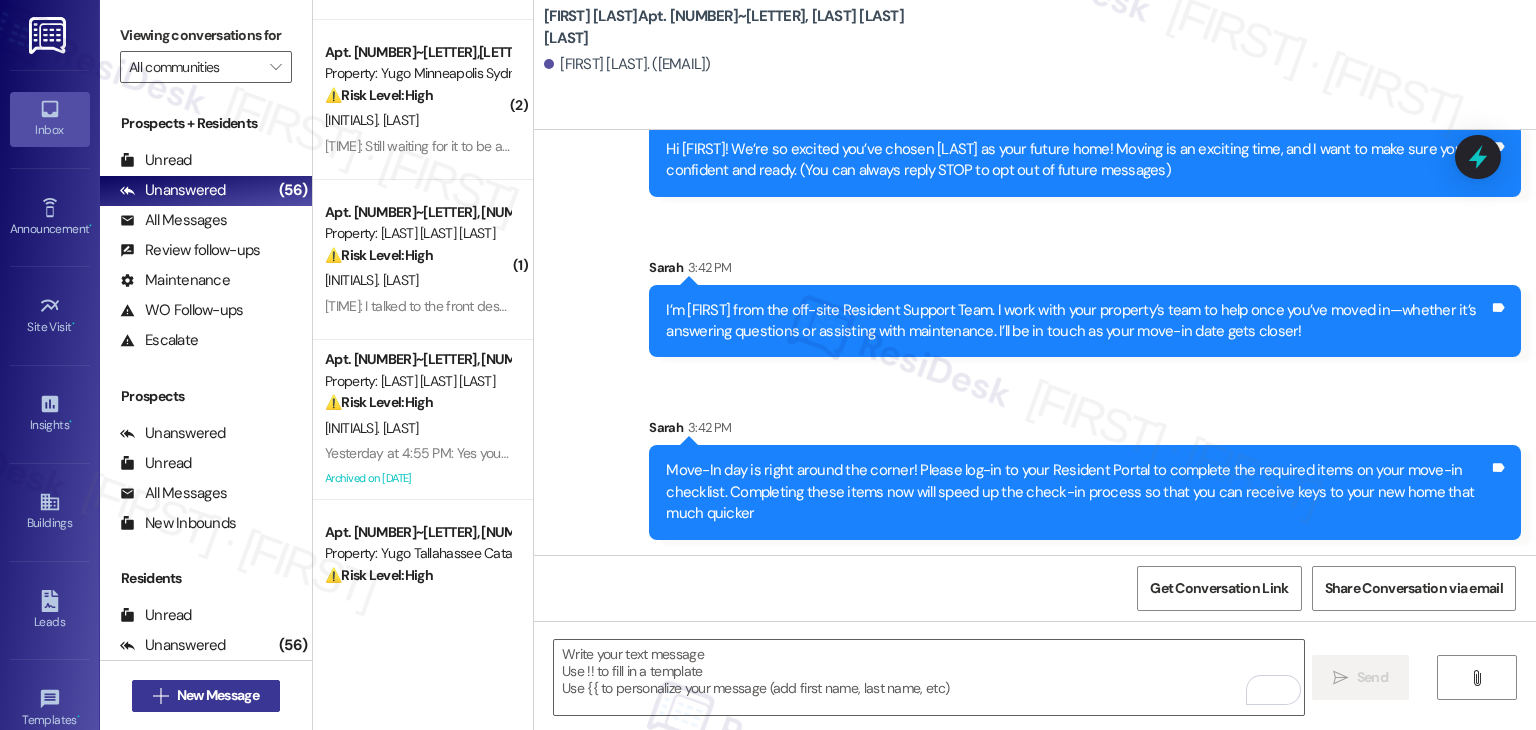 click on "New Message" at bounding box center (218, 695) 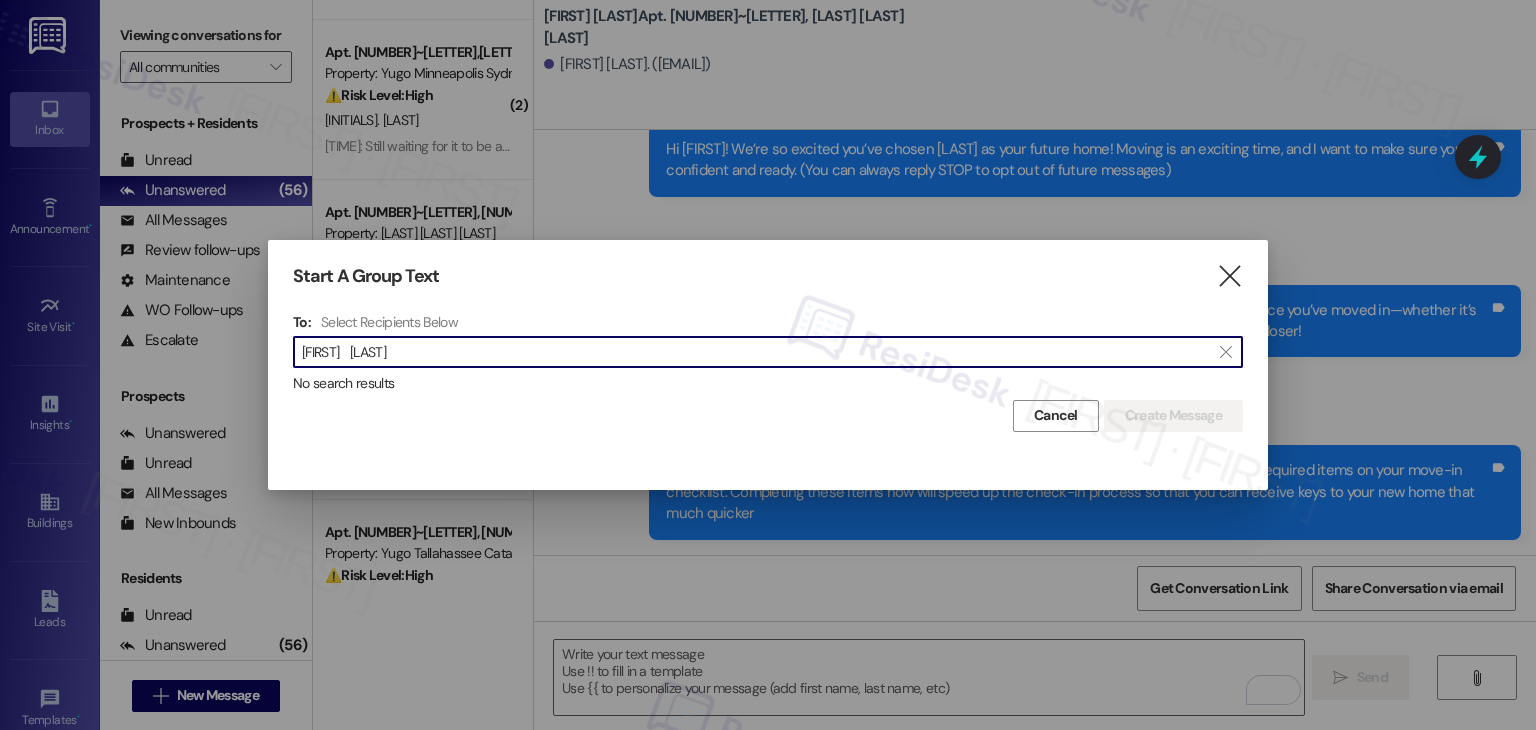 click on "Natalie	Toro" at bounding box center [756, 352] 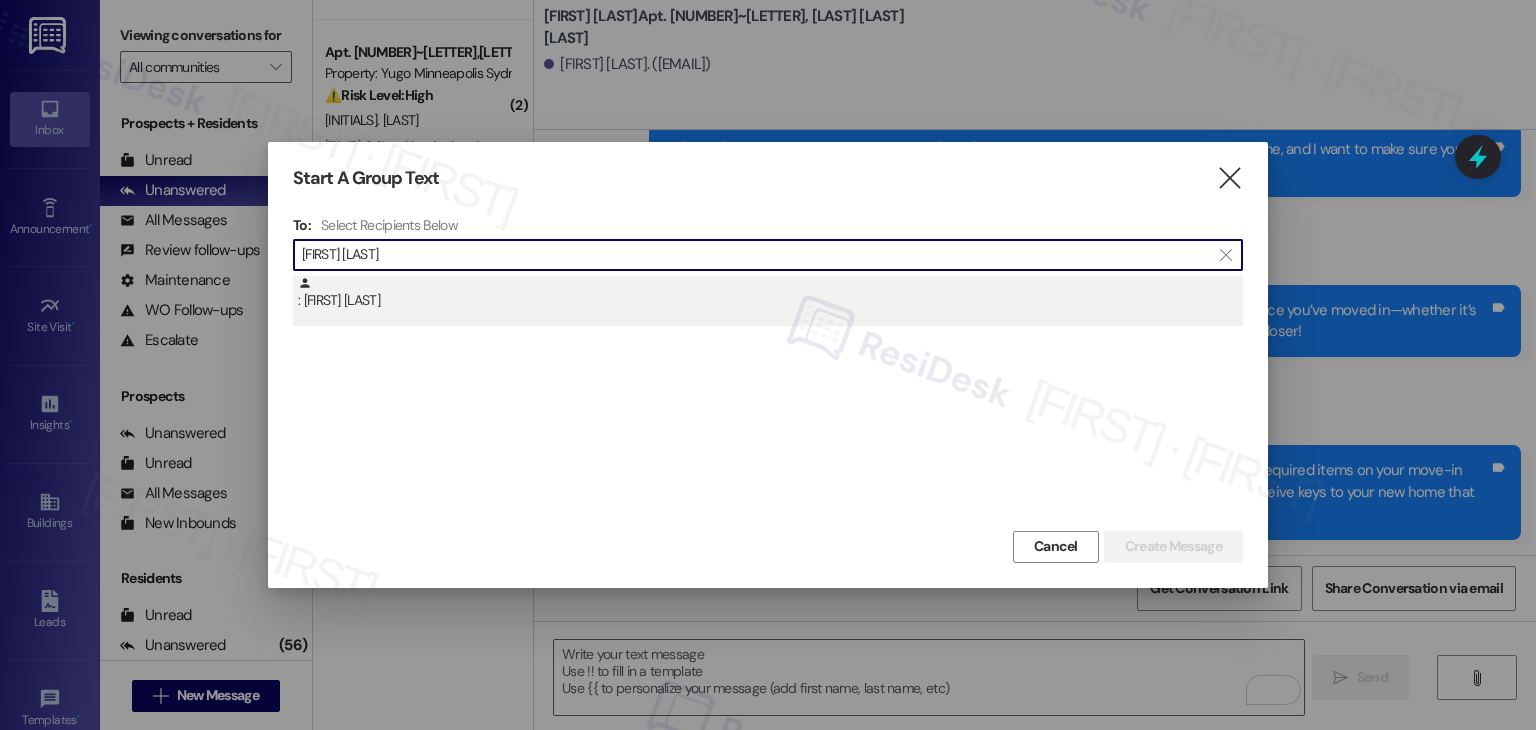 type on "Natalie Toro" 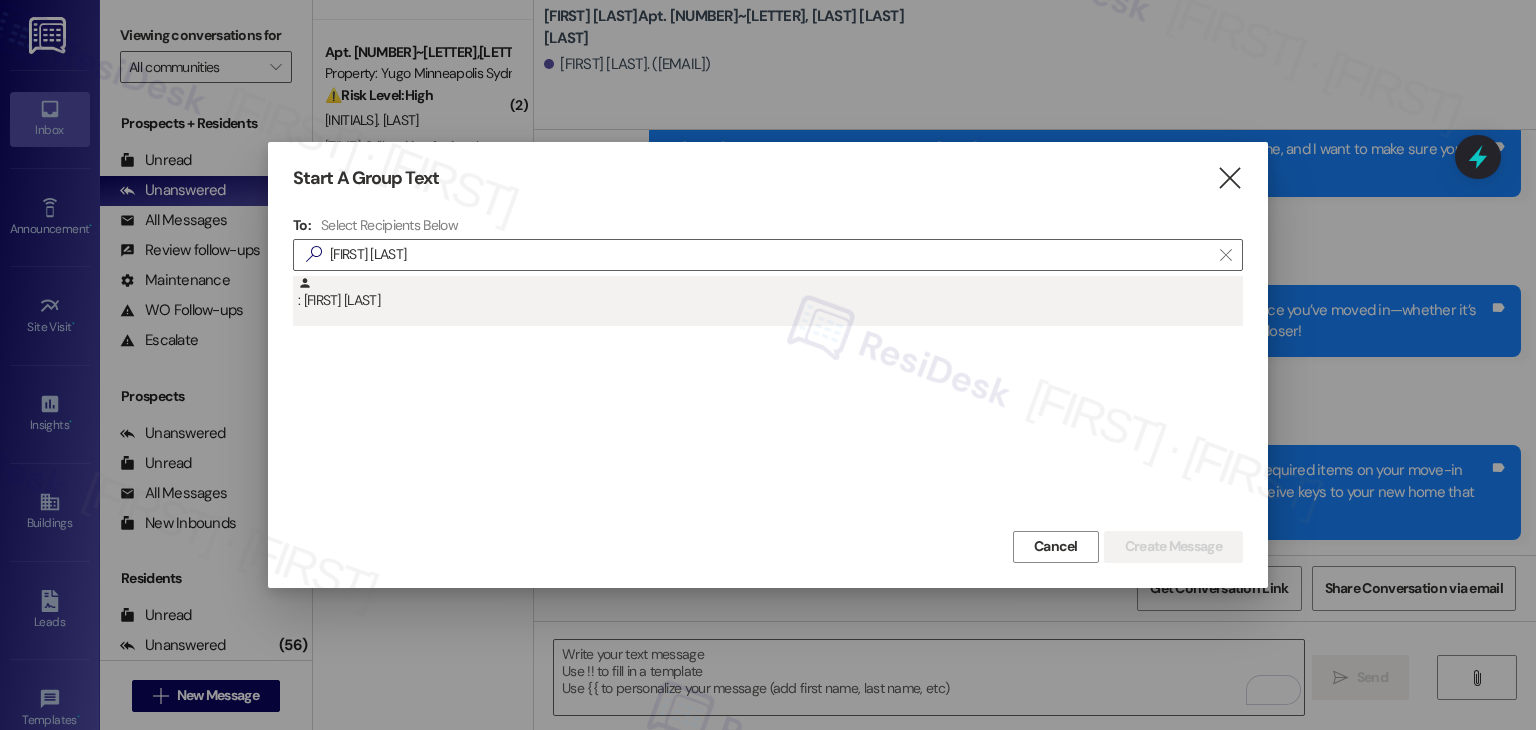click on ": Natalie Toro" at bounding box center [768, 301] 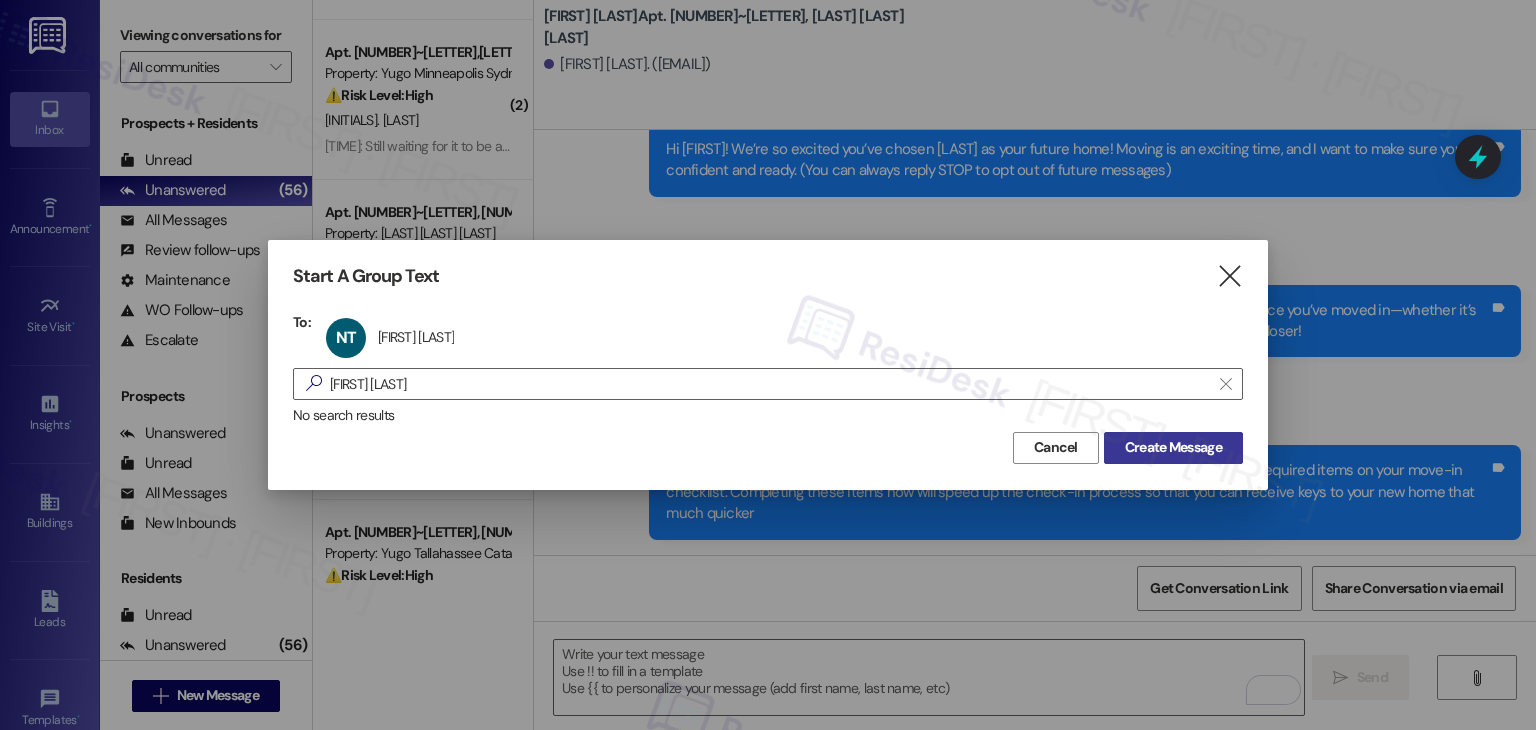 click on "Create Message" at bounding box center (1173, 447) 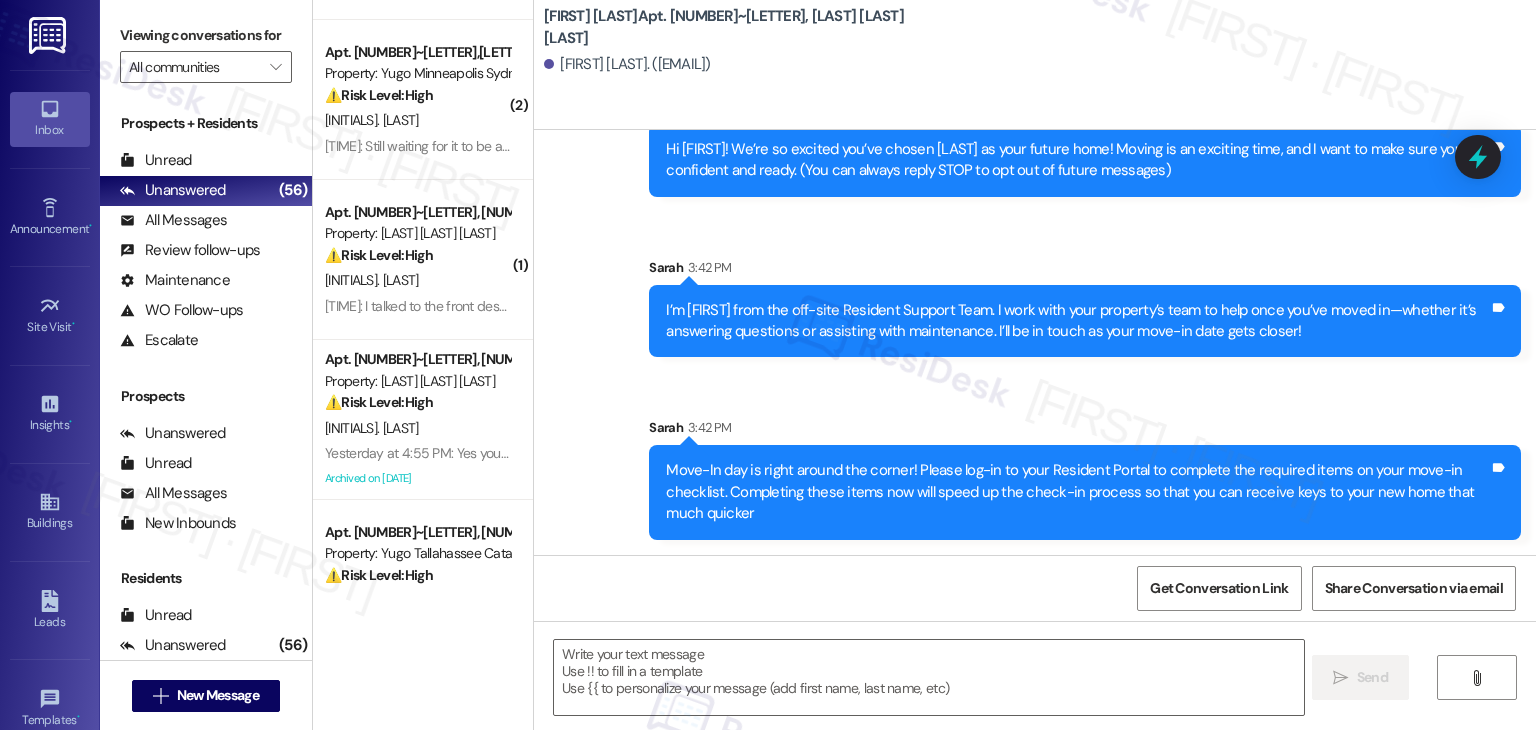 type on "Fetching suggested responses. Please feel free to read through the conversation in the meantime." 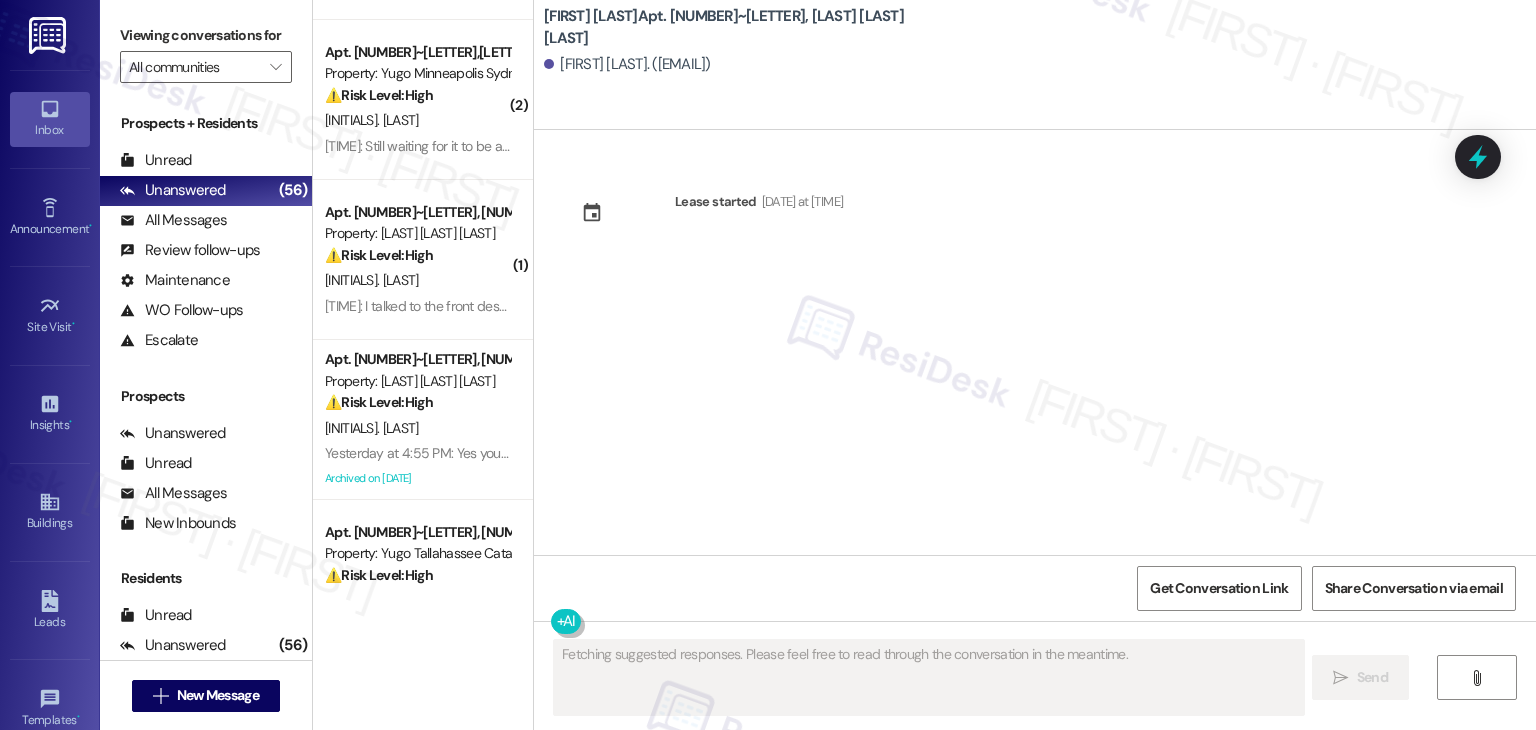 scroll, scrollTop: 0, scrollLeft: 0, axis: both 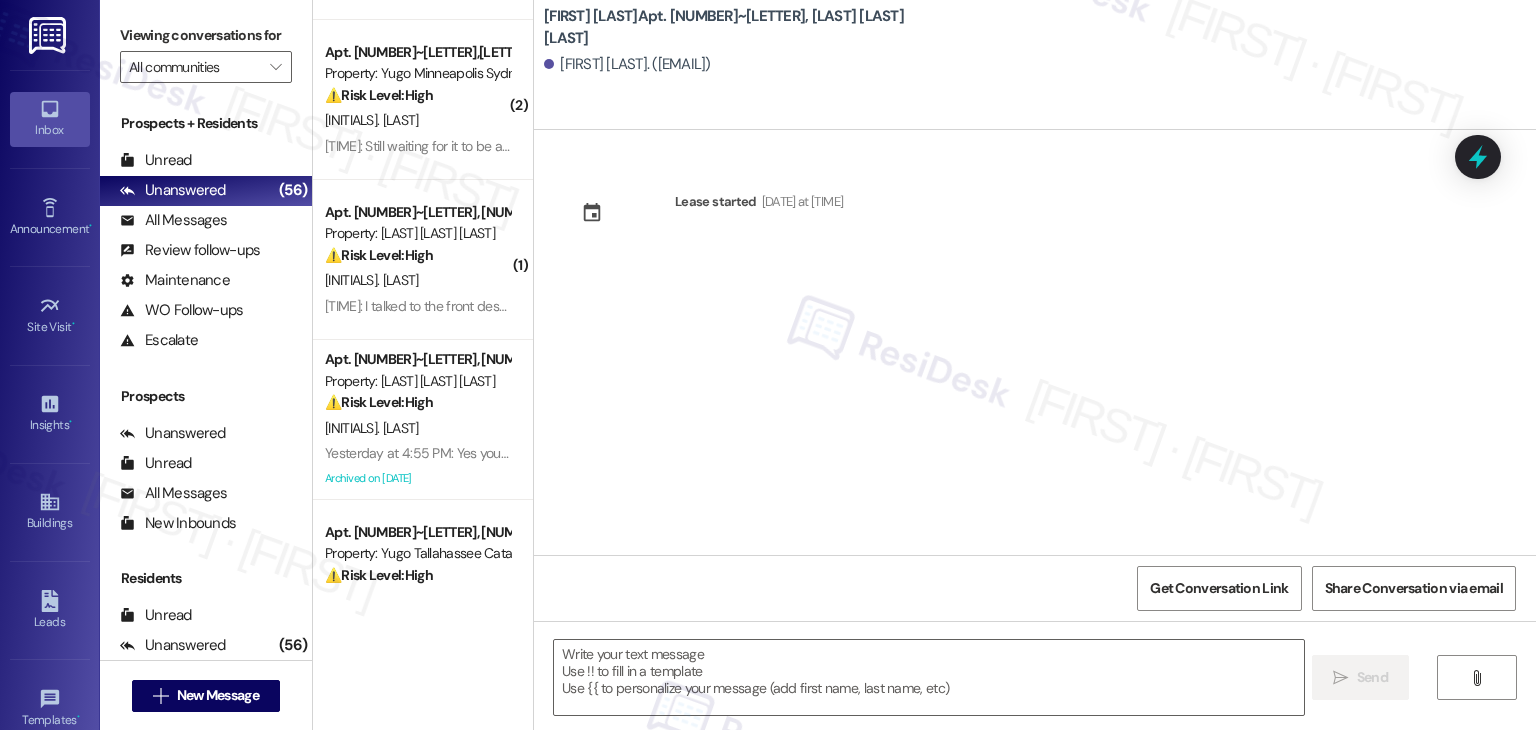 click on "Lease started Aug 15, 2025 at 7:00 PM" at bounding box center [1035, 342] 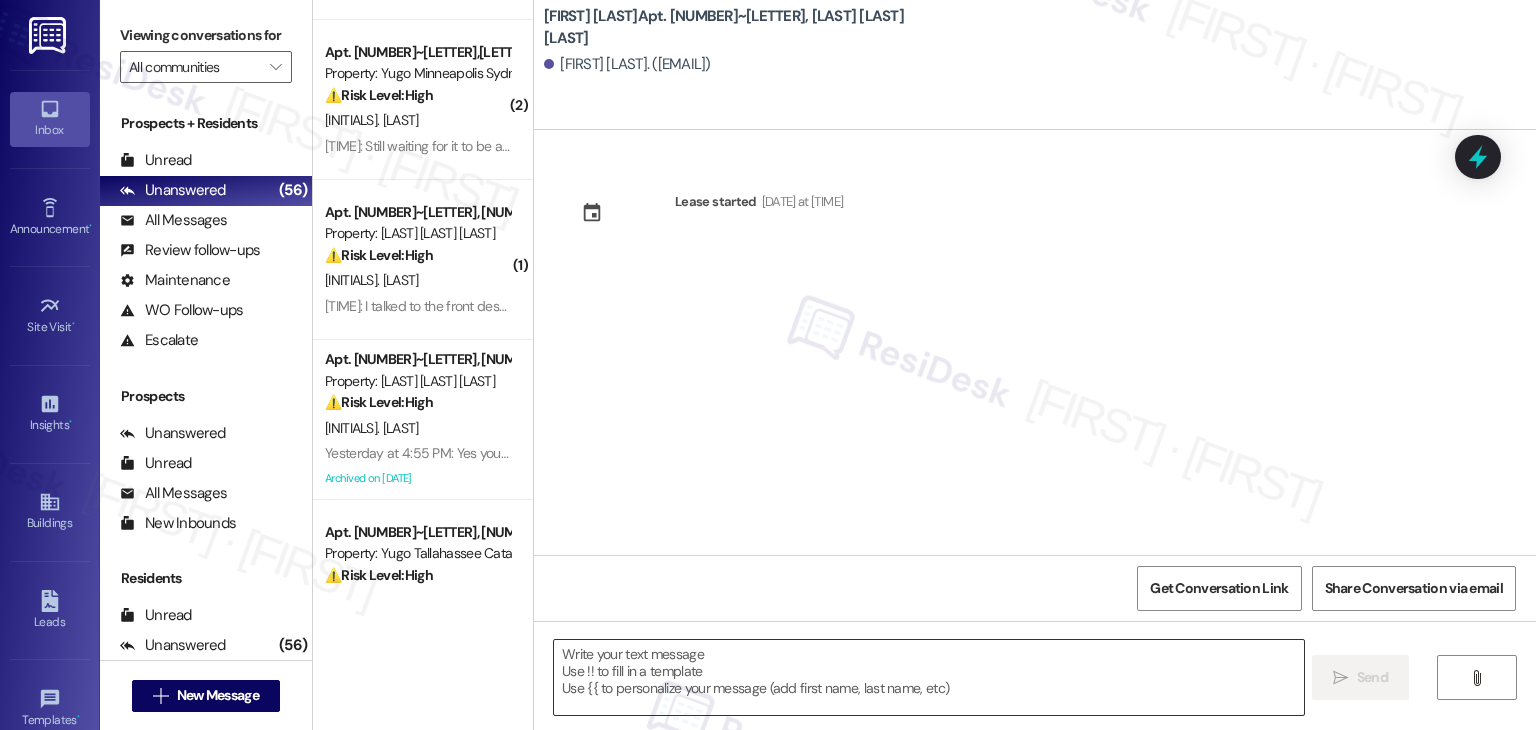 click at bounding box center [928, 677] 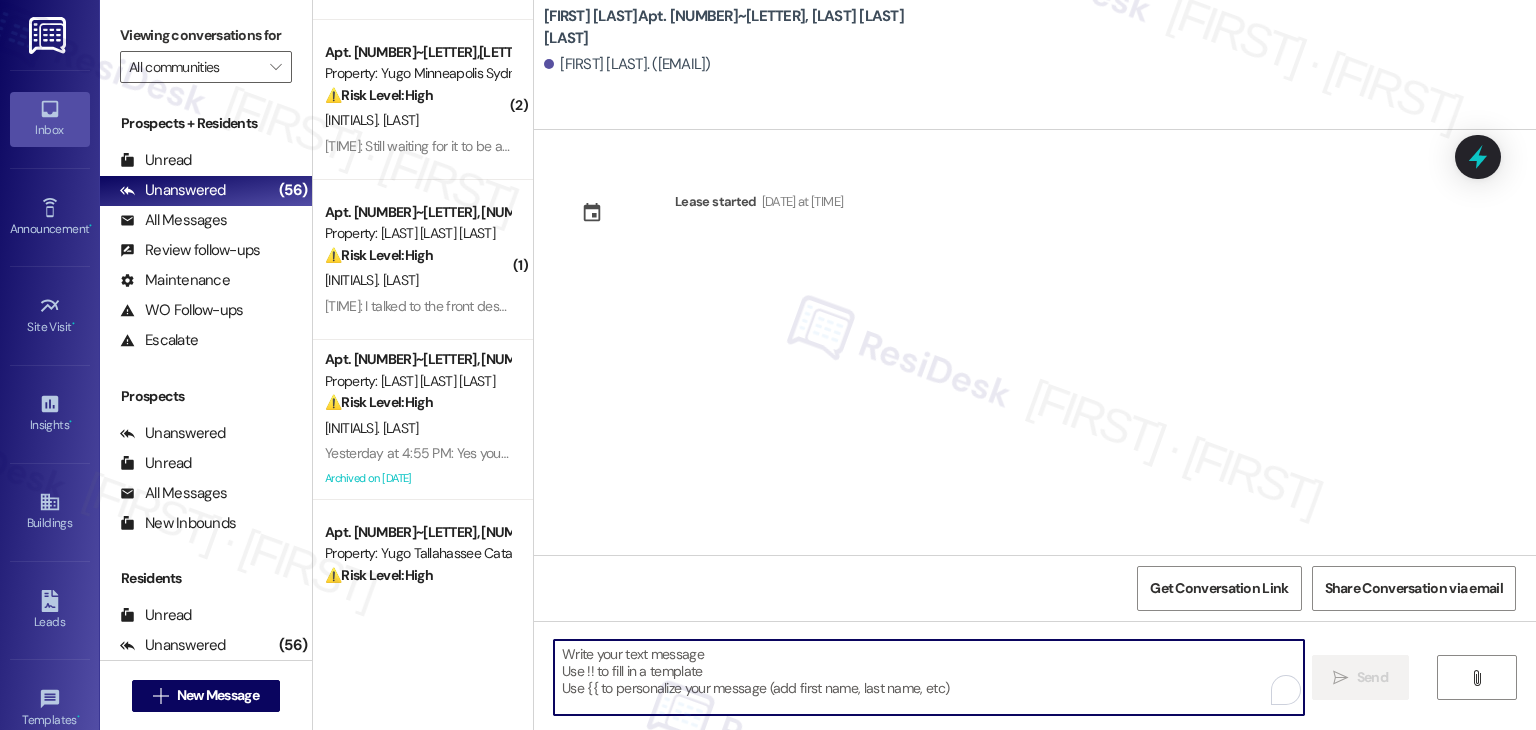 paste on "Hi {{first_name}}! We’re so excited you’ve chosen {{property}} as your future home! Moving is an exciting time, and I want to make sure you feel confident and ready." 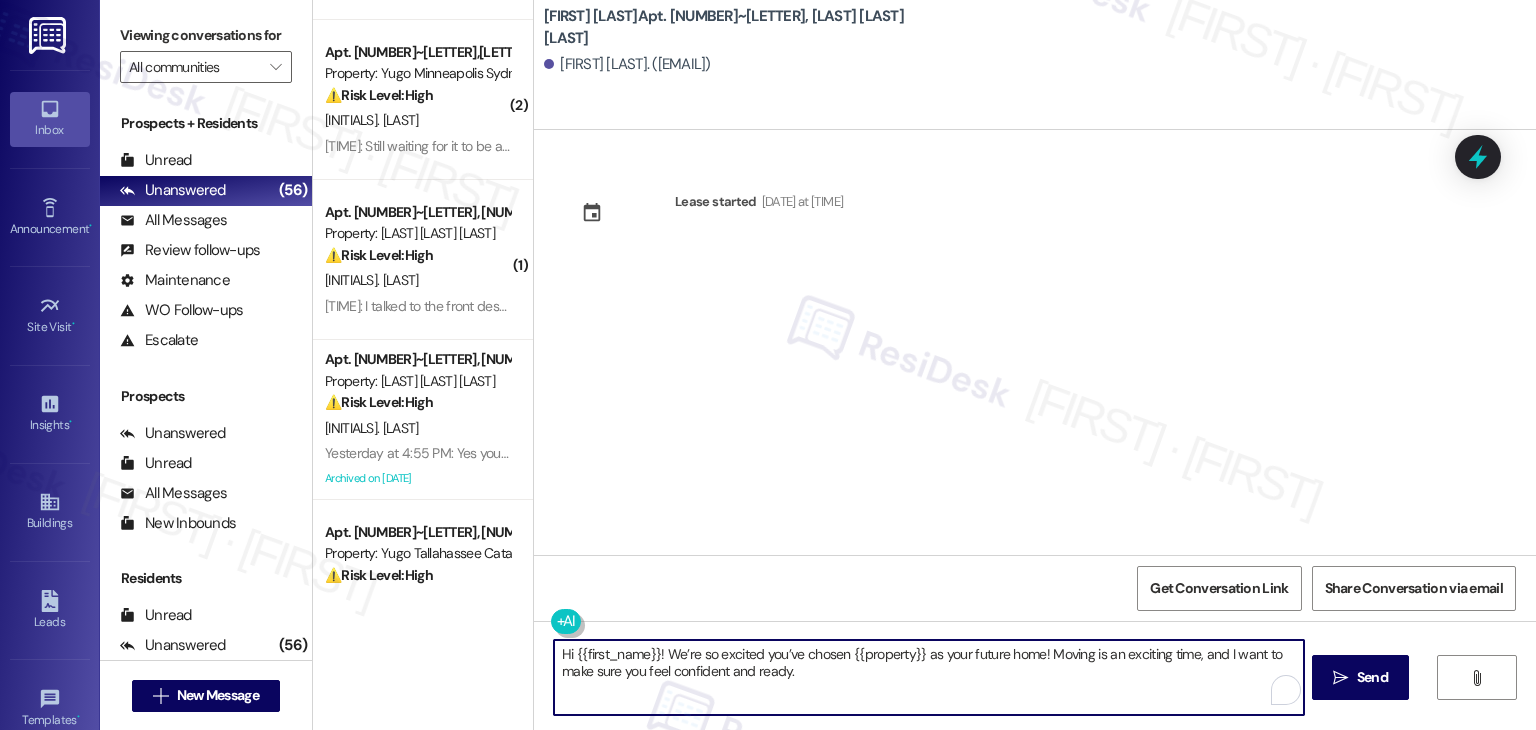type on "Hi {{first_name}}! We’re so excited you’ve chosen {{property}} as your future home! Moving is an exciting time, and I want to make sure you feel confident and ready." 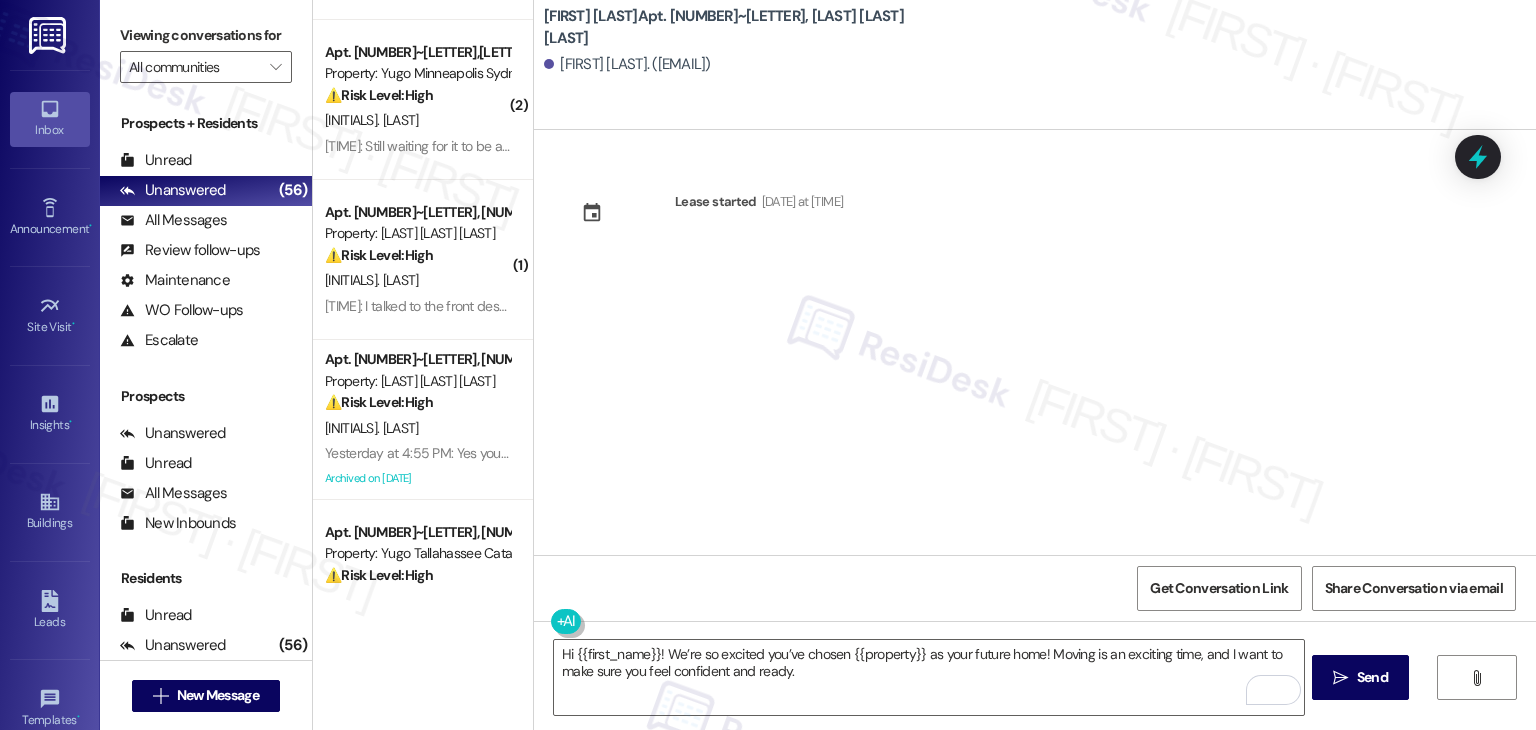 drag, startPoint x: 1312, startPoint y: 414, endPoint x: 1200, endPoint y: 553, distance: 178.5077 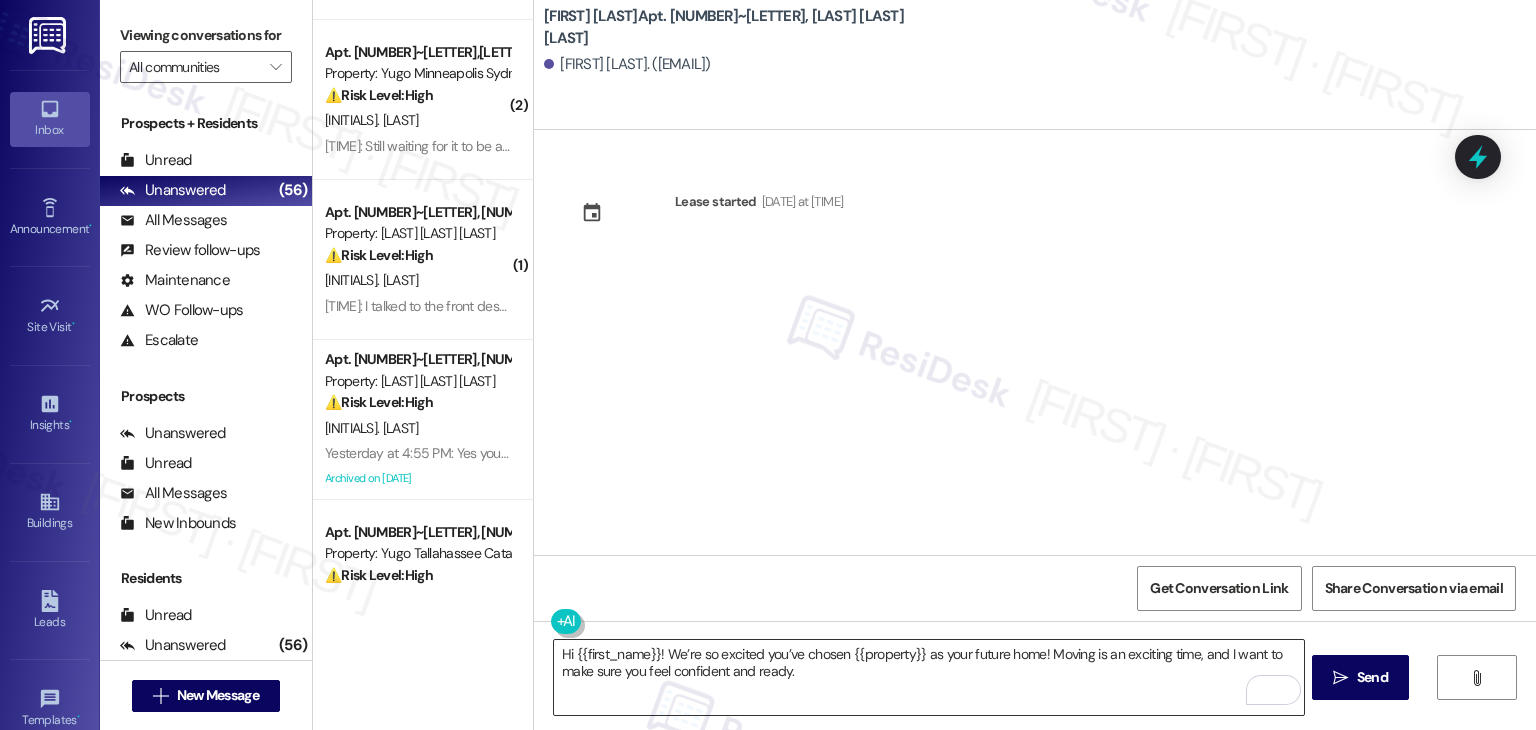 click on "Hi {{first_name}}! We’re so excited you’ve chosen {{property}} as your future home! Moving is an exciting time, and I want to make sure you feel confident and ready." at bounding box center (928, 677) 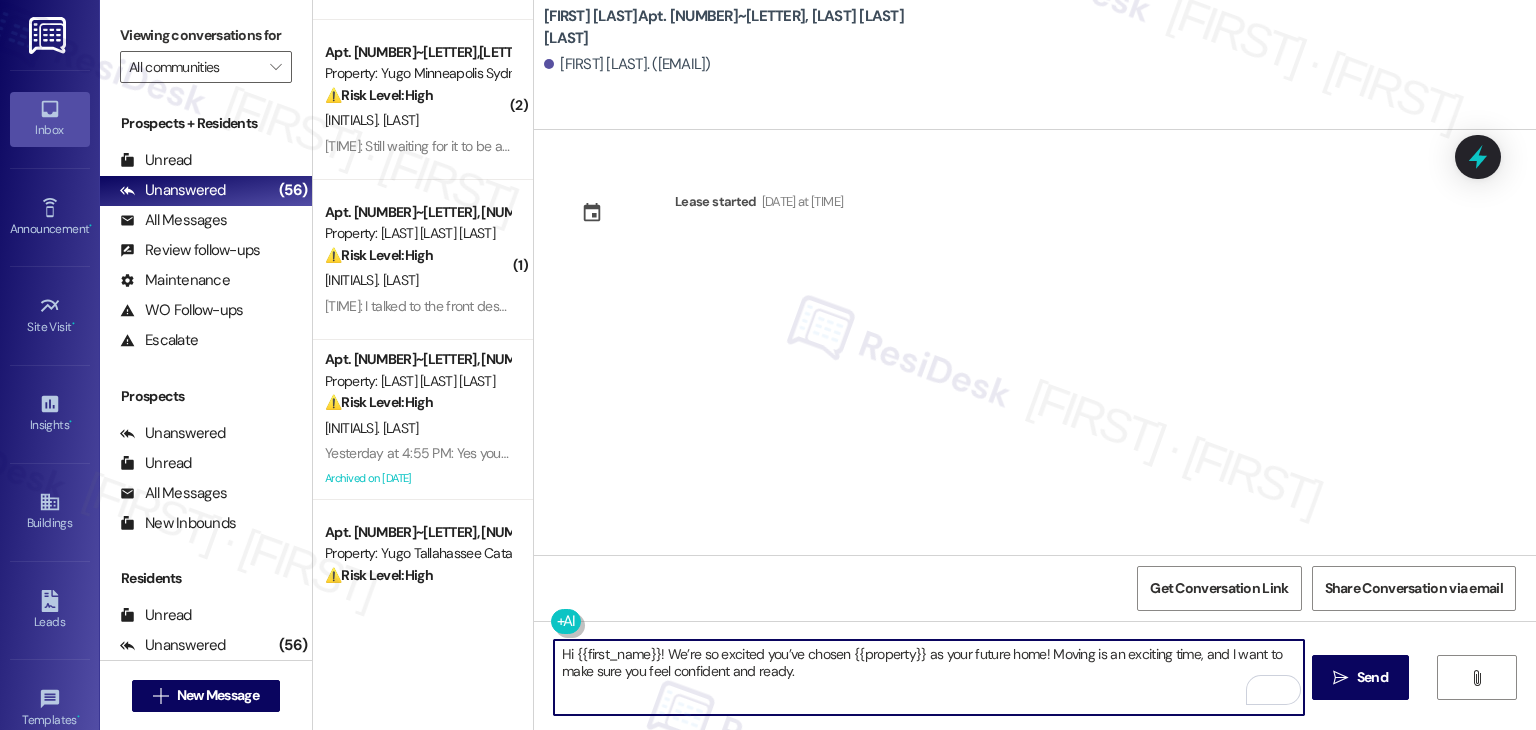 click on "Hi {{first_name}}! We’re so excited you’ve chosen {{property}} as your future home! Moving is an exciting time, and I want to make sure you feel confident and ready." at bounding box center [928, 677] 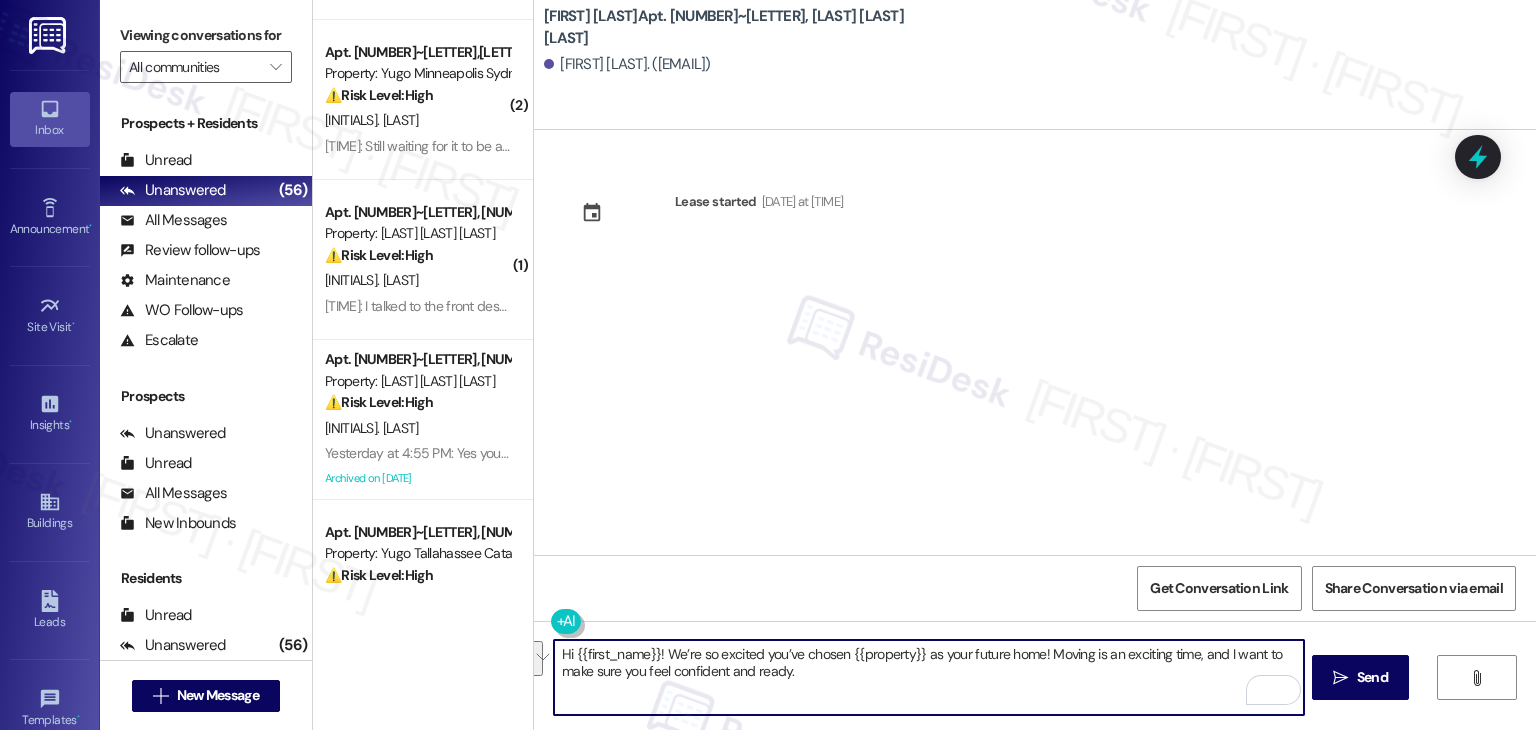 click on "Lease started Aug 15, 2025 at 7:00 PM" at bounding box center [1035, 342] 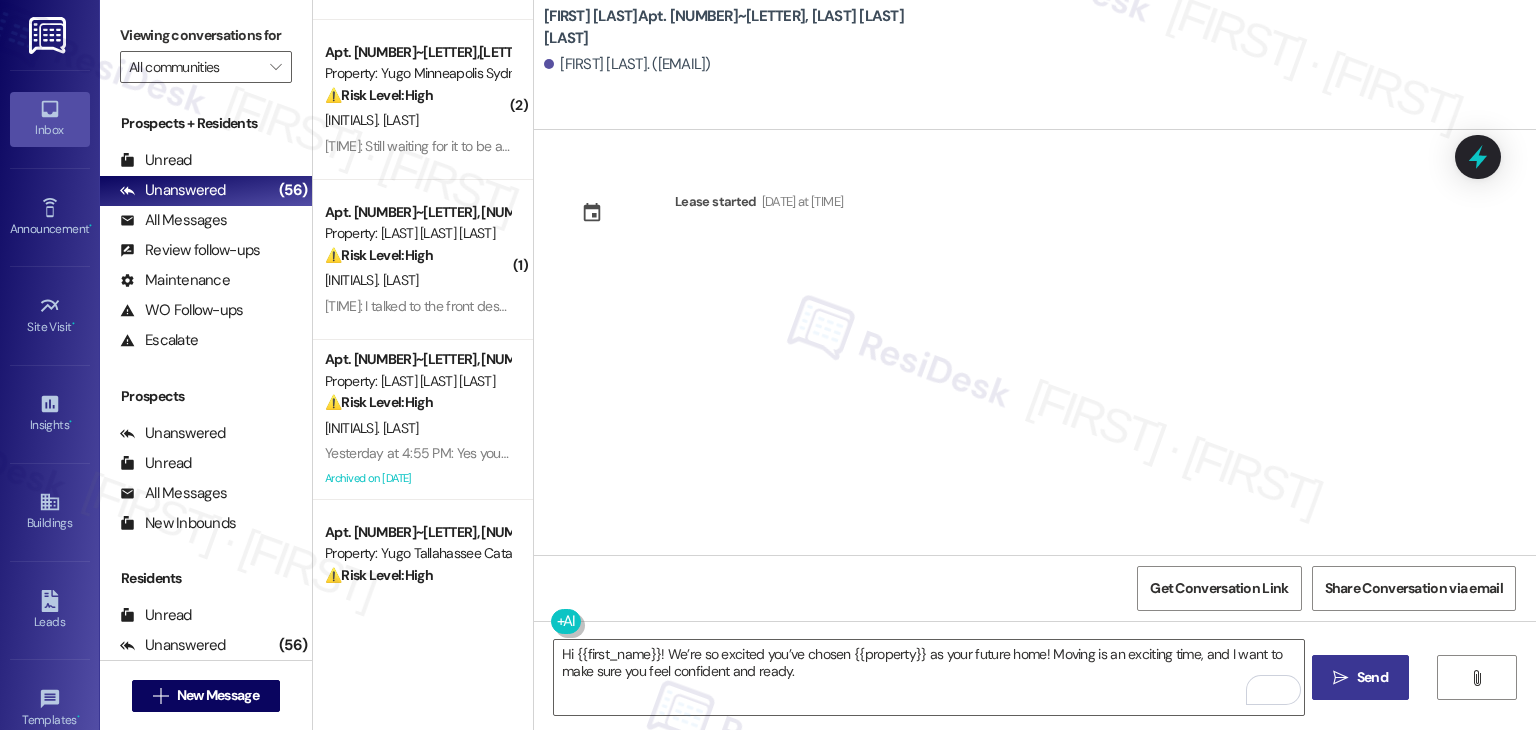 click on " Send" at bounding box center (1360, 677) 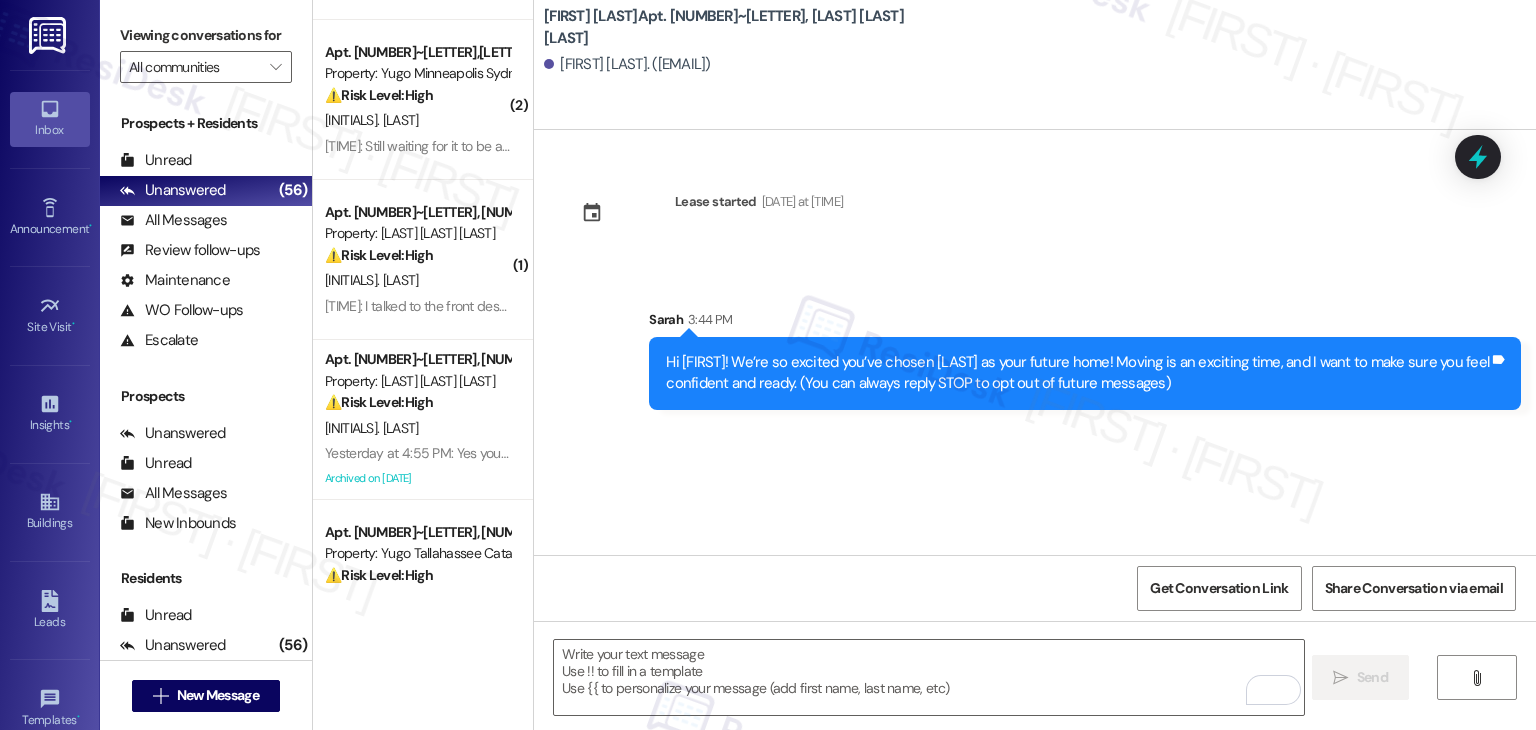 click on "Lease started Aug 15, 2025 at 7:00 PM Sent via SMS Sarah 3:44 PM Hi Natalie! We’re so excited you’ve chosen Yugo Raleigh Logan as your future home! Moving is an exciting time, and I want to make sure you feel confident and ready. (You can always reply STOP to opt out of future messages) Tags and notes" at bounding box center [1035, 342] 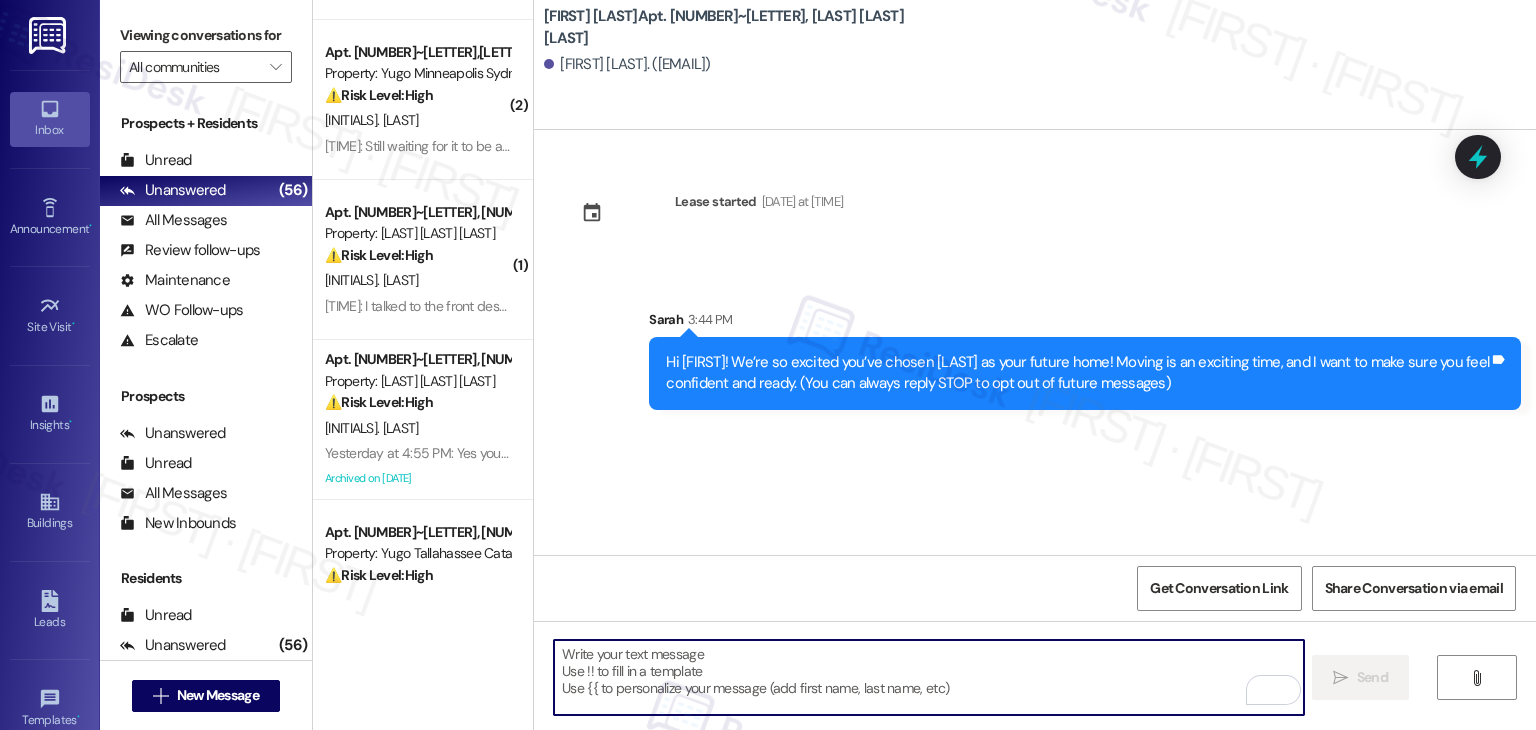 click at bounding box center (928, 677) 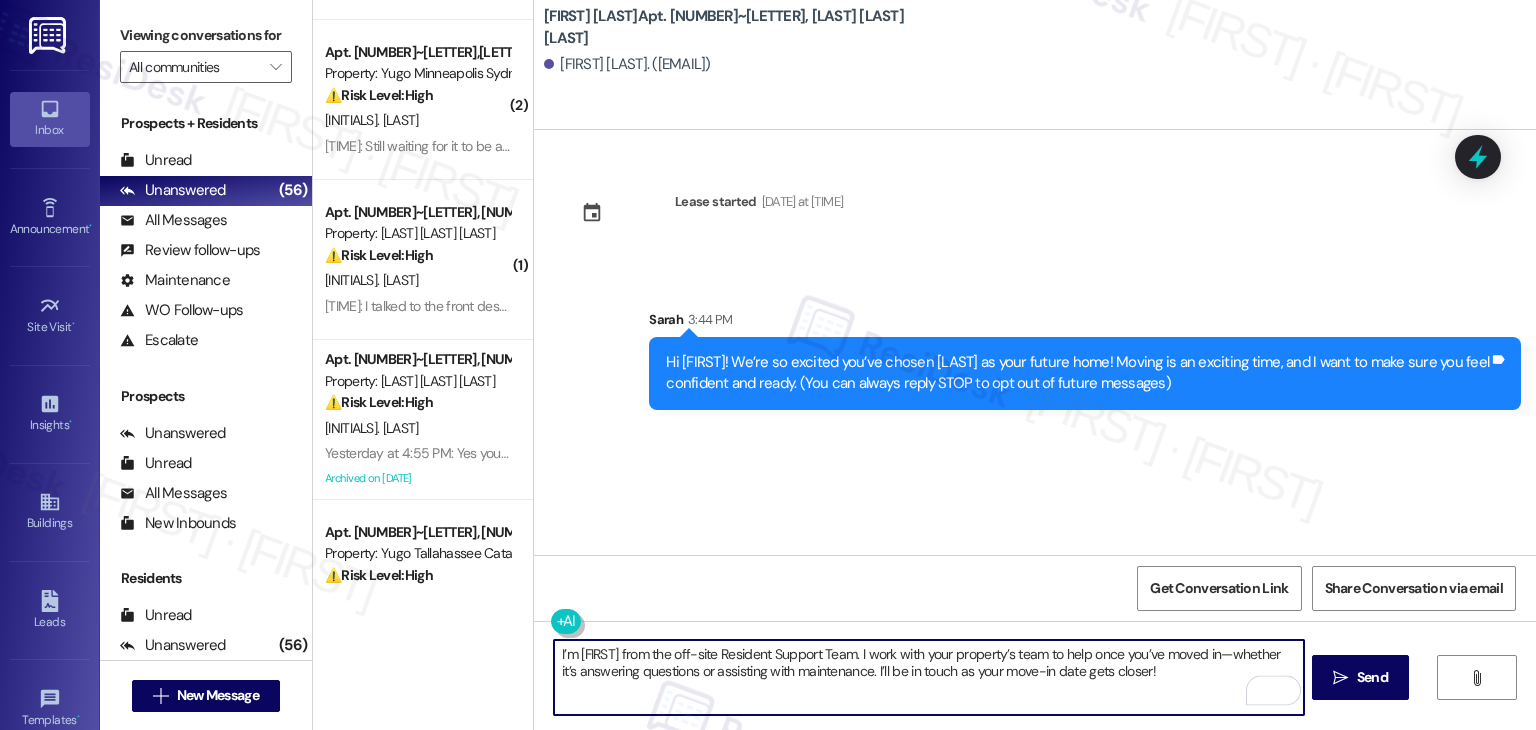 type on "I’m Sarah from the off-site Resident Support Team. I work with your property’s team to help once you’ve moved in—whether it’s answering questions or assisting with maintenance. I’ll be in touch as your move-in date gets closer!" 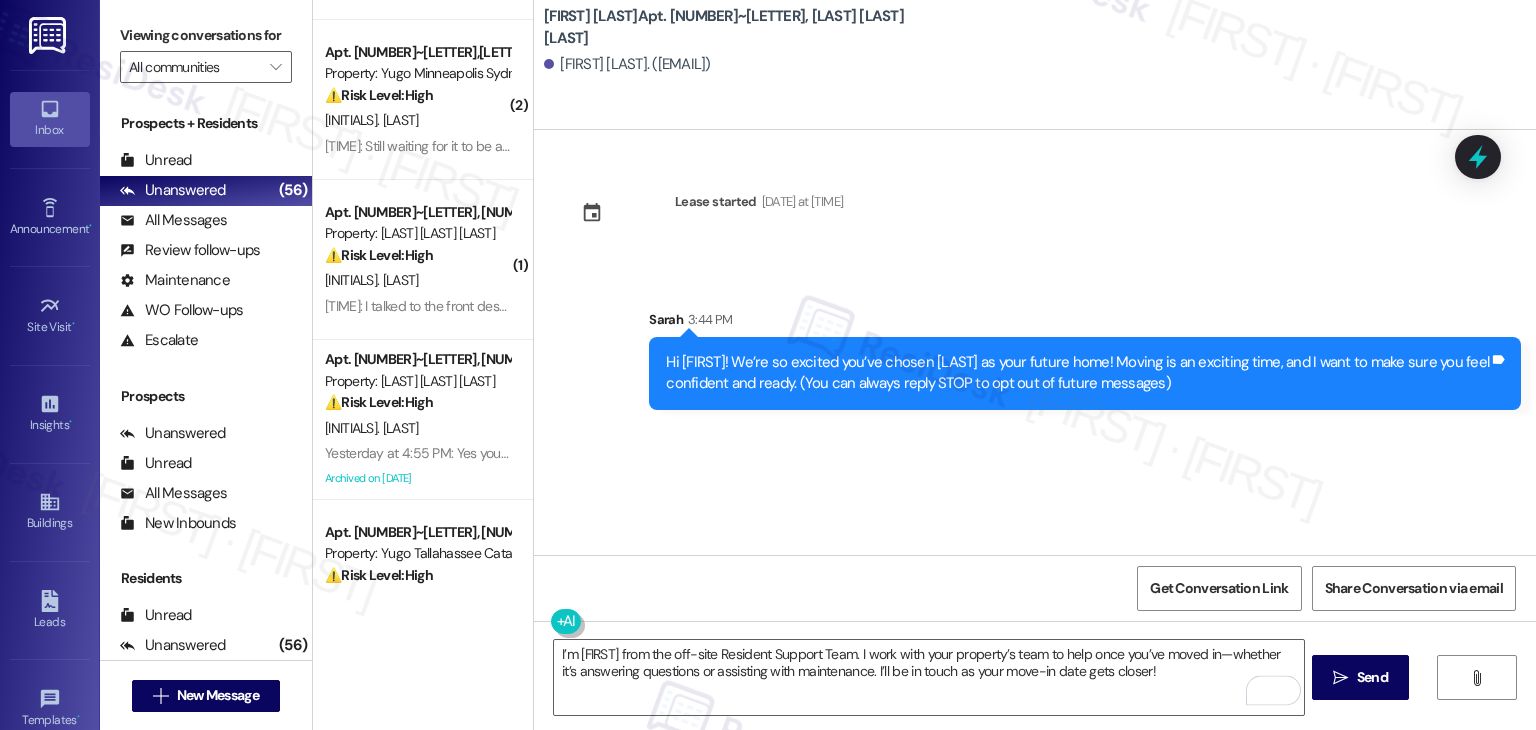 click on "Send" at bounding box center (1372, 677) 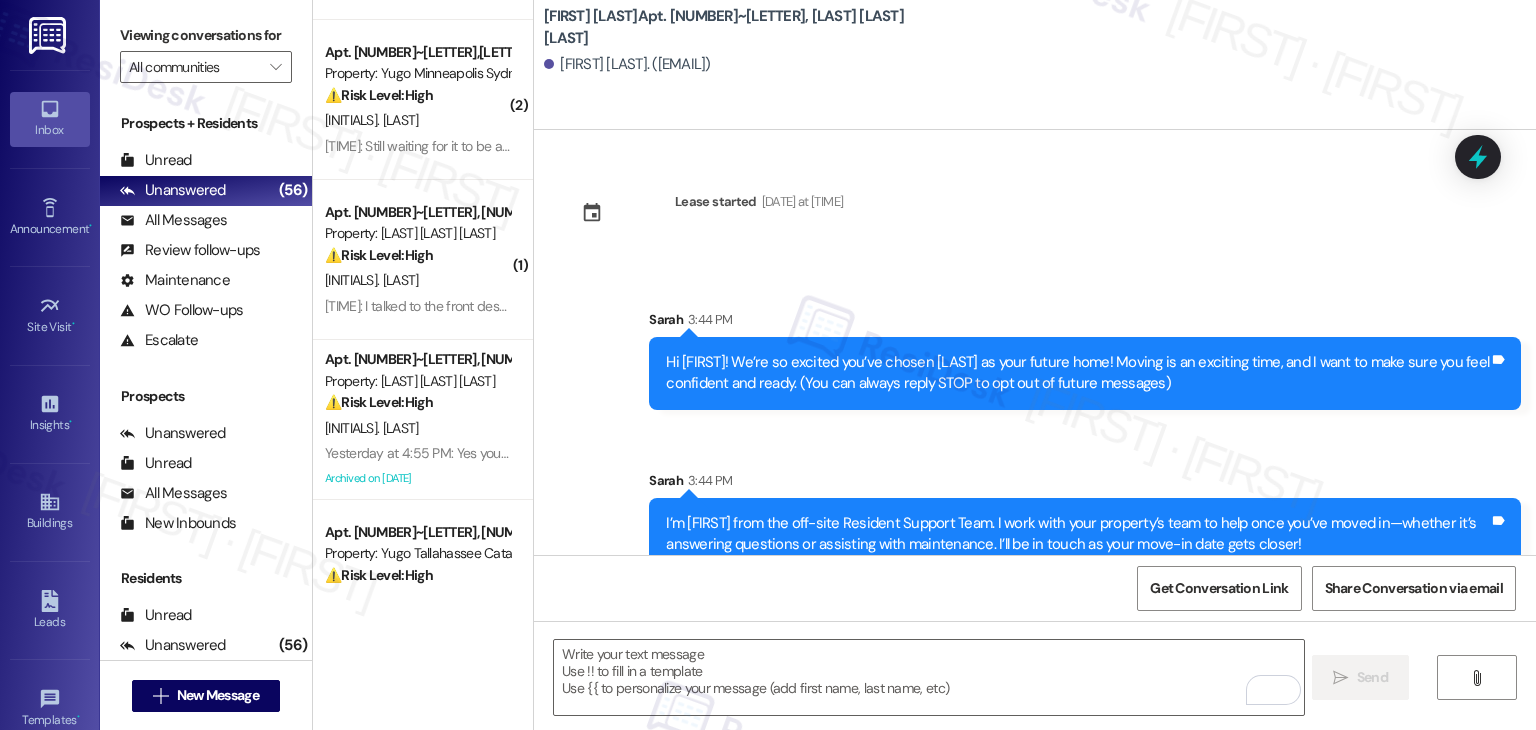 click on "Get Conversation Link Share Conversation via email" at bounding box center [1035, 588] 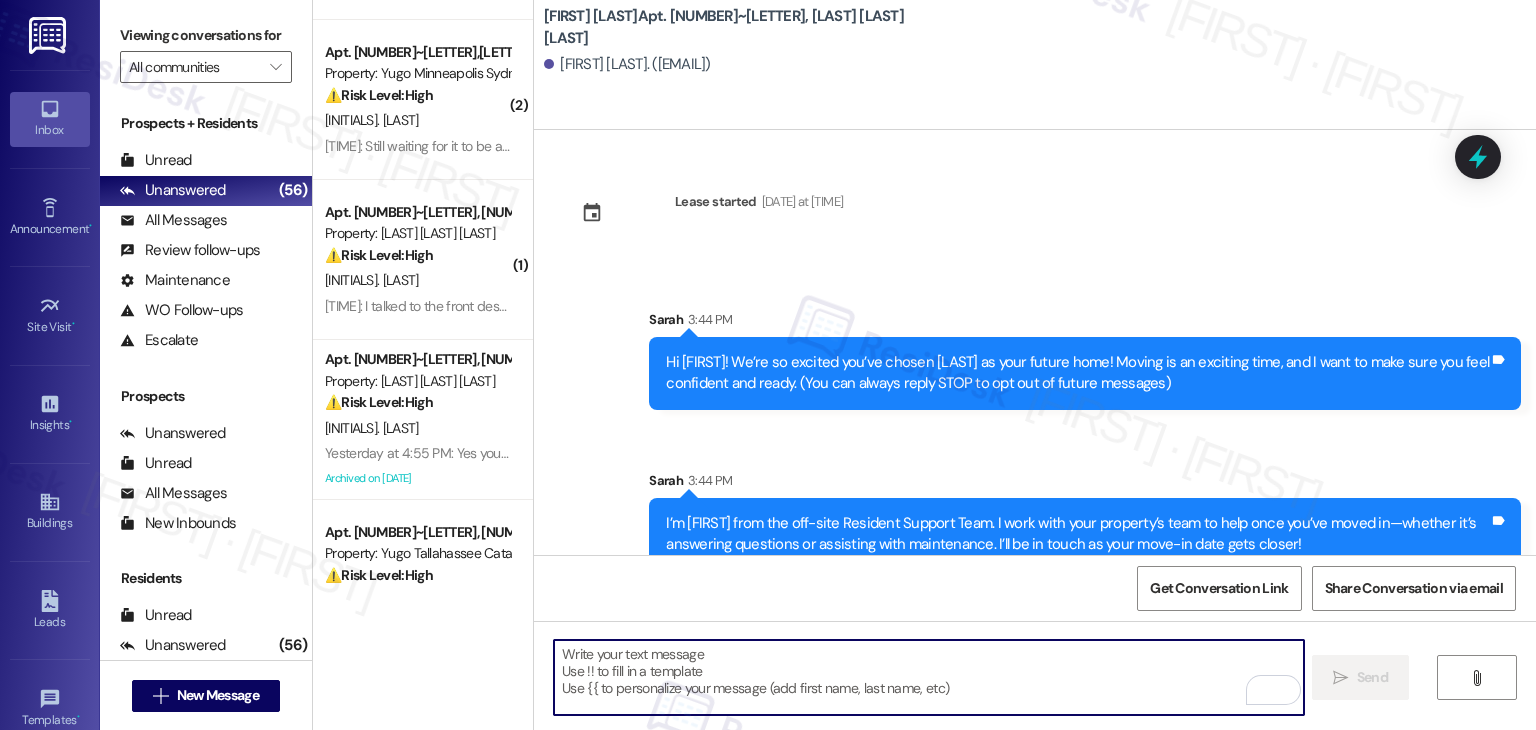 click at bounding box center [928, 677] 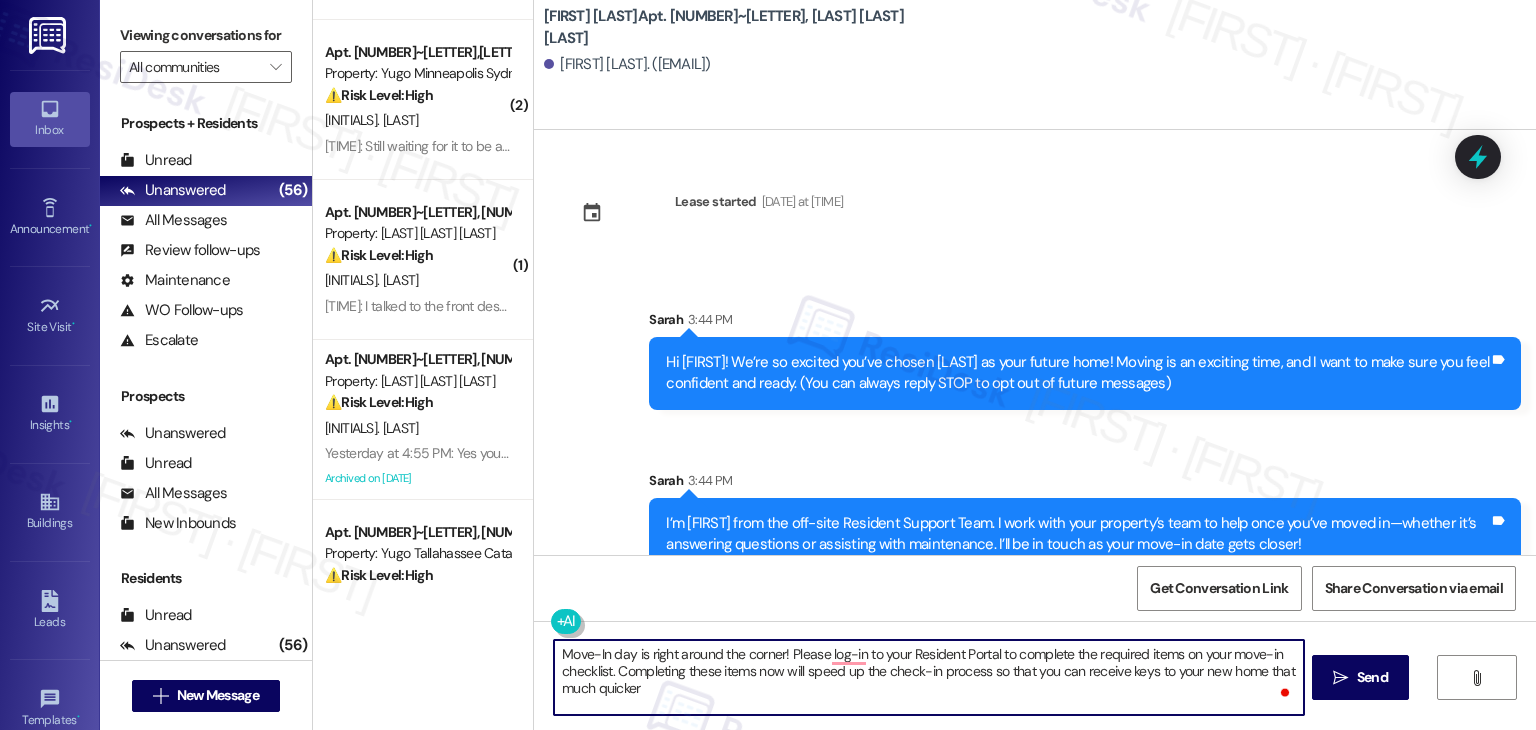type on "Move-In day is right around the corner! Please log-in to your Resident Portal to complete the required items on your move-in checklist. Completing these items now will speed up the check-in process so that you can receive keys to your new home that much quicker" 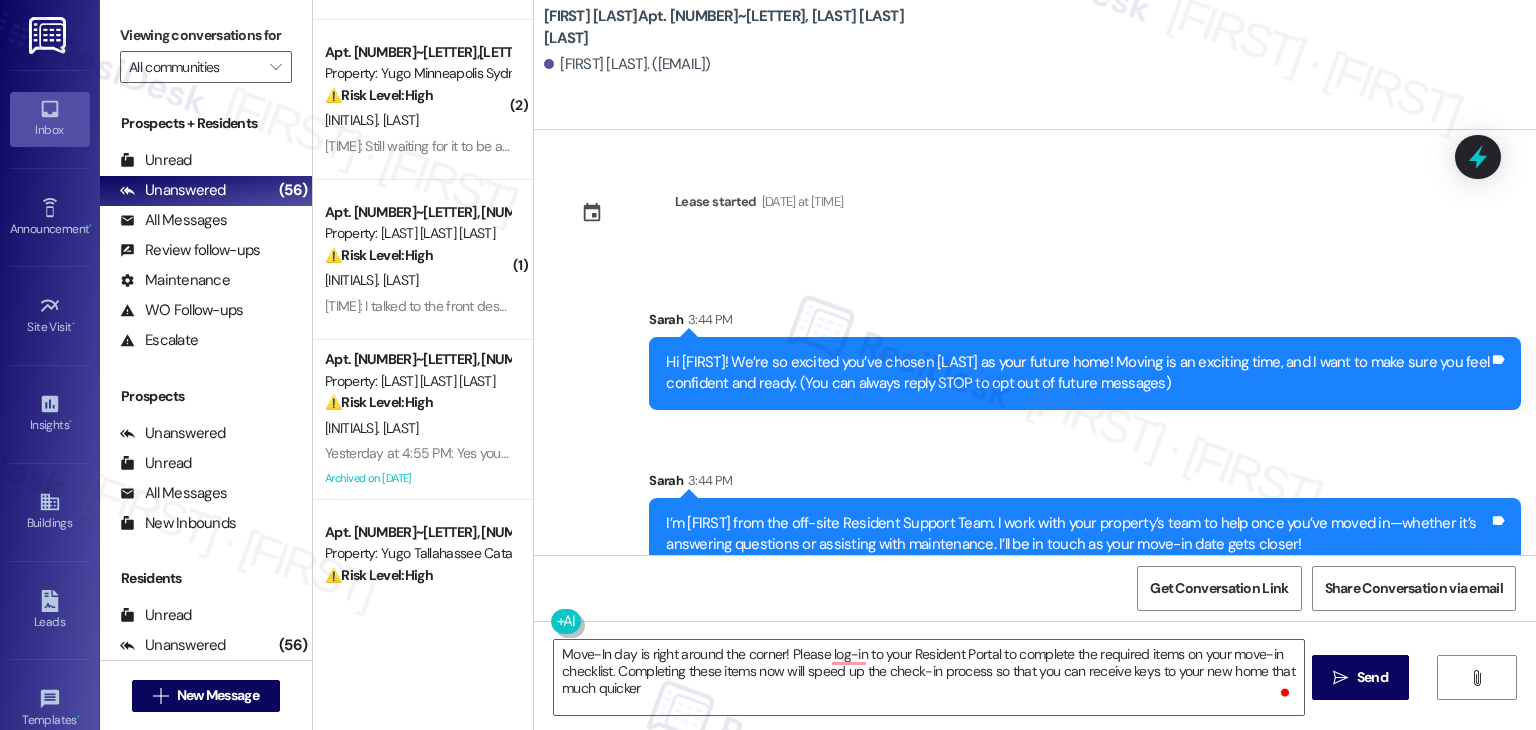 click on "Send" at bounding box center [1372, 677] 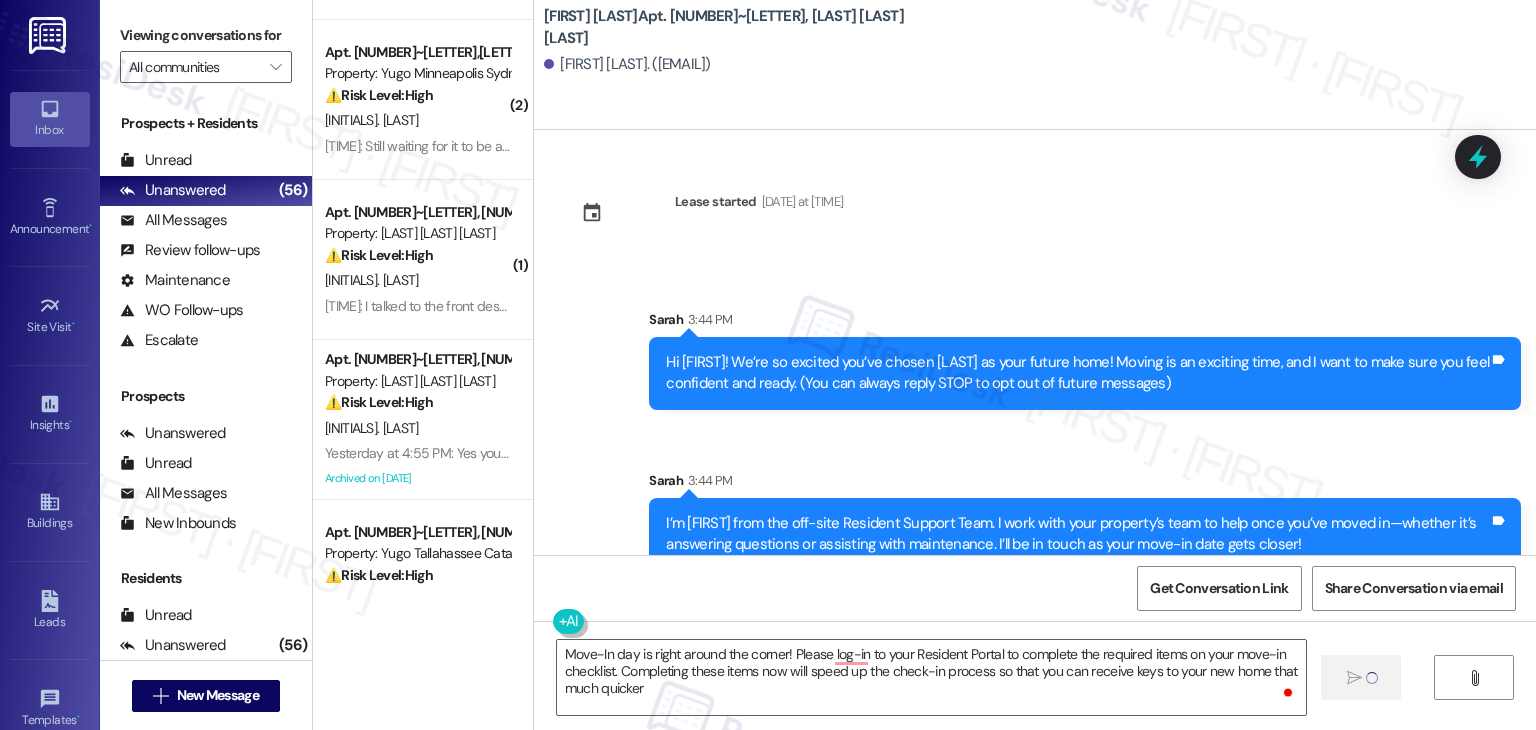 type 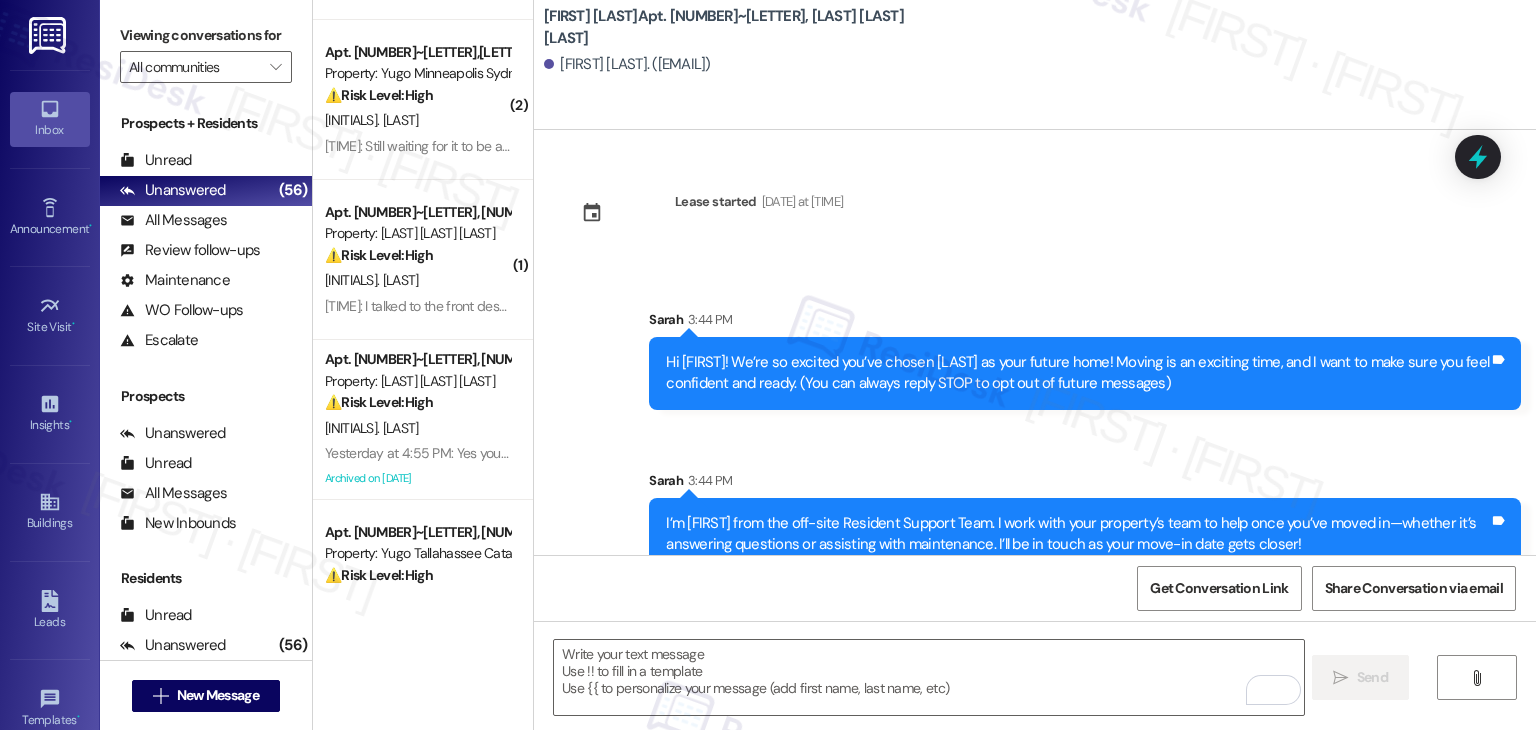 scroll, scrollTop: 213, scrollLeft: 0, axis: vertical 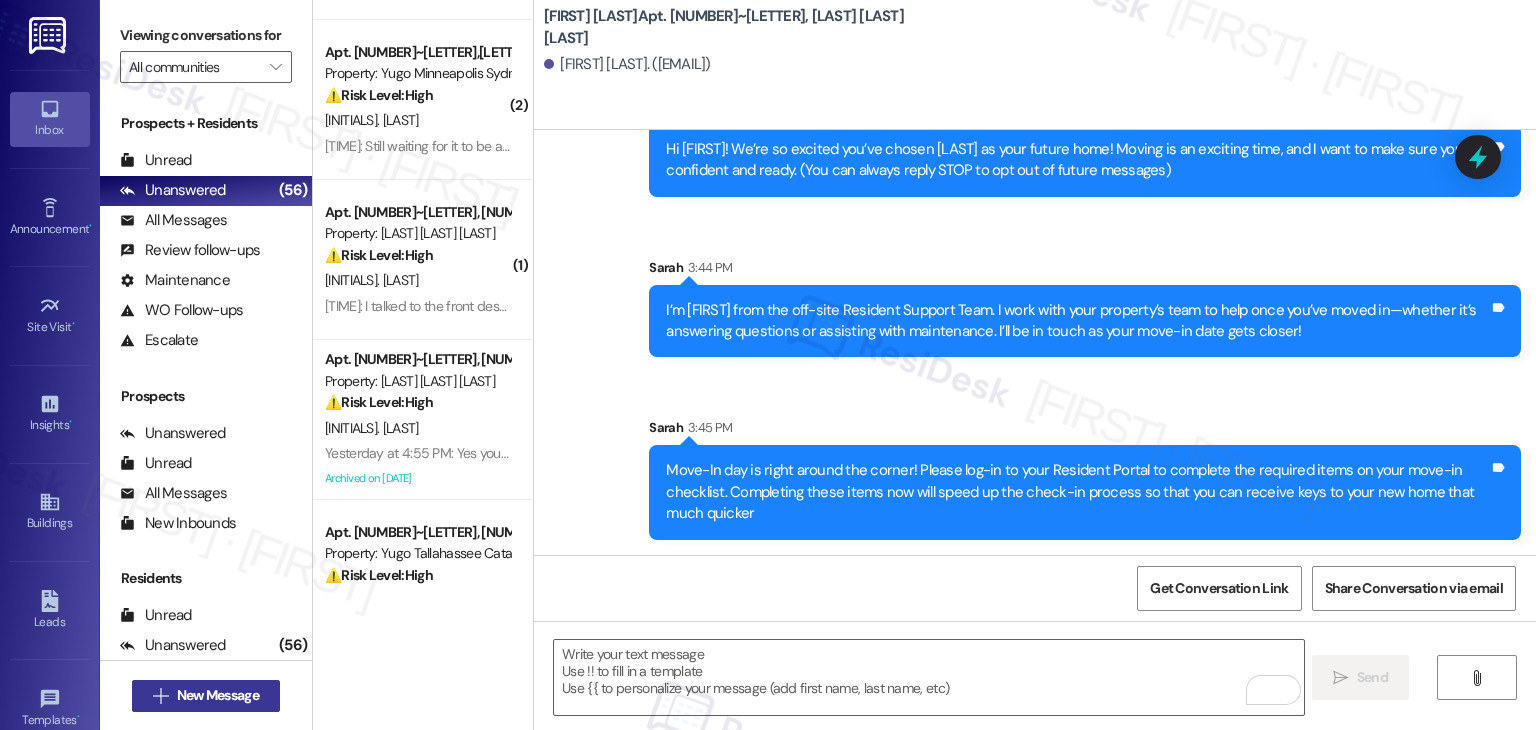 click on " New Message" at bounding box center (206, 696) 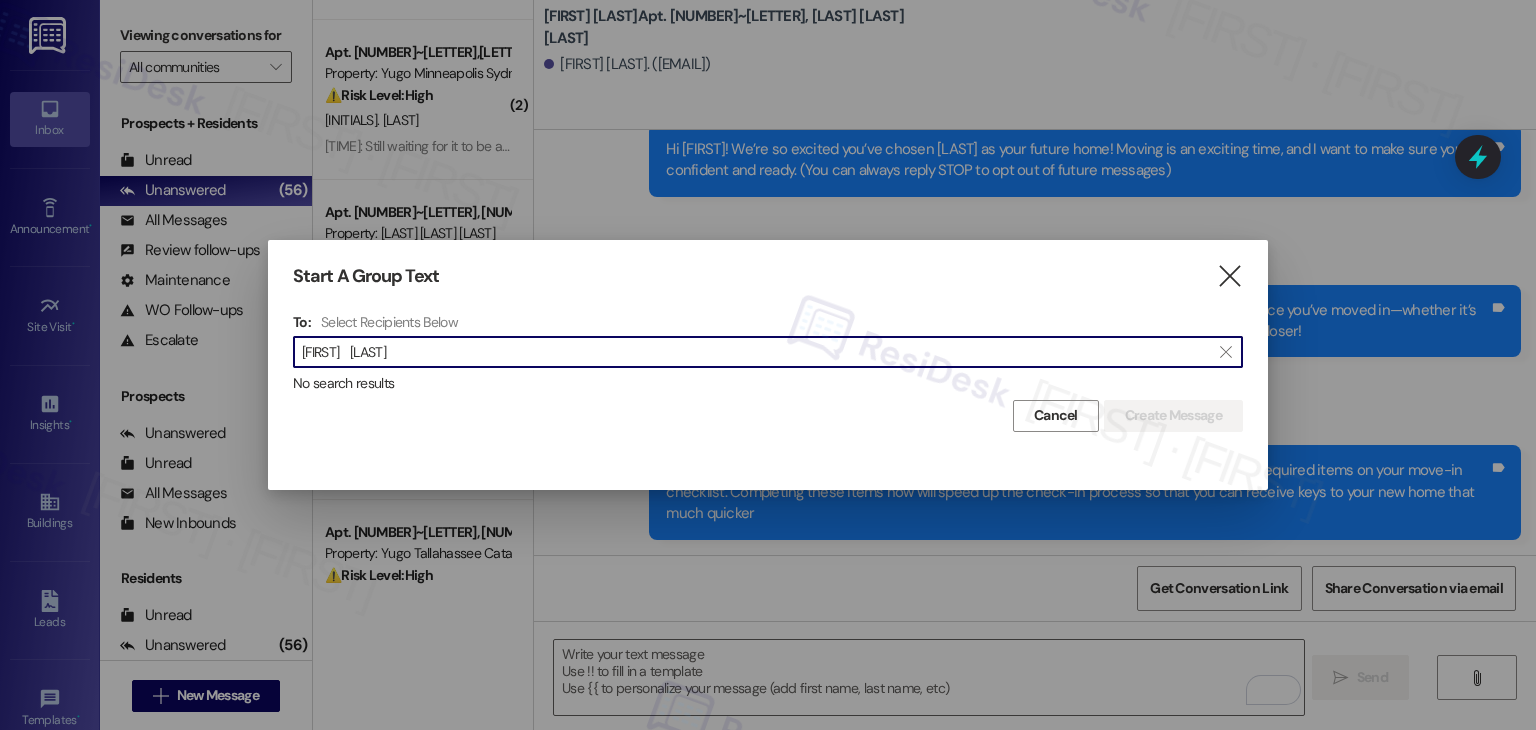 click on "Bryce	Wittrock" at bounding box center [756, 352] 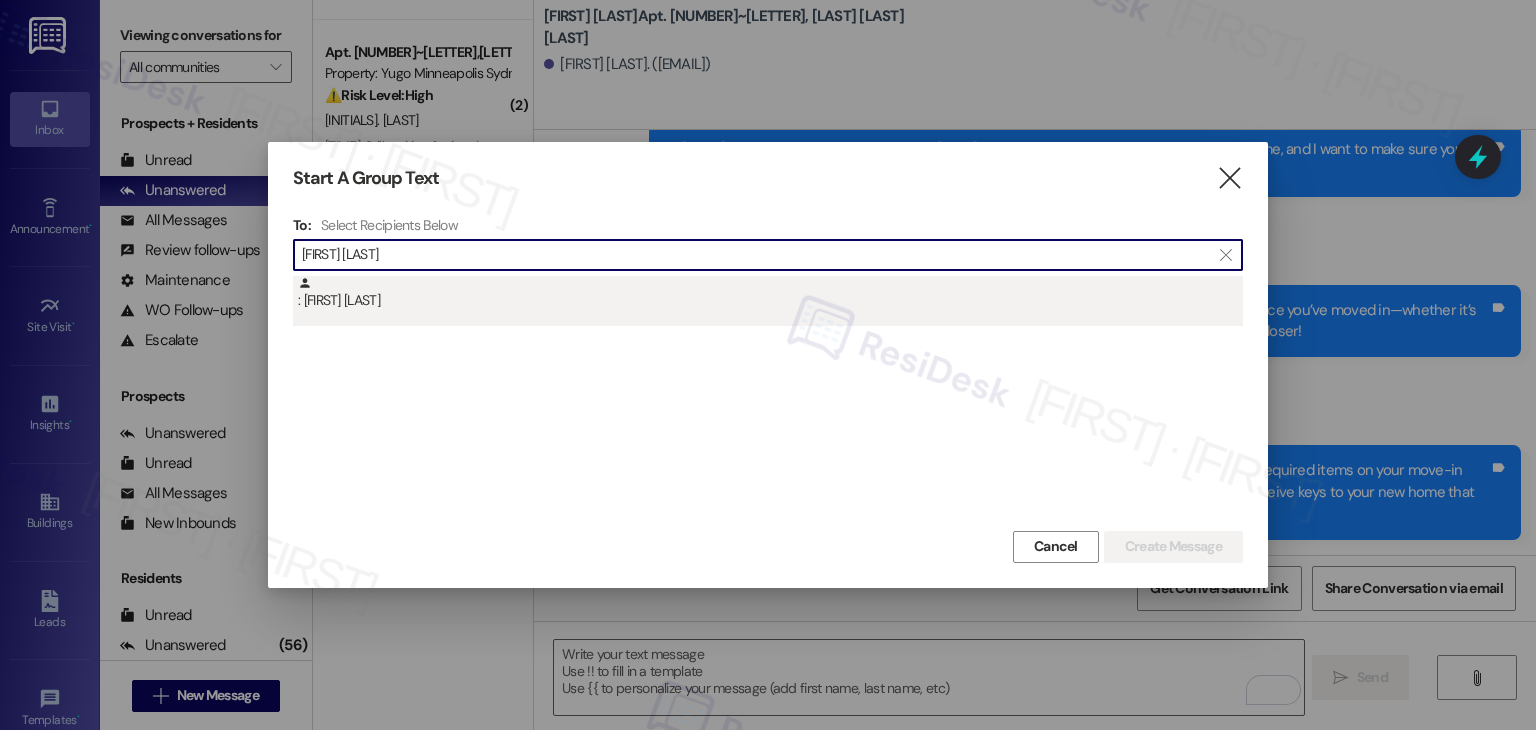 type on "Bryce Wittrock" 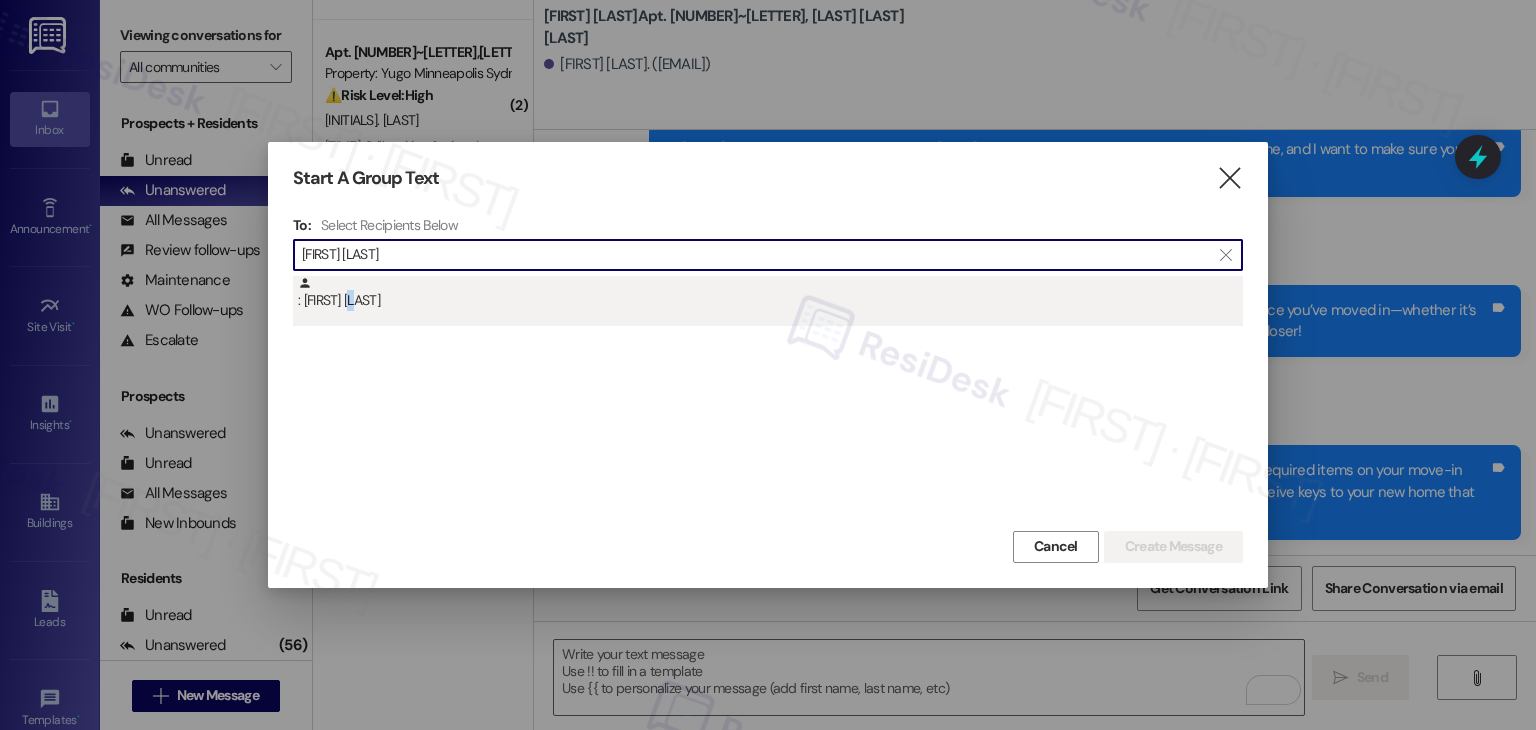 click on ": Bryce Wittrock" at bounding box center [768, 301] 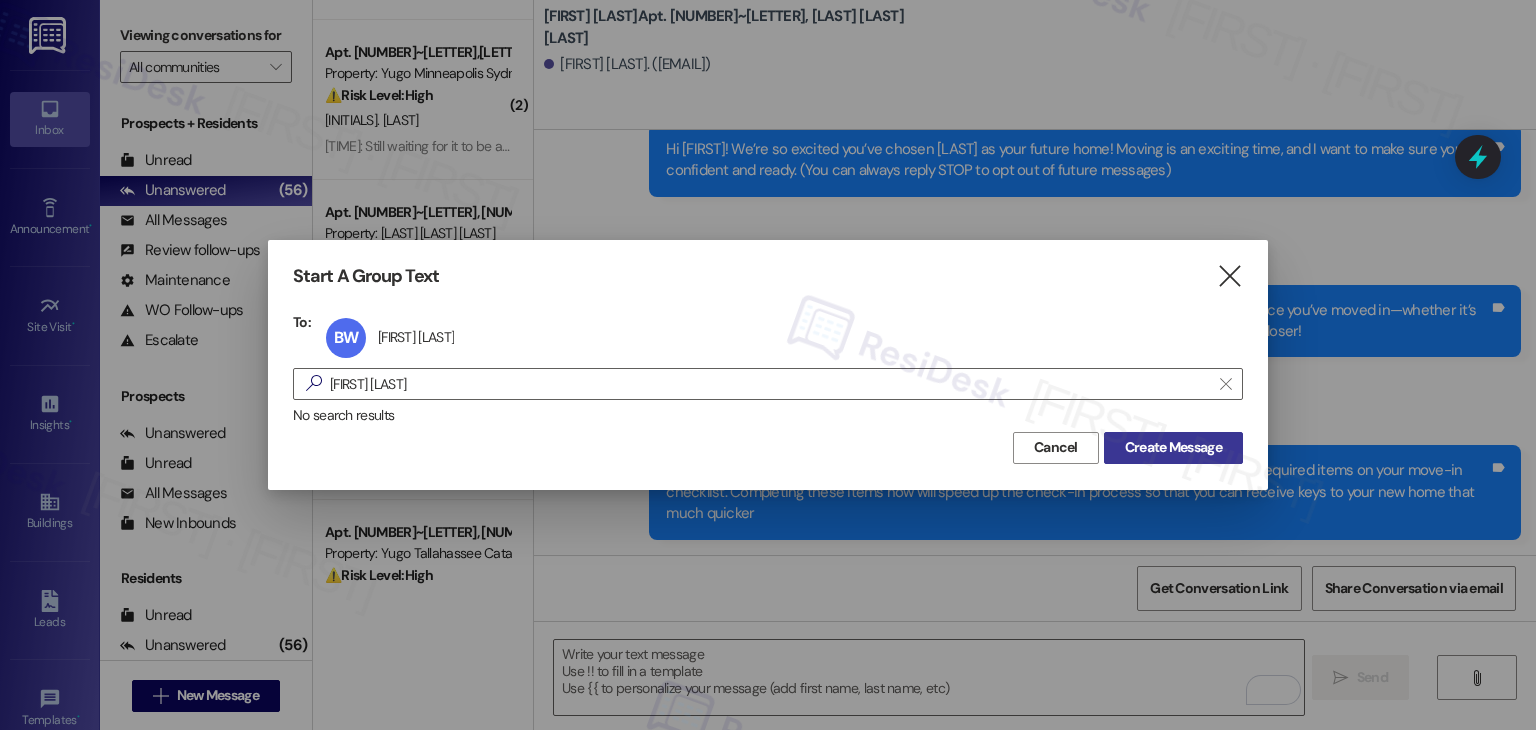 click on "Create Message" at bounding box center [1173, 447] 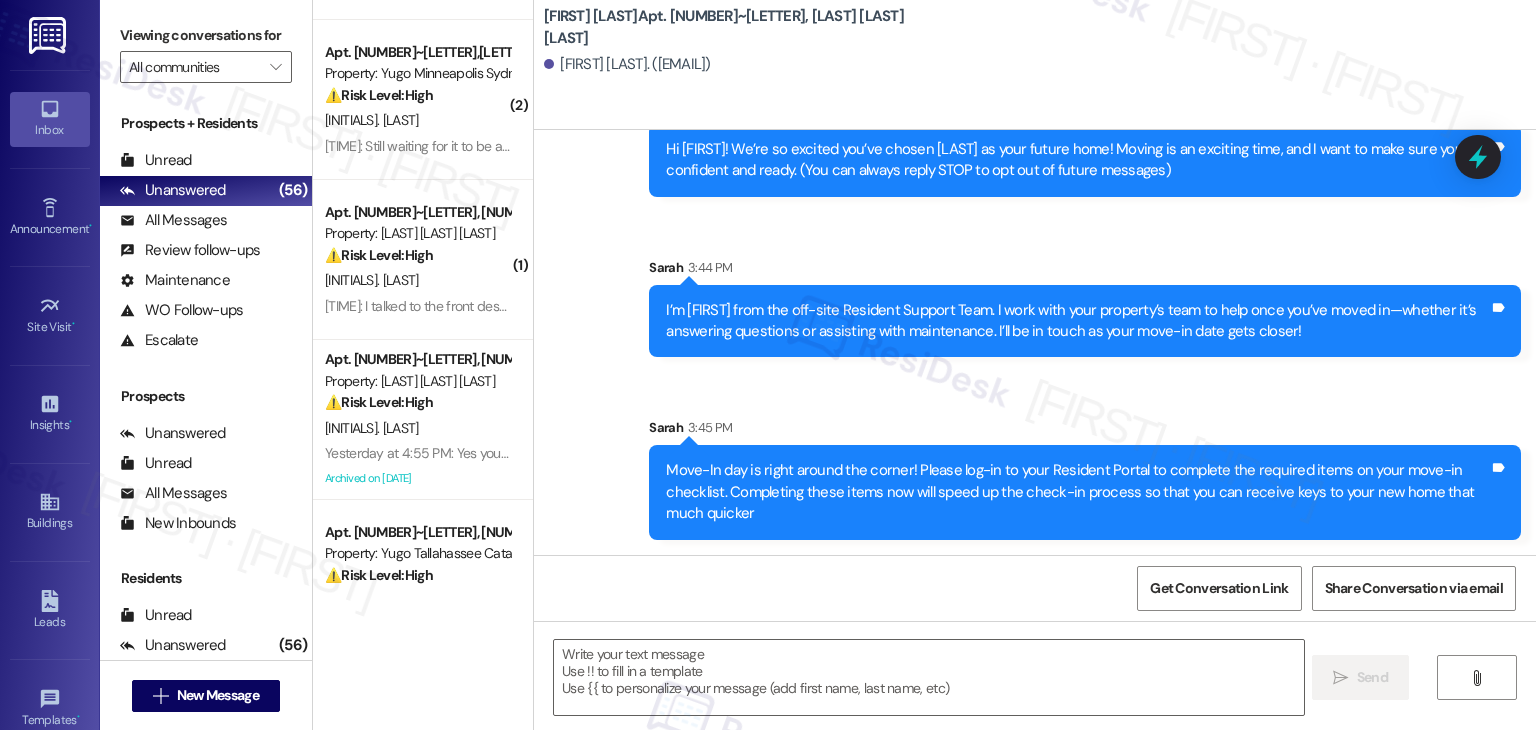 type on "Fetching suggested responses. Please feel free to read through the conversation in the meantime." 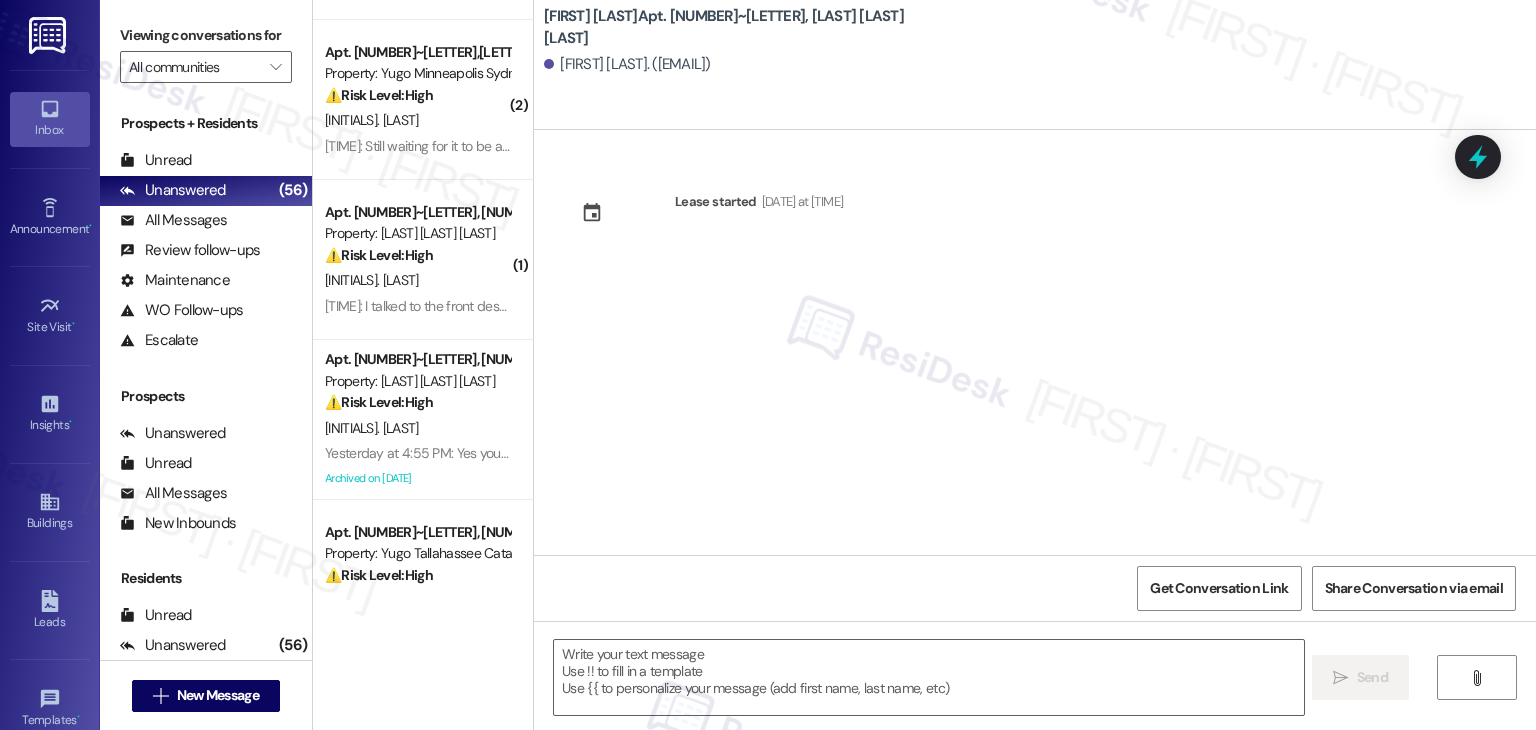 type on "Fetching suggested responses. Please feel free to read through the conversation in the meantime." 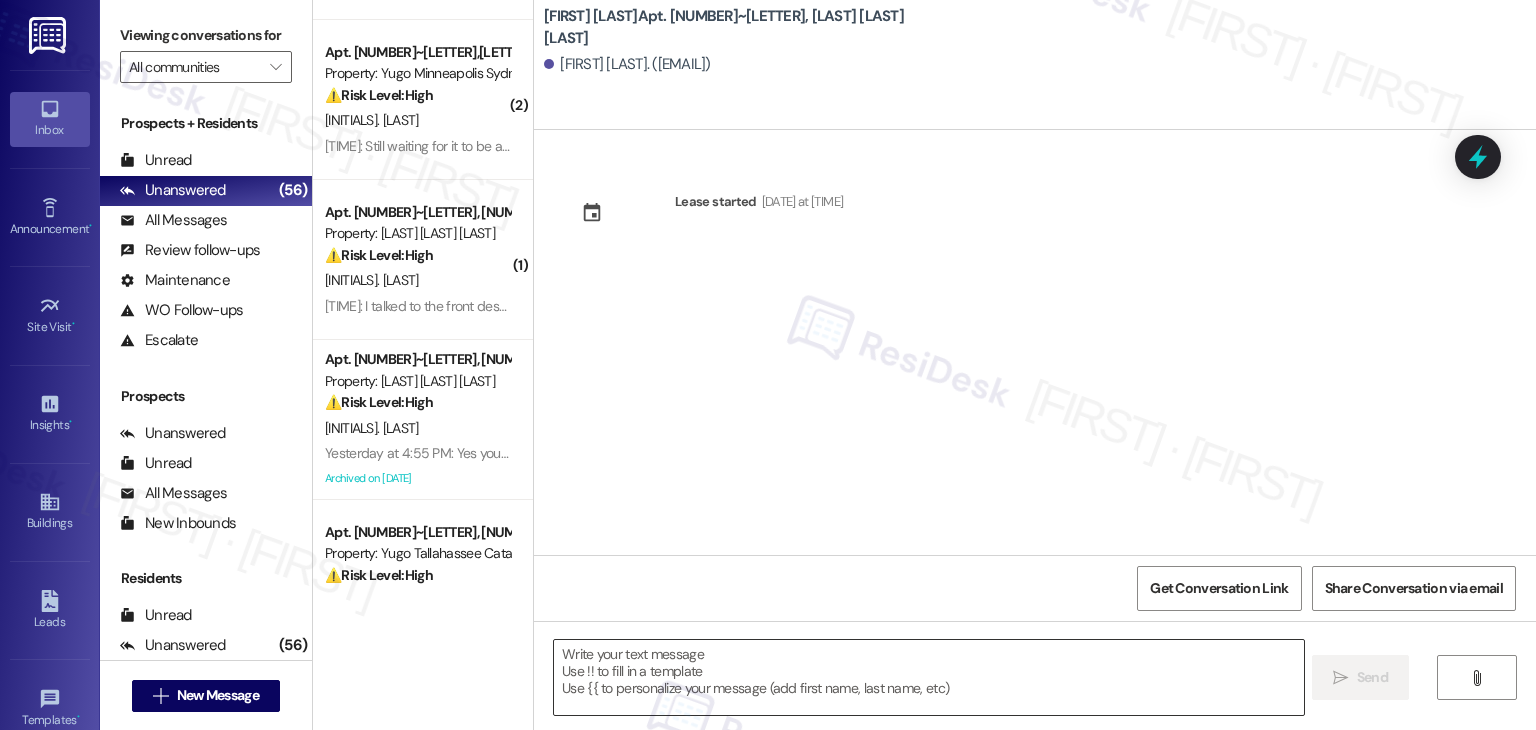 click at bounding box center [928, 677] 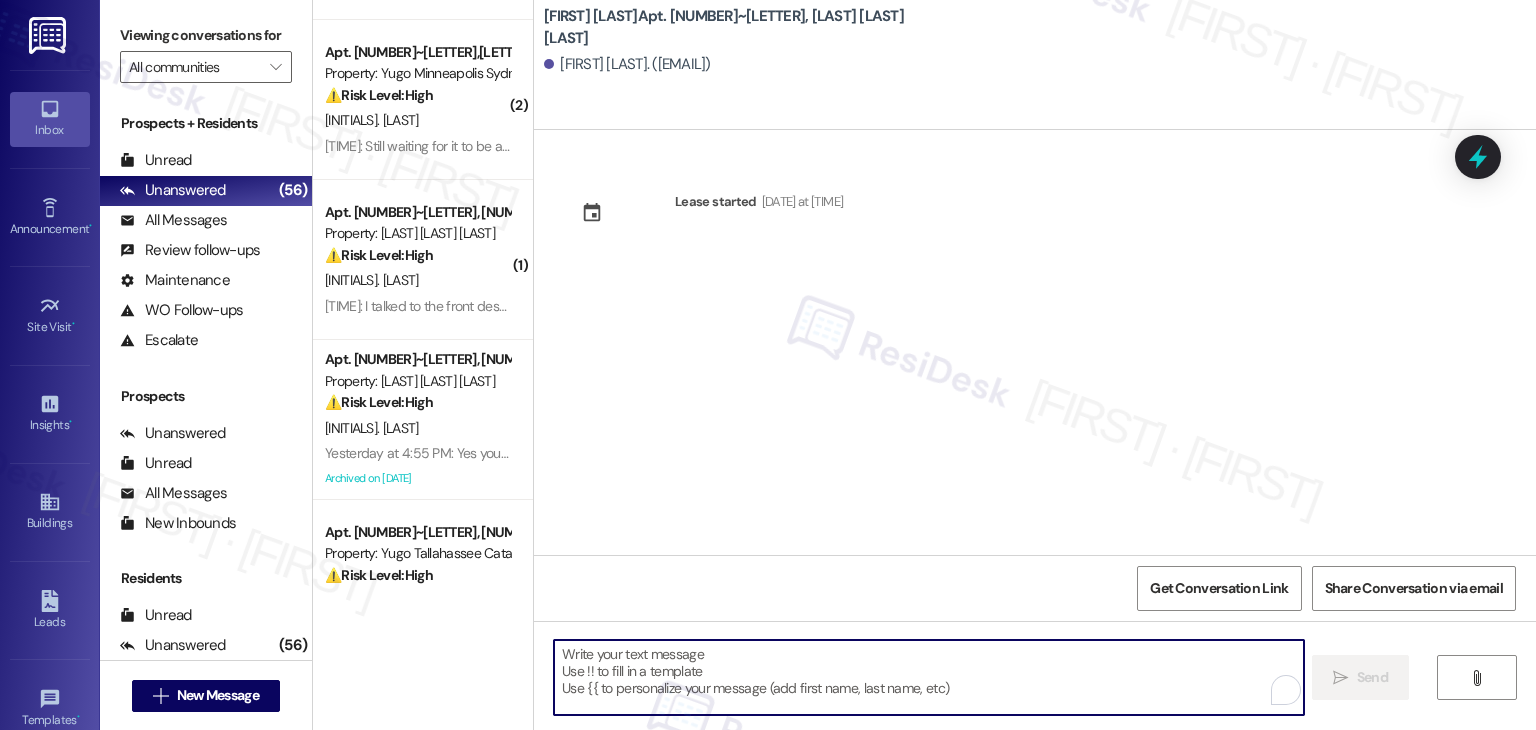paste on "Hi {{first_name}}! We’re so excited you’ve chosen {{property}} as your future home! Moving is an exciting time, and I want to make sure you feel confident and ready." 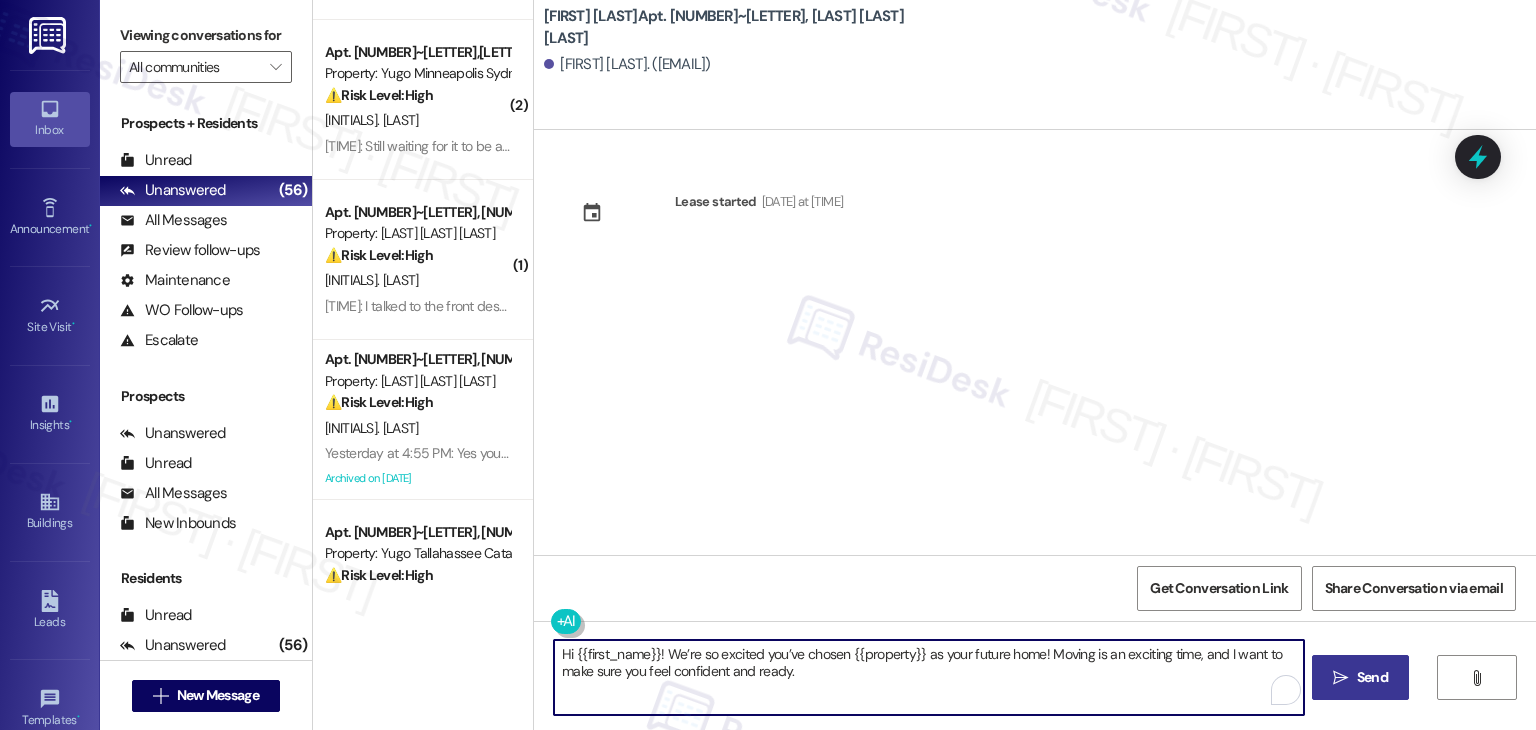 type on "Hi {{first_name}}! We’re so excited you’ve chosen {{property}} as your future home! Moving is an exciting time, and I want to make sure you feel confident and ready." 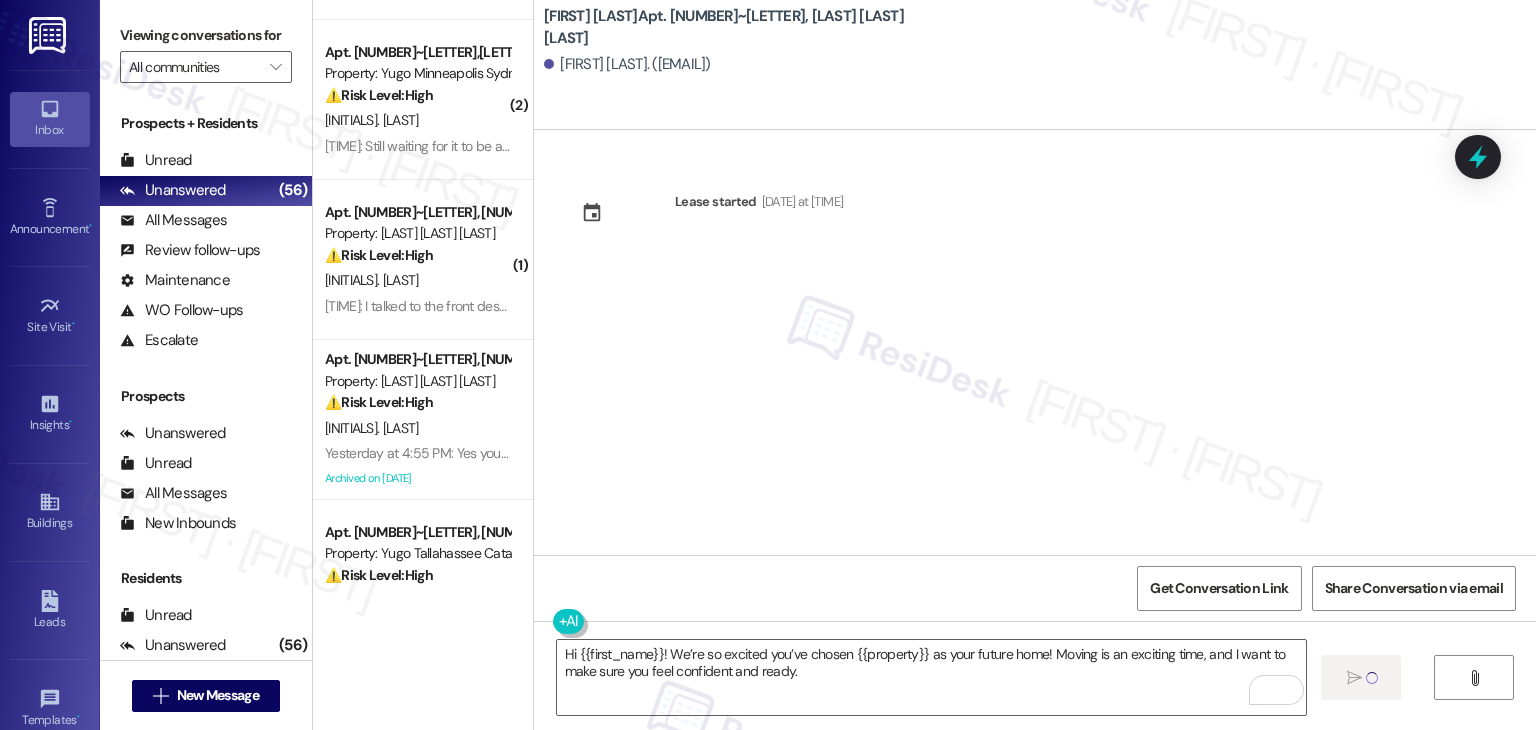 click on "Lease started Aug 15, 2025 at 7:00 PM" at bounding box center [1035, 342] 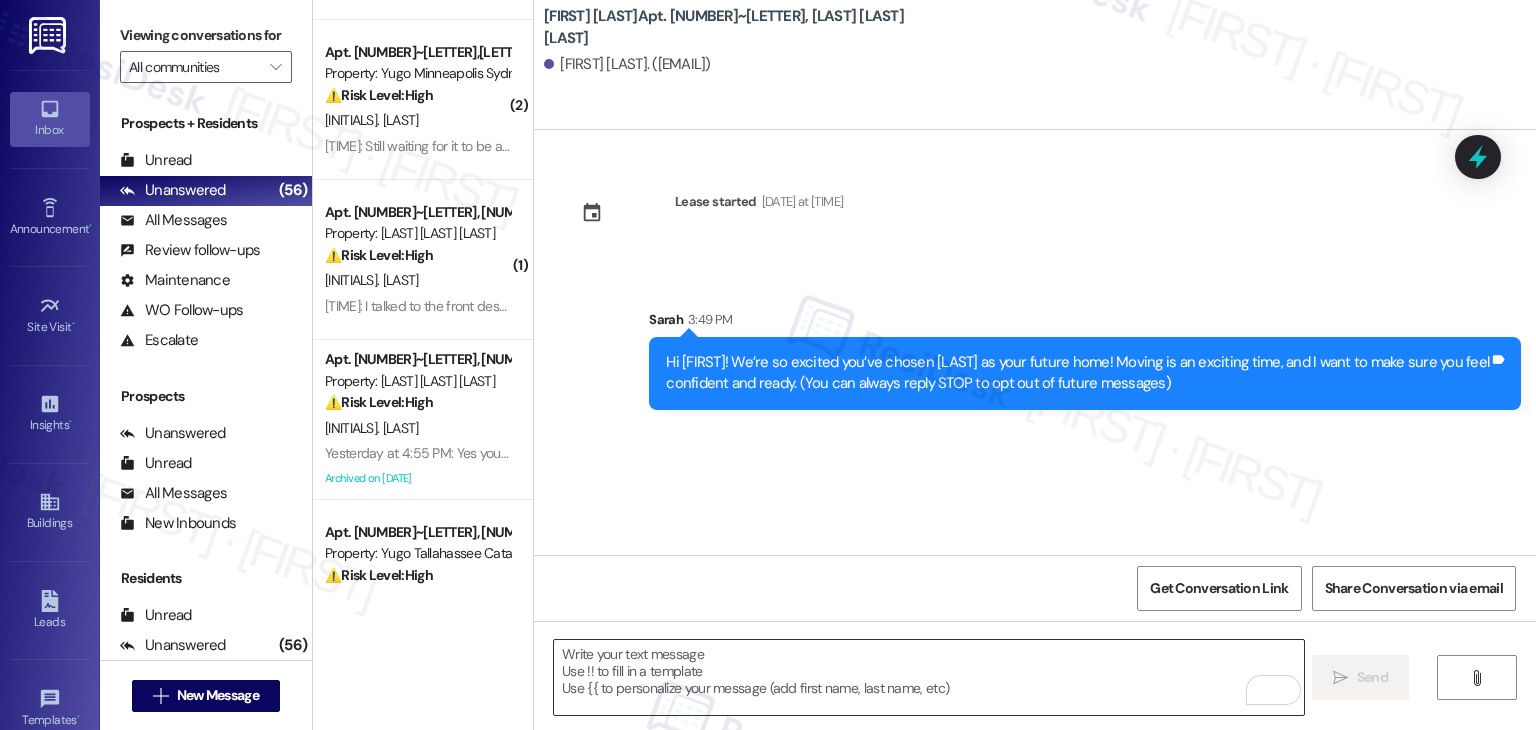 click at bounding box center [928, 677] 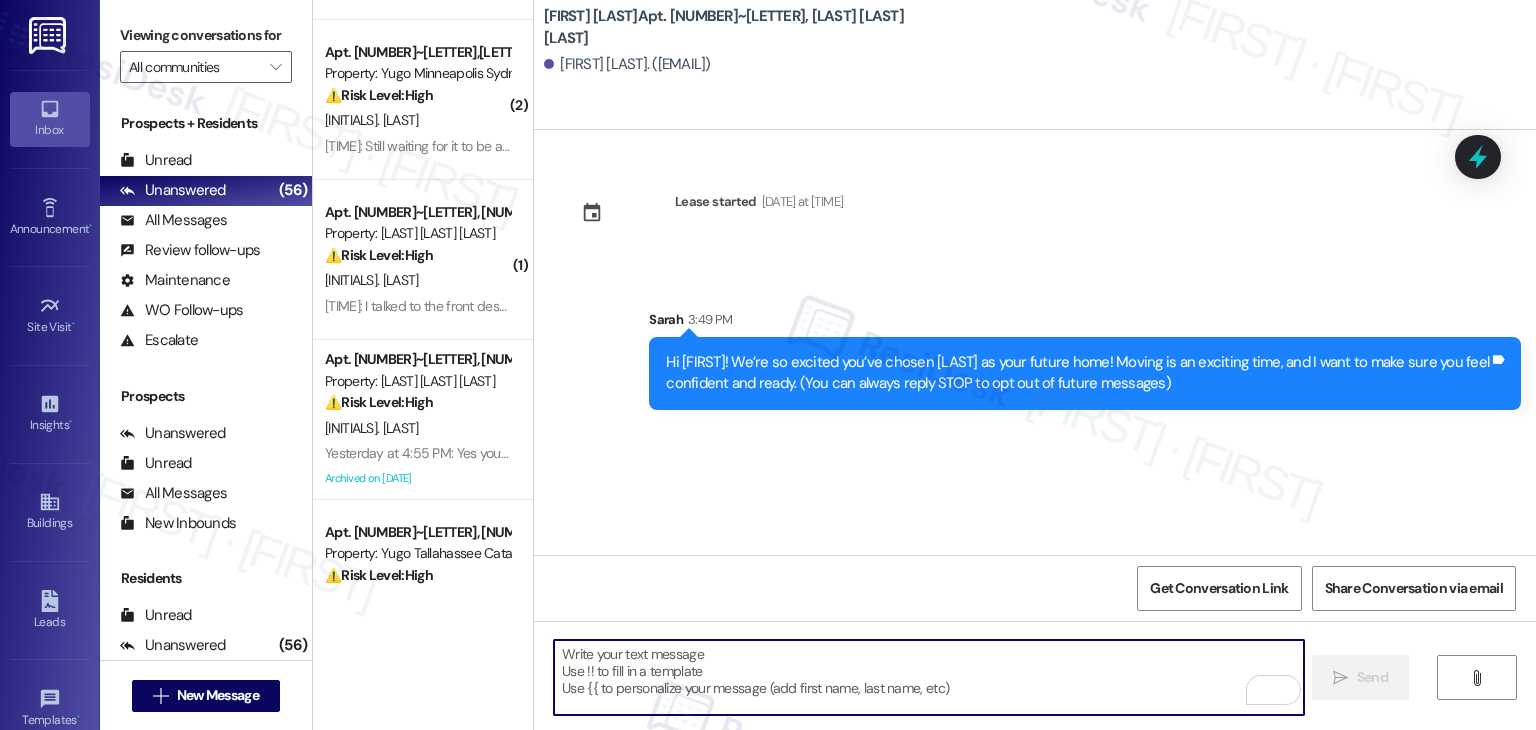 paste on "I’m Sarah from the off-site Resident Support Team. I work with your property’s team to help once you’ve moved in—whether it’s answering questions or assisting with maintenance. I’ll be in touch as your move-in date gets closer!" 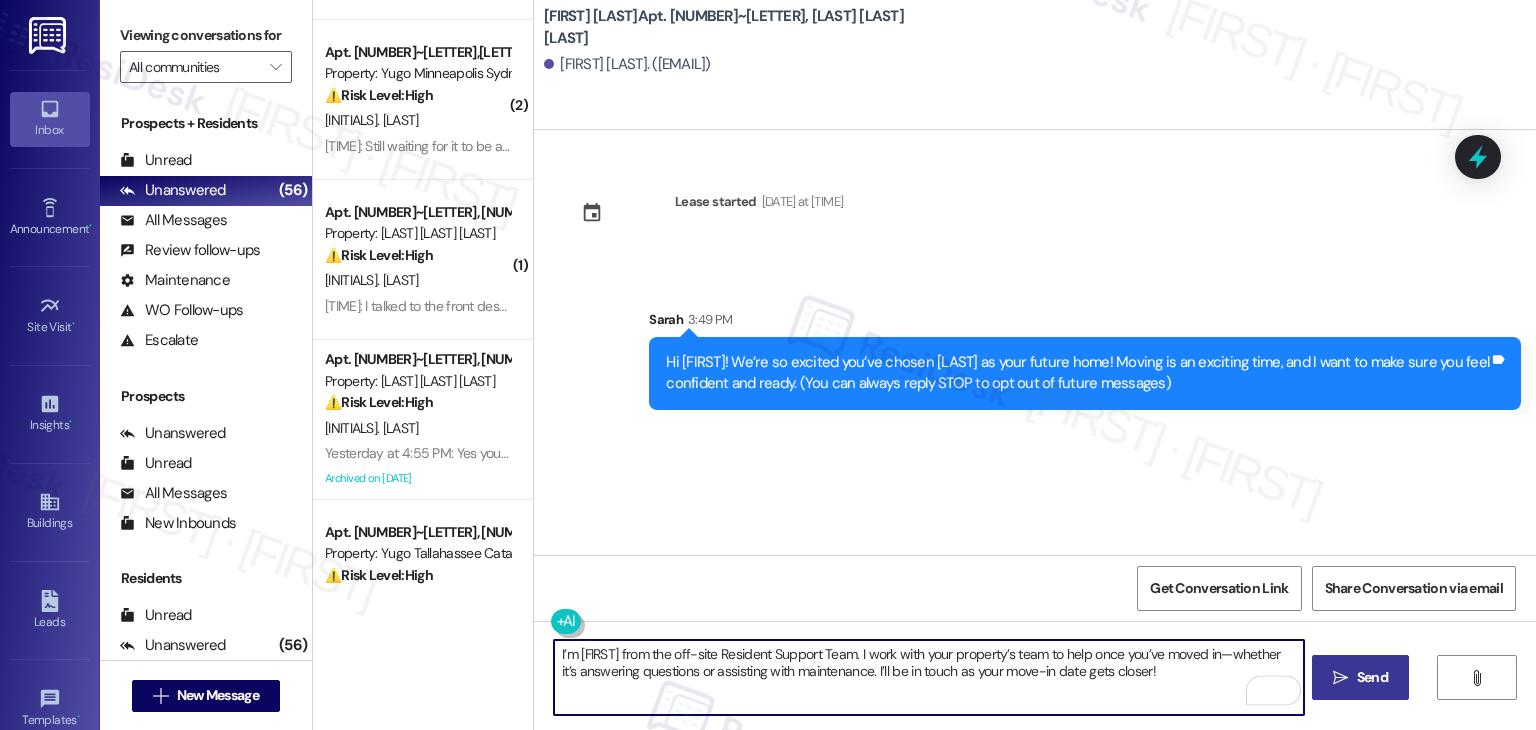 type on "I’m Sarah from the off-site Resident Support Team. I work with your property’s team to help once you’ve moved in—whether it’s answering questions or assisting with maintenance. I’ll be in touch as your move-in date gets closer!" 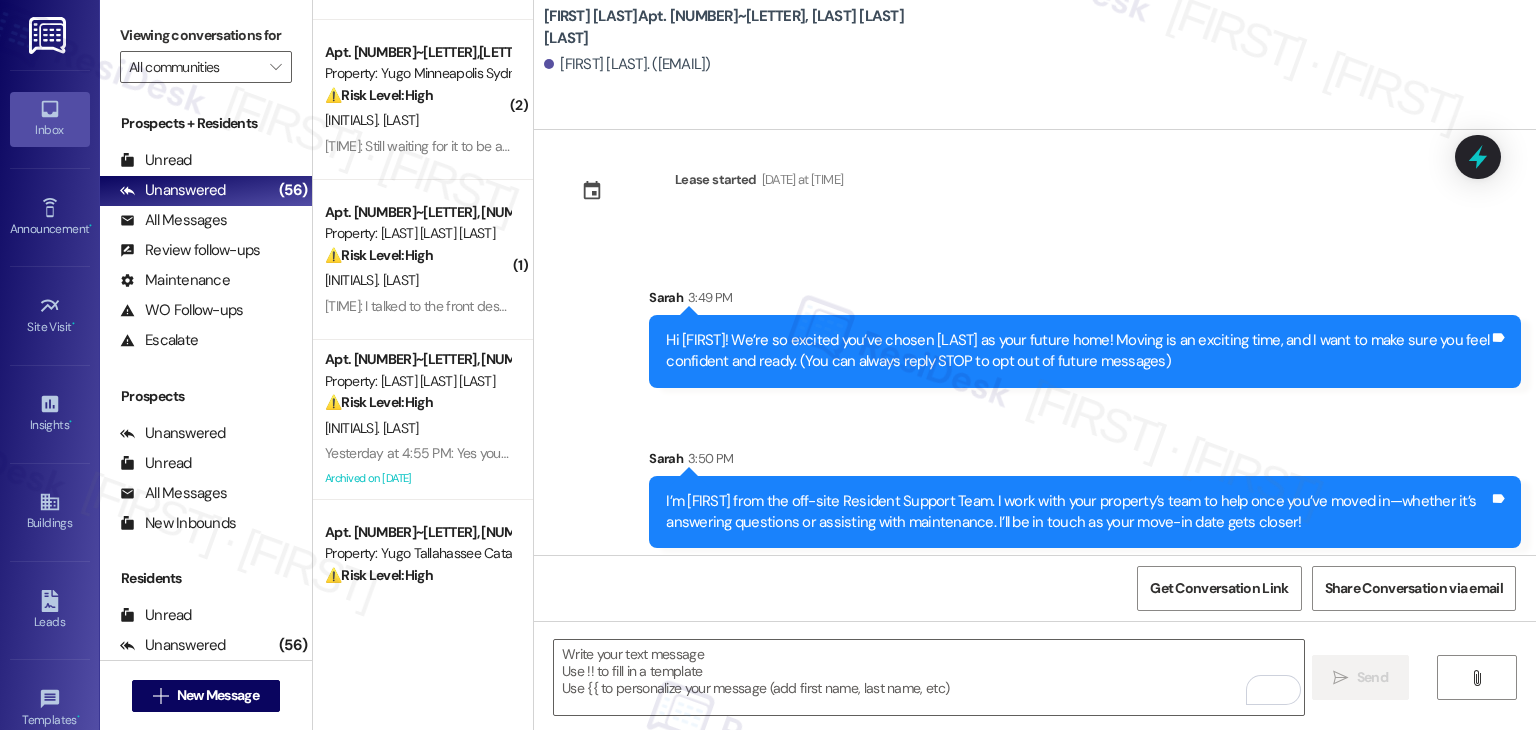 scroll, scrollTop: 32, scrollLeft: 0, axis: vertical 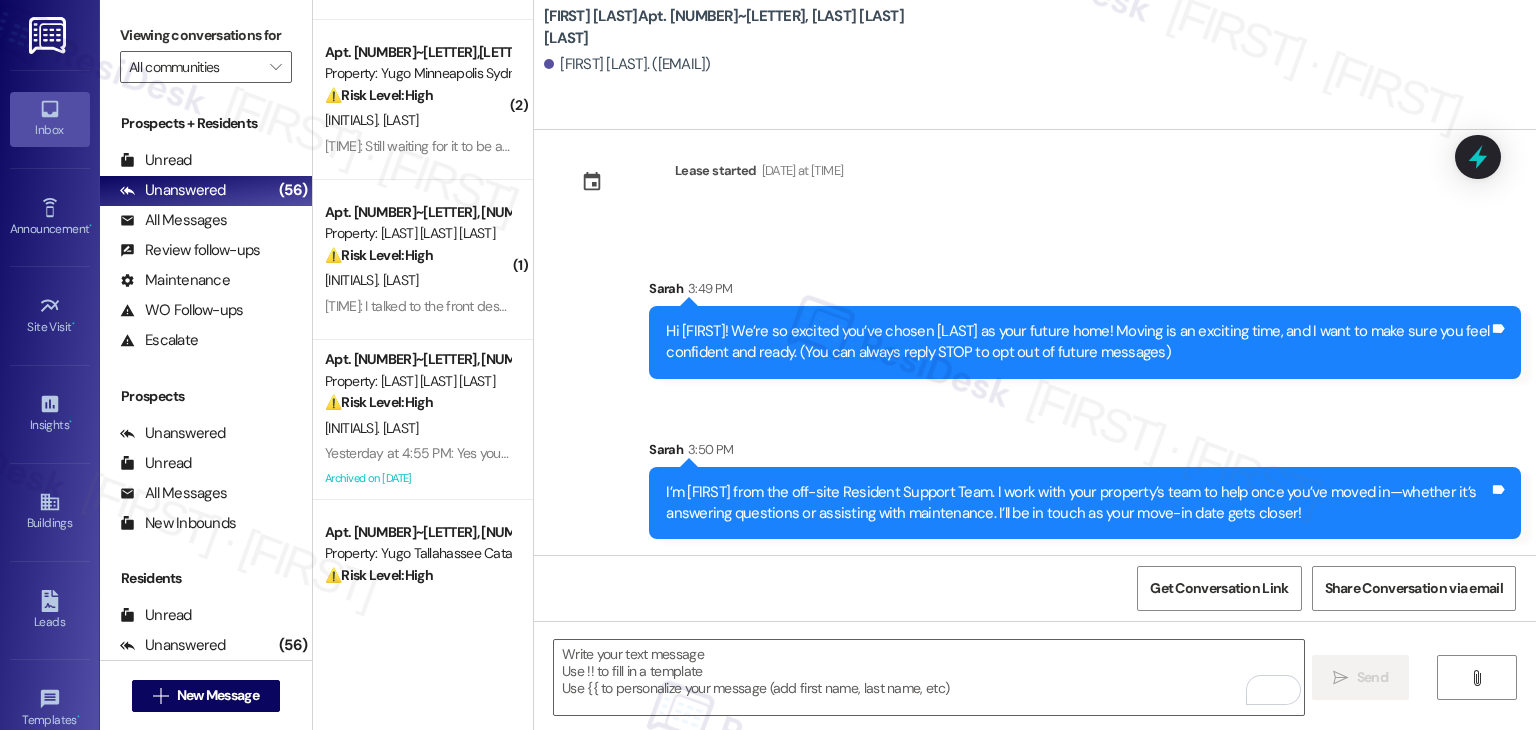 click on "Get Conversation Link Share Conversation via email" at bounding box center [1035, 588] 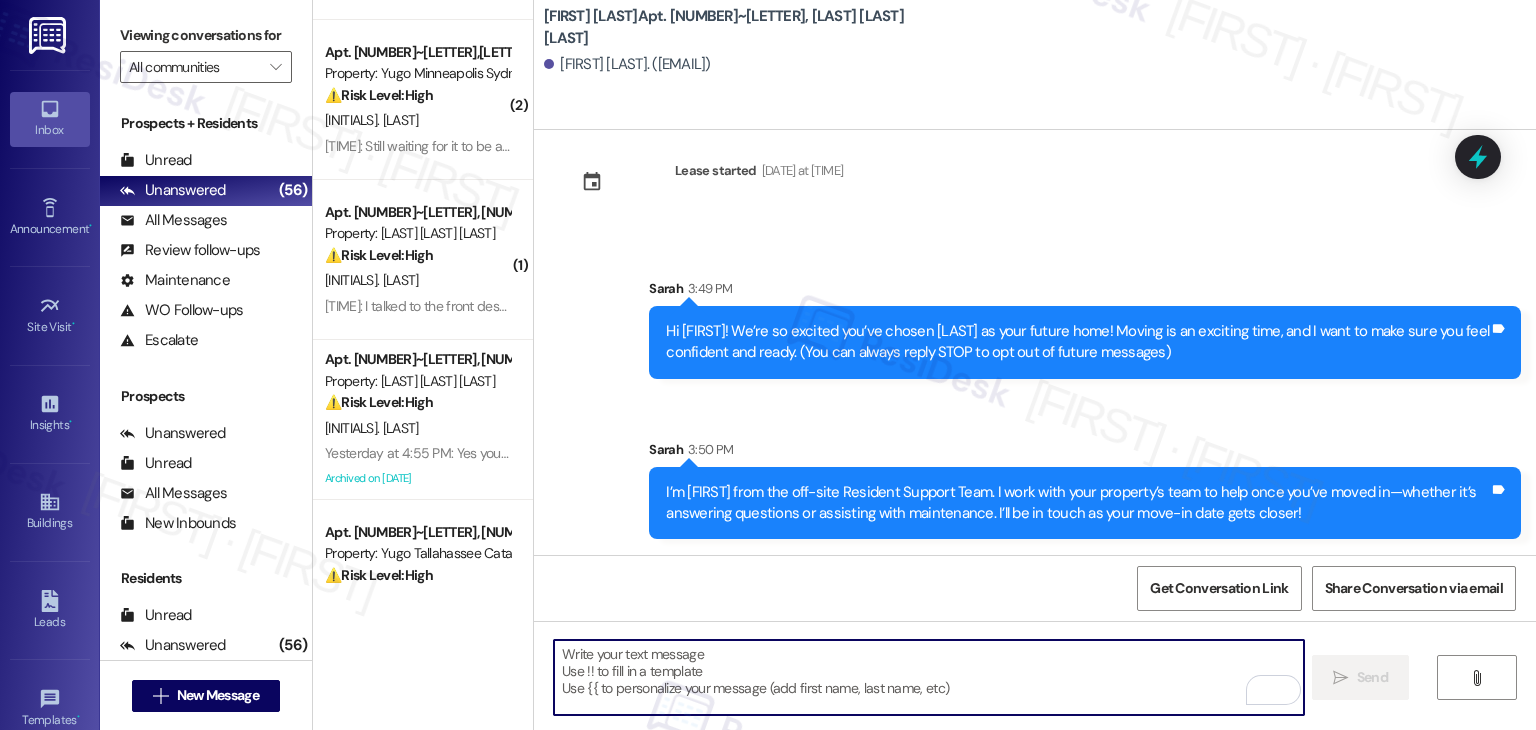 click at bounding box center (928, 677) 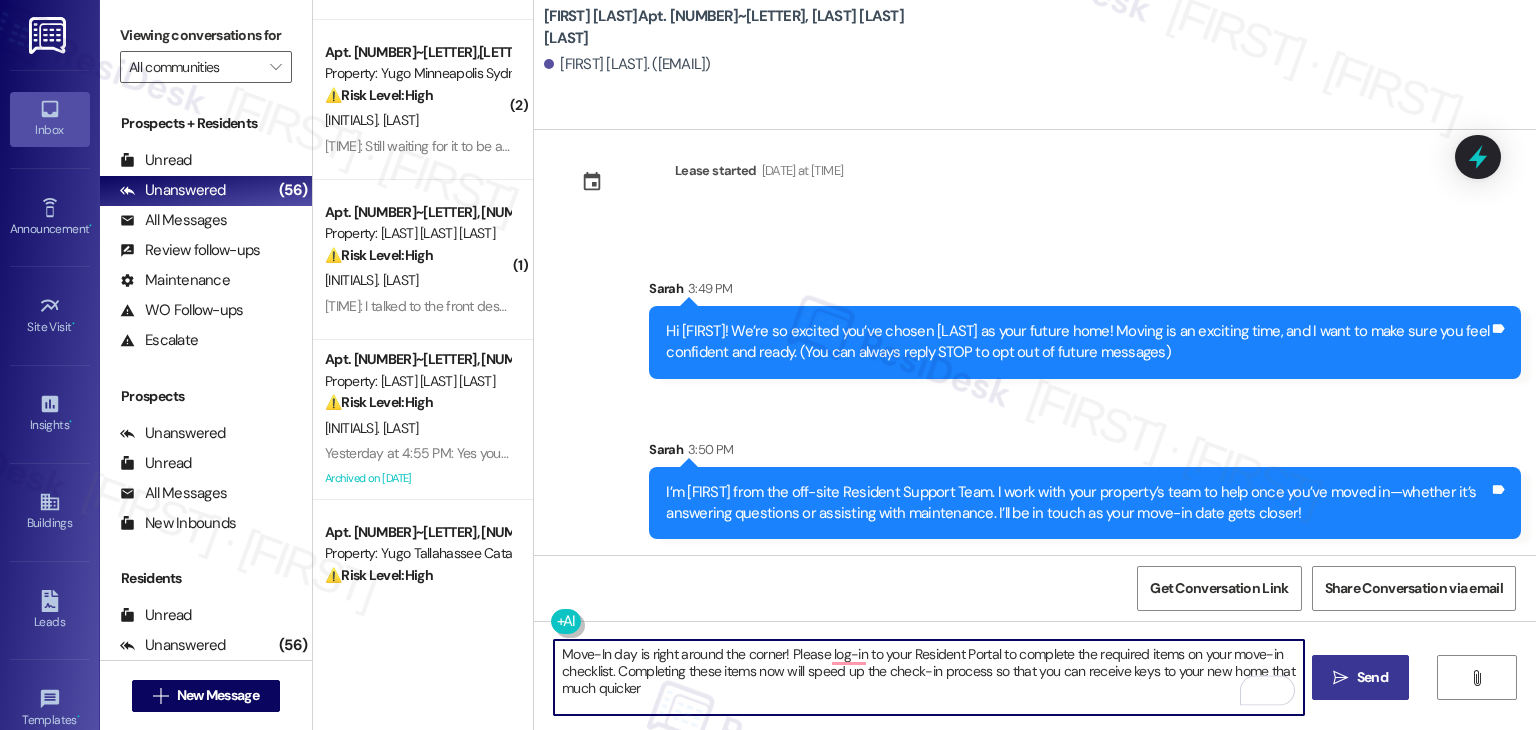 type on "Move-In day is right around the corner! Please log-in to your Resident Portal to complete the required items on your move-in checklist. Completing these items now will speed up the check-in process so that you can receive keys to your new home that much quicker" 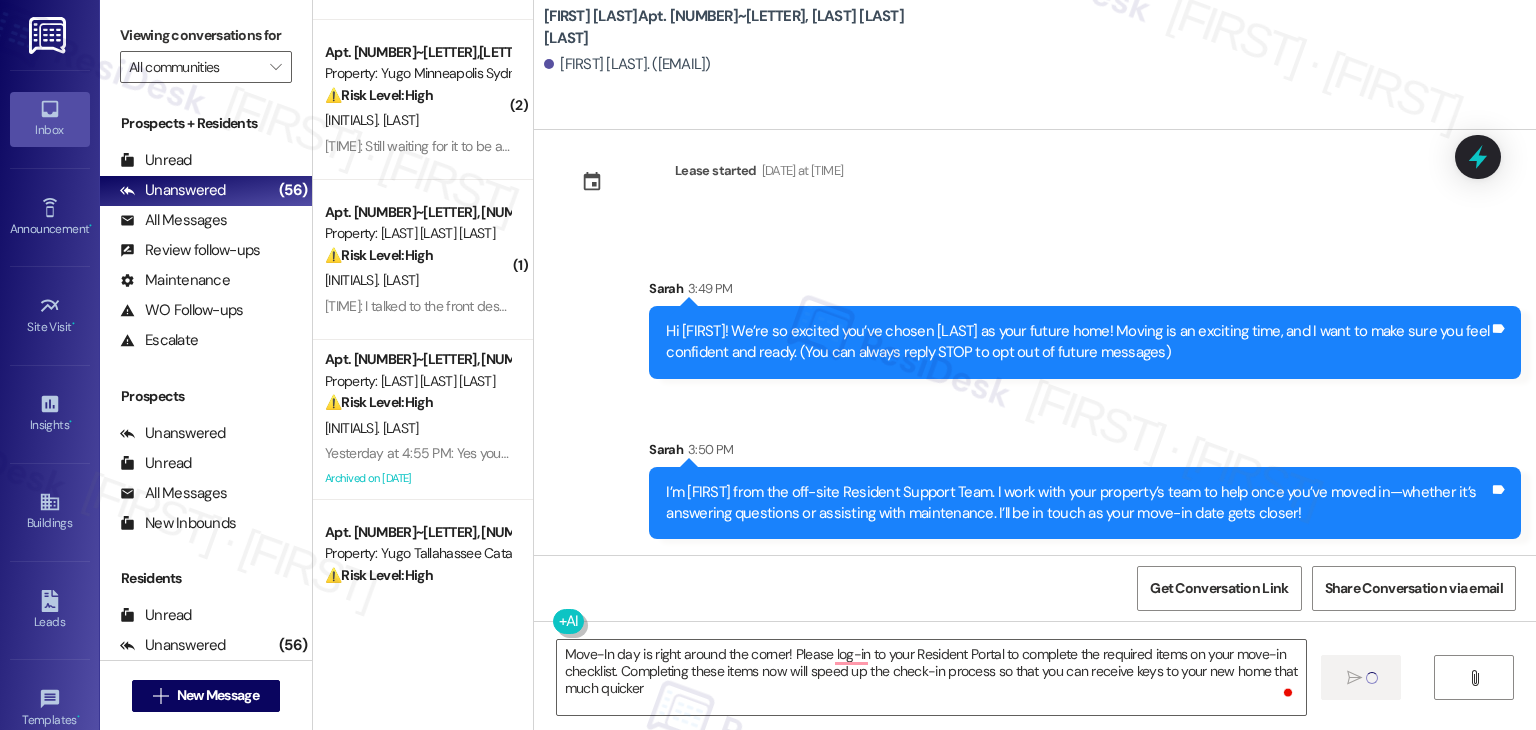 type 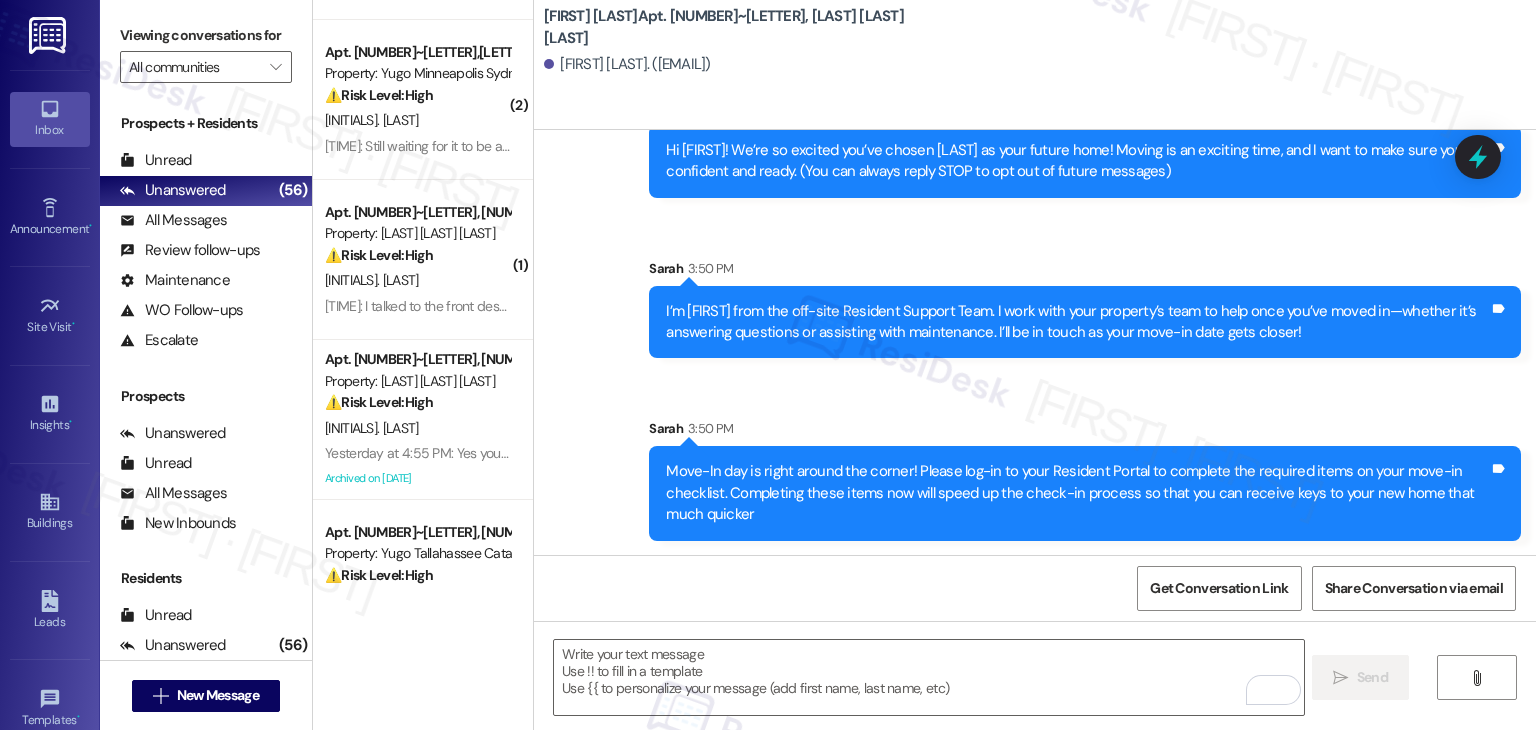 scroll, scrollTop: 213, scrollLeft: 0, axis: vertical 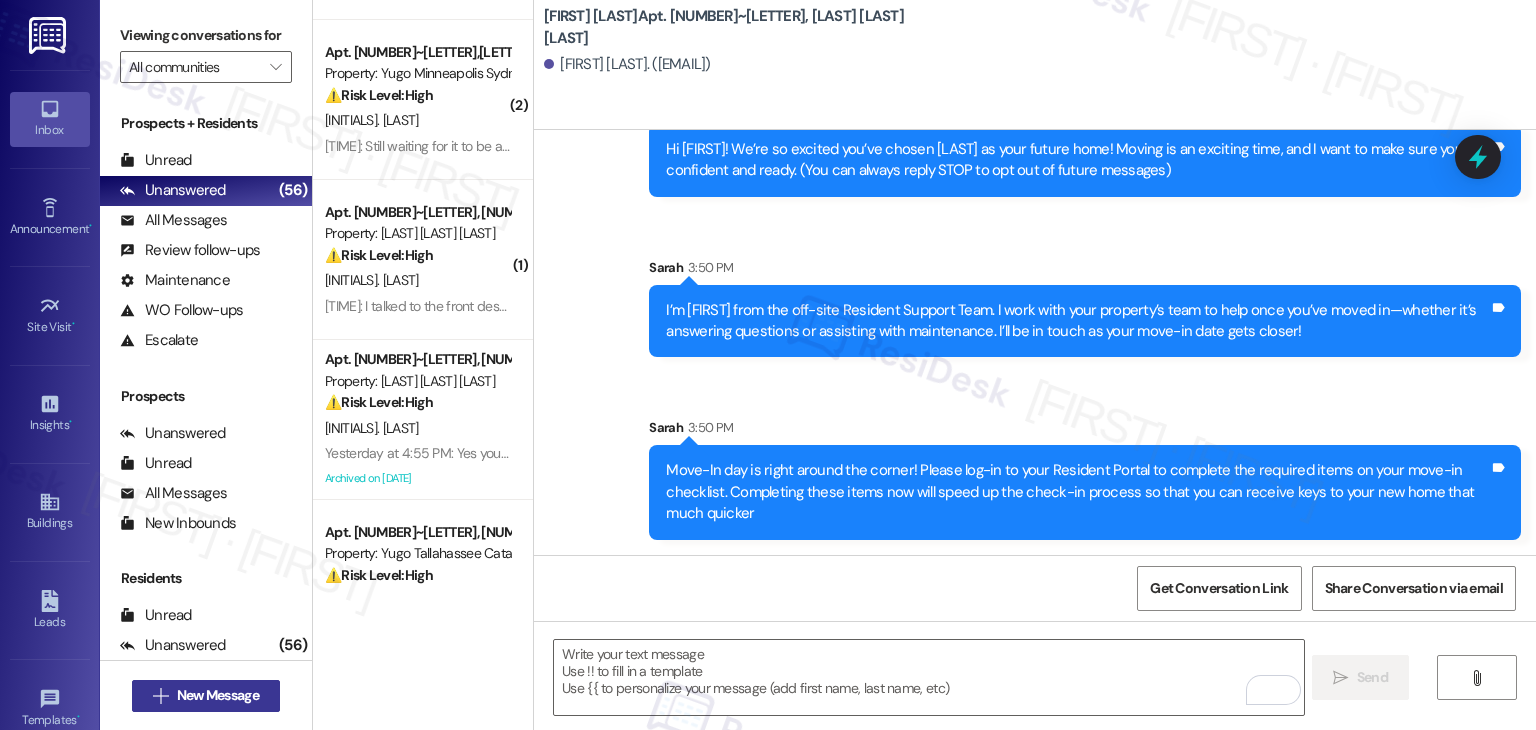 click on "New Message" at bounding box center (218, 695) 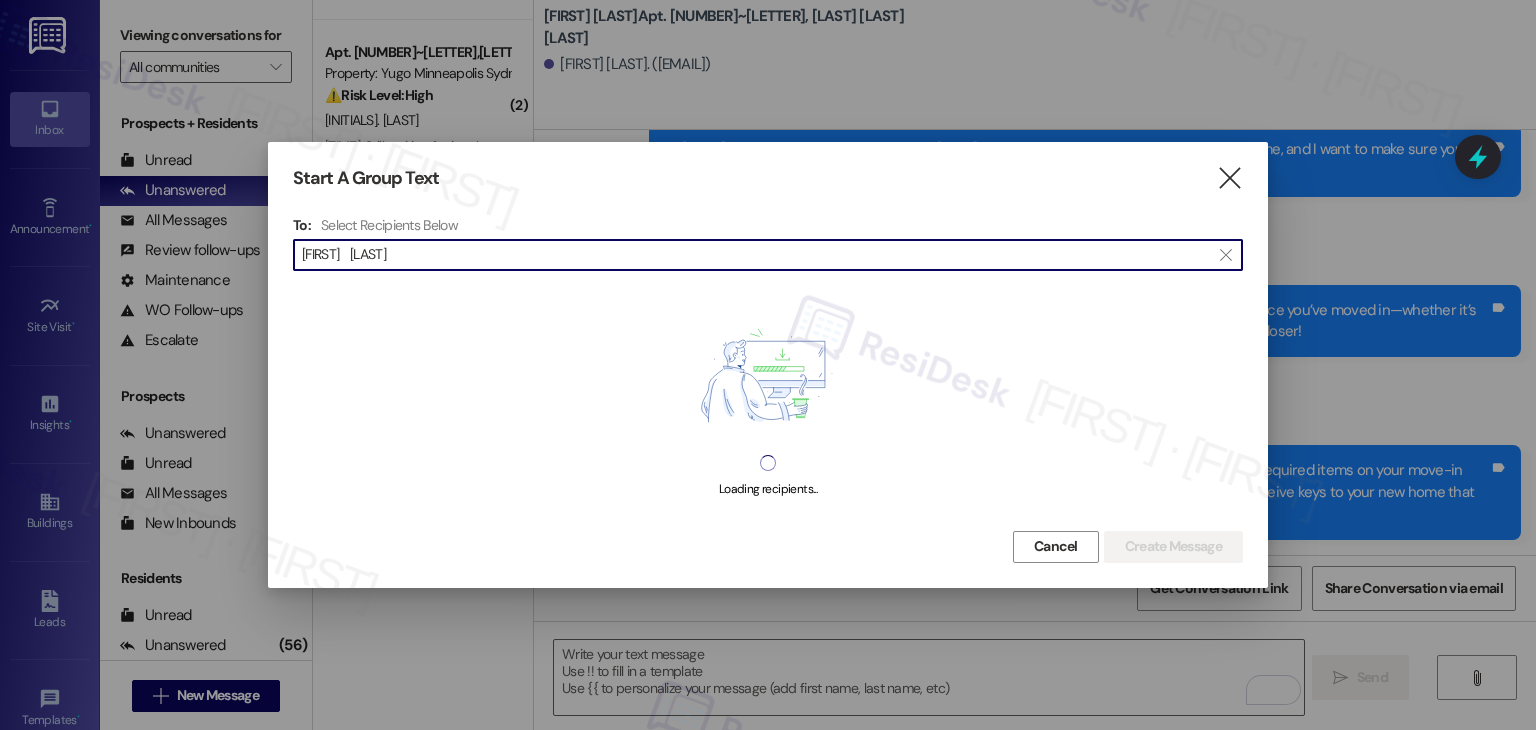click on "Curren	Atterbury" at bounding box center [756, 255] 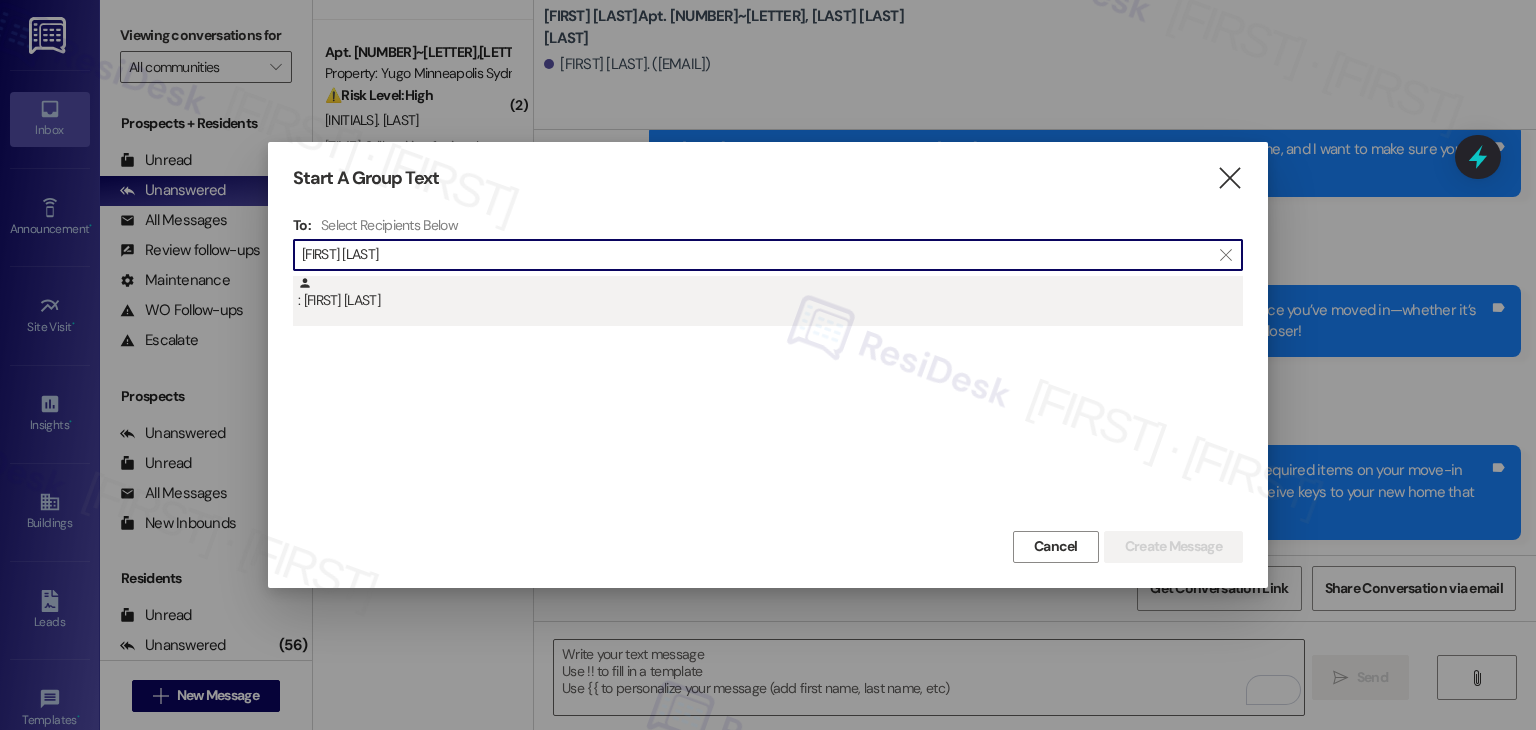 type on "Curren Atterbury" 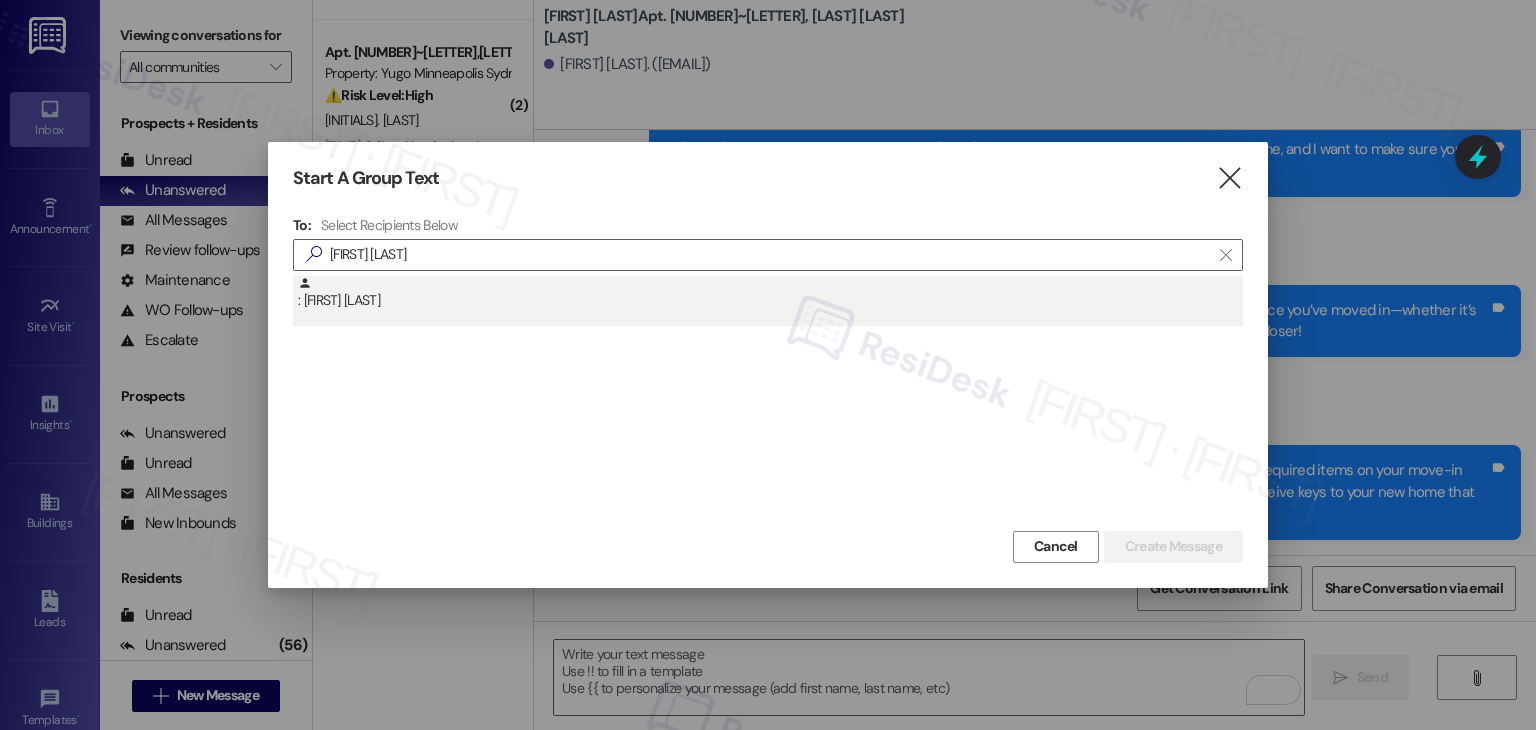 click on ": Curren Atterbury" at bounding box center [770, 293] 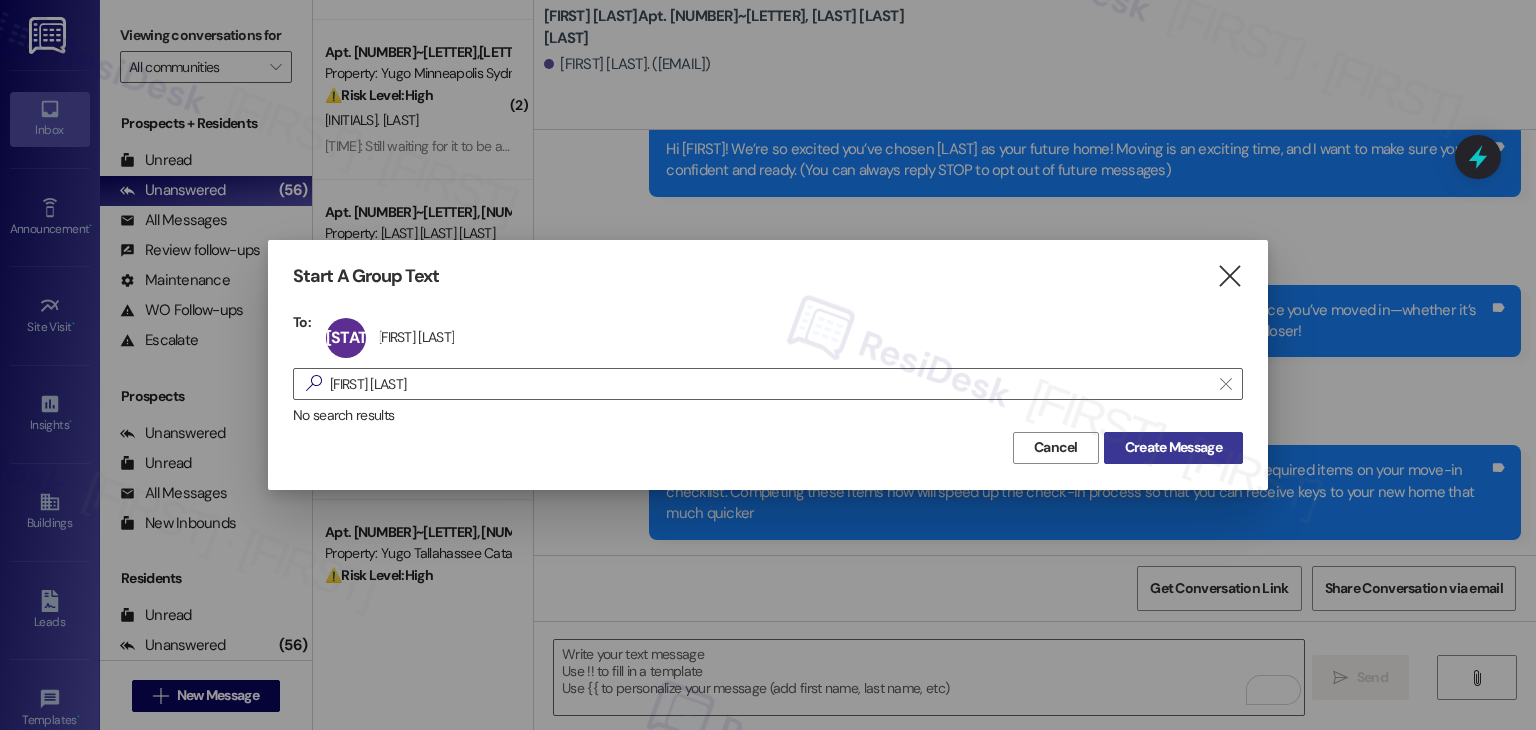 click on "Create Message" at bounding box center [1173, 447] 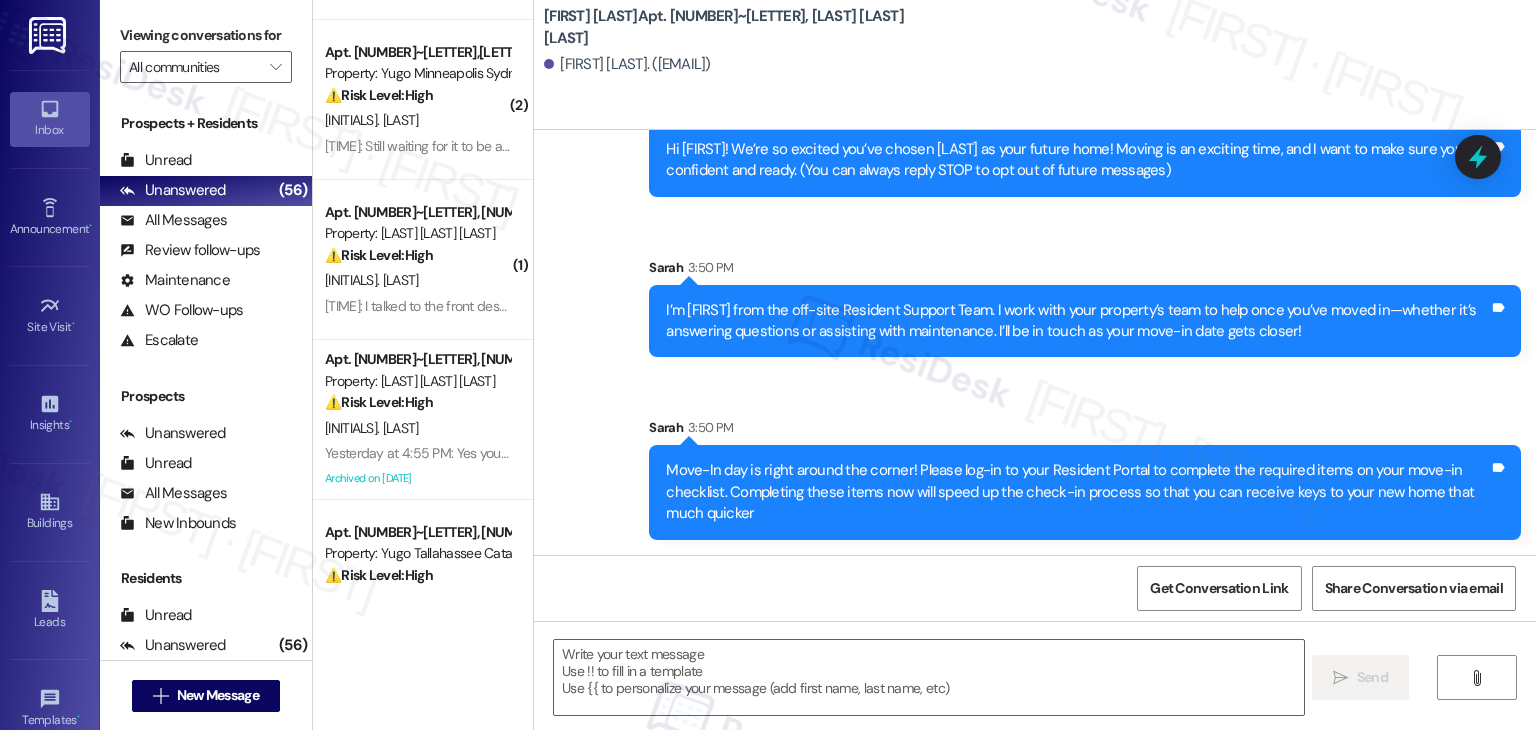 type on "Fetching suggested responses. Please feel free to read through the conversation in the meantime." 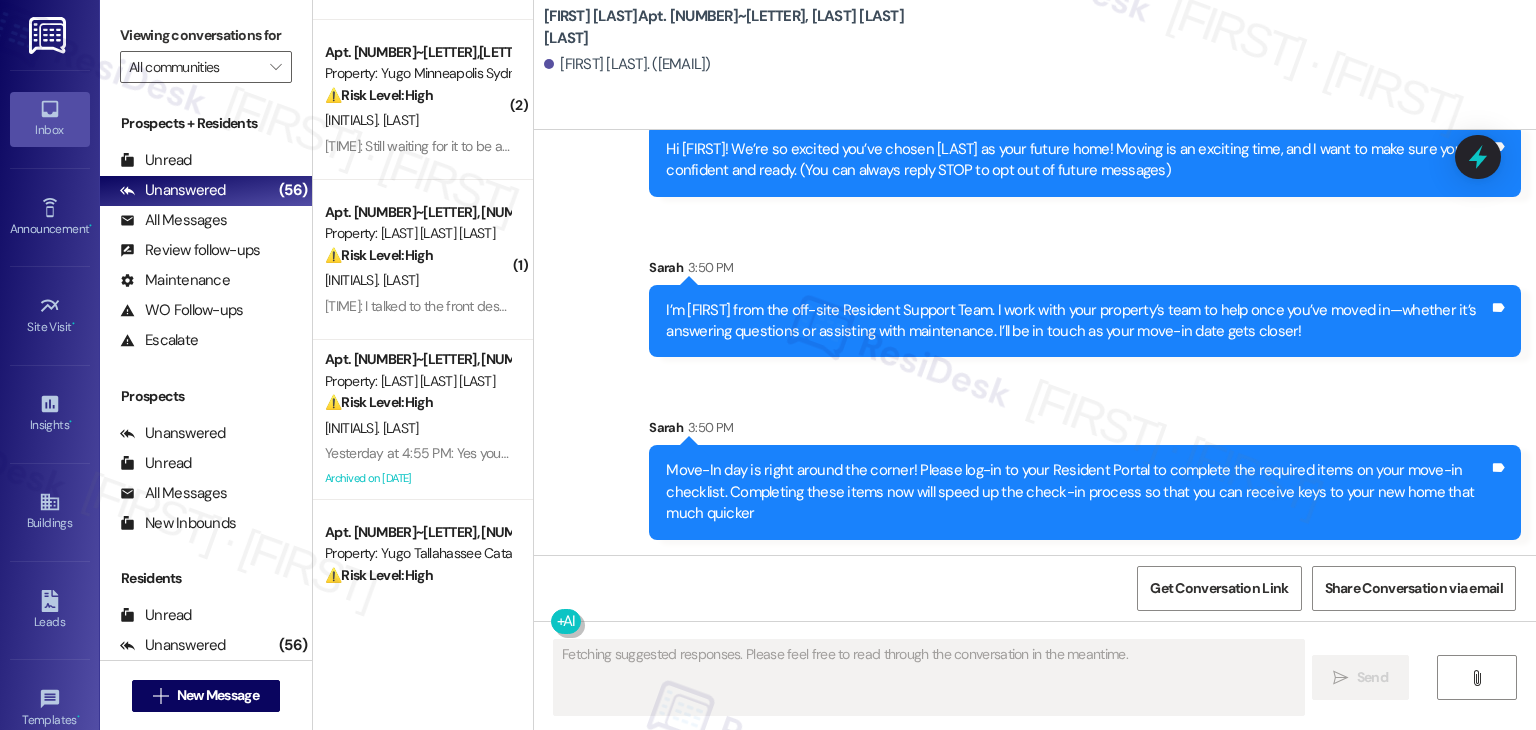 scroll, scrollTop: 0, scrollLeft: 0, axis: both 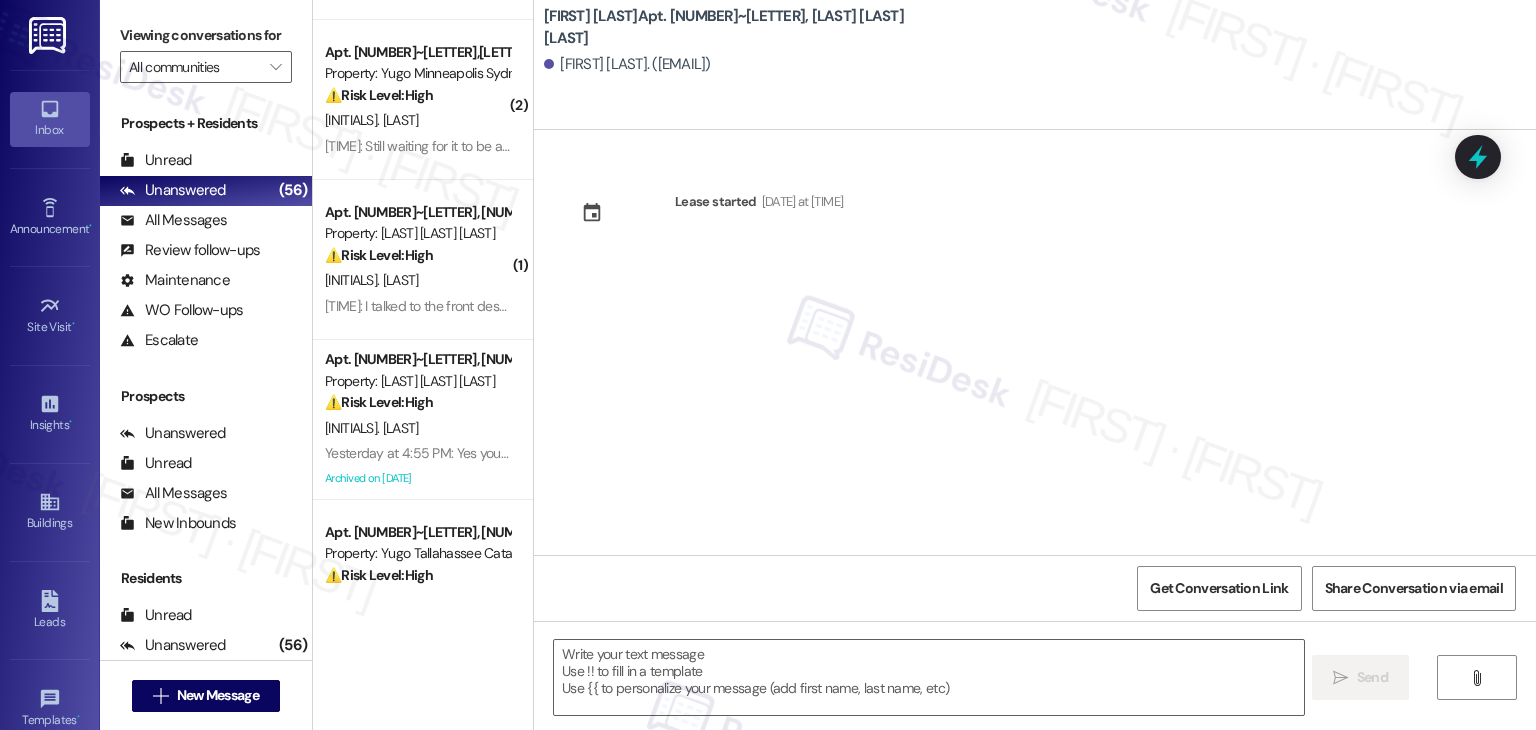 click on "Lease started Aug 15, 2025 at 7:00 PM" at bounding box center [1035, 342] 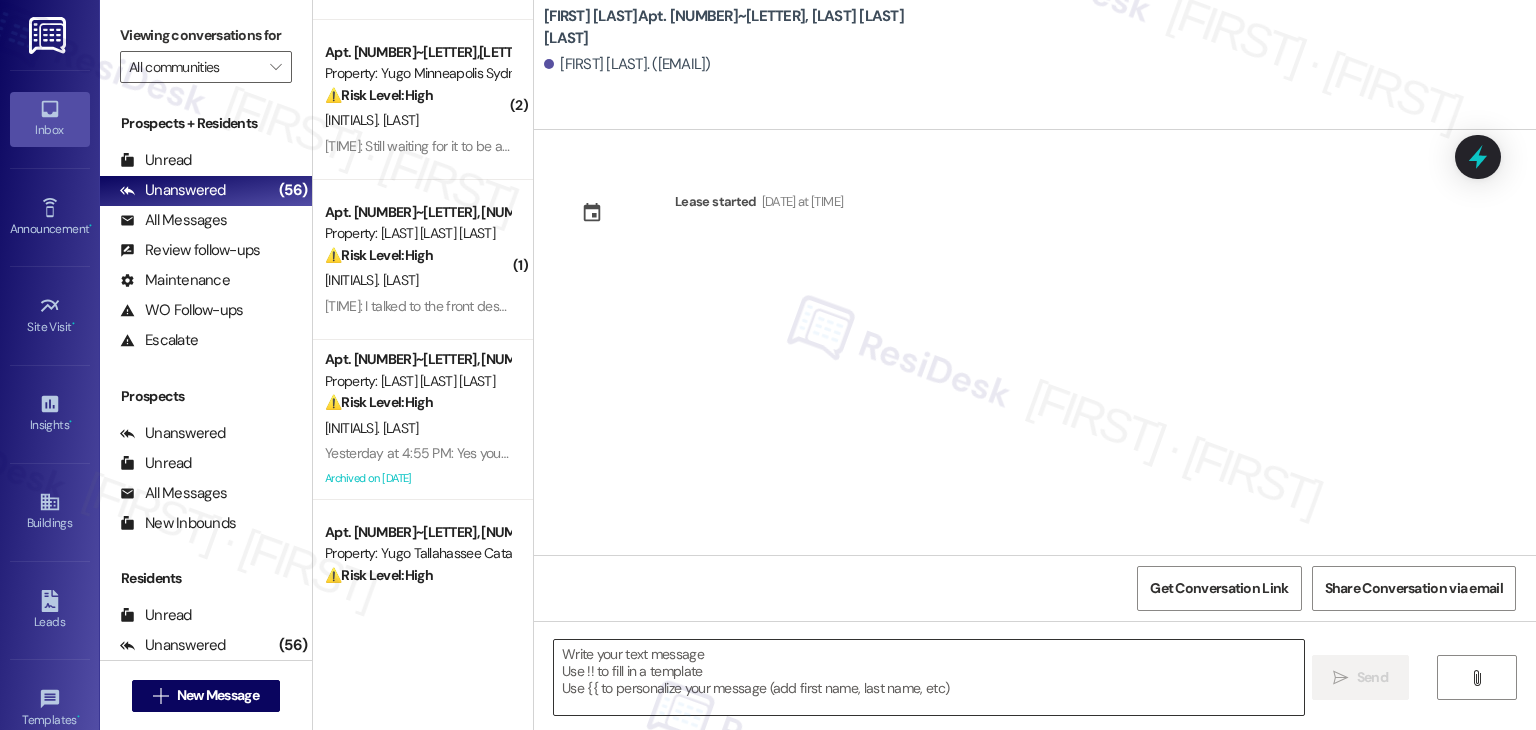 click at bounding box center (928, 677) 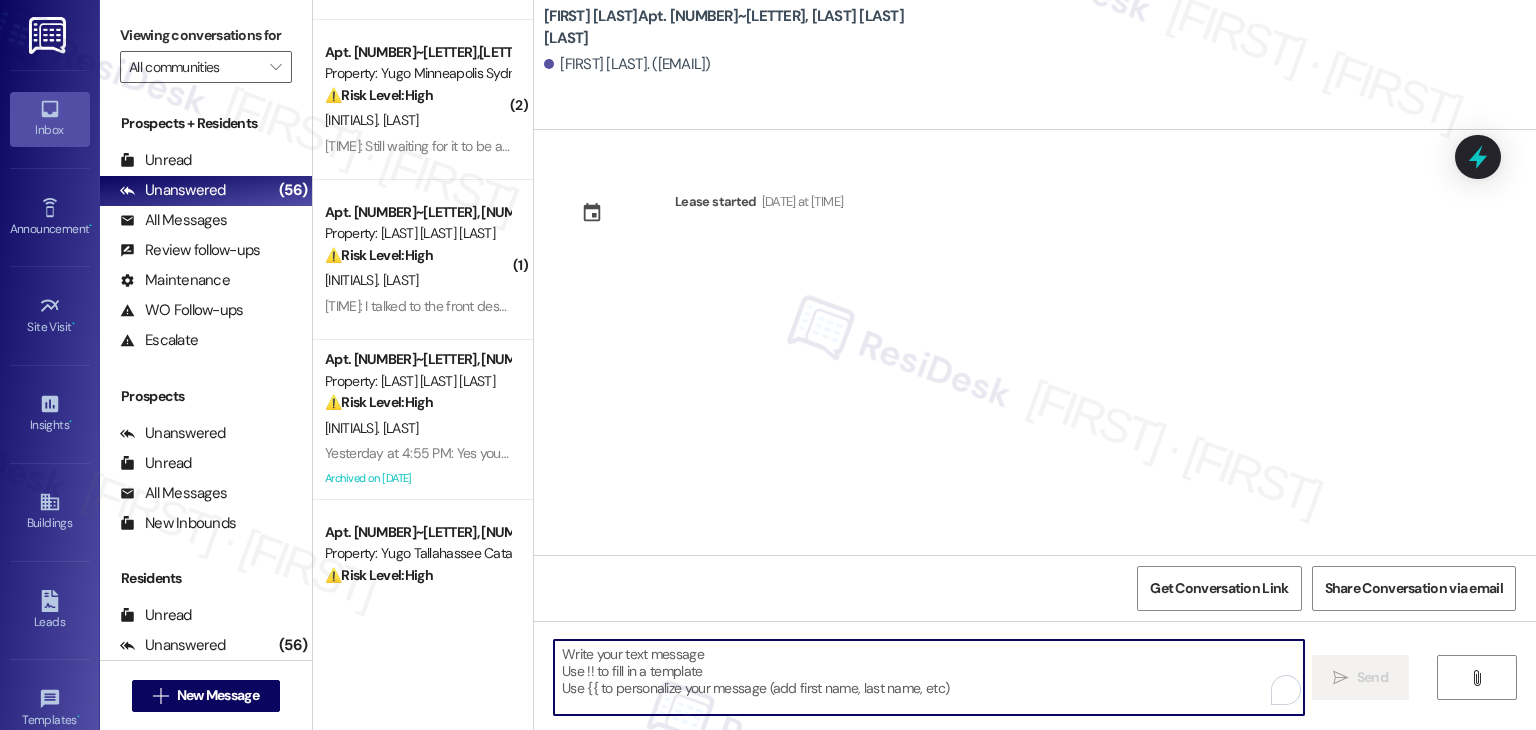 paste on "Hi {{first_name}}! We’re so excited you’ve chosen {{property}} as your future home! Moving is an exciting time, and I want to make sure you feel confident and ready." 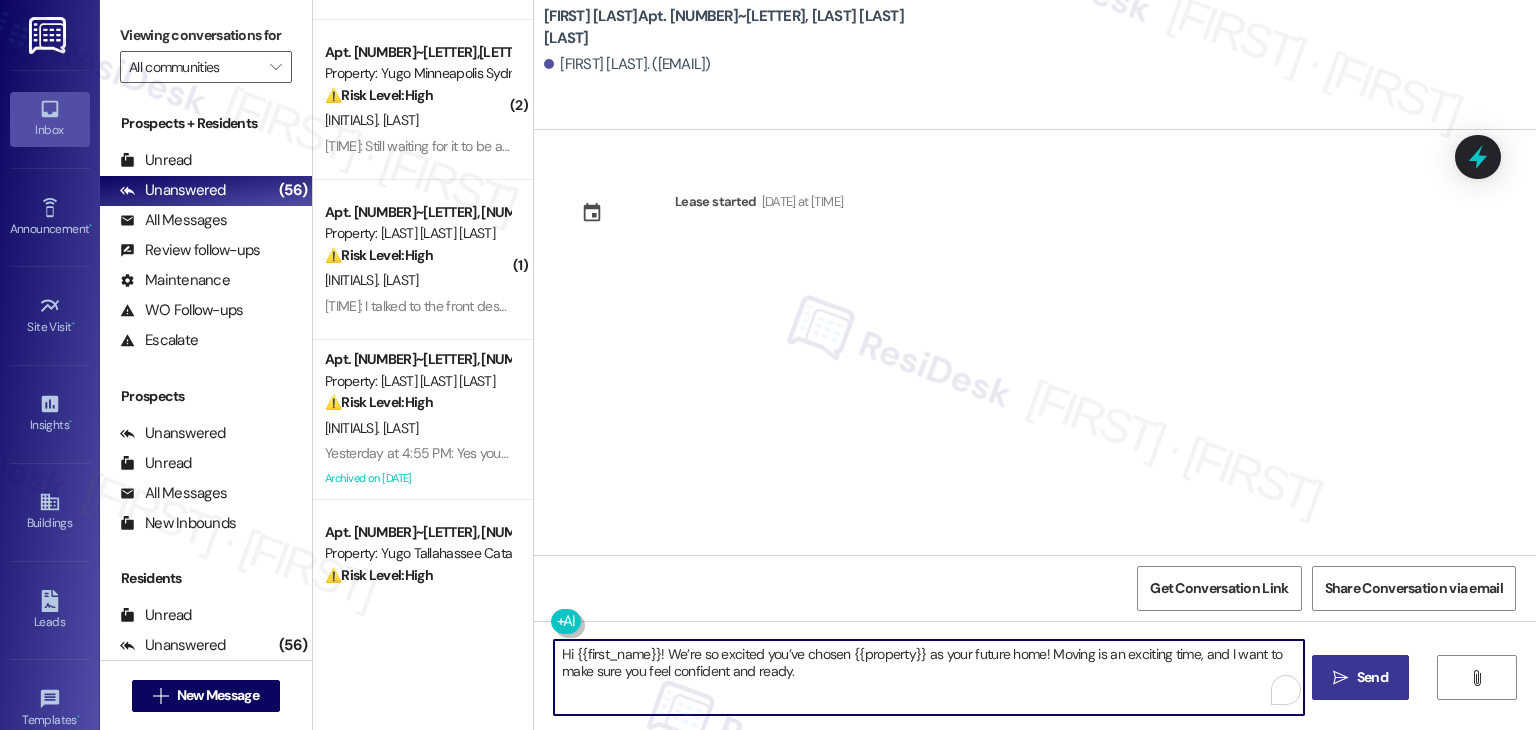 type on "Hi {{first_name}}! We’re so excited you’ve chosen {{property}} as your future home! Moving is an exciting time, and I want to make sure you feel confident and ready." 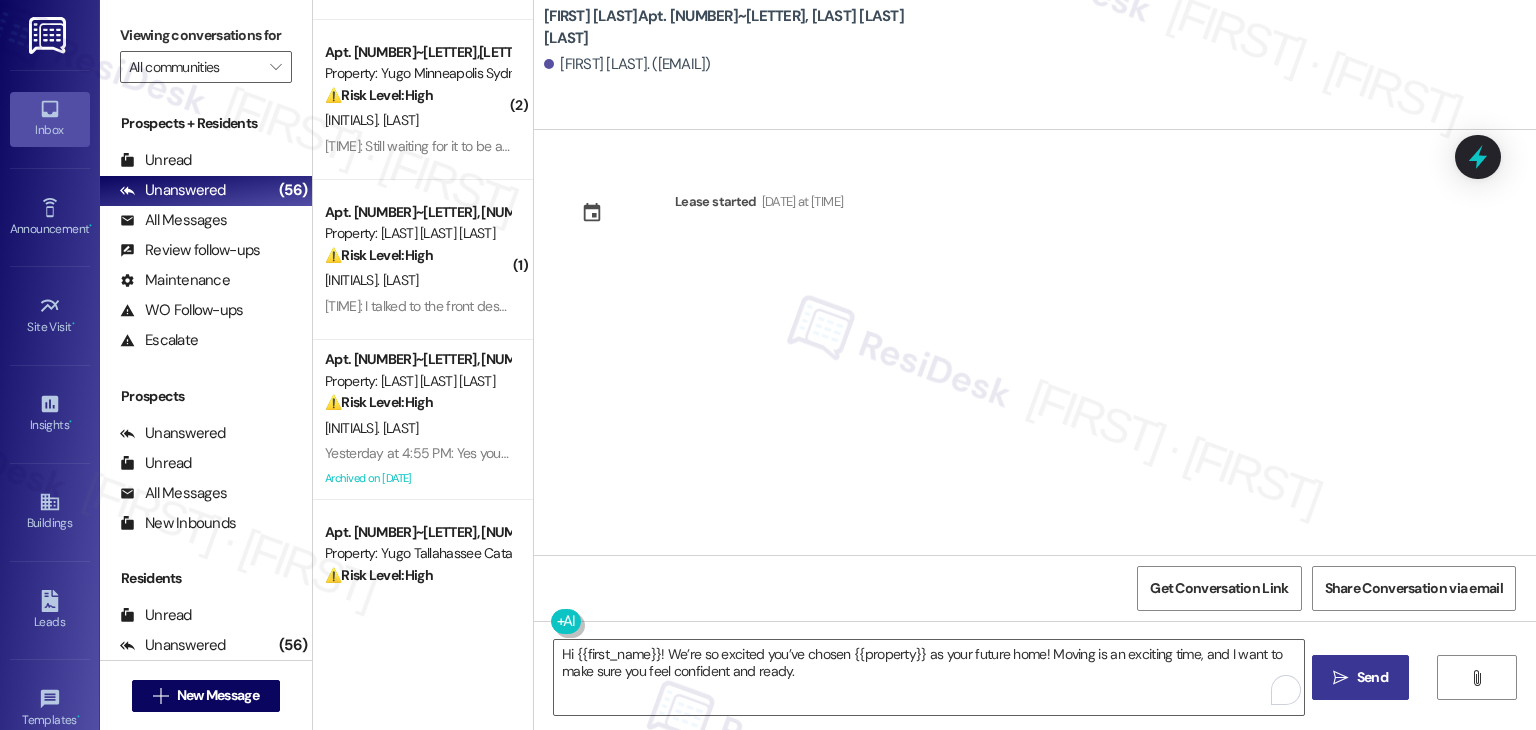 click on "Send" at bounding box center [1372, 677] 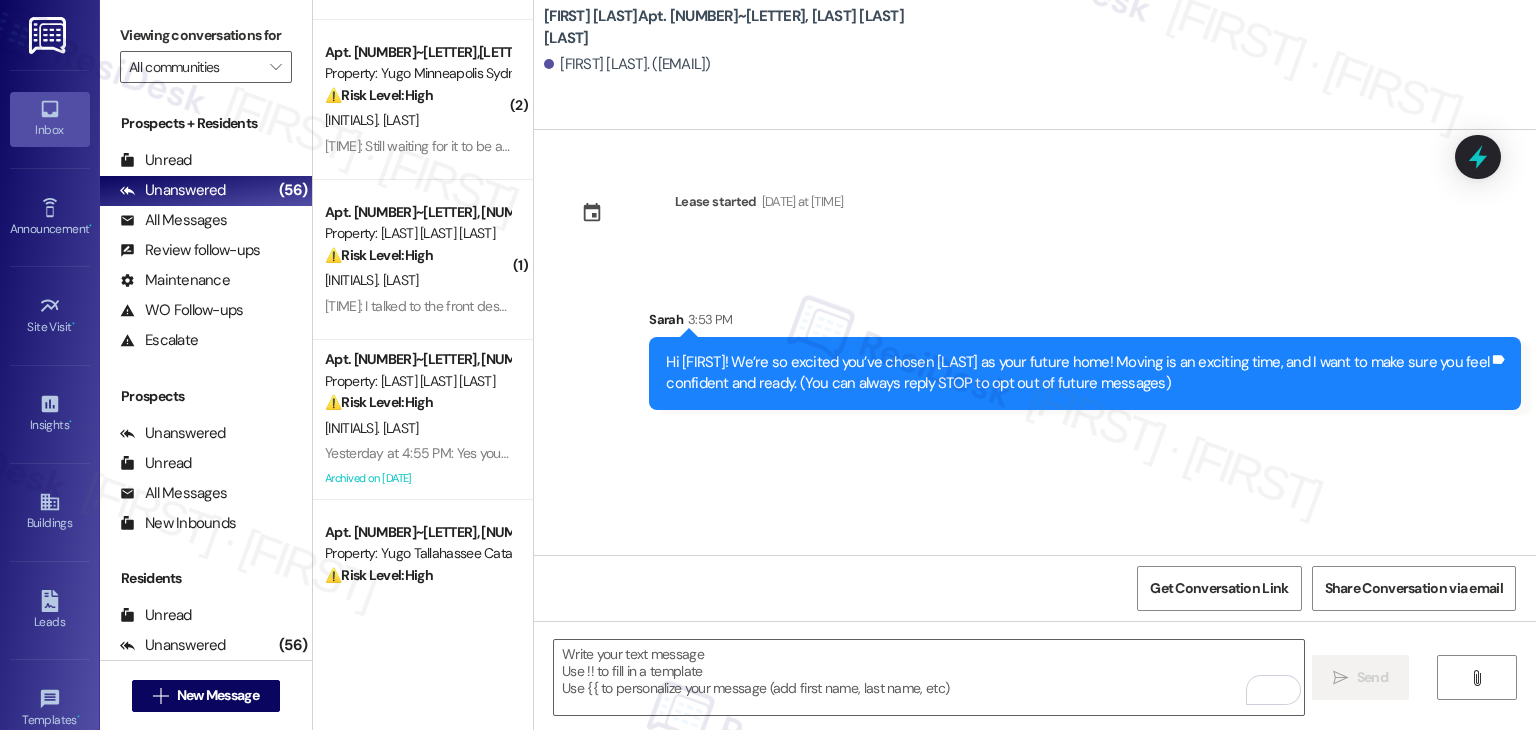 click on "Lease started Aug 15, 2025 at 7:00 PM Sent via SMS Sarah 3:53 PM Hi Curren! We’re so excited you’ve chosen Yugo Raleigh Logan as your future home! Moving is an exciting time, and I want to make sure you feel confident and ready. (You can always reply STOP to opt out of future messages) Tags and notes" at bounding box center (1035, 342) 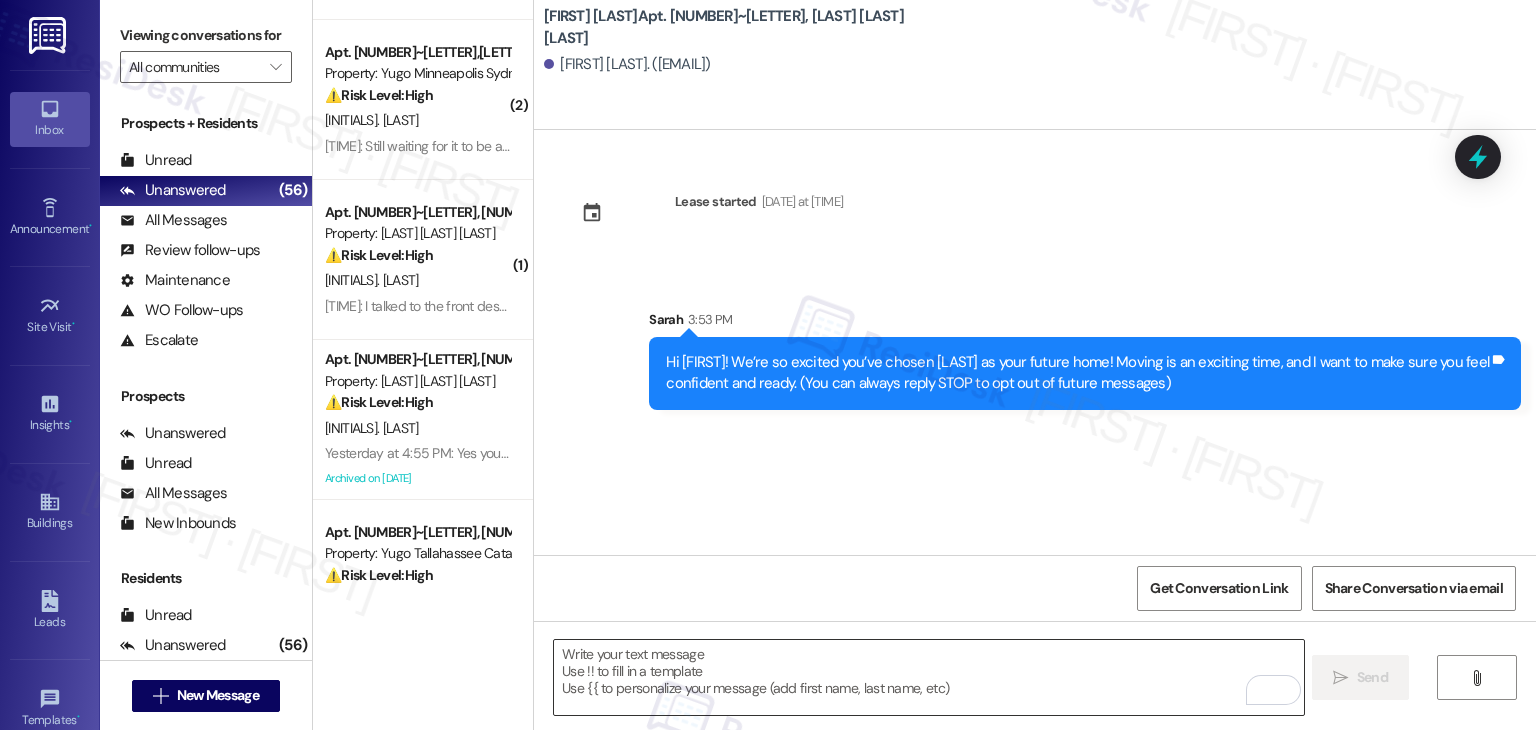 click at bounding box center (928, 677) 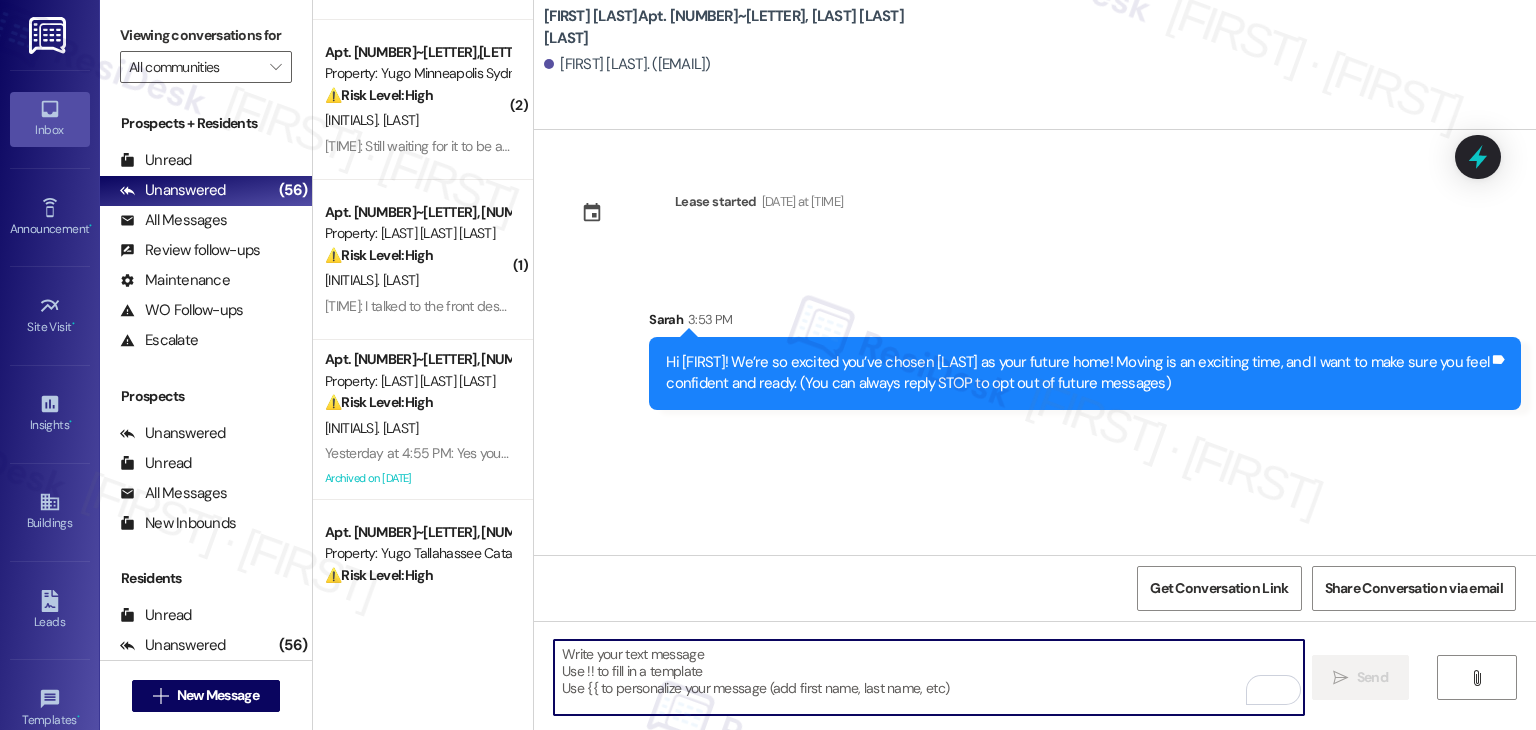 paste on "I’m Sarah from the off-site Resident Support Team. I work with your property’s team to help once you’ve moved in—whether it’s answering questions or assisting with maintenance. I’ll be in touch as your move-in date gets closer!" 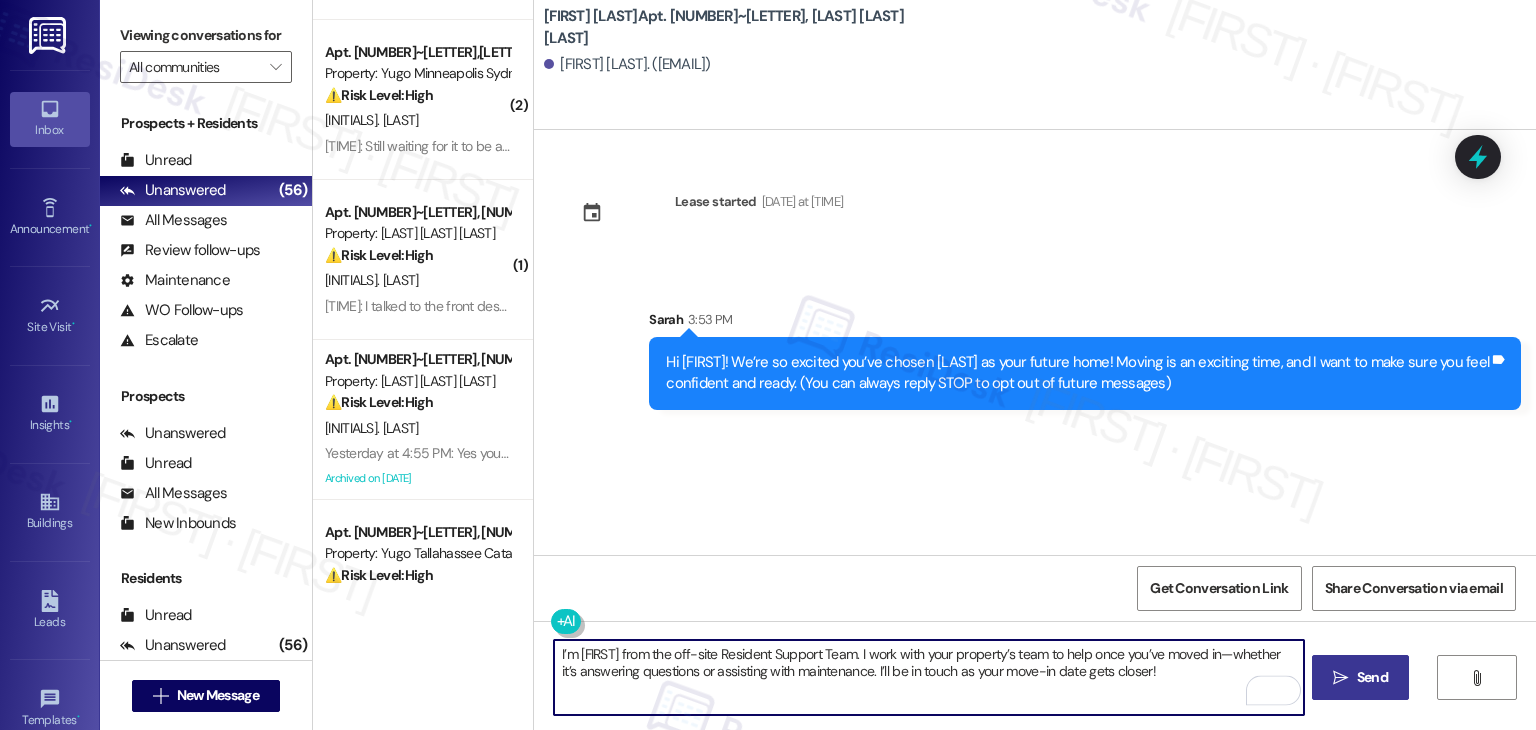 type on "I’m Sarah from the off-site Resident Support Team. I work with your property’s team to help once you’ve moved in—whether it’s answering questions or assisting with maintenance. I’ll be in touch as your move-in date gets closer!" 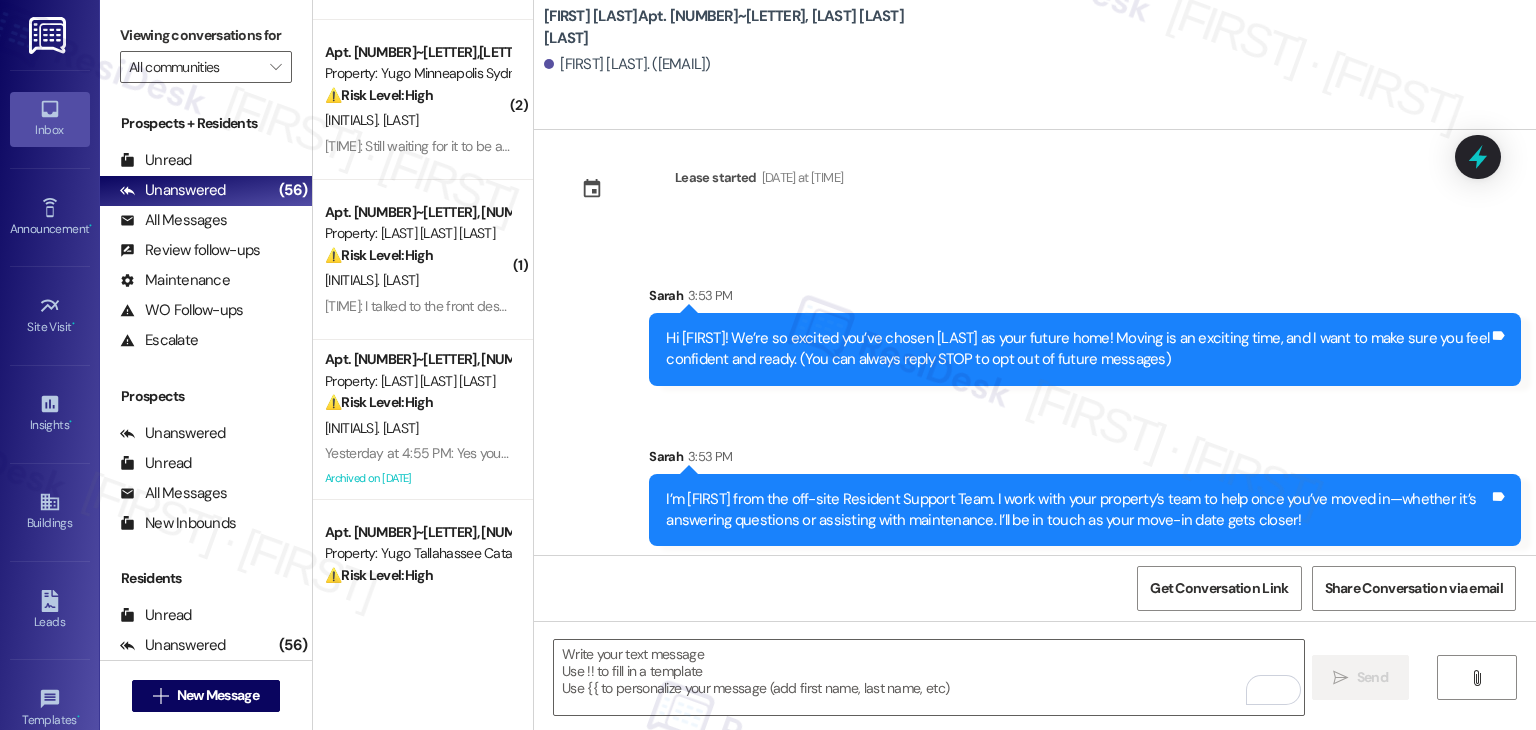 scroll, scrollTop: 32, scrollLeft: 0, axis: vertical 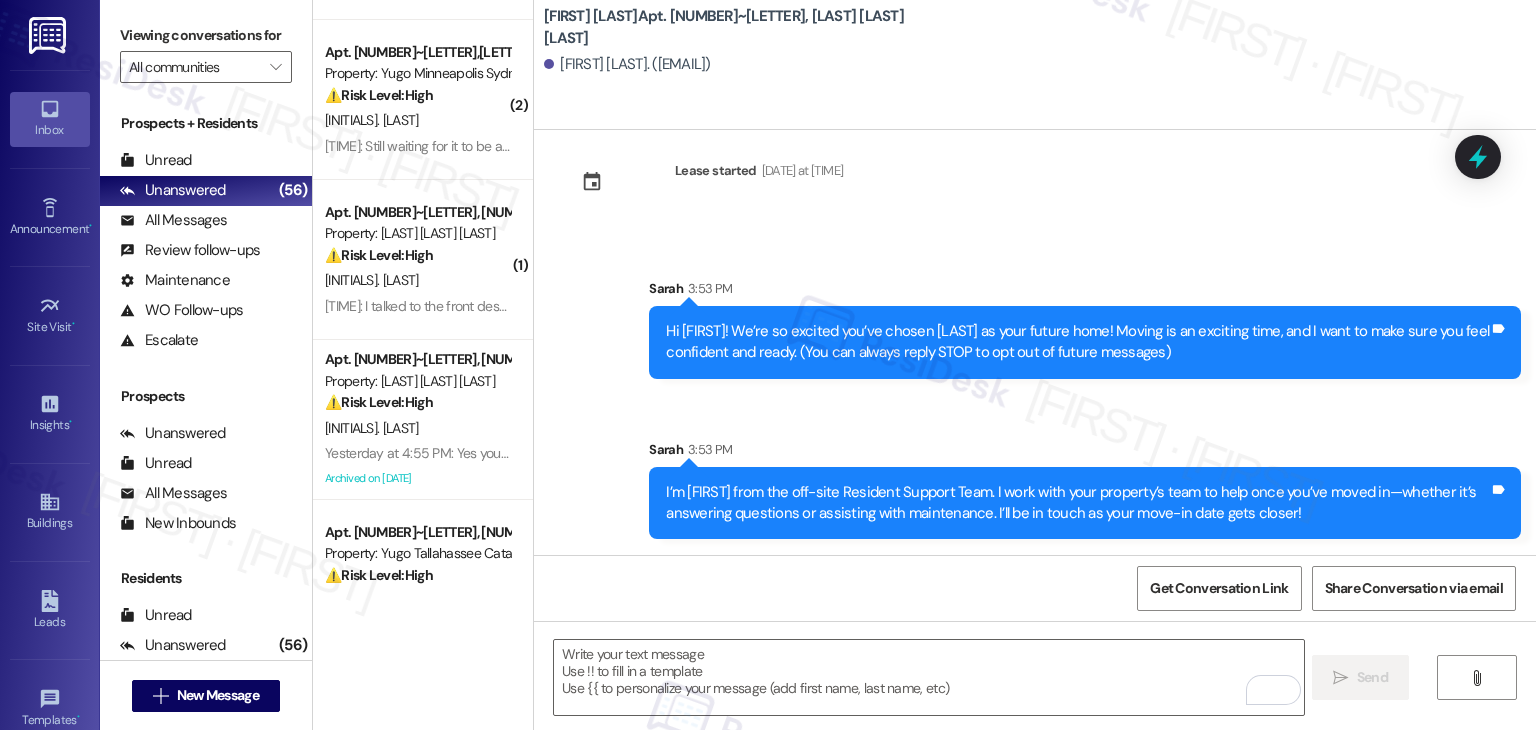 drag, startPoint x: 832, startPoint y: 423, endPoint x: 829, endPoint y: 433, distance: 10.440307 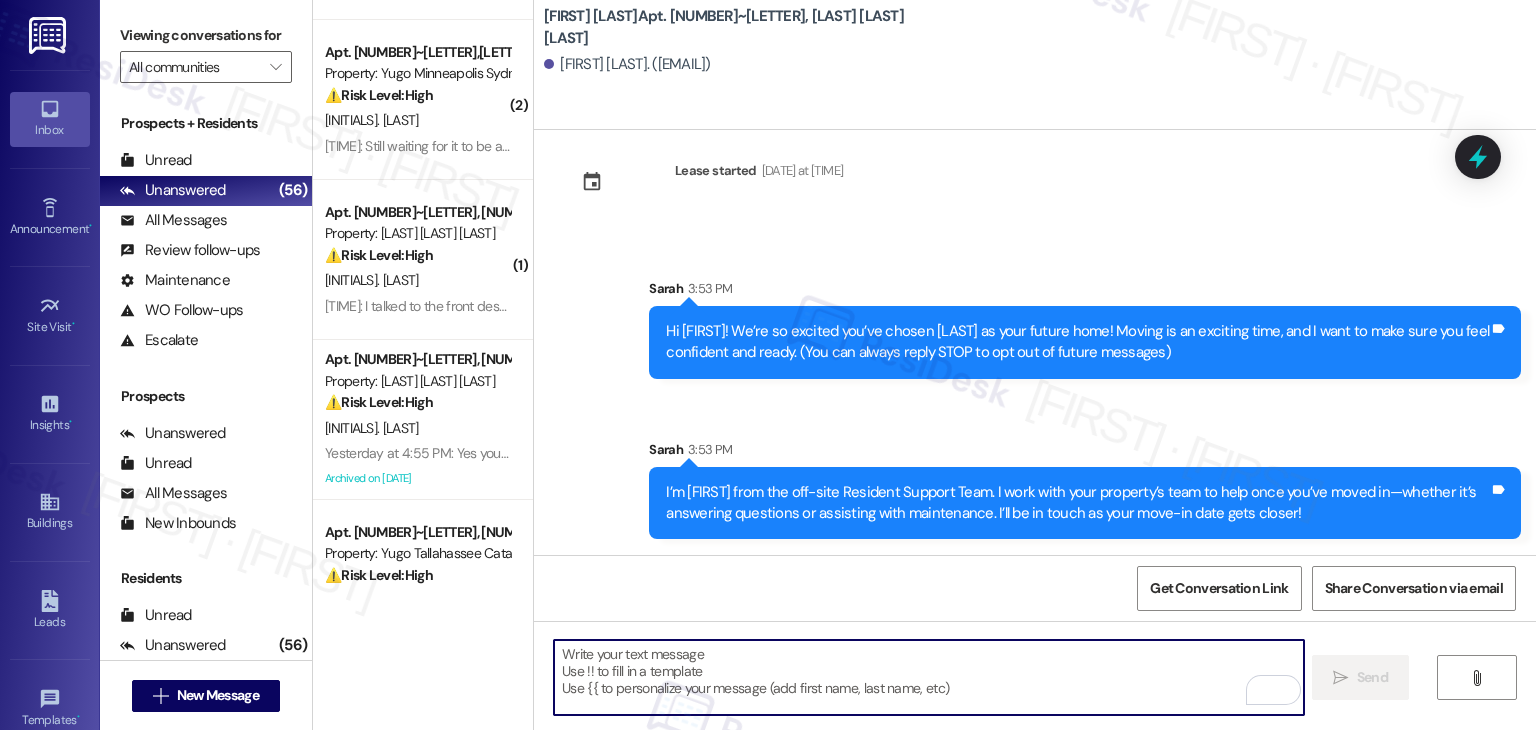 click at bounding box center (928, 677) 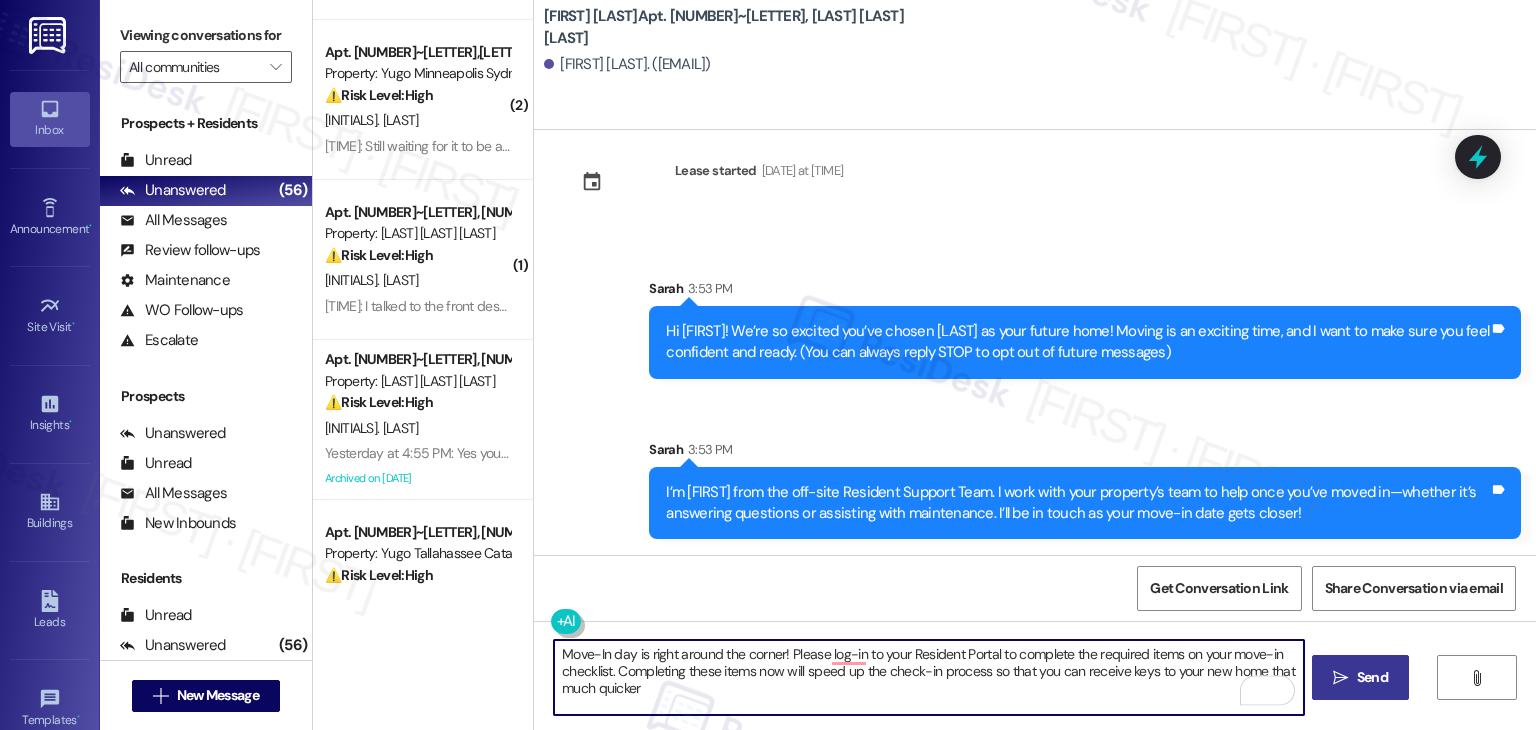 type on "Move-In day is right around the corner! Please log-in to your Resident Portal to complete the required items on your move-in checklist. Completing these items now will speed up the check-in process so that you can receive keys to your new home that much quicker" 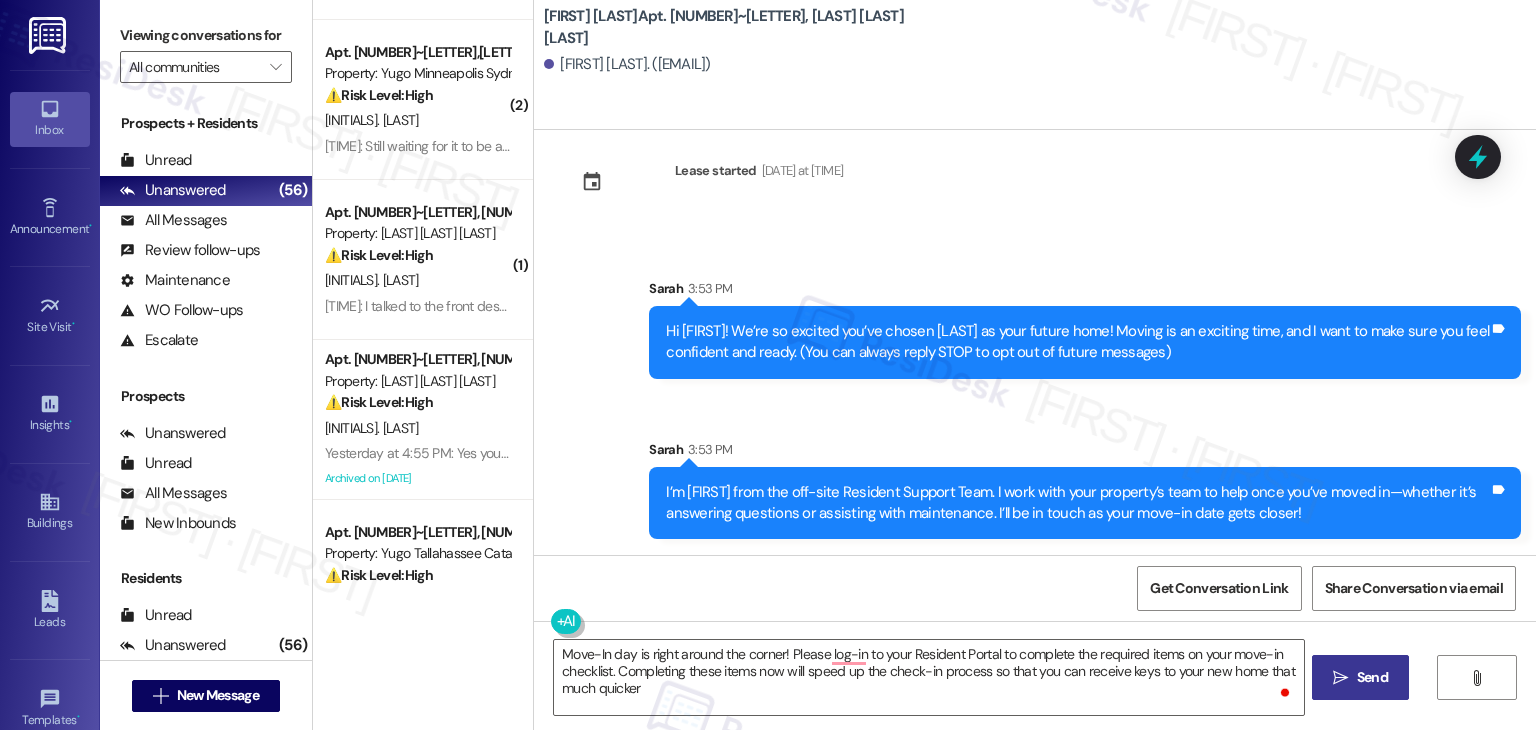 click on "Send" at bounding box center [1372, 677] 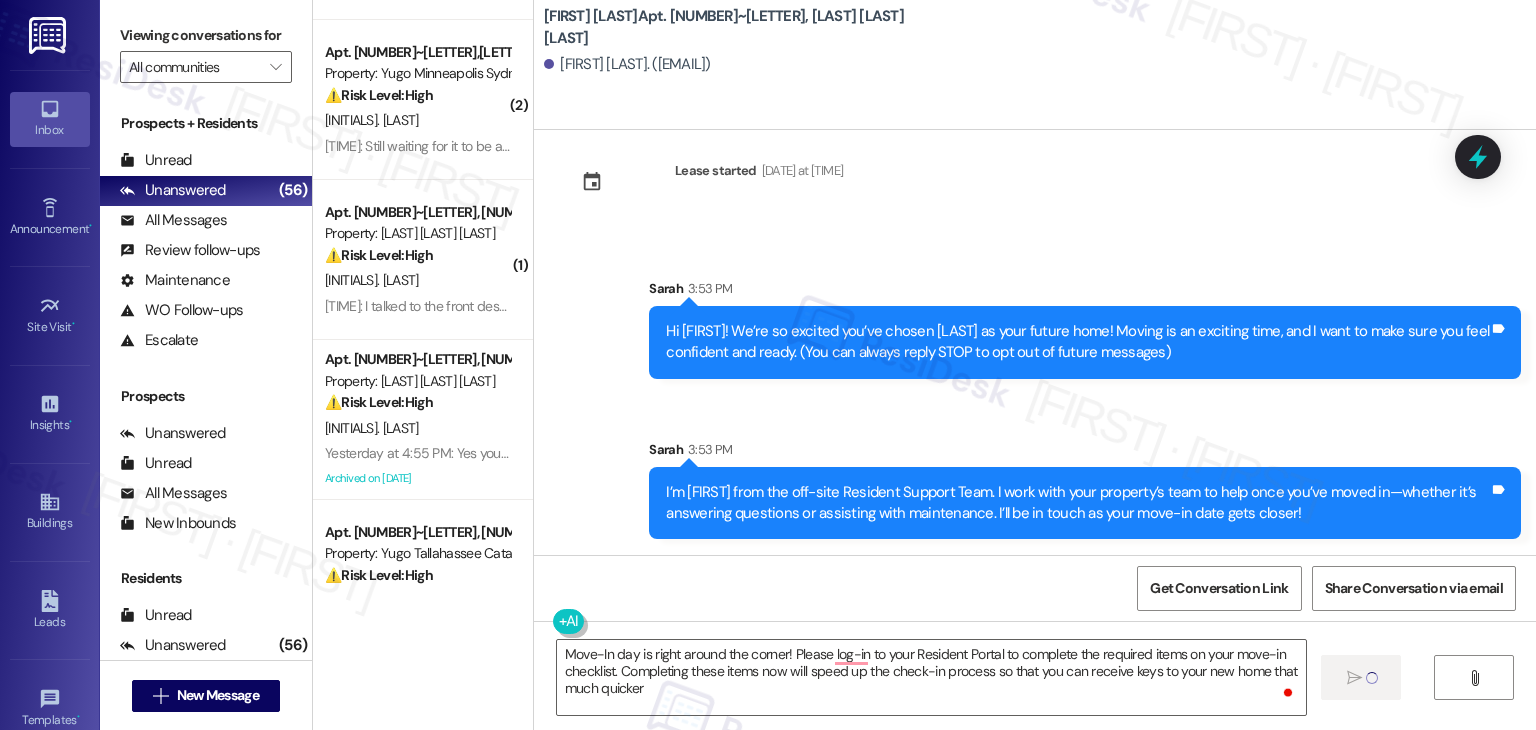 type 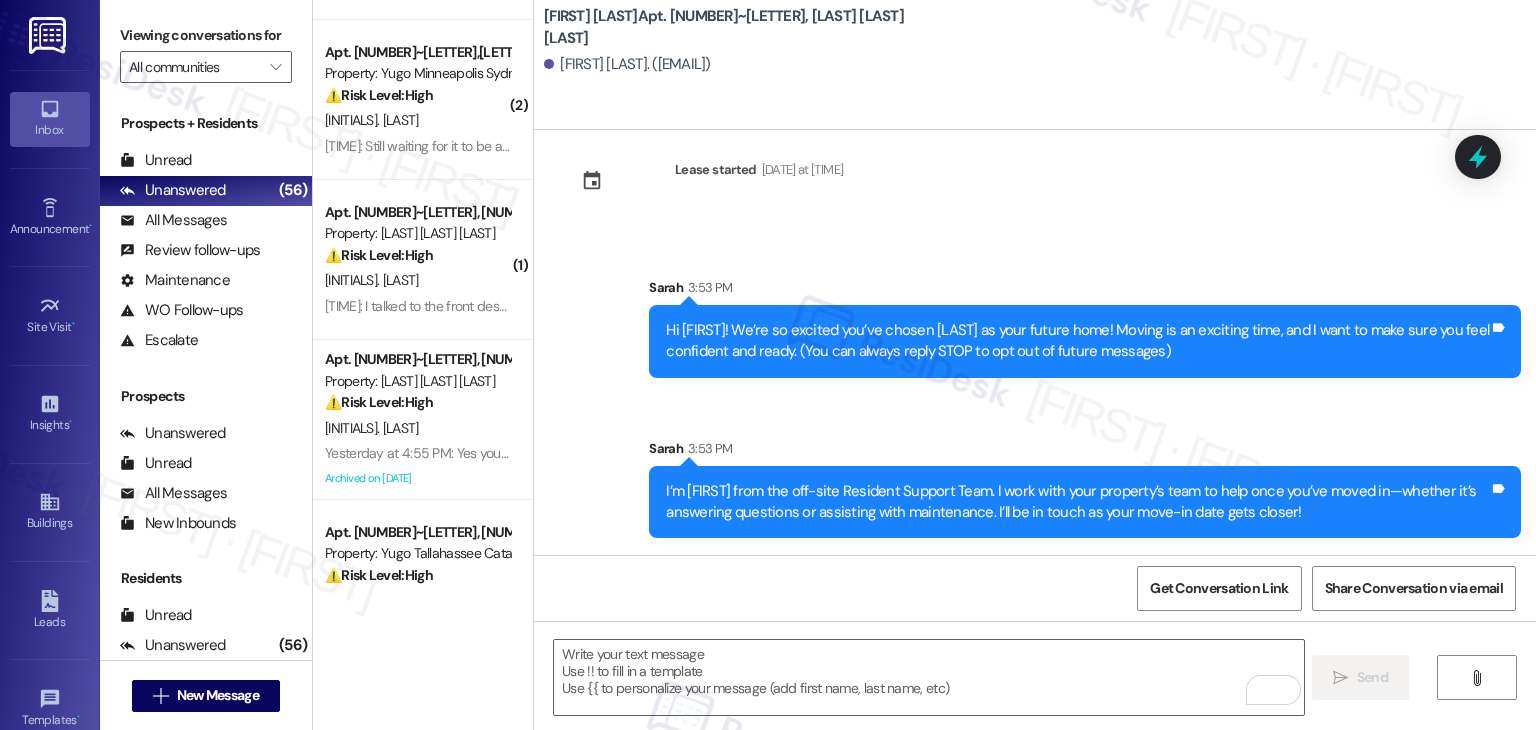 scroll, scrollTop: 213, scrollLeft: 0, axis: vertical 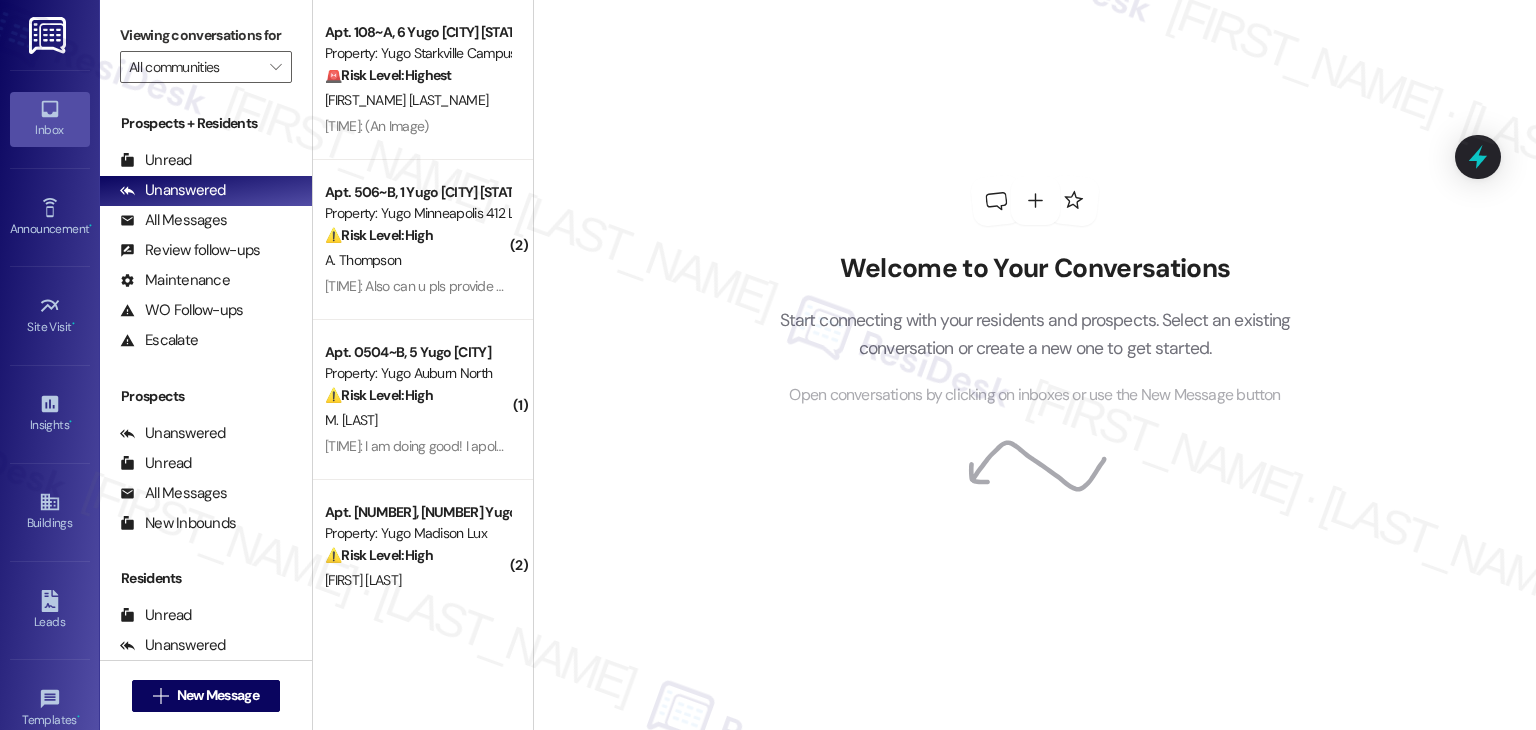 click on "Welcome to Your Conversations Start connecting with your residents and prospects. Select an existing conversation or create a new one to get started. Open conversations by clicking on inboxes or use the New Message button" at bounding box center [1034, 365] 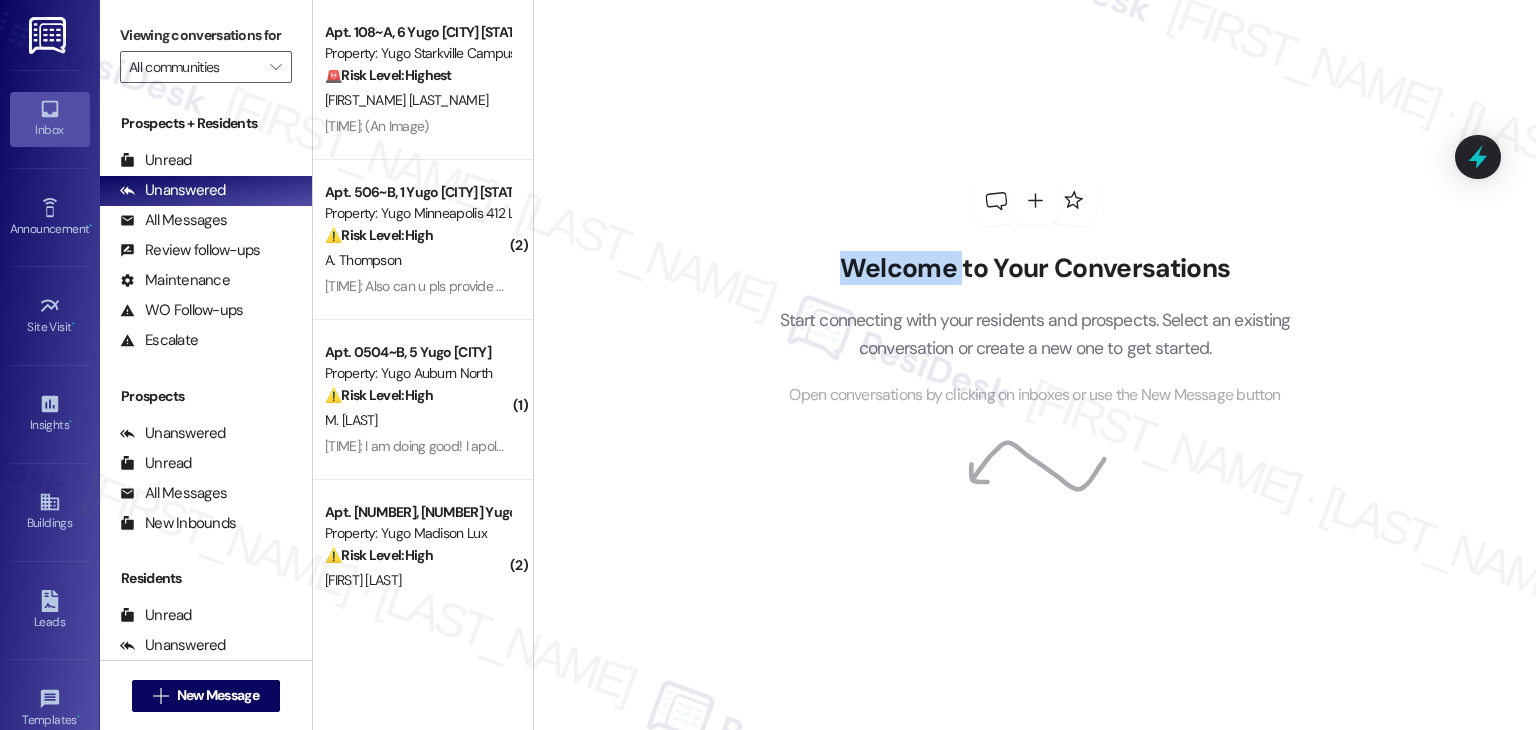 click on "Welcome to Your Conversations Start connecting with your residents and prospects. Select an existing conversation or create a new one to get started. Open conversations by clicking on inboxes or use the New Message button" at bounding box center [1034, 365] 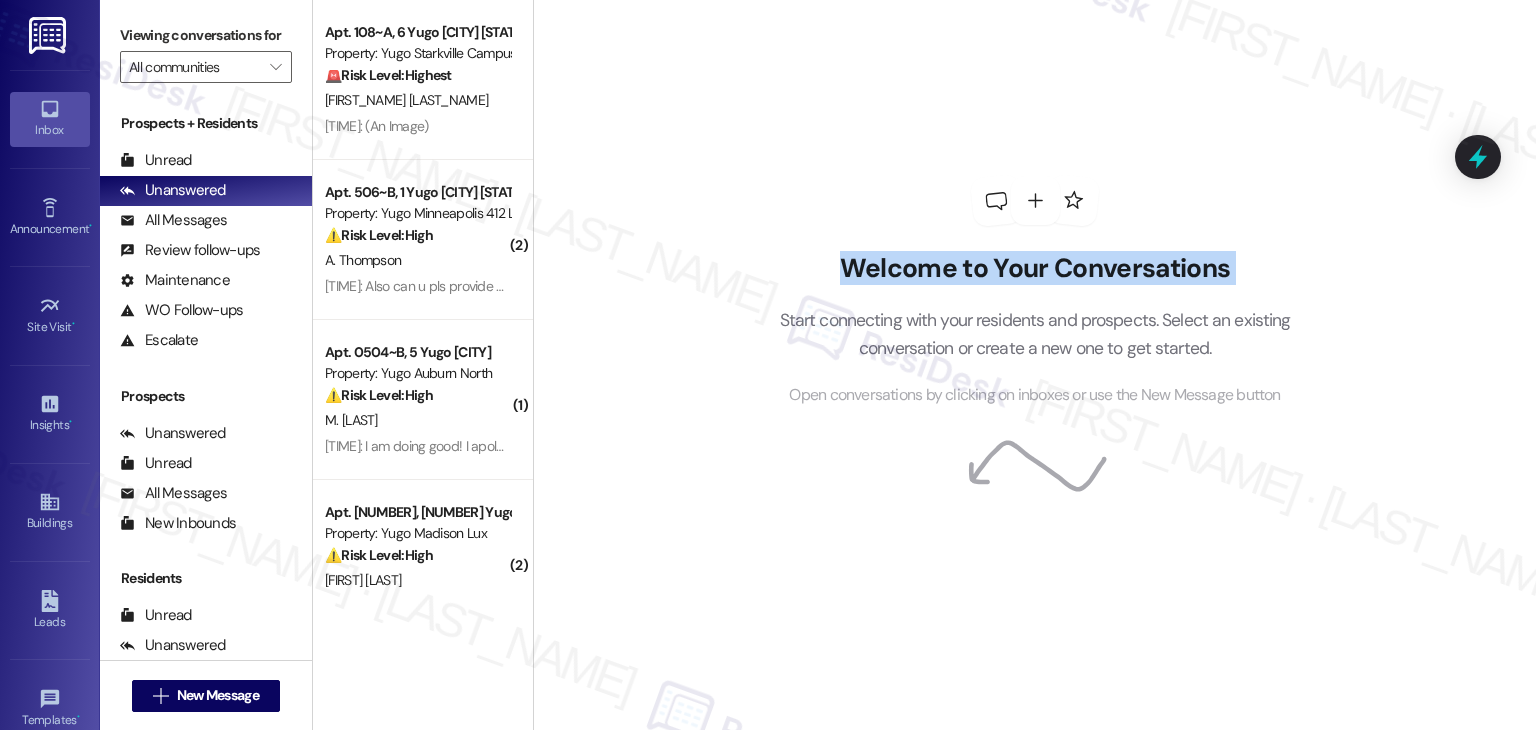 click on "Welcome to Your Conversations Start connecting with your residents and prospects. Select an existing conversation or create a new one to get started. Open conversations by clicking on inboxes or use the New Message button" at bounding box center (1034, 365) 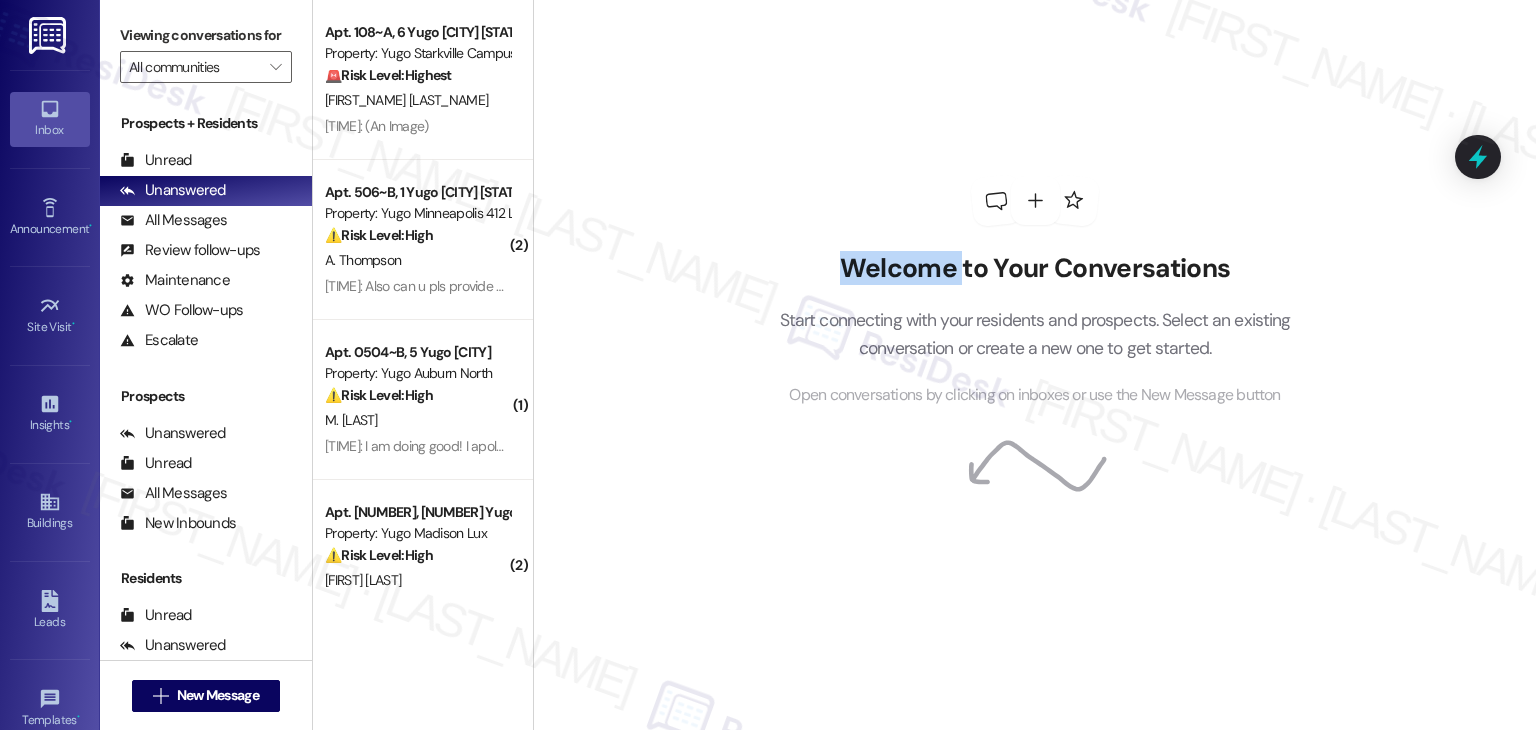 click on "Welcome to Your Conversations Start connecting with your residents and prospects. Select an existing conversation or create a new one to get started. Open conversations by clicking on inboxes or use the New Message button" at bounding box center (1034, 365) 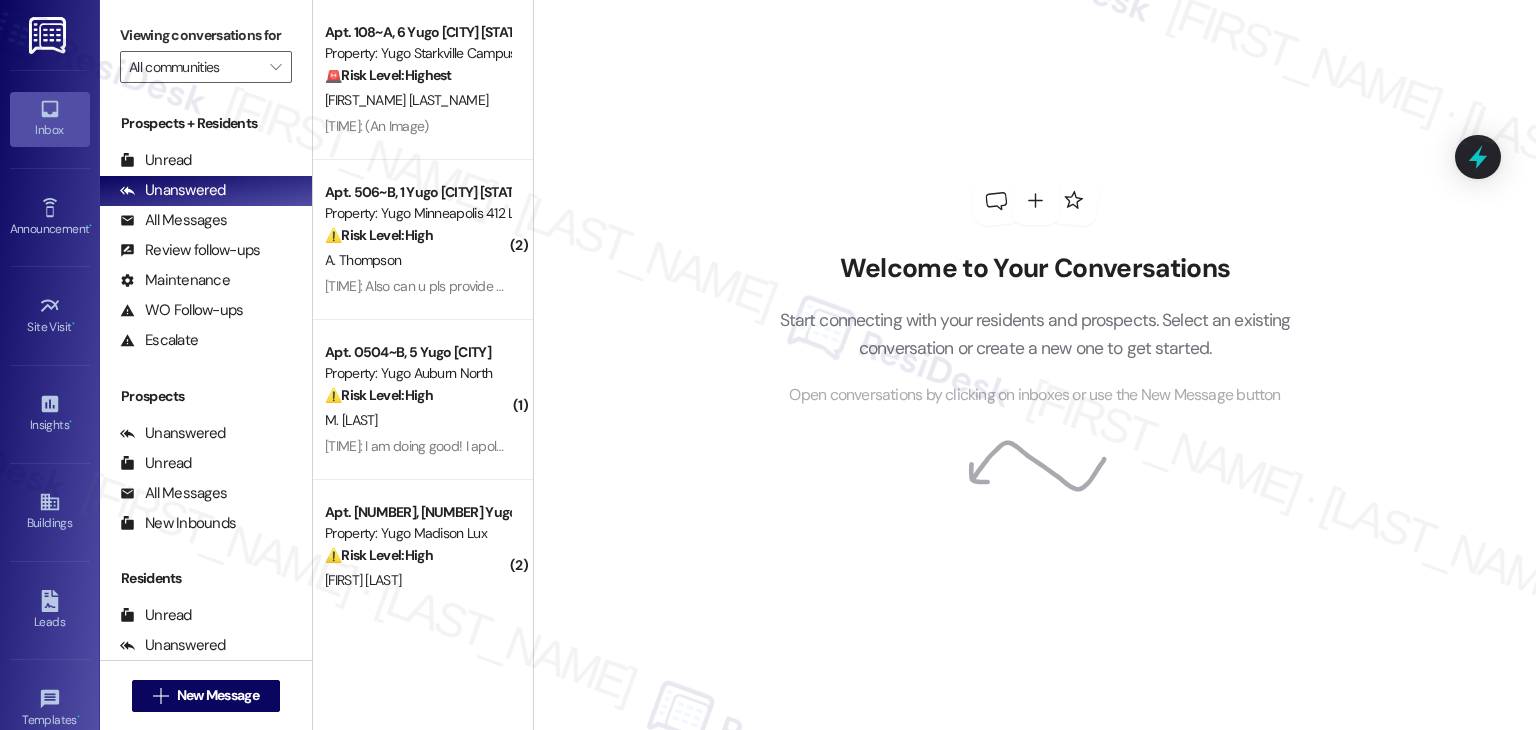 click on "Welcome to Your Conversations Start connecting with your residents and prospects. Select an existing conversation or create a new one to get started. Open conversations by clicking on inboxes or use the New Message button" at bounding box center (1034, 365) 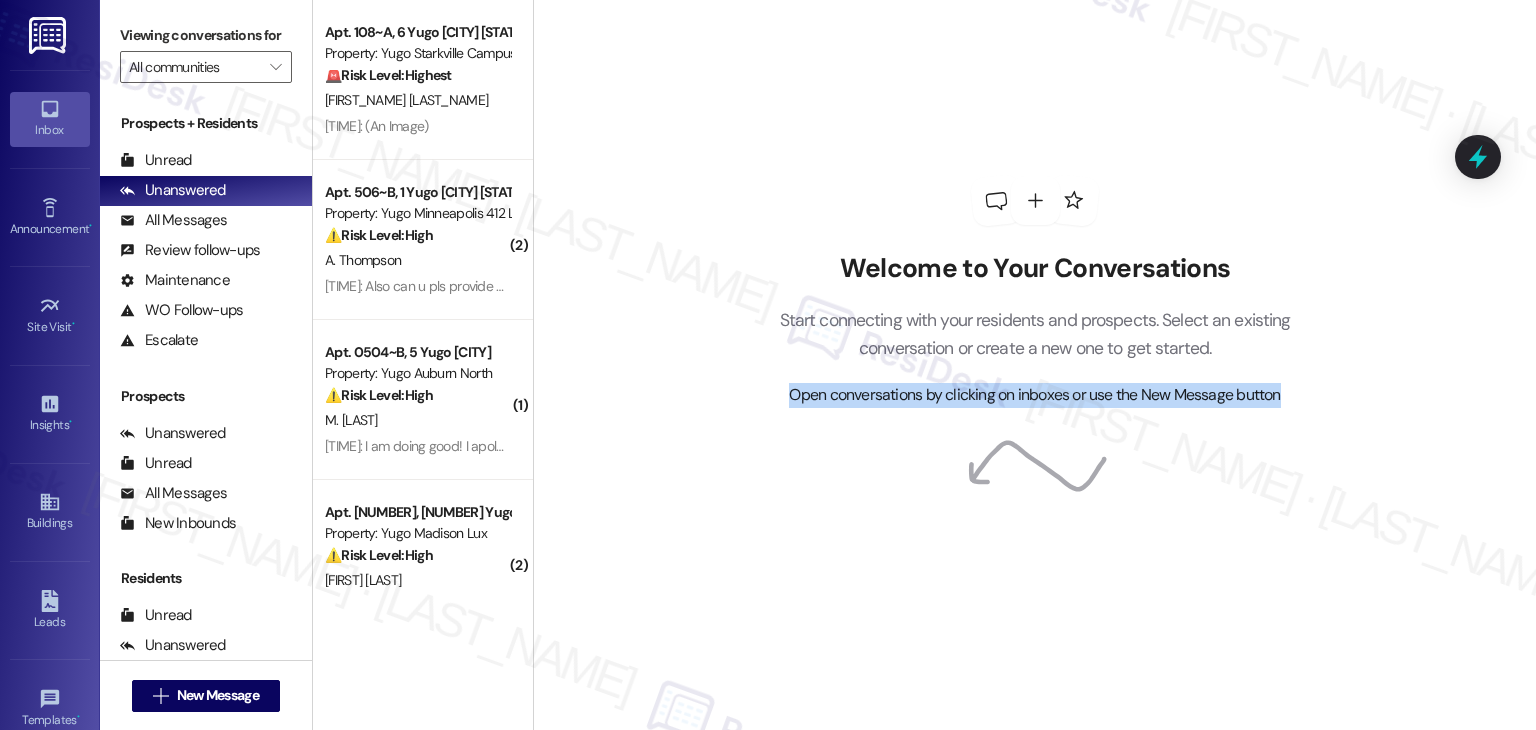 click on "Welcome to Your Conversations Start connecting with your residents and prospects. Select an existing conversation or create a new one to get started. Open conversations by clicking on inboxes or use the New Message button" at bounding box center [1034, 365] 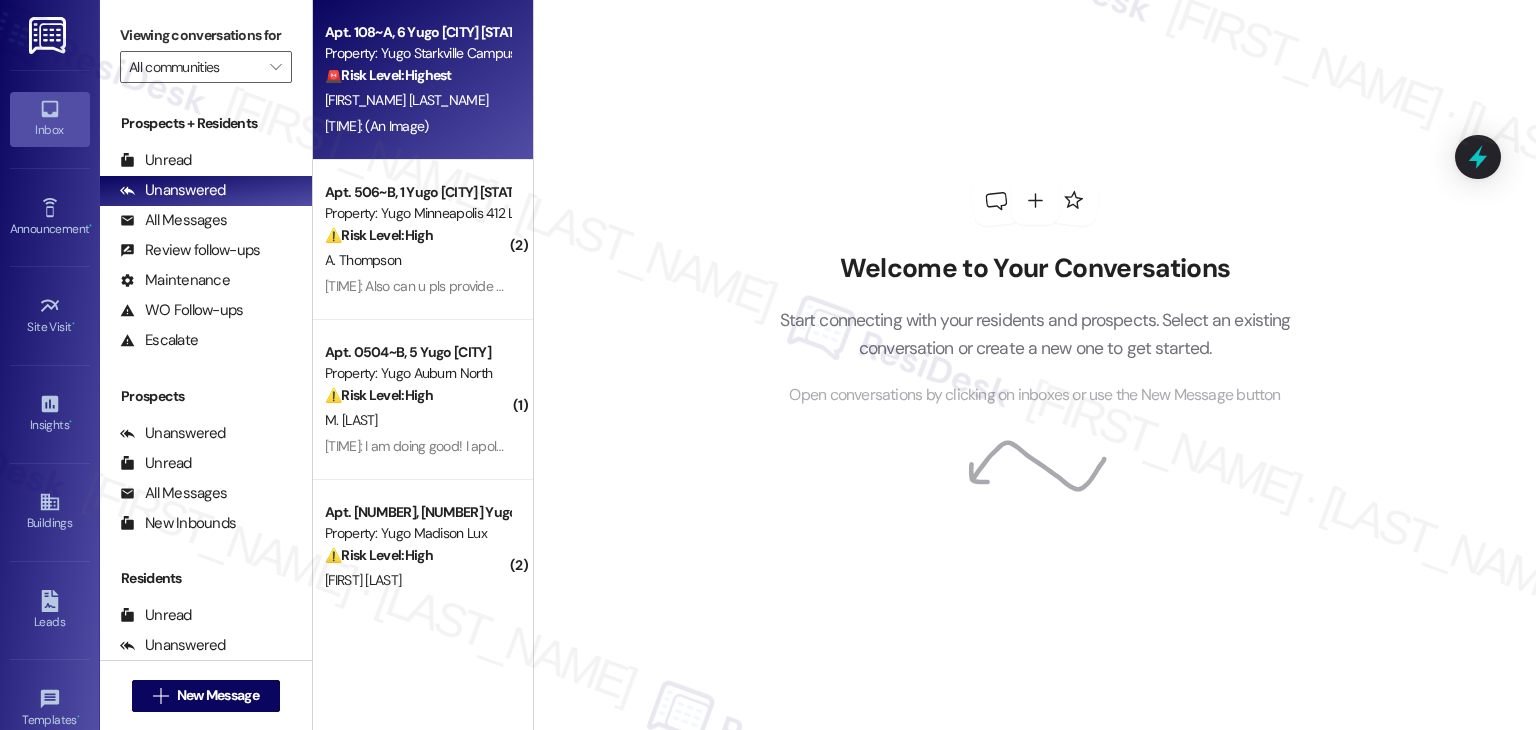 click on "11:59 AM: (An Image) 11:59 AM: (An Image)" at bounding box center (417, 126) 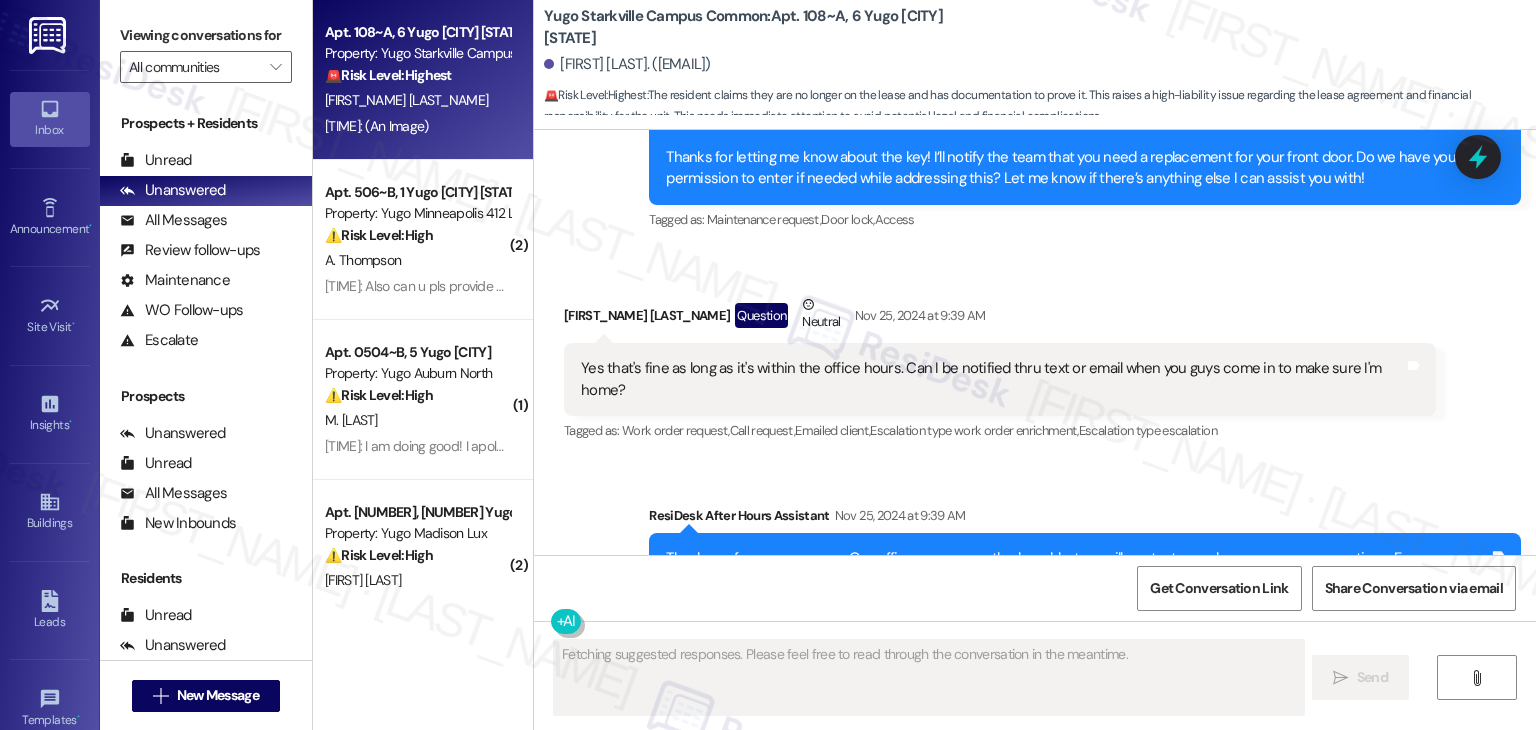 scroll, scrollTop: 8209, scrollLeft: 0, axis: vertical 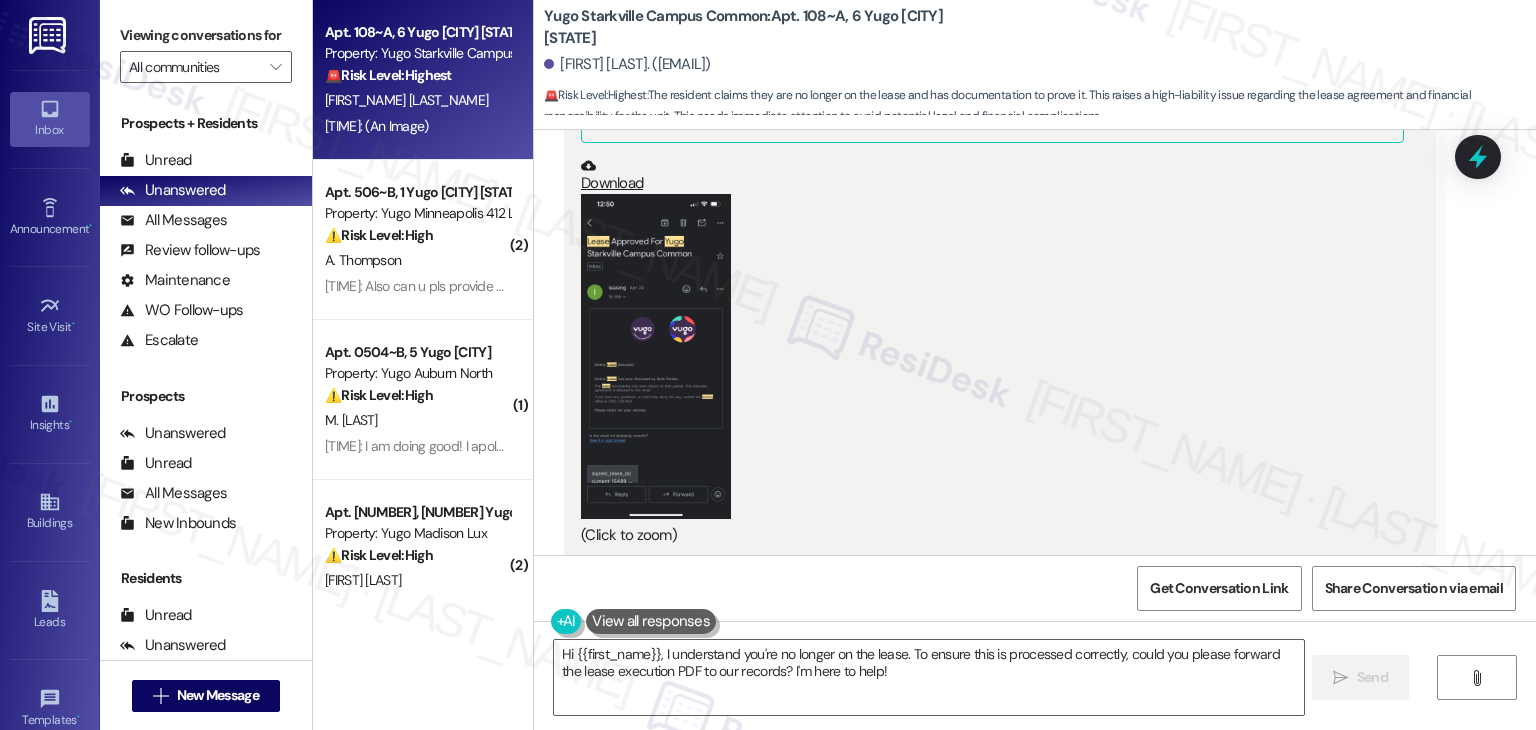 click on "PNG  attachment ResiDesk found written details in this image   See details The email confirms Yugo's lease at Starkville Campus Common is approved and signed by both parties. The lease document is attached.
Download   (Click to zoom) Tags and notes" at bounding box center [1000, 260] 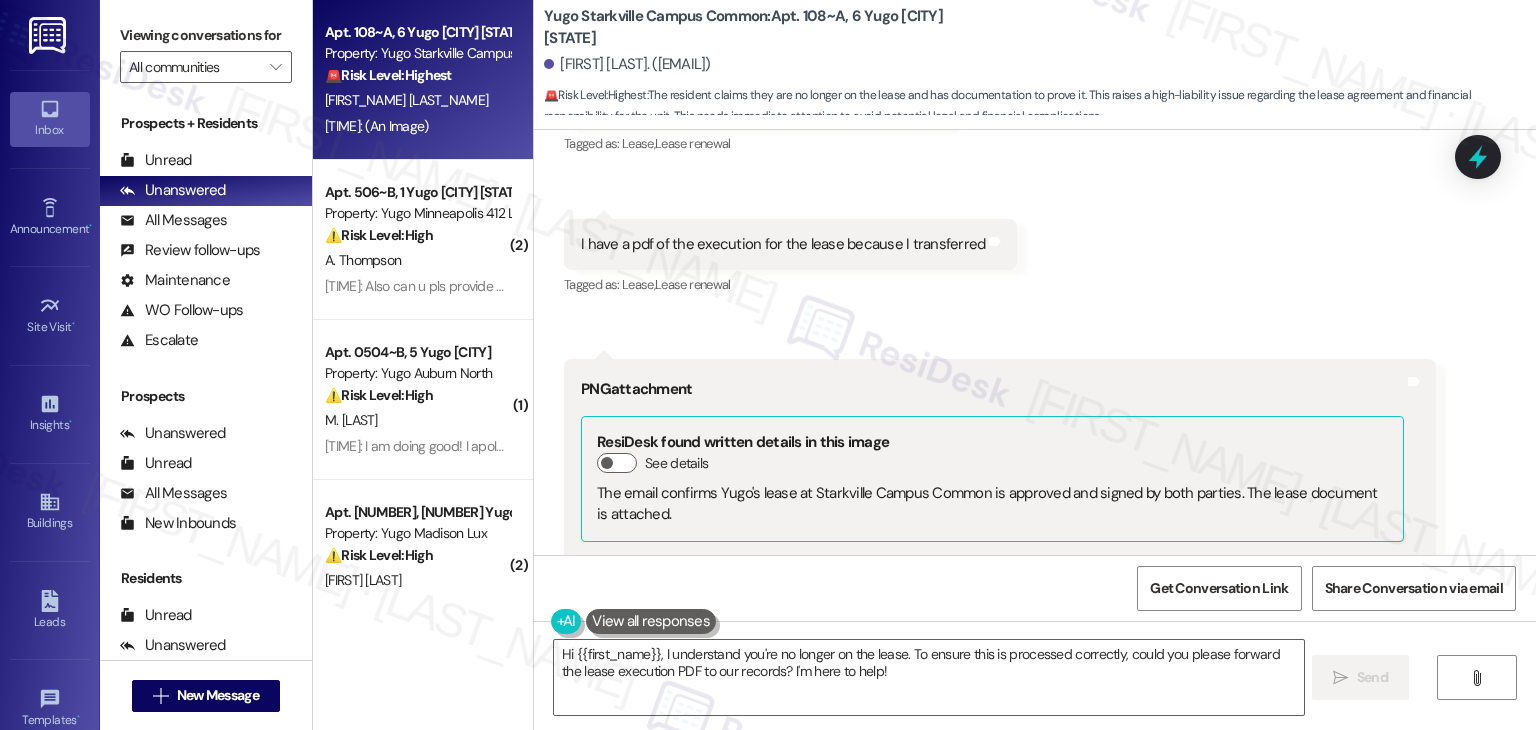 scroll, scrollTop: 7510, scrollLeft: 0, axis: vertical 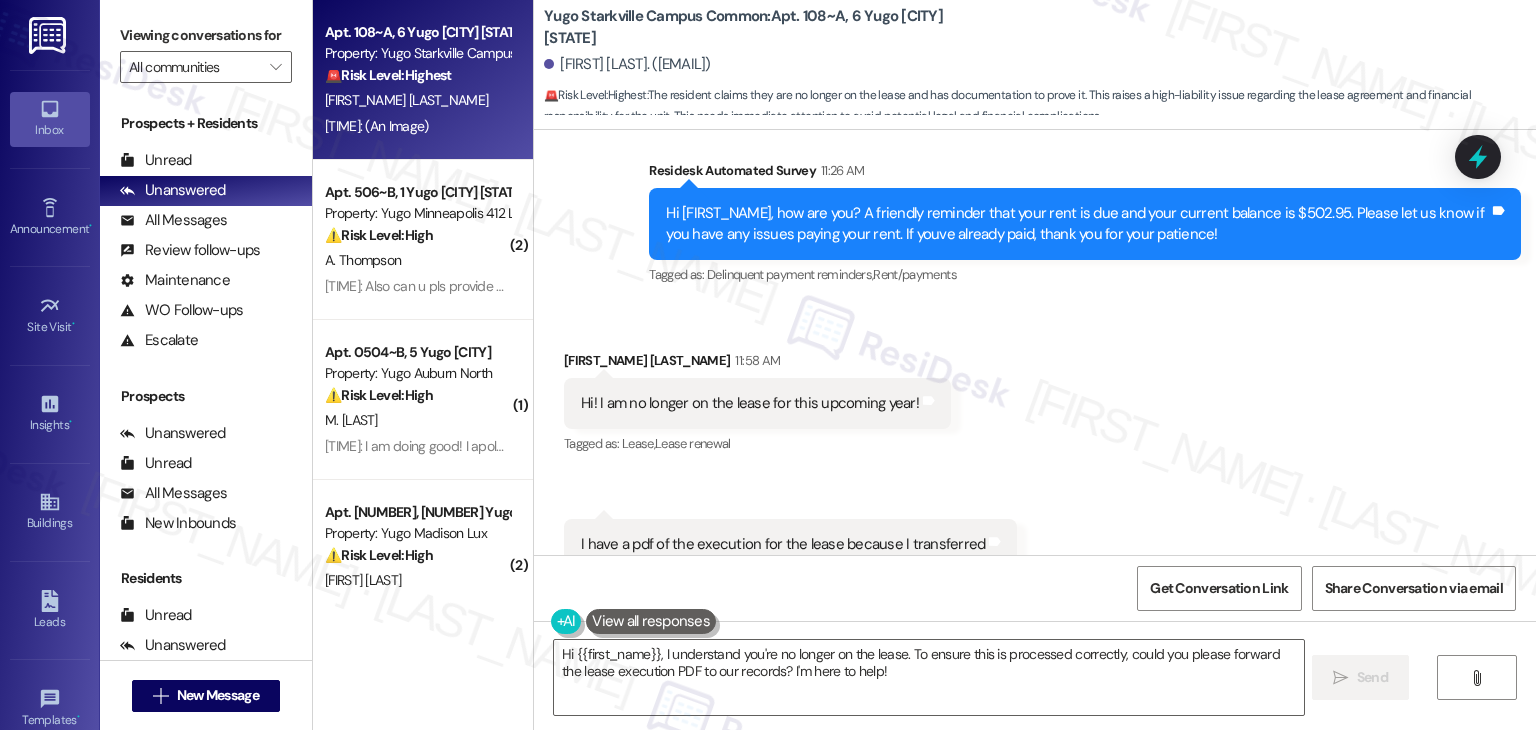 click on "Received via SMS Arissa Smith 11:58 AM Hi! I am no longer on the lease for this upcoming year! Tags and notes Tagged as:   Lease ,  Click to highlight conversations about Lease Lease renewal Click to highlight conversations about Lease renewal Received via SMS 11:58 AM Arissa Smith 11:58 AM I have a pdf of the execution for the lease because I transferred  Tags and notes Tagged as:   Lease ,  Click to highlight conversations about Lease Lease renewal Click to highlight conversations about Lease renewal Received via SMS 11:59 AM Arissa Smith 11:59 AM PNG  attachment ResiDesk found written details in this image   See details The email confirms Yugo's lease at Starkville Campus Common is approved and signed by both parties. The lease document is attached.
Download   (Click to zoom) Tags and notes" at bounding box center (1035, 790) 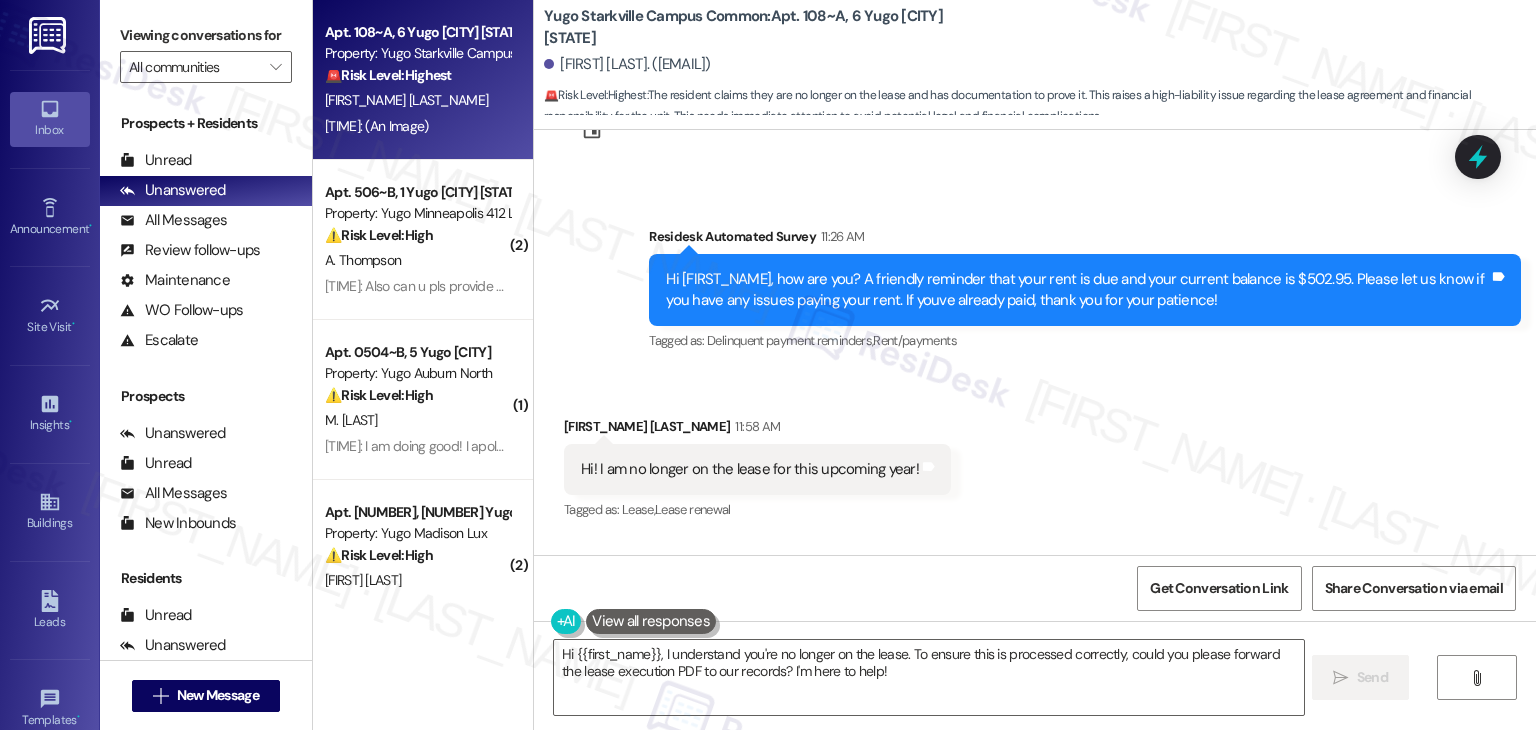 scroll, scrollTop: 7410, scrollLeft: 0, axis: vertical 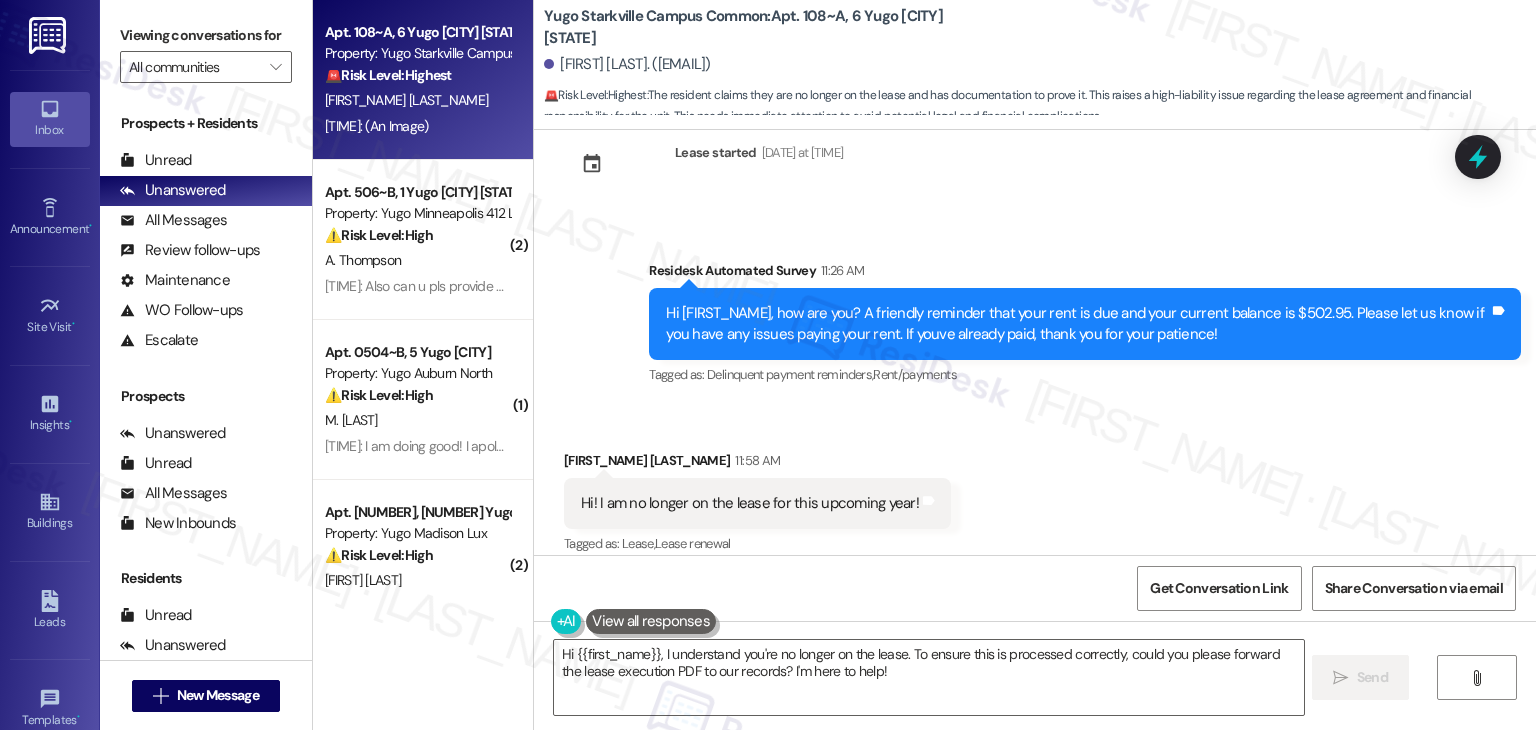 click on "Hi Arissa, how are you? A friendly reminder that your rent is due and your current balance is $502.95. Please let us know if you have any issues paying your rent. If youve already paid, thank you for your patience!" at bounding box center (1077, 324) 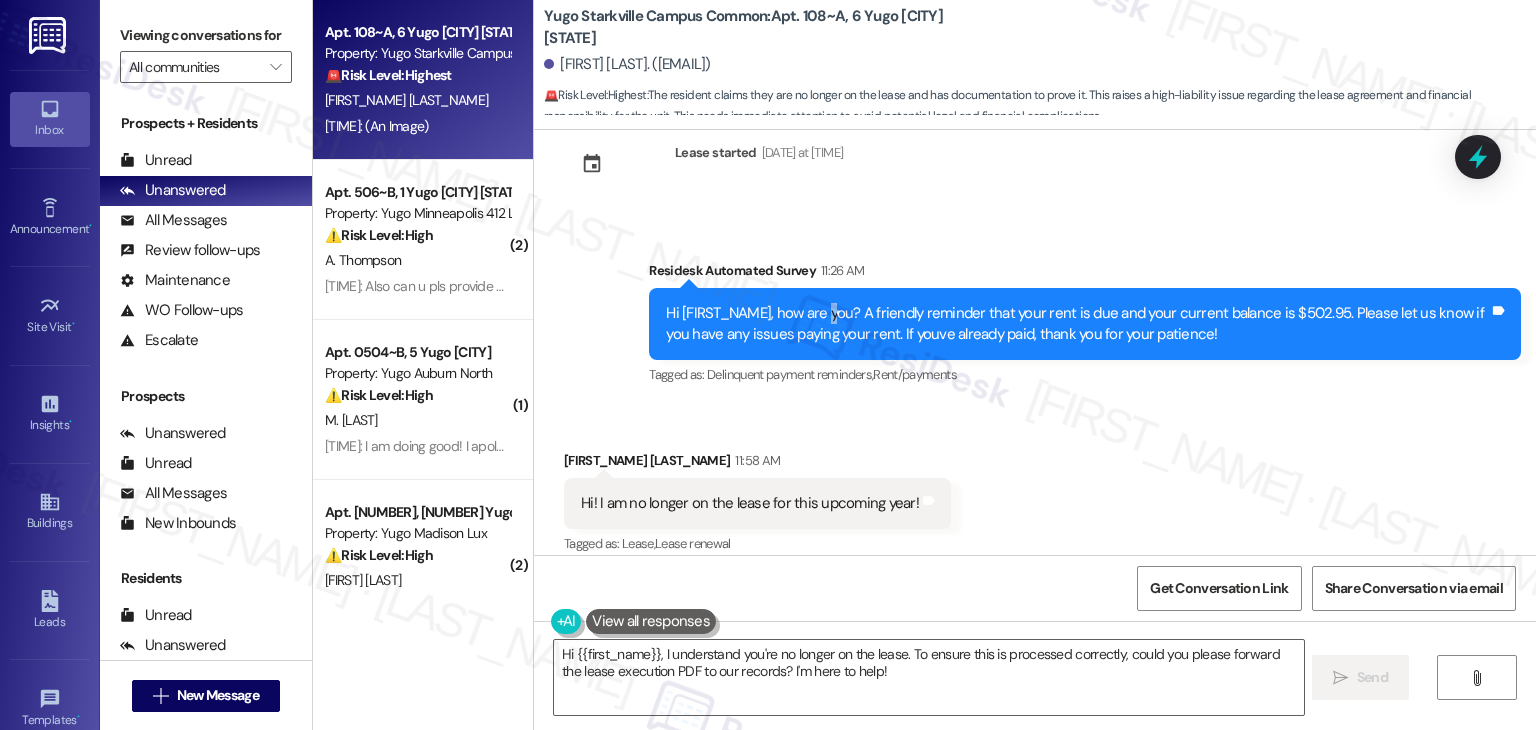 click on "Hi Arissa, how are you? A friendly reminder that your rent is due and your current balance is $502.95. Please let us know if you have any issues paying your rent. If youve already paid, thank you for your patience!" at bounding box center [1077, 324] 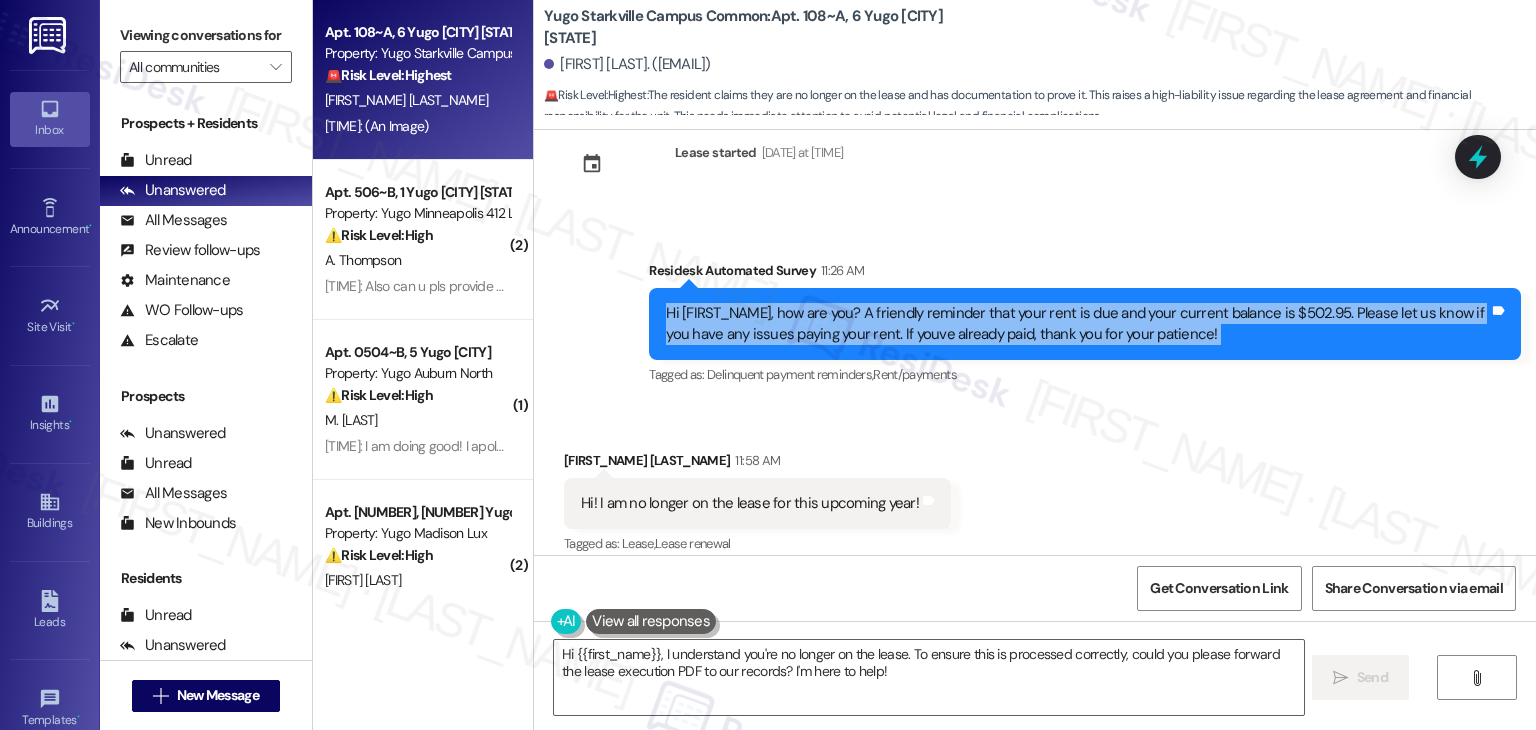 click on "Hi Arissa, how are you? A friendly reminder that your rent is due and your current balance is $502.95. Please let us know if you have any issues paying your rent. If youve already paid, thank you for your patience!" at bounding box center [1077, 324] 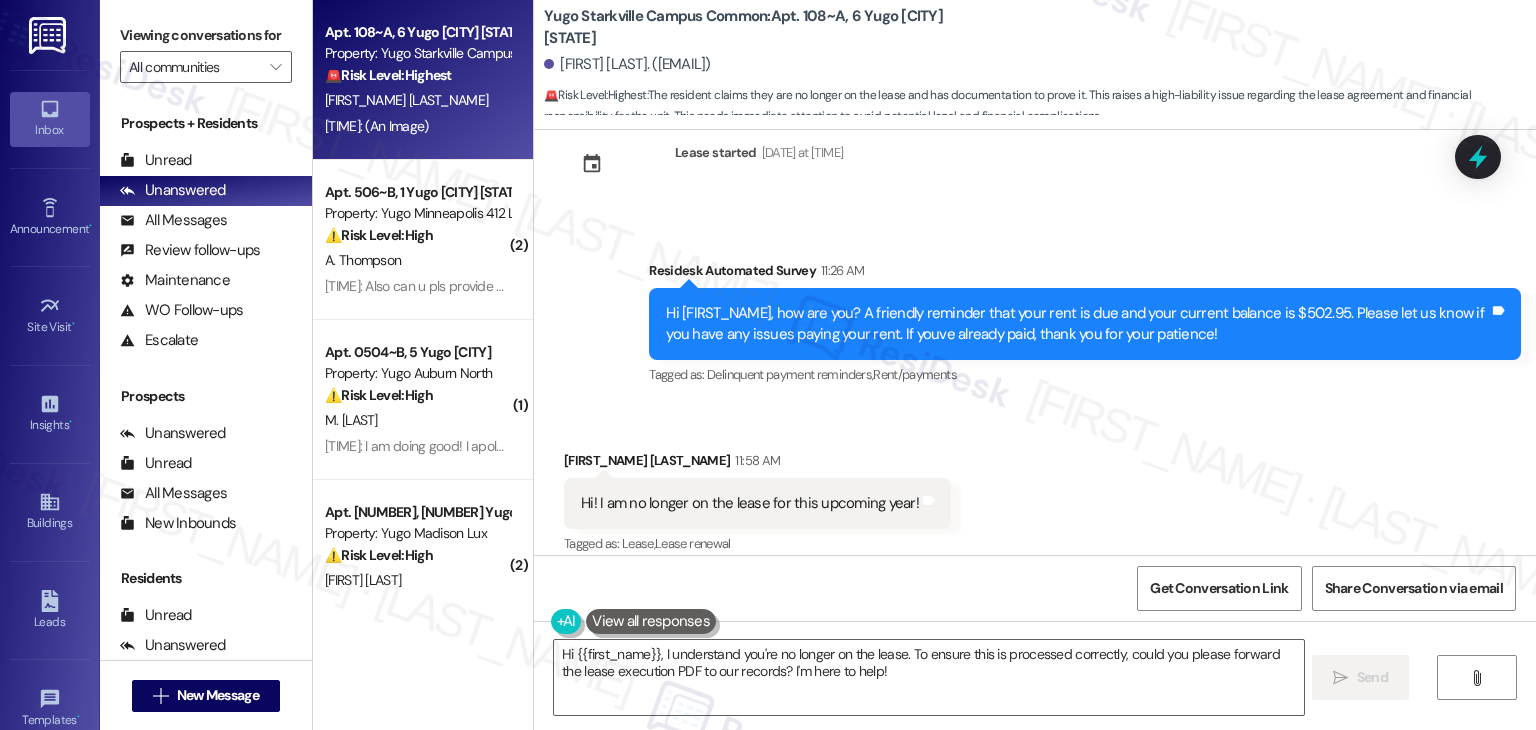 click on "Hi! I am no longer on the lease for this upcoming year!" at bounding box center [750, 503] 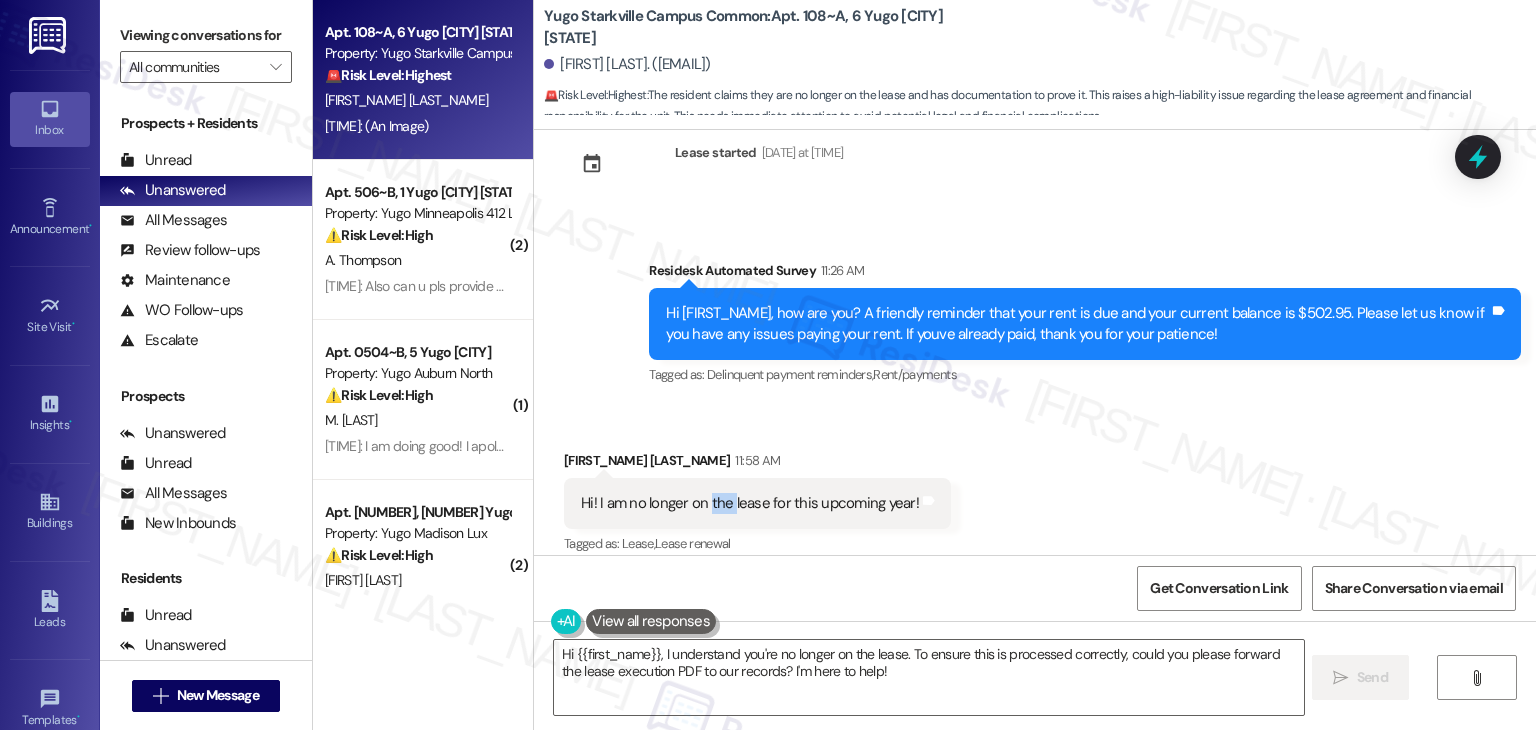 click on "Hi! I am no longer on the lease for this upcoming year!" at bounding box center (750, 503) 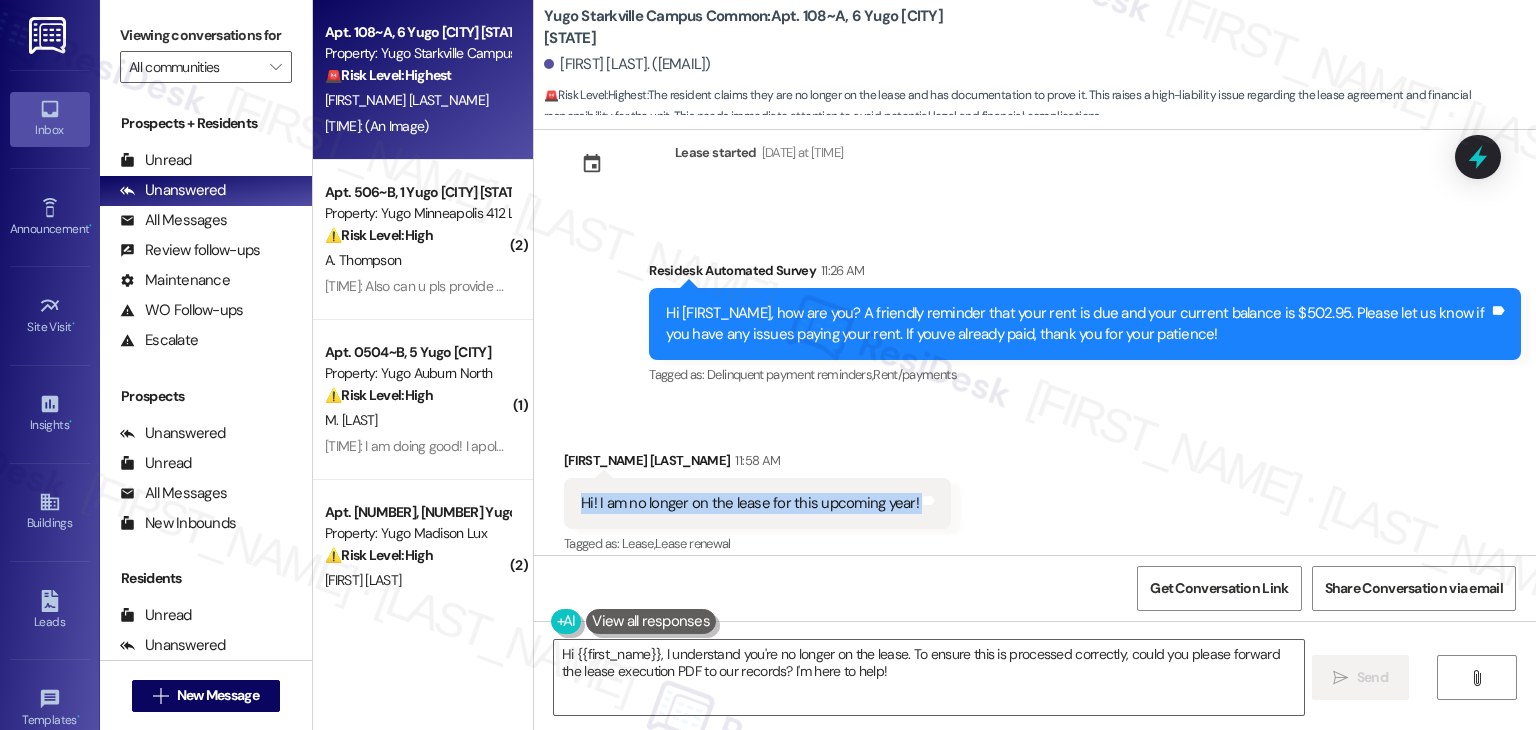 click on "Hi! I am no longer on the lease for this upcoming year!" at bounding box center [750, 503] 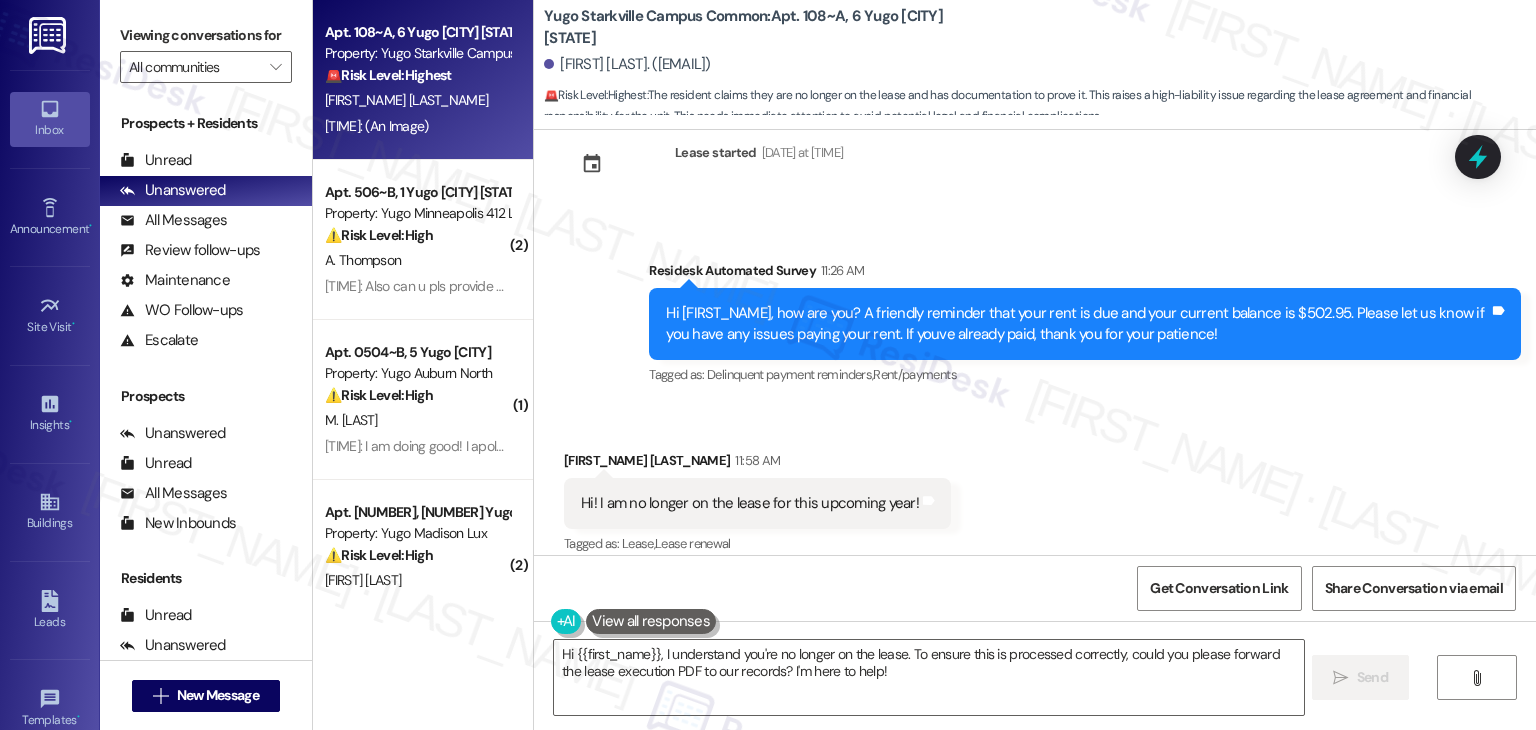 click on "Received via SMS Arissa Smith 11:58 AM Hi! I am no longer on the lease for this upcoming year! Tags and notes Tagged as:   Lease ,  Click to highlight conversations about Lease Lease renewal Click to highlight conversations about Lease renewal Received via SMS 11:58 AM Arissa Smith 11:58 AM I have a pdf of the execution for the lease because I transferred  Tags and notes Tagged as:   Lease ,  Click to highlight conversations about Lease Lease renewal Click to highlight conversations about Lease renewal Received via SMS 11:59 AM Arissa Smith 11:59 AM PNG  attachment ResiDesk found written details in this image   See details The email confirms Yugo's lease at Starkville Campus Common is approved and signed by both parties. The lease document is attached.
Download   (Click to zoom) Tags and notes" at bounding box center [1035, 890] 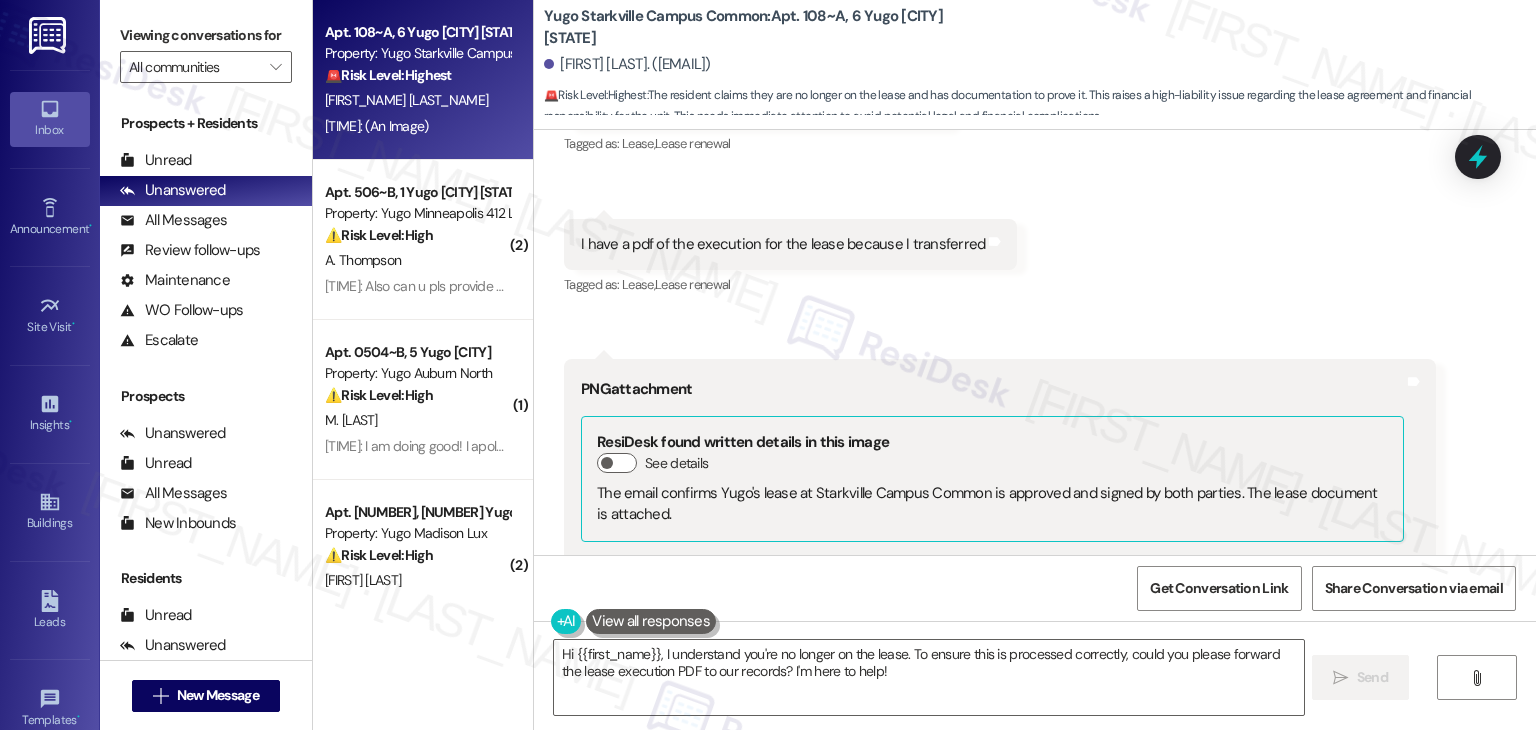 scroll, scrollTop: 7710, scrollLeft: 0, axis: vertical 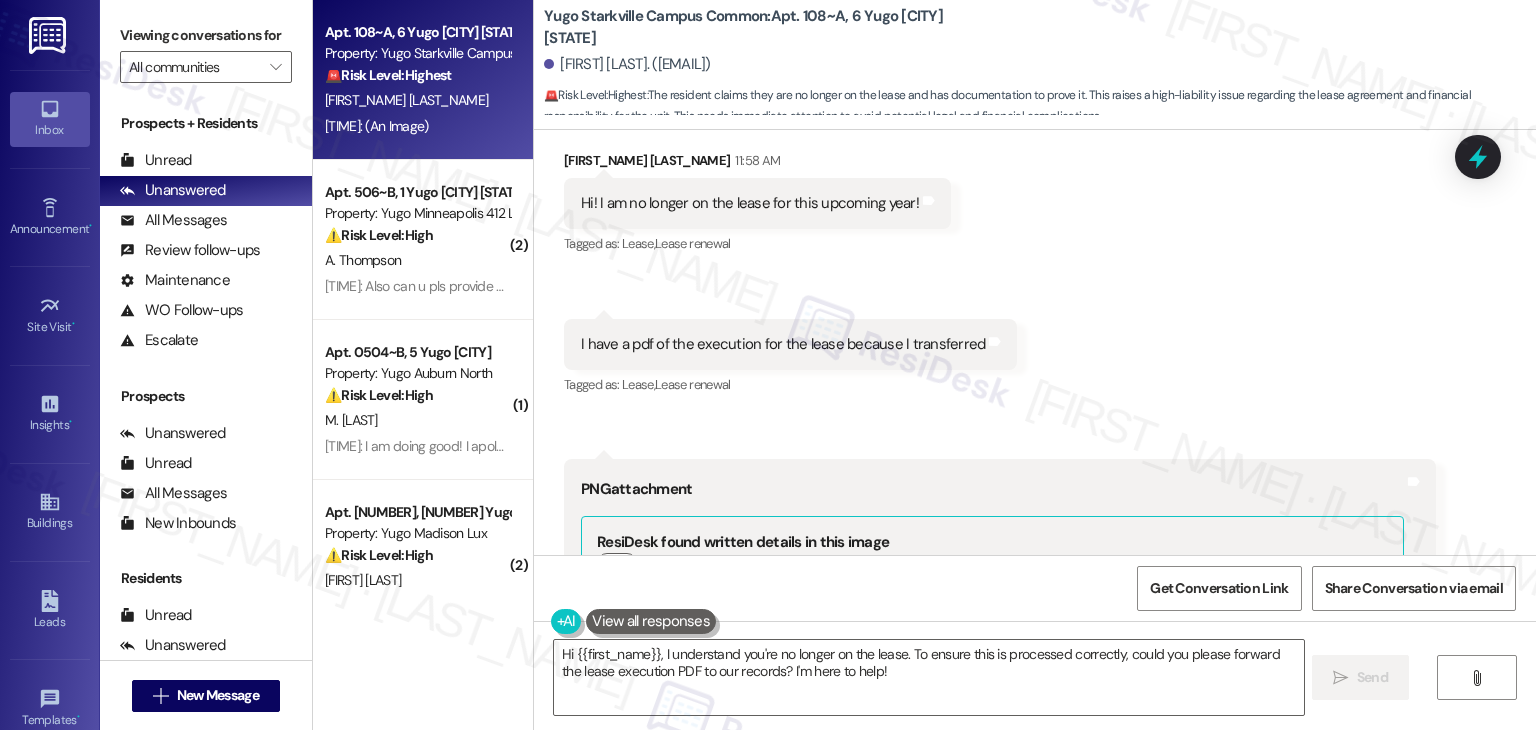 click on "I have a pdf of the execution for the lease because I transferred" at bounding box center (783, 344) 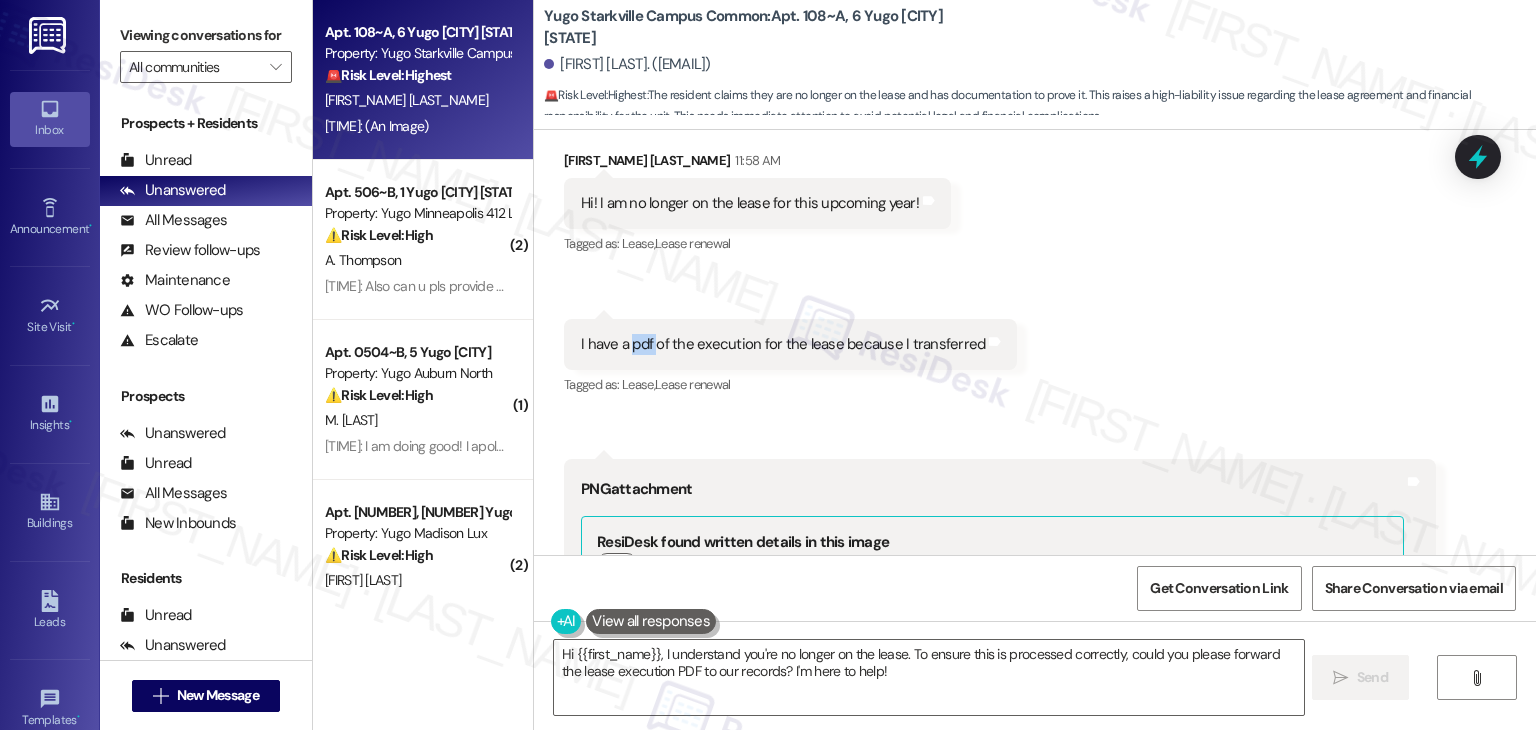 click on "I have a pdf of the execution for the lease because I transferred" at bounding box center (783, 344) 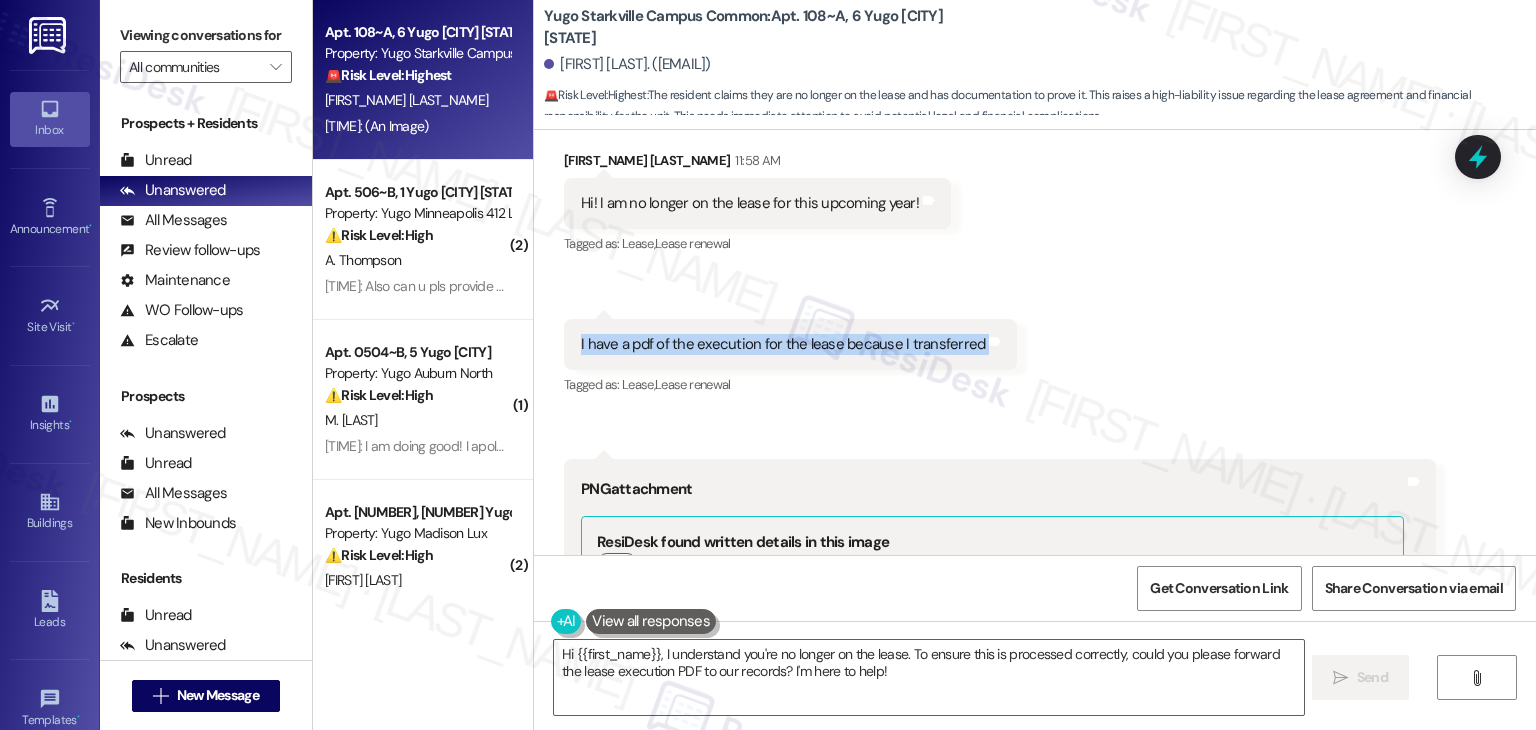 click on "I have a pdf of the execution for the lease because I transferred" at bounding box center [783, 344] 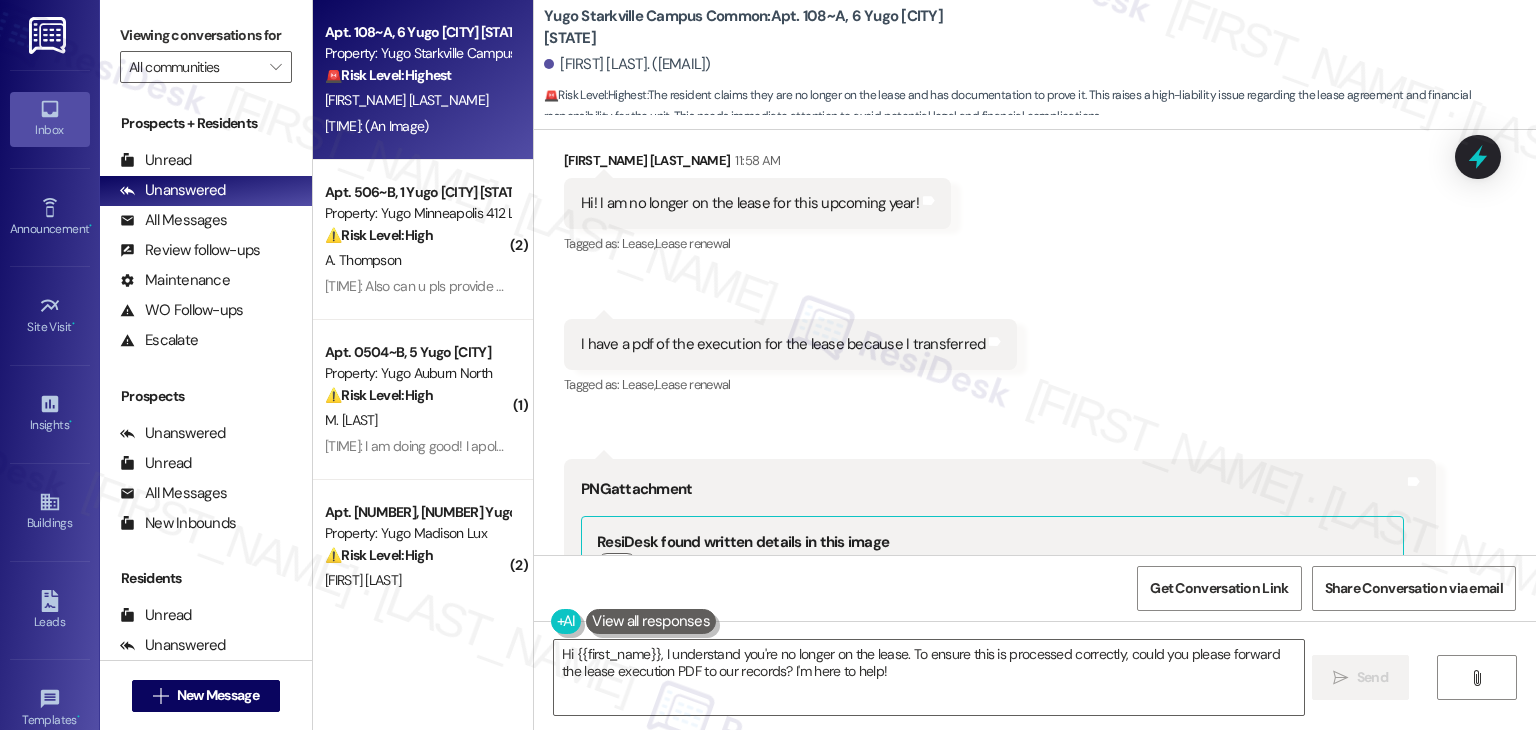 click on "Received via SMS Arissa Smith 11:58 AM Hi! I am no longer on the lease for this upcoming year! Tags and notes Tagged as:   Lease ,  Click to highlight conversations about Lease Lease renewal Click to highlight conversations about Lease renewal Received via SMS 11:58 AM Arissa Smith 11:58 AM I have a pdf of the execution for the lease because I transferred  Tags and notes Tagged as:   Lease ,  Click to highlight conversations about Lease Lease renewal Click to highlight conversations about Lease renewal Received via SMS 11:59 AM Arissa Smith 11:59 AM PNG  attachment ResiDesk found written details in this image   See details The email confirms Yugo's lease at Starkville Campus Common is approved and signed by both parties. The lease document is attached.
Download   (Click to zoom) Tags and notes" at bounding box center (1035, 590) 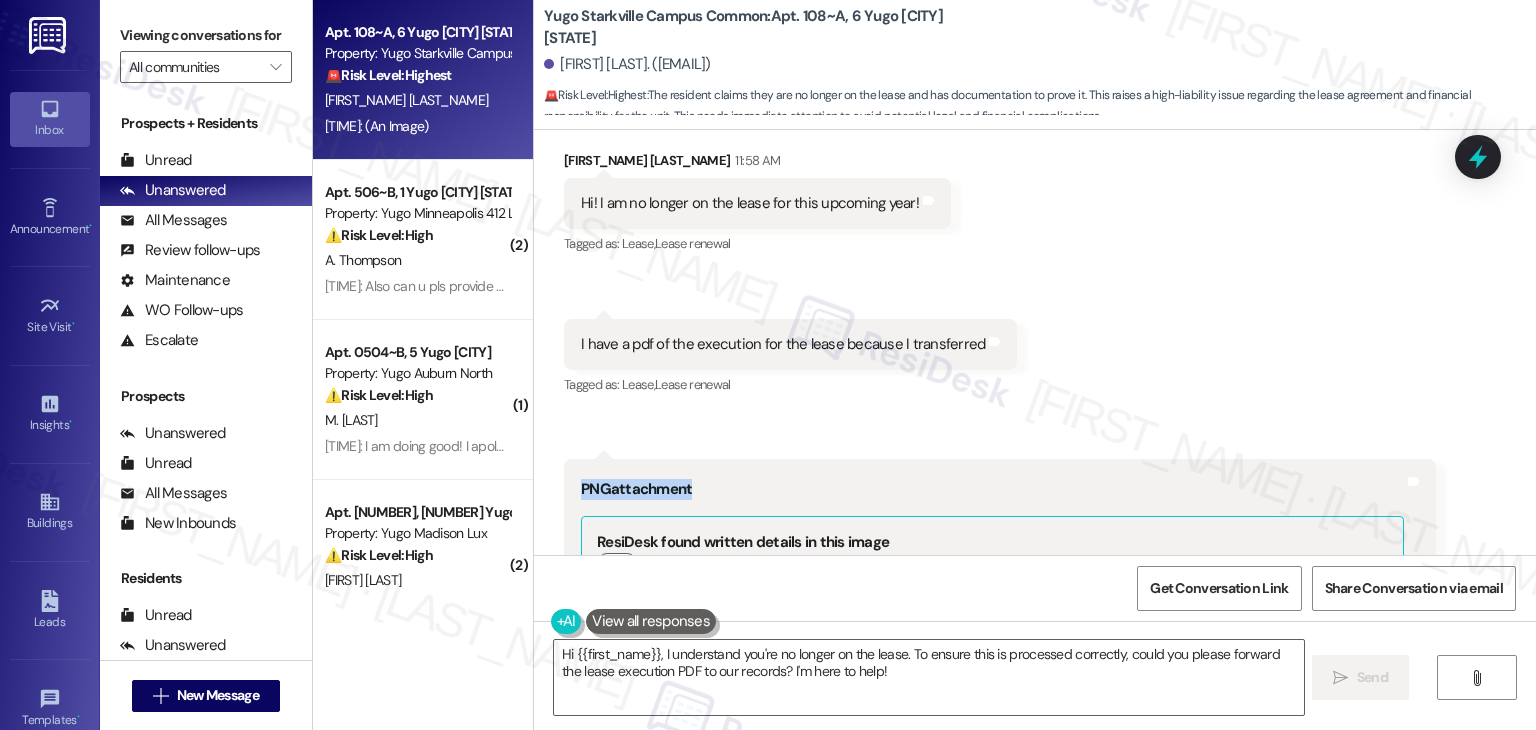 click on "Received via SMS Arissa Smith 11:58 AM Hi! I am no longer on the lease for this upcoming year! Tags and notes Tagged as:   Lease ,  Click to highlight conversations about Lease Lease renewal Click to highlight conversations about Lease renewal Received via SMS 11:58 AM Arissa Smith 11:58 AM I have a pdf of the execution for the lease because I transferred  Tags and notes Tagged as:   Lease ,  Click to highlight conversations about Lease Lease renewal Click to highlight conversations about Lease renewal Received via SMS 11:59 AM Arissa Smith 11:59 AM PNG  attachment ResiDesk found written details in this image   See details The email confirms Yugo's lease at Starkville Campus Common is approved and signed by both parties. The lease document is attached.
Download   (Click to zoom) Tags and notes" at bounding box center (1035, 590) 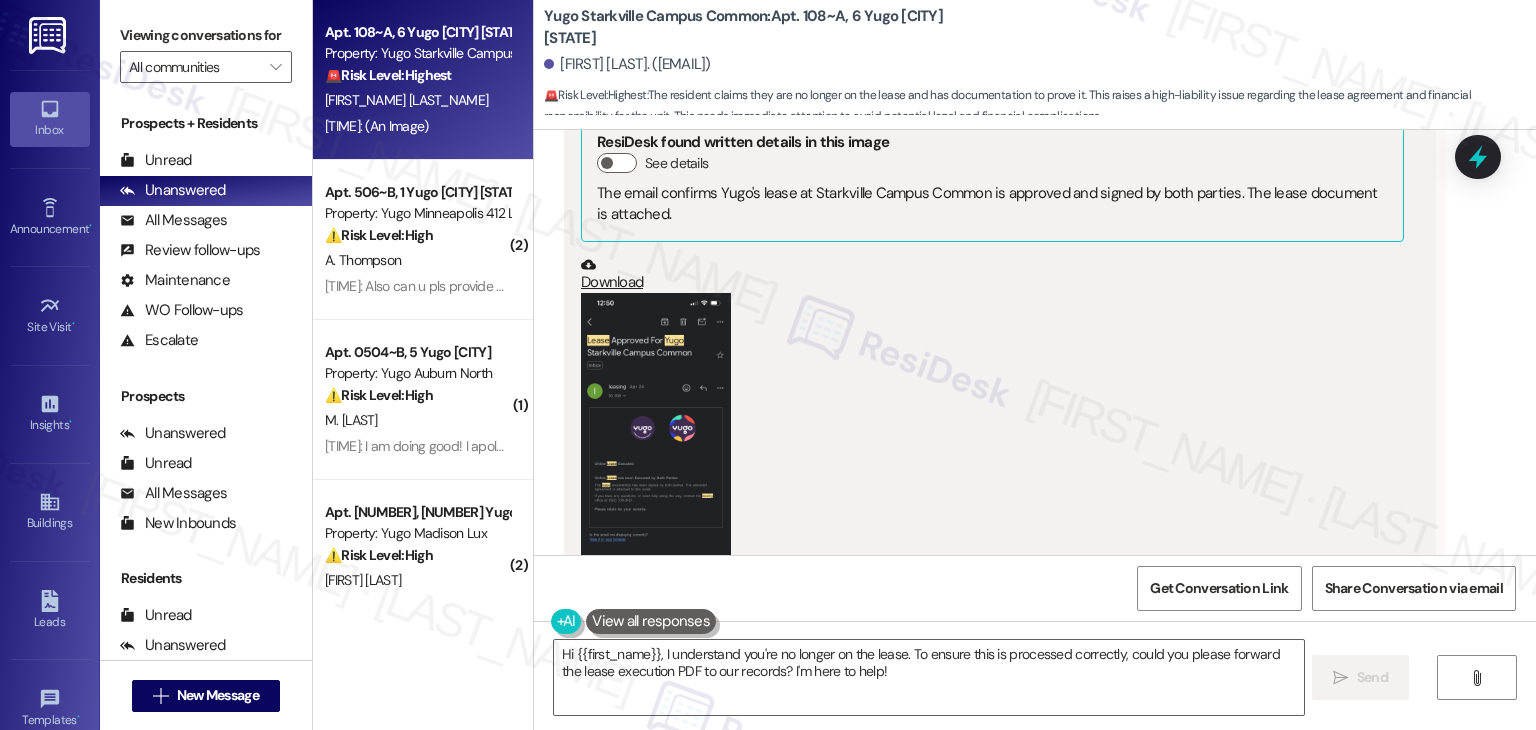 scroll, scrollTop: 8209, scrollLeft: 0, axis: vertical 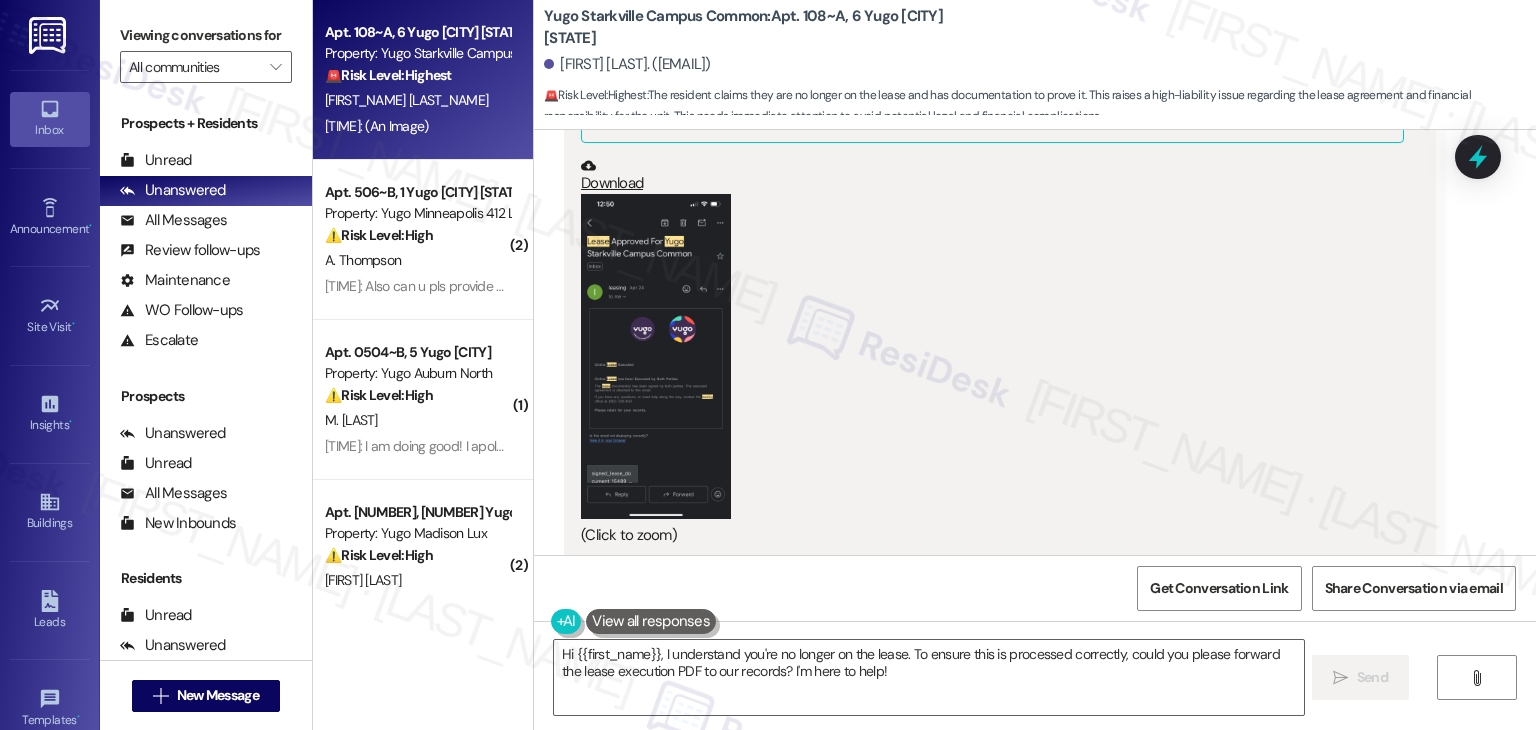 click at bounding box center [656, 356] 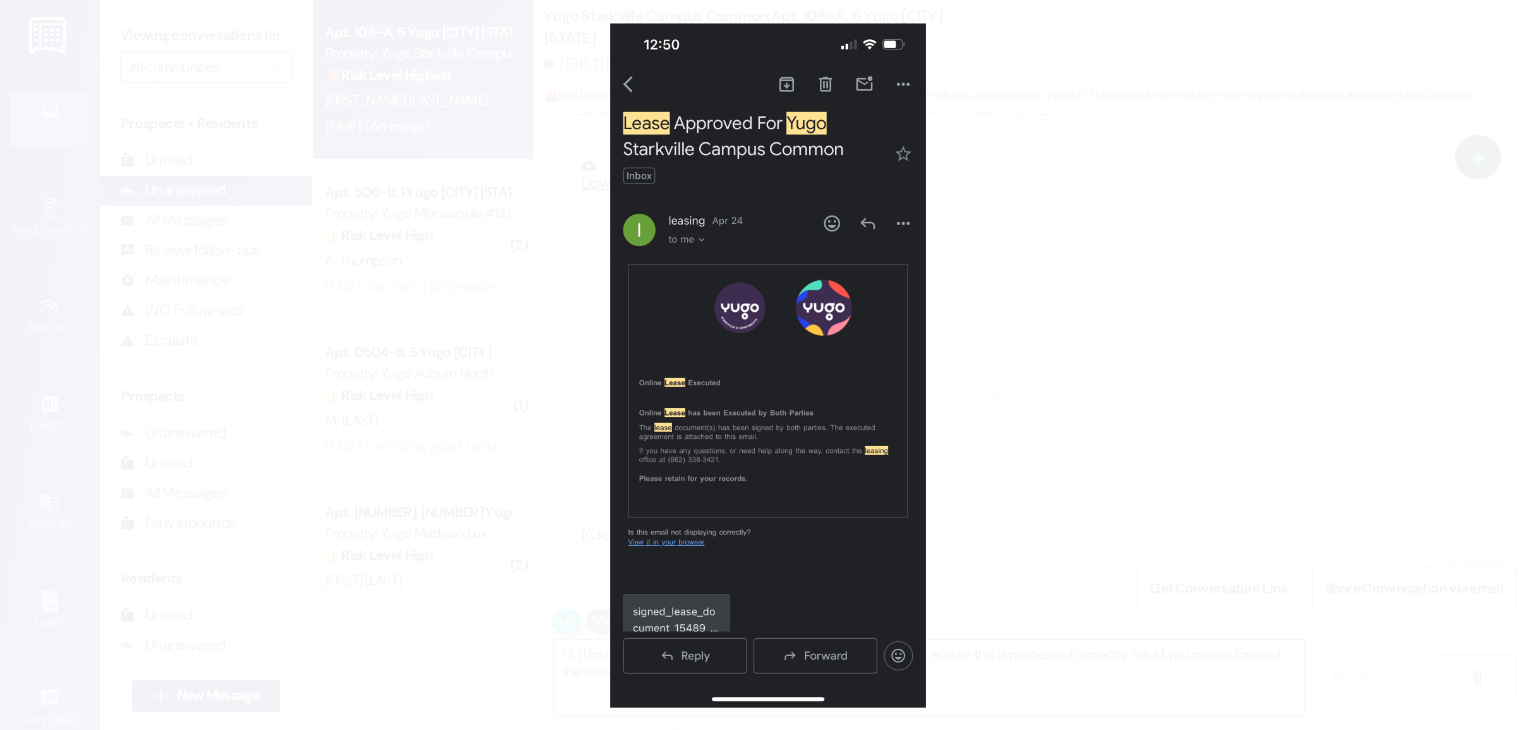 click at bounding box center [768, 365] 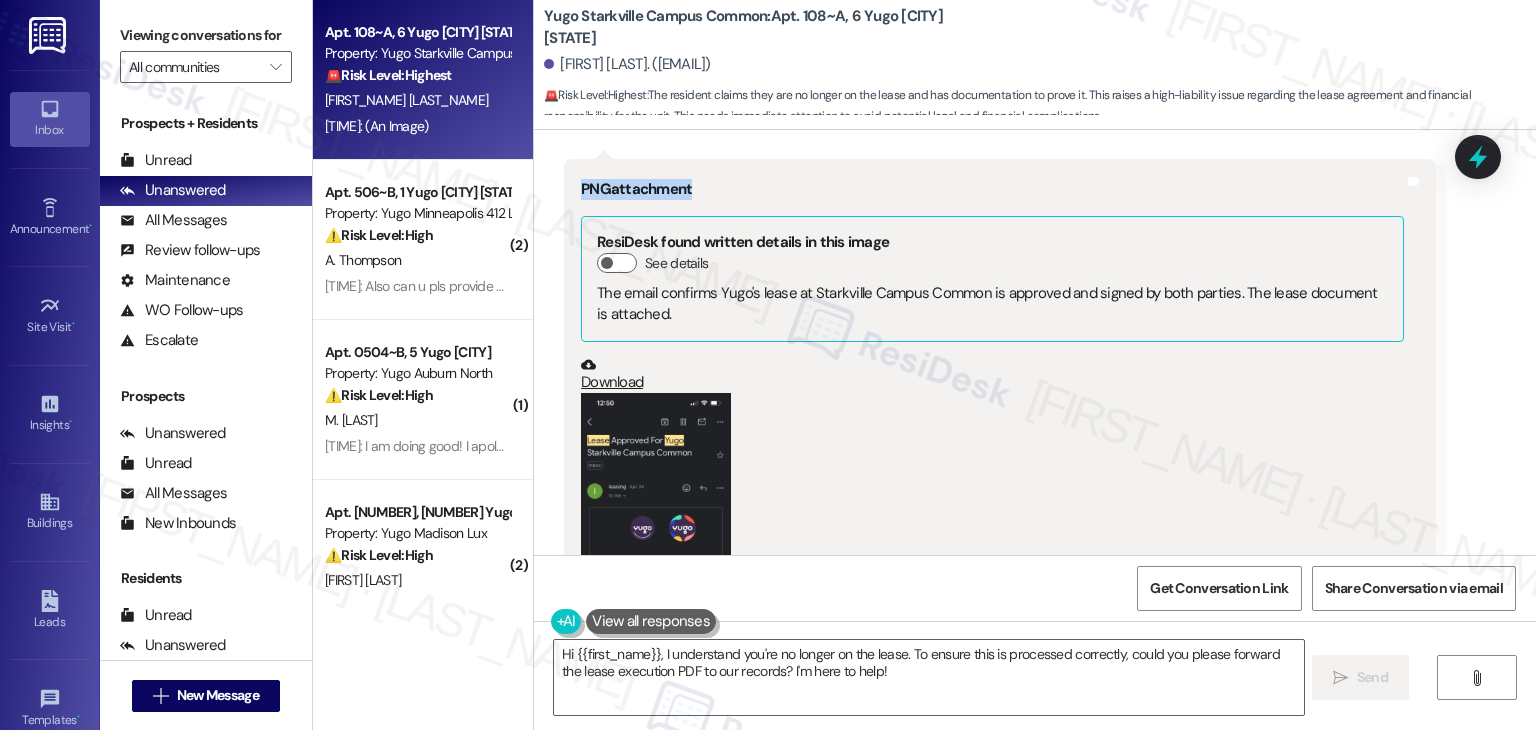 scroll, scrollTop: 8209, scrollLeft: 0, axis: vertical 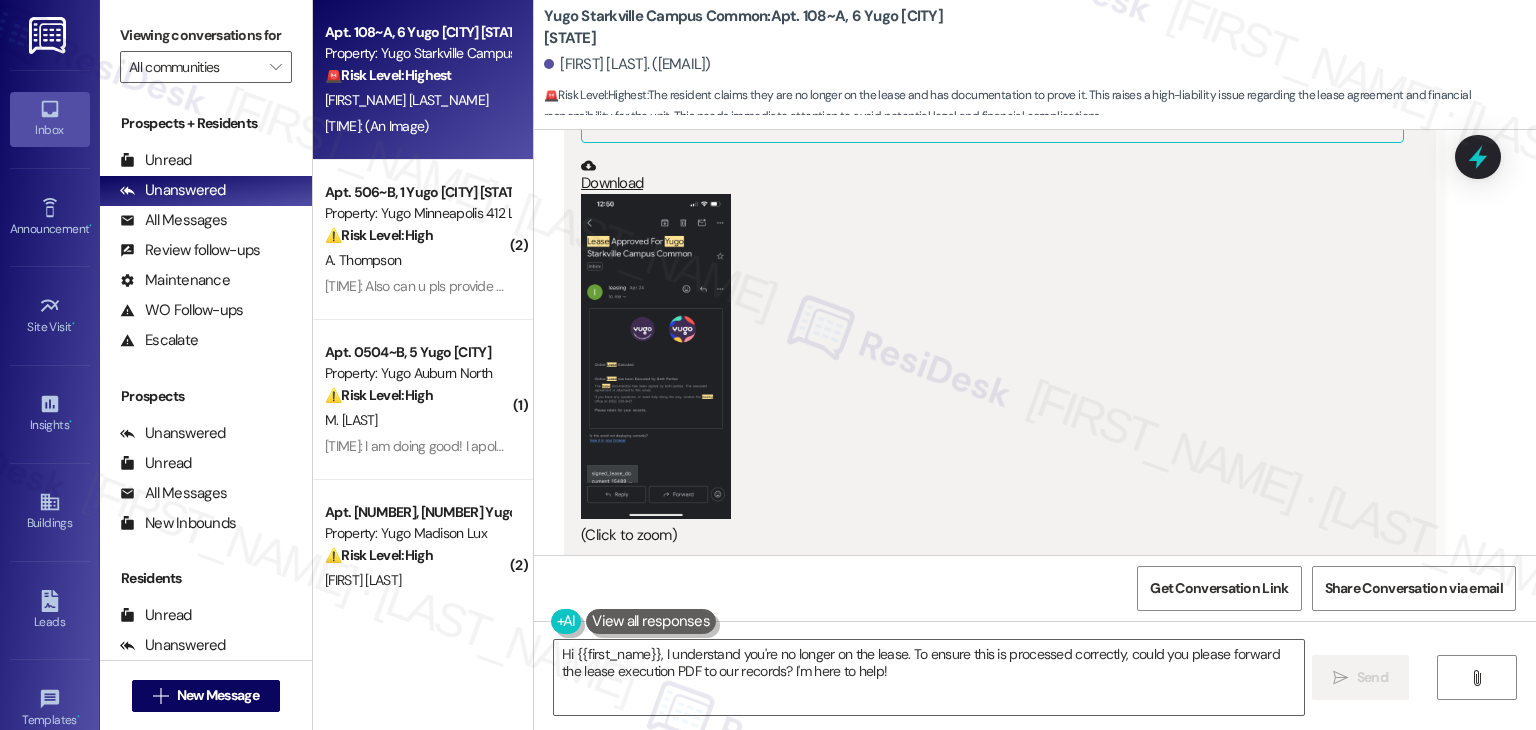 click on "Hi {{first_name}}, I understand you're no longer on the lease. To ensure this is processed correctly, could you please forward the lease execution PDF to our records? I'm here to help!  Send " at bounding box center [1035, 696] 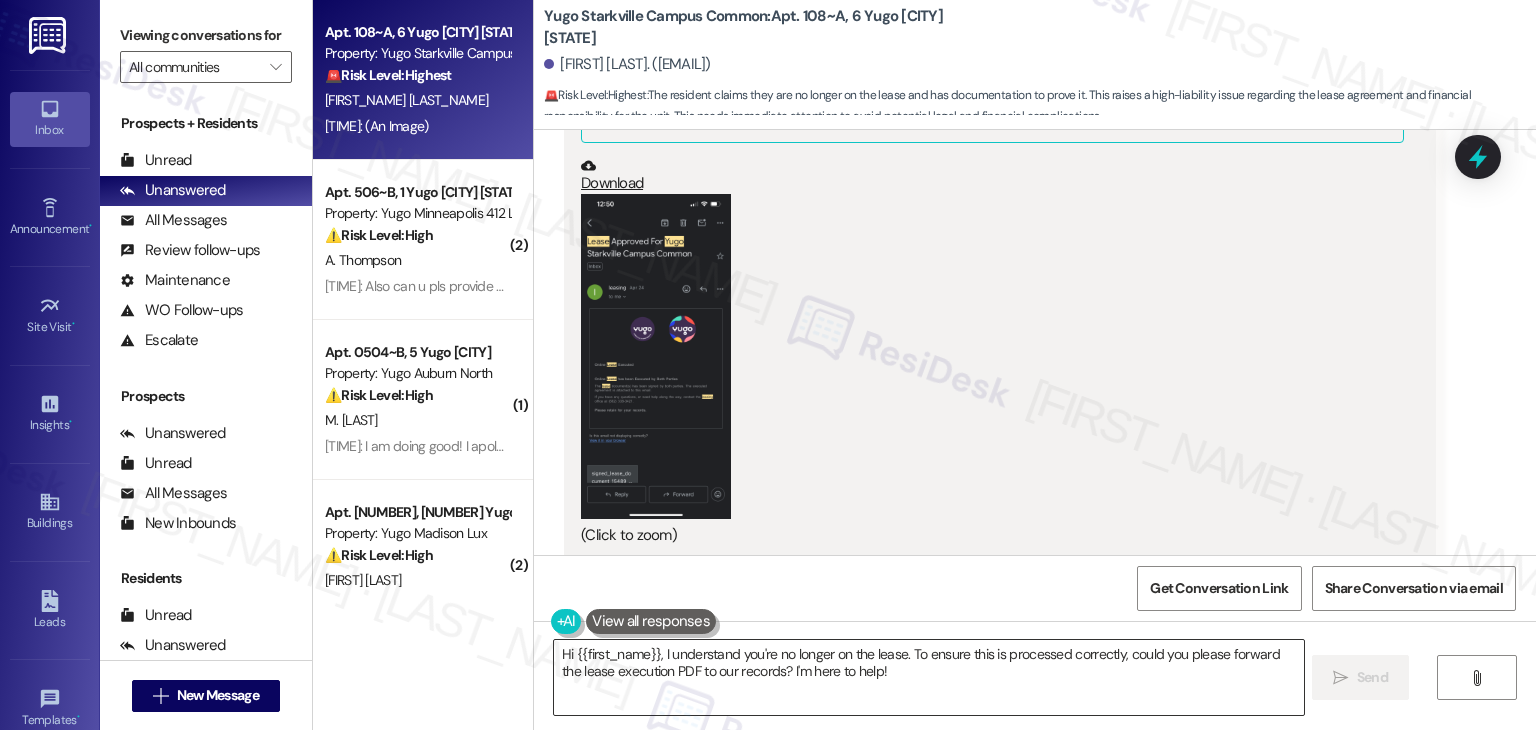 click on "Hi {{first_name}}, I understand you're no longer on the lease. To ensure this is processed correctly, could you please forward the lease execution PDF to our records? I'm here to help!" at bounding box center (928, 677) 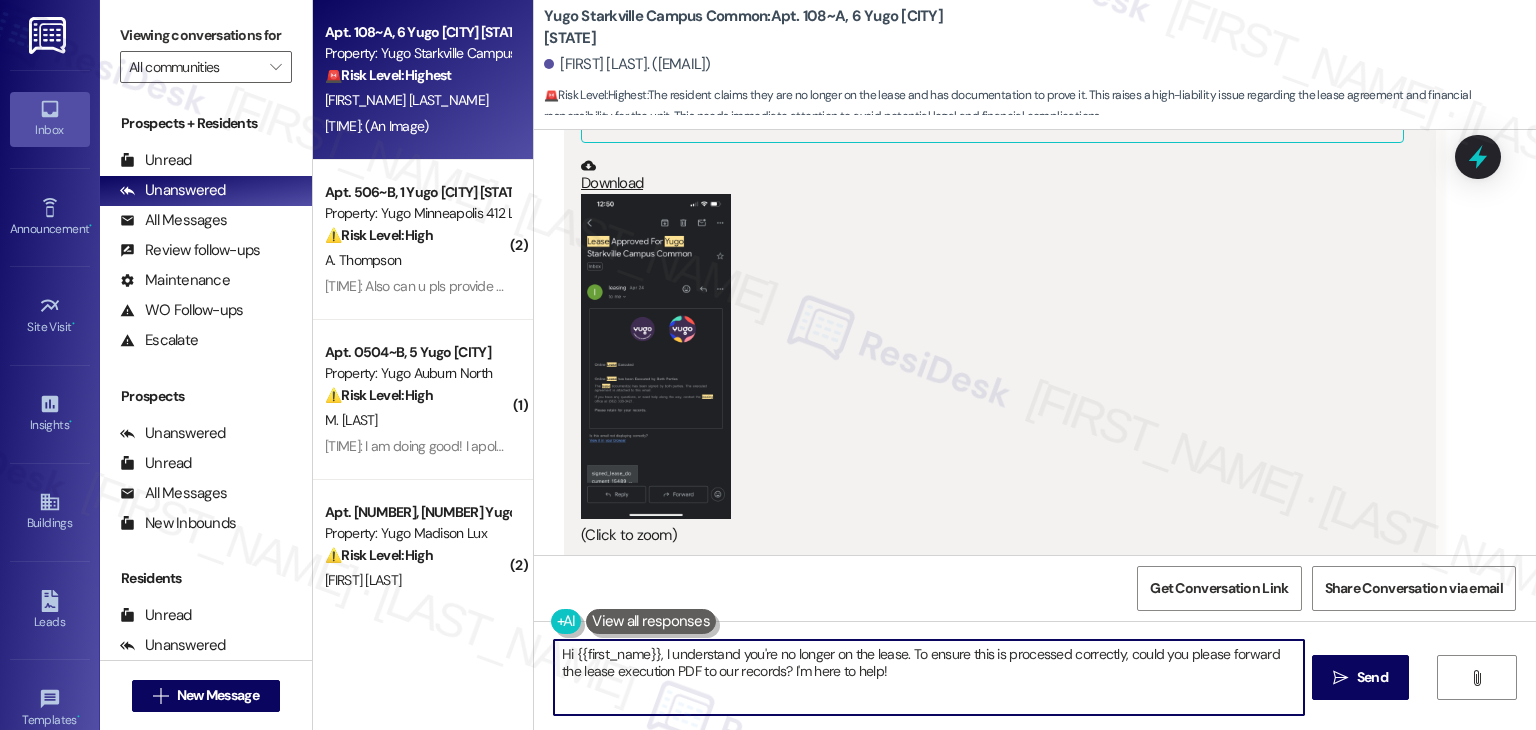 click on "Hi {{first_name}}, I understand you're no longer on the lease. To ensure this is processed correctly, could you please forward the lease execution PDF to our records? I'm here to help!" at bounding box center [928, 677] 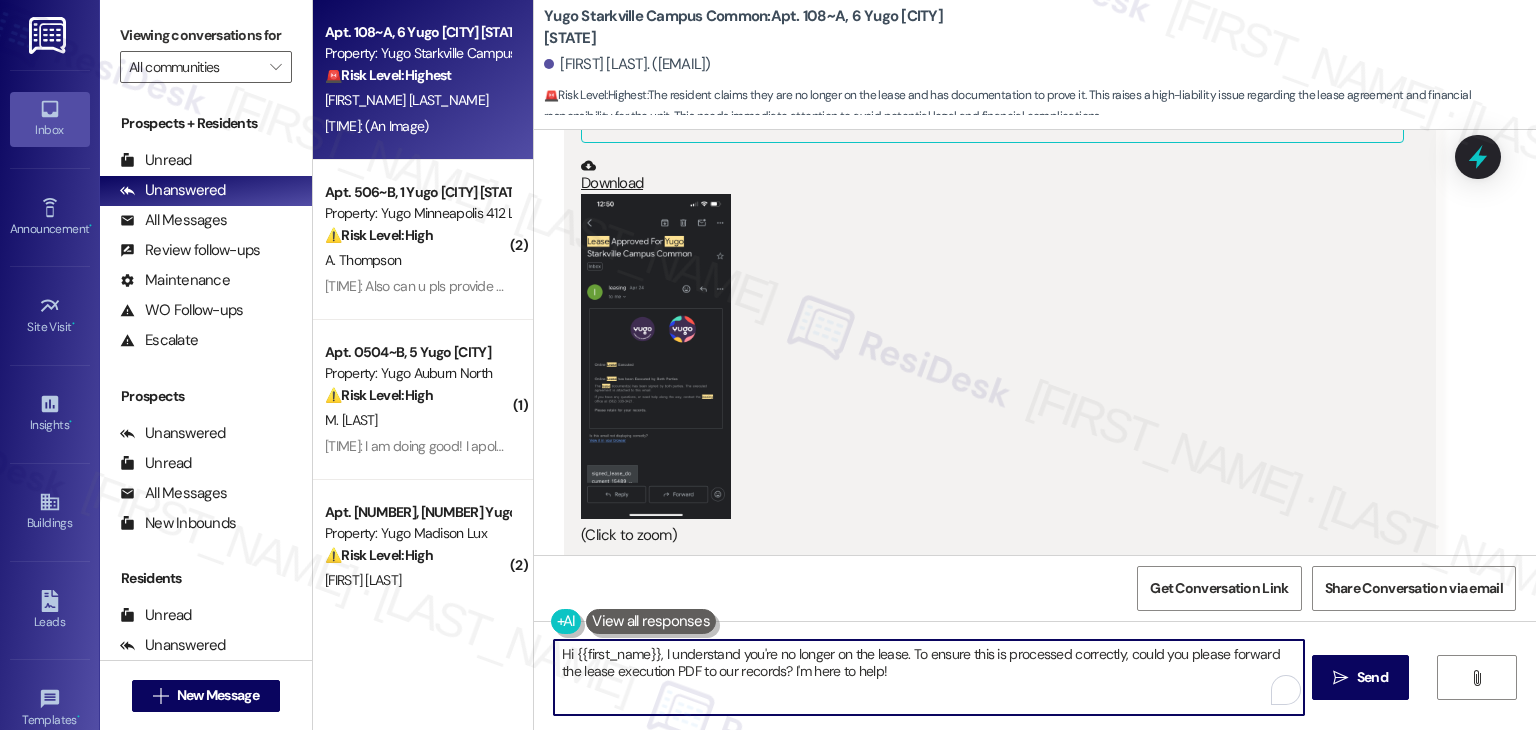 paste on "Arissa! Thanks for the update. If you’ve already completed a lease transfer and have a copy of the executed lease, I’ll flag this to the site team to review your account. I’ll follow up as soon as I hear back. Thanks for sending that over!" 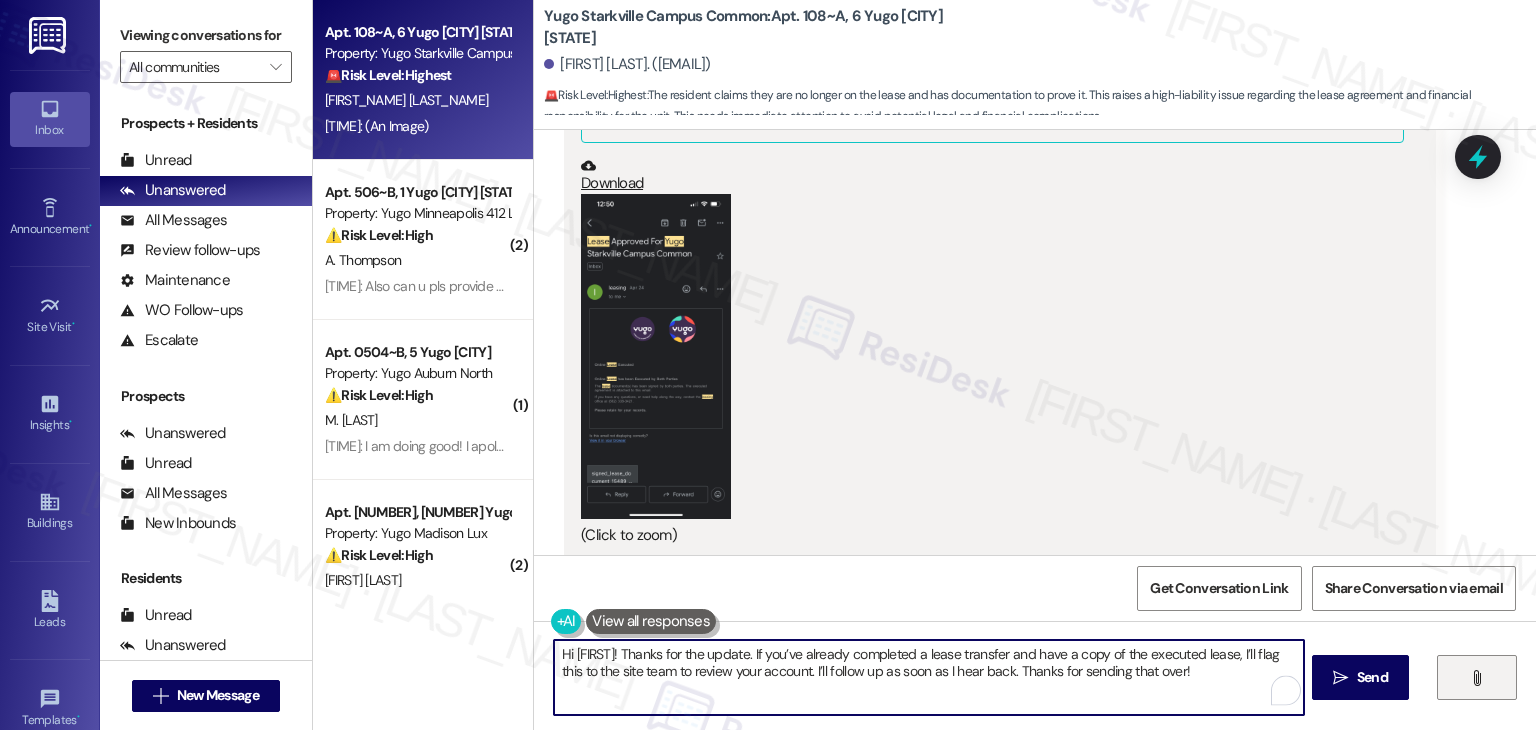type on "Hi Arissa! Thanks for the update. If you’ve already completed a lease transfer and have a copy of the executed lease, I’ll flag this to the site team to review your account. I’ll follow up as soon as I hear back. Thanks for sending that over!" 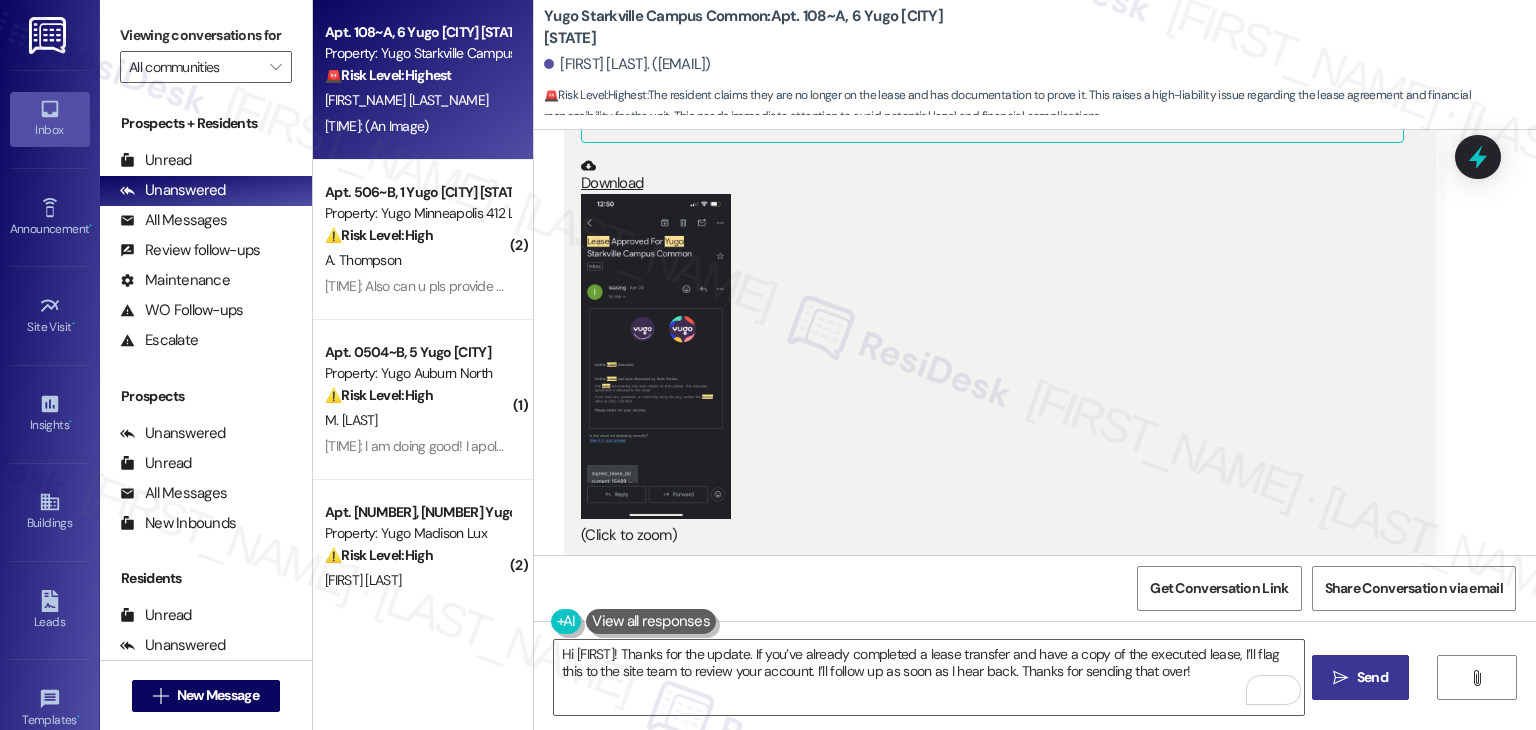 click on "Send" at bounding box center (1372, 677) 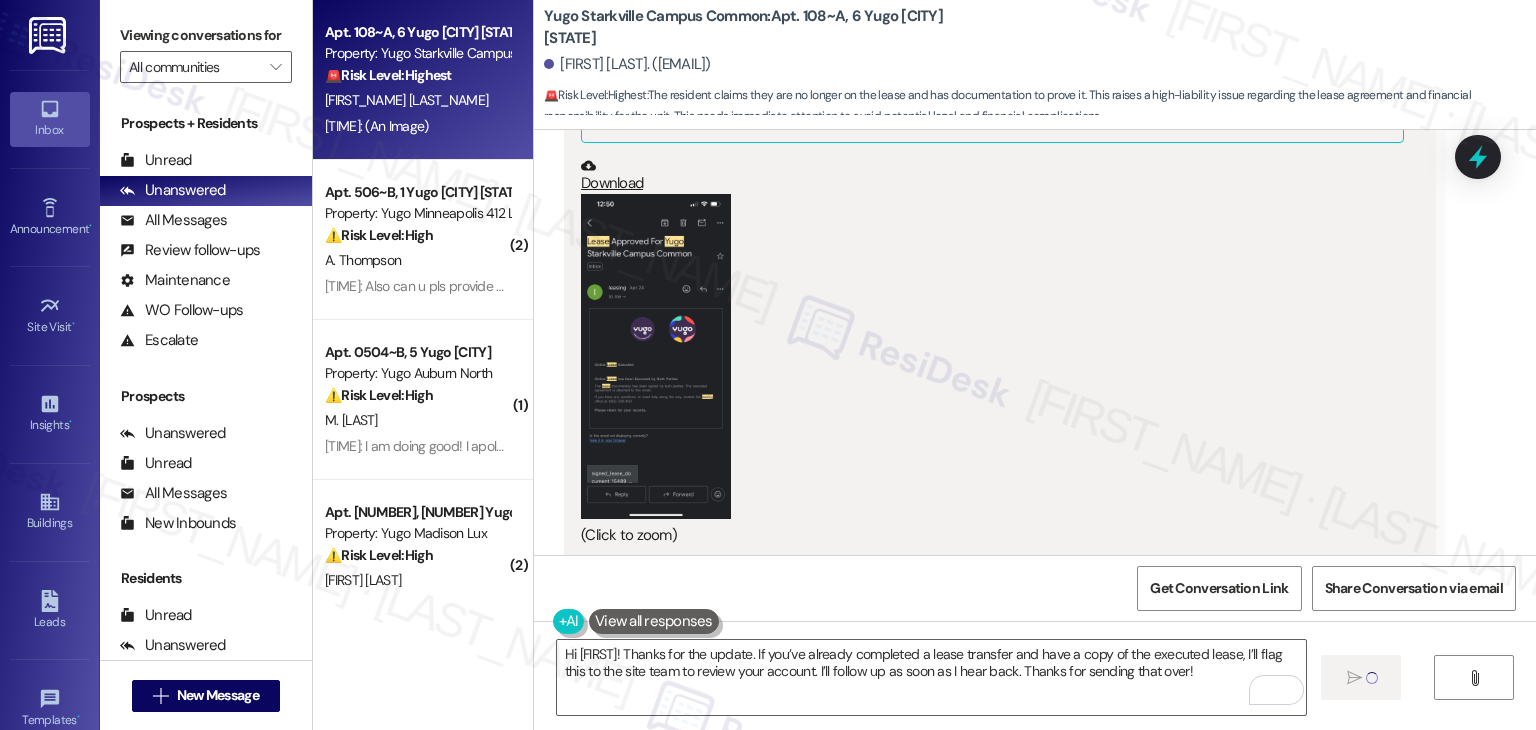 type 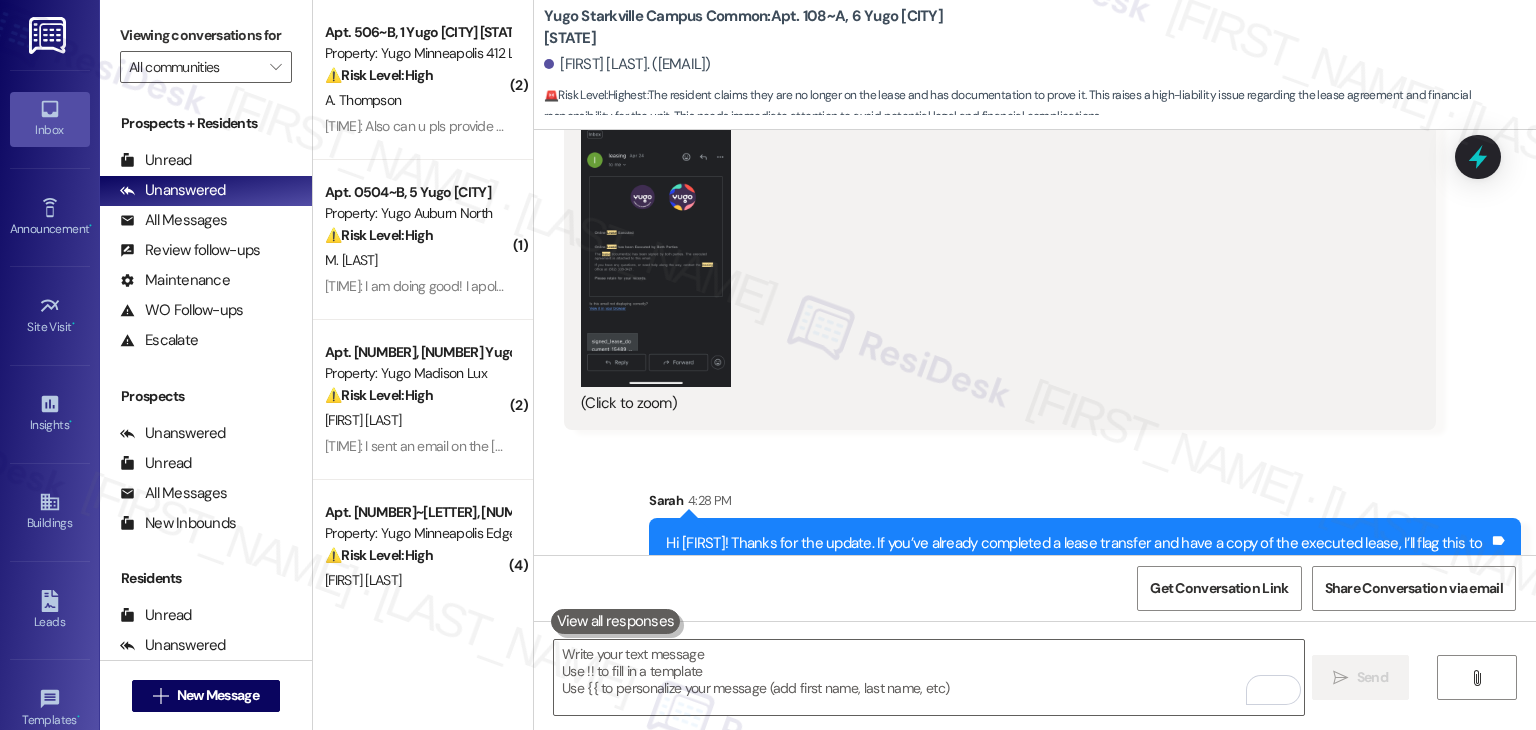 scroll, scrollTop: 8370, scrollLeft: 0, axis: vertical 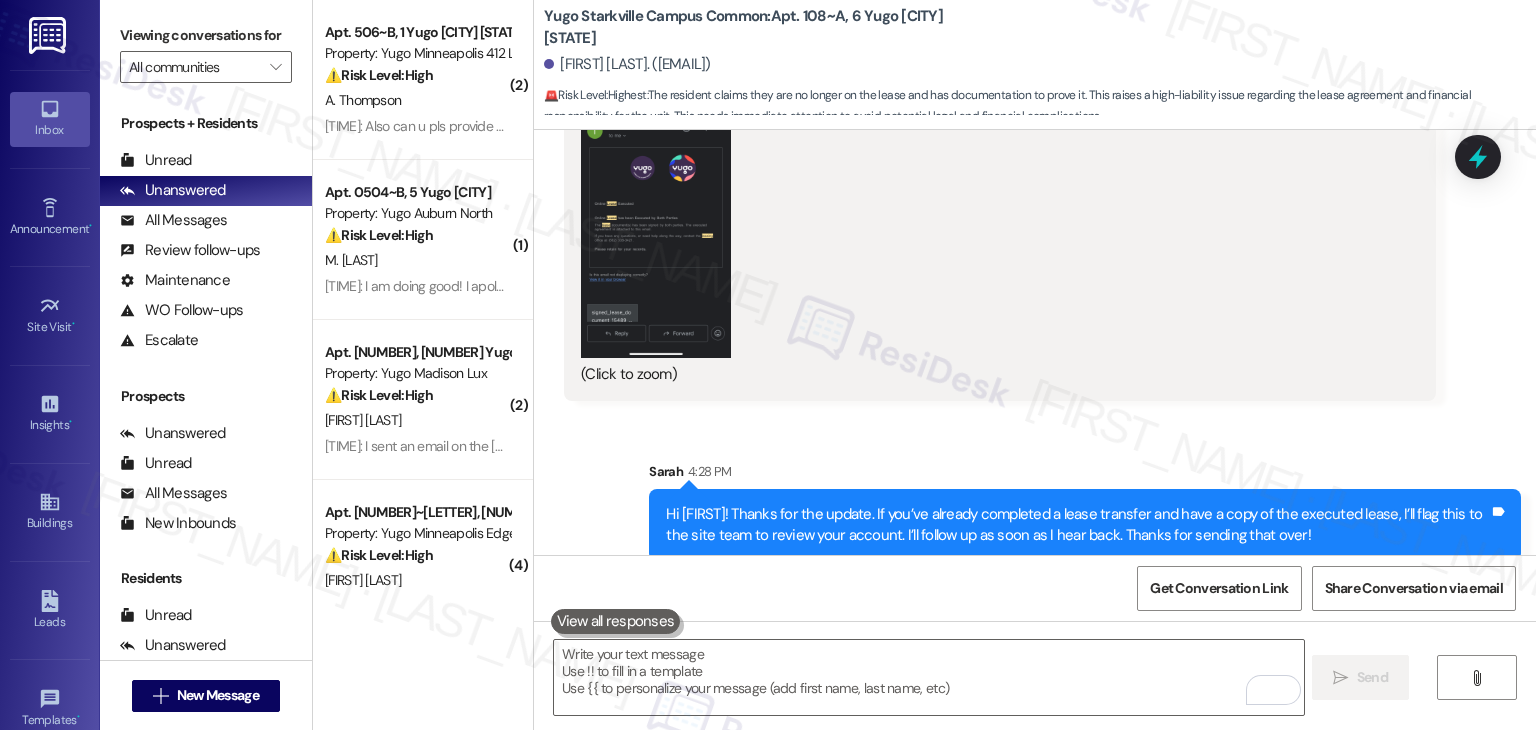 click on "Sent via SMS Sarah 4:28 PM Hi Arissa! Thanks for the update. If you’ve already completed a lease transfer and have a copy of the executed lease, I’ll flag this to the site team to review your account. I’ll follow up as soon as I hear back. Thanks for sending that over! Tags and notes" at bounding box center [1035, 496] 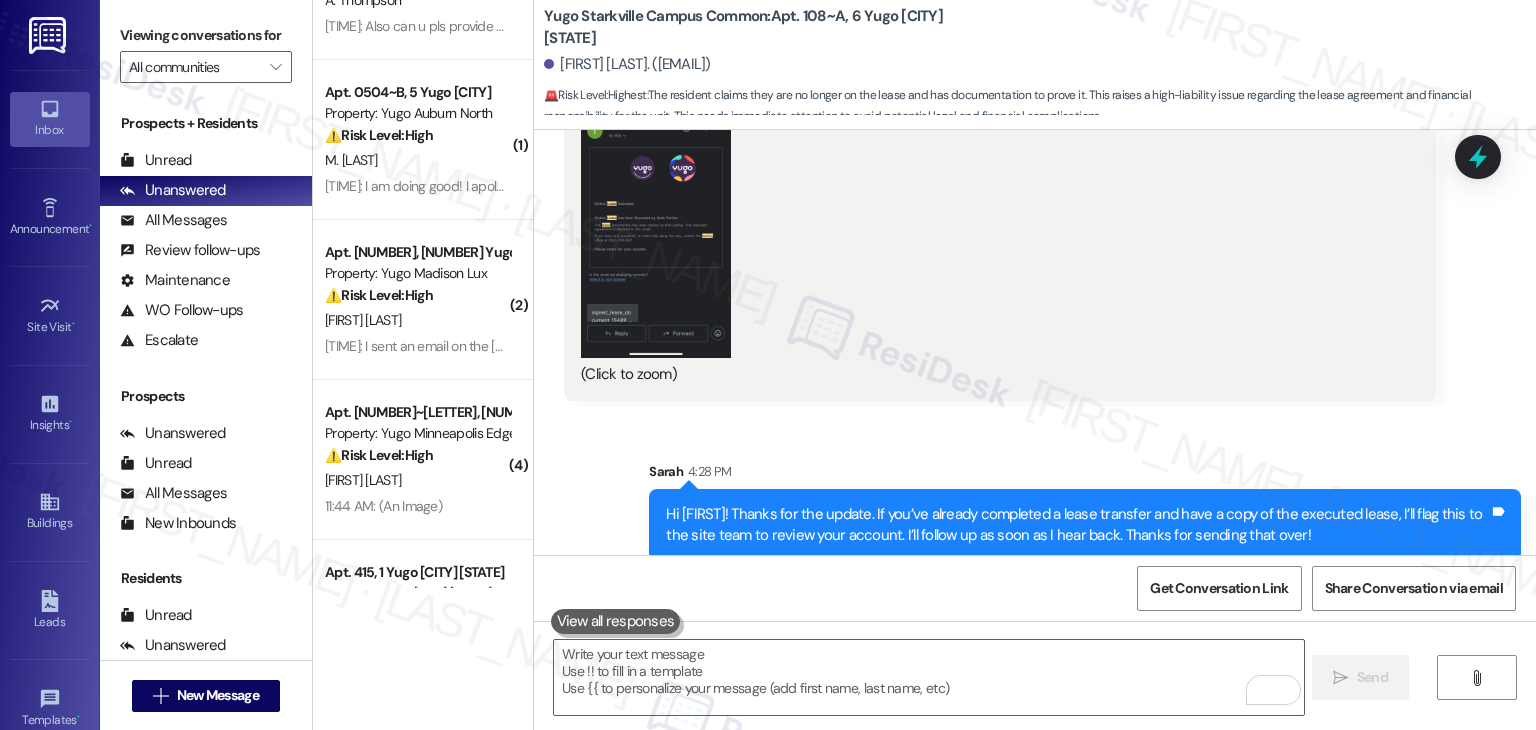 click on "Sent via SMS Sarah 4:28 PM Hi Arissa! Thanks for the update. If you’ve already completed a lease transfer and have a copy of the executed lease, I’ll flag this to the site team to review your account. I’ll follow up as soon as I hear back. Thanks for sending that over! Tags and notes" at bounding box center [1085, 511] 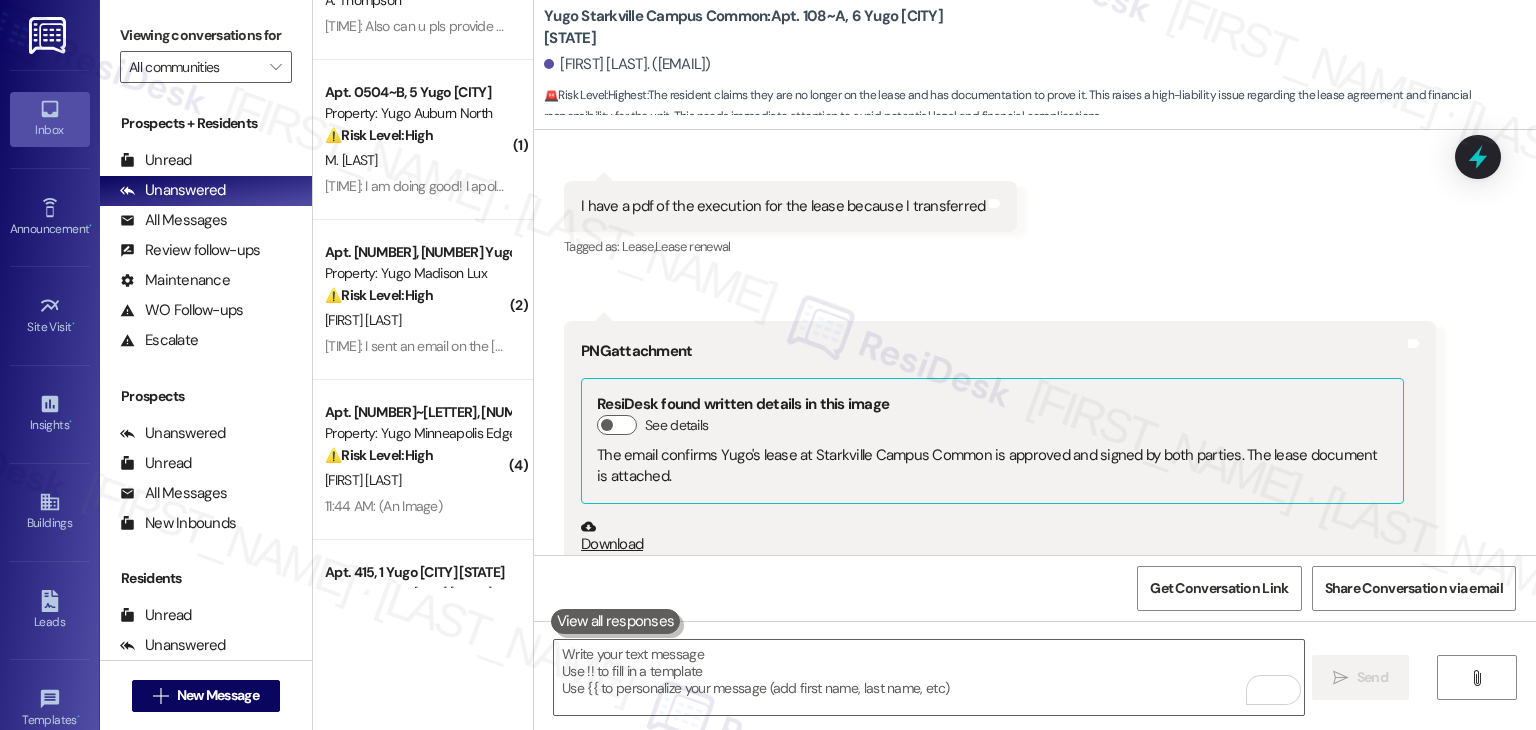 scroll, scrollTop: 7770, scrollLeft: 0, axis: vertical 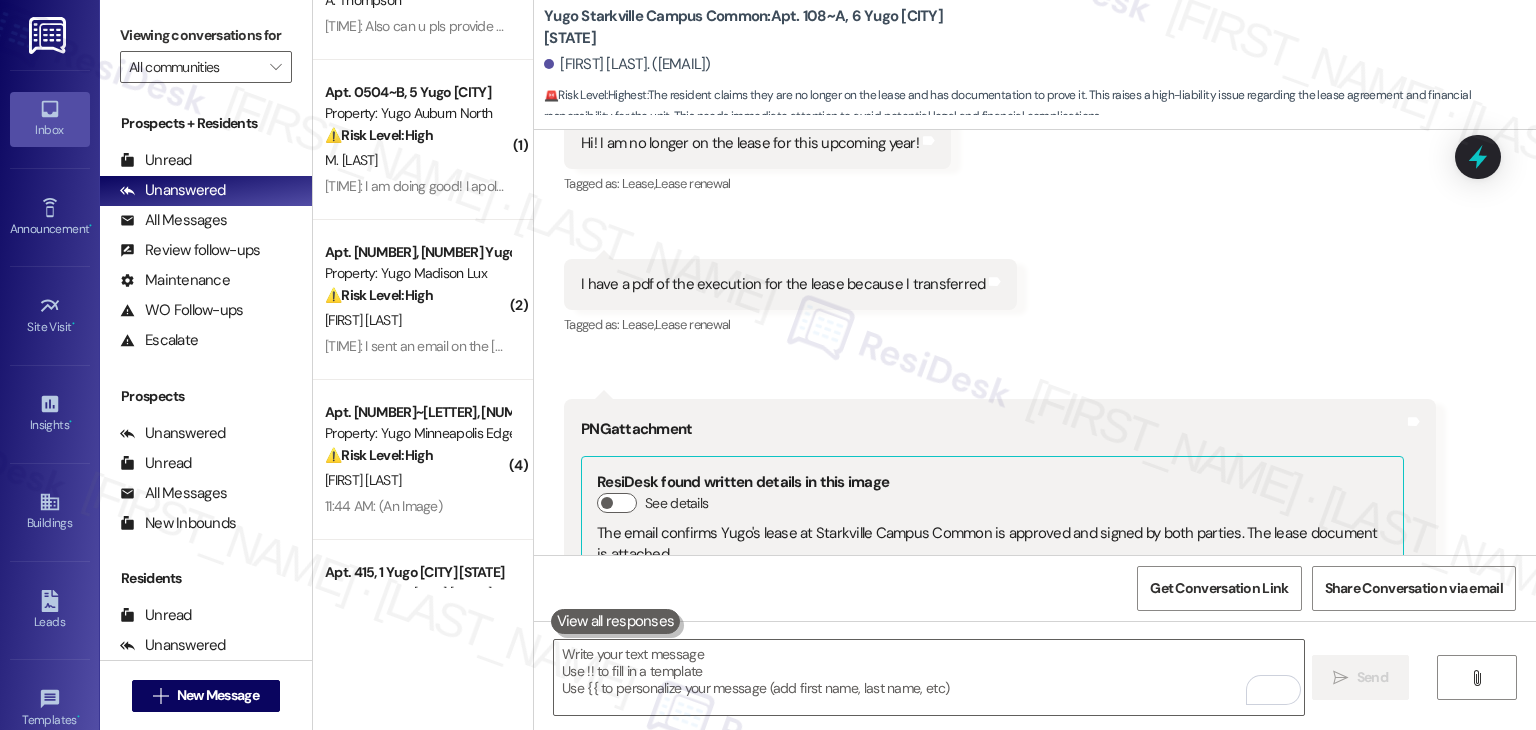 click on "Received via SMS Arissa Smith 11:58 AM Hi! I am no longer on the lease for this upcoming year! Tags and notes Tagged as:   Lease ,  Click to highlight conversations about Lease Lease renewal Click to highlight conversations about Lease renewal Received via SMS 11:58 AM Arissa Smith 11:58 AM I have a pdf of the execution for the lease because I transferred  Tags and notes Tagged as:   Lease ,  Click to highlight conversations about Lease Lease renewal Click to highlight conversations about Lease renewal Received via SMS 11:59 AM Arissa Smith 11:59 AM PNG  attachment ResiDesk found written details in this image   See details The email confirms Yugo's lease at Starkville Campus Common is approved and signed by both parties. The lease document is attached.
Download   (Click to zoom) Tags and notes" at bounding box center (1035, 530) 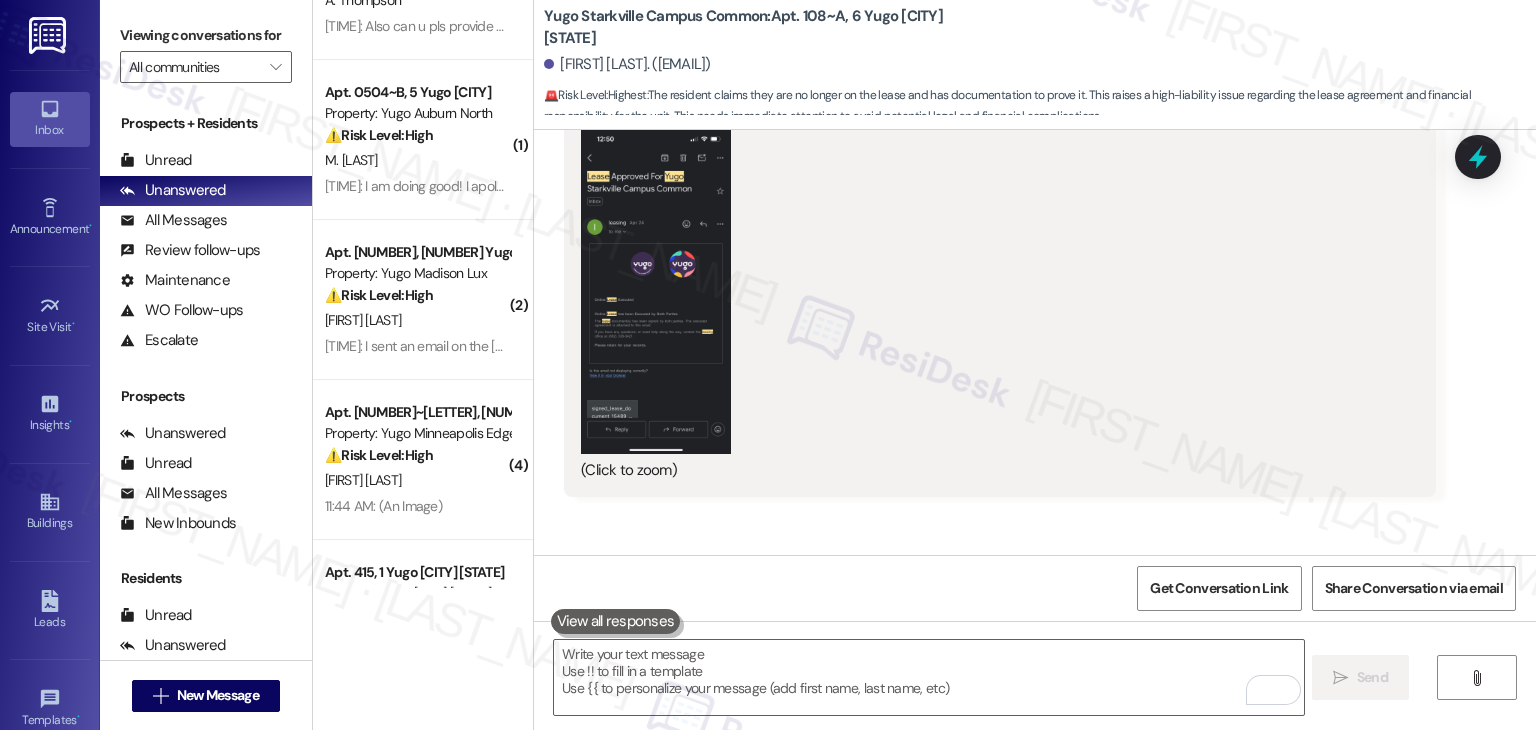 scroll, scrollTop: 8370, scrollLeft: 0, axis: vertical 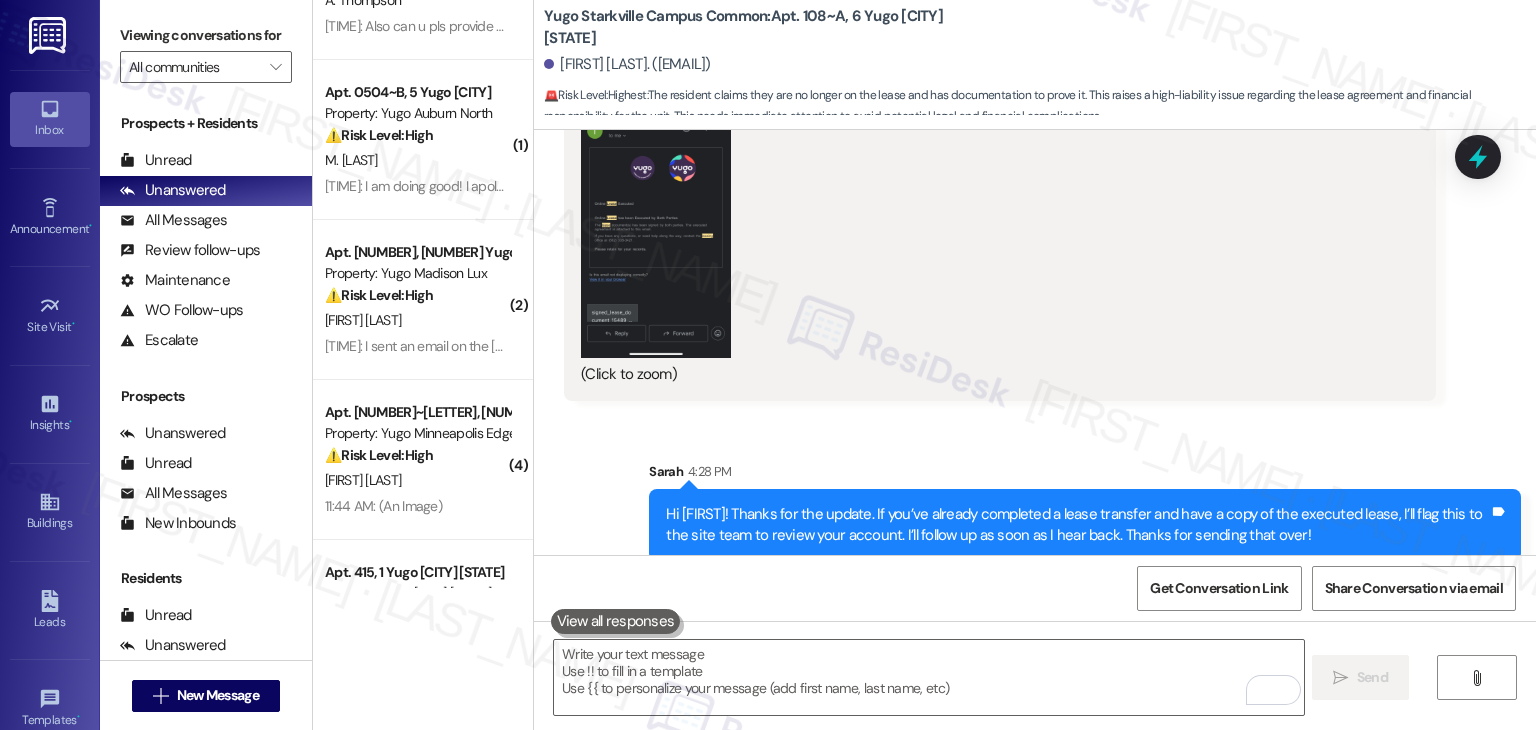 click on "Sent via SMS Sarah 4:28 PM Hi Arissa! Thanks for the update. If you’ve already completed a lease transfer and have a copy of the executed lease, I’ll flag this to the site team to review your account. I’ll follow up as soon as I hear back. Thanks for sending that over! Tags and notes" at bounding box center (1035, 496) 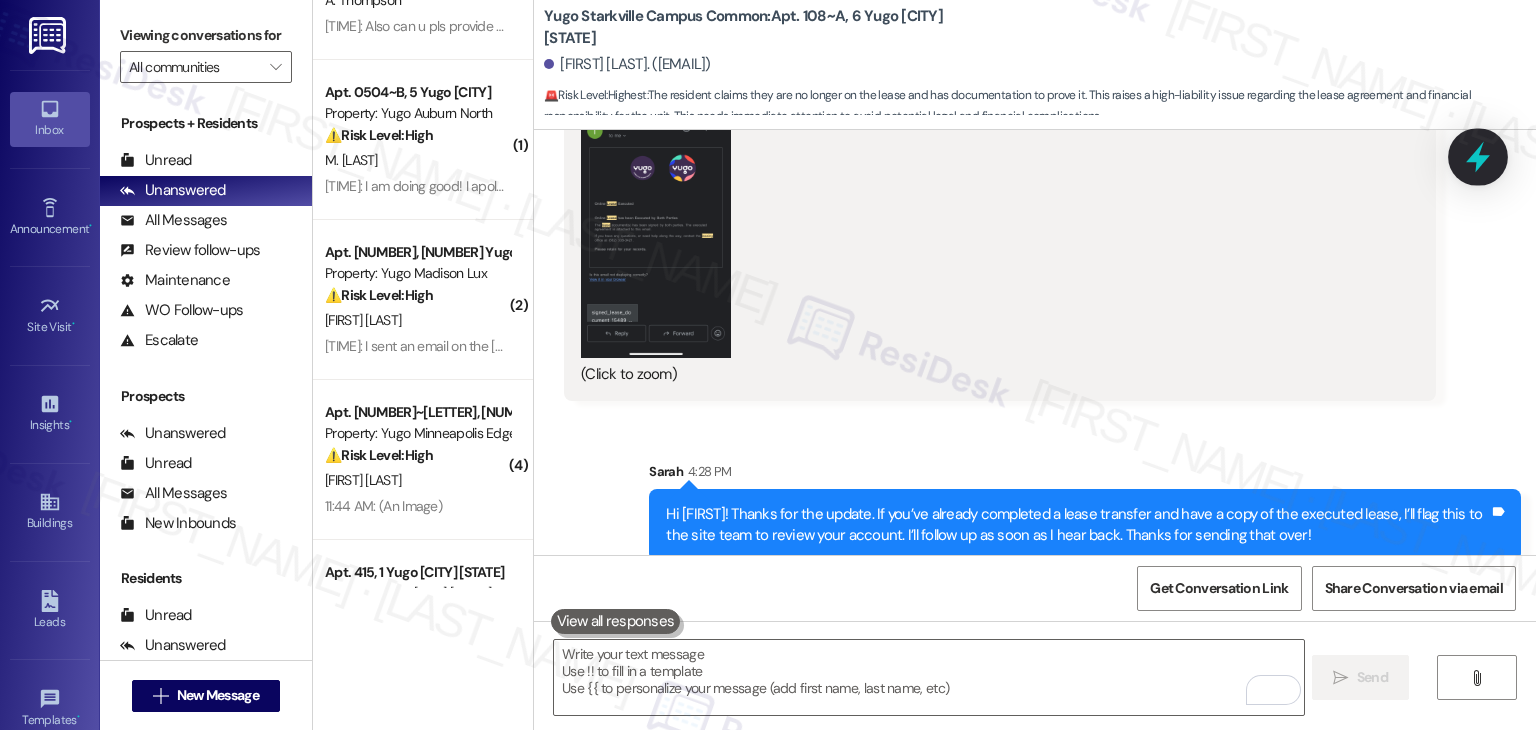 click 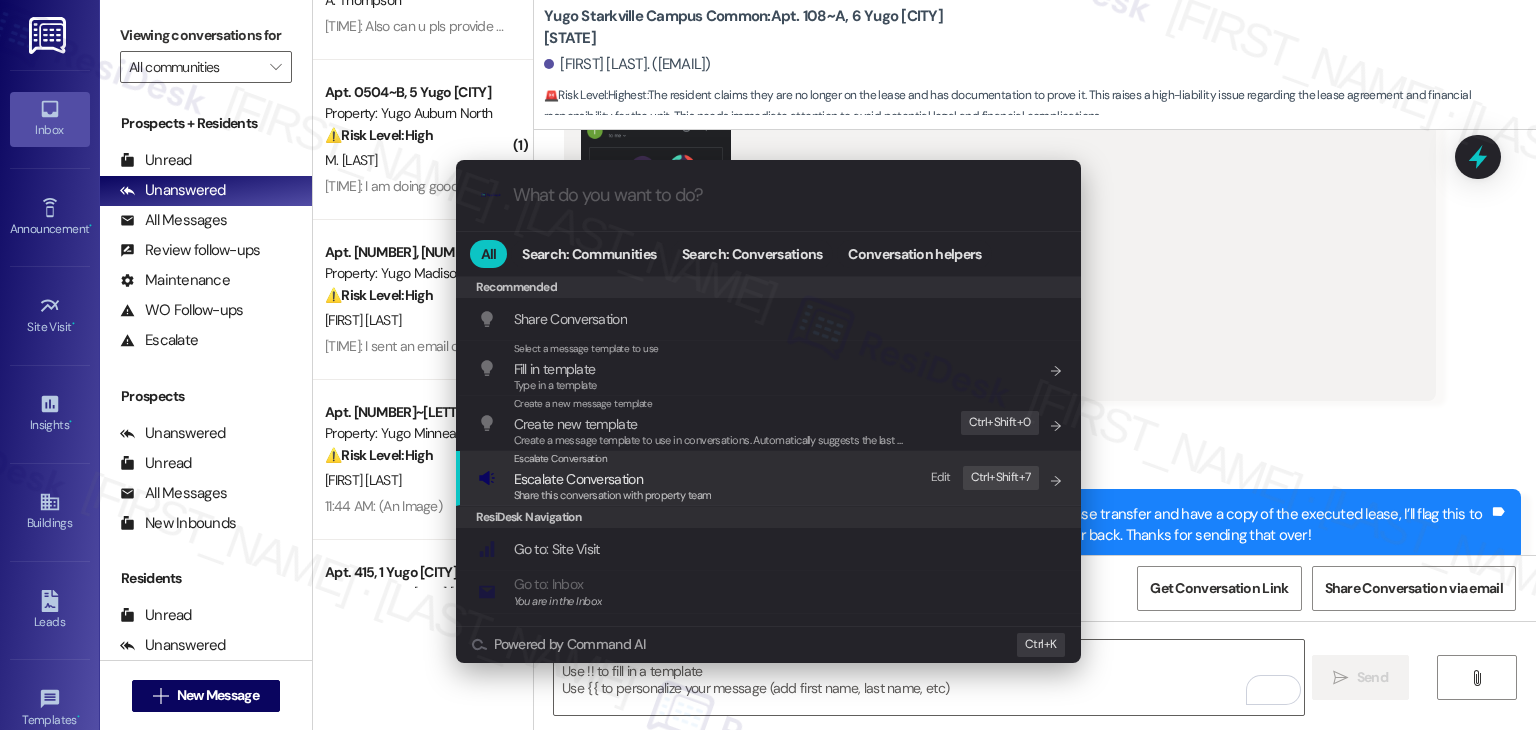 click on "Escalate Conversation" at bounding box center (578, 479) 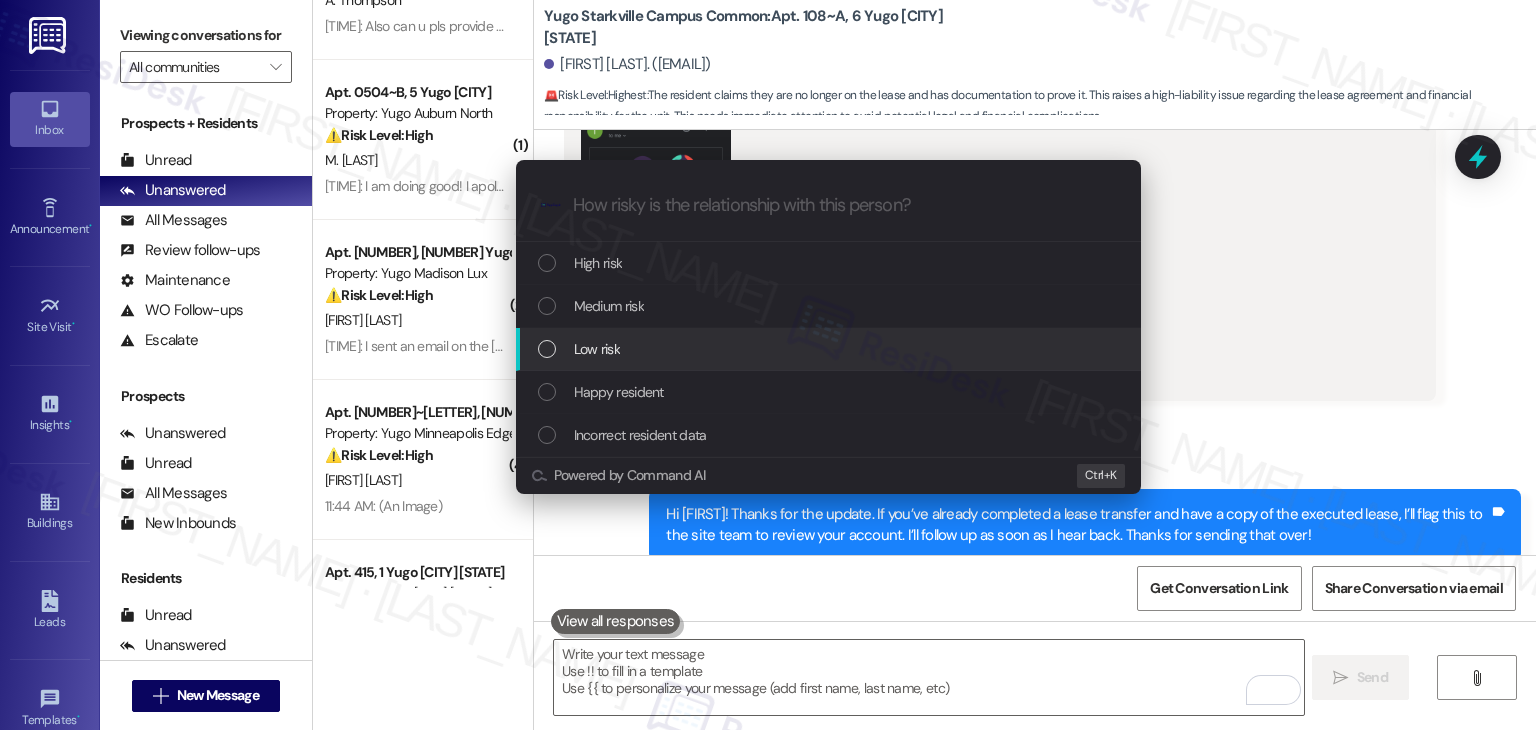 click at bounding box center [547, 349] 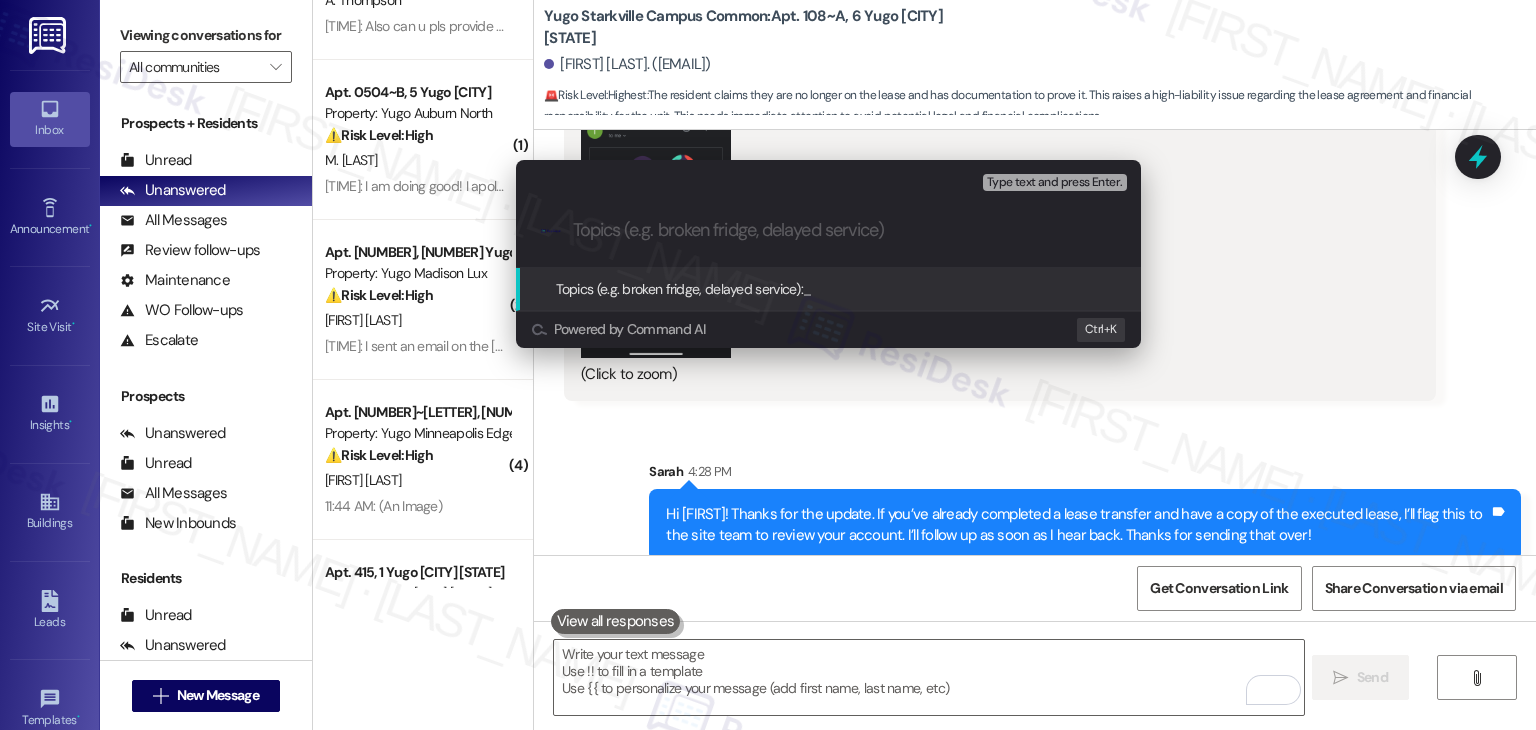 paste on "Lease Transfer Confirmation – Resident No Longer on Lease for New Term" 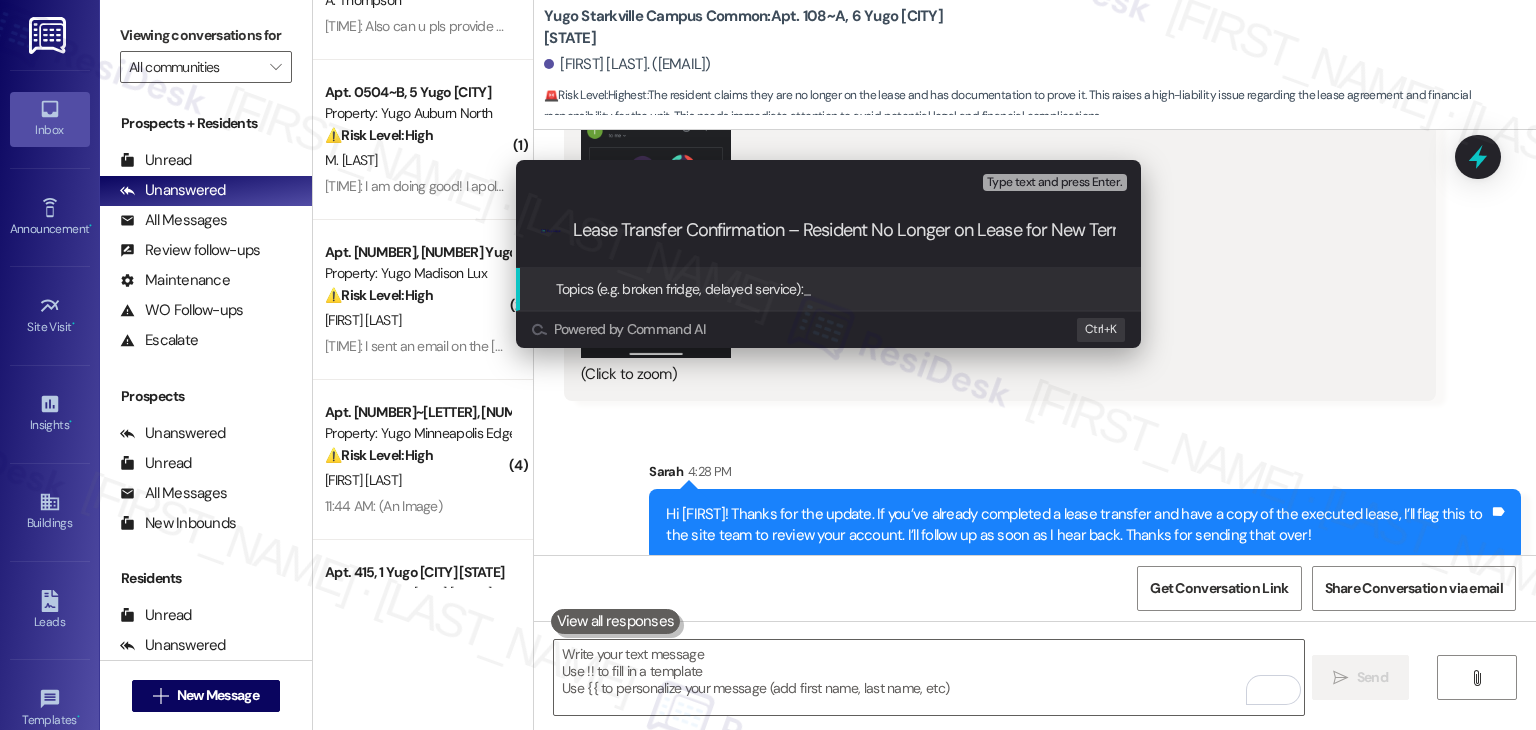 scroll, scrollTop: 0, scrollLeft: 28, axis: horizontal 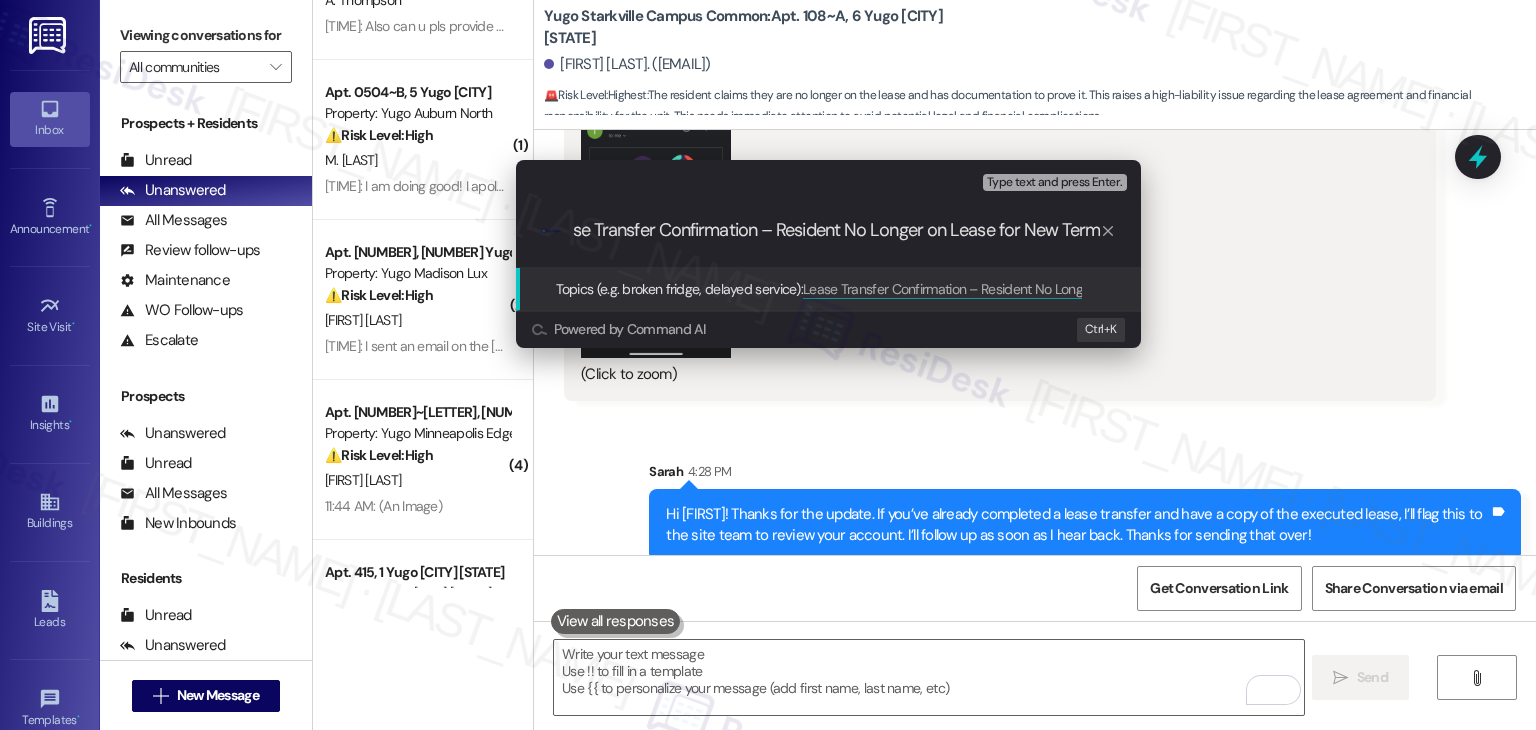 type 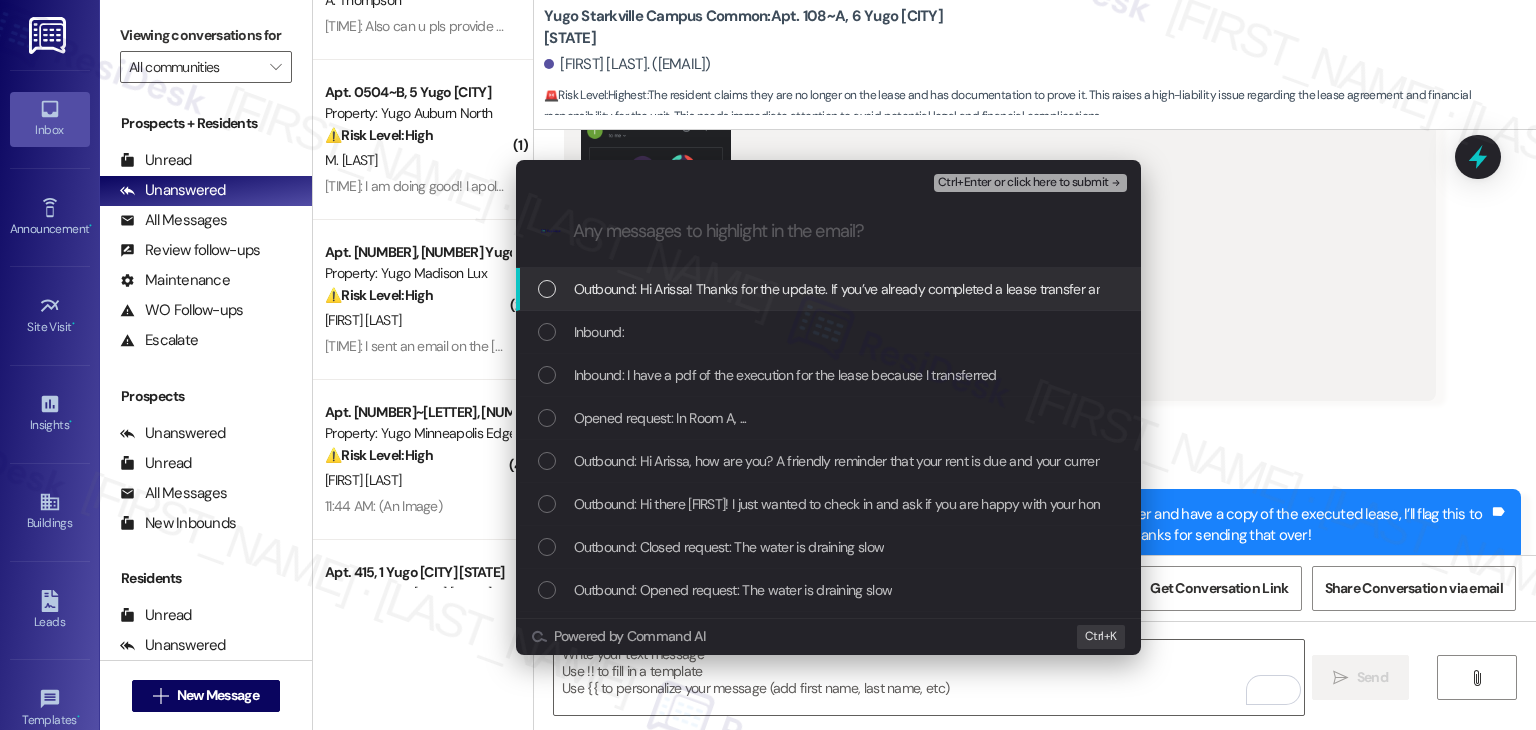 scroll, scrollTop: 0, scrollLeft: 0, axis: both 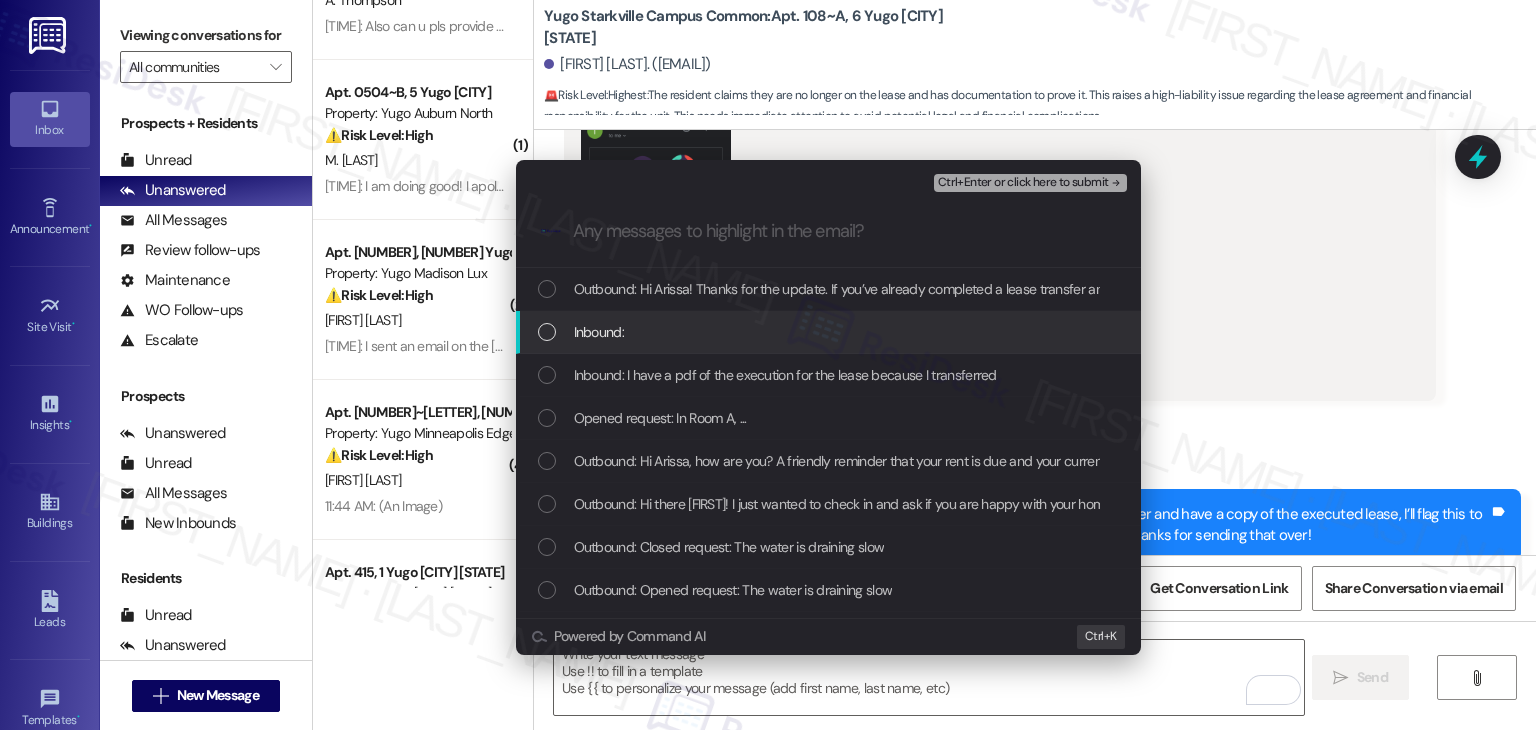 click at bounding box center [547, 332] 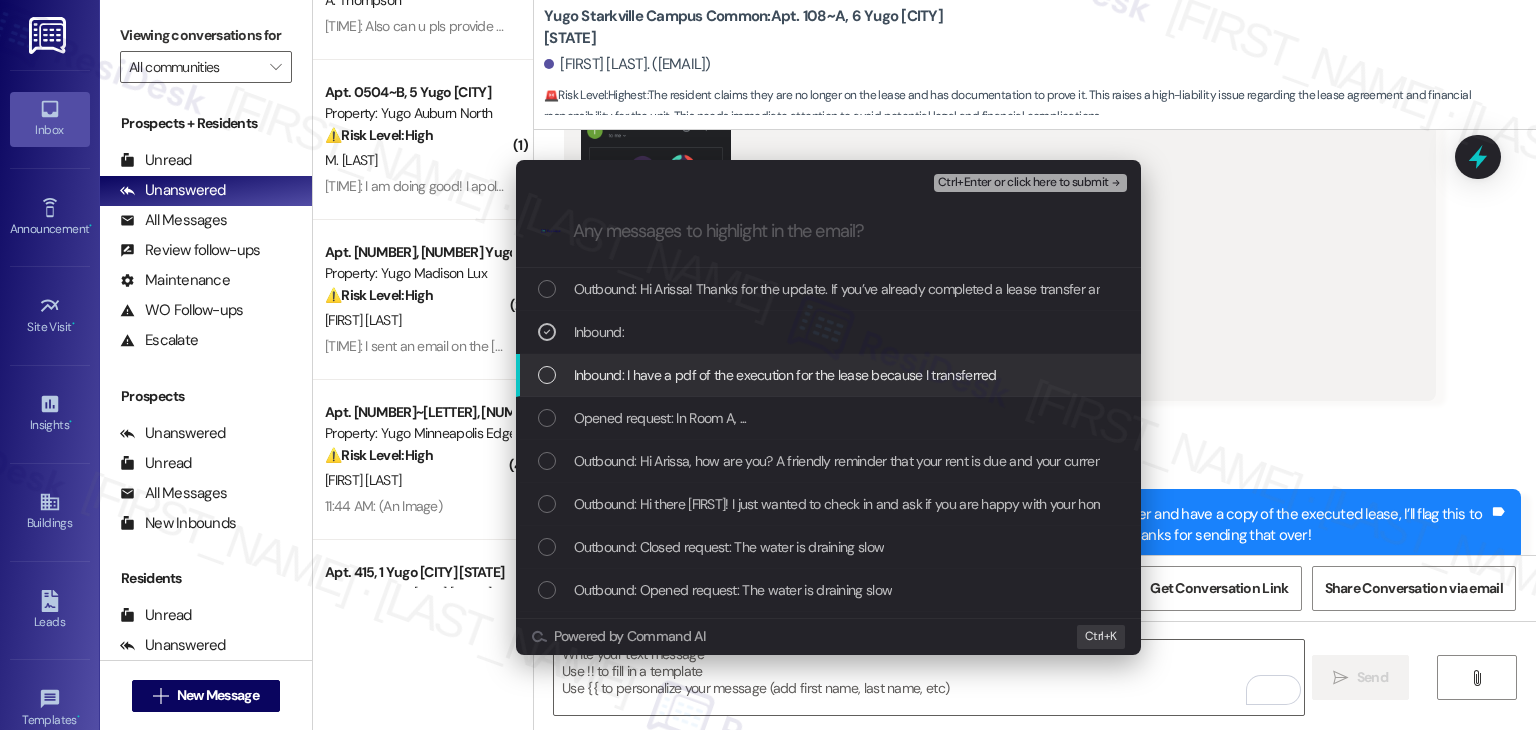 click at bounding box center (547, 375) 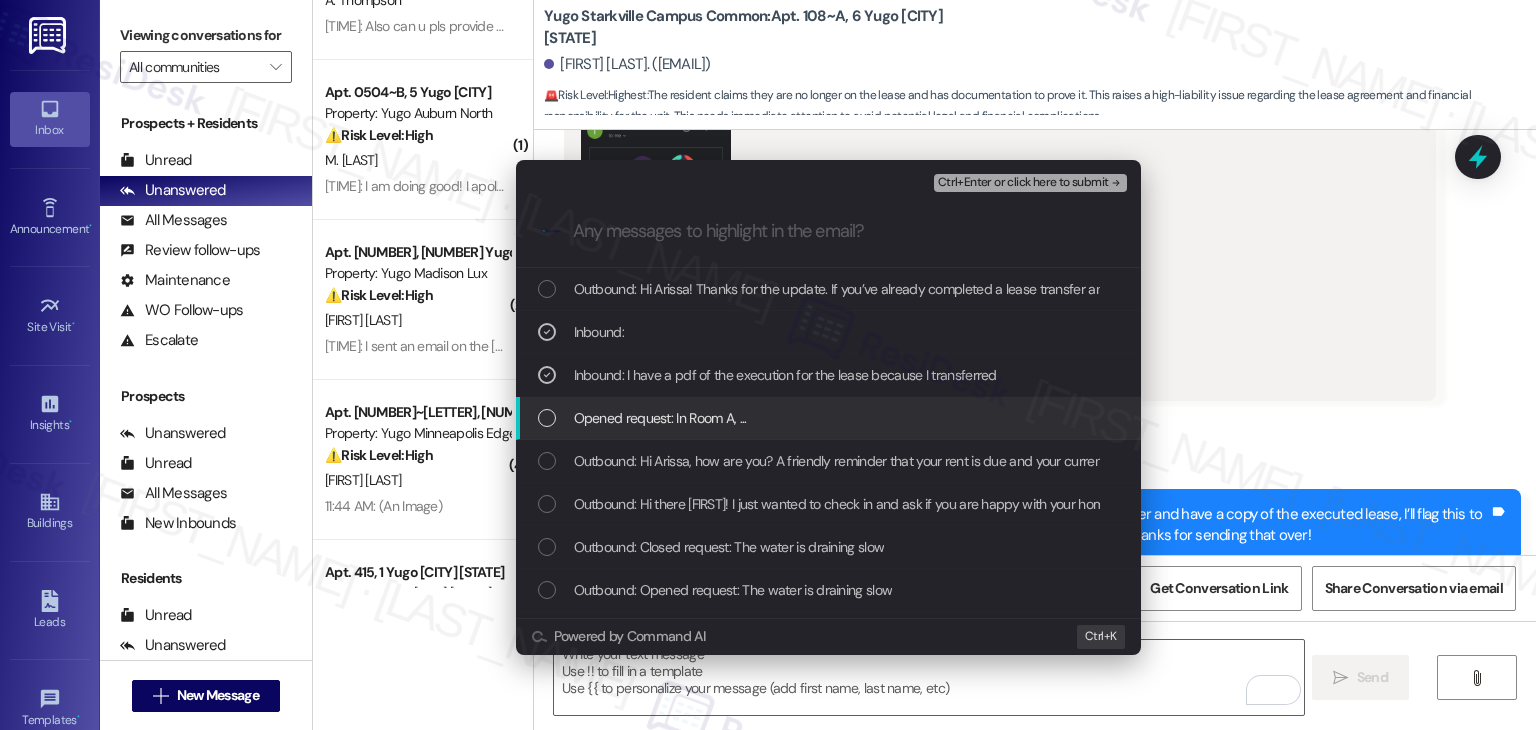 click at bounding box center [547, 418] 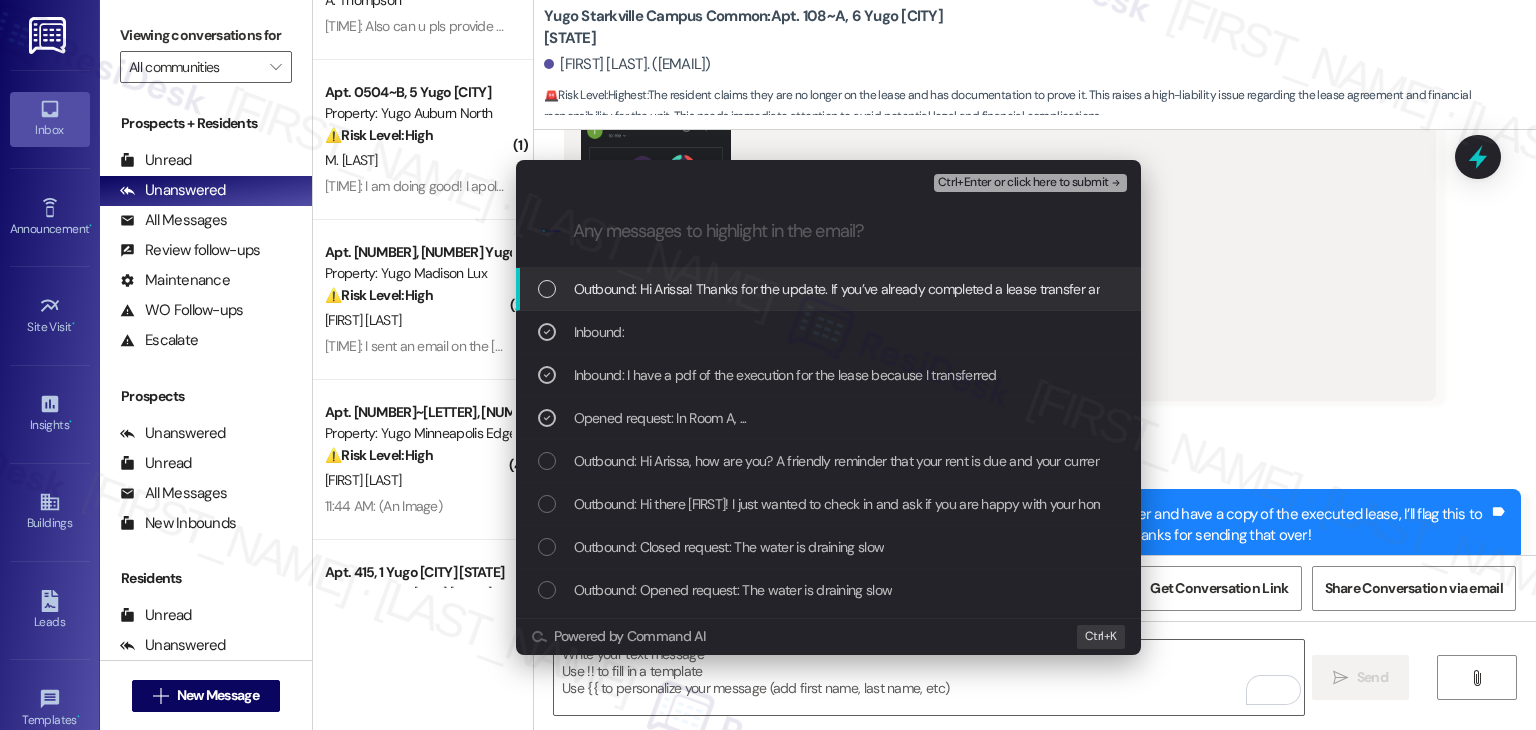 click on "Ctrl+Enter or click here to submit" at bounding box center [1023, 183] 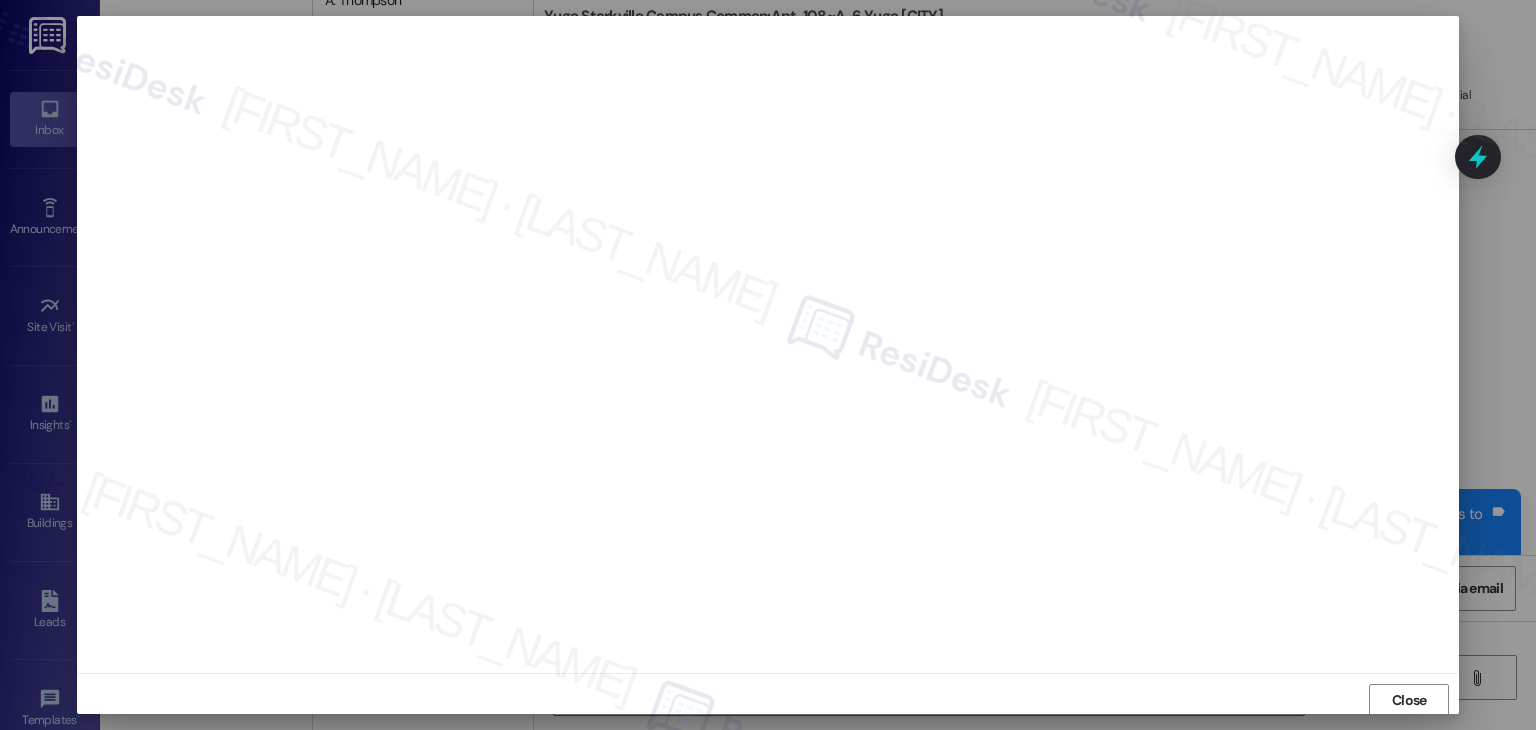 scroll, scrollTop: 1, scrollLeft: 0, axis: vertical 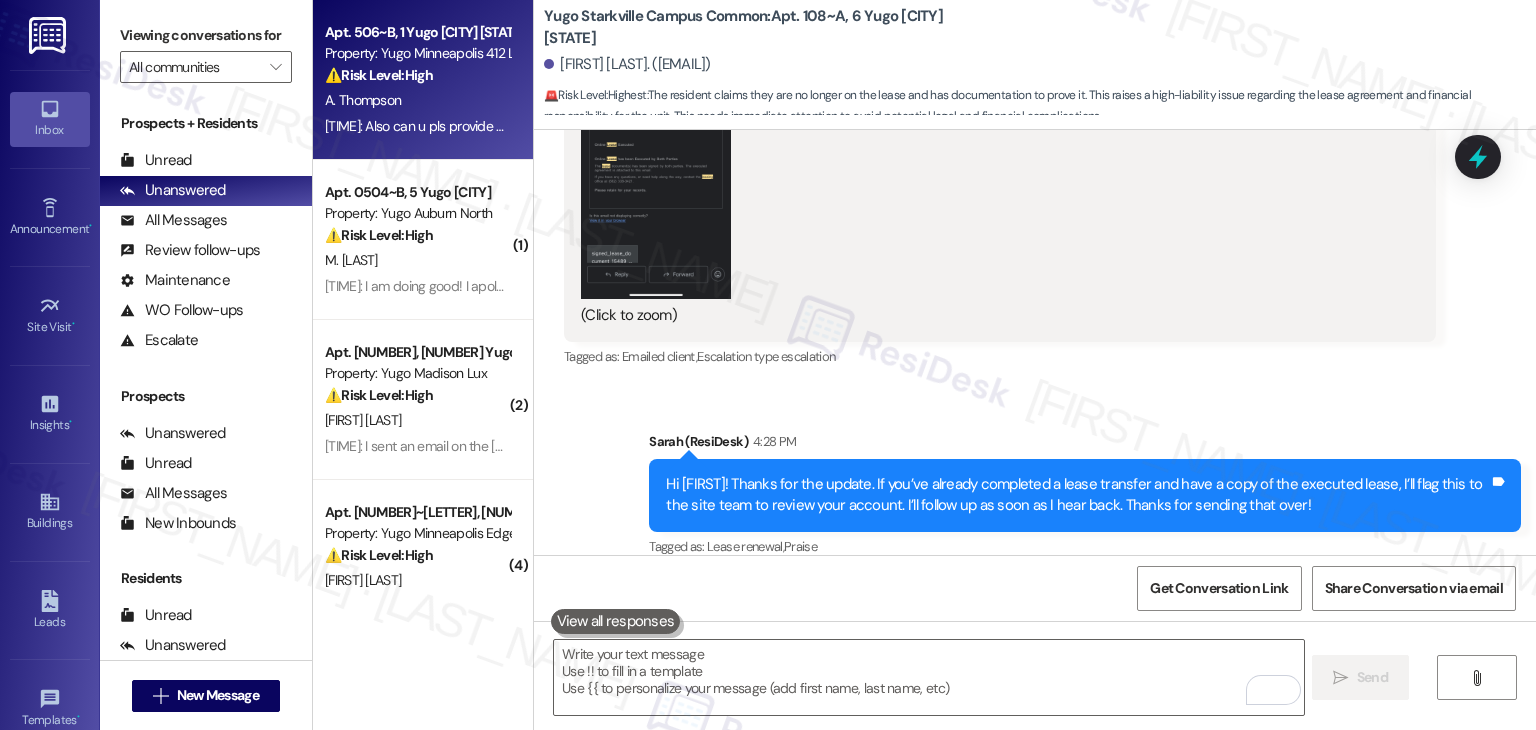 click on "1:58 PM: Also can u pls provide me with the number for 412 so I can call the front desk the one online is disconnected  1:58 PM: Also can u pls provide me with the number for 412 so I can call the front desk the one online is disconnected" at bounding box center (417, 126) 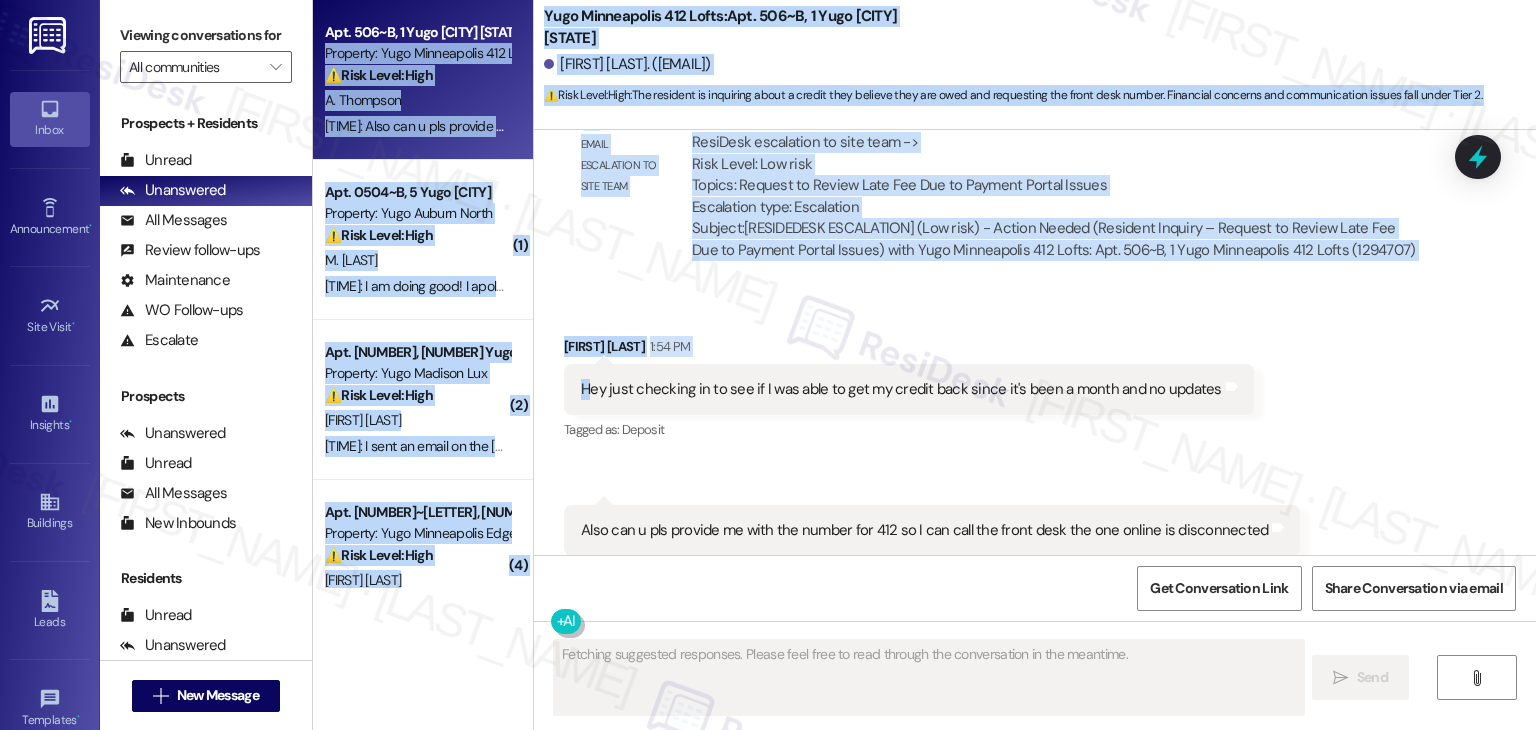 scroll, scrollTop: 5512, scrollLeft: 0, axis: vertical 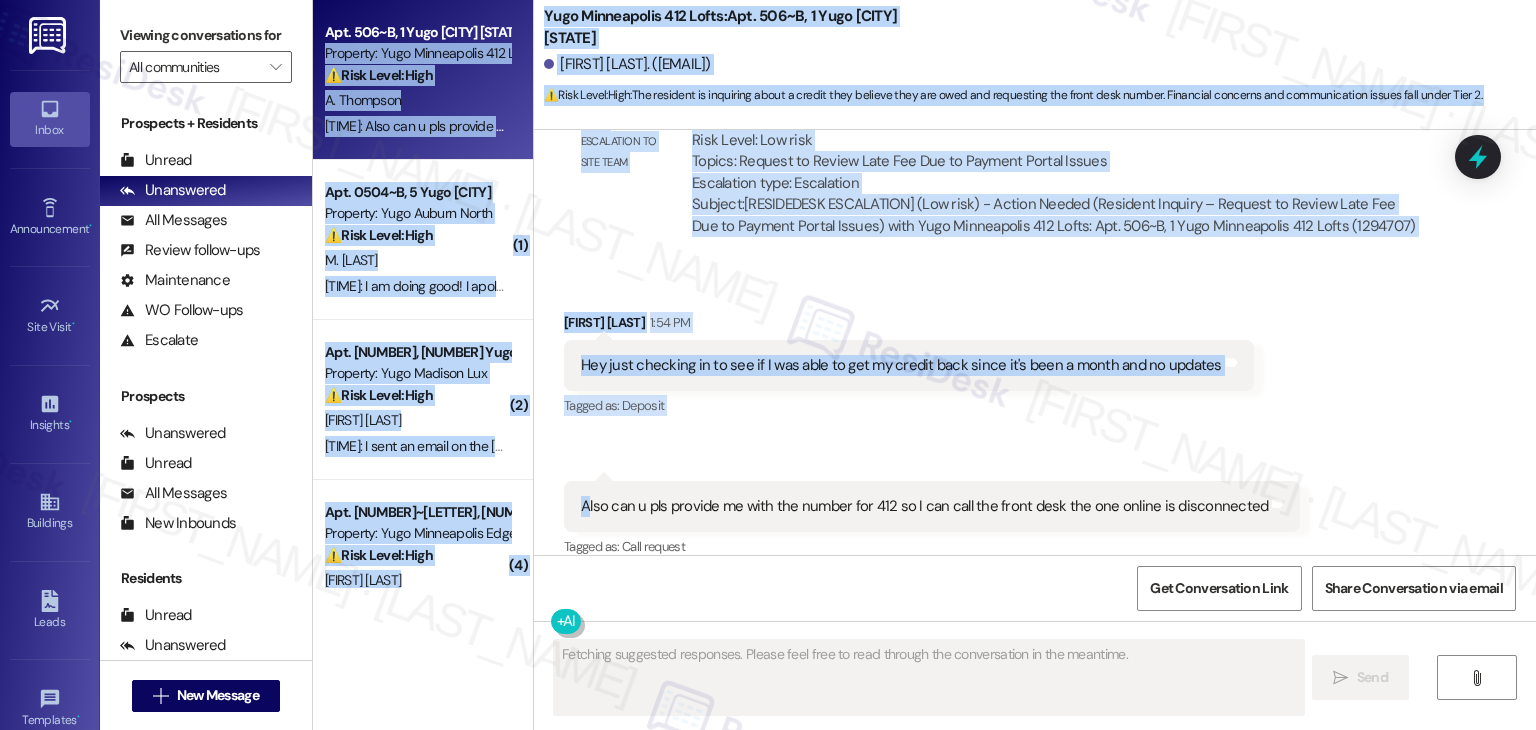 drag, startPoint x: 512, startPoint y: 22, endPoint x: 577, endPoint y: 445, distance: 427.96497 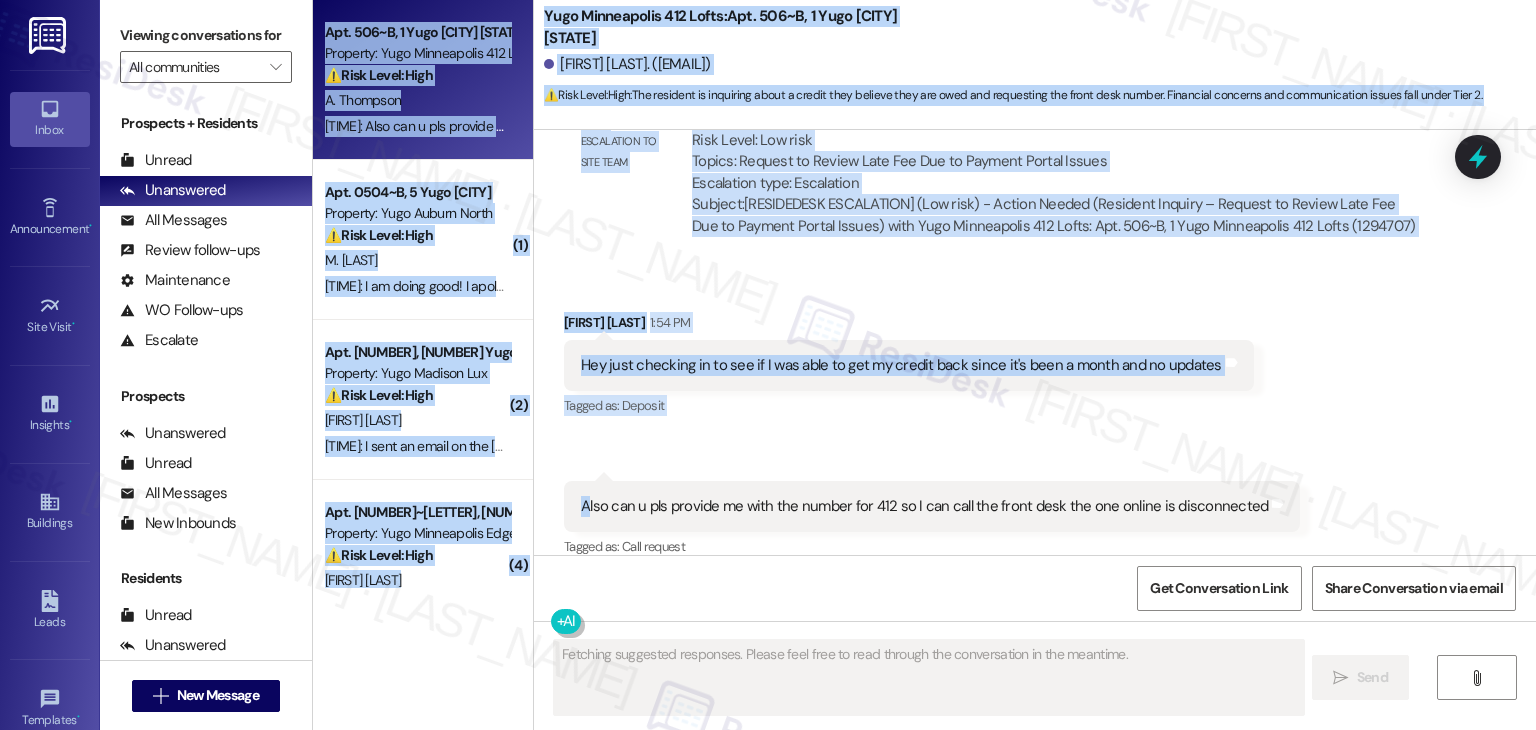 click on "Received via SMS Addison Thompson 1:54 PM Hey just checking in to see if I was able to get my credit back since it's been a month and no updates Tags and notes Tagged as:   Deposit Click to highlight conversations about Deposit Received via SMS 1:58 PM Addison Thompson Question 1:58 PM Also can u pls provide me with the number for 412 so I can call the front desk the one online is disconnected  Tags and notes Tagged as:   Call request Click to highlight conversations about Call request" at bounding box center [1035, 422] 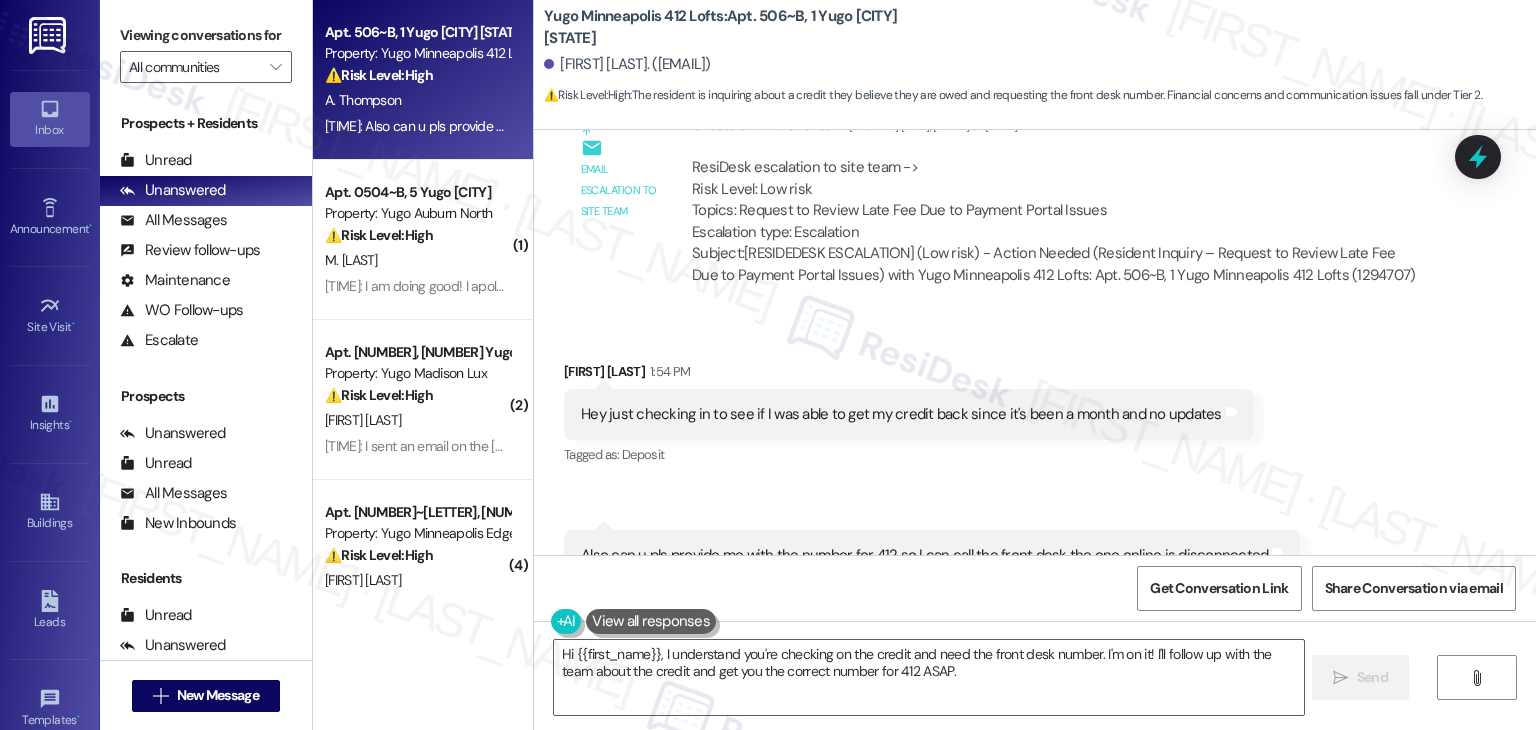 scroll, scrollTop: 5513, scrollLeft: 0, axis: vertical 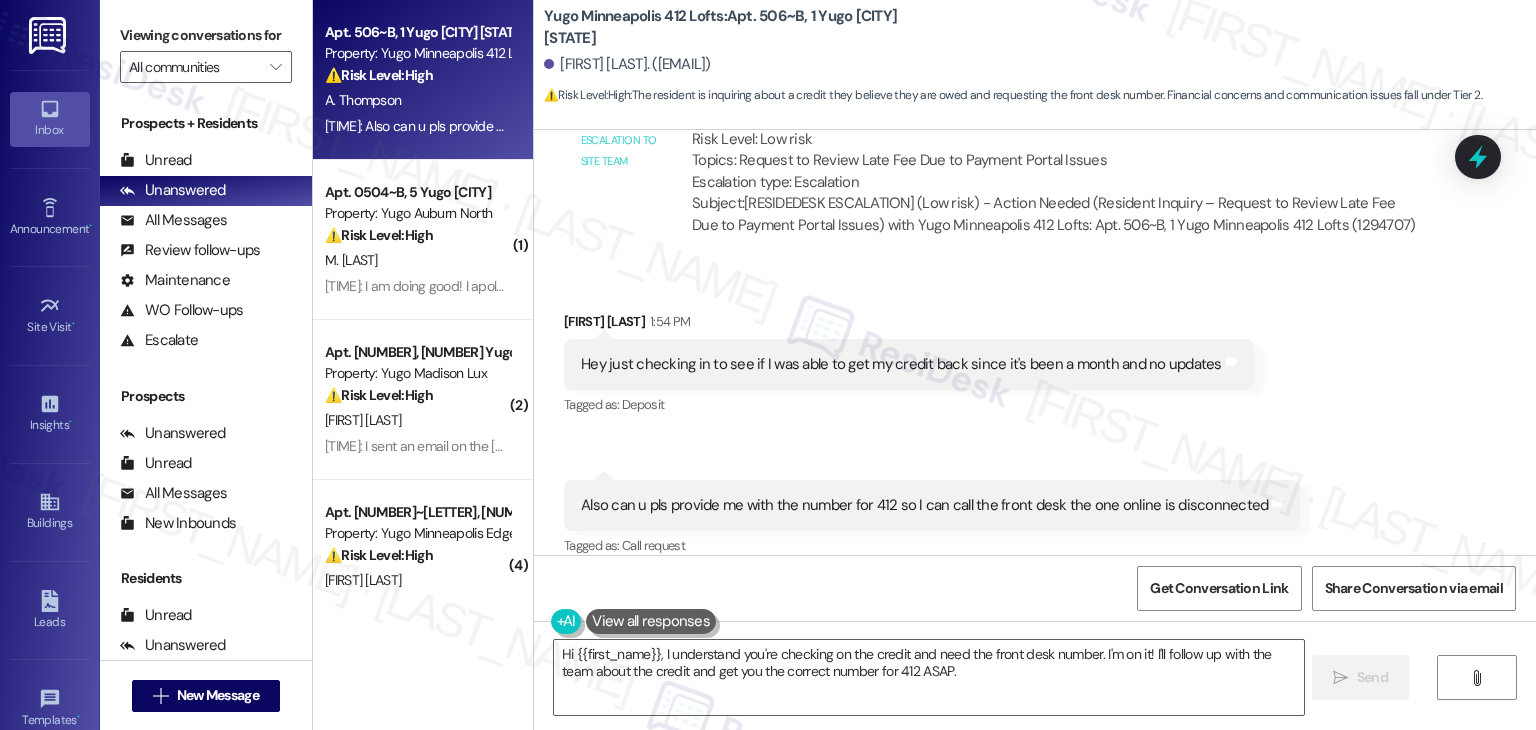 click on "Received via SMS Addison Thompson 1:54 PM Hey just checking in to see if I was able to get my credit back since it's been a month and no updates Tags and notes Tagged as:   Deposit Click to highlight conversations about Deposit" at bounding box center [909, 365] 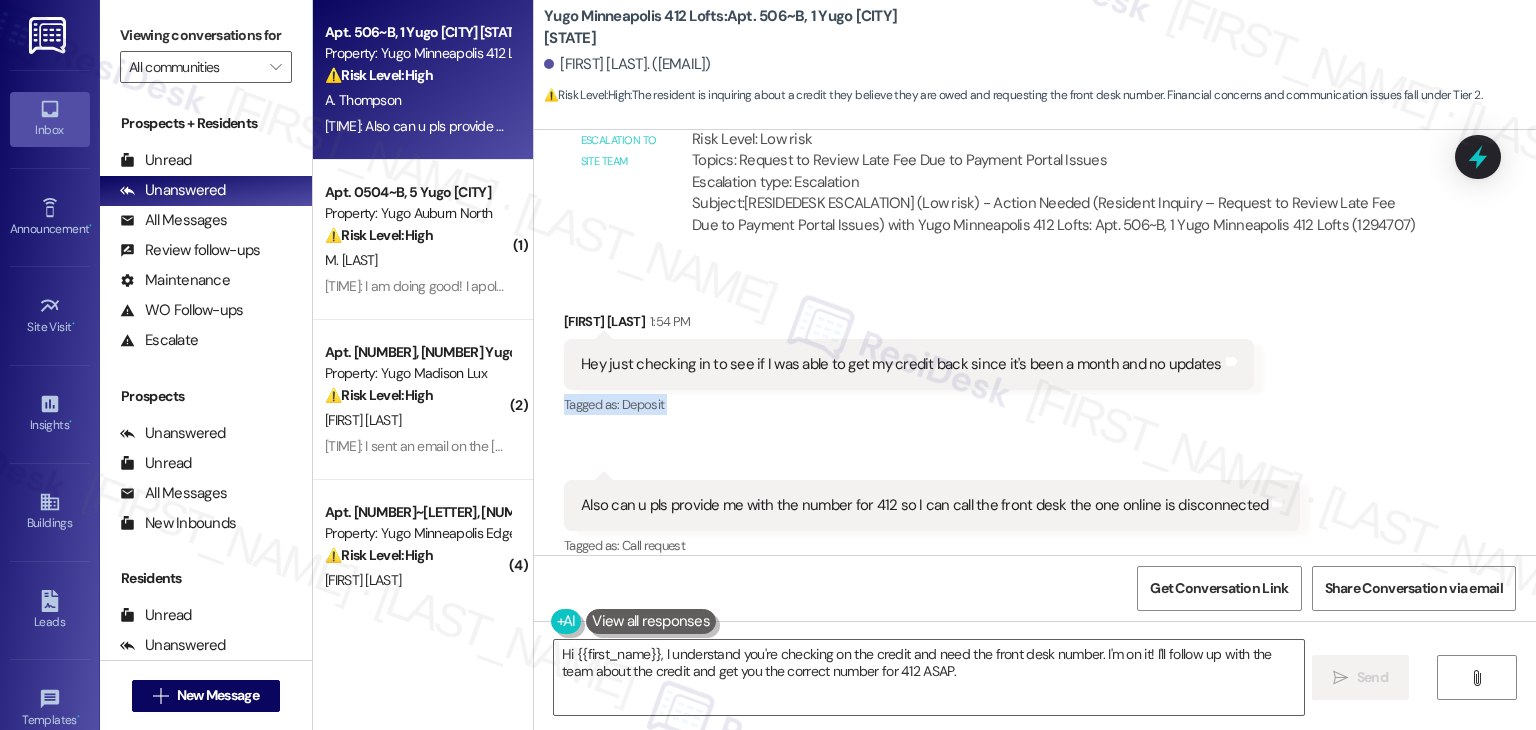 click on "Received via SMS Addison Thompson 1:54 PM Hey just checking in to see if I was able to get my credit back since it's been a month and no updates Tags and notes Tagged as:   Deposit Click to highlight conversations about Deposit" at bounding box center [909, 365] 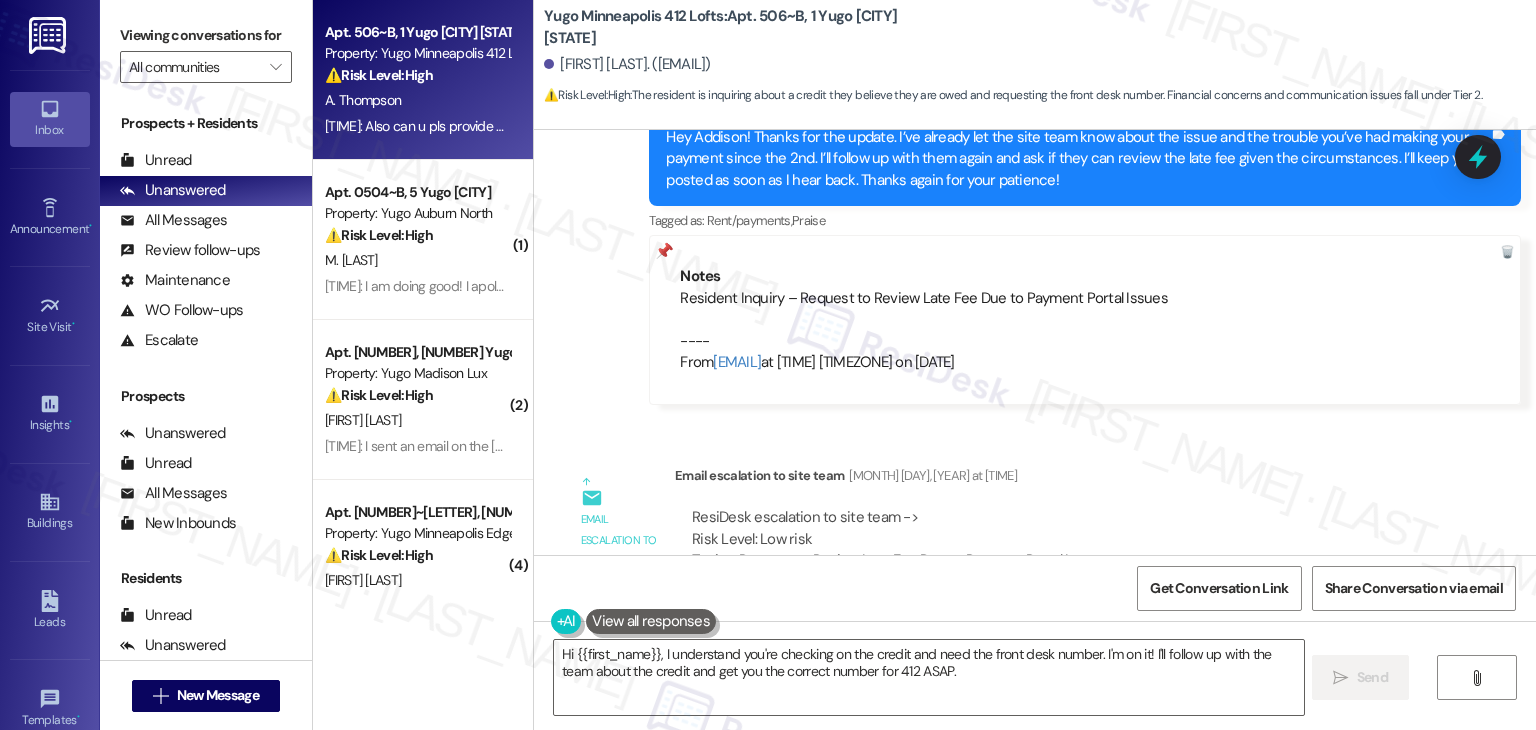 scroll, scrollTop: 5513, scrollLeft: 0, axis: vertical 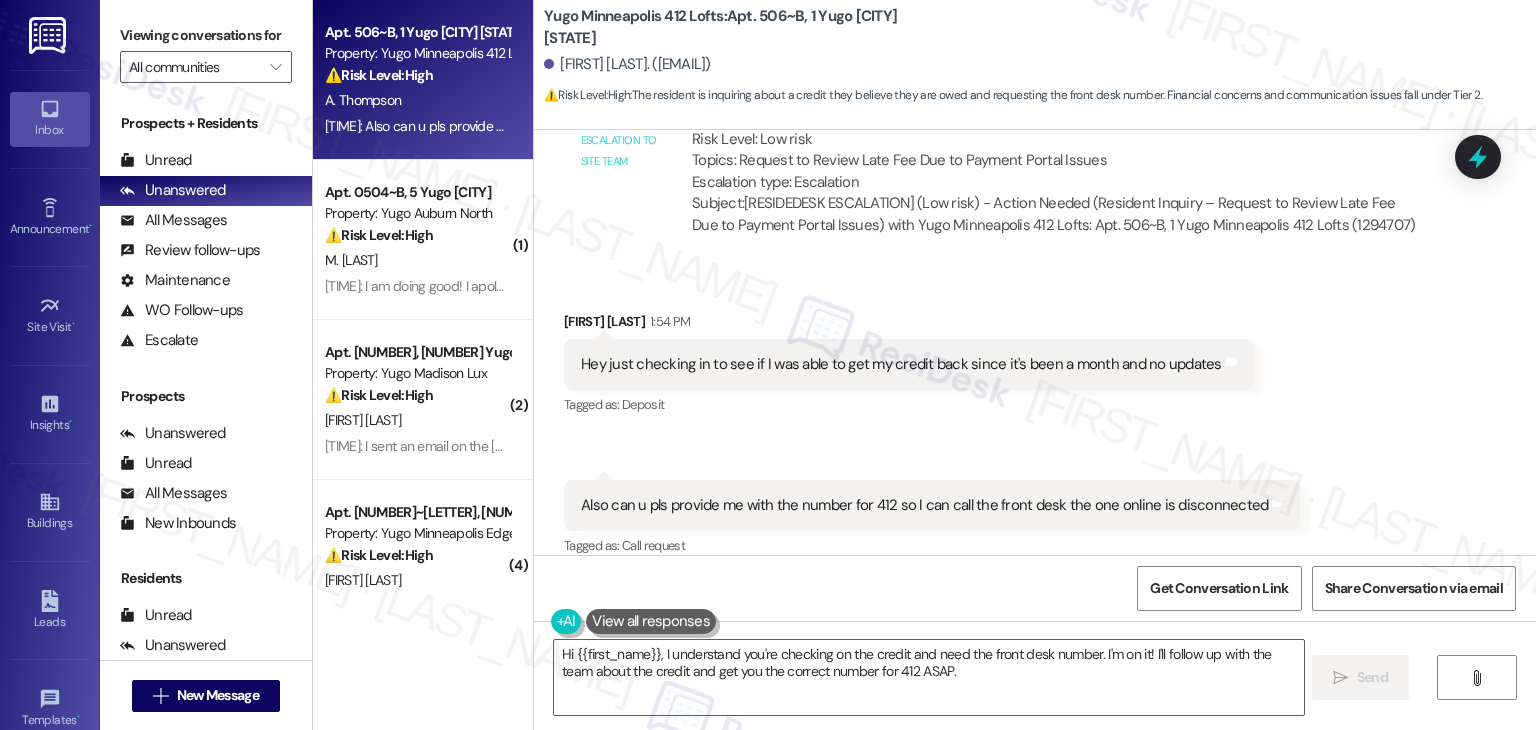 click on "Received via SMS Addison Thompson 1:54 PM Hey just checking in to see if I was able to get my credit back since it's been a month and no updates Tags and notes Tagged as:   Deposit Click to highlight conversations about Deposit Received via SMS 1:58 PM Addison Thompson Question 1:58 PM Also can u pls provide me with the number for 412 so I can call the front desk the one online is disconnected  Tags and notes Tagged as:   Call request Click to highlight conversations about Call request" at bounding box center (1035, 421) 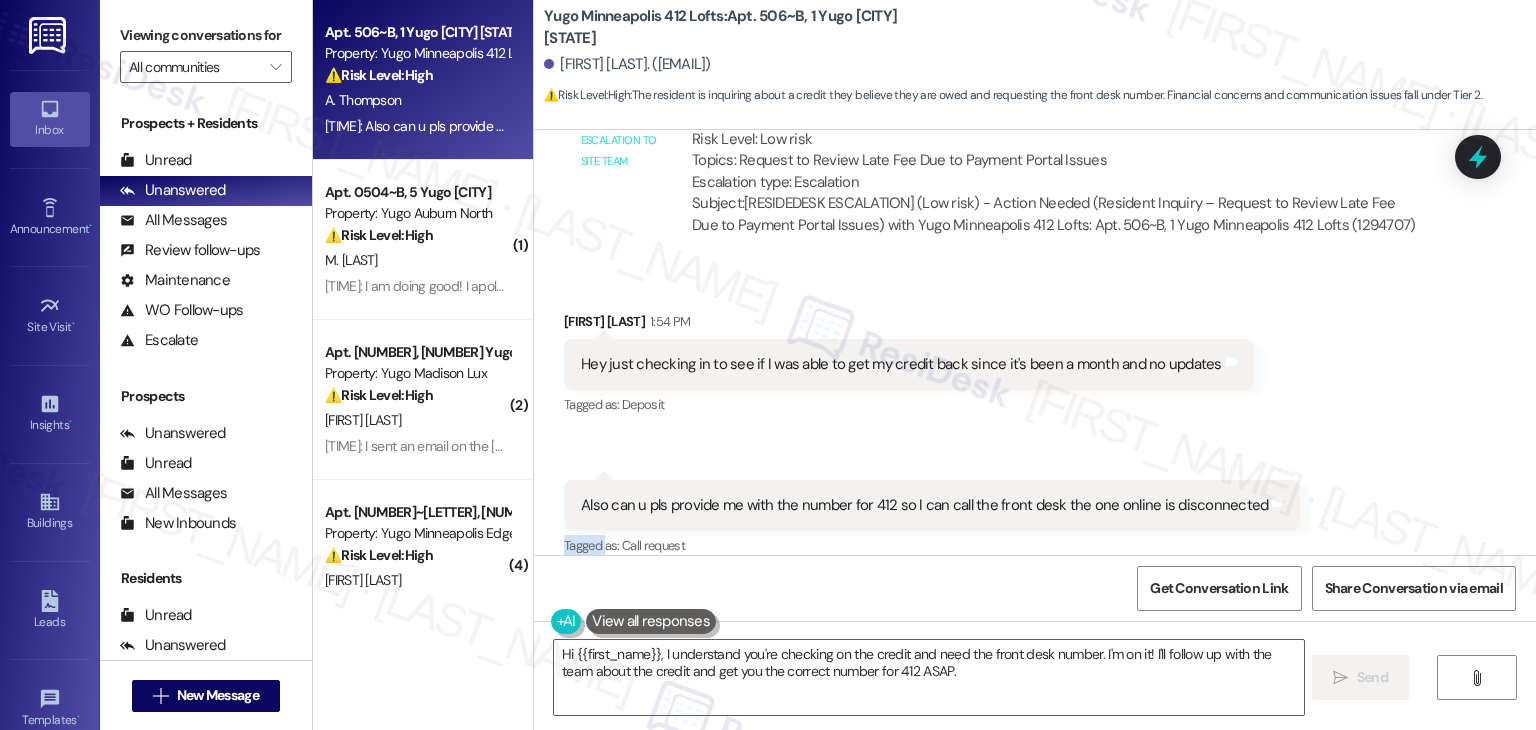 click on "Received via SMS Addison Thompson 1:54 PM Hey just checking in to see if I was able to get my credit back since it's been a month and no updates Tags and notes Tagged as:   Deposit Click to highlight conversations about Deposit Received via SMS 1:58 PM Addison Thompson Question 1:58 PM Also can u pls provide me with the number for 412 so I can call the front desk the one online is disconnected  Tags and notes Tagged as:   Call request Click to highlight conversations about Call request" at bounding box center [1035, 421] 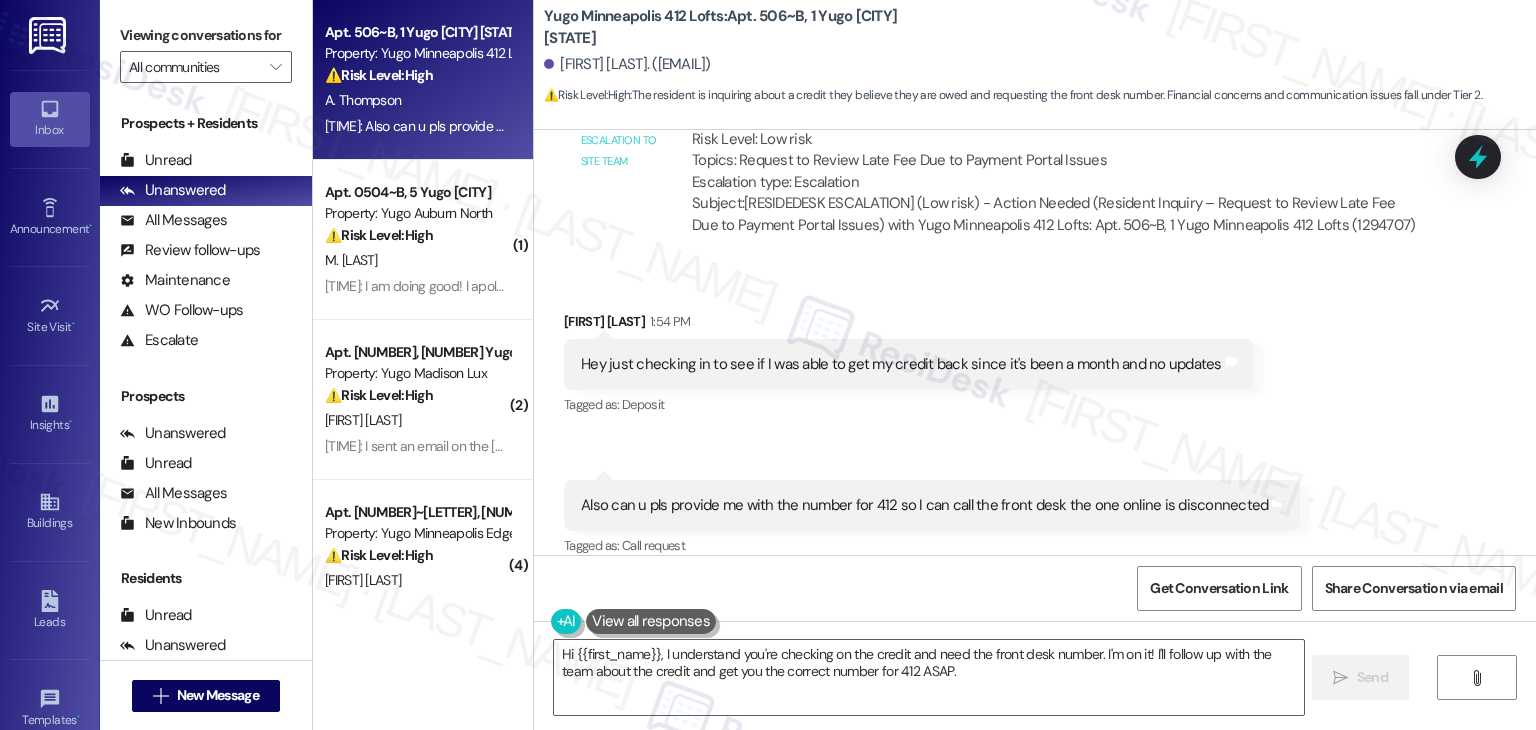click on "Get Conversation Link Share Conversation via email" at bounding box center [1035, 588] 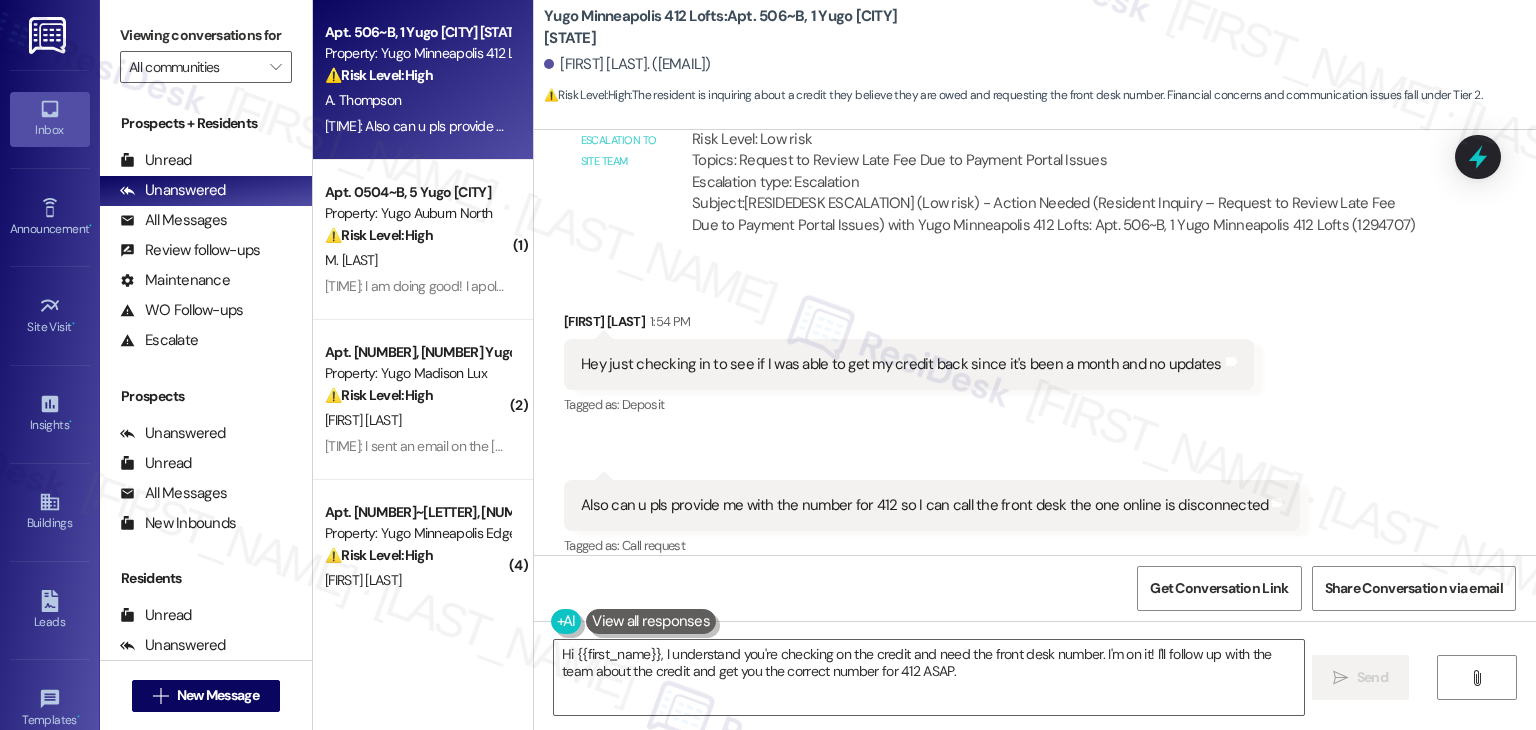 click on "Received via SMS Addison Thompson 1:54 PM Hey just checking in to see if I was able to get my credit back since it's been a month and no updates Tags and notes Tagged as:   Deposit Click to highlight conversations about Deposit Received via SMS 1:58 PM Addison Thompson Question 1:58 PM Also can u pls provide me with the number for 412 so I can call the front desk the one online is disconnected  Tags and notes Tagged as:   Call request Click to highlight conversations about Call request" at bounding box center [1035, 421] 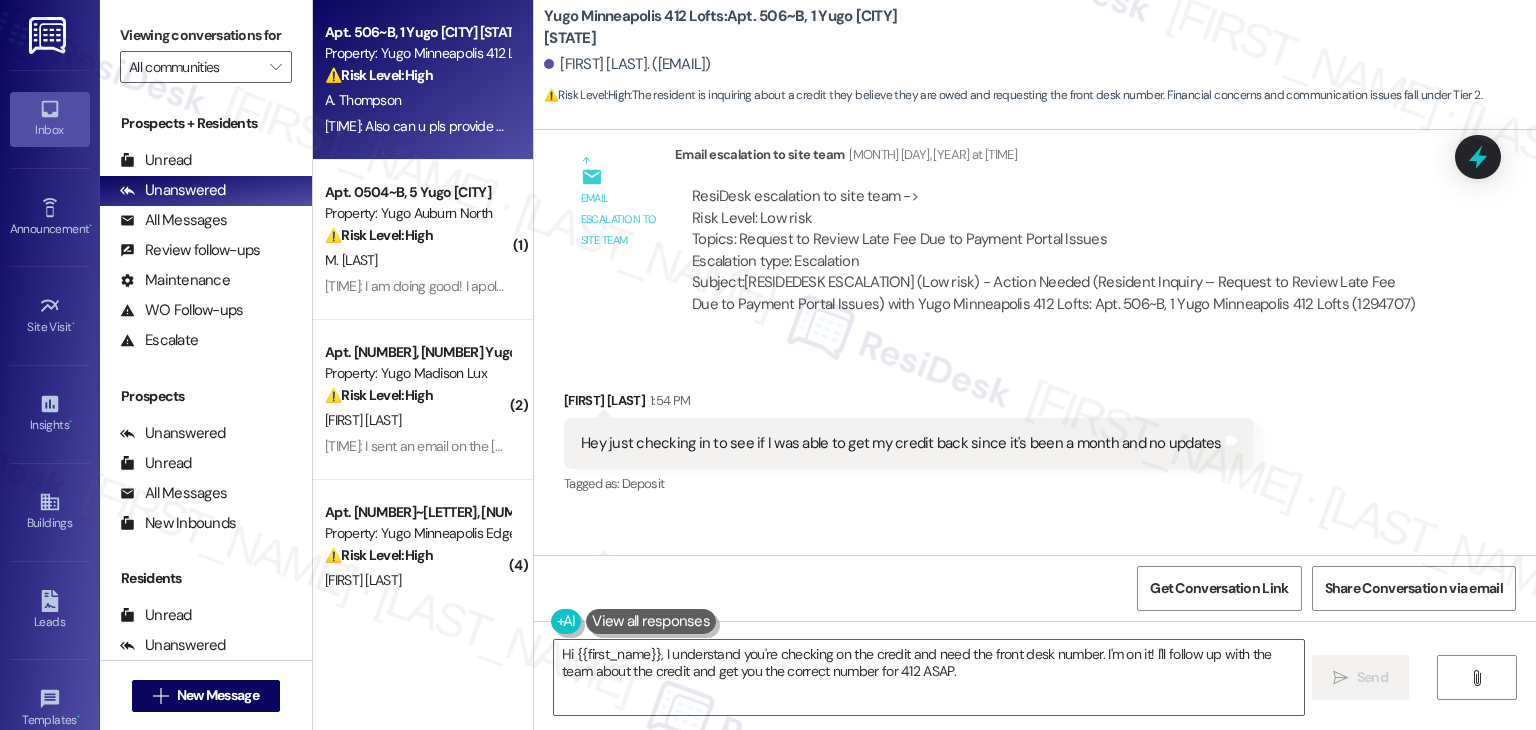 scroll, scrollTop: 5513, scrollLeft: 0, axis: vertical 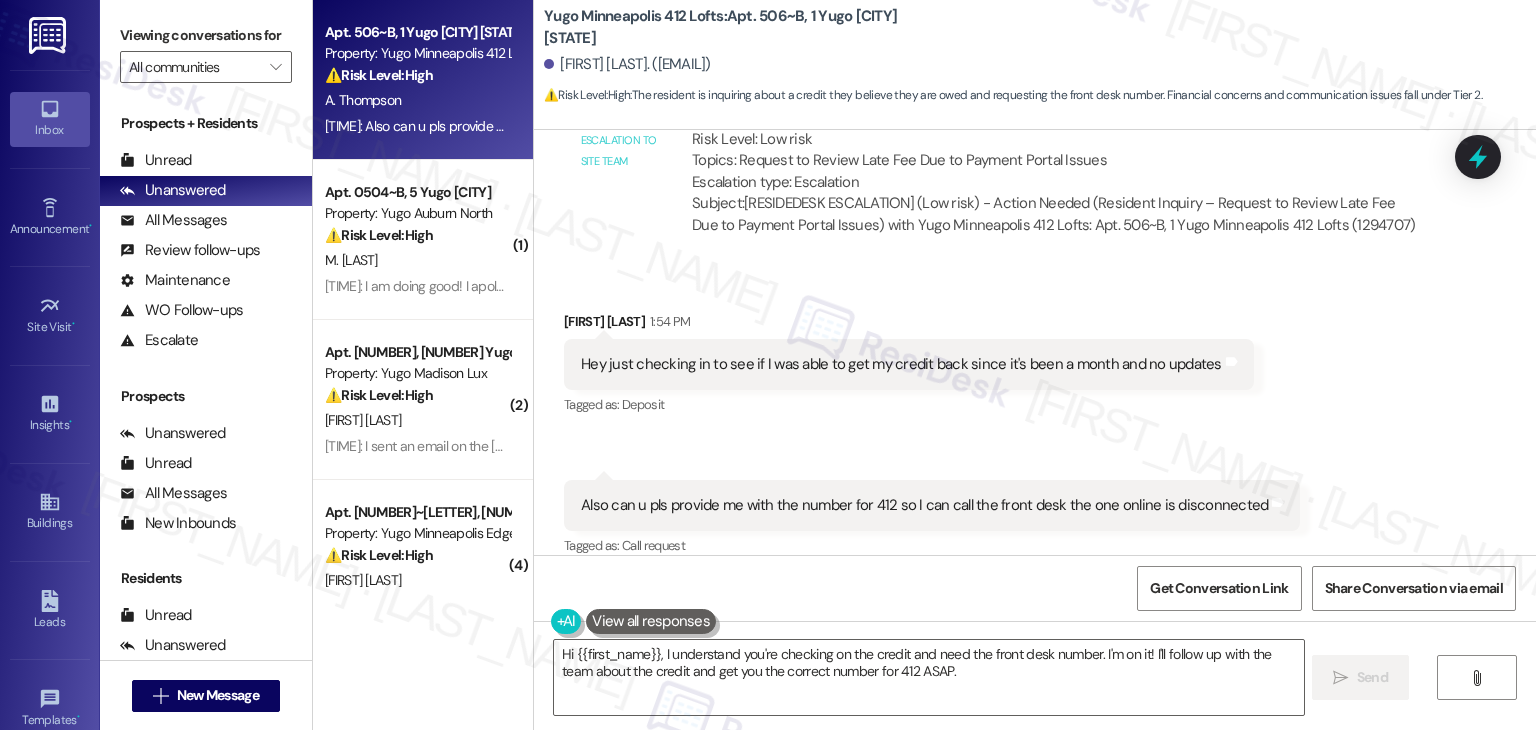 click on "Received via SMS Addison Thompson 1:54 PM Hey just checking in to see if I was able to get my credit back since it's been a month and no updates Tags and notes Tagged as:   Deposit Click to highlight conversations about Deposit Received via SMS 1:58 PM Addison Thompson Question 1:58 PM Also can u pls provide me with the number for 412 so I can call the front desk the one online is disconnected  Tags and notes Tagged as:   Call request Click to highlight conversations about Call request" at bounding box center [1035, 421] 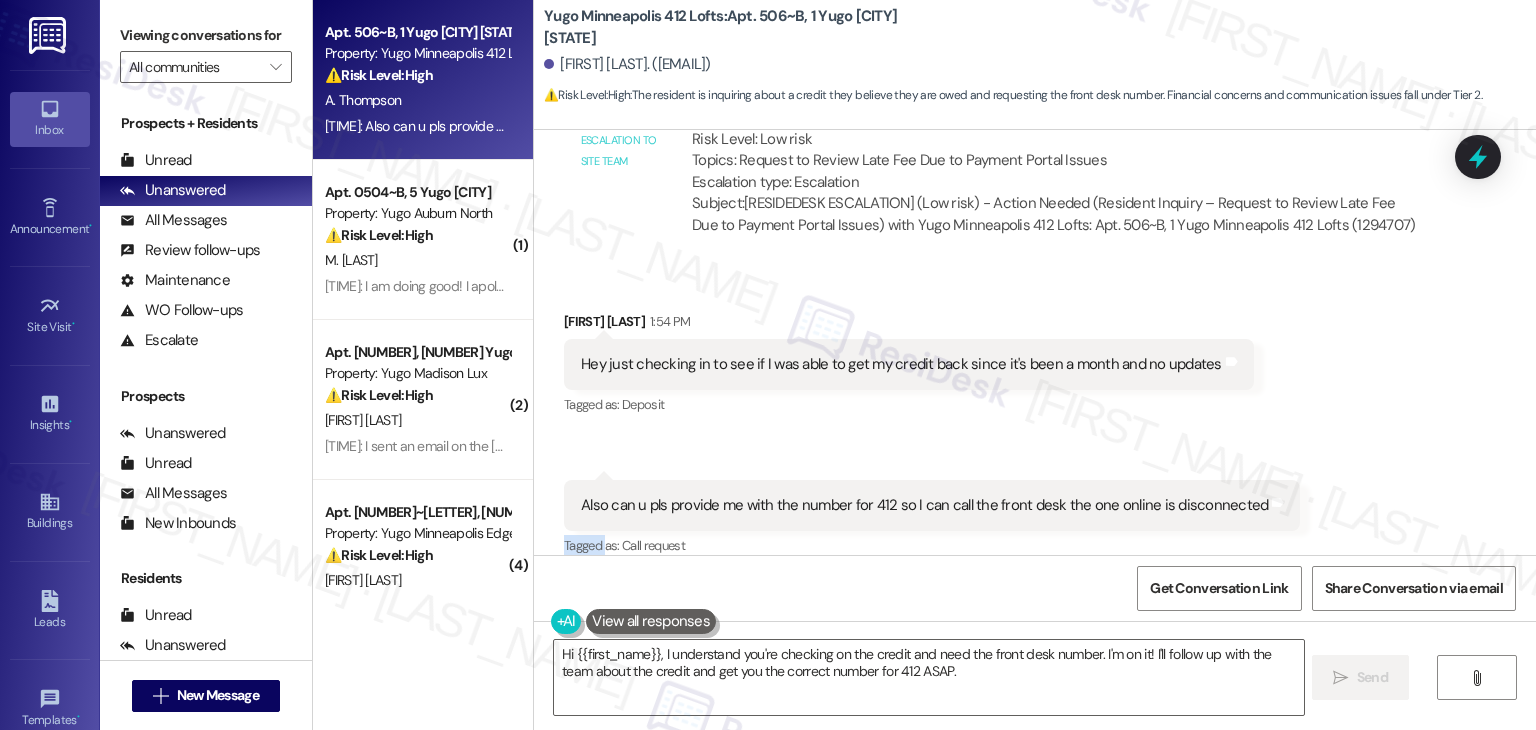 click on "Received via SMS Addison Thompson 1:54 PM Hey just checking in to see if I was able to get my credit back since it's been a month and no updates Tags and notes Tagged as:   Deposit Click to highlight conversations about Deposit Received via SMS 1:58 PM Addison Thompson Question 1:58 PM Also can u pls provide me with the number for 412 so I can call the front desk the one online is disconnected  Tags and notes Tagged as:   Call request Click to highlight conversations about Call request" at bounding box center (1035, 421) 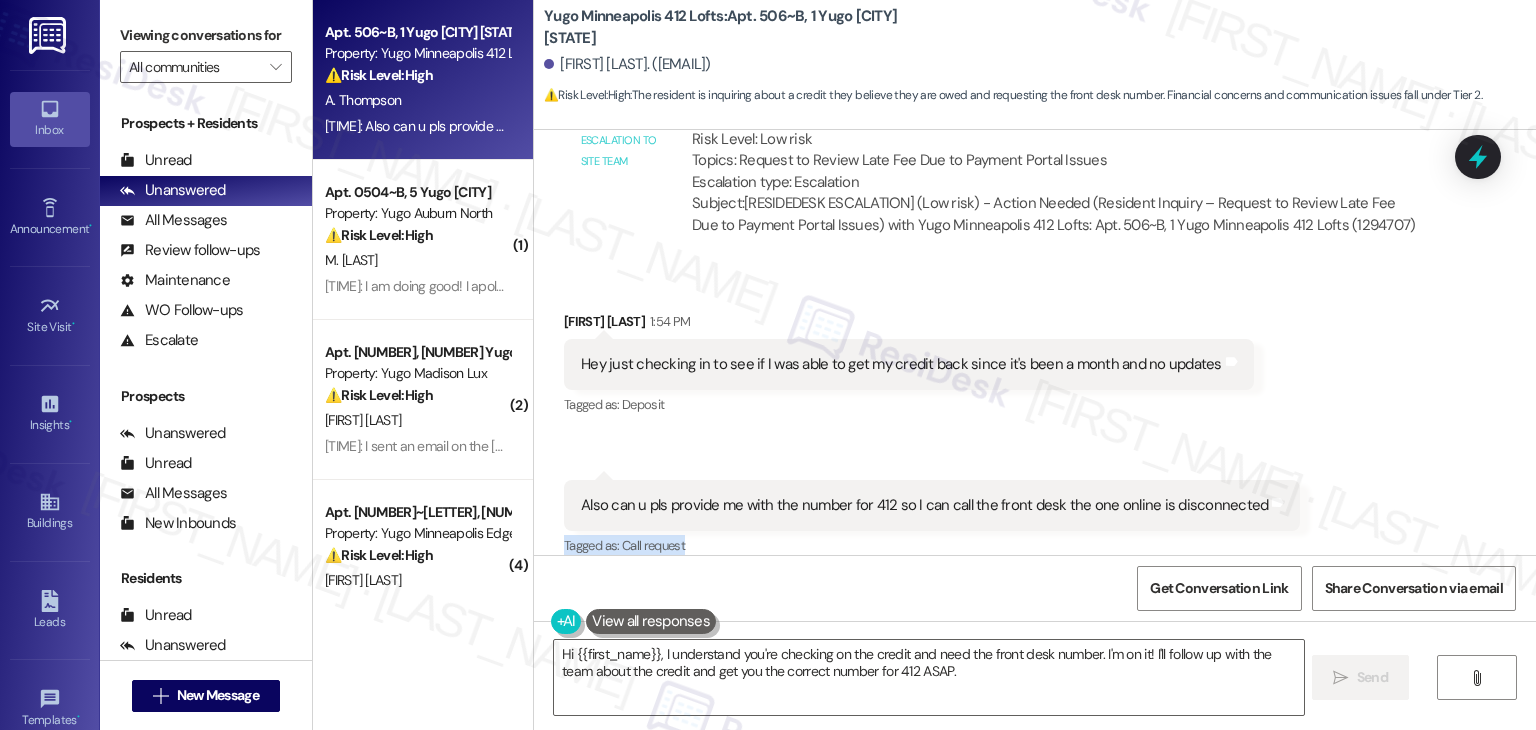 click on "Received via SMS Addison Thompson 1:54 PM Hey just checking in to see if I was able to get my credit back since it's been a month and no updates Tags and notes Tagged as:   Deposit Click to highlight conversations about Deposit Received via SMS 1:58 PM Addison Thompson Question 1:58 PM Also can u pls provide me with the number for 412 so I can call the front desk the one online is disconnected  Tags and notes Tagged as:   Call request Click to highlight conversations about Call request" at bounding box center [1035, 421] 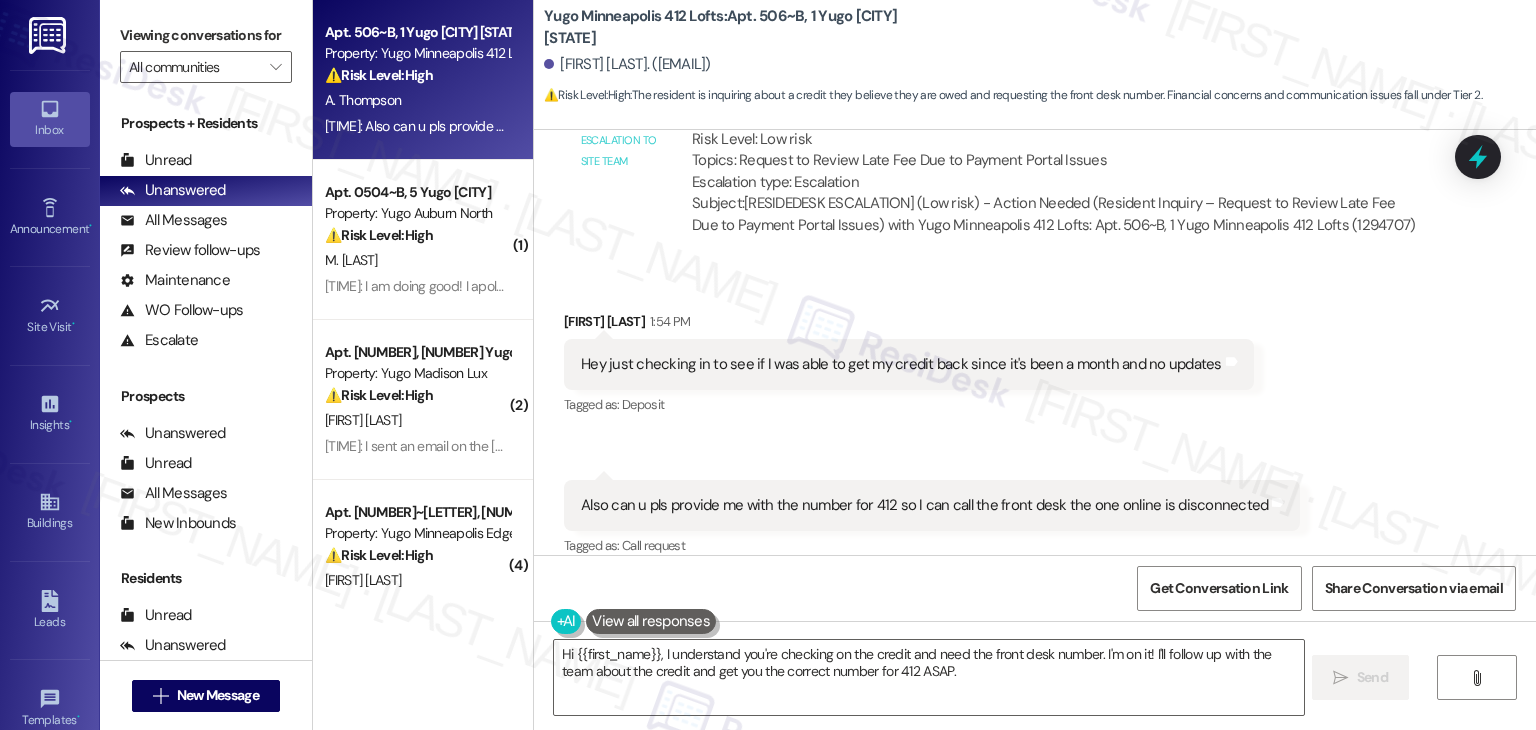 click on "Received via SMS Addison Thompson 1:54 PM Hey just checking in to see if I was able to get my credit back since it's been a month and no updates Tags and notes Tagged as:   Deposit Click to highlight conversations about Deposit Received via SMS 1:58 PM Addison Thompson Question 1:58 PM Also can u pls provide me with the number for 412 so I can call the front desk the one online is disconnected  Tags and notes Tagged as:   Call request Click to highlight conversations about Call request" at bounding box center [1035, 421] 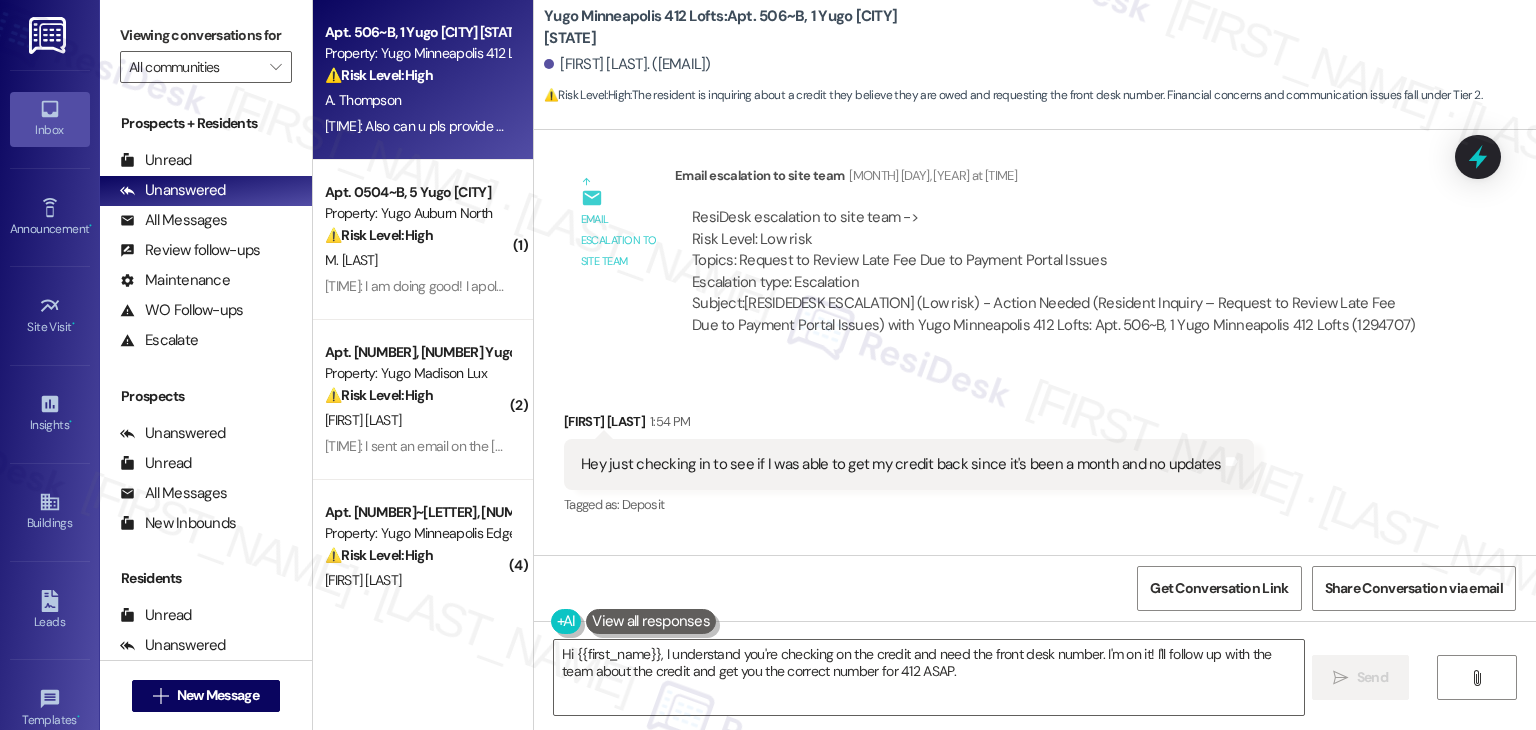 scroll, scrollTop: 5313, scrollLeft: 0, axis: vertical 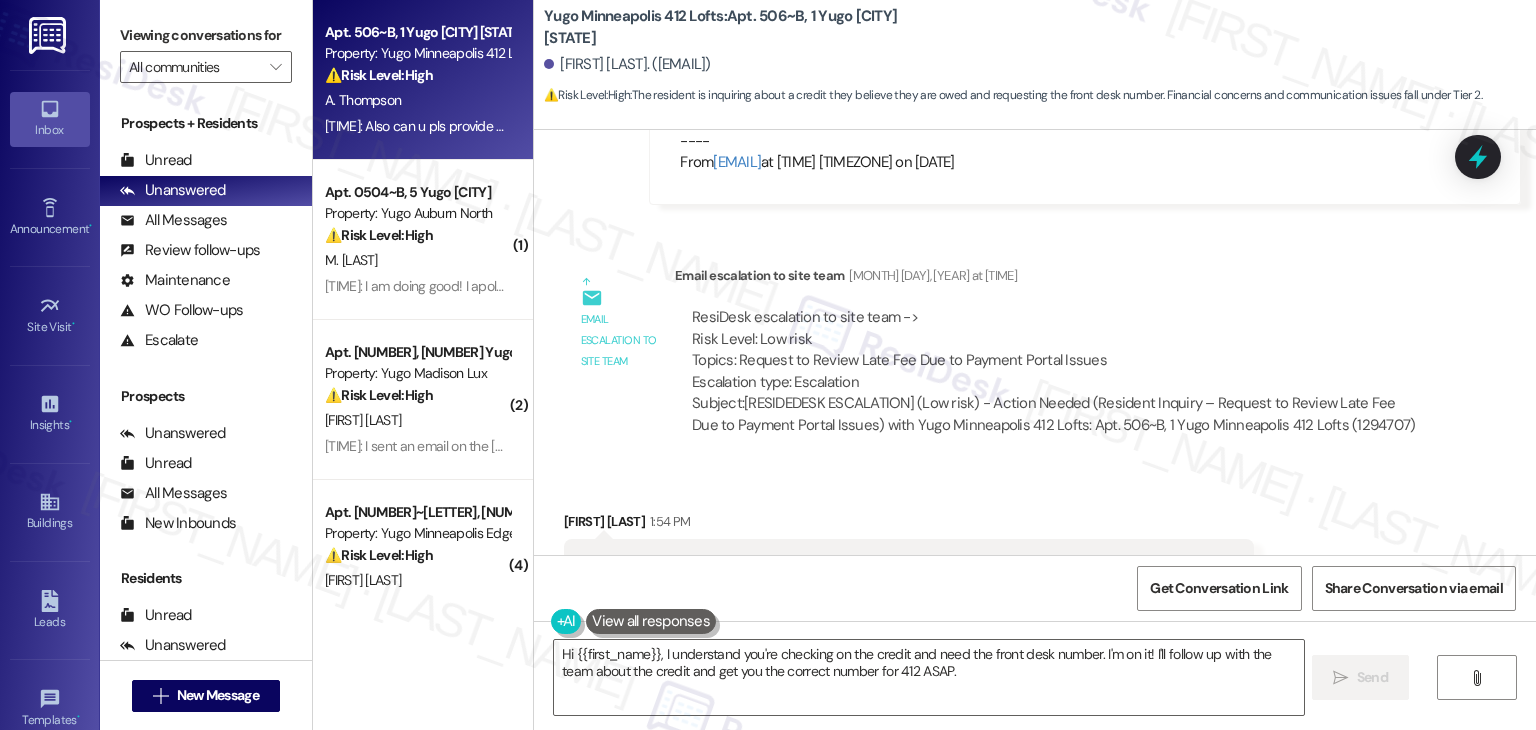 click on "Received via SMS Addison Thompson 1:54 PM Hey just checking in to see if I was able to get my credit back since it's been a month and no updates Tags and notes Tagged as:   Deposit Click to highlight conversations about Deposit Received via SMS 1:58 PM Addison Thompson Question 1:58 PM Also can u pls provide me with the number for 412 so I can call the front desk the one online is disconnected  Tags and notes Tagged as:   Call request Click to highlight conversations about Call request" at bounding box center [1035, 621] 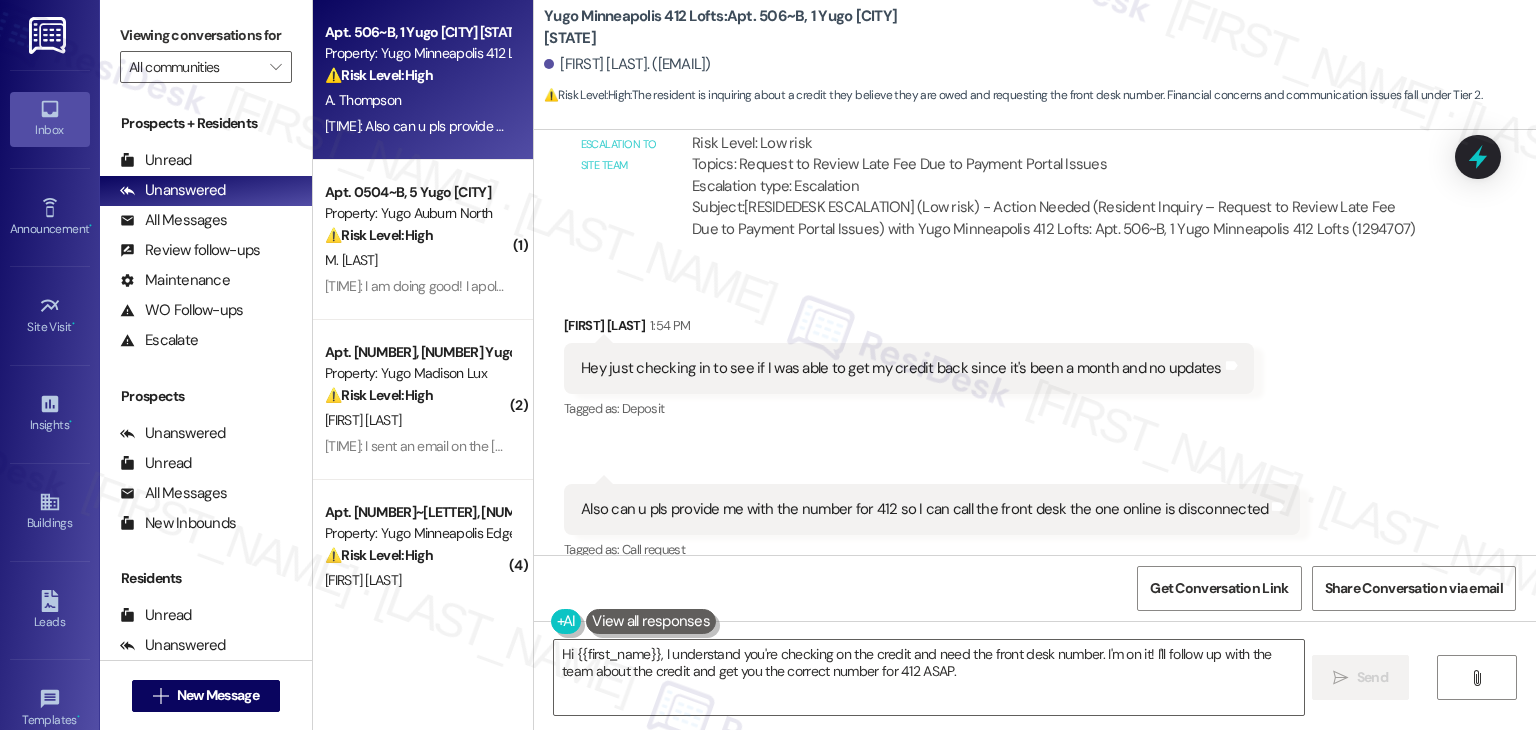 scroll, scrollTop: 5513, scrollLeft: 0, axis: vertical 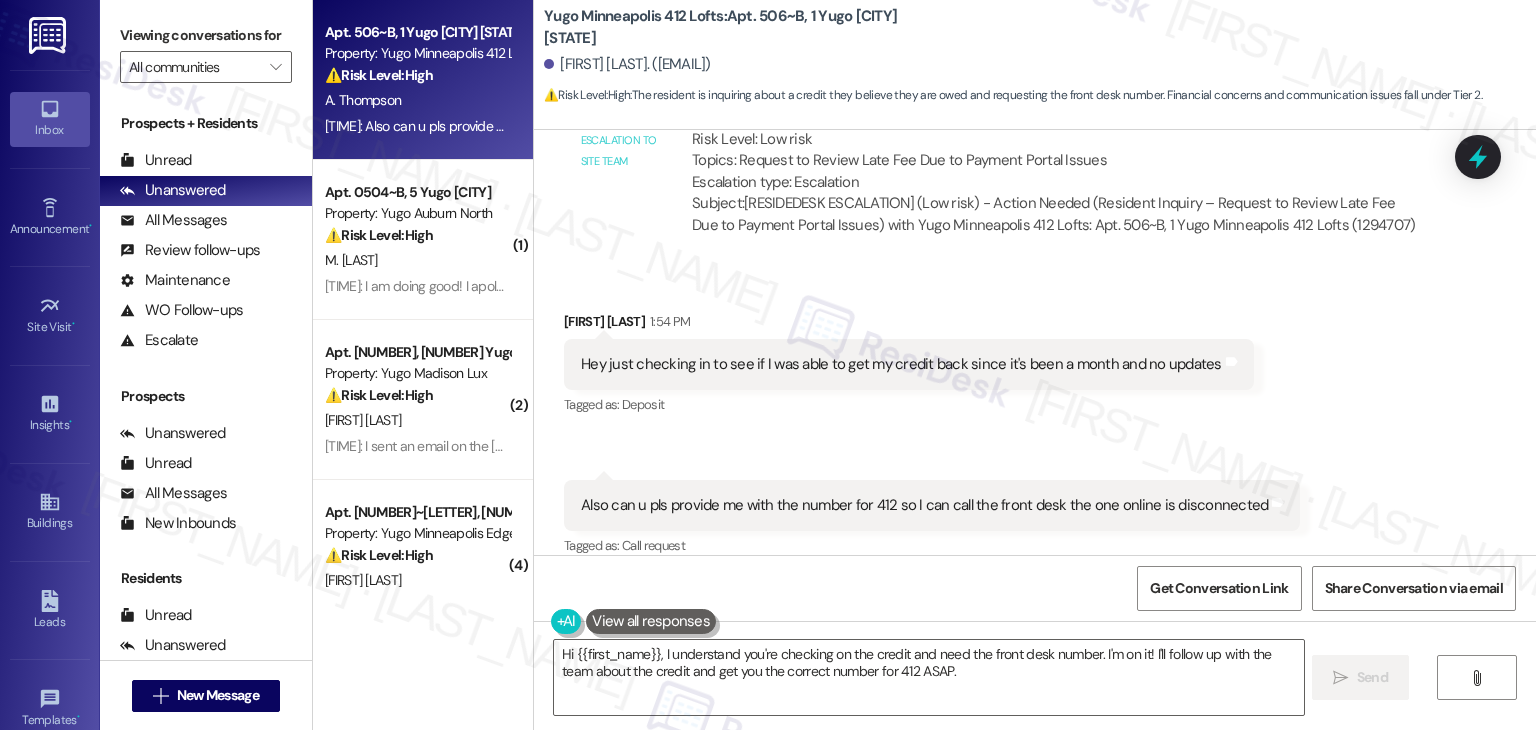 click on "Received via SMS Addison Thompson 1:54 PM Hey just checking in to see if I was able to get my credit back since it's been a month and no updates Tags and notes Tagged as:   Deposit Click to highlight conversations about Deposit Received via SMS 1:58 PM Addison Thompson Question 1:58 PM Also can u pls provide me with the number for 412 so I can call the front desk the one online is disconnected  Tags and notes Tagged as:   Call request Click to highlight conversations about Call request" at bounding box center (1035, 421) 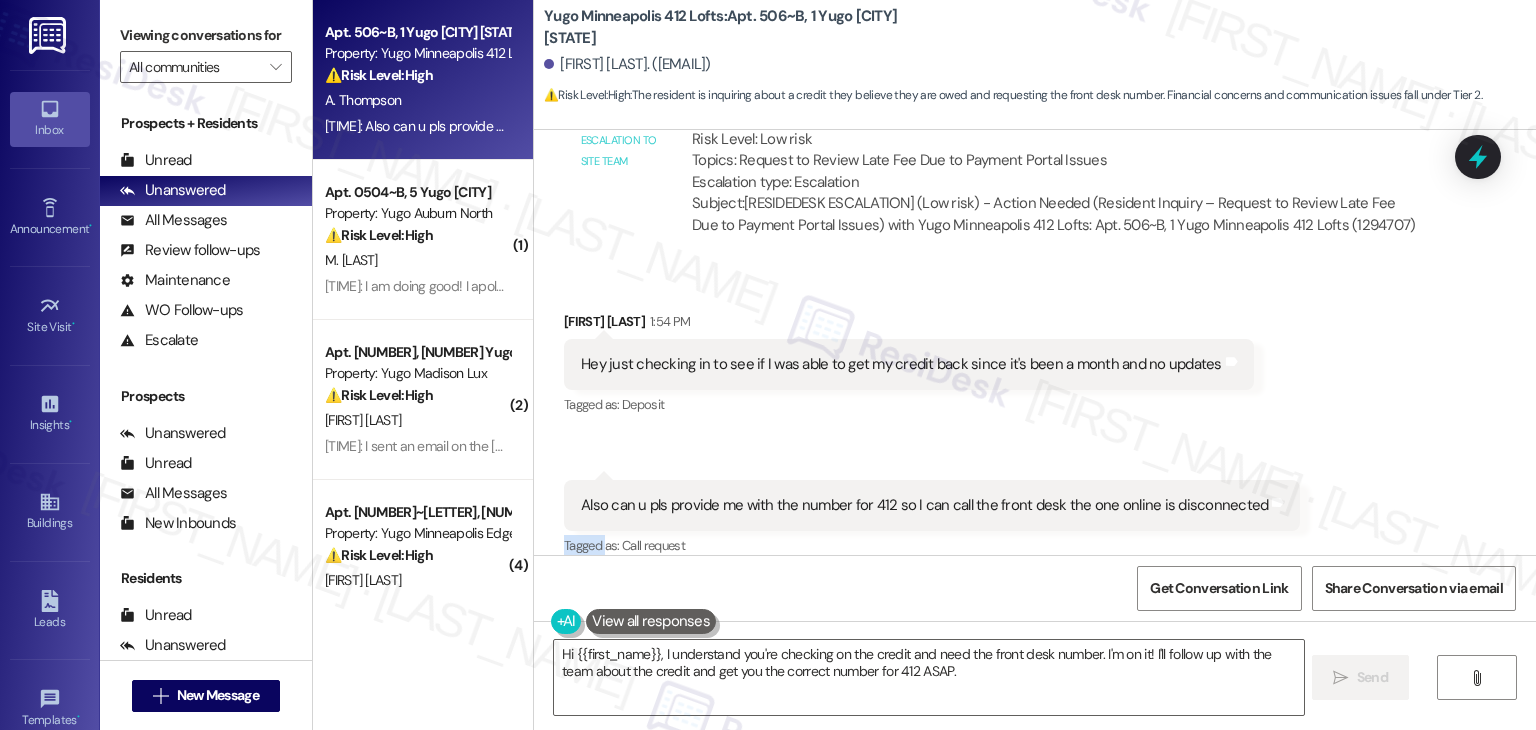 click on "Received via SMS Addison Thompson 1:54 PM Hey just checking in to see if I was able to get my credit back since it's been a month and no updates Tags and notes Tagged as:   Deposit Click to highlight conversations about Deposit Received via SMS 1:58 PM Addison Thompson Question 1:58 PM Also can u pls provide me with the number for 412 so I can call the front desk the one online is disconnected  Tags and notes Tagged as:   Call request Click to highlight conversations about Call request" at bounding box center (1035, 421) 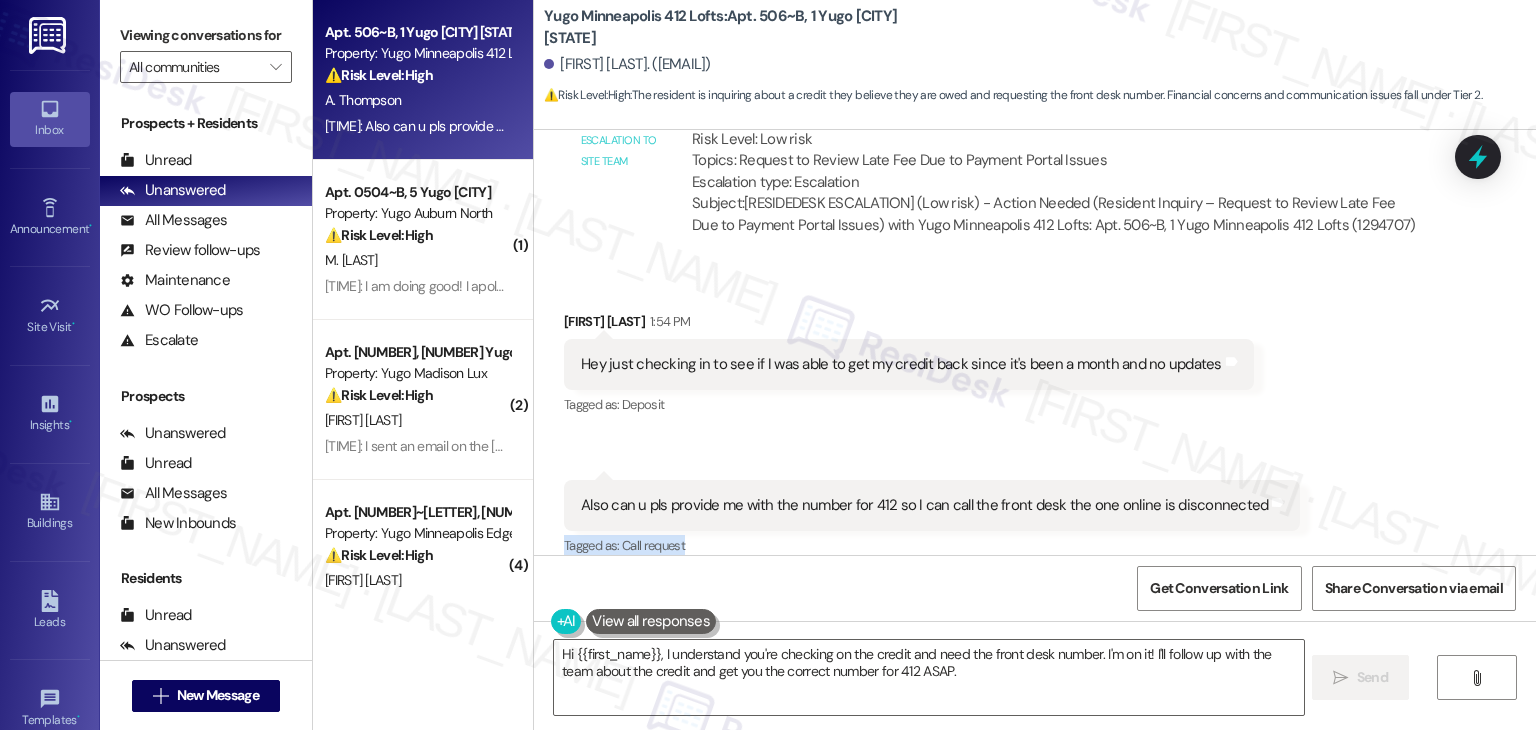click on "Received via SMS Addison Thompson 1:54 PM Hey just checking in to see if I was able to get my credit back since it's been a month and no updates Tags and notes Tagged as:   Deposit Click to highlight conversations about Deposit Received via SMS 1:58 PM Addison Thompson Question 1:58 PM Also can u pls provide me with the number for 412 so I can call the front desk the one online is disconnected  Tags and notes Tagged as:   Call request Click to highlight conversations about Call request" at bounding box center (1035, 421) 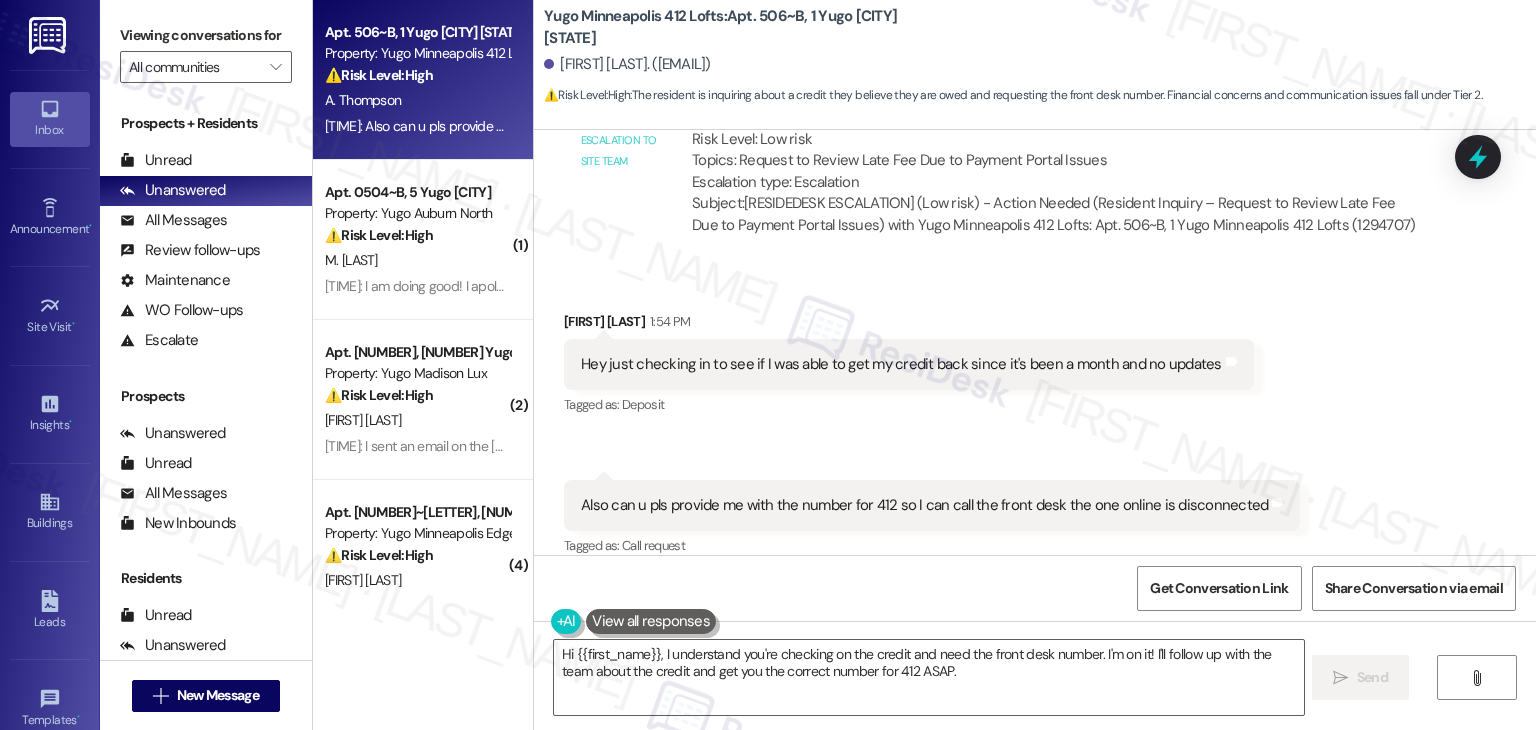 click on "Received via SMS Addison Thompson 1:54 PM Hey just checking in to see if I was able to get my credit back since it's been a month and no updates Tags and notes Tagged as:   Deposit Click to highlight conversations about Deposit Received via SMS 1:58 PM Addison Thompson Question 1:58 PM Also can u pls provide me with the number for 412 so I can call the front desk the one online is disconnected  Tags and notes Tagged as:   Call request Click to highlight conversations about Call request" at bounding box center (1035, 421) 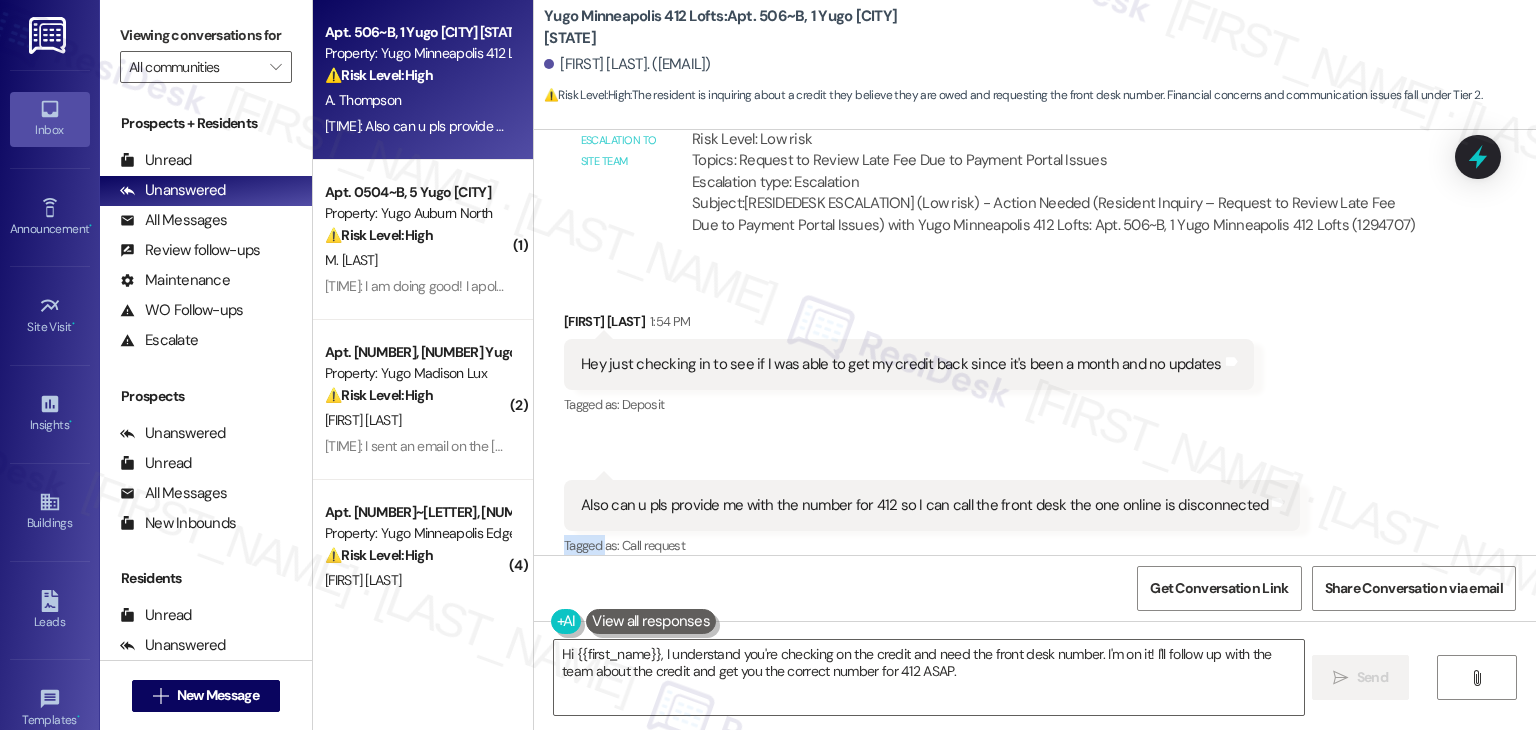 click on "Received via SMS Addison Thompson 1:54 PM Hey just checking in to see if I was able to get my credit back since it's been a month and no updates Tags and notes Tagged as:   Deposit Click to highlight conversations about Deposit Received via SMS 1:58 PM Addison Thompson Question 1:58 PM Also can u pls provide me with the number for 412 so I can call the front desk the one online is disconnected  Tags and notes Tagged as:   Call request Click to highlight conversations about Call request" at bounding box center (1035, 421) 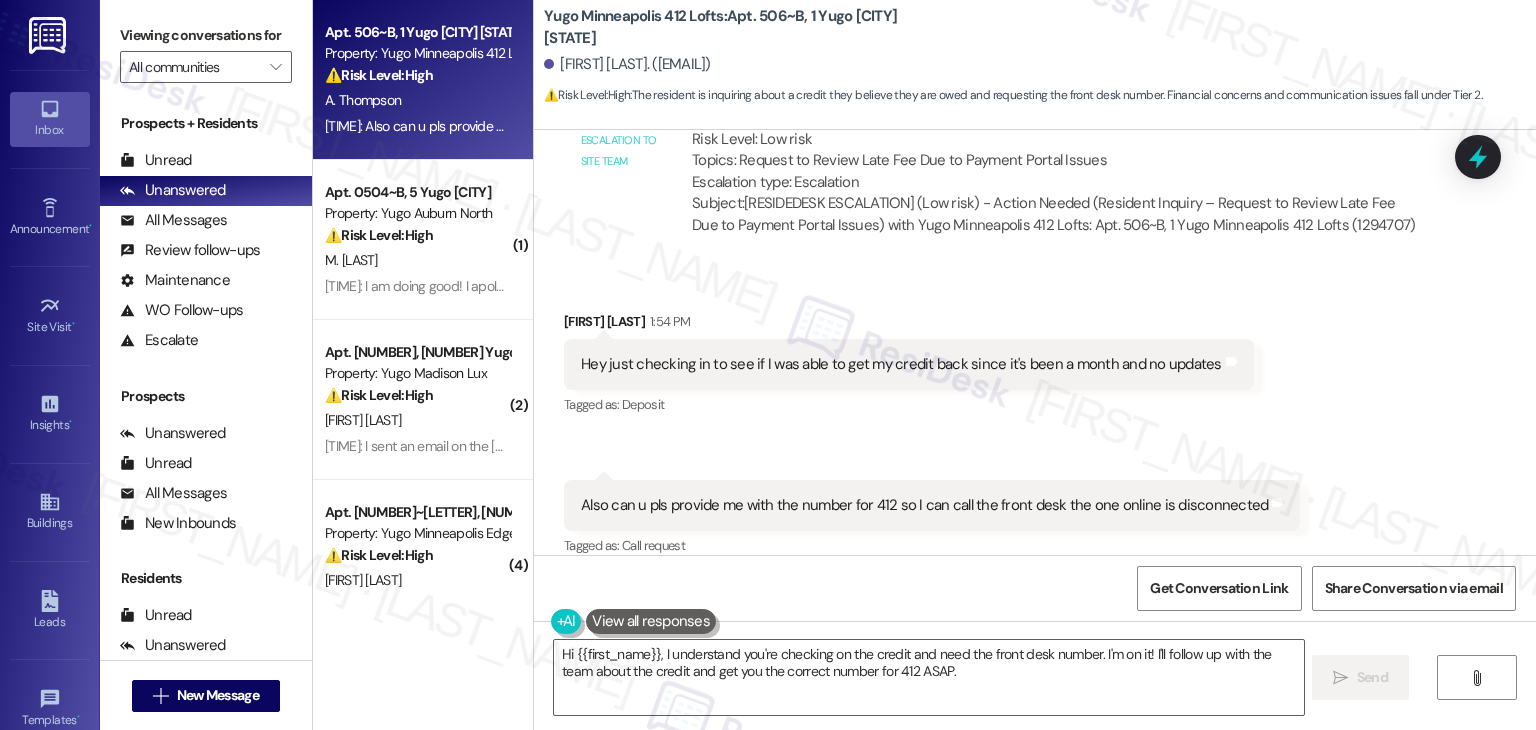 click on "Received via SMS Addison Thompson 1:54 PM Hey just checking in to see if I was able to get my credit back since it's been a month and no updates Tags and notes Tagged as:   Deposit Click to highlight conversations about Deposit Received via SMS 1:58 PM Addison Thompson Question 1:58 PM Also can u pls provide me with the number for 412 so I can call the front desk the one online is disconnected  Tags and notes Tagged as:   Call request Click to highlight conversations about Call request" at bounding box center (1035, 421) 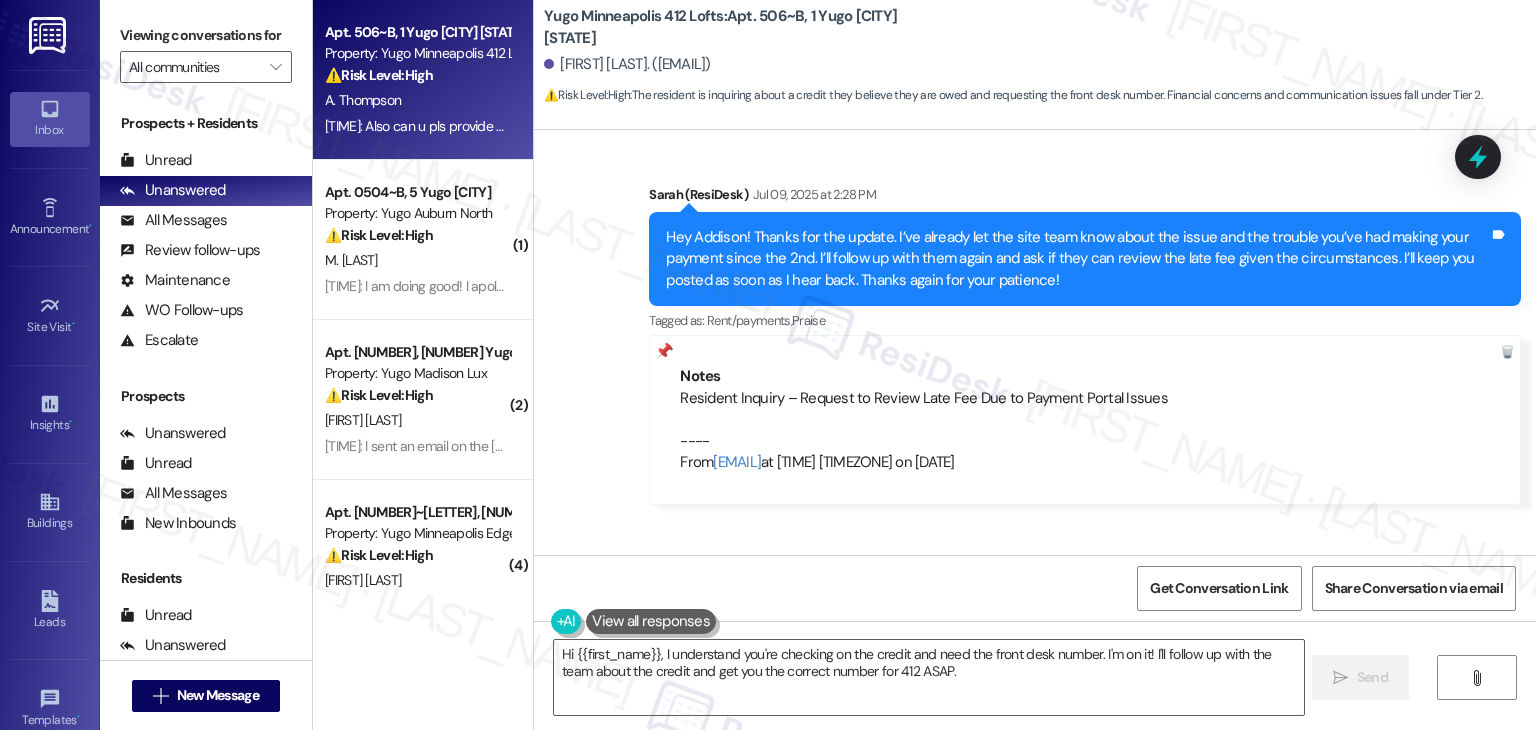 scroll, scrollTop: 4913, scrollLeft: 0, axis: vertical 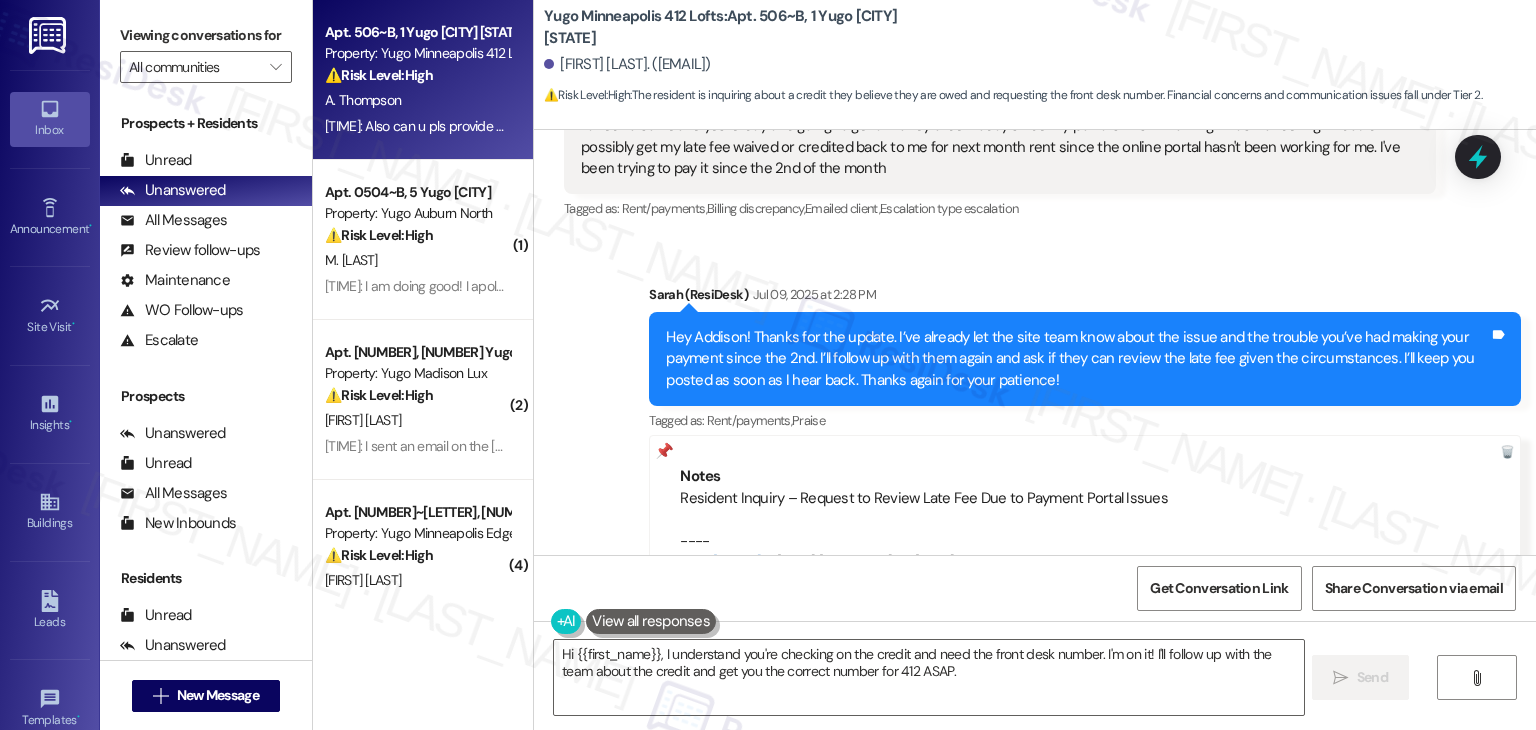 click on "Notes" at bounding box center [1085, 476] 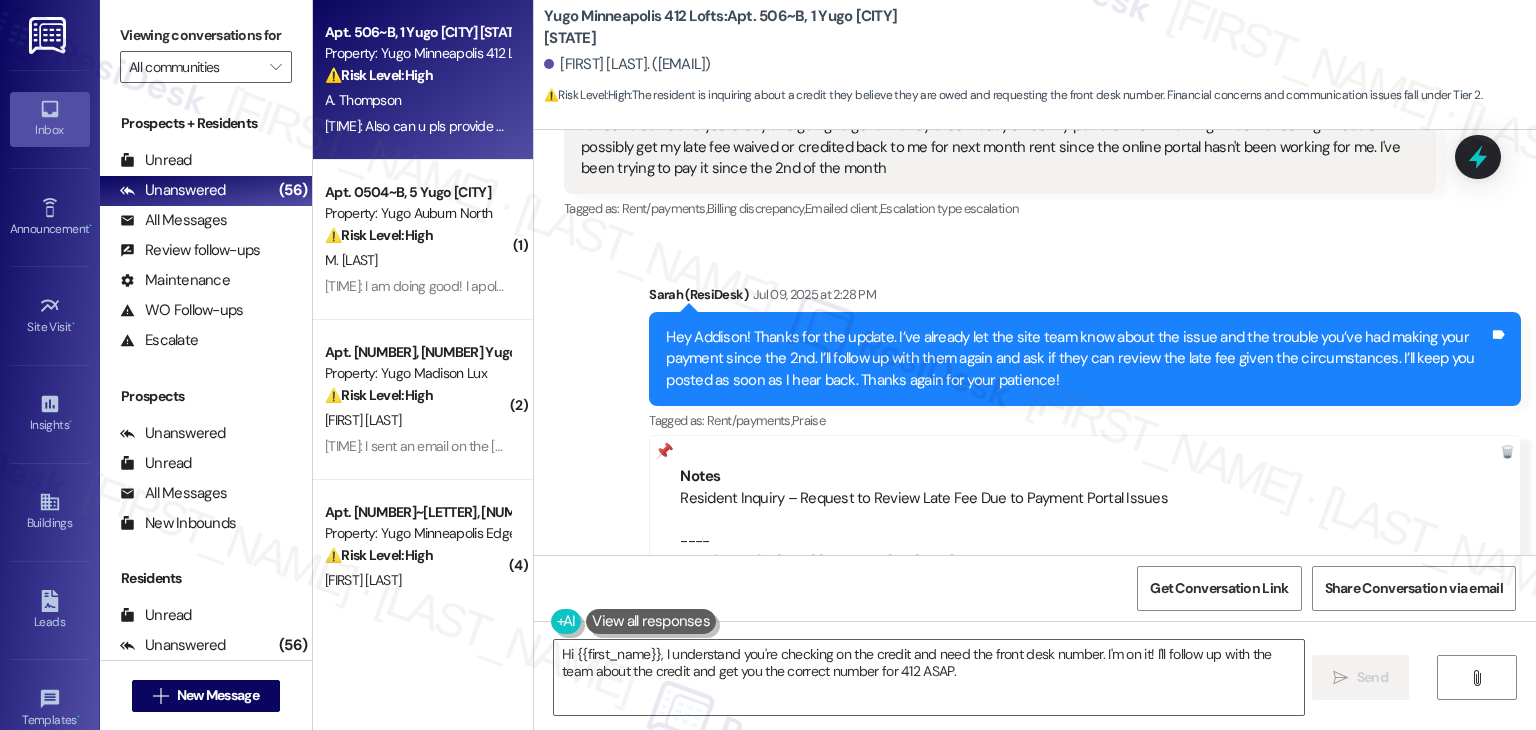 click on "Sent via SMS Sarah   (ResiDesk) Jul 09, 2025 at 2:28 PM Hey Addison! Thanks for the update. I’ve already let the site team know about the issue and the trouble you’ve had making your payment since the 2nd. I’ll follow up with them again and ask if they can review the late fee given the circumstances. I’ll keep you posted as soon as I hear back. Thanks again for your patience! Tags and notes Tagged as:   Rent/payments ,  Click to highlight conversations about Rent/payments Praise Click to highlight conversations about Praise Notes Resident Inquiry – Request to Review Late Fee Due to Payment Portal Issues
----
From  automated-surveys-gsa-justin.cruz@gsa.com  at 3:30PM Eastern time on 07/09/2025" at bounding box center [1035, 429] 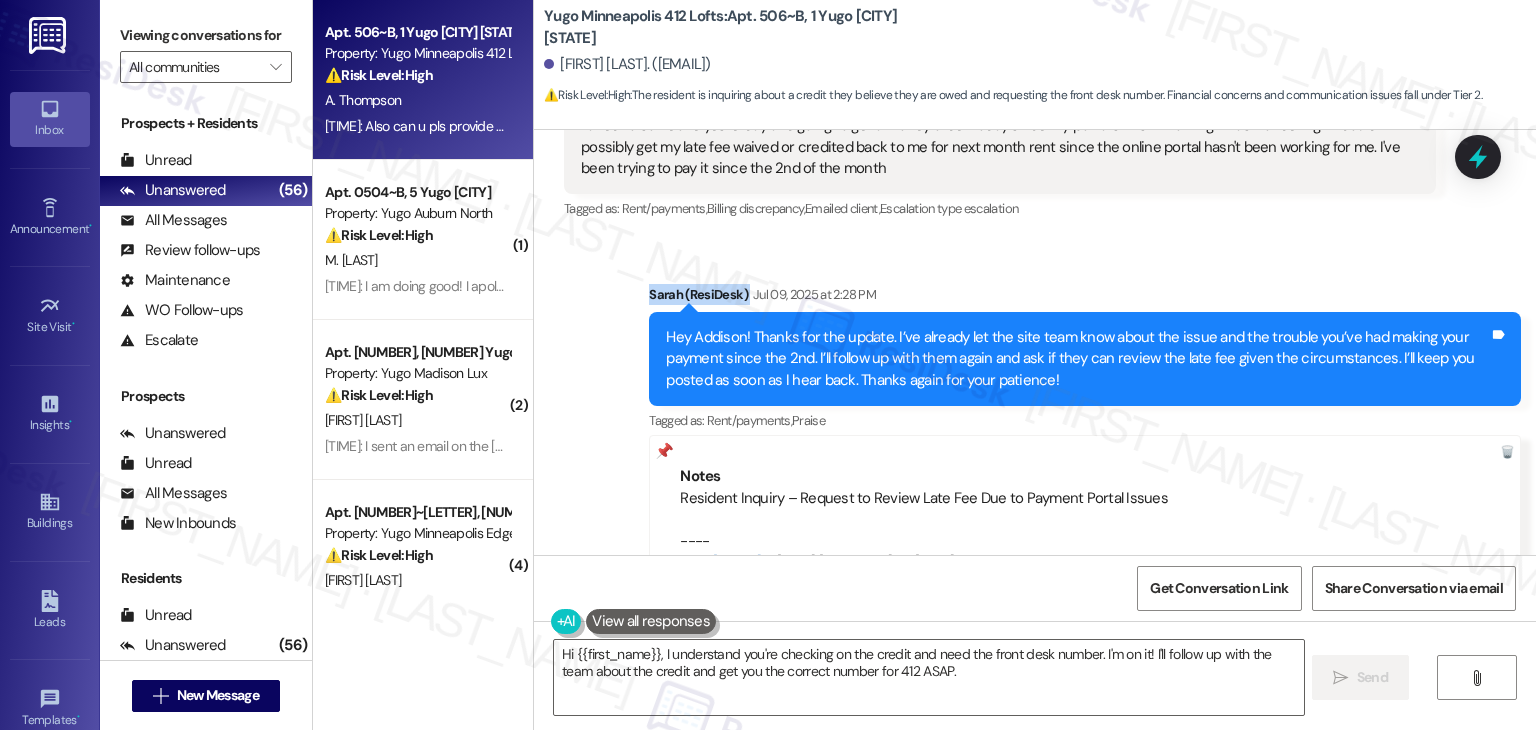 click on "Sent via SMS Sarah   (ResiDesk) Jul 09, 2025 at 2:28 PM Hey Addison! Thanks for the update. I’ve already let the site team know about the issue and the trouble you’ve had making your payment since the 2nd. I’ll follow up with them again and ask if they can review the late fee given the circumstances. I’ll keep you posted as soon as I hear back. Thanks again for your patience! Tags and notes Tagged as:   Rent/payments ,  Click to highlight conversations about Rent/payments Praise Click to highlight conversations about Praise Notes Resident Inquiry – Request to Review Late Fee Due to Payment Portal Issues
----
From  automated-surveys-gsa-justin.cruz@gsa.com  at 3:30PM Eastern time on 07/09/2025" at bounding box center [1035, 429] 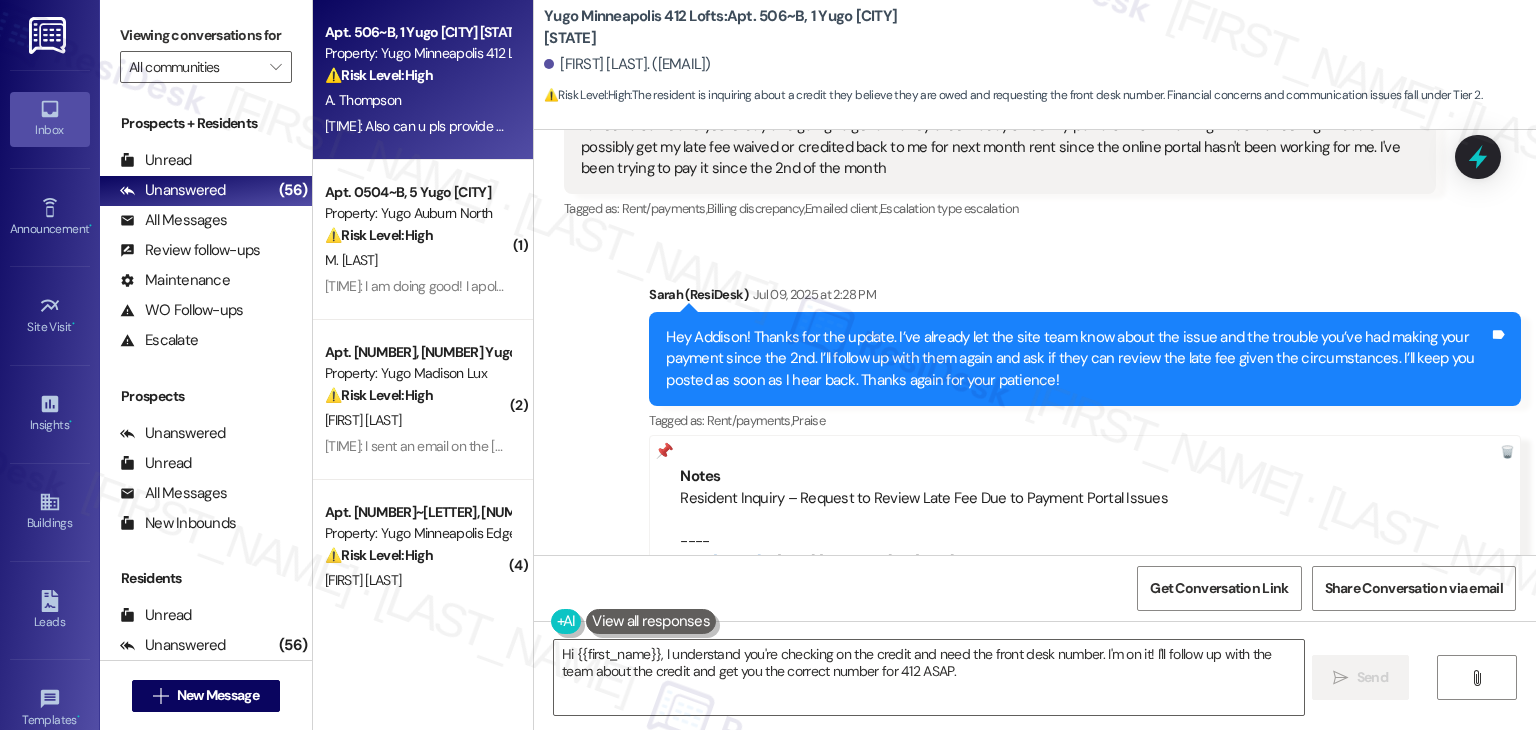 click on "Received via SMS Addison Thompson Question   Neutral Jul 09, 2025 at 11:33 AM Talked to someone yesterday and going to get a money order today since my portal still isn't working. I was wondering if I could possibly get my late fee waived or credited back to me for next month rent since the online portal hasn't been working for me. I've been trying to pay it since the 2nd of the month Tags and notes Tagged as:   Rent/payments ,  Click to highlight conversations about Rent/payments Billing discrepancy ,  Click to highlight conversations about Billing discrepancy Emailed client ,  Click to highlight conversations about Emailed client Escalation type escalation Click to highlight conversations about Escalation type escalation" at bounding box center (1000, 137) 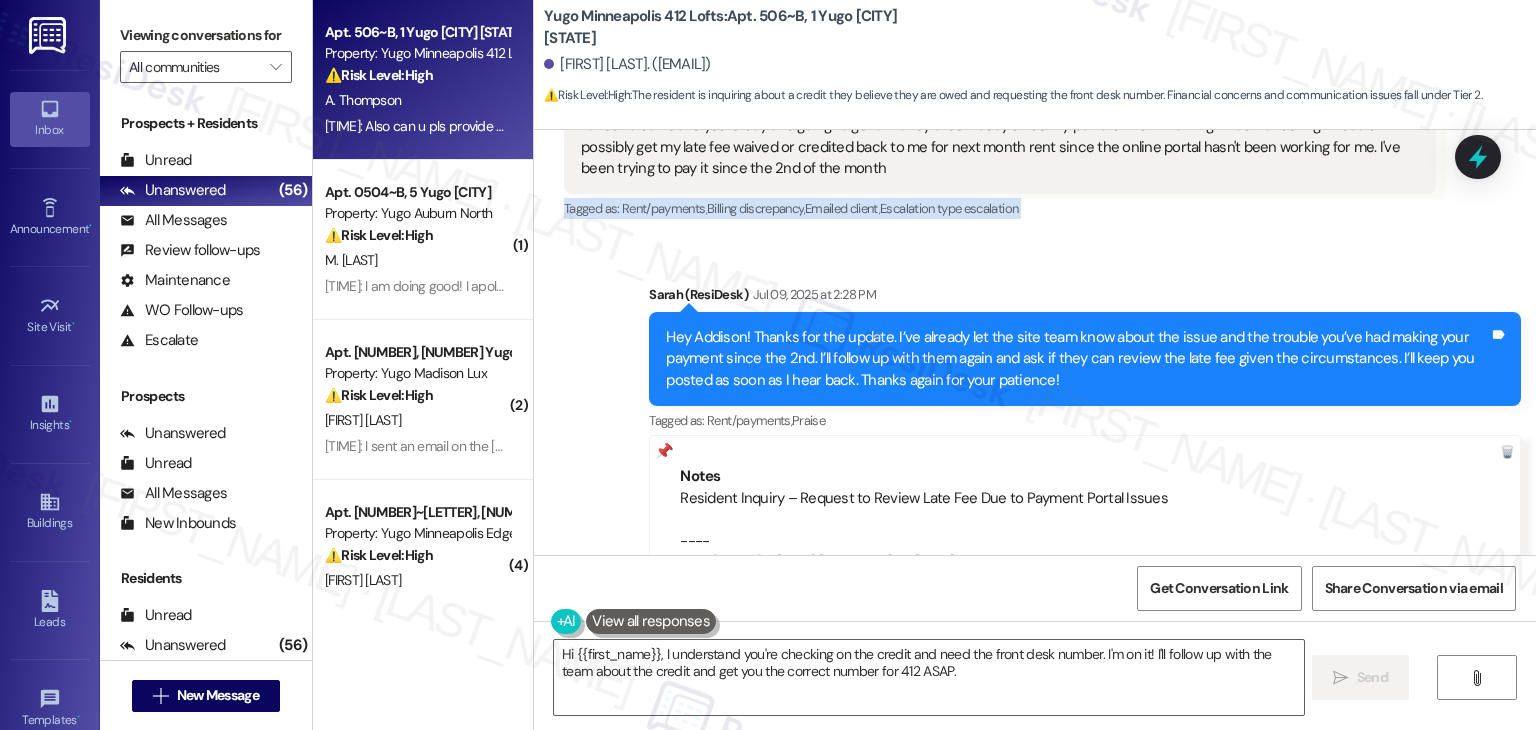 click on "Received via SMS Addison Thompson Question   Neutral Jul 09, 2025 at 11:33 AM Talked to someone yesterday and going to get a money order today since my portal still isn't working. I was wondering if I could possibly get my late fee waived or credited back to me for next month rent since the online portal hasn't been working for me. I've been trying to pay it since the 2nd of the month Tags and notes Tagged as:   Rent/payments ,  Click to highlight conversations about Rent/payments Billing discrepancy ,  Click to highlight conversations about Billing discrepancy Emailed client ,  Click to highlight conversations about Emailed client Escalation type escalation Click to highlight conversations about Escalation type escalation" at bounding box center [1000, 137] 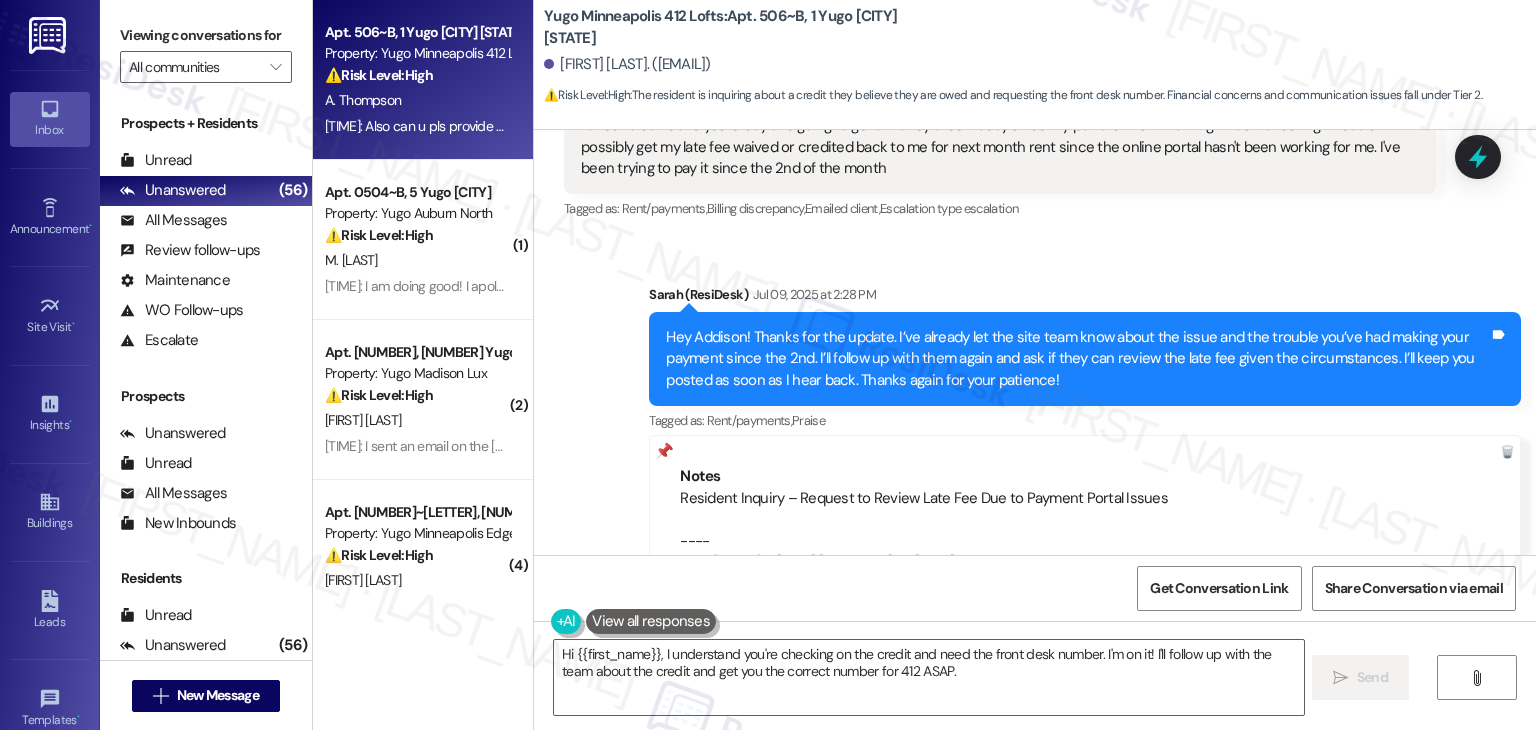 click on "Received via SMS Addison Thompson Question   Neutral Jul 09, 2025 at 11:33 AM Talked to someone yesterday and going to get a money order today since my portal still isn't working. I was wondering if I could possibly get my late fee waived or credited back to me for next month rent since the online portal hasn't been working for me. I've been trying to pay it since the 2nd of the month Tags and notes Tagged as:   Rent/payments ,  Click to highlight conversations about Rent/payments Billing discrepancy ,  Click to highlight conversations about Billing discrepancy Emailed client ,  Click to highlight conversations about Emailed client Escalation type escalation Click to highlight conversations about Escalation type escalation" at bounding box center [1000, 137] 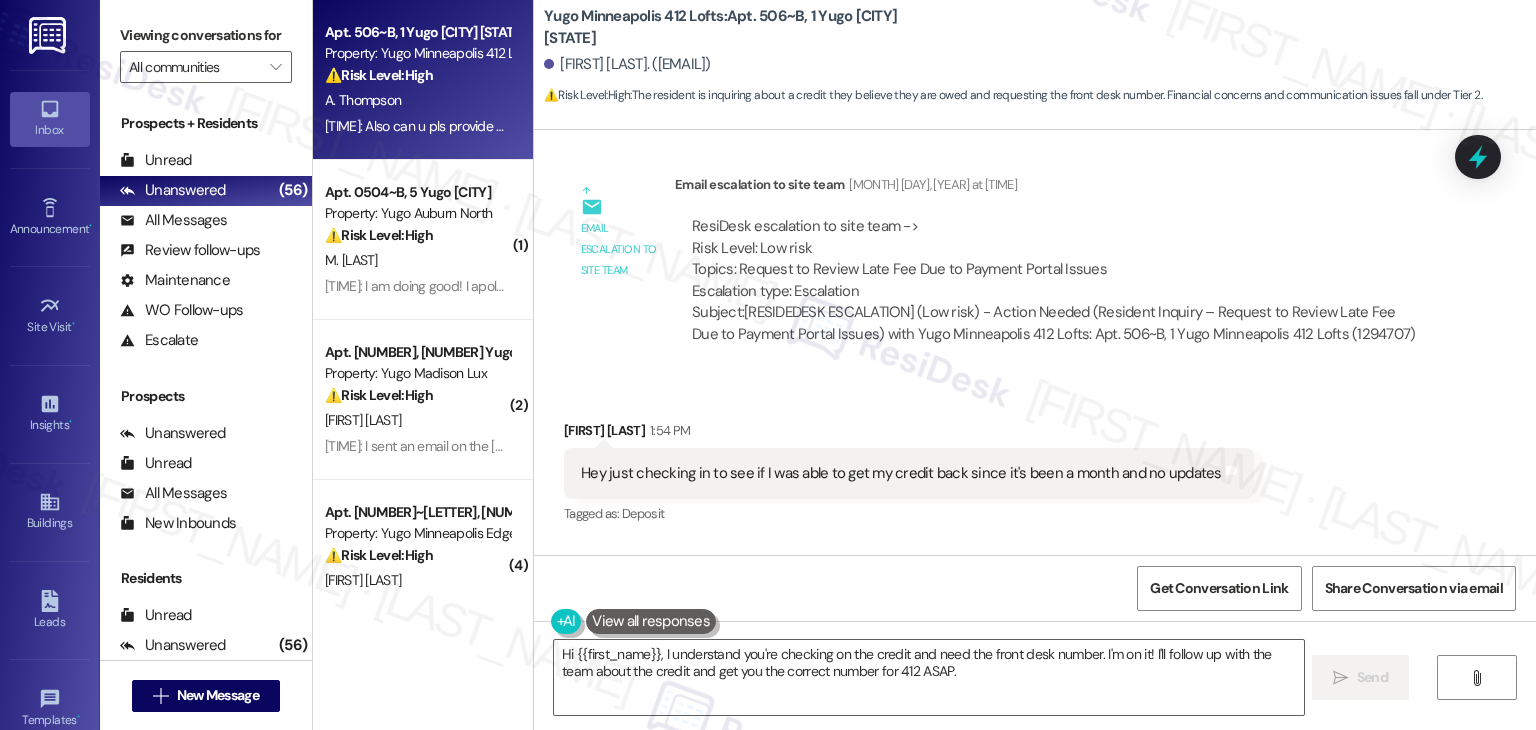 scroll, scrollTop: 5513, scrollLeft: 0, axis: vertical 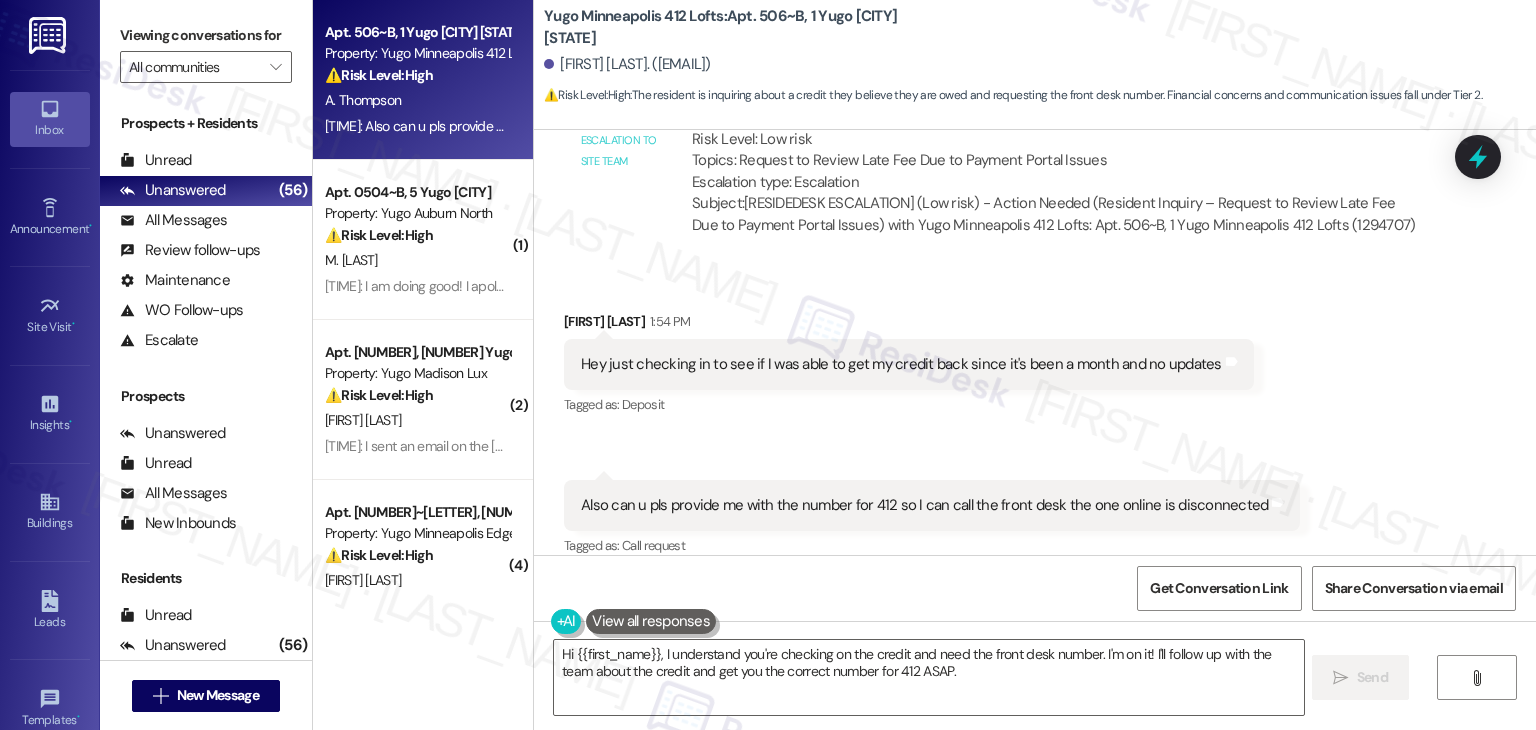 click on "Addison Thompson 1:54 PM" at bounding box center (909, 325) 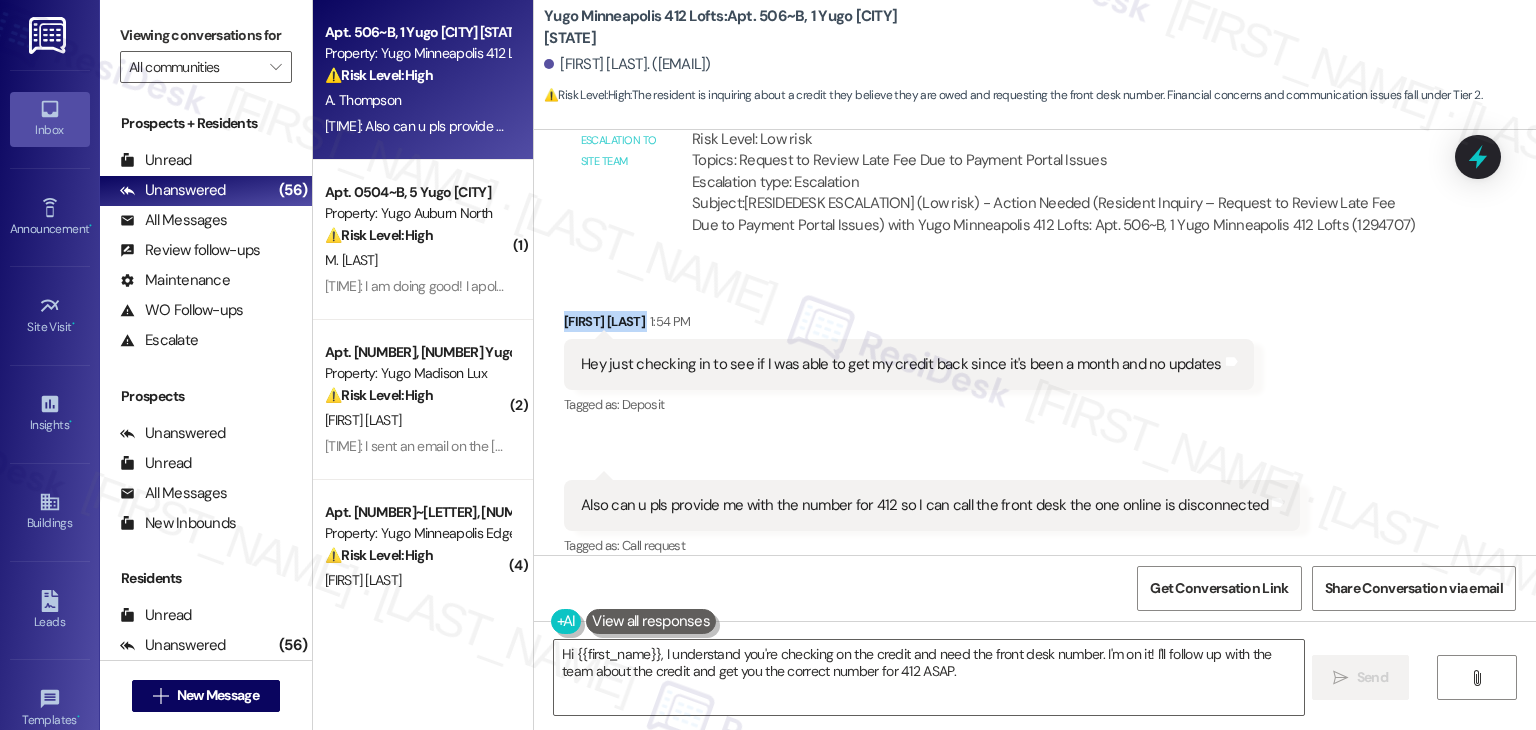 click on "Addison Thompson 1:54 PM" at bounding box center [909, 325] 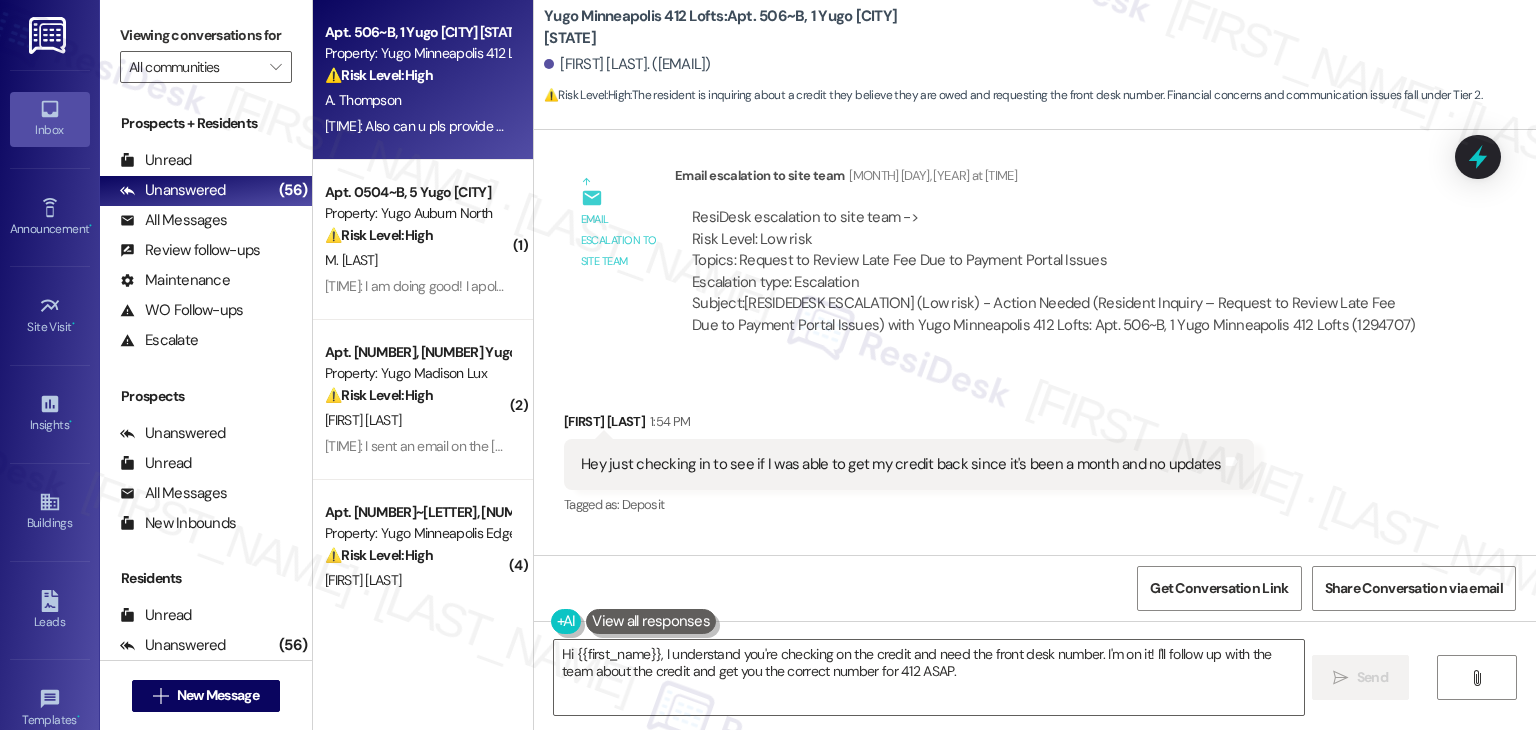 click on "Hey just checking in to see if I was able to get my credit back since it's been a month and no updates" at bounding box center (901, 464) 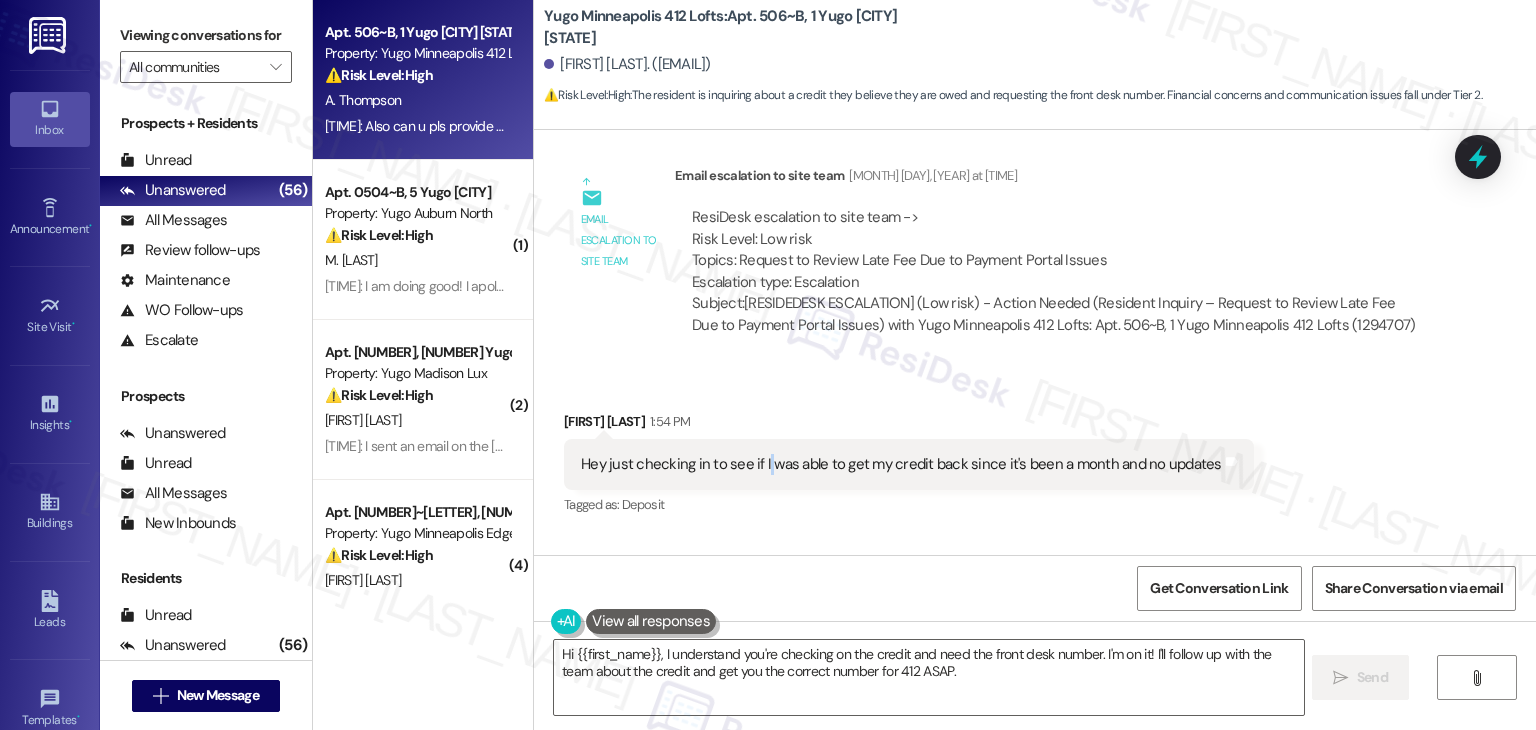 click on "Hey just checking in to see if I was able to get my credit back since it's been a month and no updates" at bounding box center [901, 464] 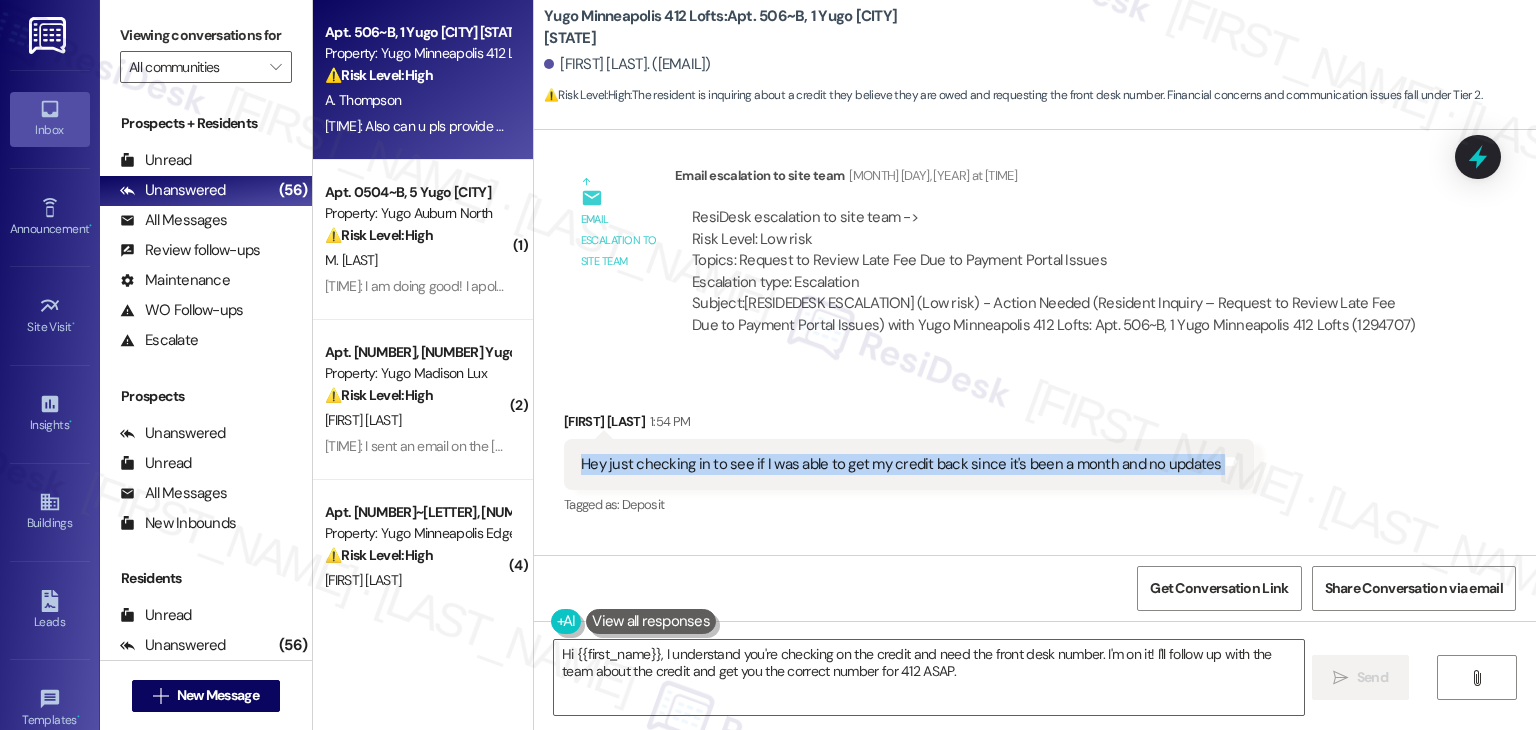 click on "Hey just checking in to see if I was able to get my credit back since it's been a month and no updates" at bounding box center (901, 464) 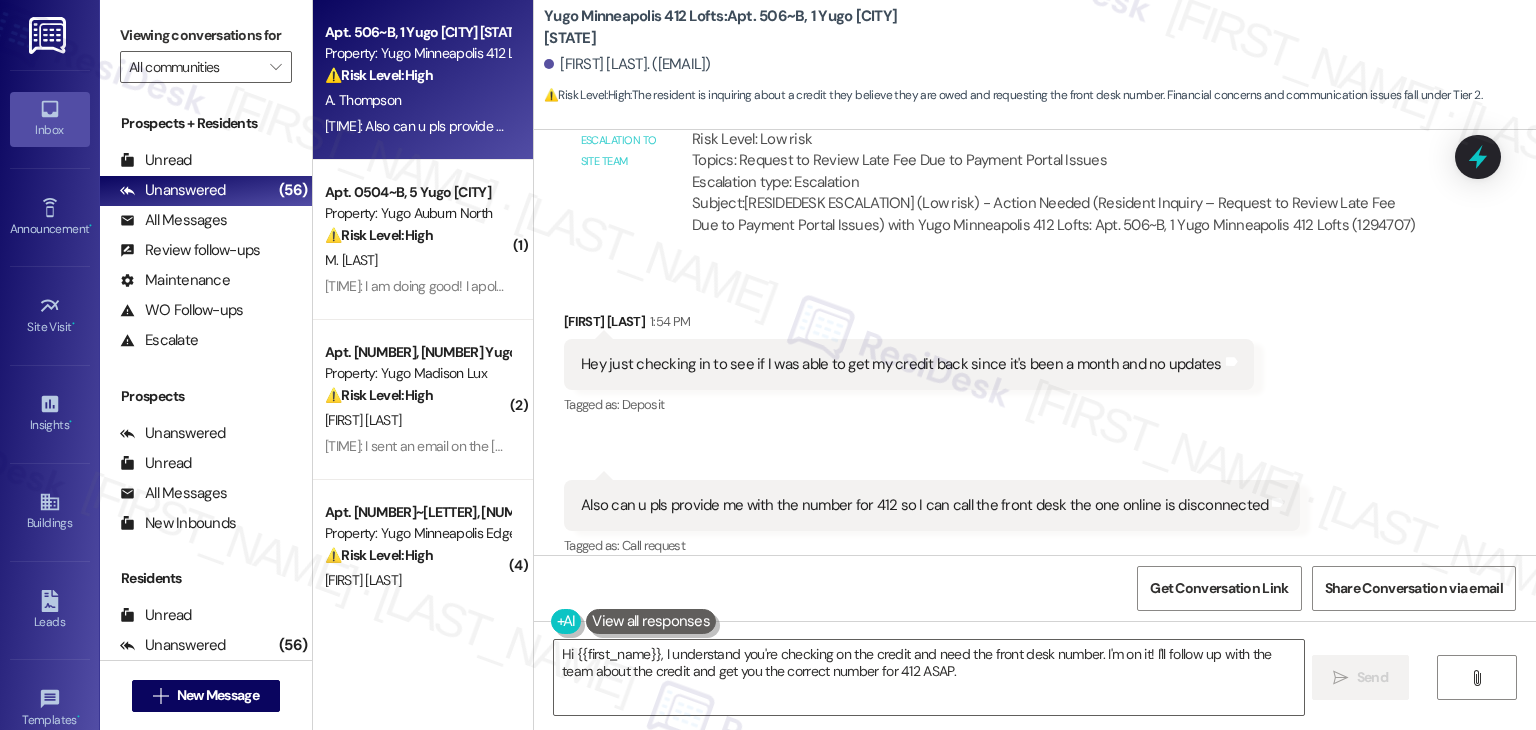 click on "Also can u pls provide me with the number for 412 so I can call the front desk the one online is disconnected" at bounding box center [924, 505] 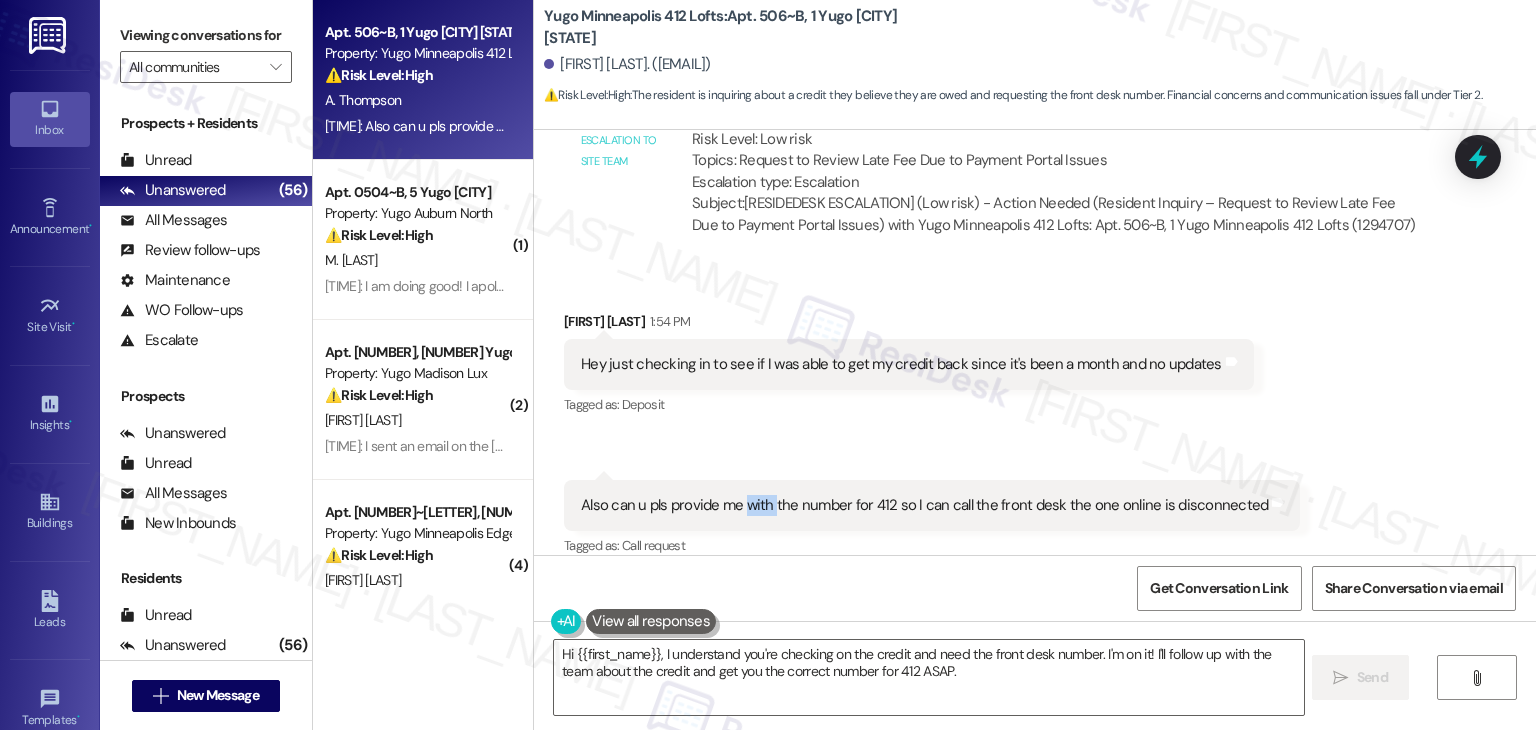 click on "Also can u pls provide me with the number for 412 so I can call the front desk the one online is disconnected" at bounding box center (924, 505) 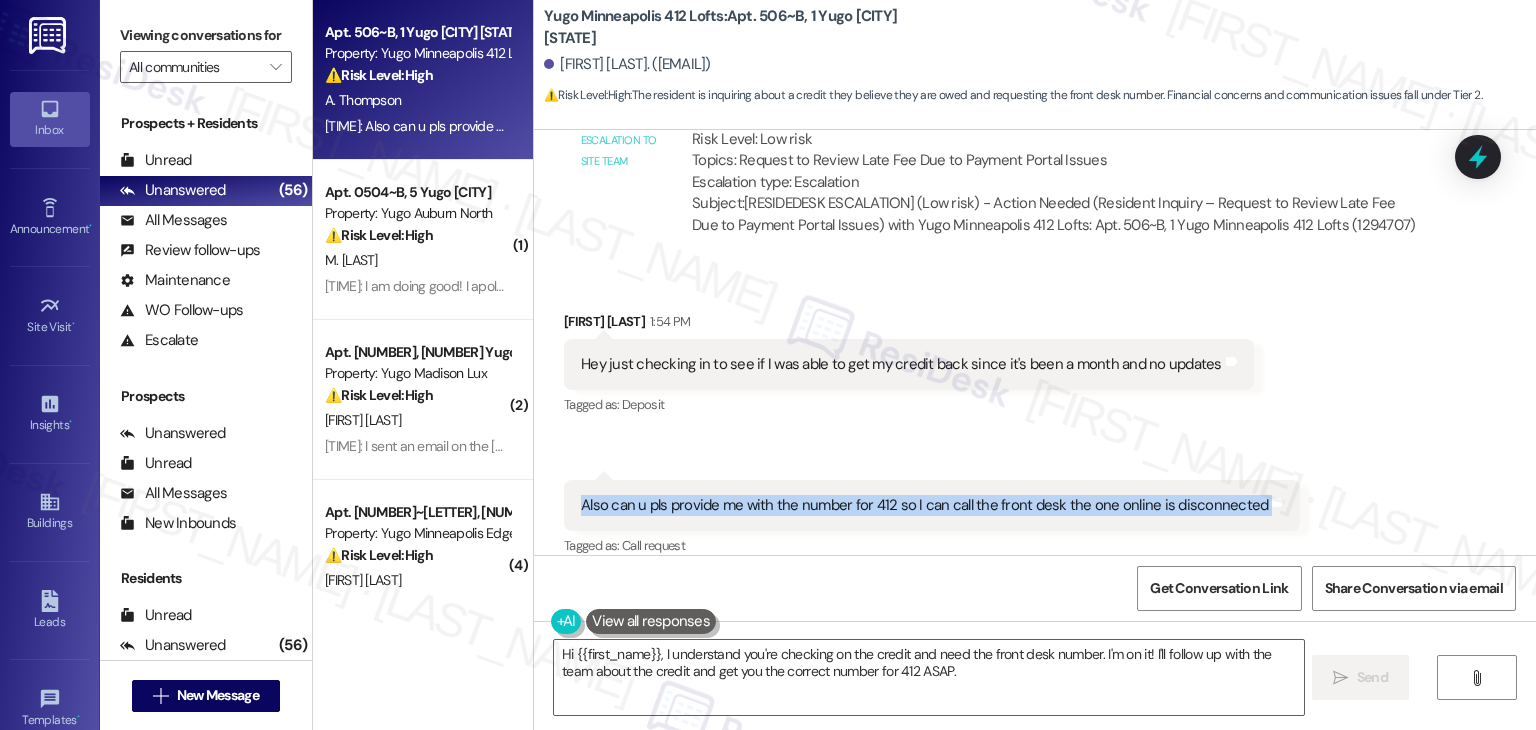 click on "Also can u pls provide me with the number for 412 so I can call the front desk the one online is disconnected" at bounding box center [924, 505] 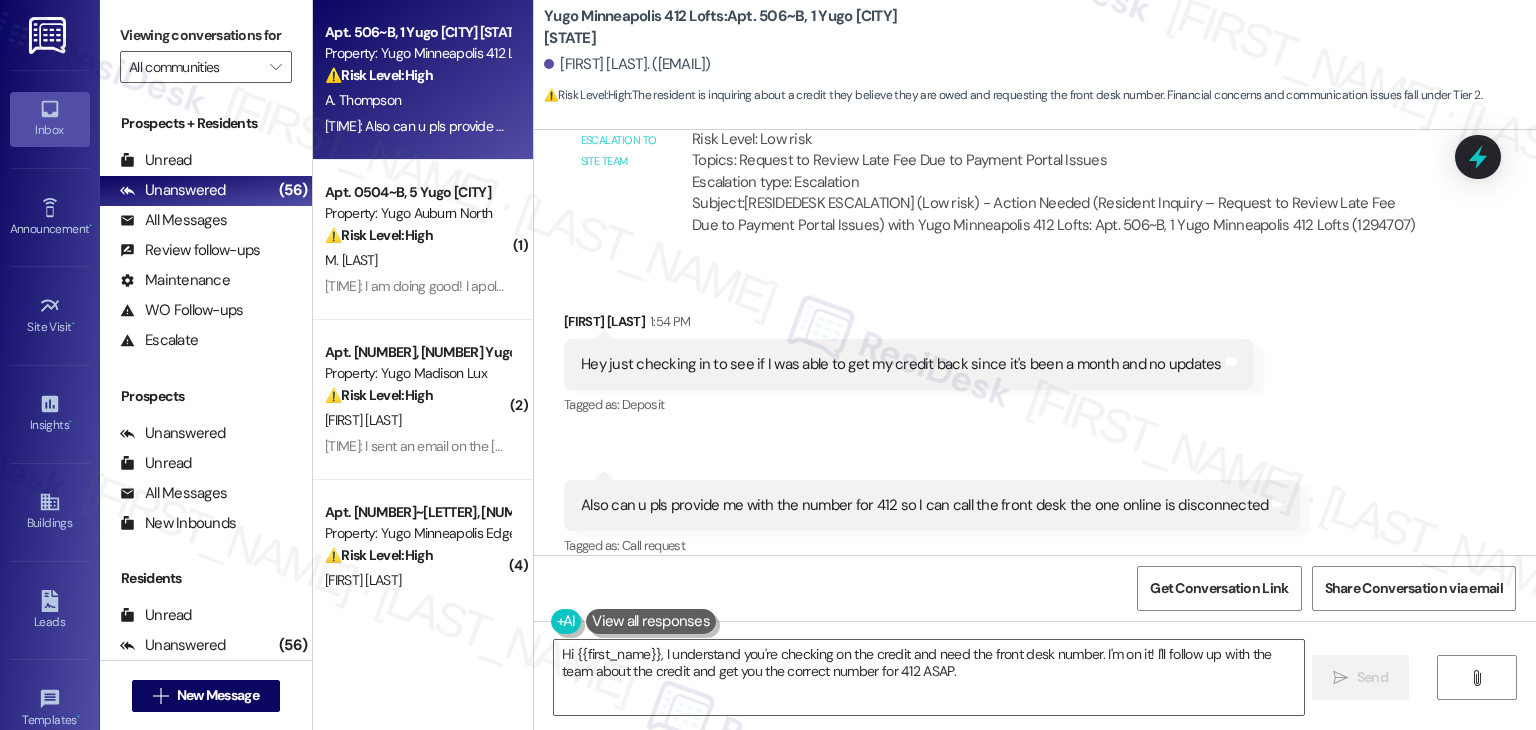 click on "Addison Thompson. (angelnicole1157@gmail.com)" at bounding box center [627, 64] 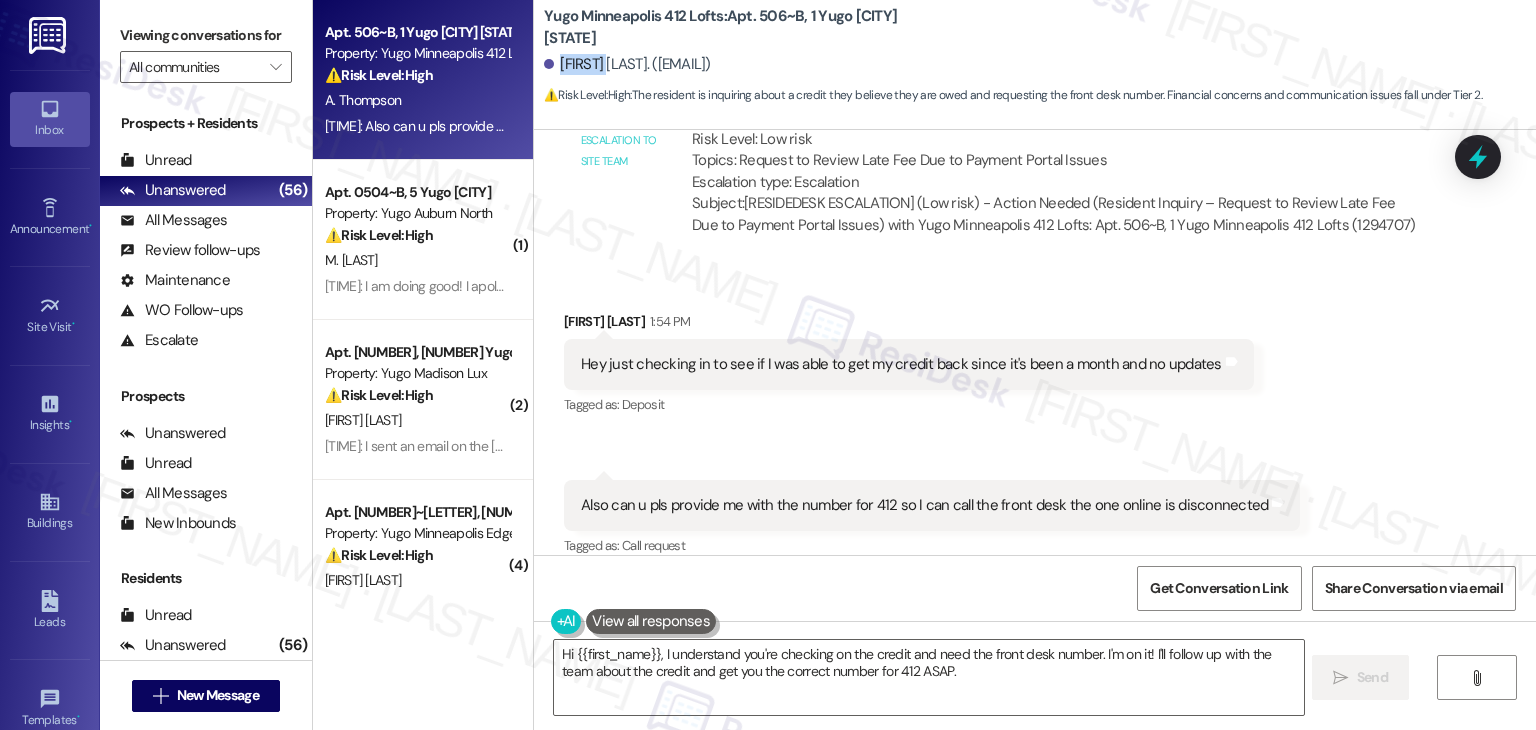 click on "Addison Thompson. (angelnicole1157@gmail.com)" at bounding box center [627, 64] 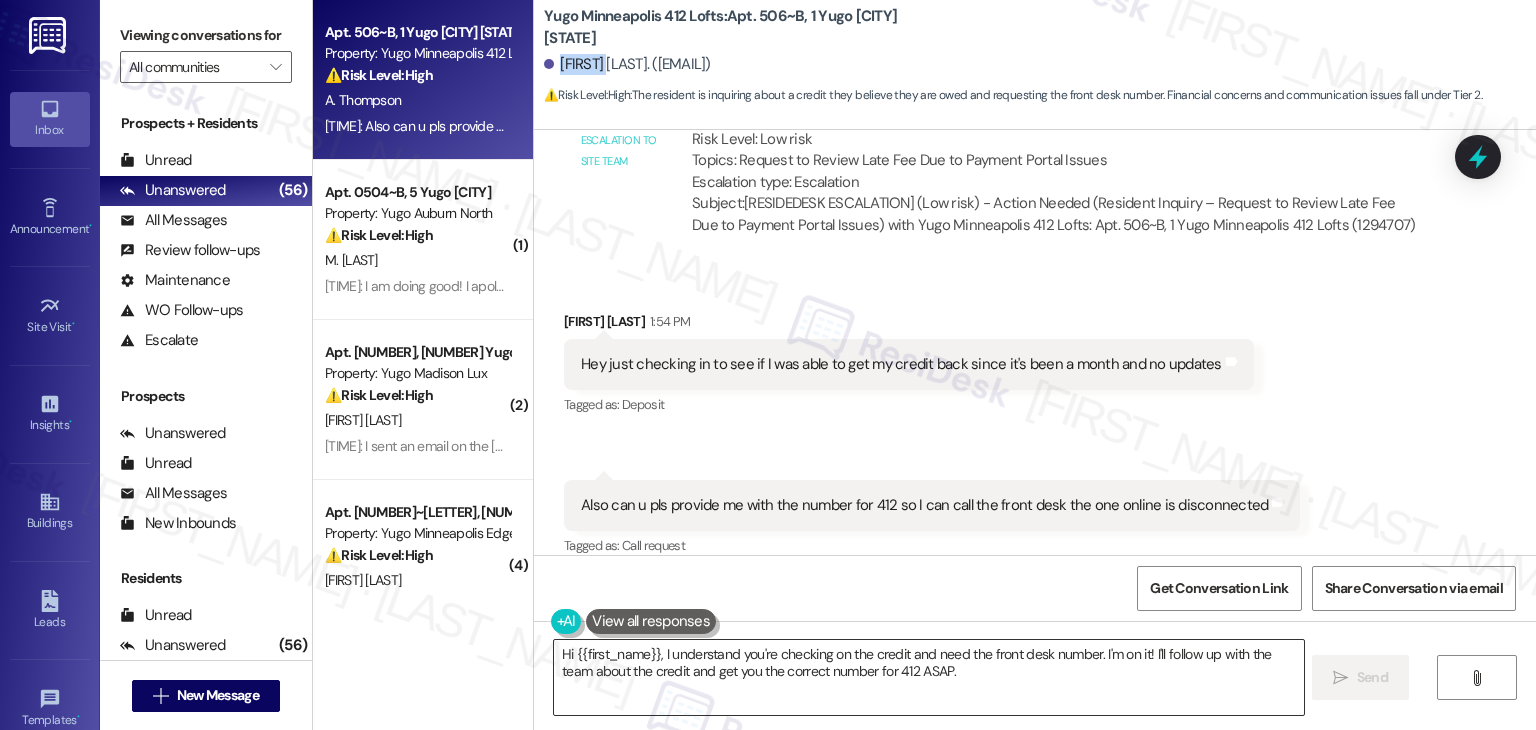click on "Hi {{first_name}}, I understand you're checking on the credit and need the front desk number. I'm on it! I'll follow up with the team about the credit and get you the correct number for 412 ASAP." at bounding box center (928, 677) 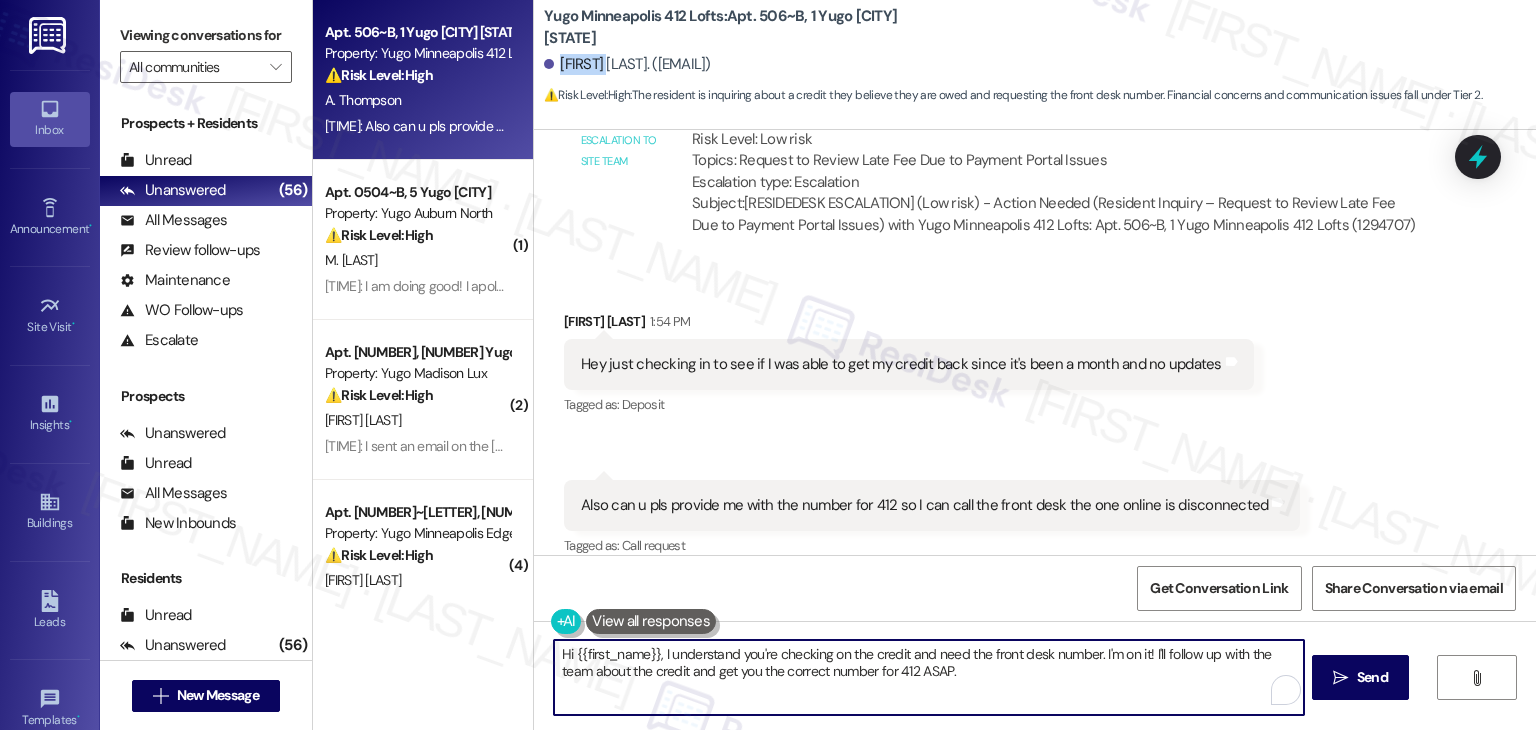 click on "Hi {{first_name}}, I understand you're checking on the credit and need the front desk number. I'm on it! I'll follow up with the team about the credit and get you the correct number for 412 ASAP." at bounding box center [928, 677] 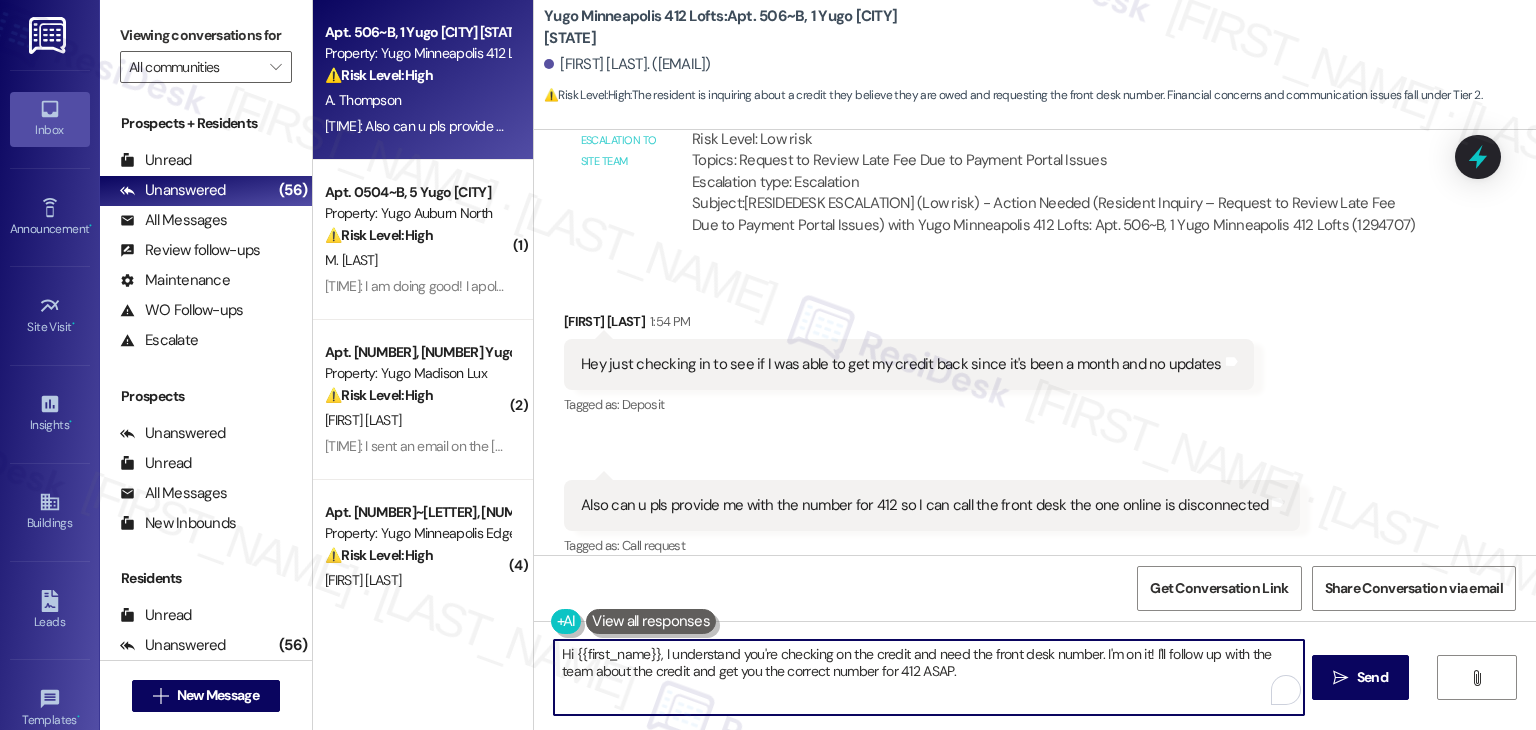 paste on "Addison! I haven’t received an update just yet. Have you had a chance to follow up directly with the leasing team? They’ll be able to assist you right away regarding the credit. I’ve also flagged this again for you. As for calling, I recommend stopping by the office in person since the number listed may not be active. Thanks so much for your patience!" 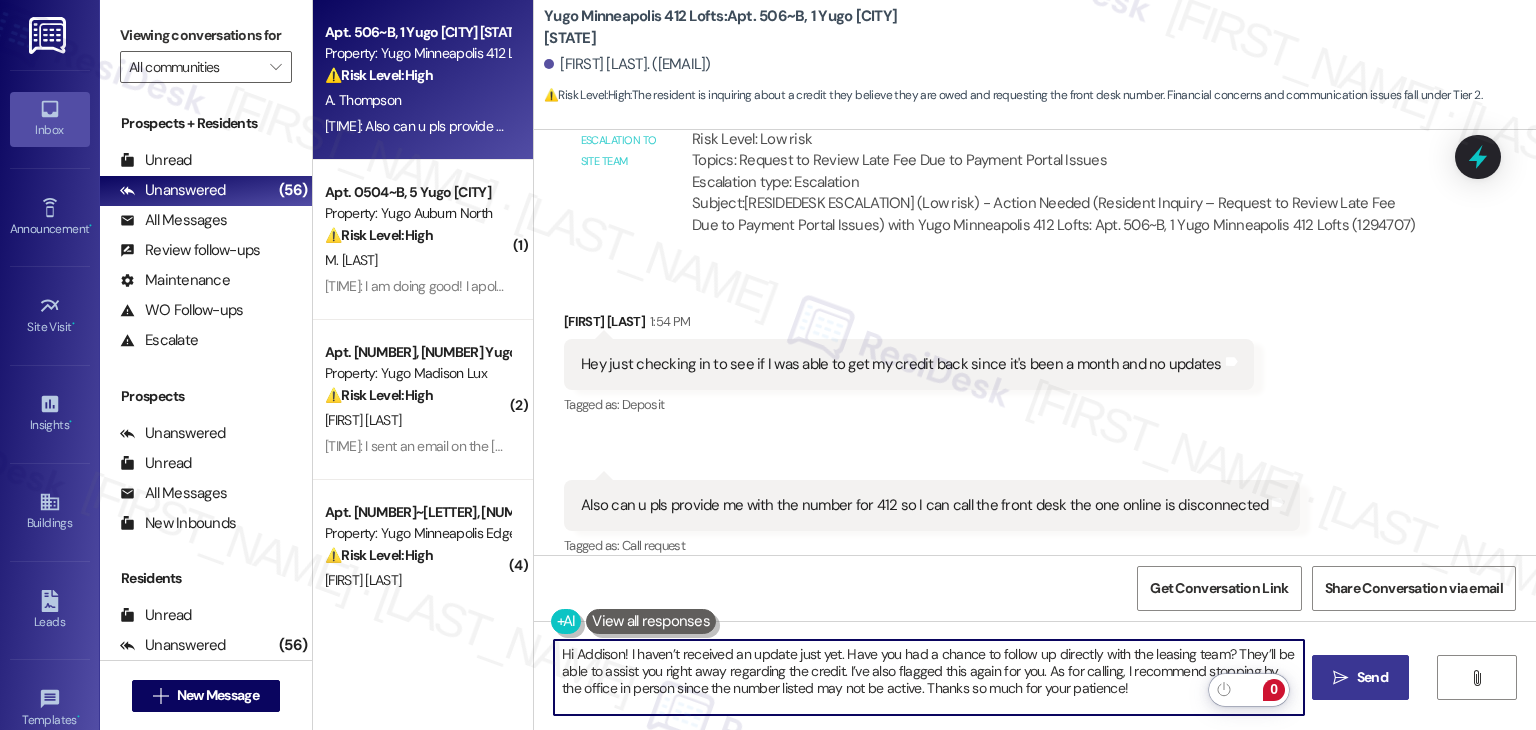type on "Hi Addison! I haven’t received an update just yet. Have you had a chance to follow up directly with the leasing team? They’ll be able to assist you right away regarding the credit. I’ve also flagged this again for you. As for calling, I recommend stopping by the office in person since the number listed may not be active. Thanks so much for your patience!" 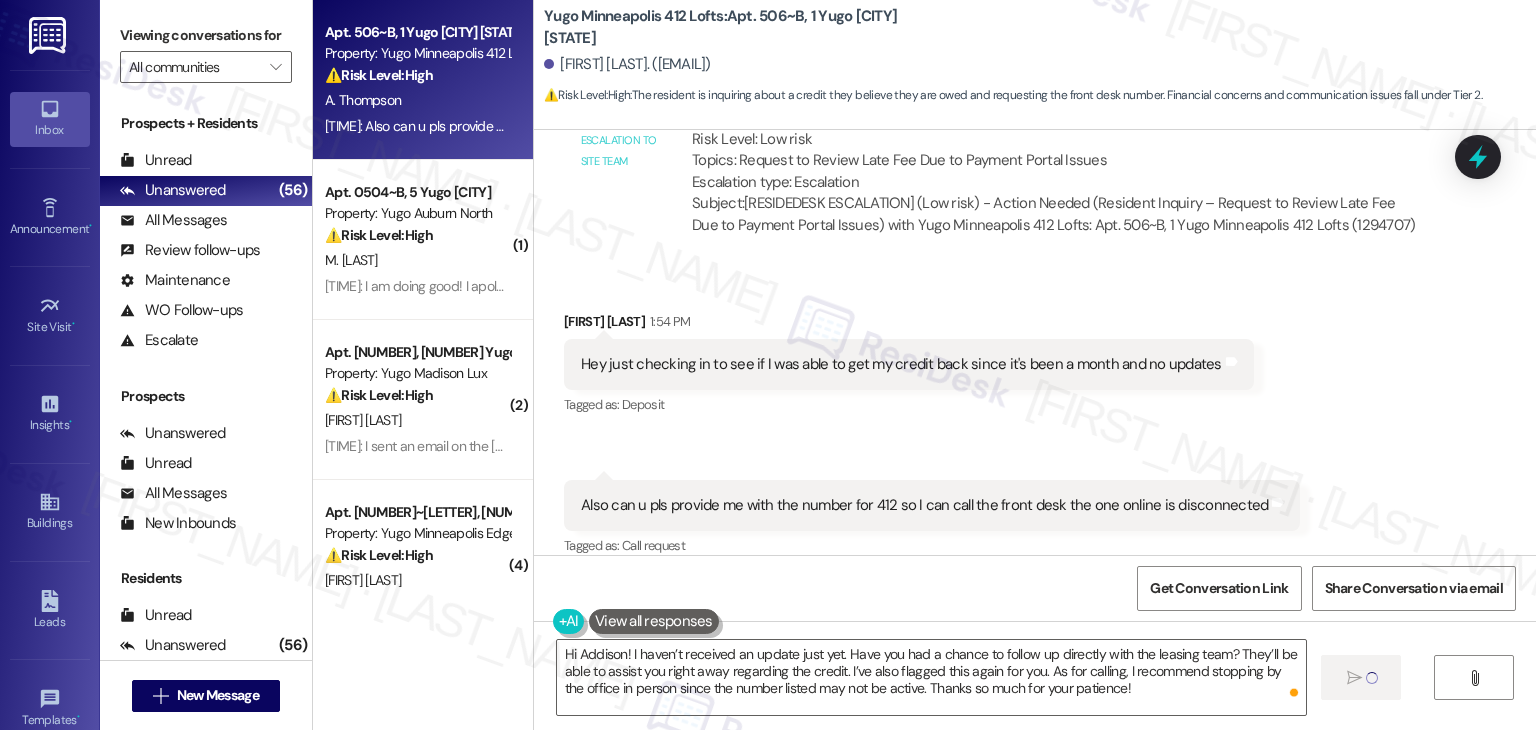 type 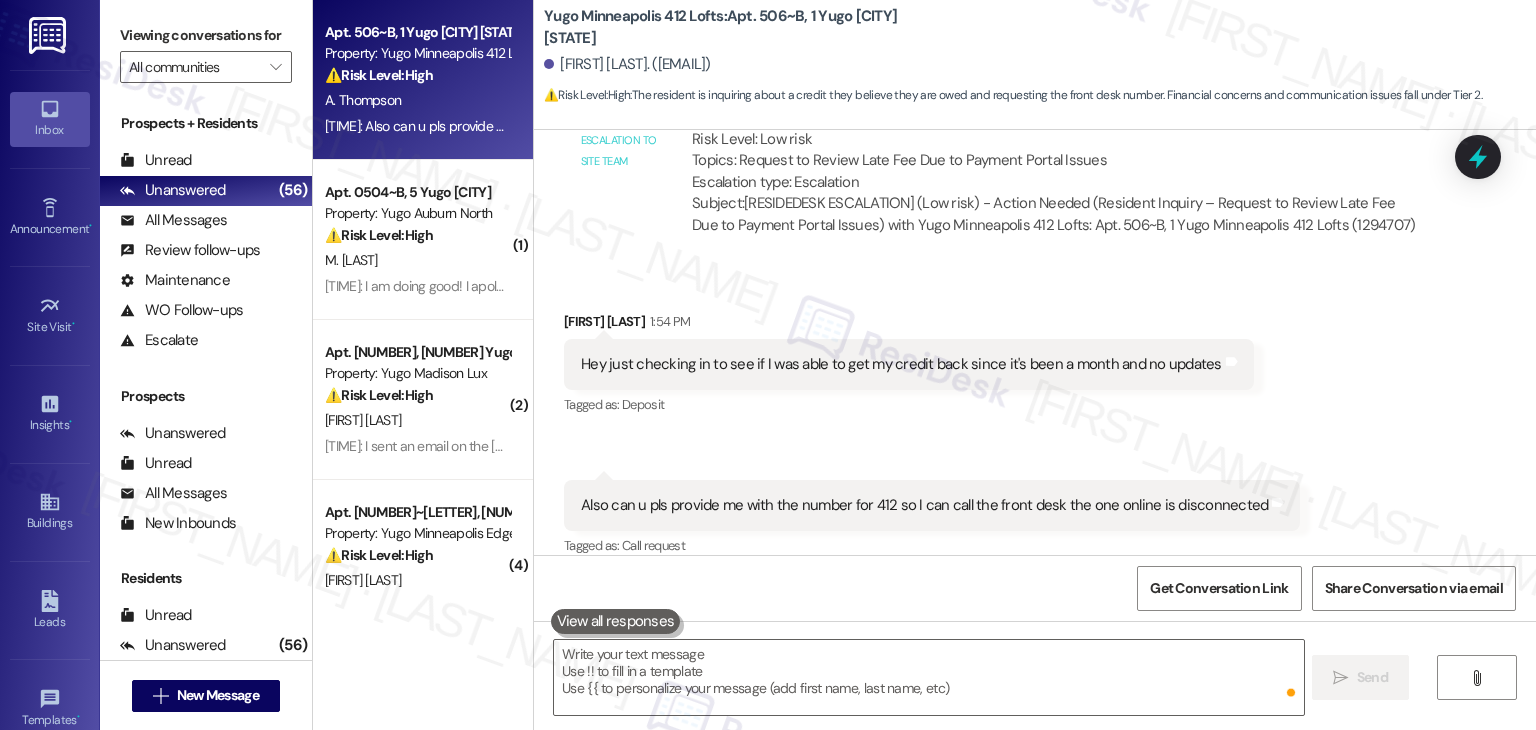 scroll, scrollTop: 5512, scrollLeft: 0, axis: vertical 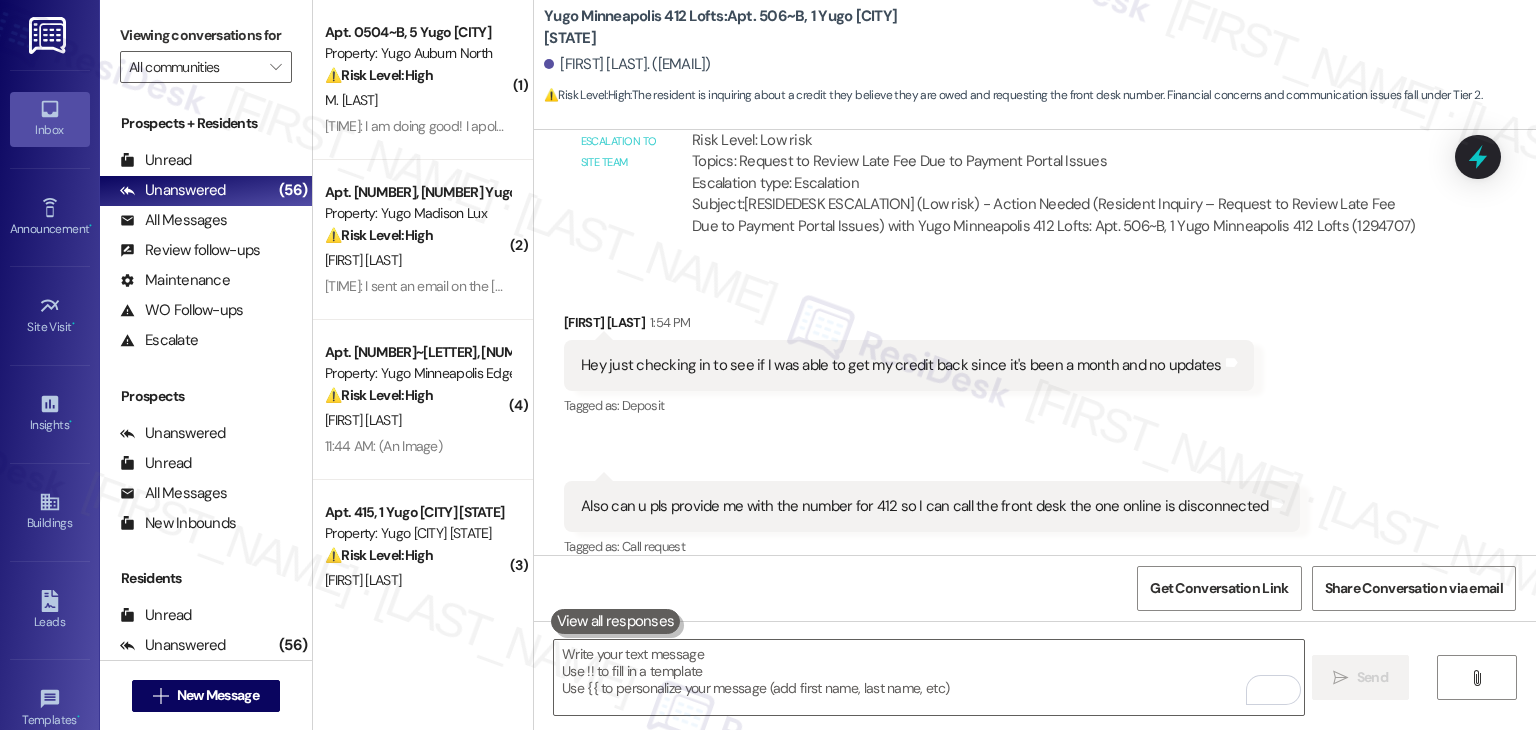 click on "Received via SMS Addison Thompson 1:54 PM Hey just checking in to see if I was able to get my credit back since it's been a month and no updates Tags and notes Tagged as:   Deposit Click to highlight conversations about Deposit Received via SMS 1:58 PM Addison Thompson Question 1:58 PM Also can u pls provide me with the number for 412 so I can call the front desk the one online is disconnected  Tags and notes Tagged as:   Call request Click to highlight conversations about Call request" at bounding box center (1035, 422) 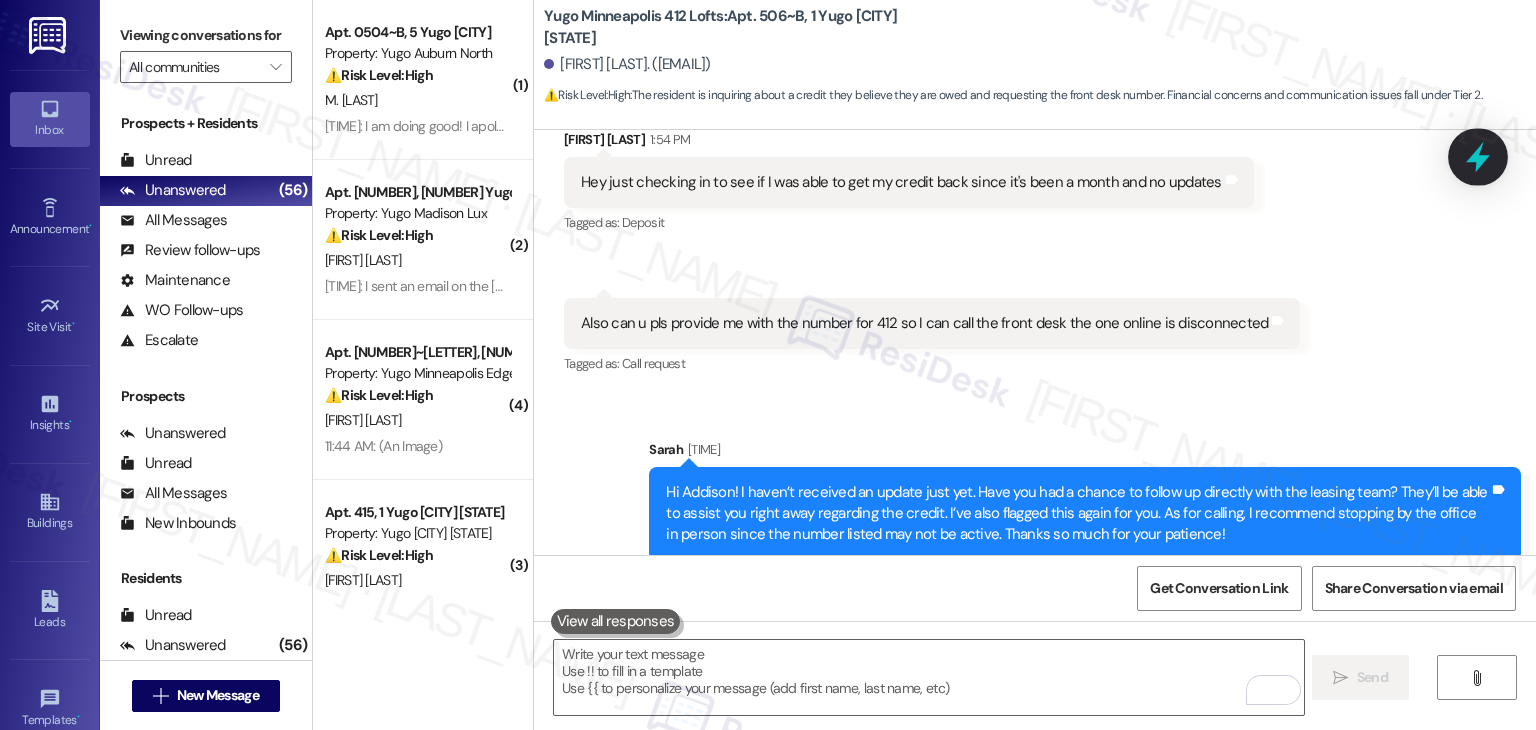 click 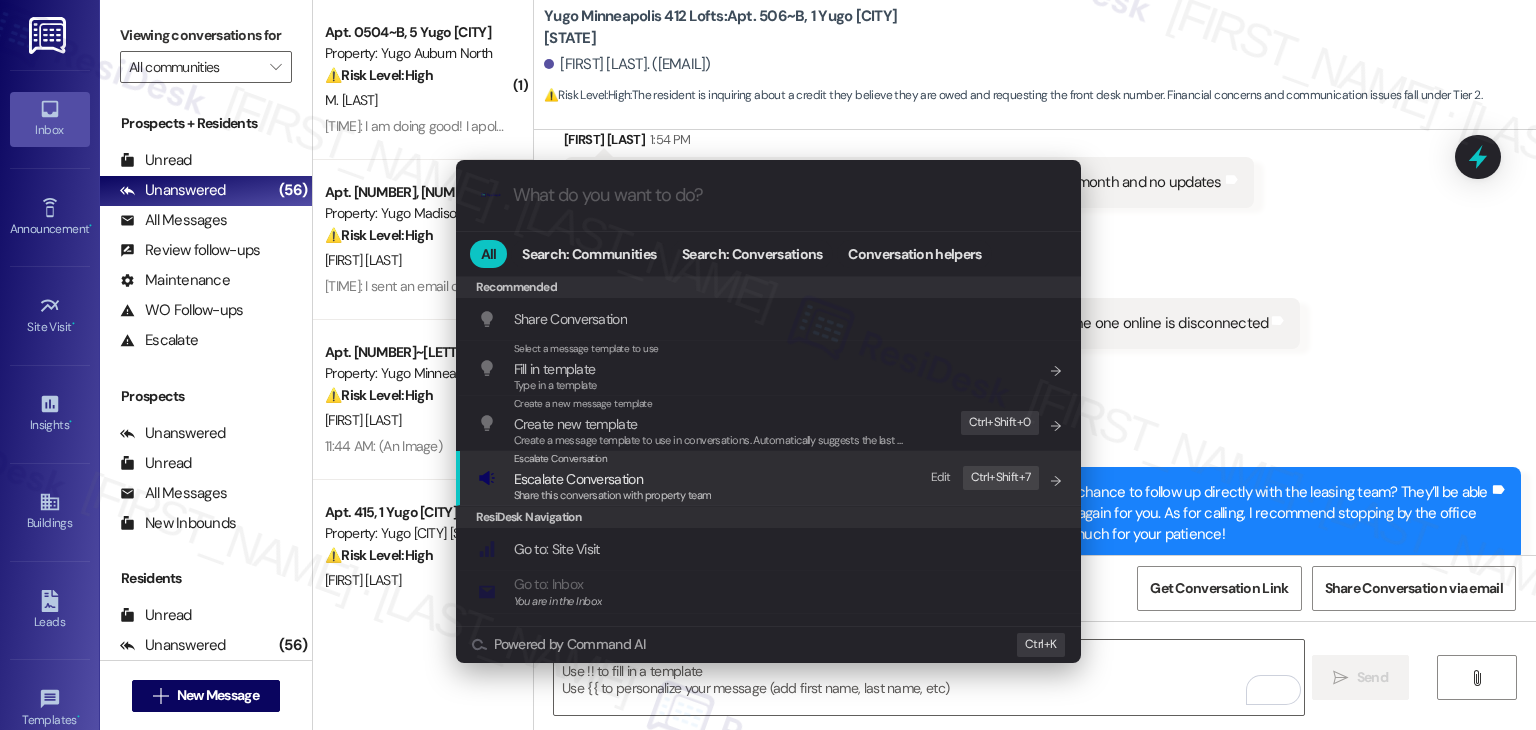 click on "Escalate Conversation" at bounding box center (578, 479) 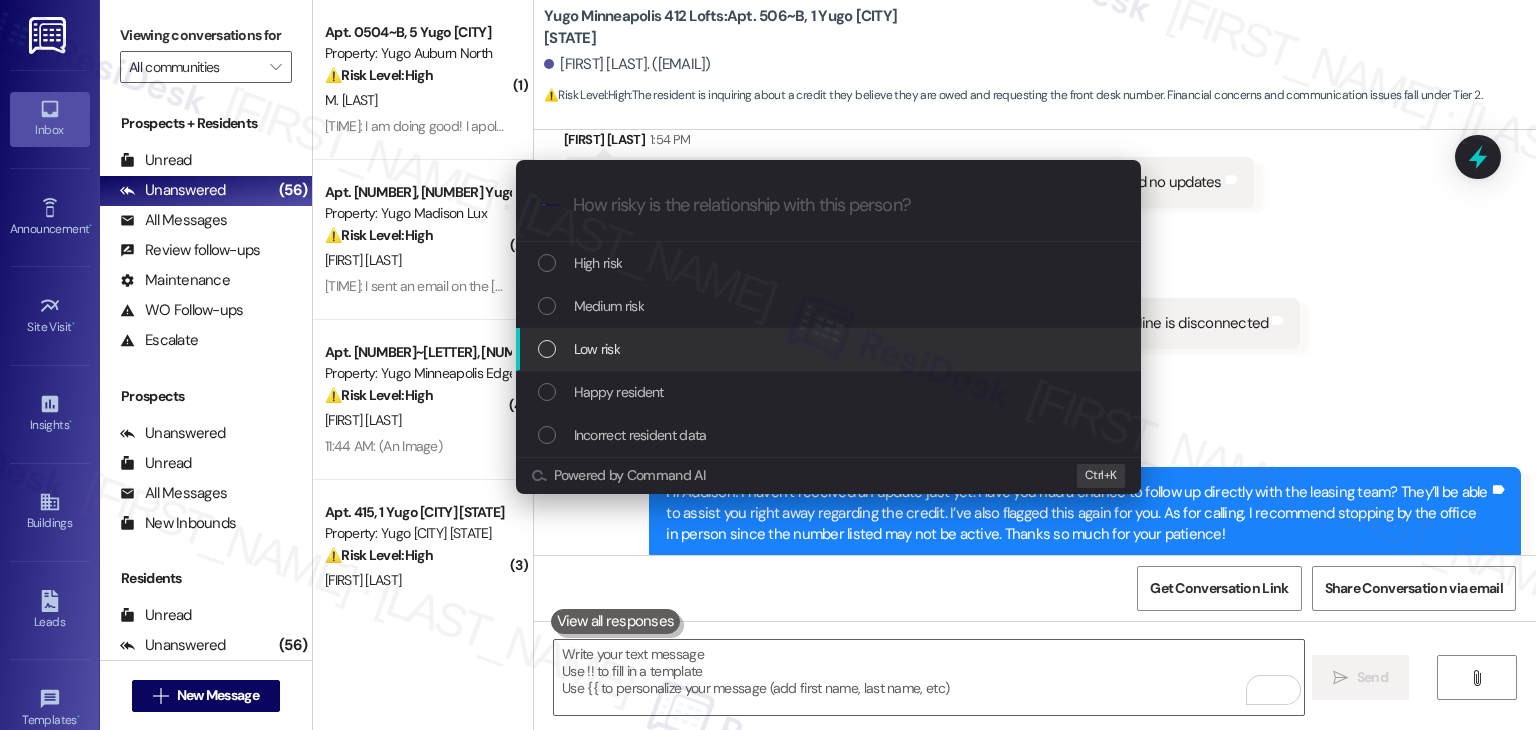 click at bounding box center [547, 349] 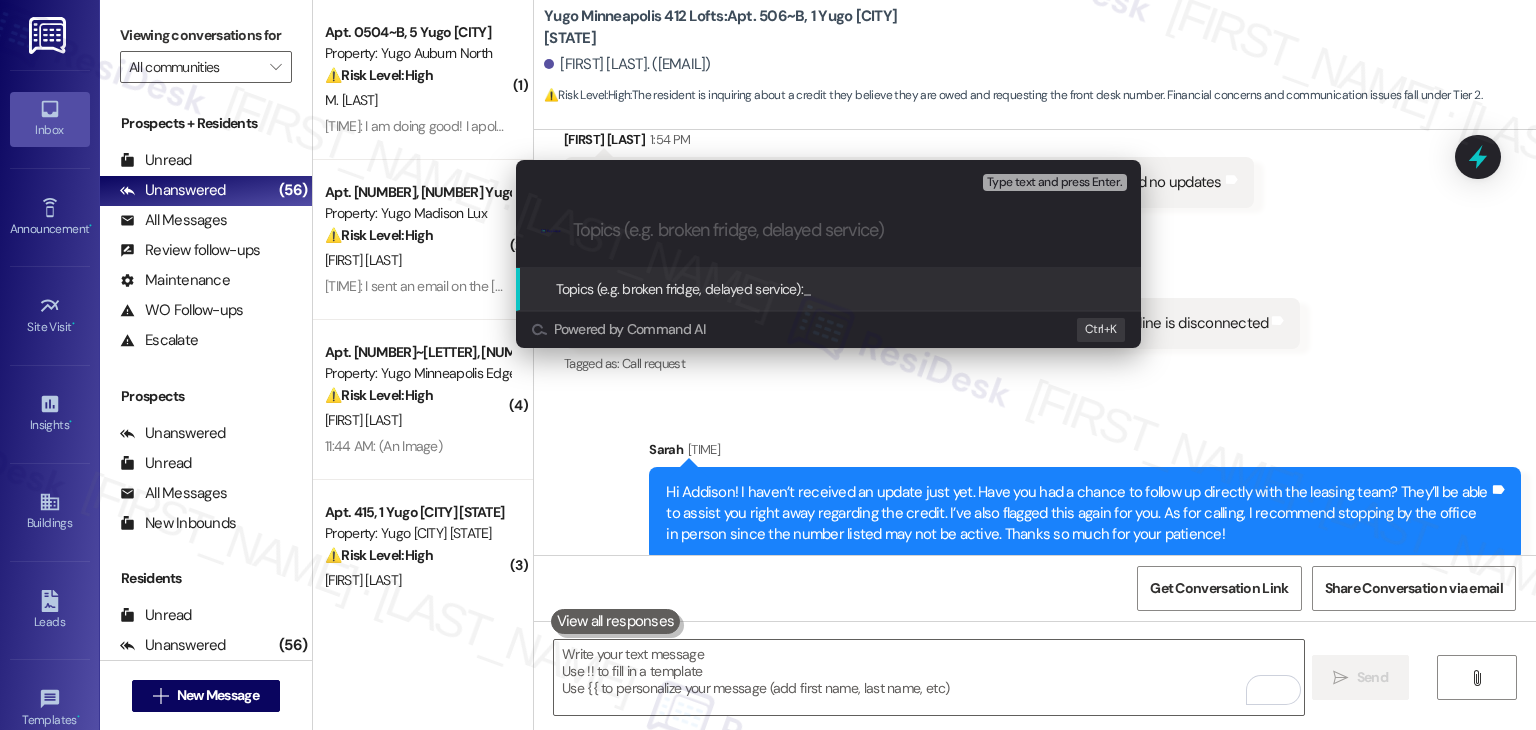 paste on "create a subject line for this issue/concern" 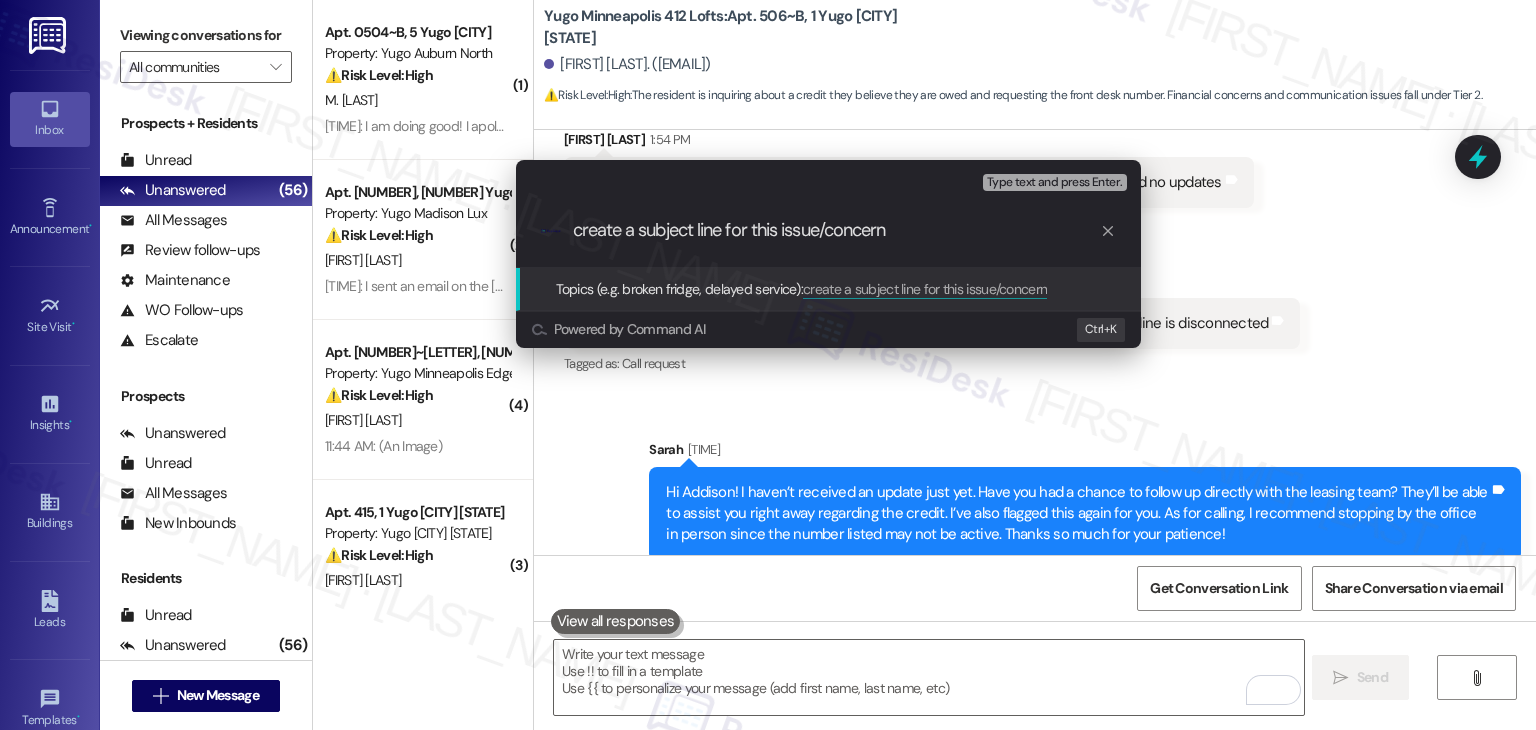 type 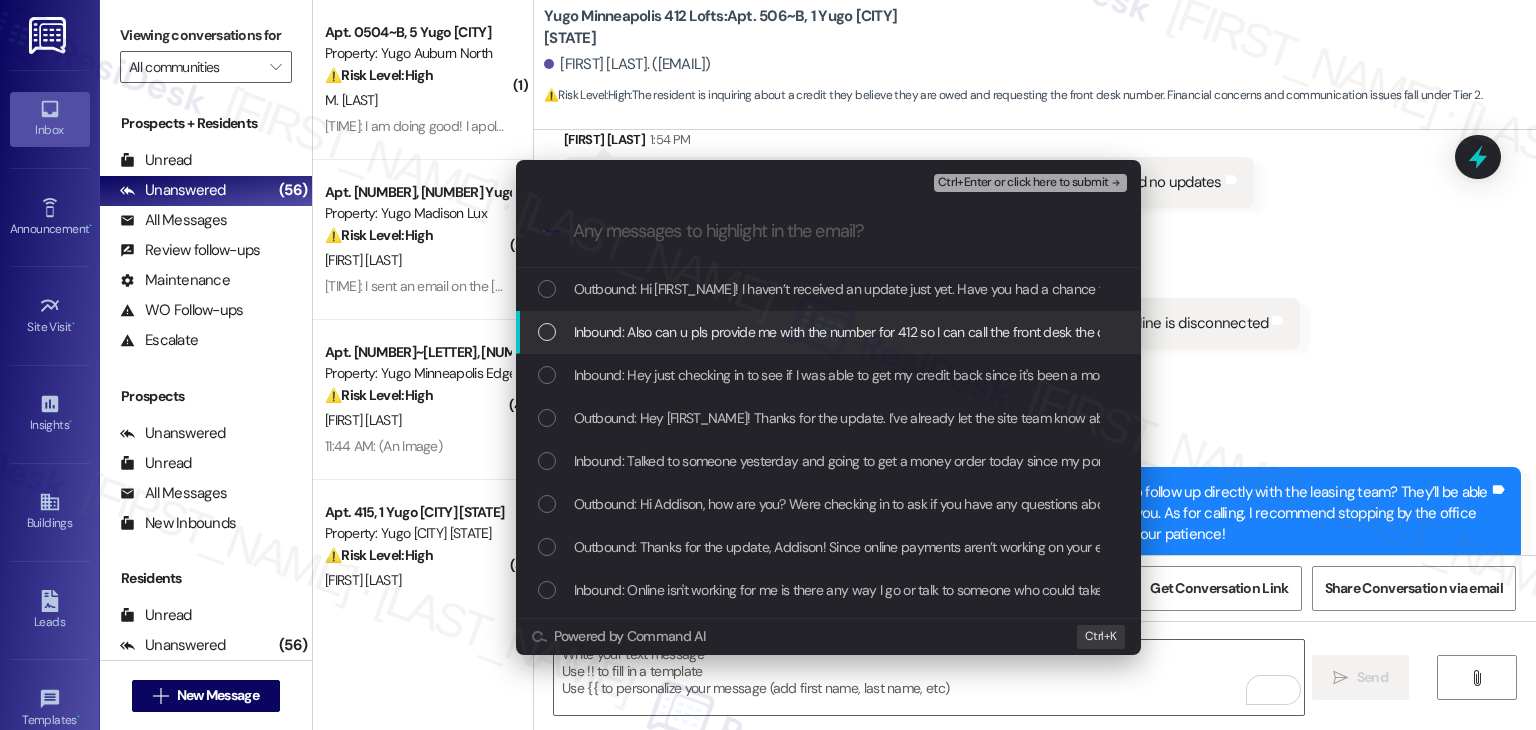 click at bounding box center [547, 332] 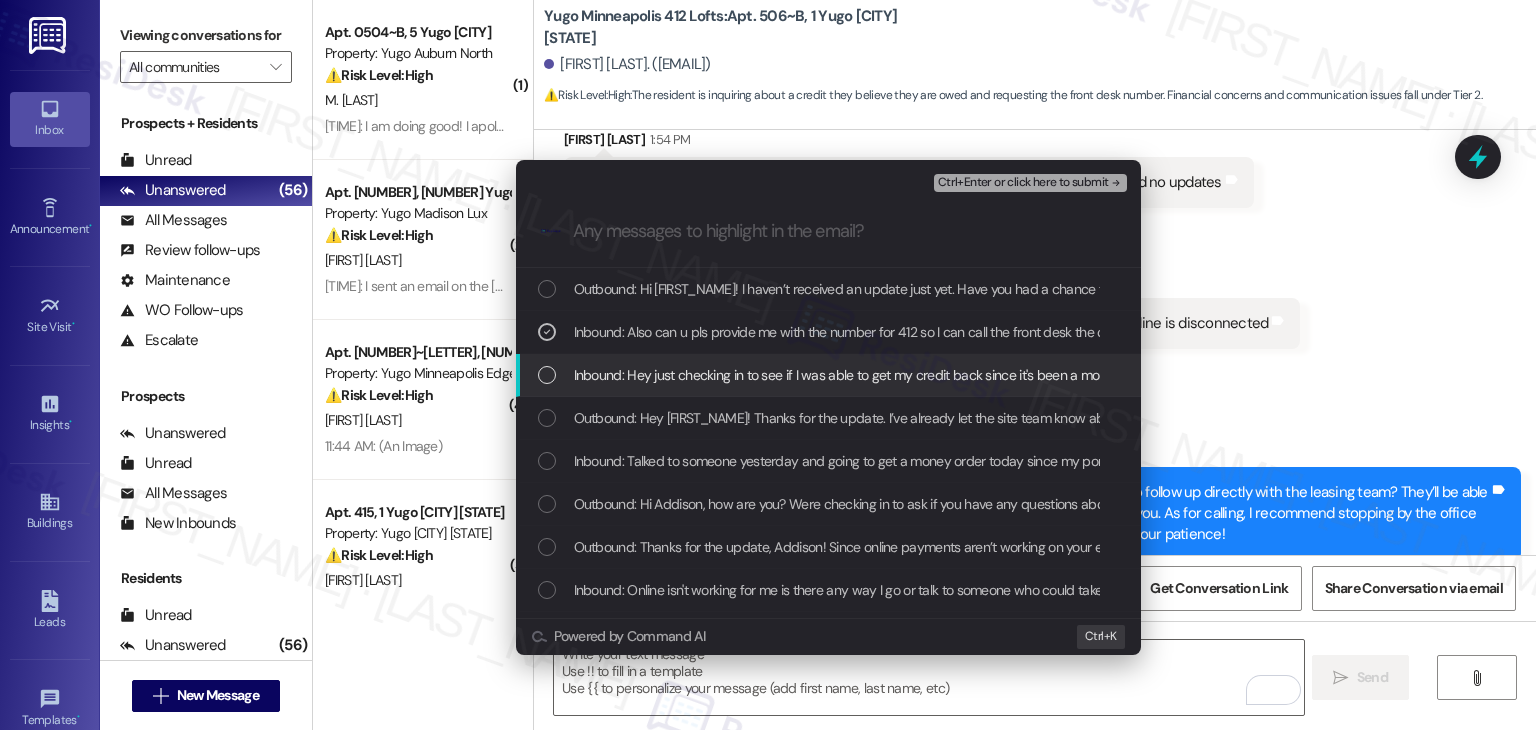 click at bounding box center (547, 375) 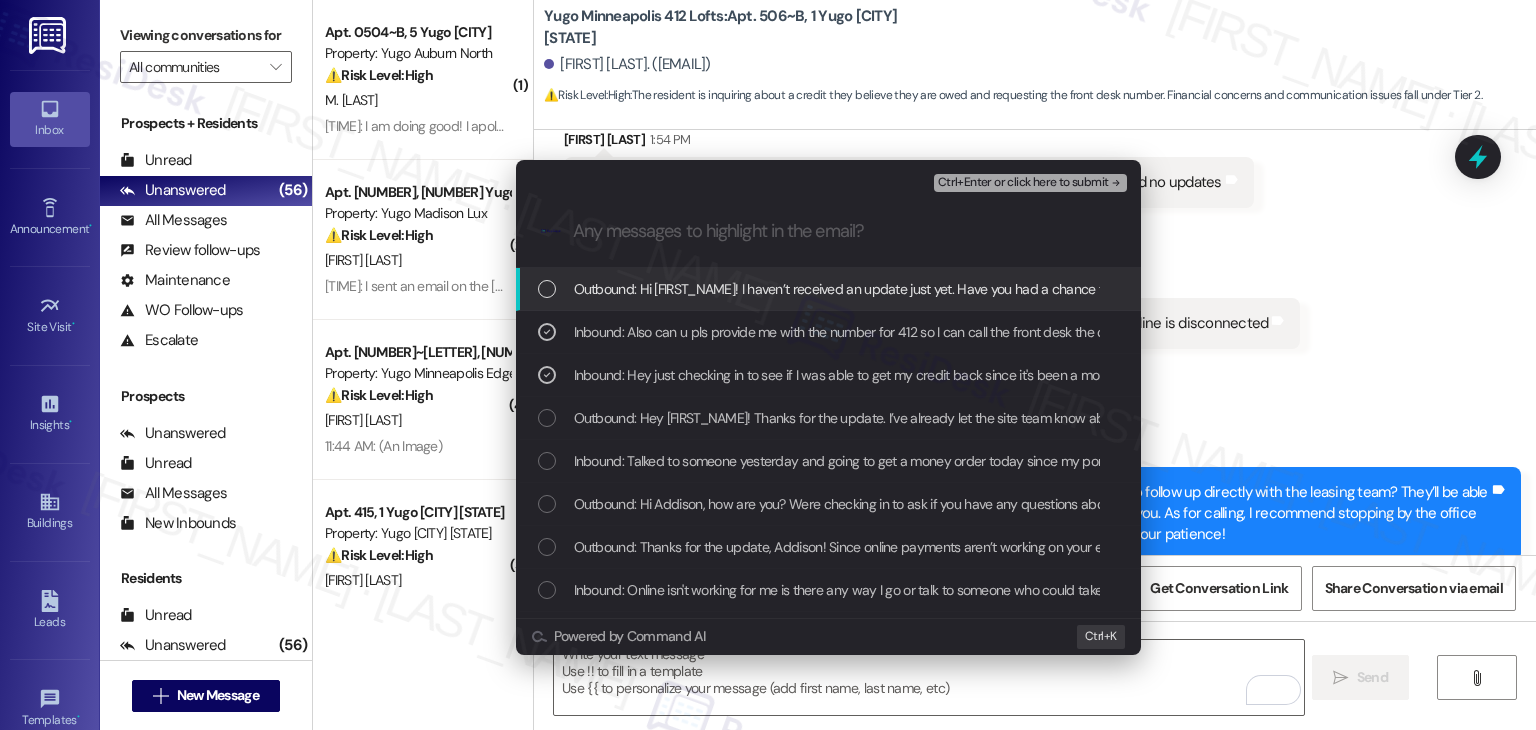 click on "Ctrl+Enter or click here to submit" at bounding box center [1023, 183] 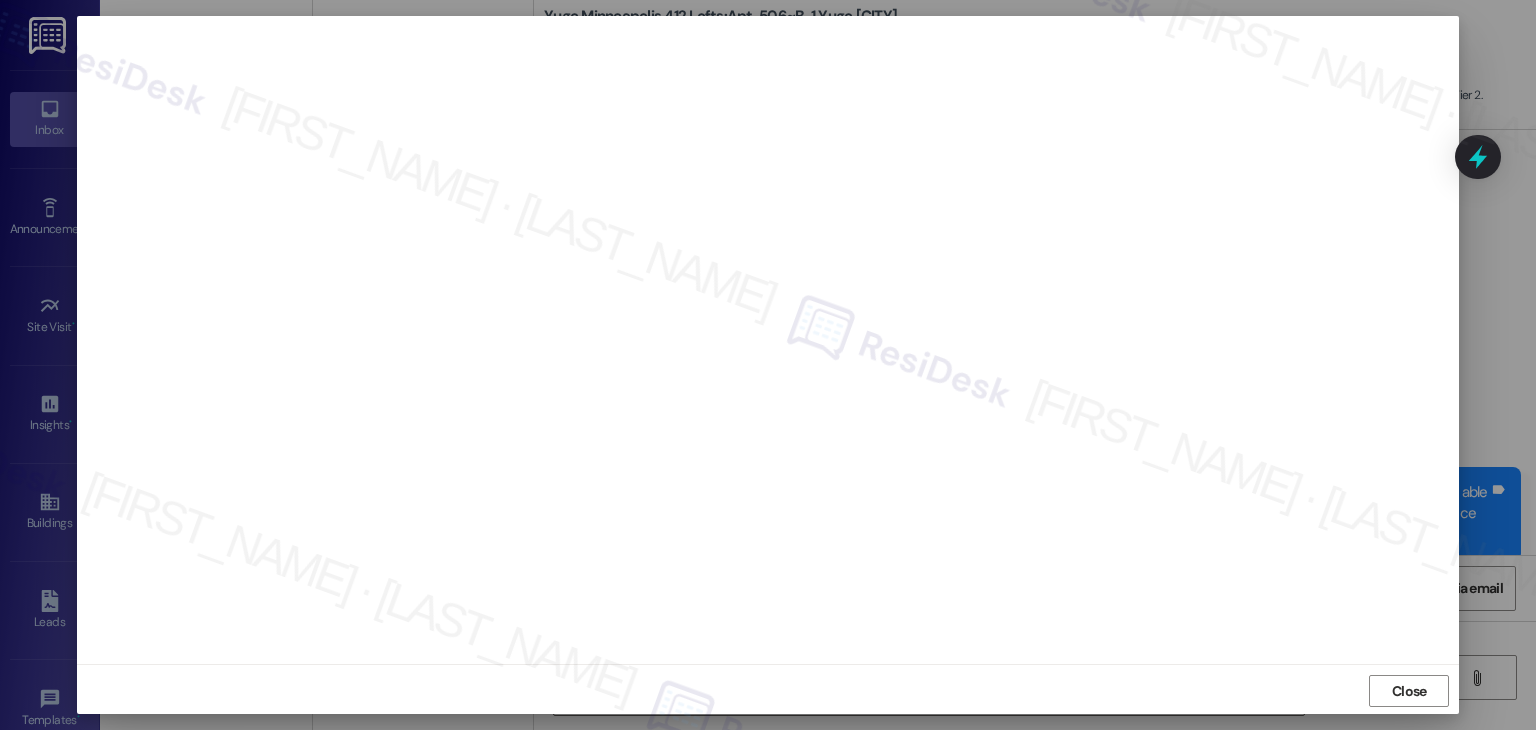 scroll, scrollTop: 12, scrollLeft: 0, axis: vertical 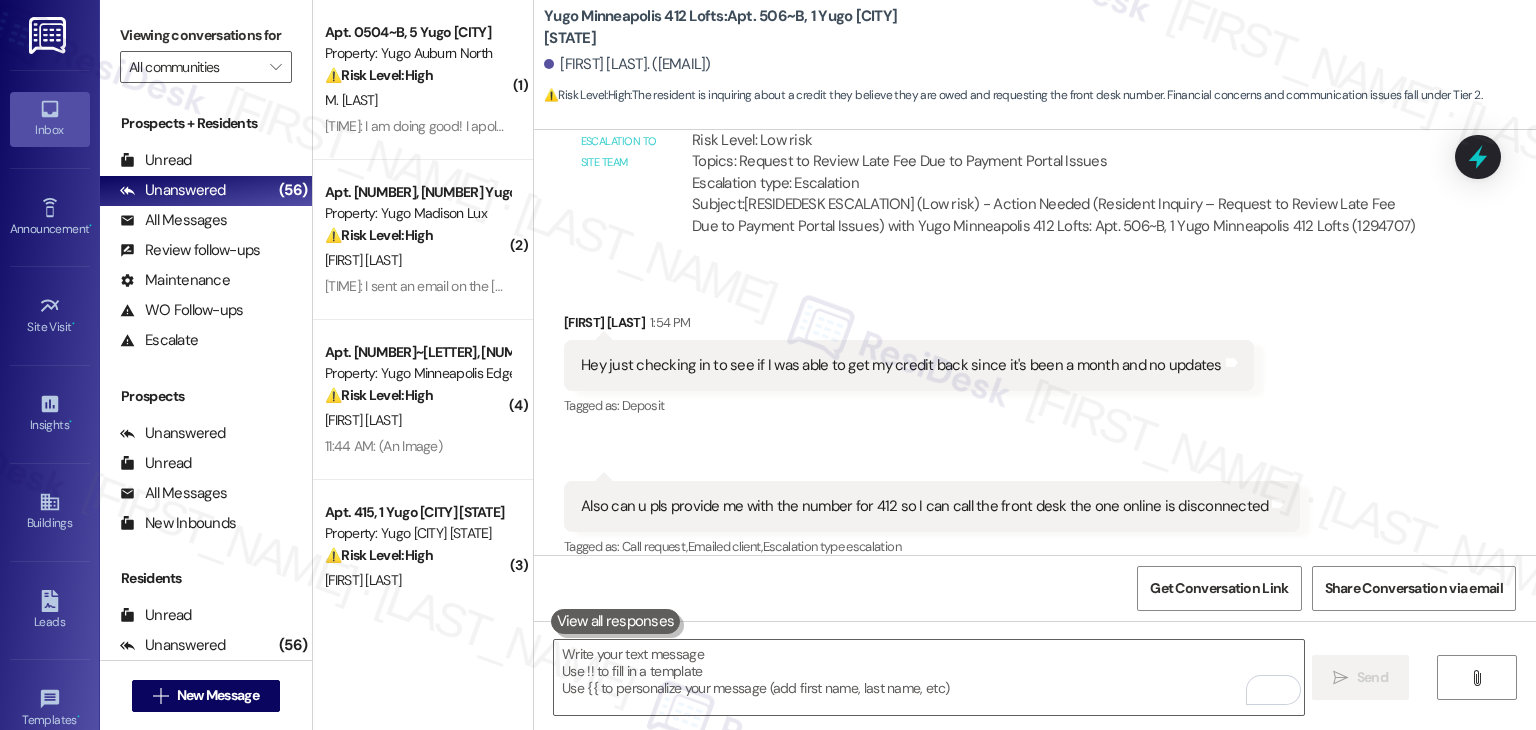 click on "Received via SMS Addison Thompson 1:54 PM Hey just checking in to see if I was able to get my credit back since it's been a month and no updates Tags and notes Tagged as:   Deposit Click to highlight conversations about Deposit Received via SMS 1:58 PM Addison Thompson Question 1:58 PM Also can u pls provide me with the number for 412 so I can call the front desk the one online is disconnected  Tags and notes Tagged as:   Call request ,  Click to highlight conversations about Call request Emailed client ,  Click to highlight conversations about Emailed client Escalation type escalation Click to highlight conversations about Escalation type escalation" at bounding box center (1035, 422) 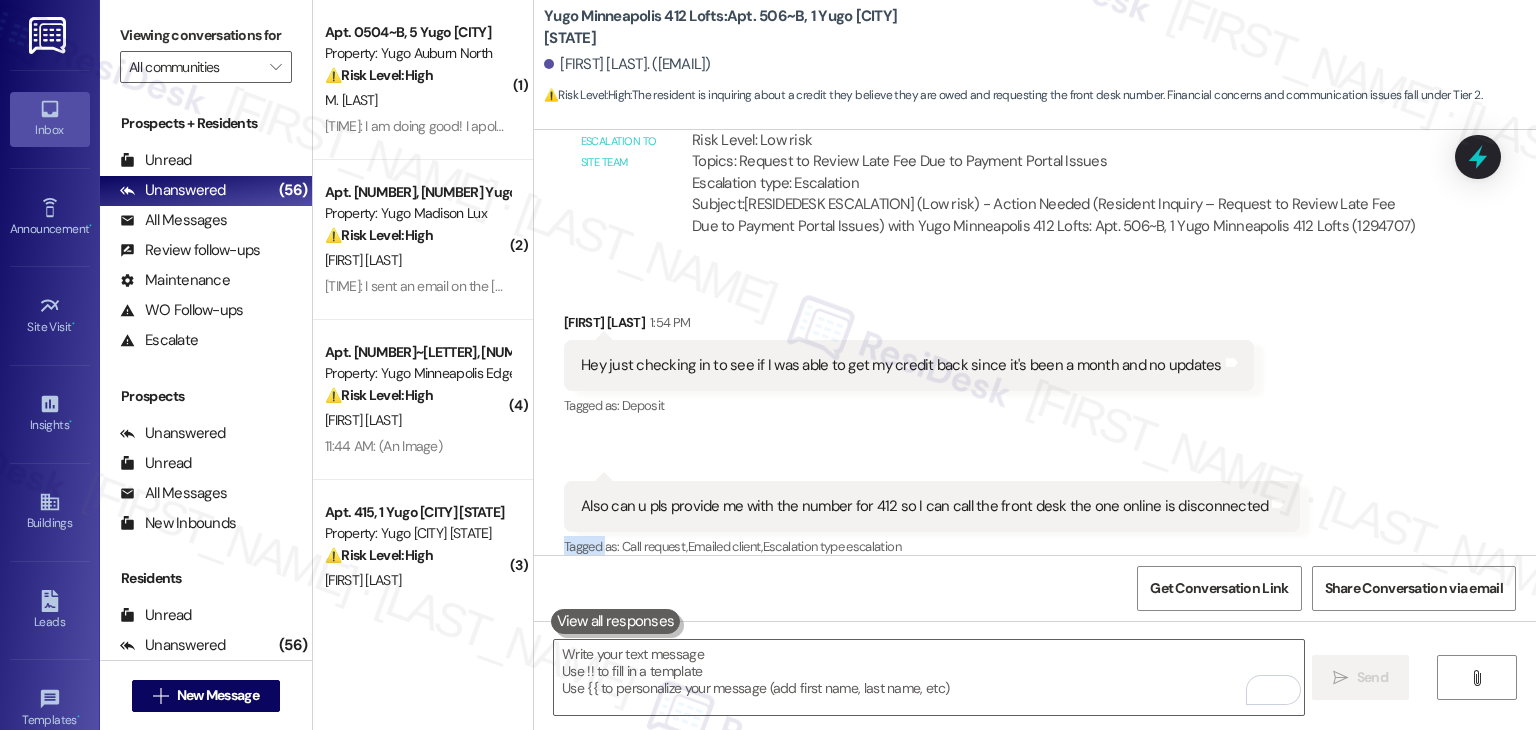 click on "Received via SMS Addison Thompson 1:54 PM Hey just checking in to see if I was able to get my credit back since it's been a month and no updates Tags and notes Tagged as:   Deposit Click to highlight conversations about Deposit Received via SMS 1:58 PM Addison Thompson Question 1:58 PM Also can u pls provide me with the number for 412 so I can call the front desk the one online is disconnected  Tags and notes Tagged as:   Call request ,  Click to highlight conversations about Call request Emailed client ,  Click to highlight conversations about Emailed client Escalation type escalation Click to highlight conversations about Escalation type escalation" at bounding box center (1035, 422) 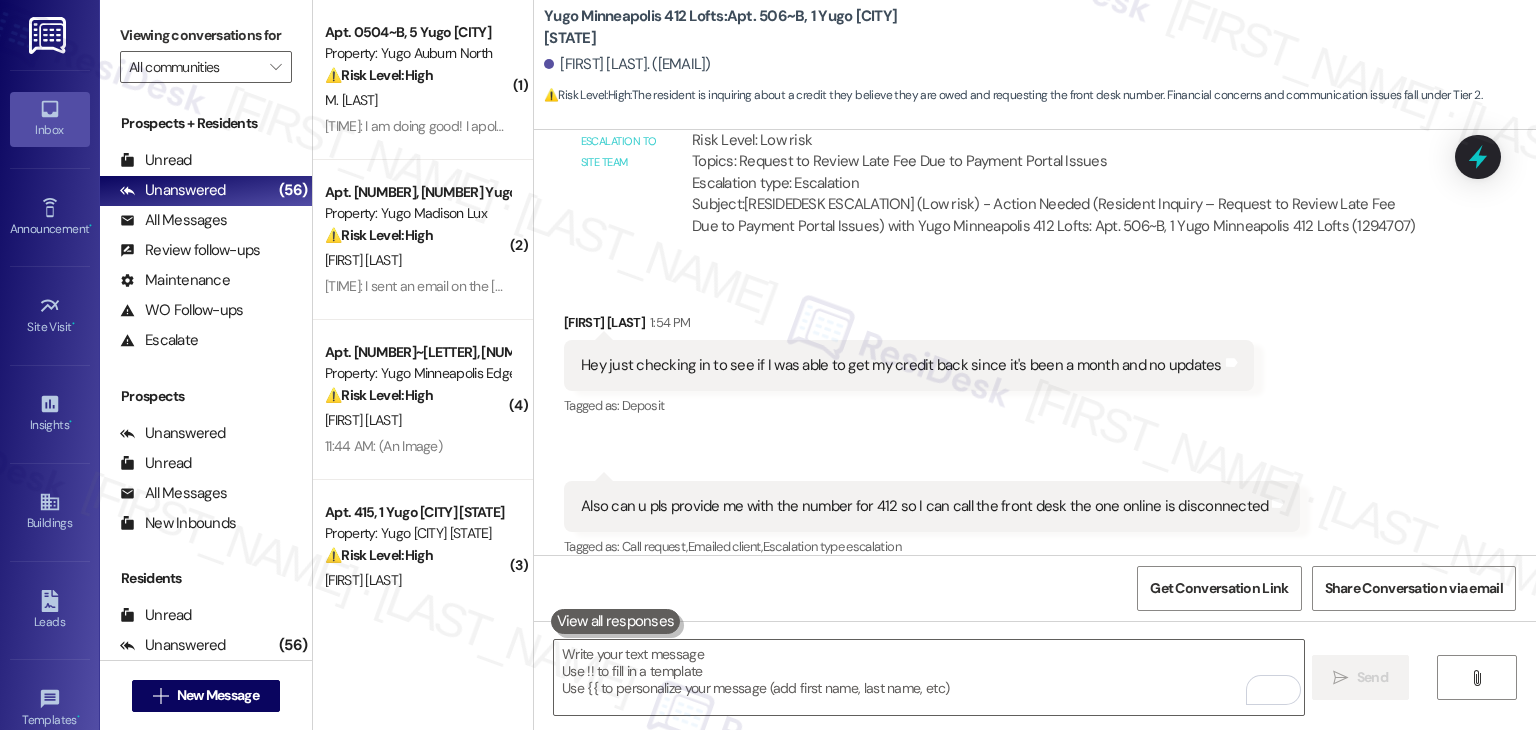 click on "Tagged as:   Deposit Click to highlight conversations about Deposit" at bounding box center (909, 405) 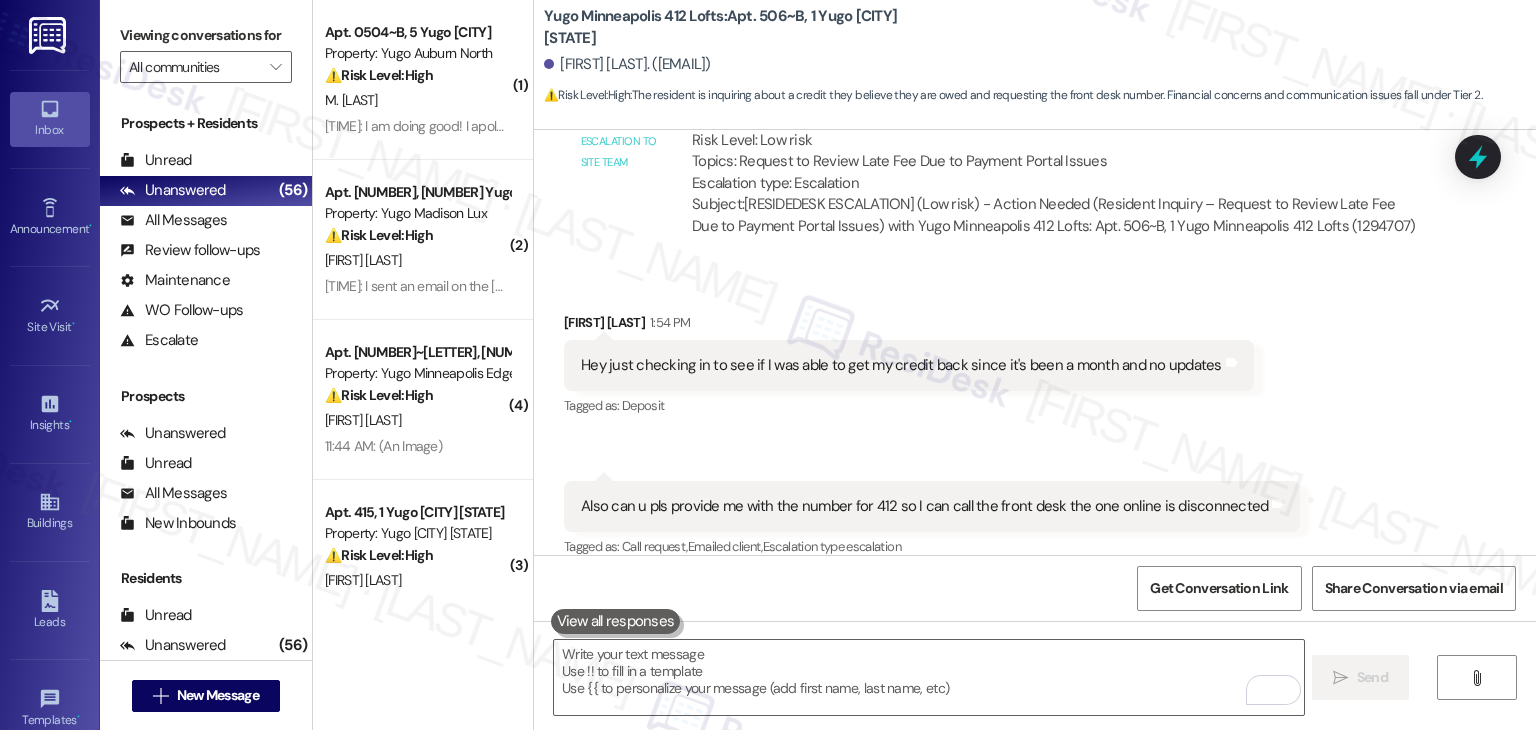 click on "Received via SMS Addison Thompson 1:54 PM Hey just checking in to see if I was able to get my credit back since it's been a month and no updates Tags and notes Tagged as:   Deposit Click to highlight conversations about Deposit Received via SMS 1:58 PM Addison Thompson Question 1:58 PM Also can u pls provide me with the number for 412 so I can call the front desk the one online is disconnected  Tags and notes Tagged as:   Call request ,  Click to highlight conversations about Call request Emailed client ,  Click to highlight conversations about Emailed client Escalation type escalation Click to highlight conversations about Escalation type escalation" at bounding box center (1035, 422) 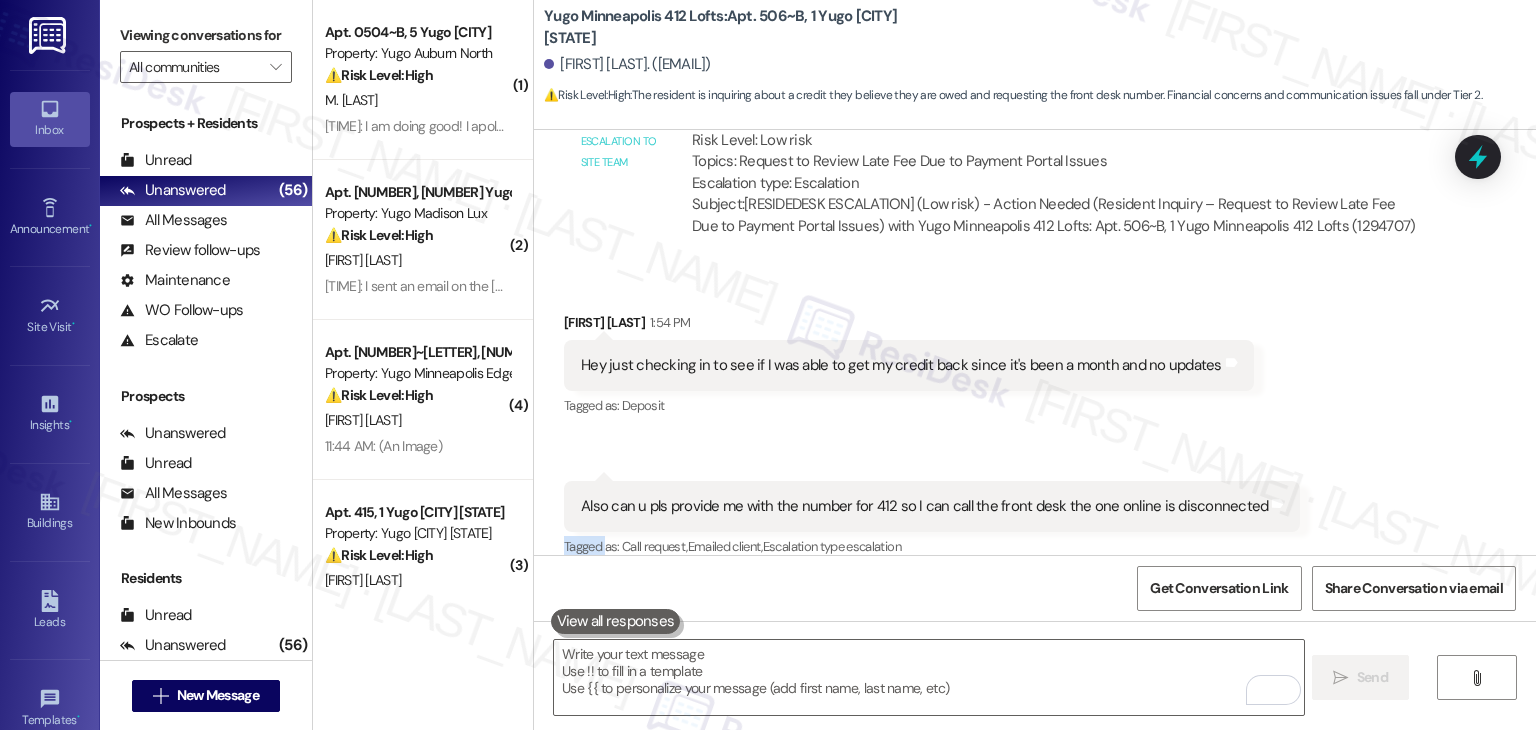 click on "Received via SMS Addison Thompson 1:54 PM Hey just checking in to see if I was able to get my credit back since it's been a month and no updates Tags and notes Tagged as:   Deposit Click to highlight conversations about Deposit Received via SMS 1:58 PM Addison Thompson Question 1:58 PM Also can u pls provide me with the number for 412 so I can call the front desk the one online is disconnected  Tags and notes Tagged as:   Call request ,  Click to highlight conversations about Call request Emailed client ,  Click to highlight conversations about Emailed client Escalation type escalation Click to highlight conversations about Escalation type escalation" at bounding box center [1035, 422] 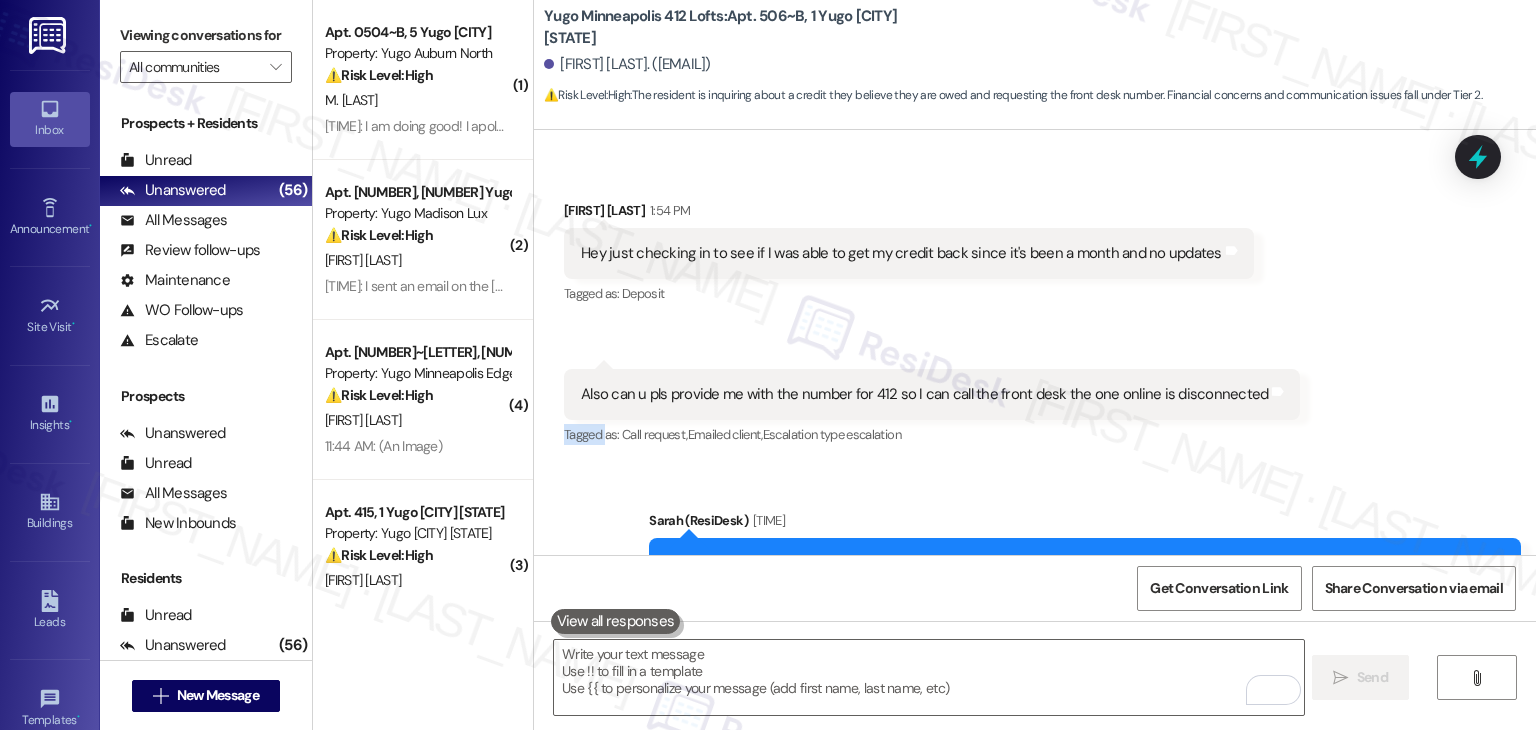 scroll, scrollTop: 5724, scrollLeft: 0, axis: vertical 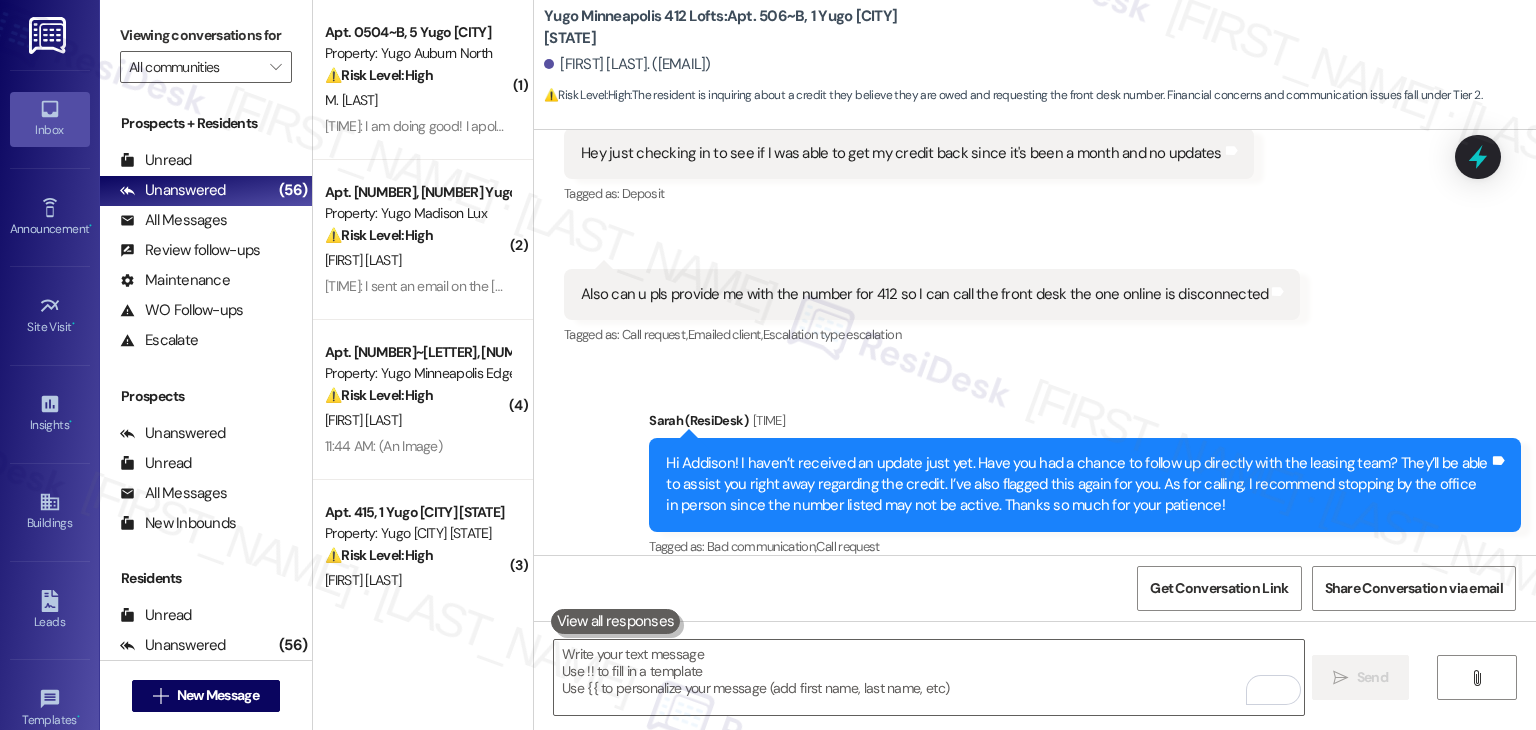 click on "Received via SMS Addison Thompson 1:54 PM Hey just checking in to see if I was able to get my credit back since it's been a month and no updates Tags and notes Tagged as:   Deposit Click to highlight conversations about Deposit Received via SMS 1:58 PM Addison Thompson Question 1:58 PM Also can u pls provide me with the number for 412 so I can call the front desk the one online is disconnected  Tags and notes Tagged as:   Call request ,  Click to highlight conversations about Call request Emailed client ,  Click to highlight conversations about Emailed client Escalation type escalation Click to highlight conversations about Escalation type escalation" at bounding box center [1035, 210] 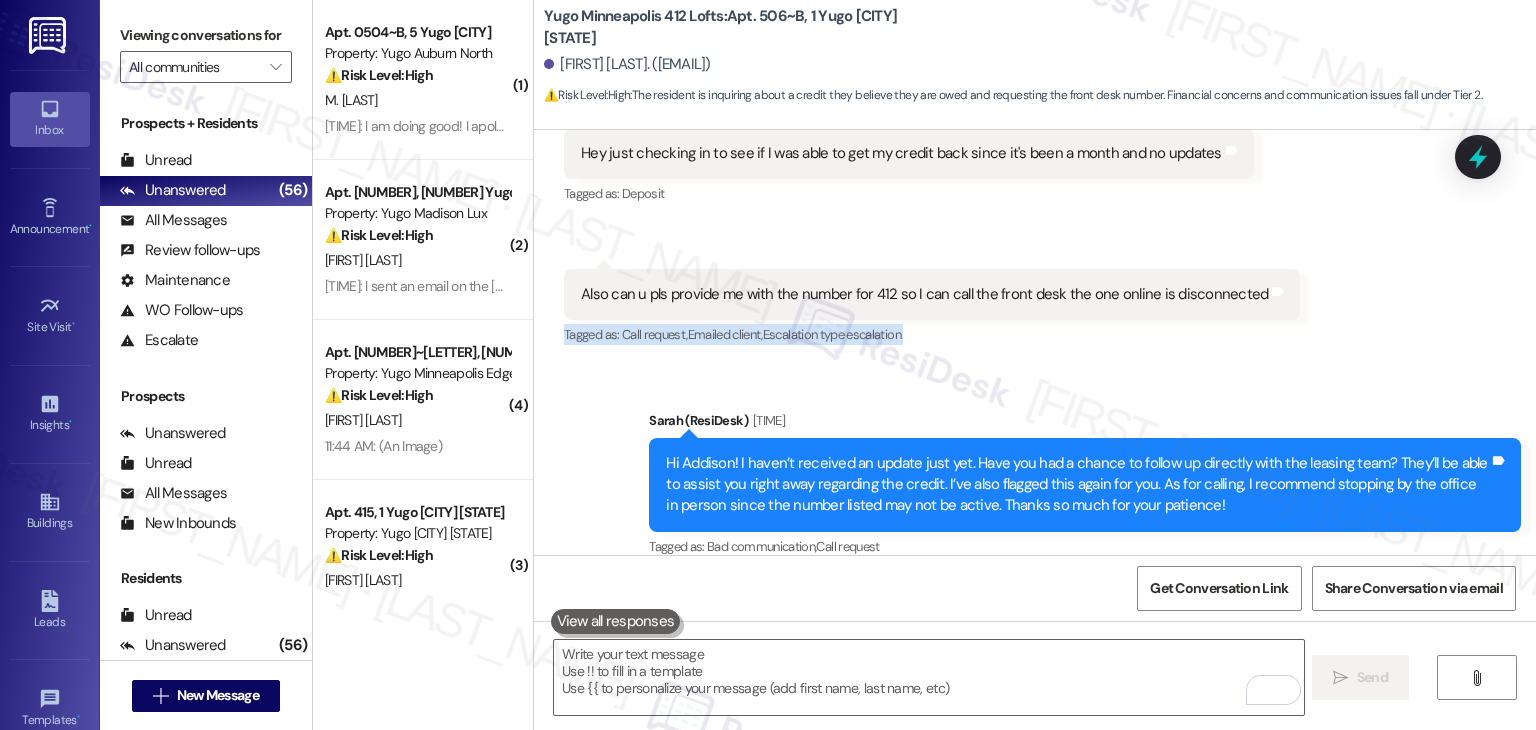 click on "Received via SMS Addison Thompson 1:54 PM Hey just checking in to see if I was able to get my credit back since it's been a month and no updates Tags and notes Tagged as:   Deposit Click to highlight conversations about Deposit Received via SMS 1:58 PM Addison Thompson Question 1:58 PM Also can u pls provide me with the number for 412 so I can call the front desk the one online is disconnected  Tags and notes Tagged as:   Call request ,  Click to highlight conversations about Call request Emailed client ,  Click to highlight conversations about Emailed client Escalation type escalation Click to highlight conversations about Escalation type escalation" at bounding box center [1035, 210] 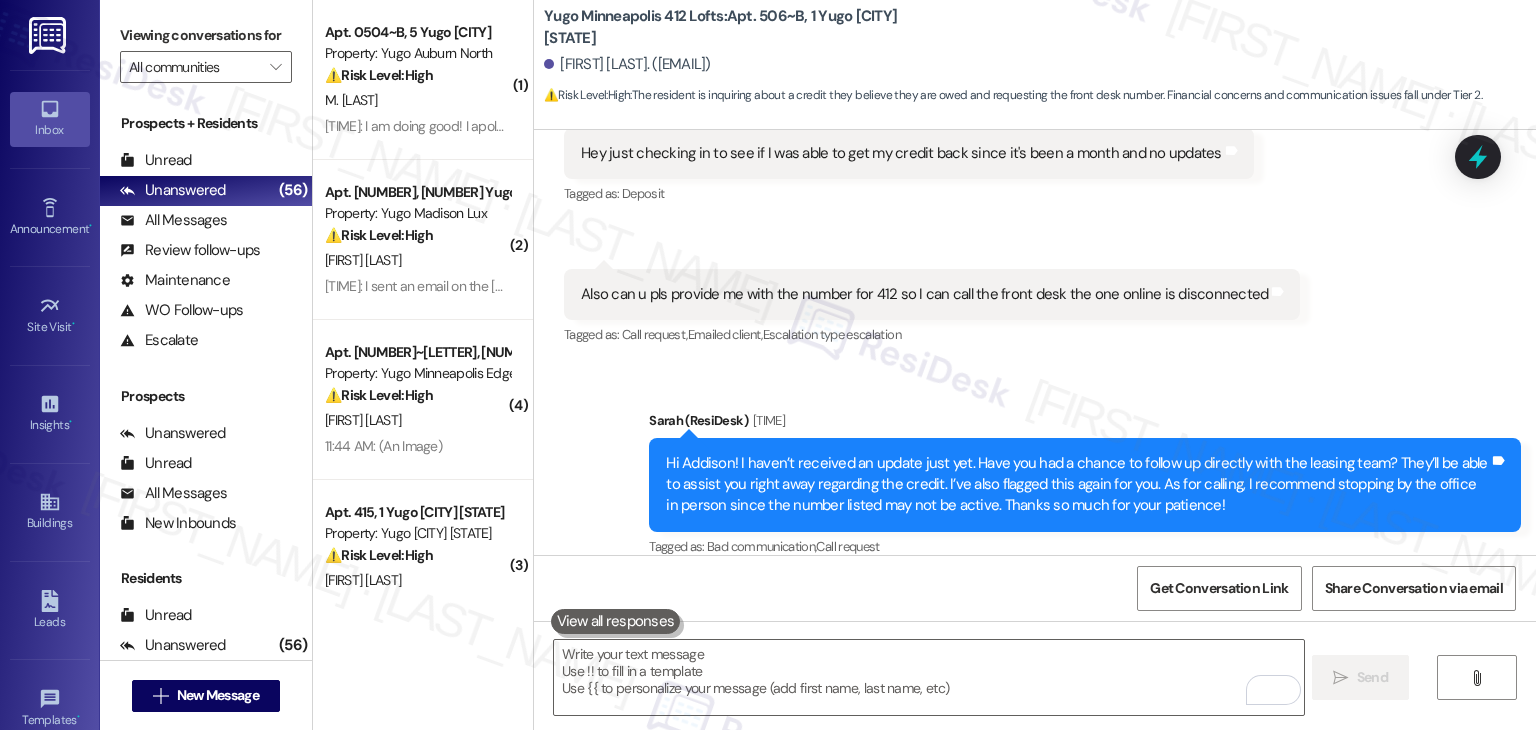 click on "Received via SMS Addison Thompson 1:54 PM Hey just checking in to see if I was able to get my credit back since it's been a month and no updates Tags and notes Tagged as:   Deposit Click to highlight conversations about Deposit Received via SMS 1:58 PM Addison Thompson Question 1:58 PM Also can u pls provide me with the number for 412 so I can call the front desk the one online is disconnected  Tags and notes Tagged as:   Call request ,  Click to highlight conversations about Call request Emailed client ,  Click to highlight conversations about Emailed client Escalation type escalation Click to highlight conversations about Escalation type escalation" at bounding box center (1035, 210) 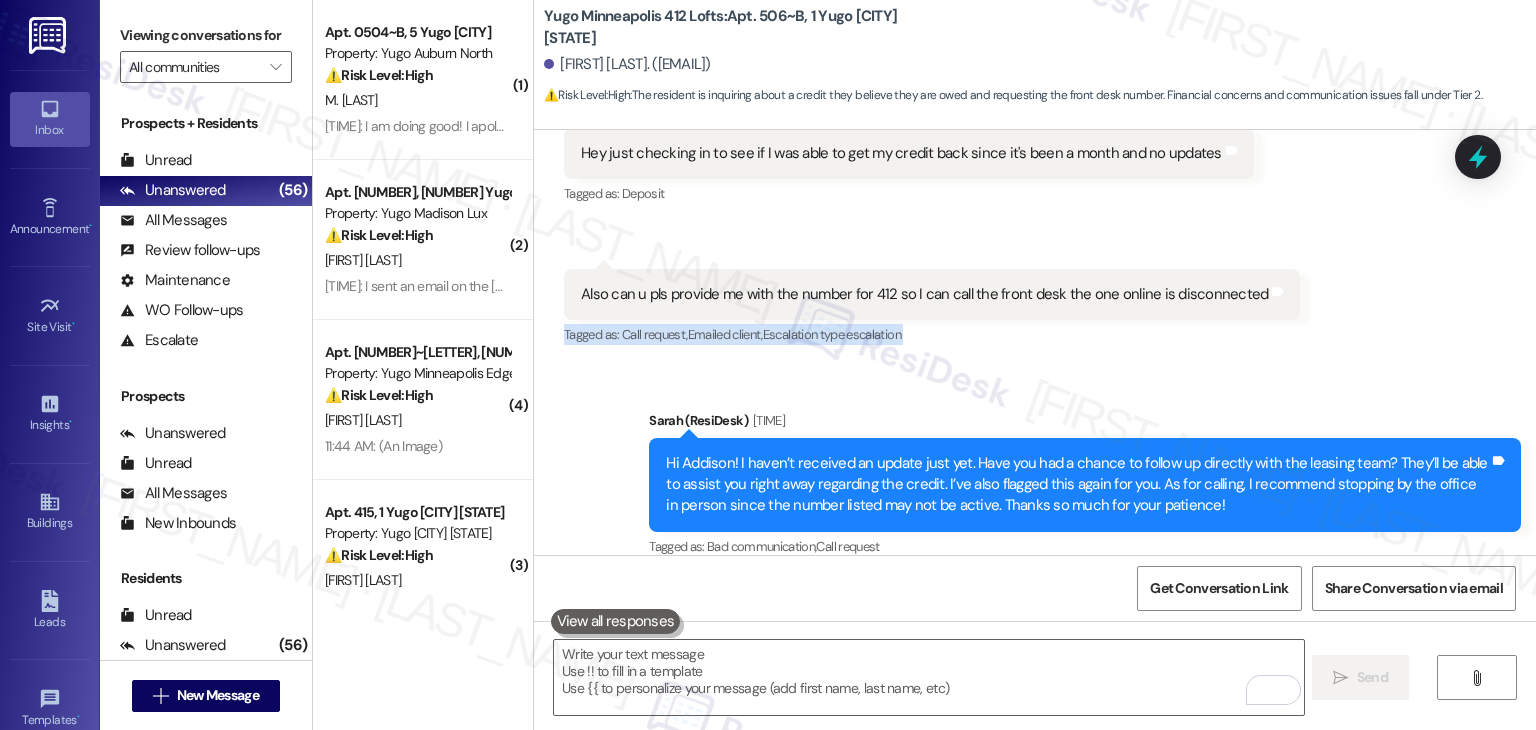 click on "Received via SMS Addison Thompson 1:54 PM Hey just checking in to see if I was able to get my credit back since it's been a month and no updates Tags and notes Tagged as:   Deposit Click to highlight conversations about Deposit Received via SMS 1:58 PM Addison Thompson Question 1:58 PM Also can u pls provide me with the number for 412 so I can call the front desk the one online is disconnected  Tags and notes Tagged as:   Call request ,  Click to highlight conversations about Call request Emailed client ,  Click to highlight conversations about Emailed client Escalation type escalation Click to highlight conversations about Escalation type escalation" at bounding box center [1035, 210] 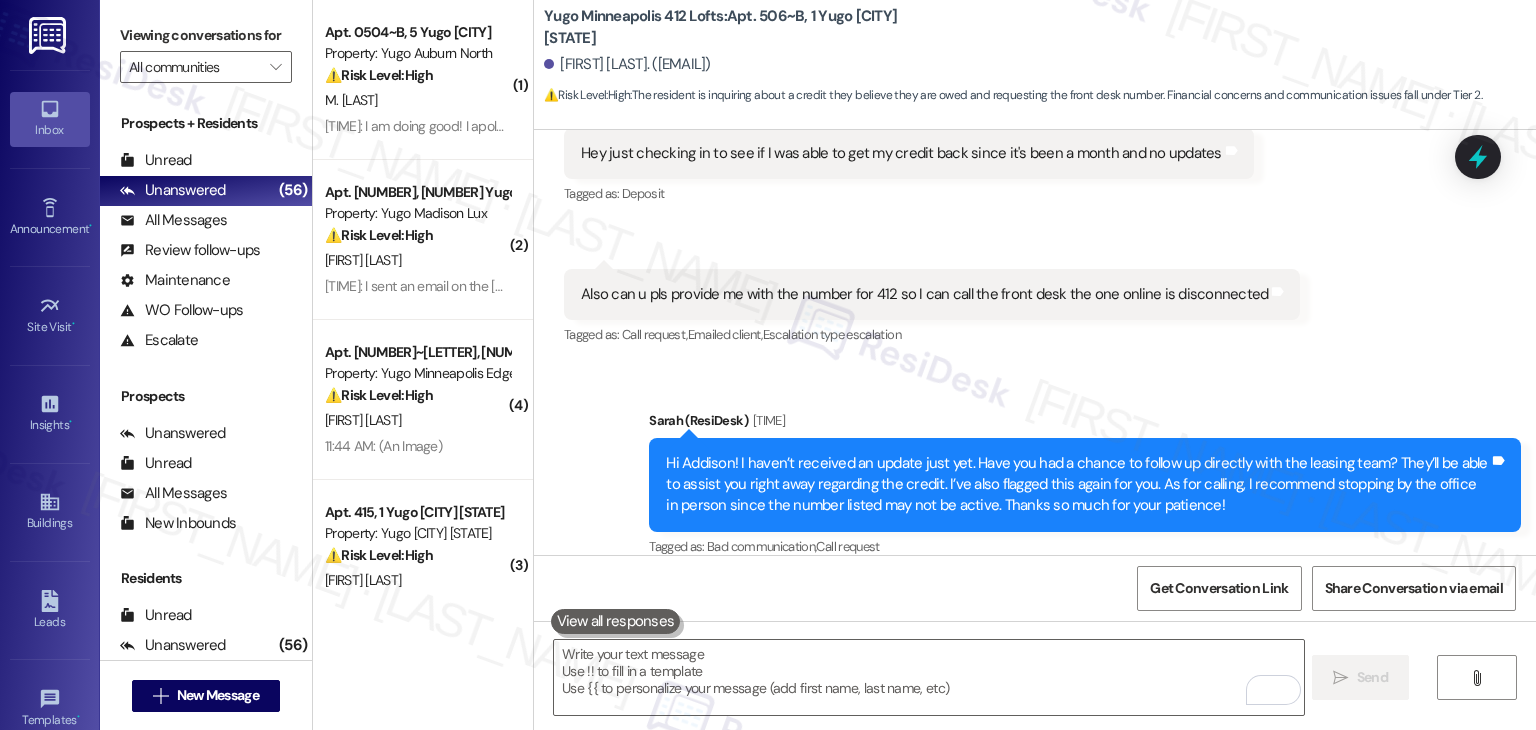 click on "Sent via SMS Sarah   (ResiDesk) 4:38 PM Hi Addison! I haven’t received an update just yet. Have you had a chance to follow up directly with the leasing team? They’ll be able to assist you right away regarding the credit. I’ve also flagged this again for you. As for calling, I recommend stopping by the office in person since the number listed may not be active. Thanks so much for your patience! Tags and notes Tagged as:   Bad communication ,  Click to highlight conversations about Bad communication Call request Click to highlight conversations about Call request" at bounding box center (1085, 486) 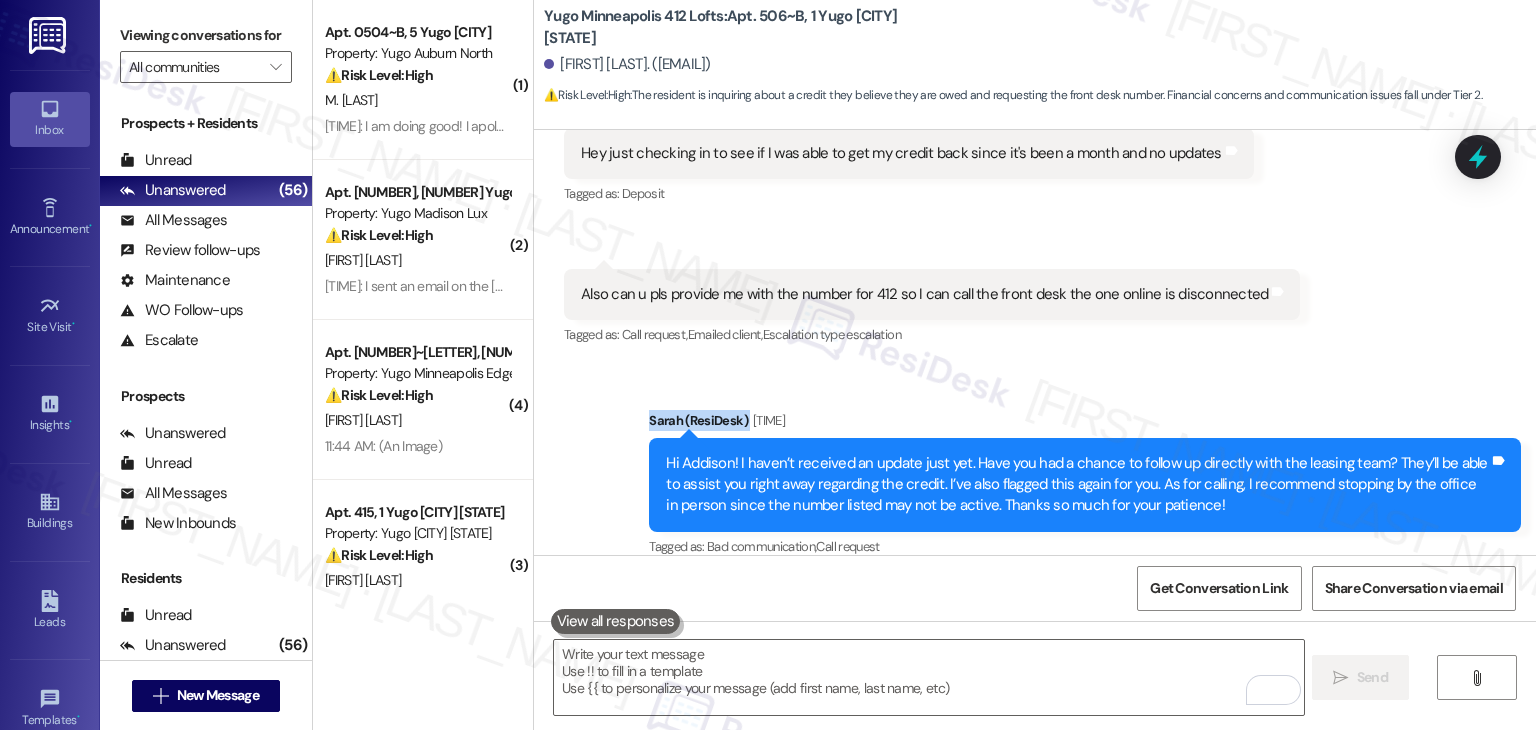 click on "Sent via SMS Sarah   (ResiDesk) 4:38 PM Hi Addison! I haven’t received an update just yet. Have you had a chance to follow up directly with the leasing team? They’ll be able to assist you right away regarding the credit. I’ve also flagged this again for you. As for calling, I recommend stopping by the office in person since the number listed may not be active. Thanks so much for your patience! Tags and notes Tagged as:   Bad communication ,  Click to highlight conversations about Bad communication Call request Click to highlight conversations about Call request" at bounding box center (1035, 471) 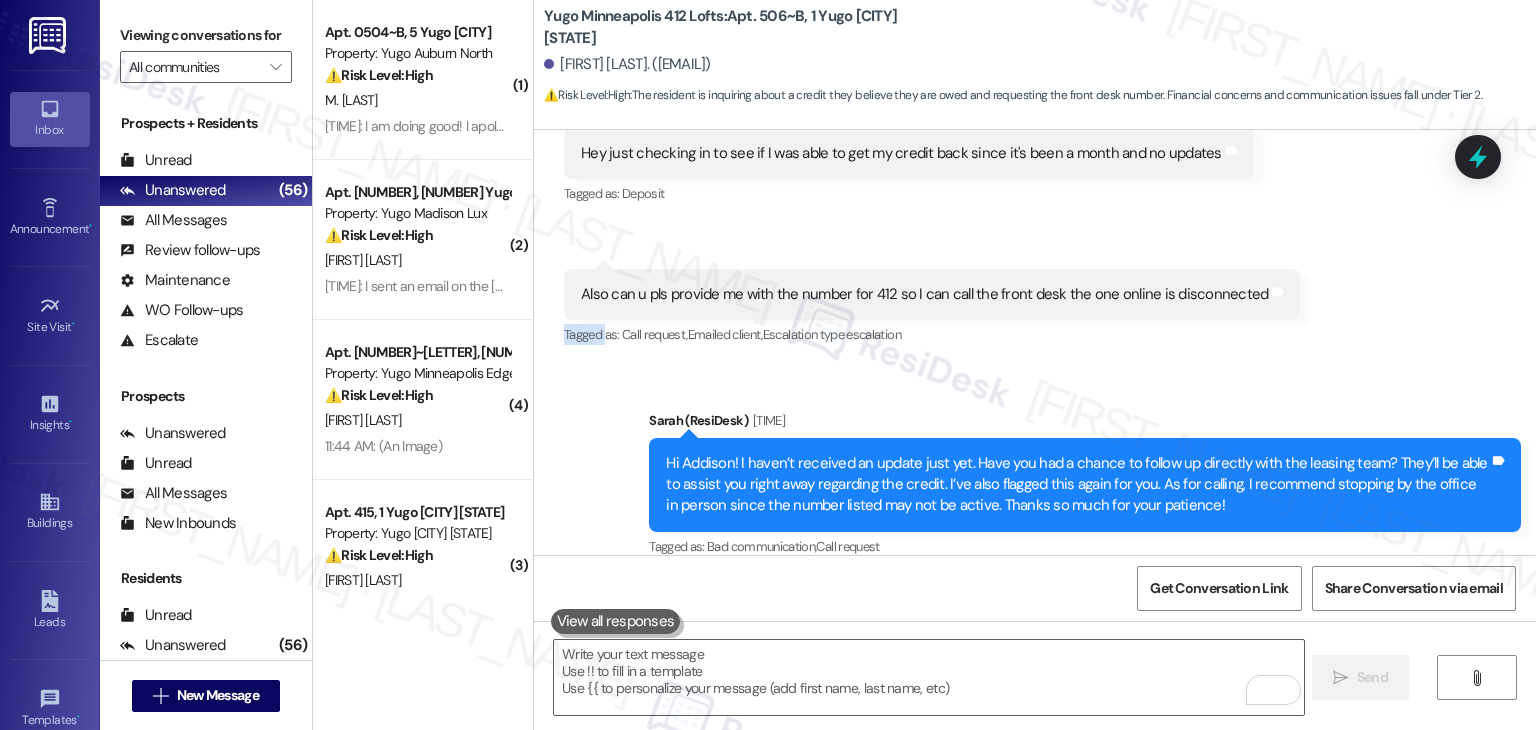 click on "Received via SMS Addison Thompson 1:54 PM Hey just checking in to see if I was able to get my credit back since it's been a month and no updates Tags and notes Tagged as:   Deposit Click to highlight conversations about Deposit Received via SMS 1:58 PM Addison Thompson Question 1:58 PM Also can u pls provide me with the number for 412 so I can call the front desk the one online is disconnected  Tags and notes Tagged as:   Call request ,  Click to highlight conversations about Call request Emailed client ,  Click to highlight conversations about Emailed client Escalation type escalation Click to highlight conversations about Escalation type escalation" at bounding box center (1035, 210) 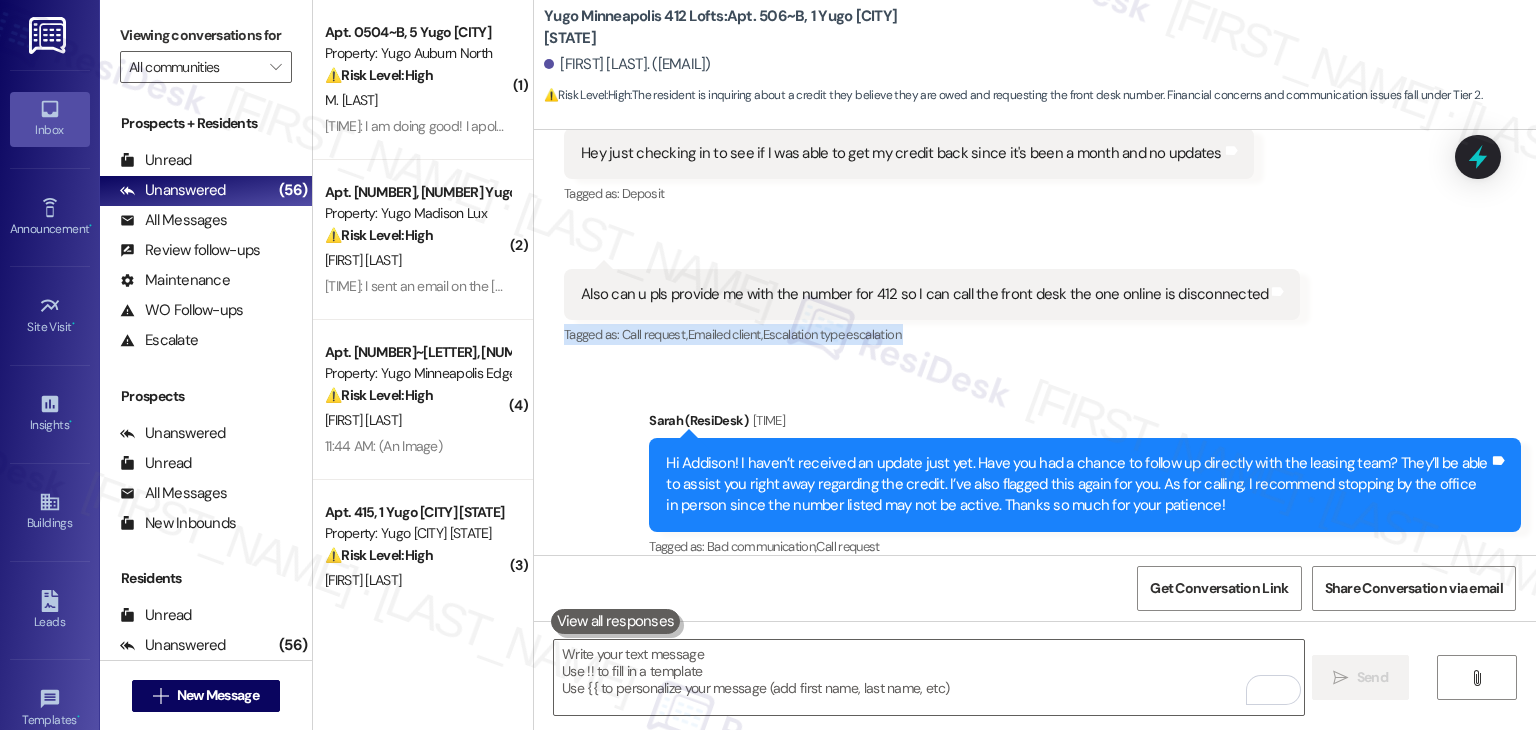 click on "Received via SMS Addison Thompson 1:54 PM Hey just checking in to see if I was able to get my credit back since it's been a month and no updates Tags and notes Tagged as:   Deposit Click to highlight conversations about Deposit Received via SMS 1:58 PM Addison Thompson Question 1:58 PM Also can u pls provide me with the number for 412 so I can call the front desk the one online is disconnected  Tags and notes Tagged as:   Call request ,  Click to highlight conversations about Call request Emailed client ,  Click to highlight conversations about Emailed client Escalation type escalation Click to highlight conversations about Escalation type escalation" at bounding box center (1035, 210) 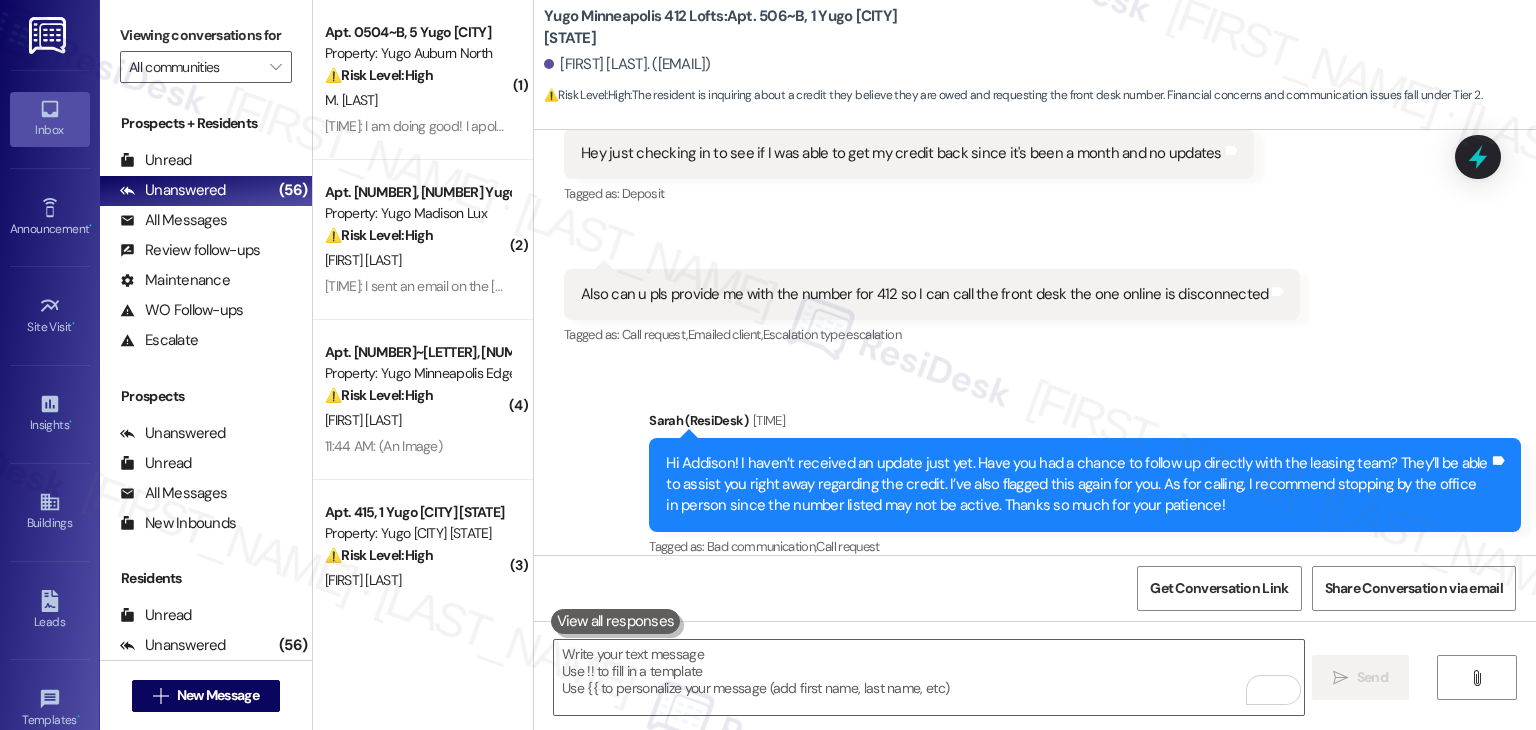 click on "Received via SMS Addison Thompson 1:54 PM Hey just checking in to see if I was able to get my credit back since it's been a month and no updates Tags and notes Tagged as:   Deposit Click to highlight conversations about Deposit Received via SMS 1:58 PM Addison Thompson Question 1:58 PM Also can u pls provide me with the number for 412 so I can call the front desk the one online is disconnected  Tags and notes Tagged as:   Call request ,  Click to highlight conversations about Call request Emailed client ,  Click to highlight conversations about Emailed client Escalation type escalation Click to highlight conversations about Escalation type escalation" at bounding box center [1035, 210] 